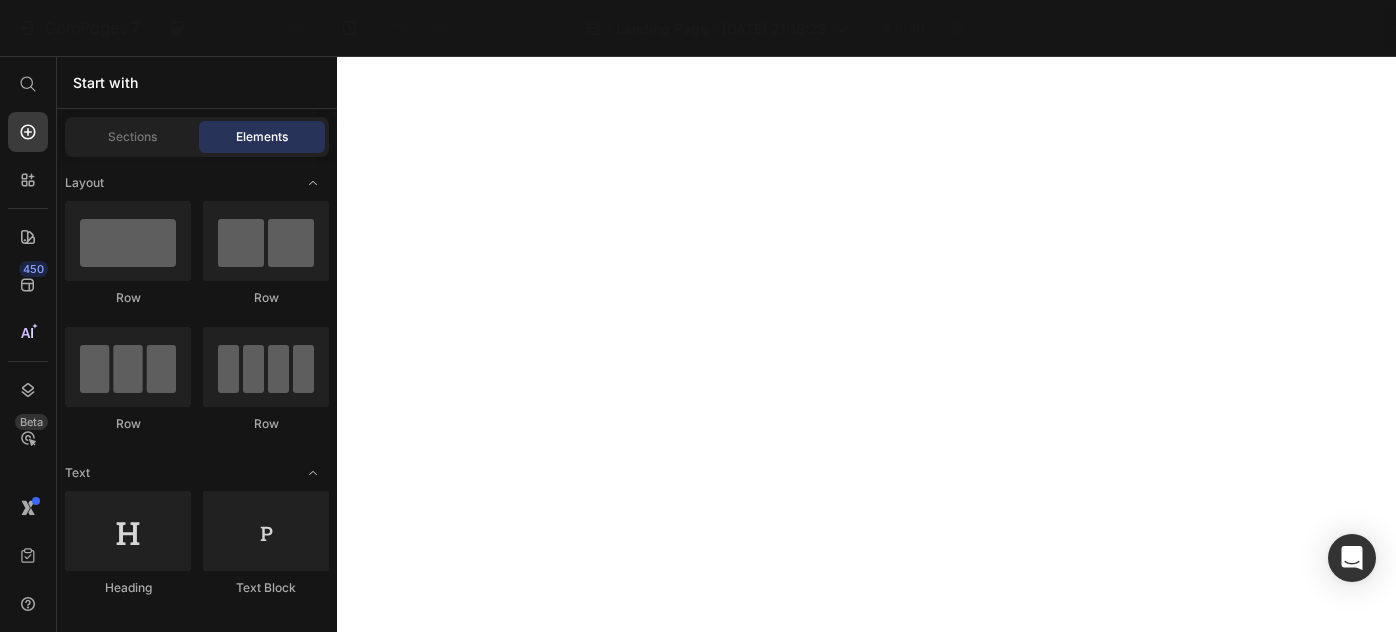 scroll, scrollTop: 0, scrollLeft: 0, axis: both 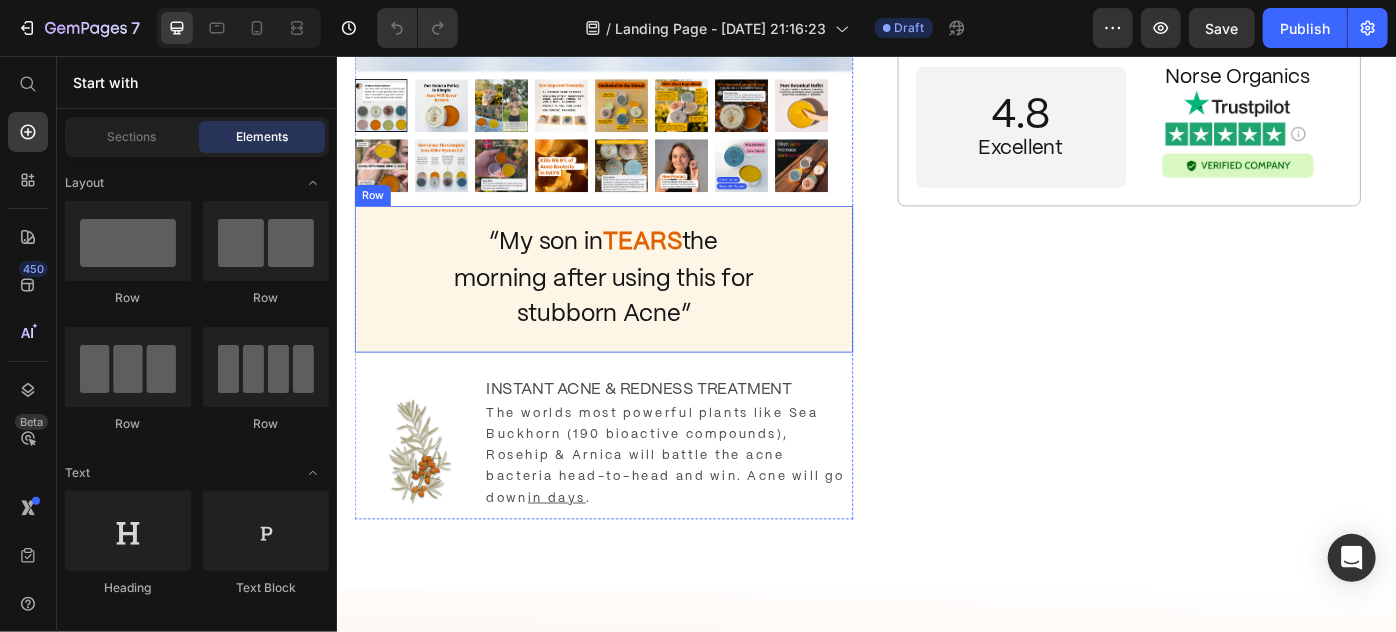 click on "“My son in  TEARS  the  morning after using this for  stubborn Acne” Heading Row" at bounding box center [638, 308] 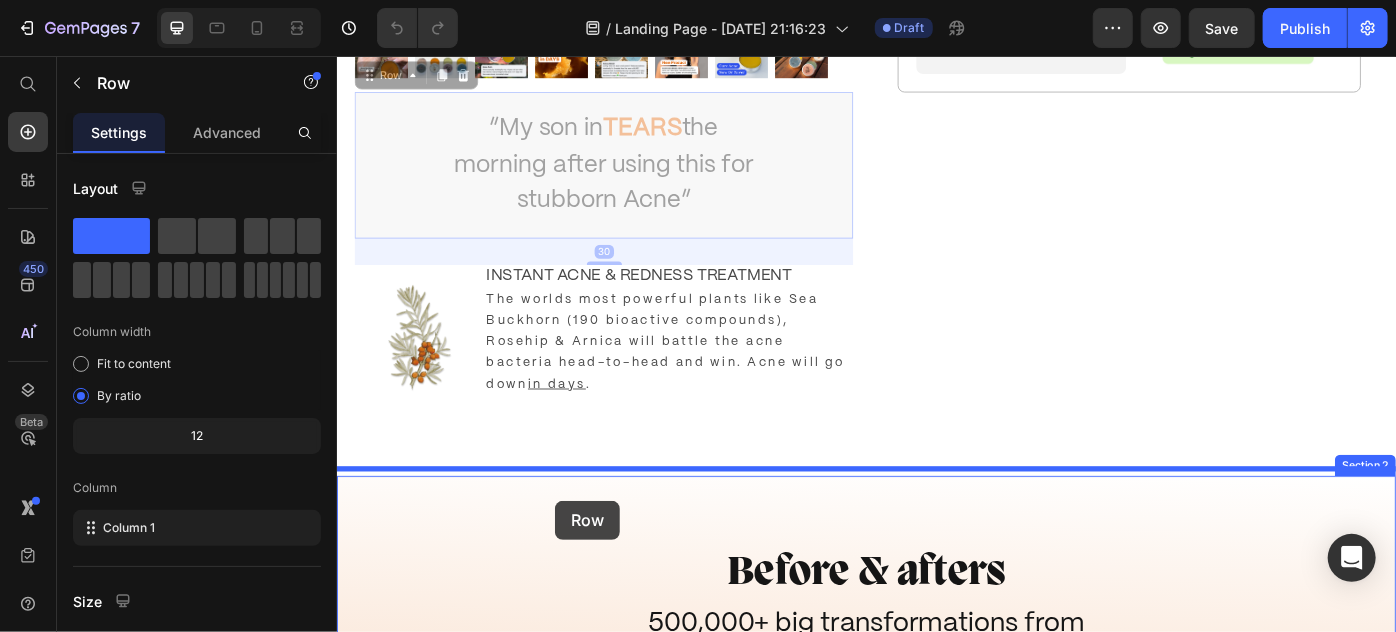 scroll, scrollTop: 768, scrollLeft: 0, axis: vertical 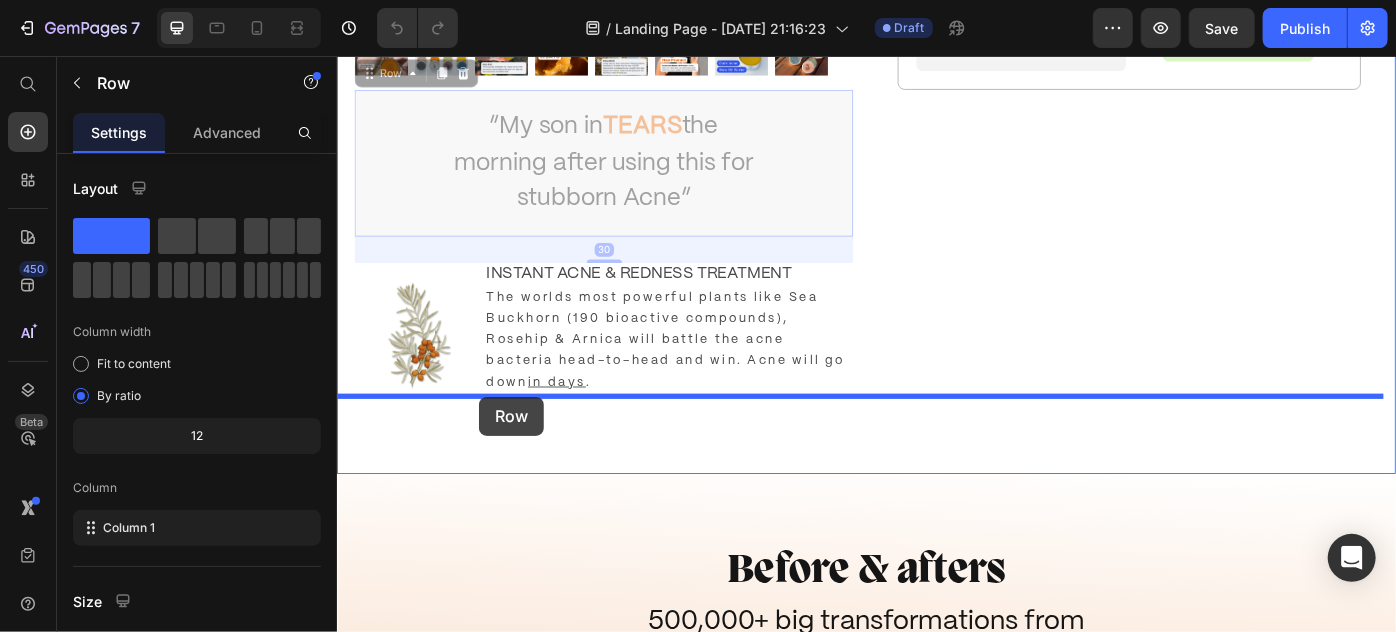 drag, startPoint x: 376, startPoint y: 205, endPoint x: 497, endPoint y: 441, distance: 265.21124 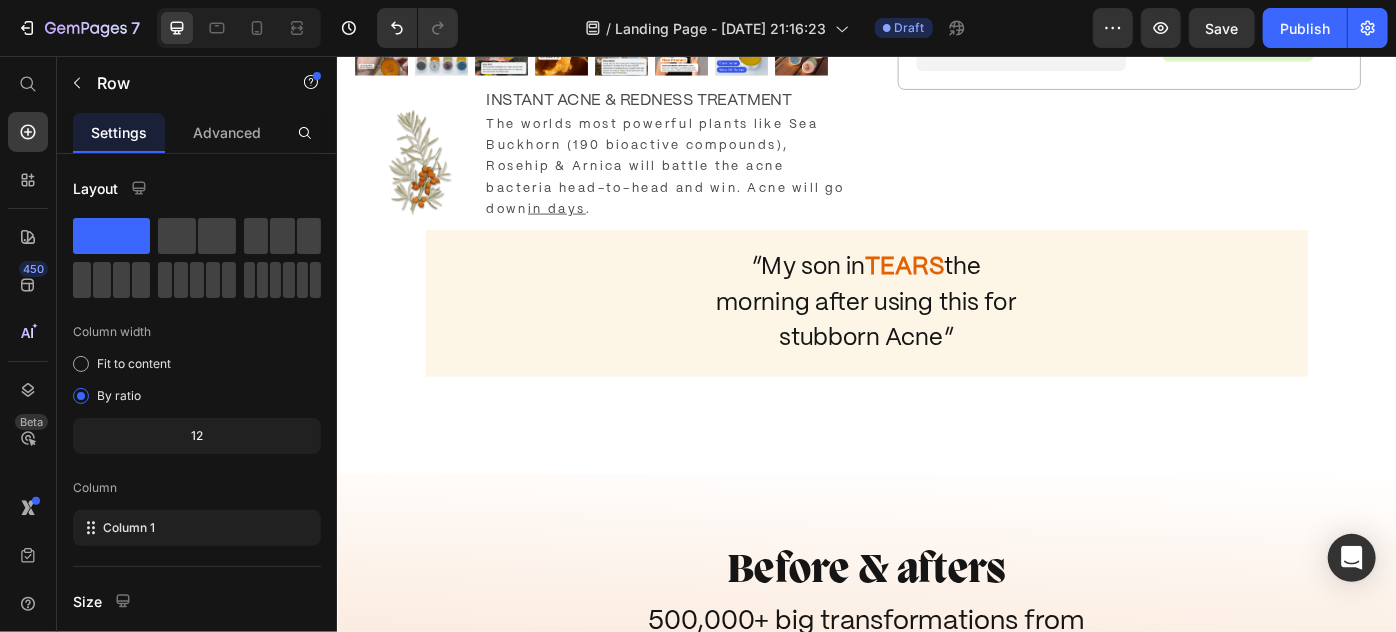 drag, startPoint x: 434, startPoint y: 265, endPoint x: 449, endPoint y: 259, distance: 16.155495 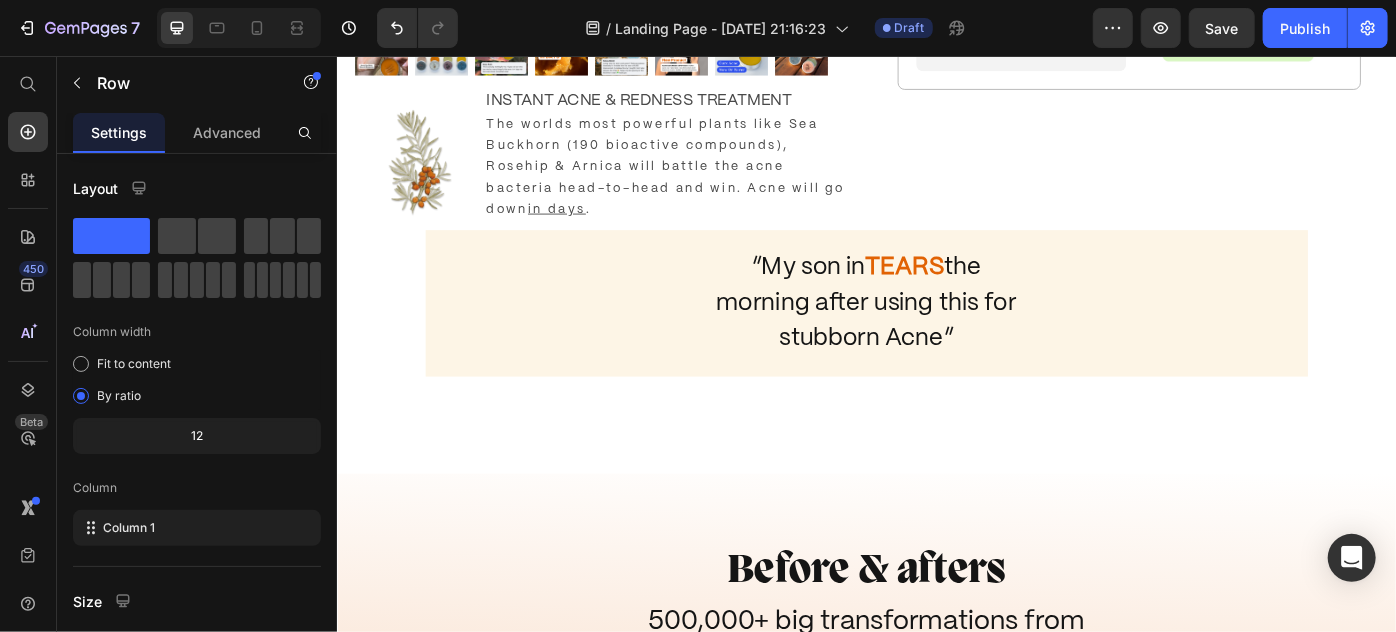 click on "“My son in  TEARS  the  morning after using this for  stubborn Acne” Heading Row   0" at bounding box center [936, 335] 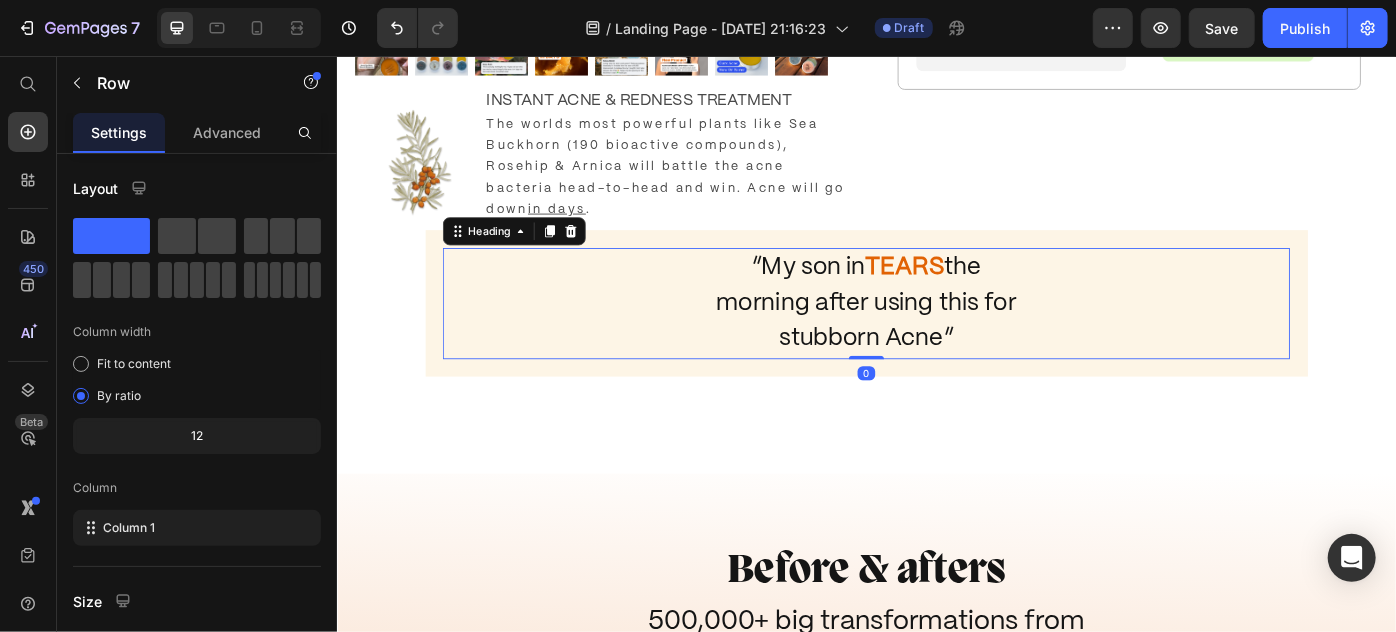 click on "“My son in  TEARS  the  morning after using this for  stubborn Acne”" at bounding box center (936, 335) 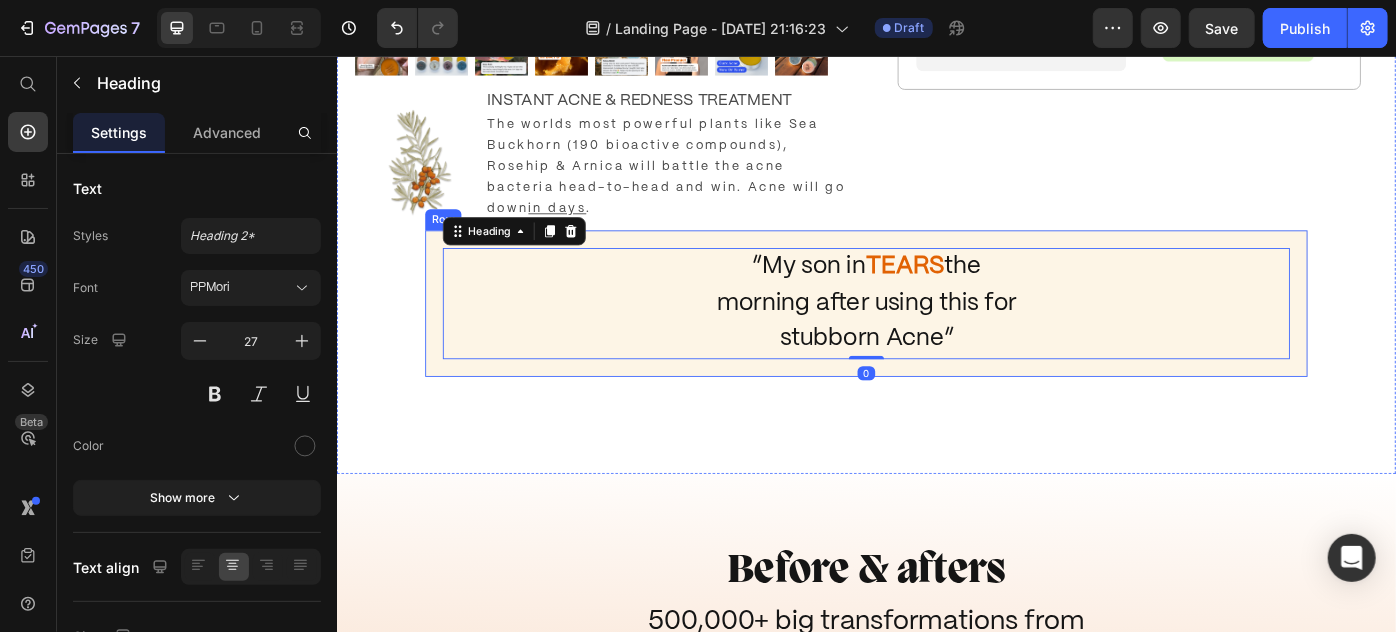 click on "“My son in  TEARS  the  morning after using this for  stubborn Acne” Heading   0 Row" at bounding box center [936, 335] 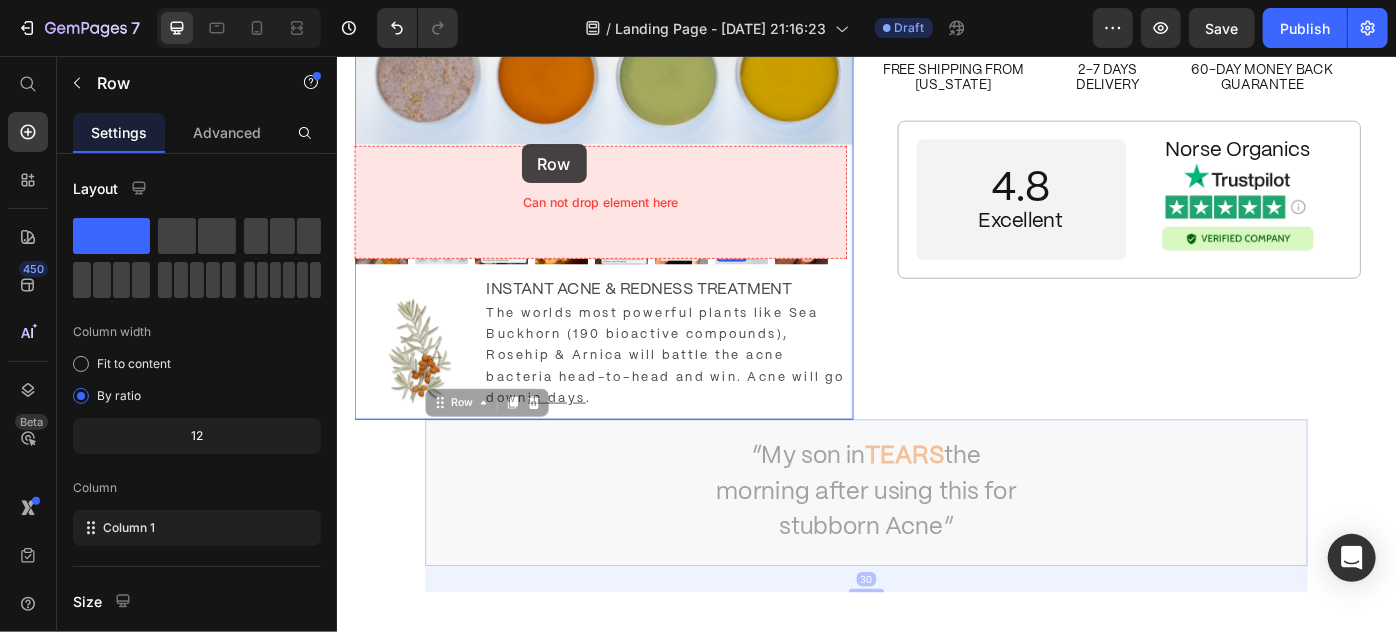 scroll, scrollTop: 549, scrollLeft: 0, axis: vertical 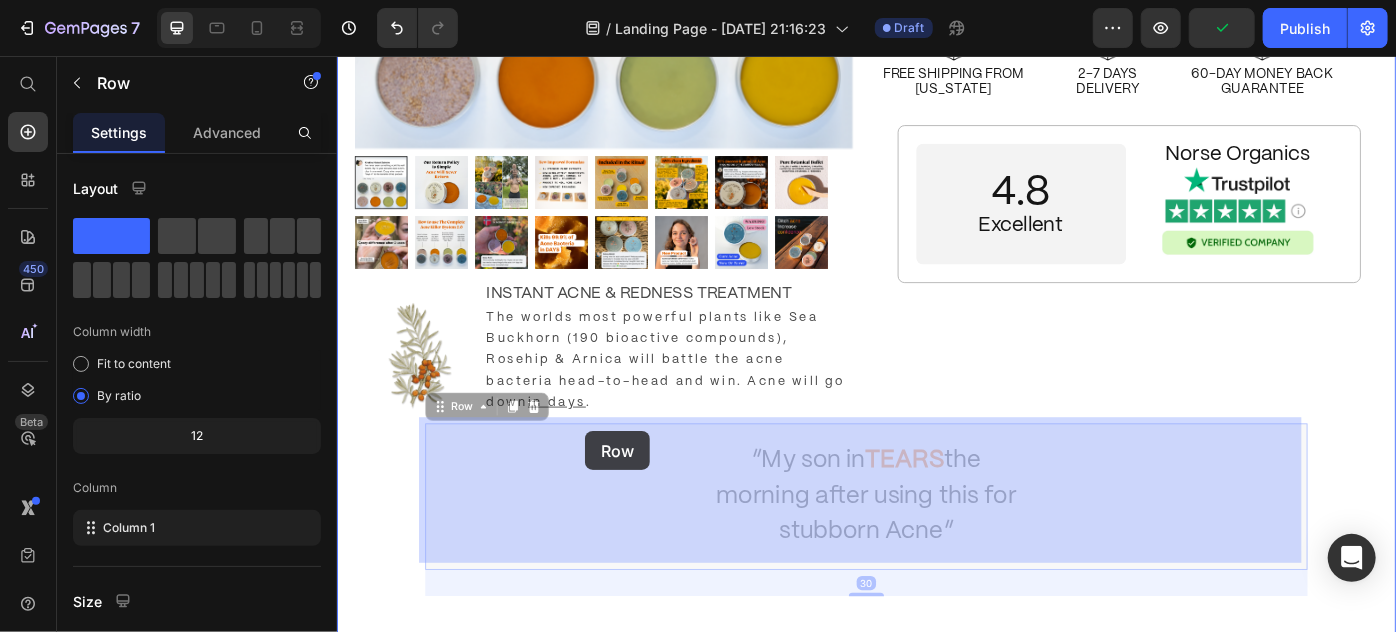 drag, startPoint x: 452, startPoint y: 230, endPoint x: 617, endPoint y: 480, distance: 299.54132 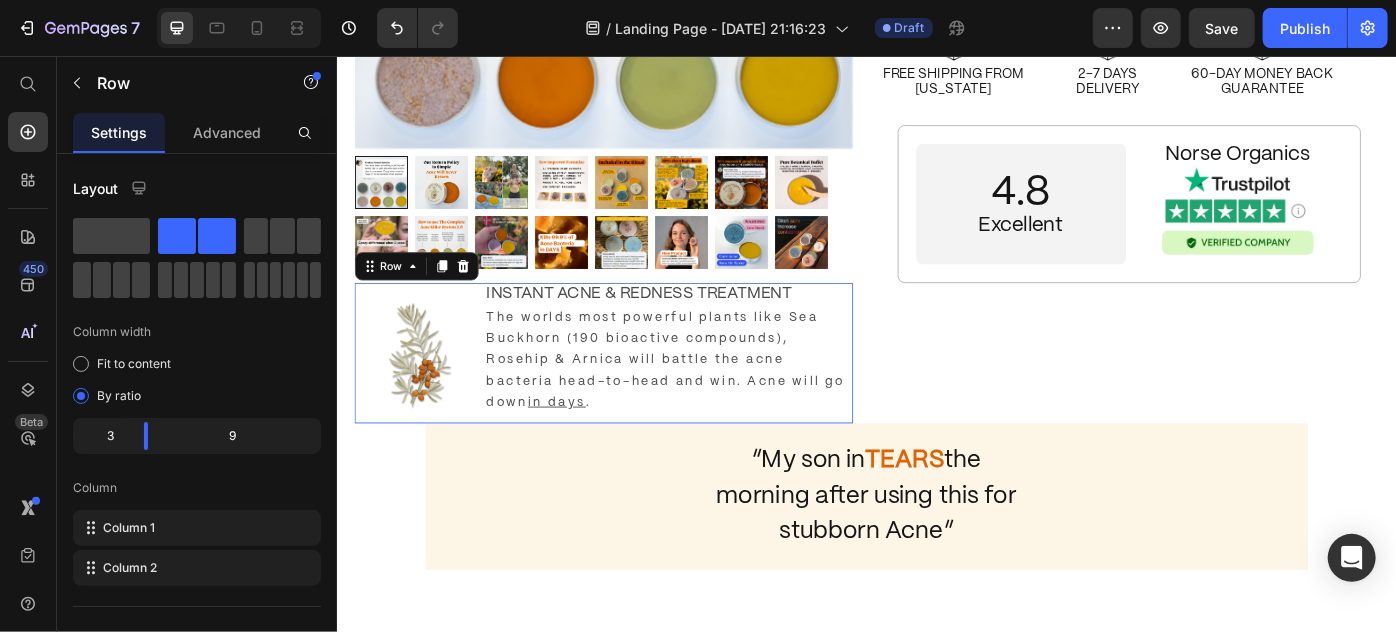 click on "Image Row INSTANT ACNE & REDNESS TREATMENT Heading The worlds most powerful plants like Sea Buckhorn (190 bioactive compounds), Rosehip & Arnica will battle the acne bacteria head-to-head and win. Acne will go down  in days . Heading Row Row   0" at bounding box center (638, 391) 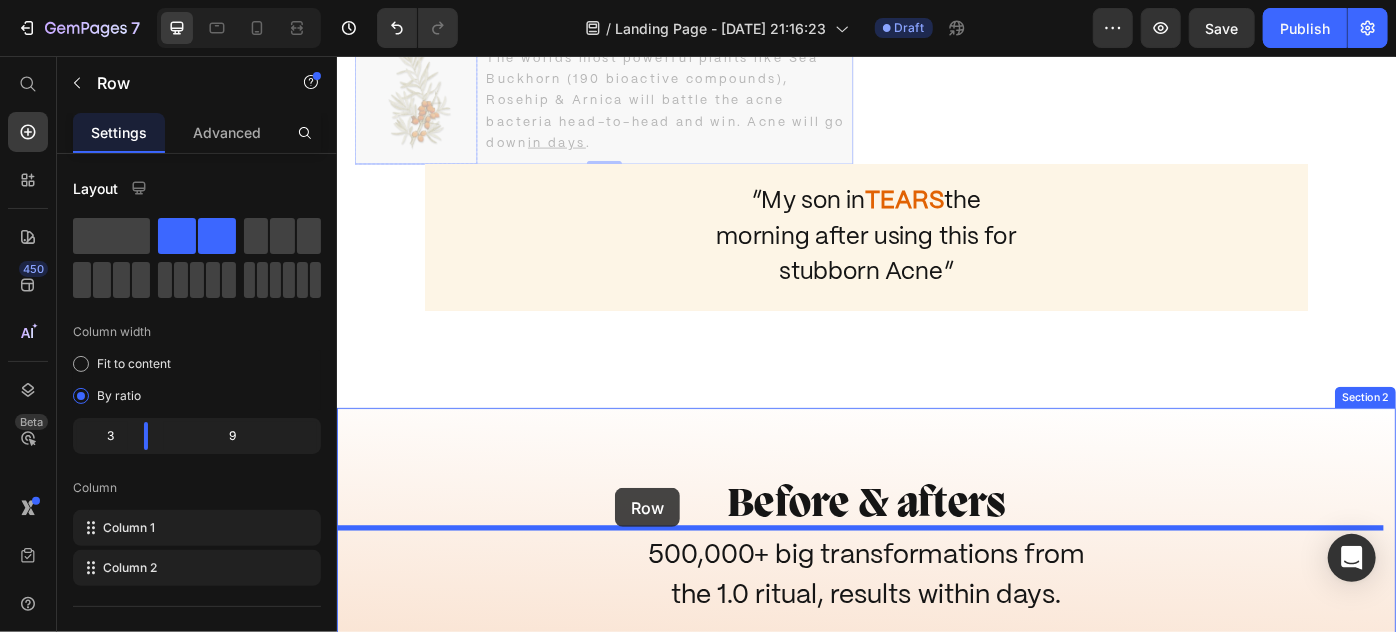scroll, scrollTop: 866, scrollLeft: 0, axis: vertical 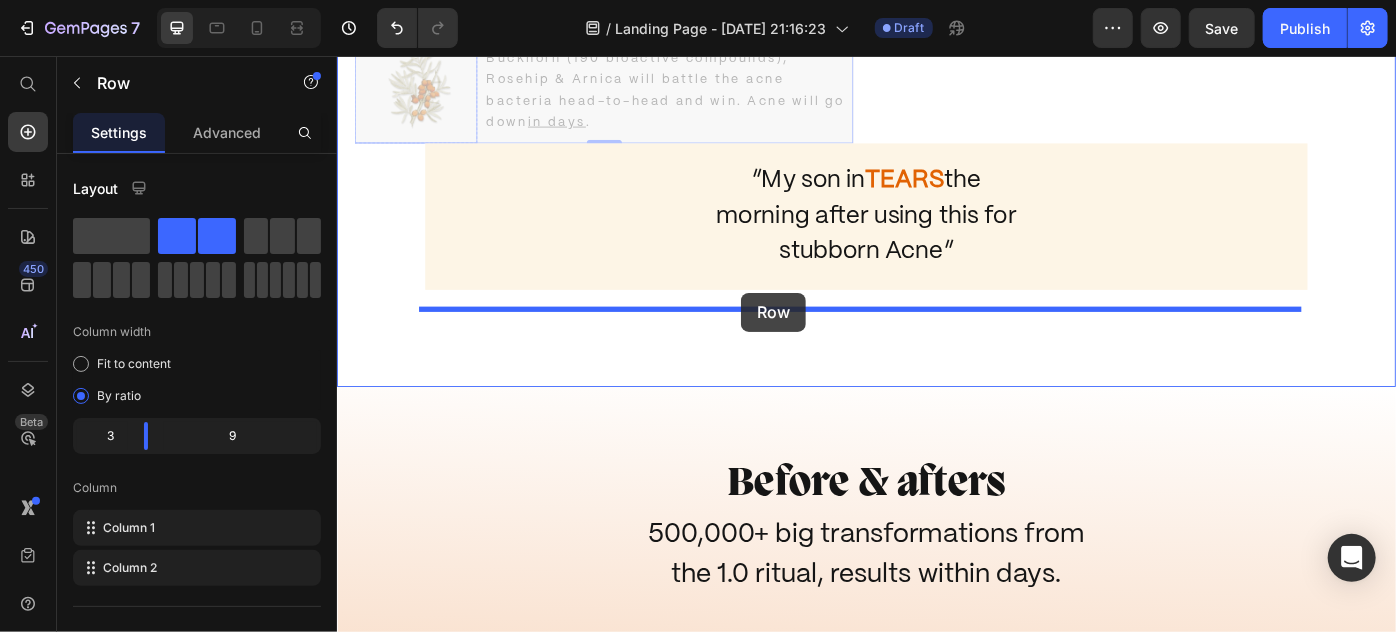 drag, startPoint x: 381, startPoint y: 284, endPoint x: 796, endPoint y: 325, distance: 417.0204 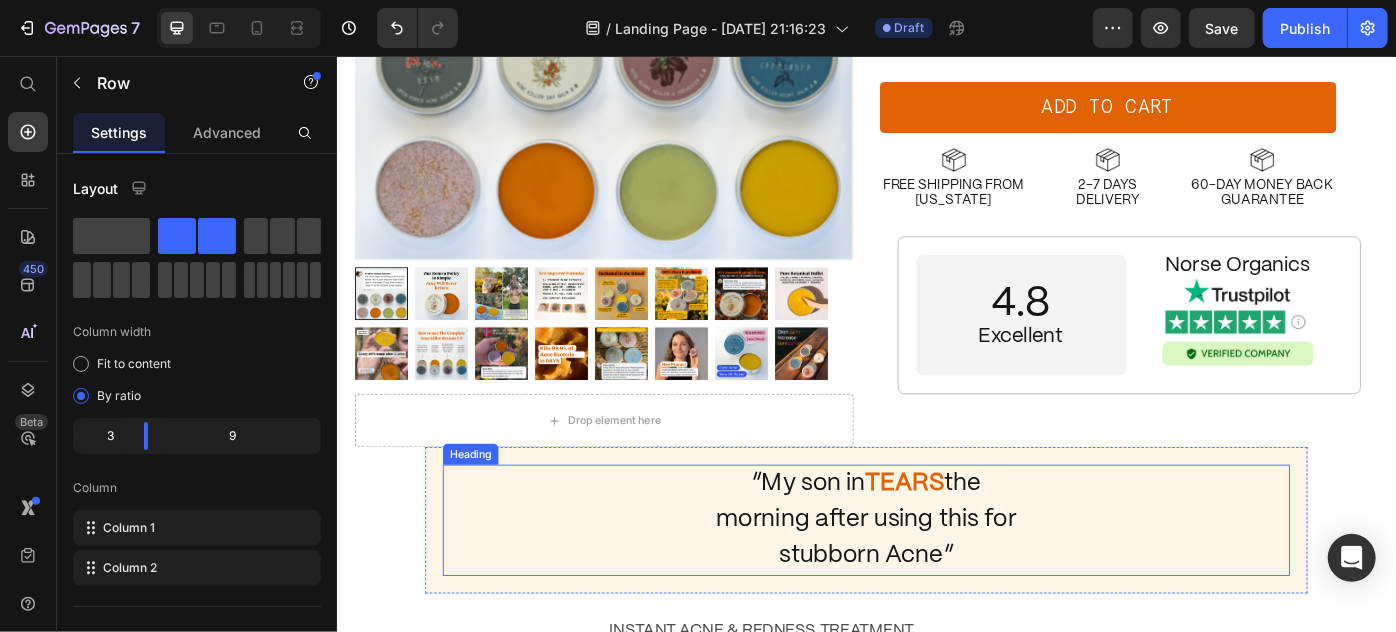 scroll, scrollTop: 411, scrollLeft: 0, axis: vertical 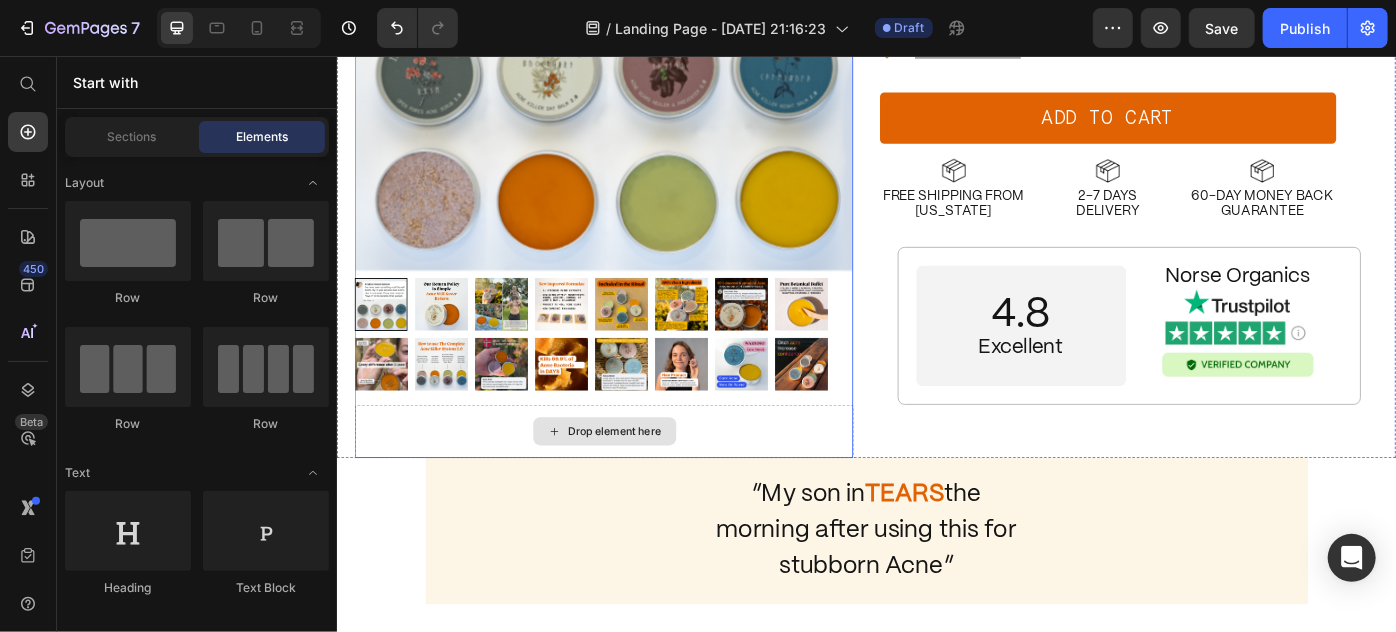 click on "Drop element here" at bounding box center [651, 480] 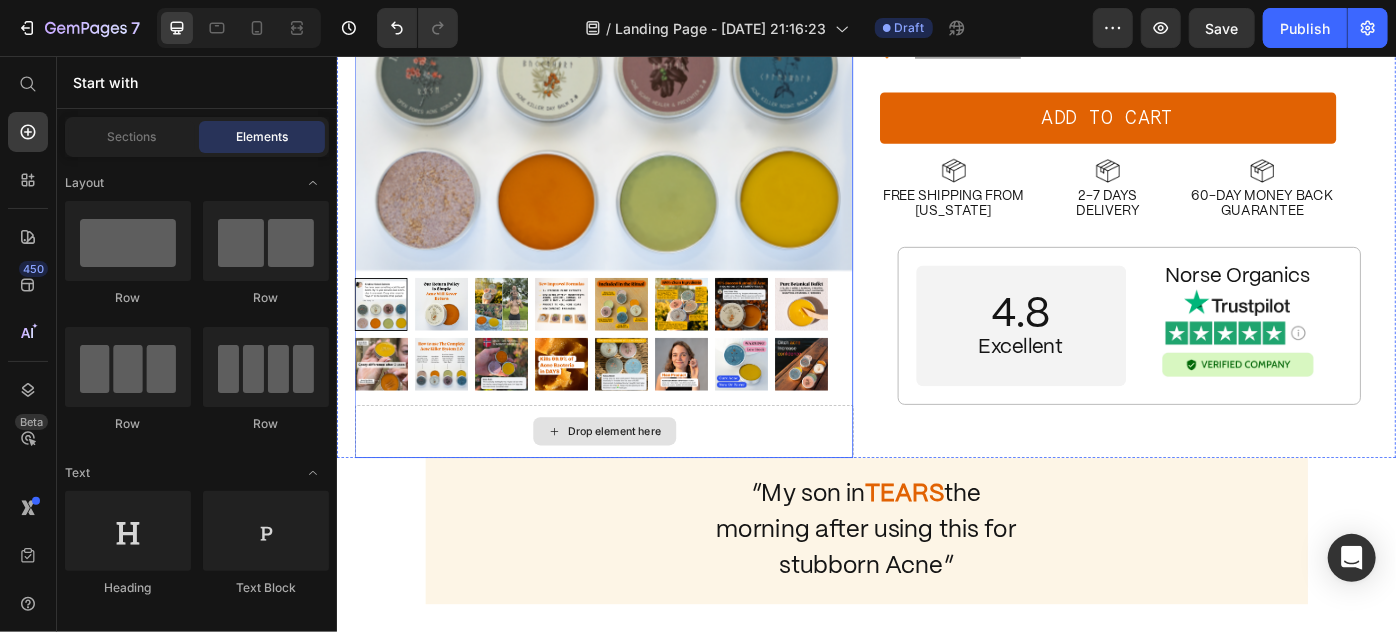 click on "Drop element here" at bounding box center (639, 480) 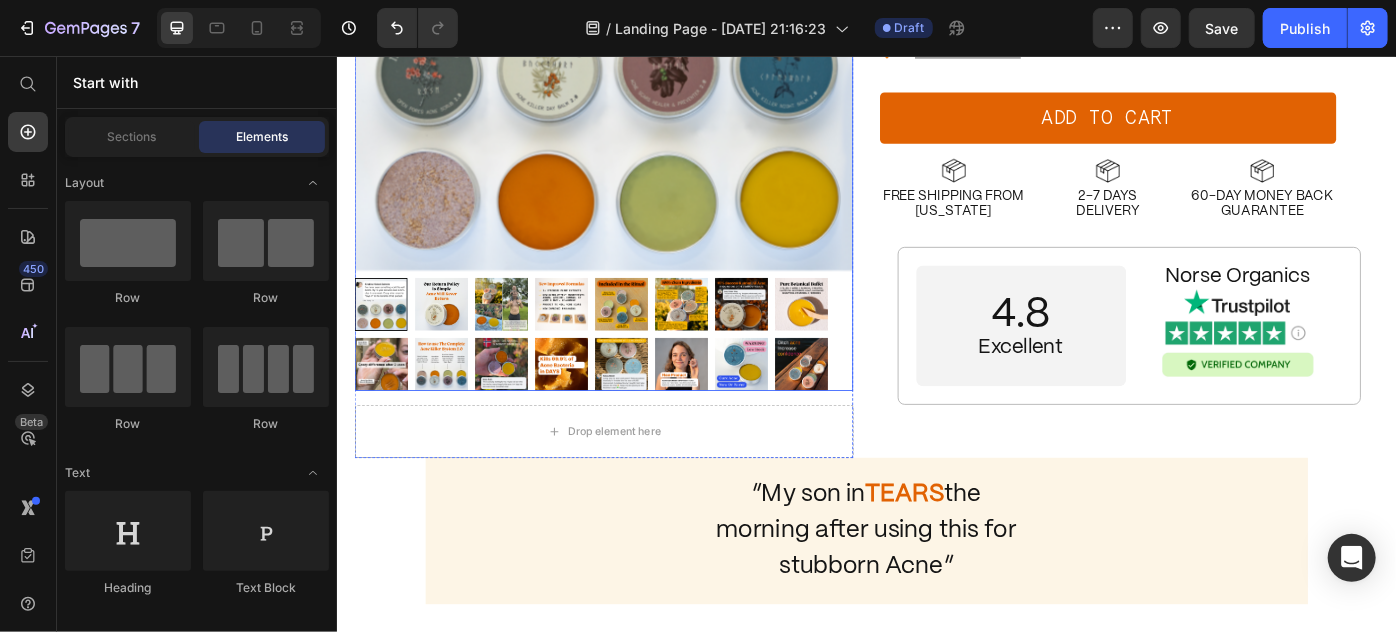 click at bounding box center [638, 15] 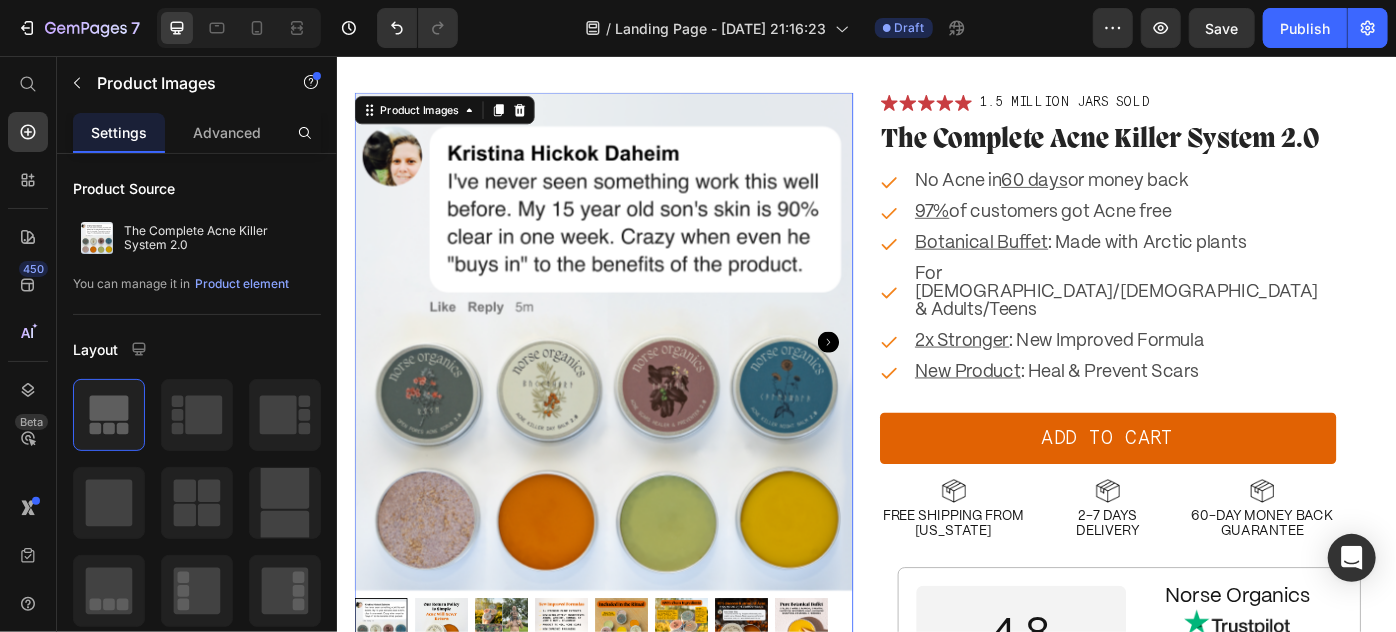 scroll, scrollTop: 0, scrollLeft: 0, axis: both 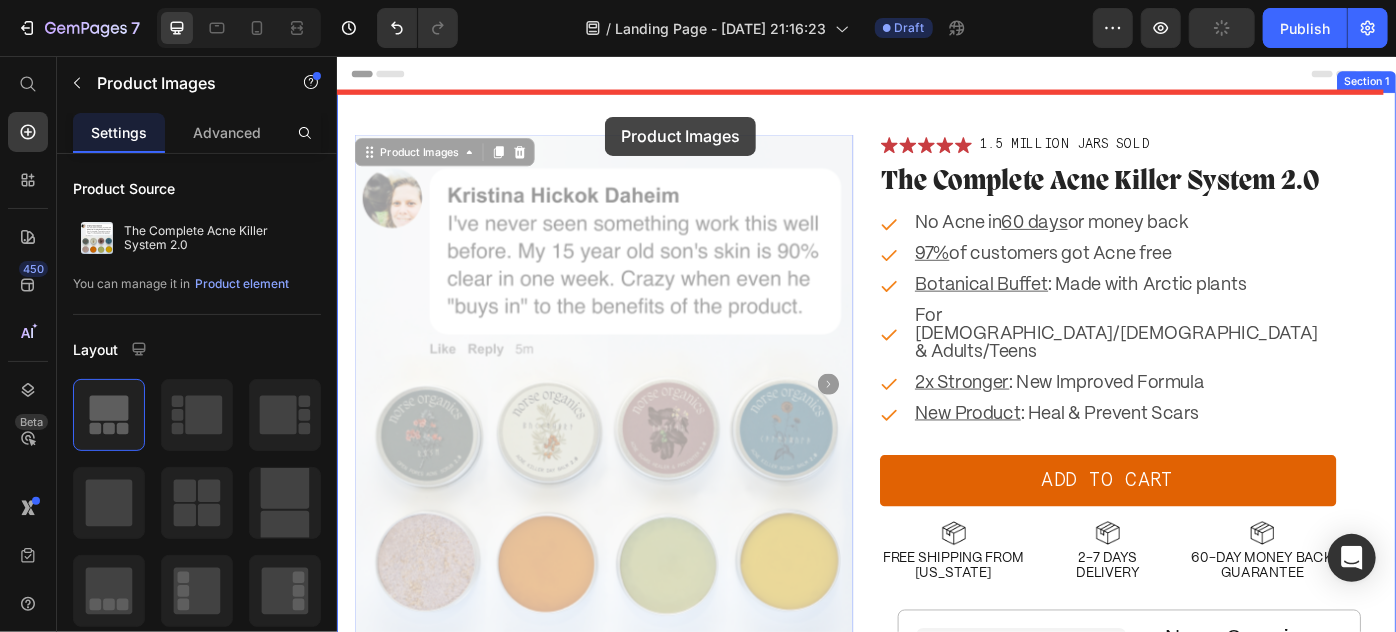 drag, startPoint x: 372, startPoint y: 155, endPoint x: 640, endPoint y: 124, distance: 269.78696 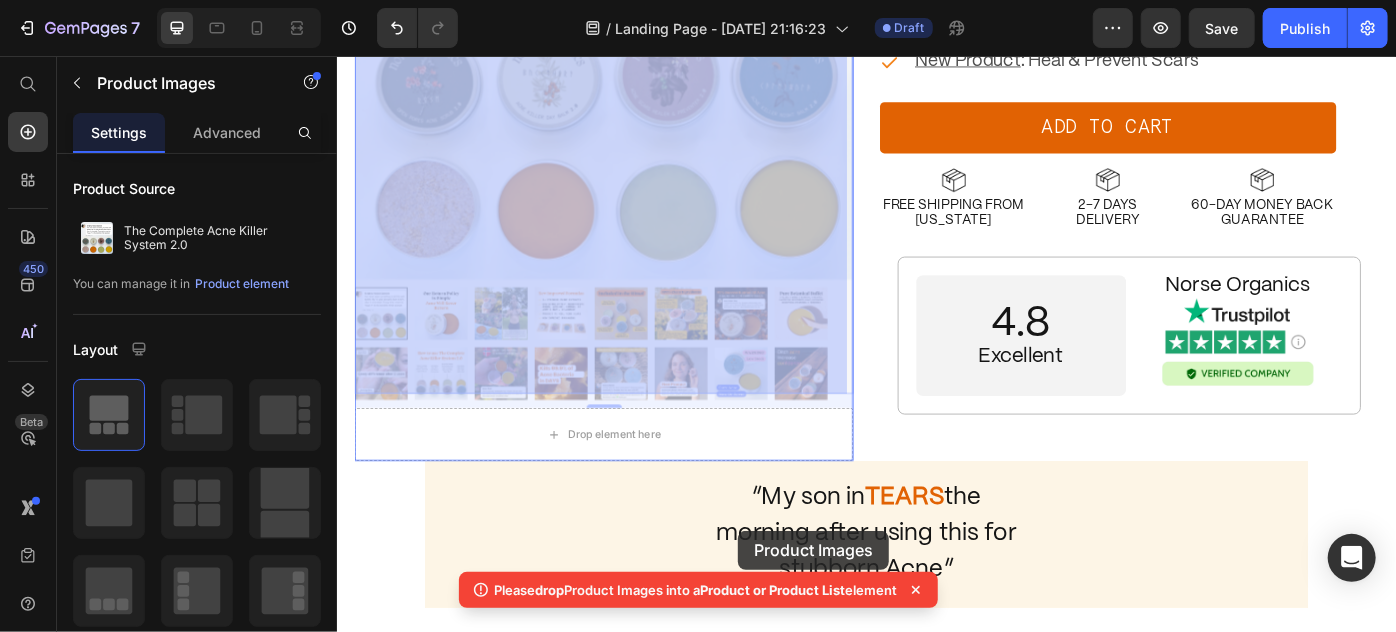 scroll, scrollTop: 546, scrollLeft: 0, axis: vertical 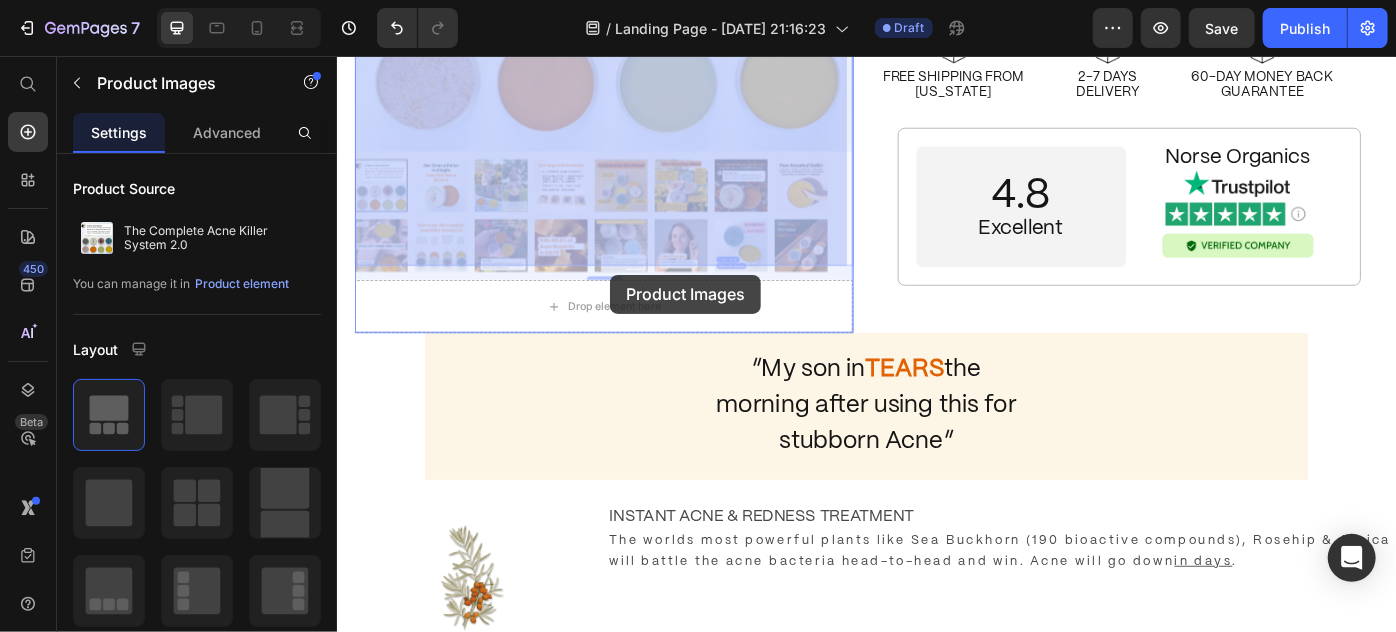 drag, startPoint x: 409, startPoint y: 127, endPoint x: 645, endPoint y: 303, distance: 294.4011 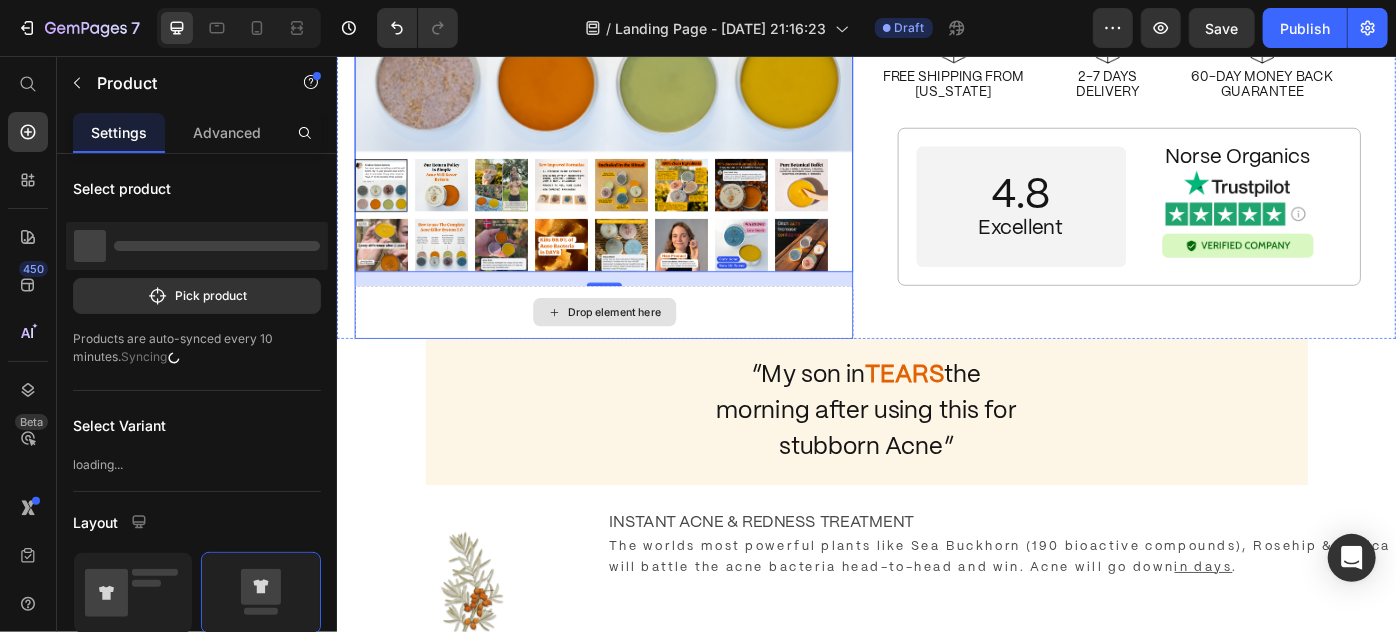 click on "Drop element here" at bounding box center (638, 345) 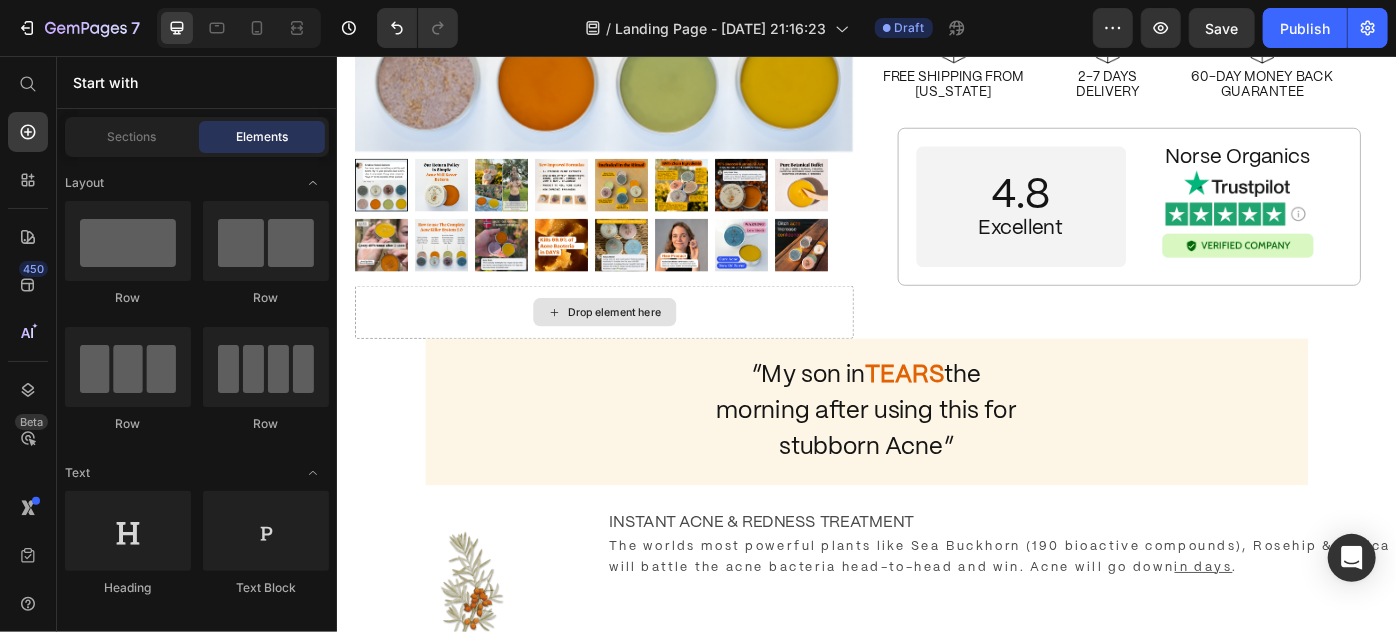 click on "Drop element here" at bounding box center [639, 345] 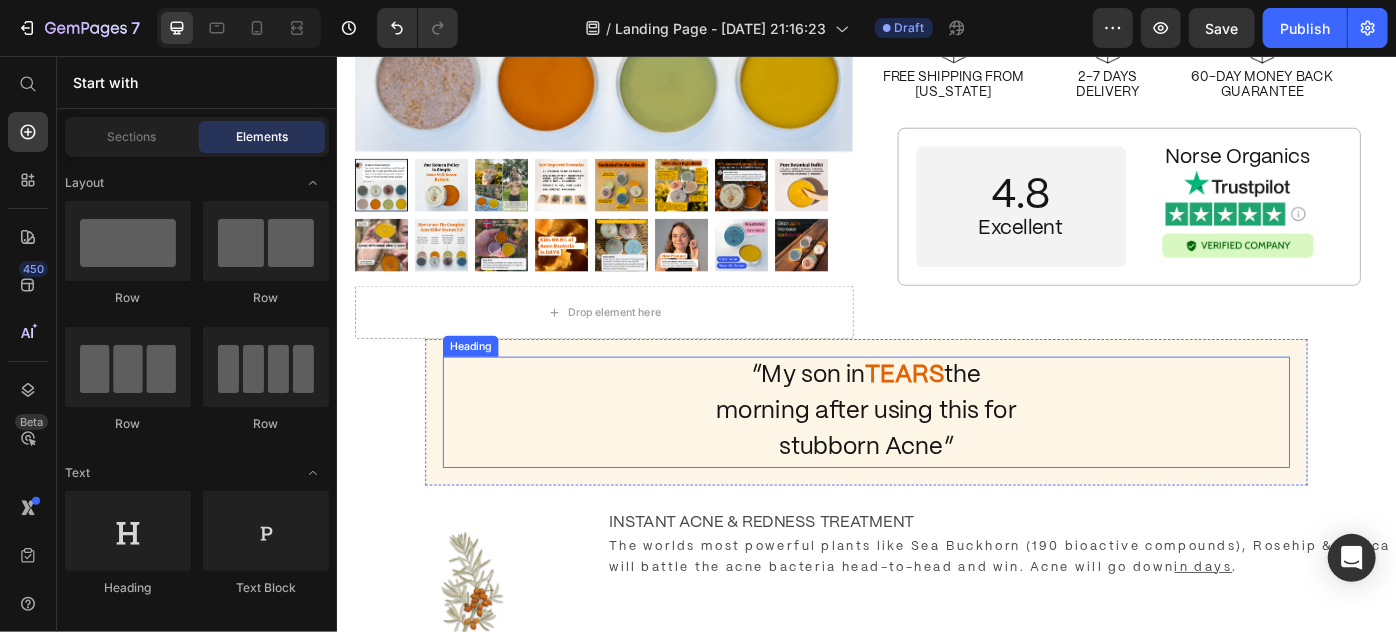 click on "“My son in  TEARS  the  morning after using this for  stubborn Acne”" at bounding box center (936, 458) 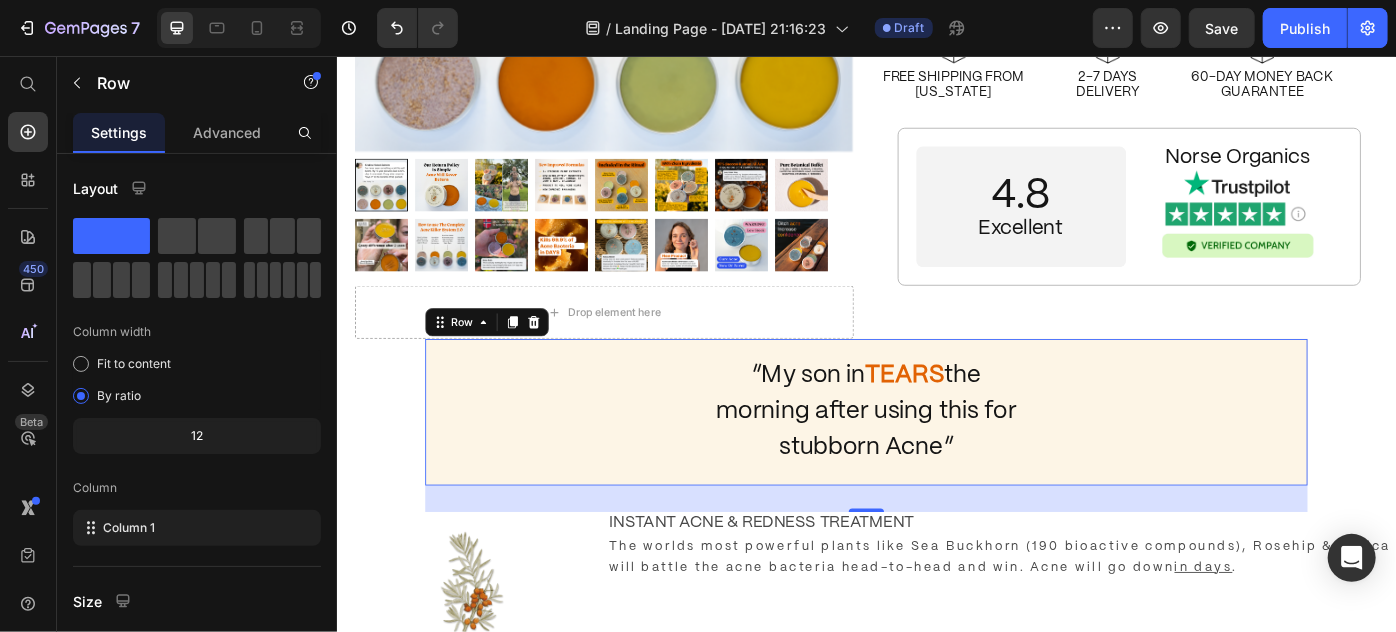 click on "“My son in  TEARS  the  morning after using this for  stubborn Acne” Heading Row   0" at bounding box center [936, 458] 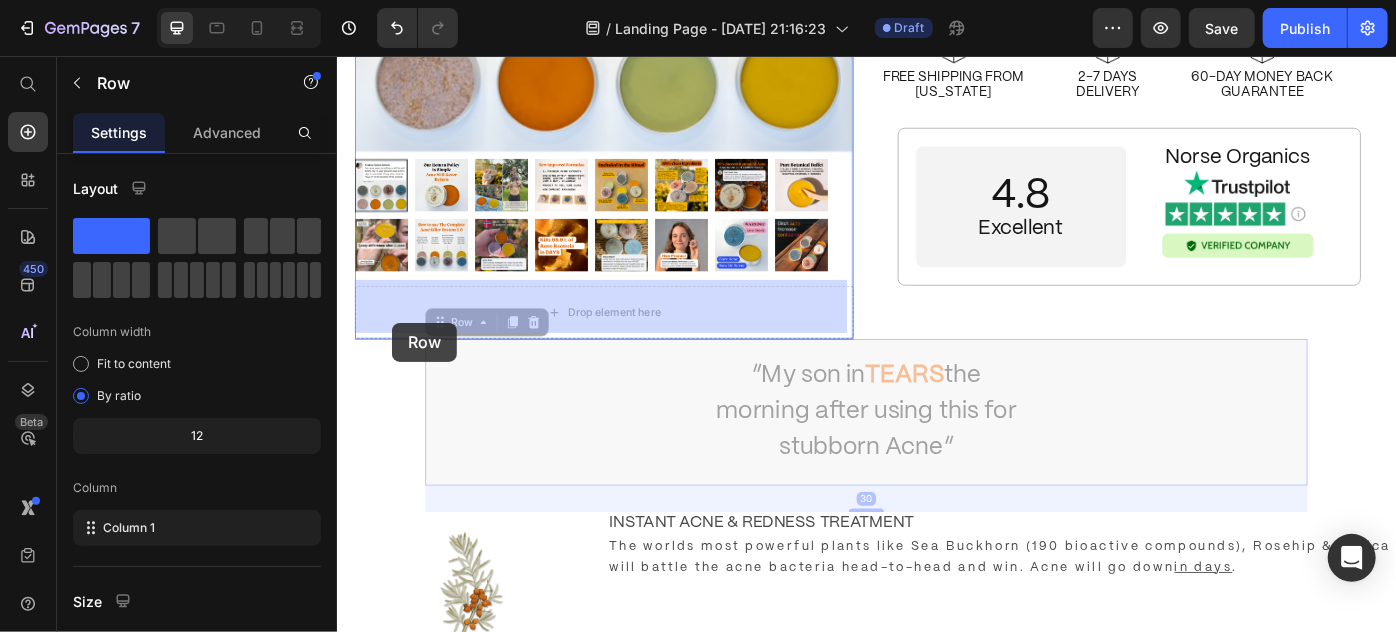 drag, startPoint x: 446, startPoint y: 352, endPoint x: 398, endPoint y: 357, distance: 48.259712 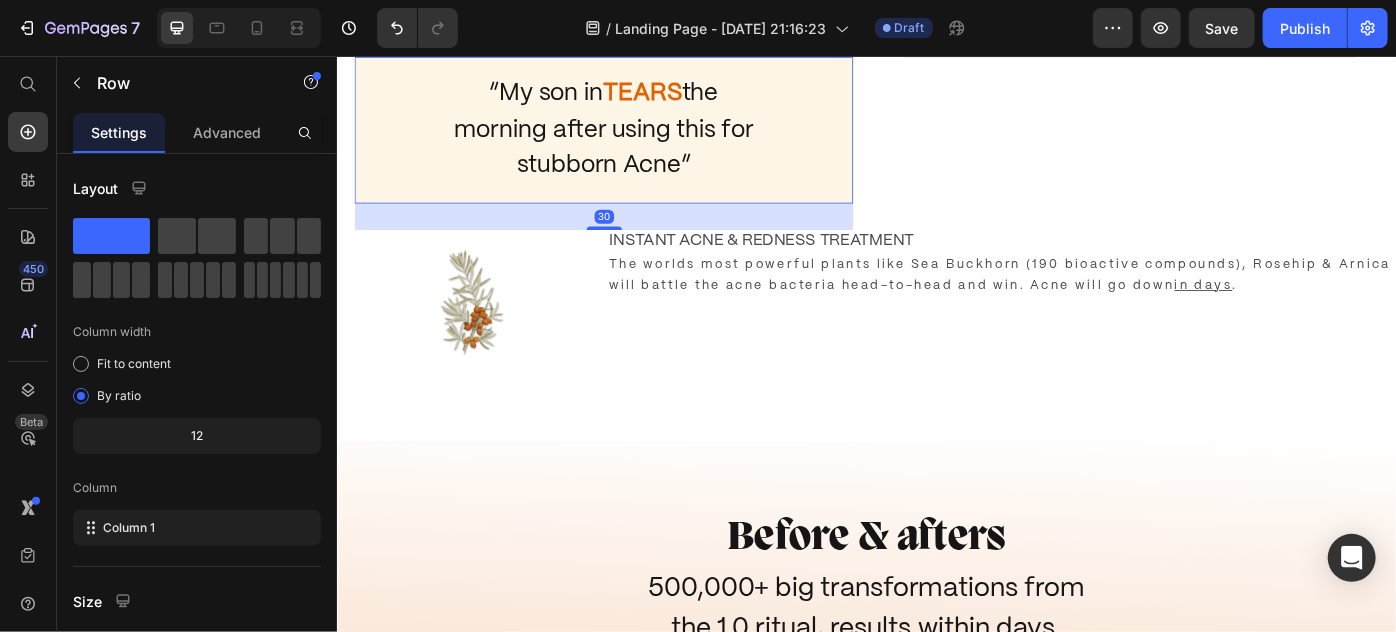 scroll, scrollTop: 819, scrollLeft: 0, axis: vertical 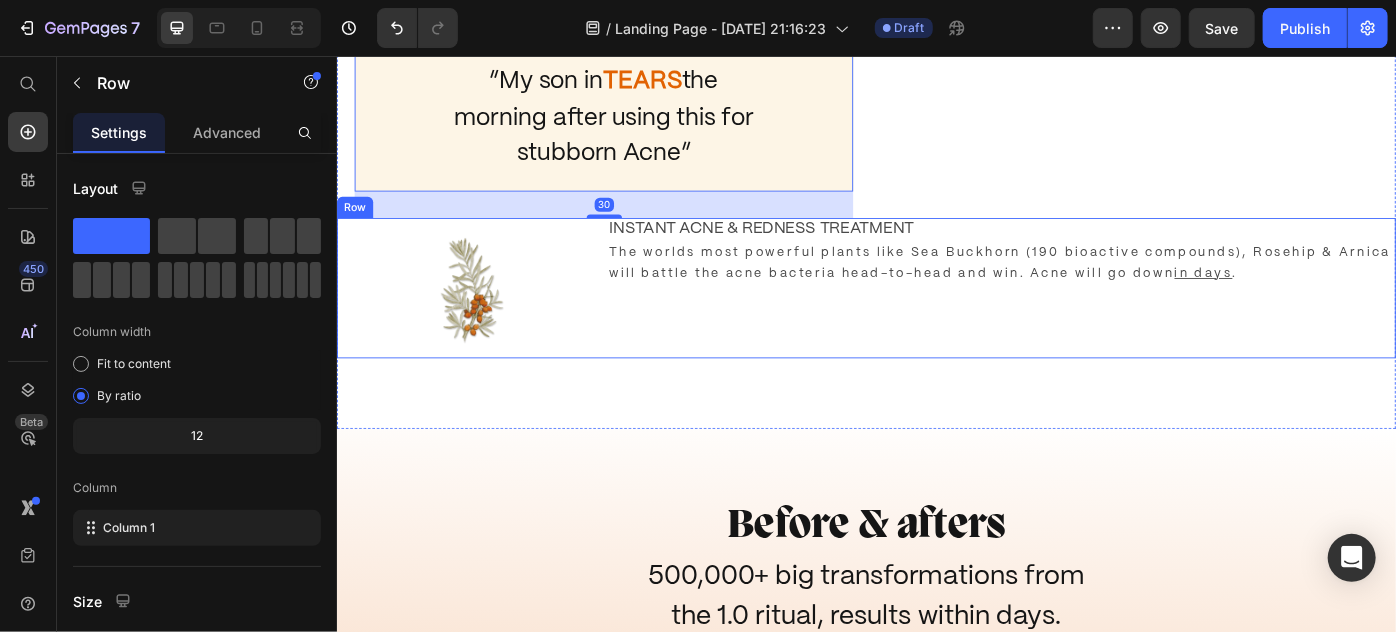 click on "INSTANT ACNE & REDNESS TREATMENT Heading The worlds most powerful plants like Sea Buckhorn (190 bioactive compounds), Rosehip & Arnica will battle the acne bacteria head-to-head and win. Acne will go down  in days . Heading Row" at bounding box center (1089, 317) 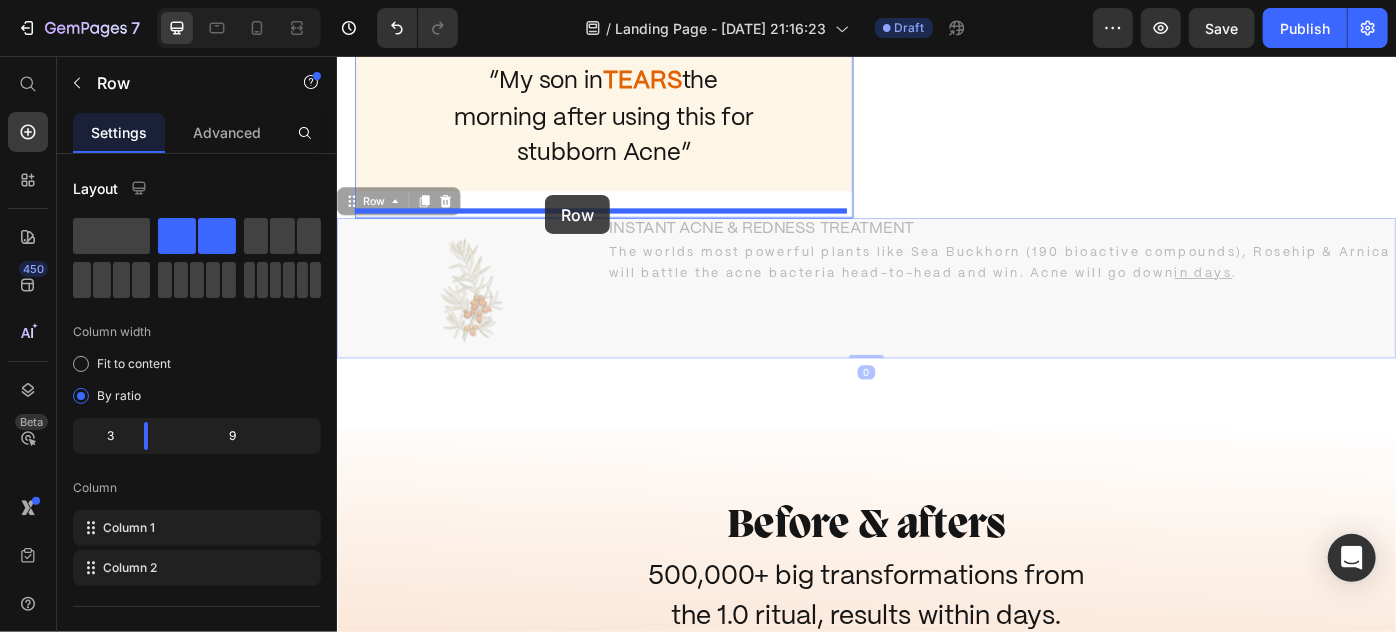 drag, startPoint x: 358, startPoint y: 208, endPoint x: 572, endPoint y: 213, distance: 214.05841 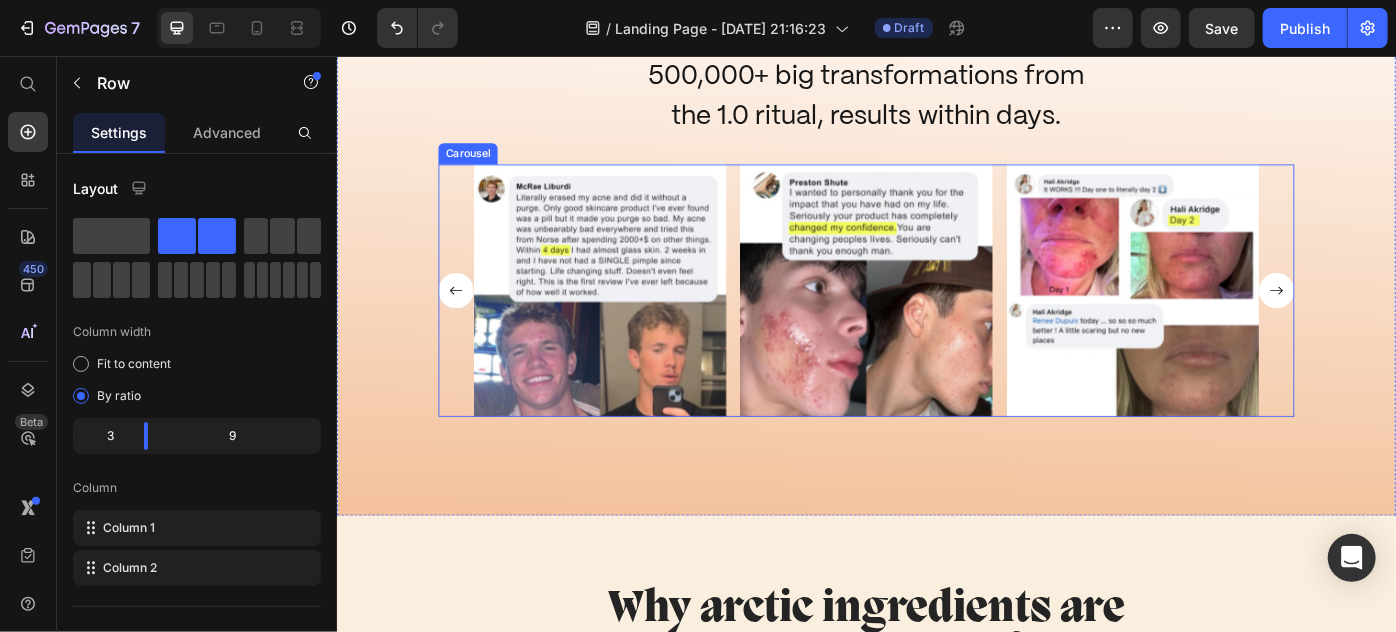 scroll, scrollTop: 1365, scrollLeft: 0, axis: vertical 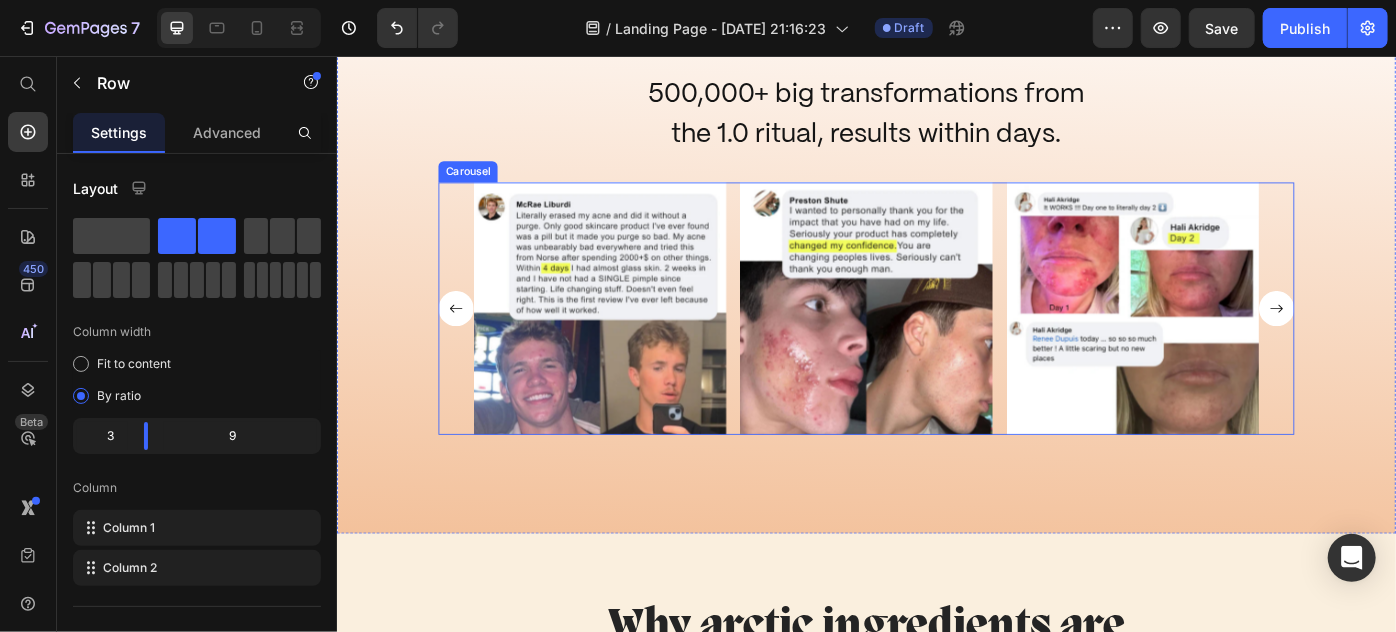 click on "Image Image Image Image Image Image Image Image Image Image Image Image Image Image Image Image Image Image Image Image" at bounding box center (936, 341) 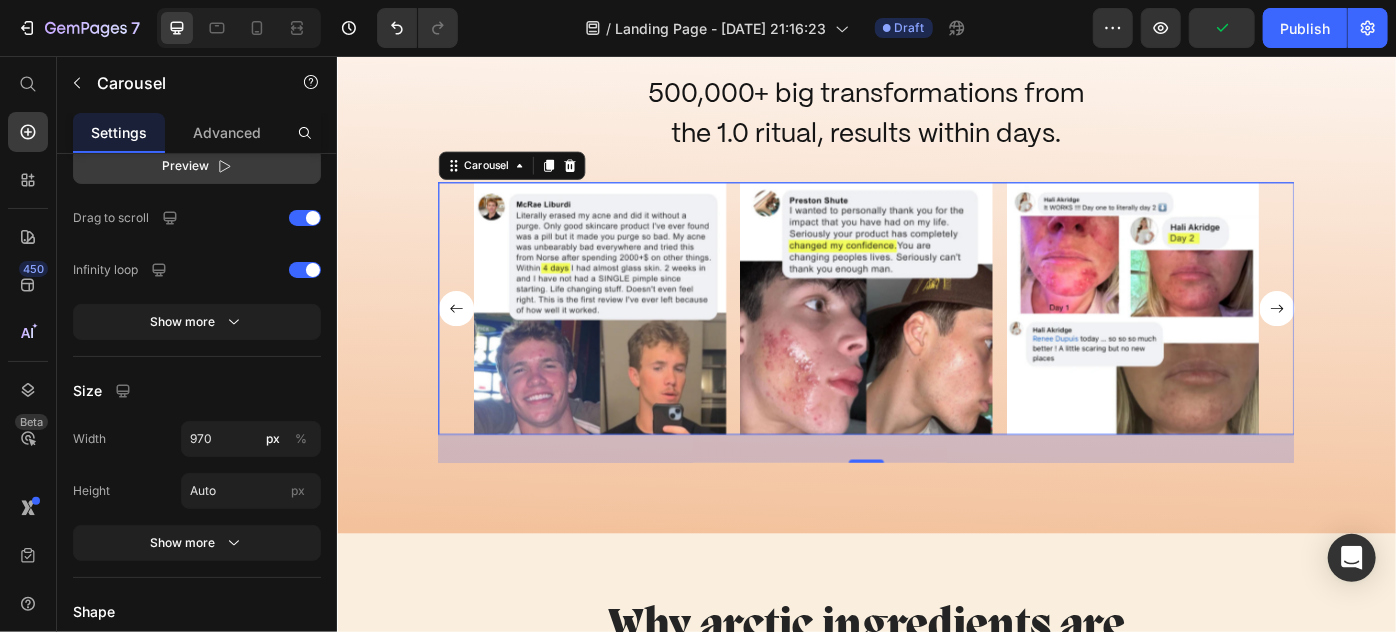 scroll, scrollTop: 2180, scrollLeft: 0, axis: vertical 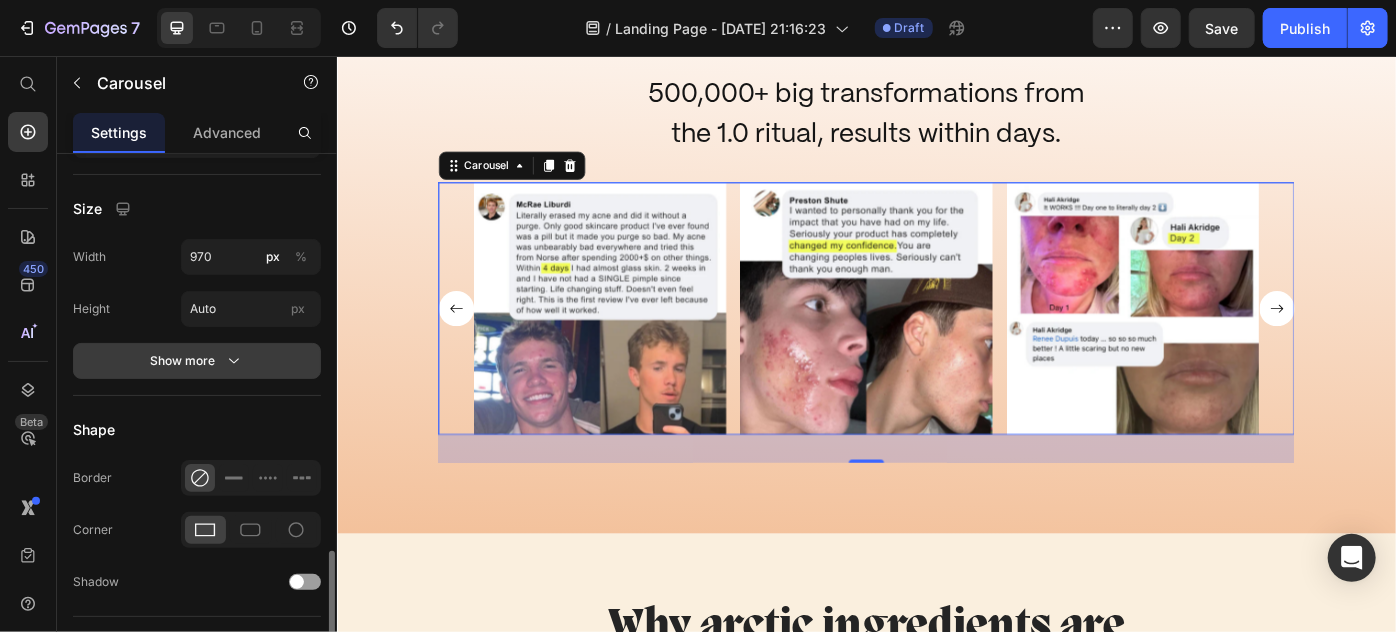 click on "Show more" at bounding box center (197, 361) 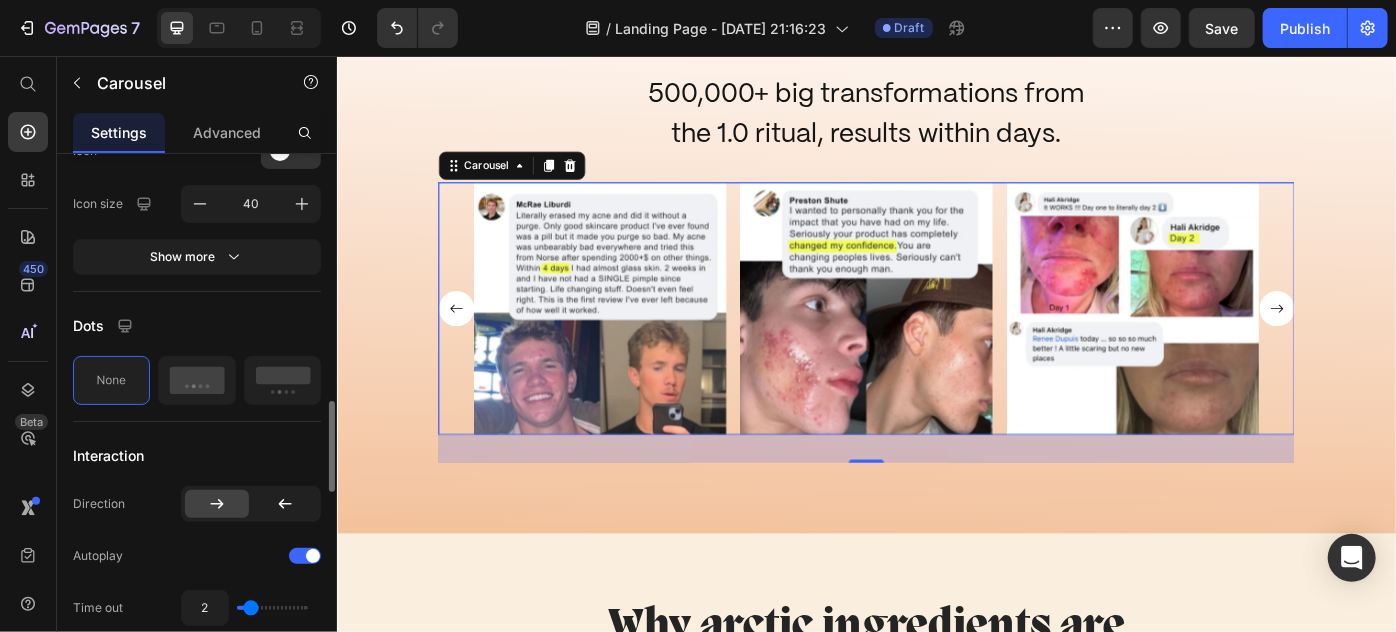 scroll, scrollTop: 1361, scrollLeft: 0, axis: vertical 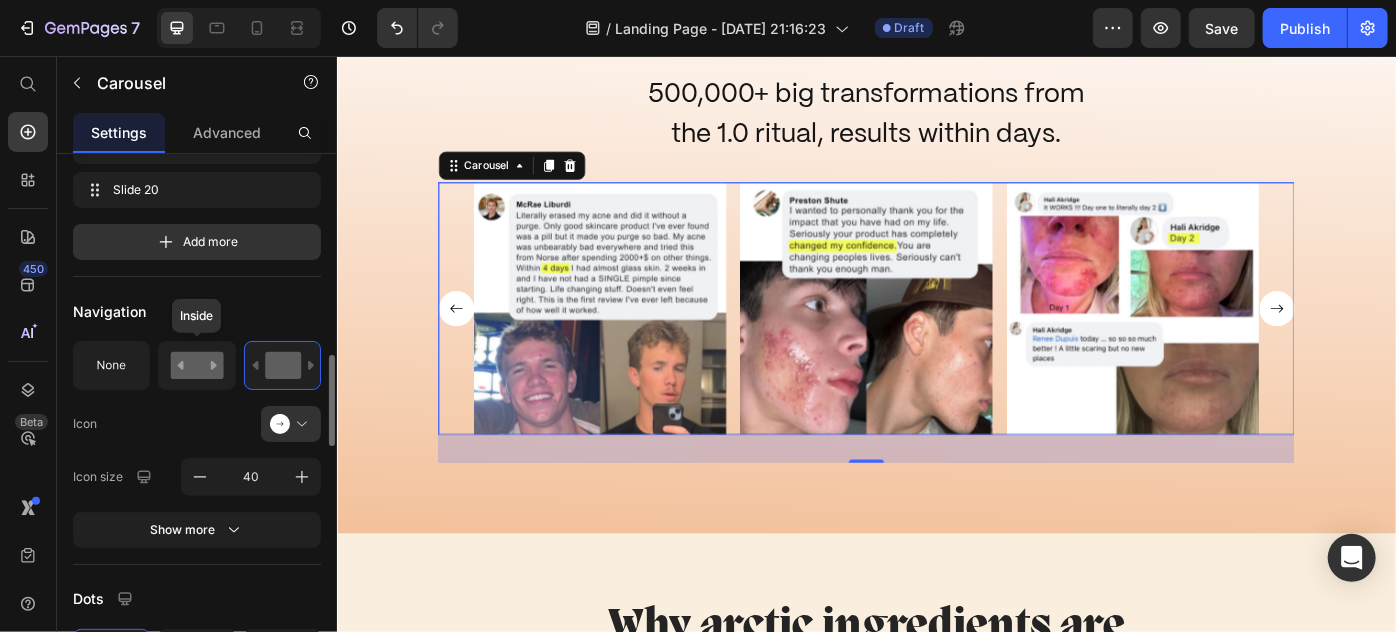 click 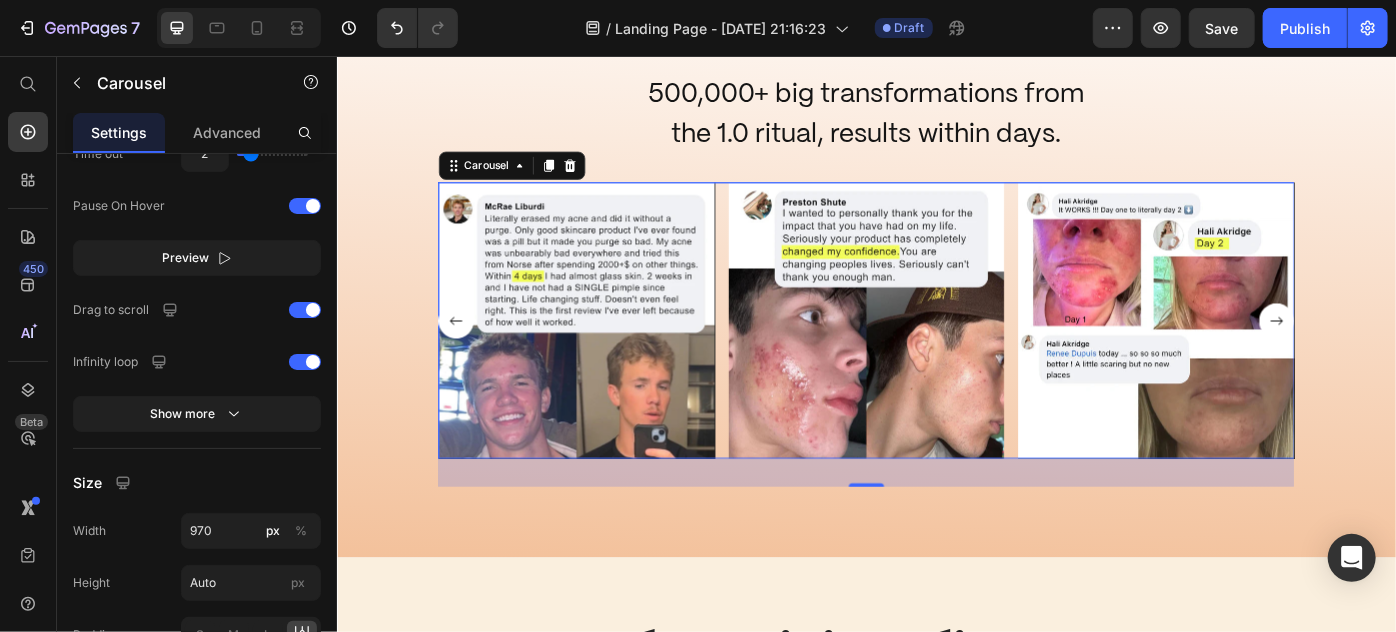 scroll, scrollTop: 2178, scrollLeft: 0, axis: vertical 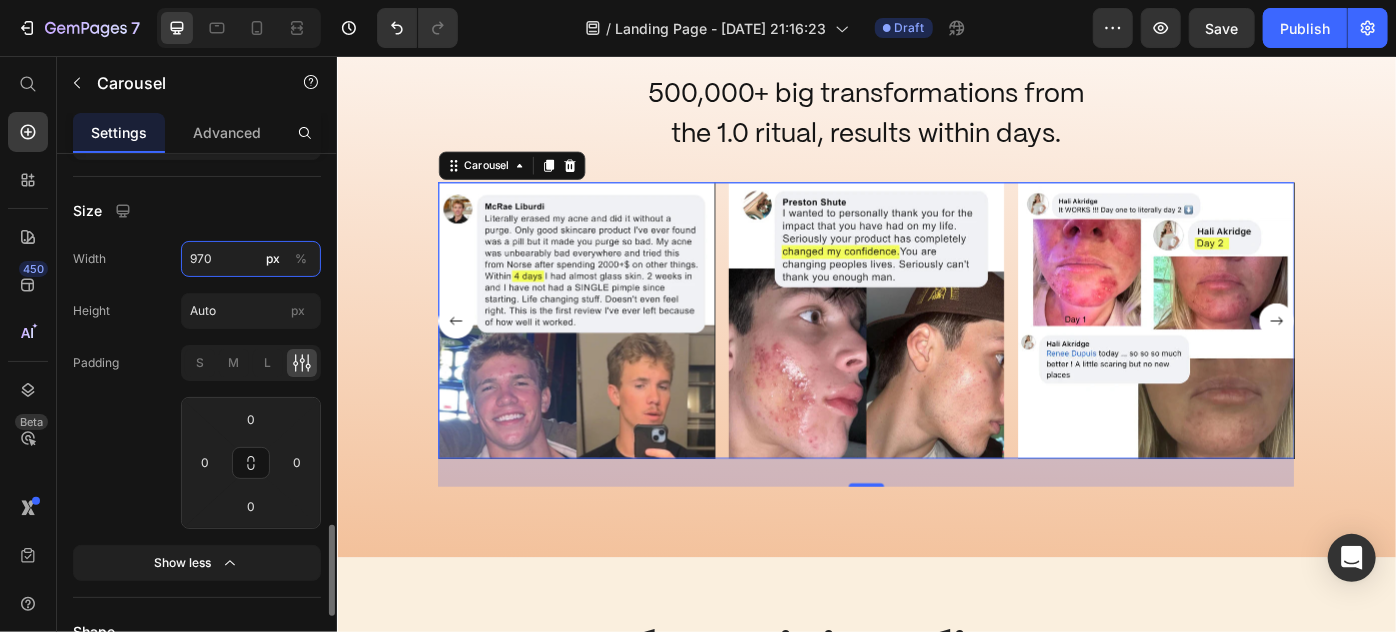 click on "970" at bounding box center [251, 259] 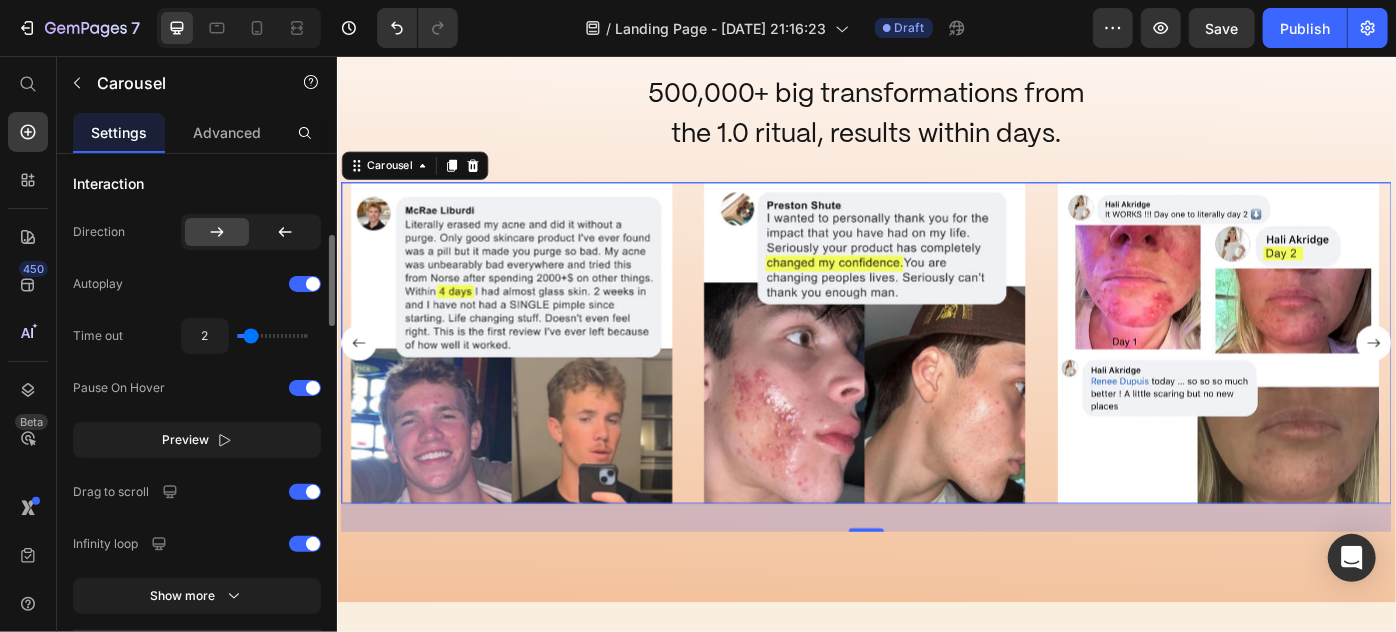 scroll, scrollTop: 1360, scrollLeft: 0, axis: vertical 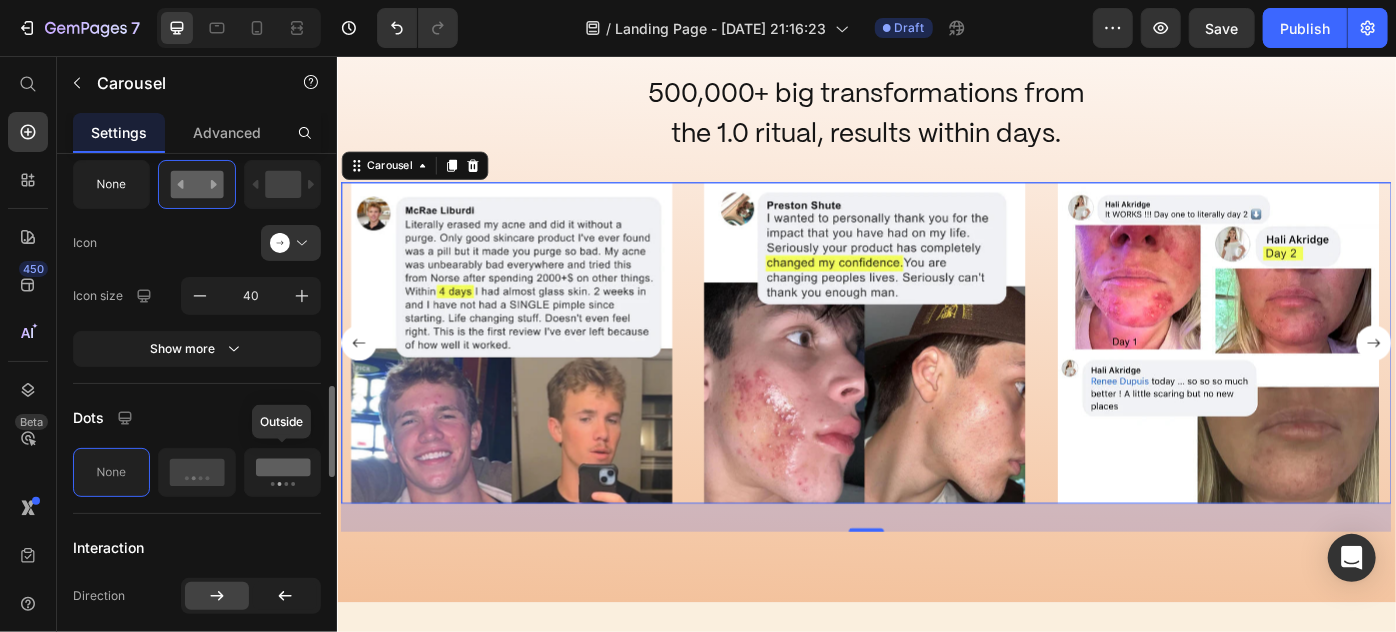 type on "1189.4" 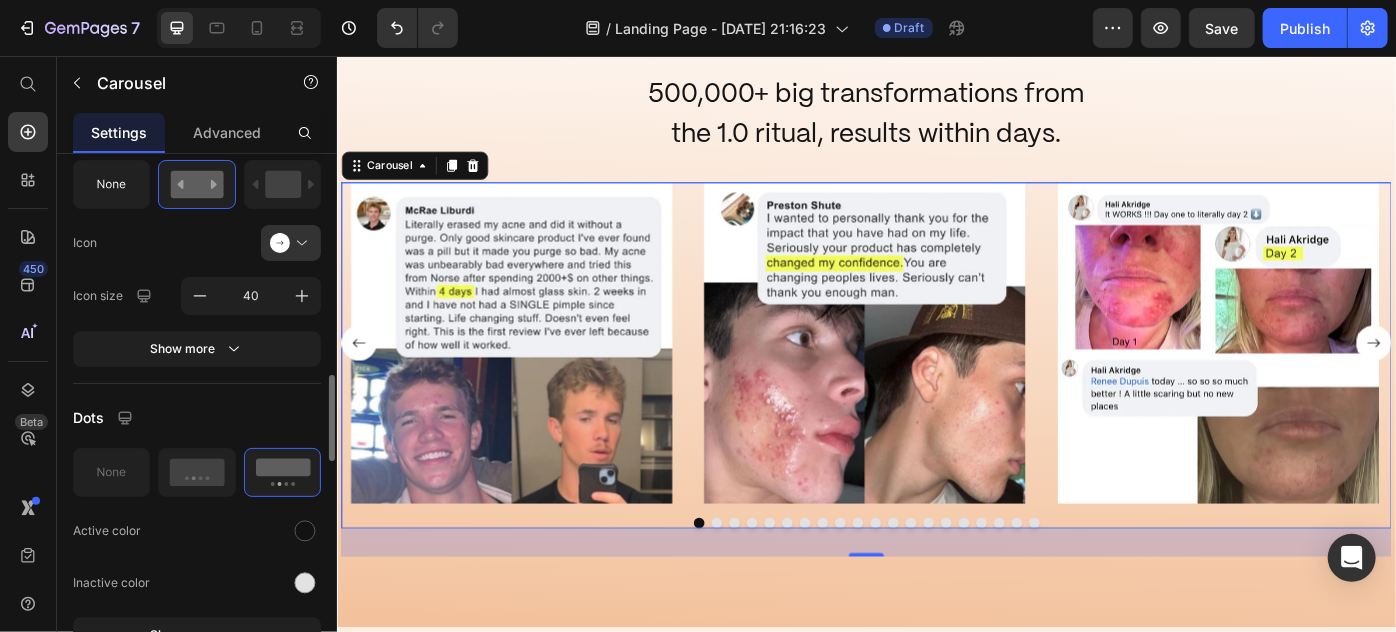 scroll, scrollTop: 1178, scrollLeft: 0, axis: vertical 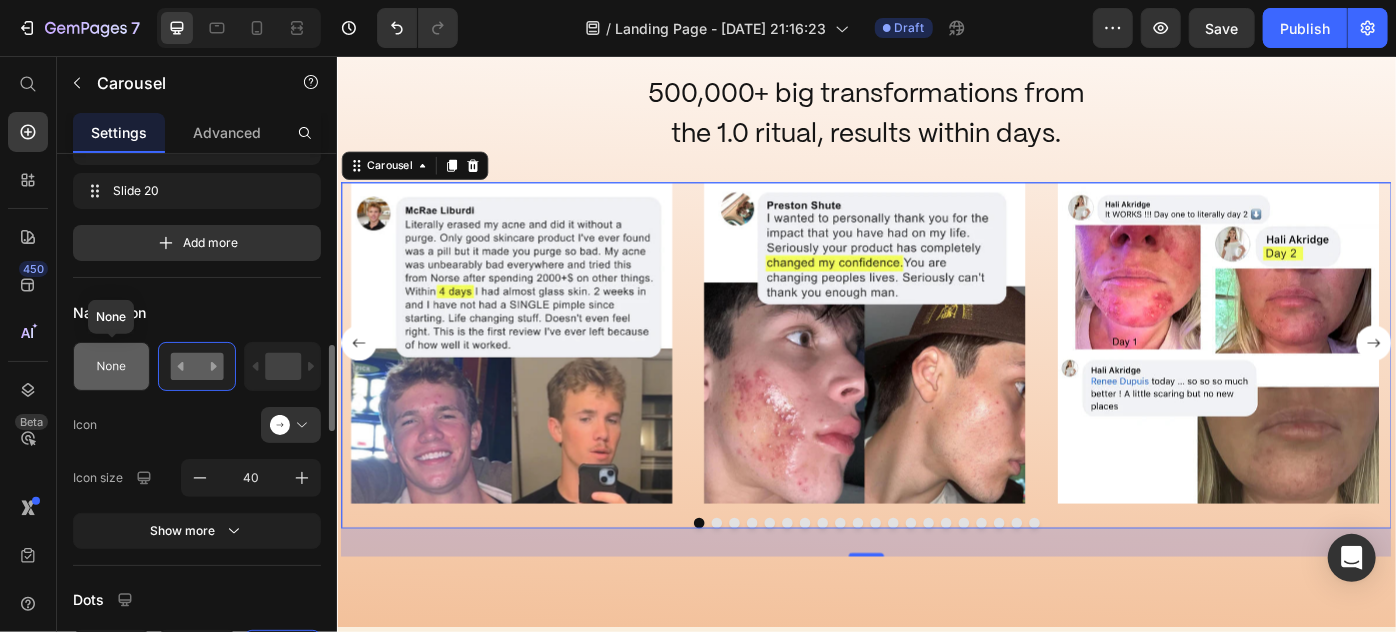 click 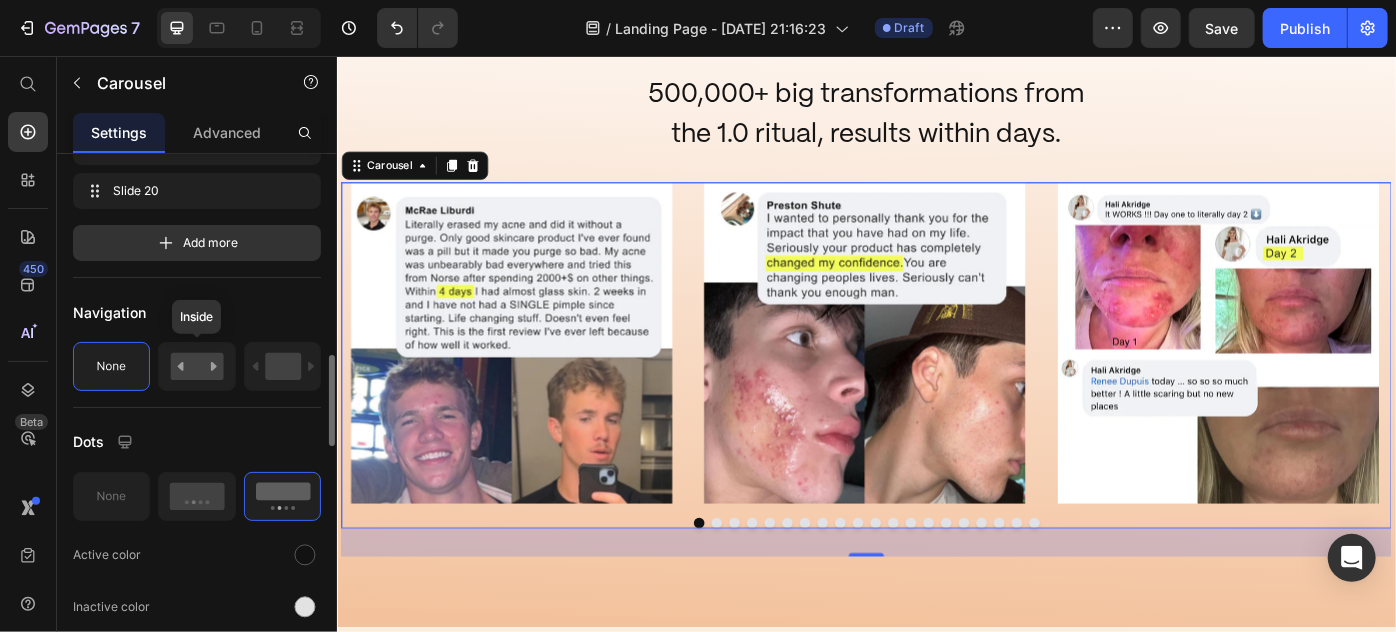 scroll, scrollTop: 1360, scrollLeft: 0, axis: vertical 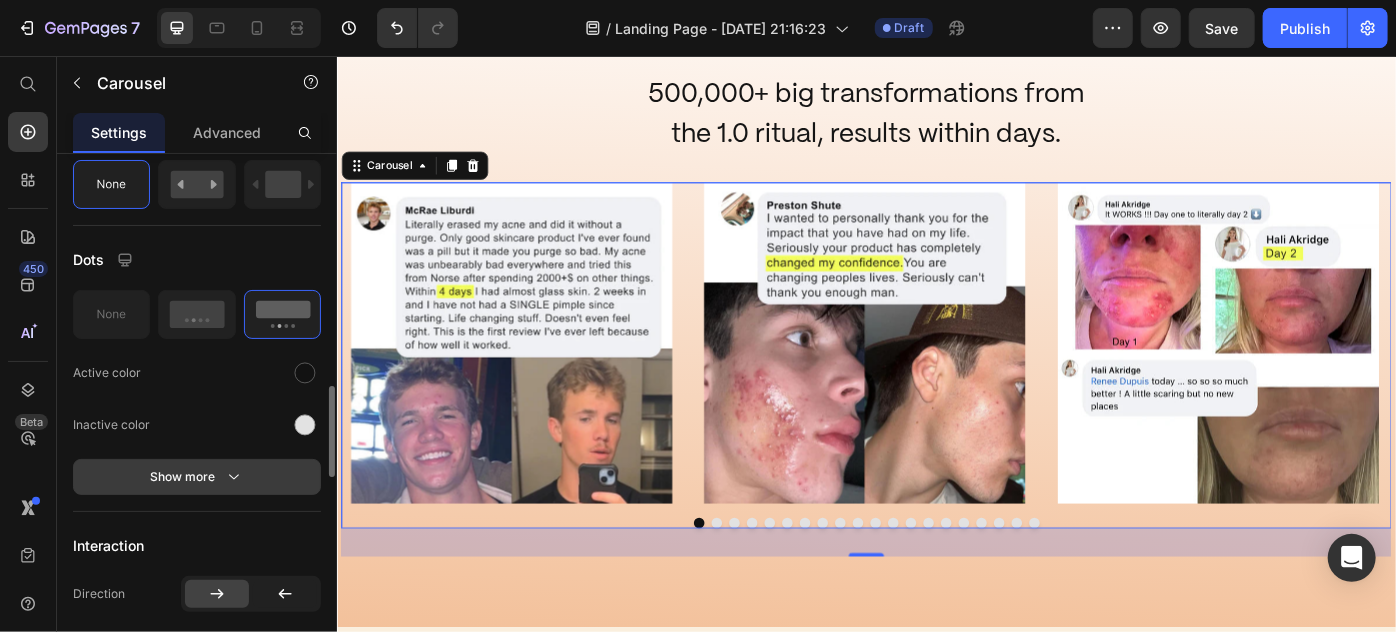 click on "Show more" at bounding box center [197, 477] 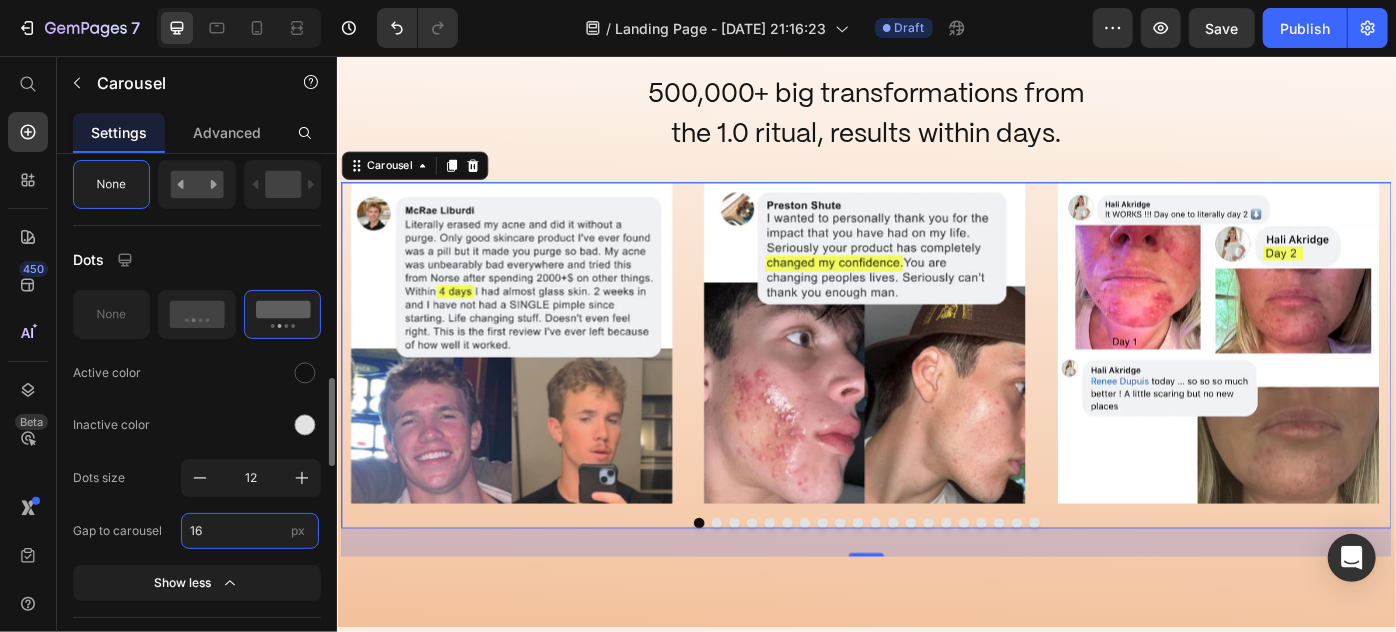 click on "16" at bounding box center [250, 531] 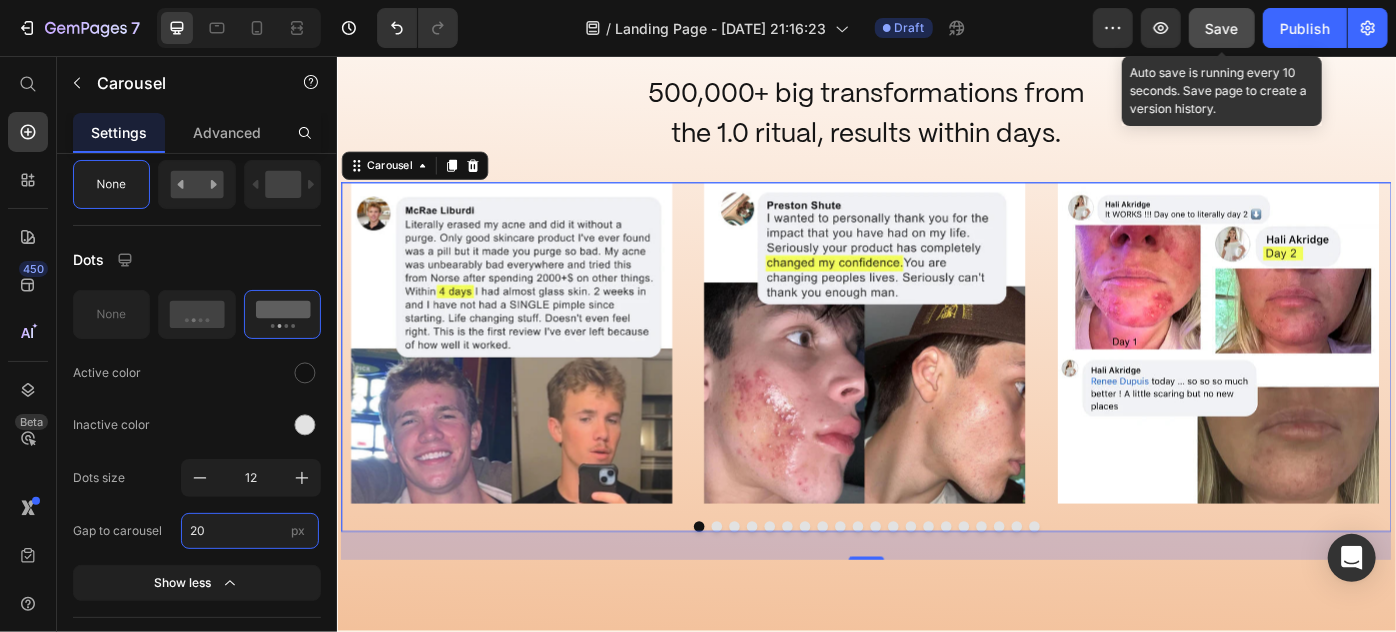 type on "20" 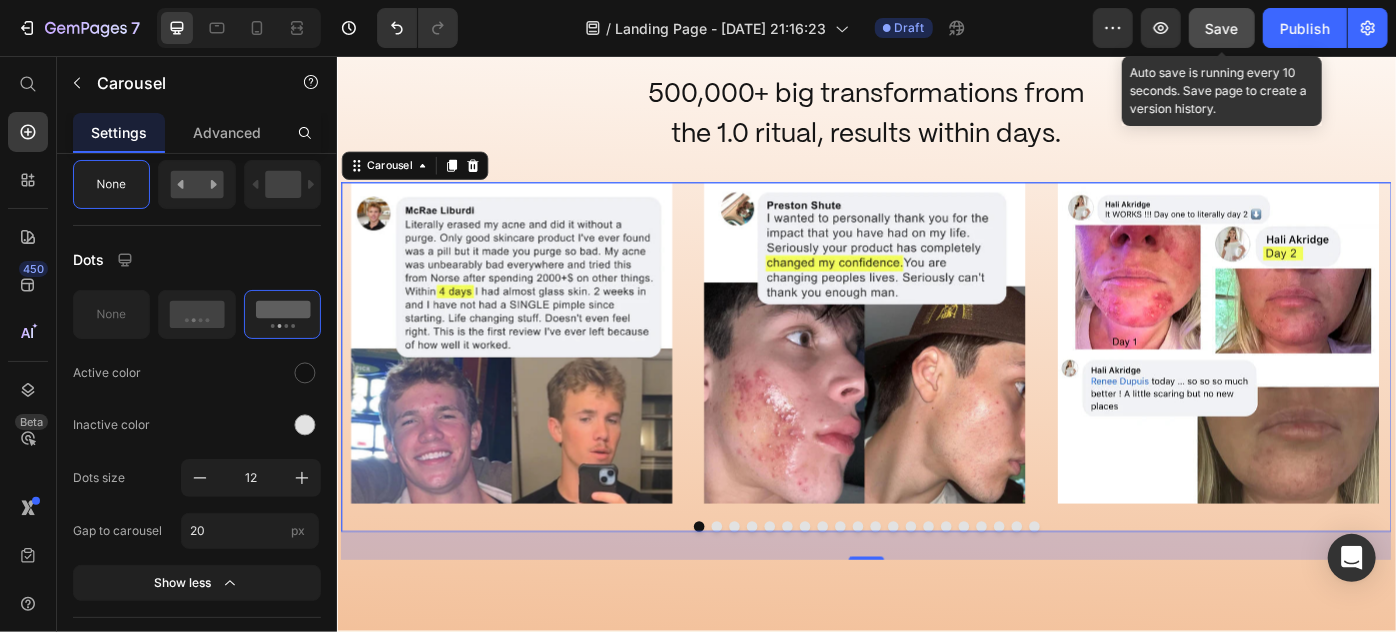 click on "Save" 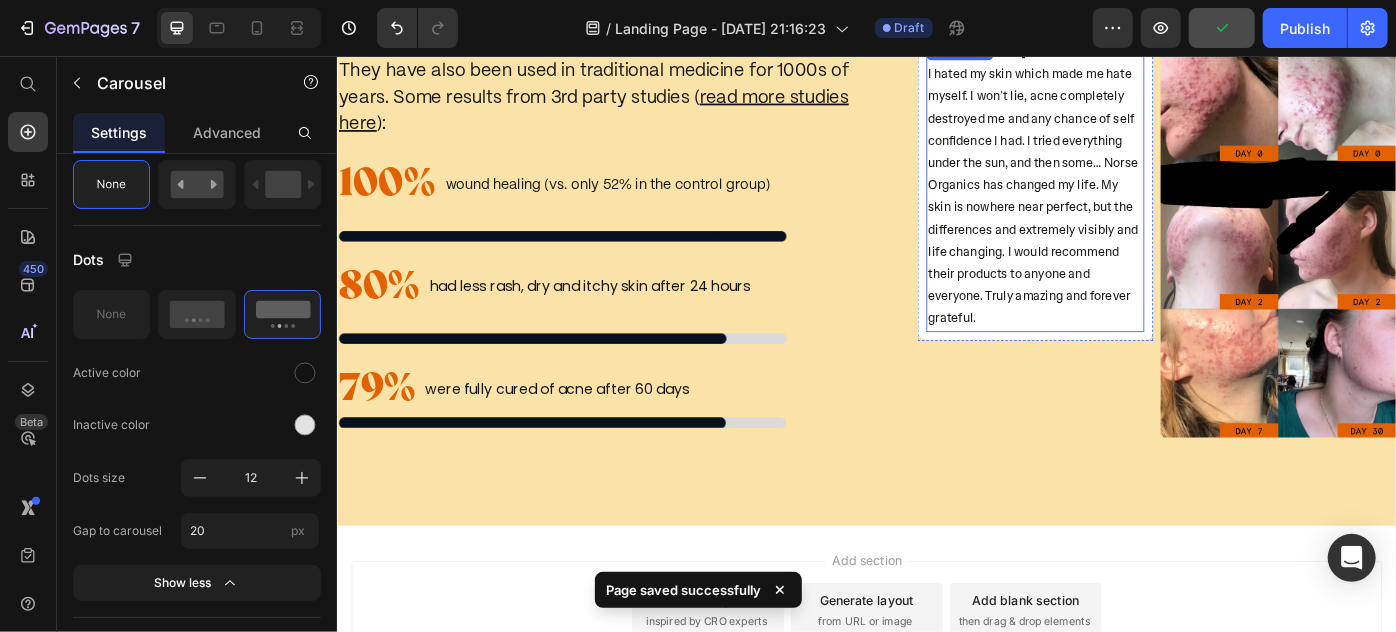 scroll, scrollTop: 3810, scrollLeft: 0, axis: vertical 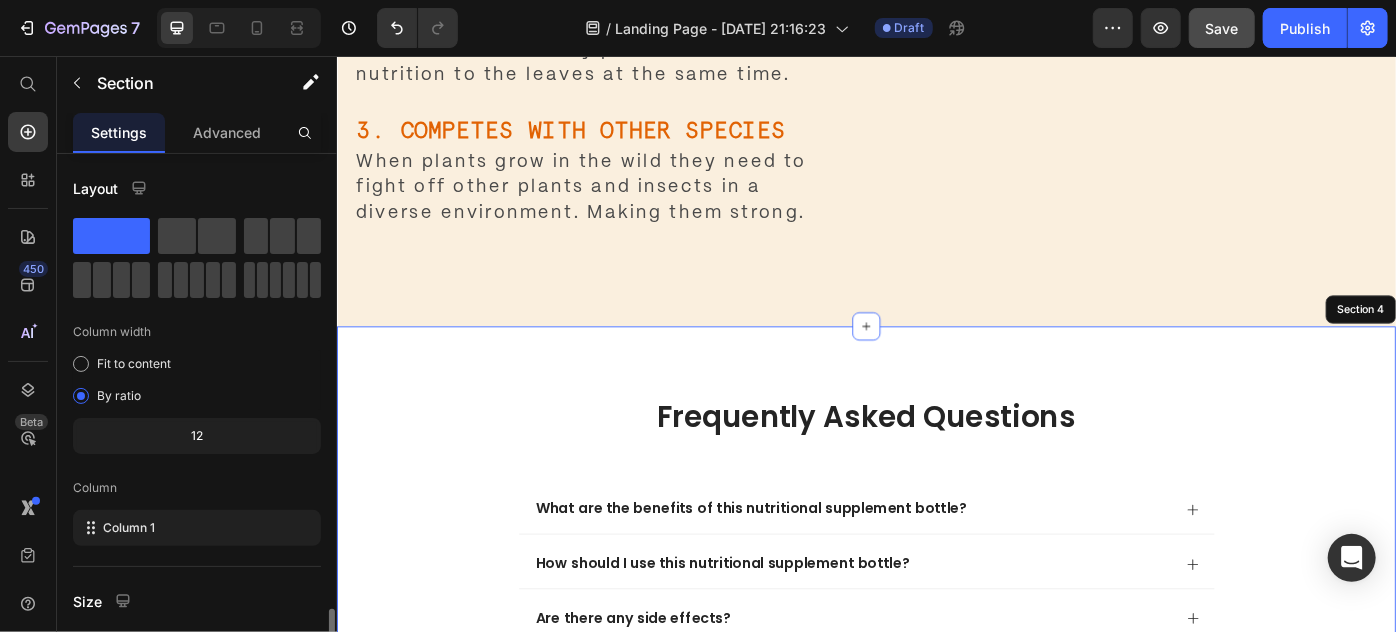 click on "Frequently asked questions Heading
What are the benefits of this nutritional supplement bottle?
How should I use this nutritional supplement bottle?
Are there any side effects?
Can I take it with other medications?
How long does it take to see results?
Is it suitable for specific dietary restrictions or allergies? Accordion Row Section 4" at bounding box center [936, 698] 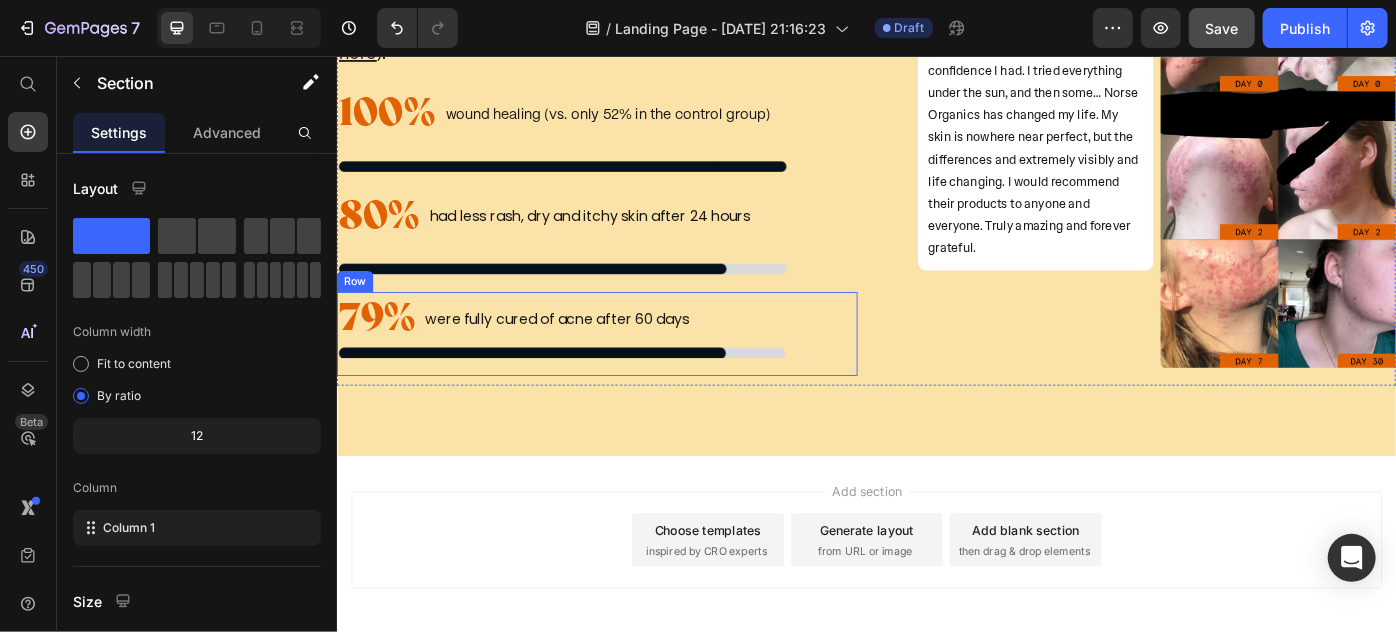 scroll, scrollTop: 3810, scrollLeft: 0, axis: vertical 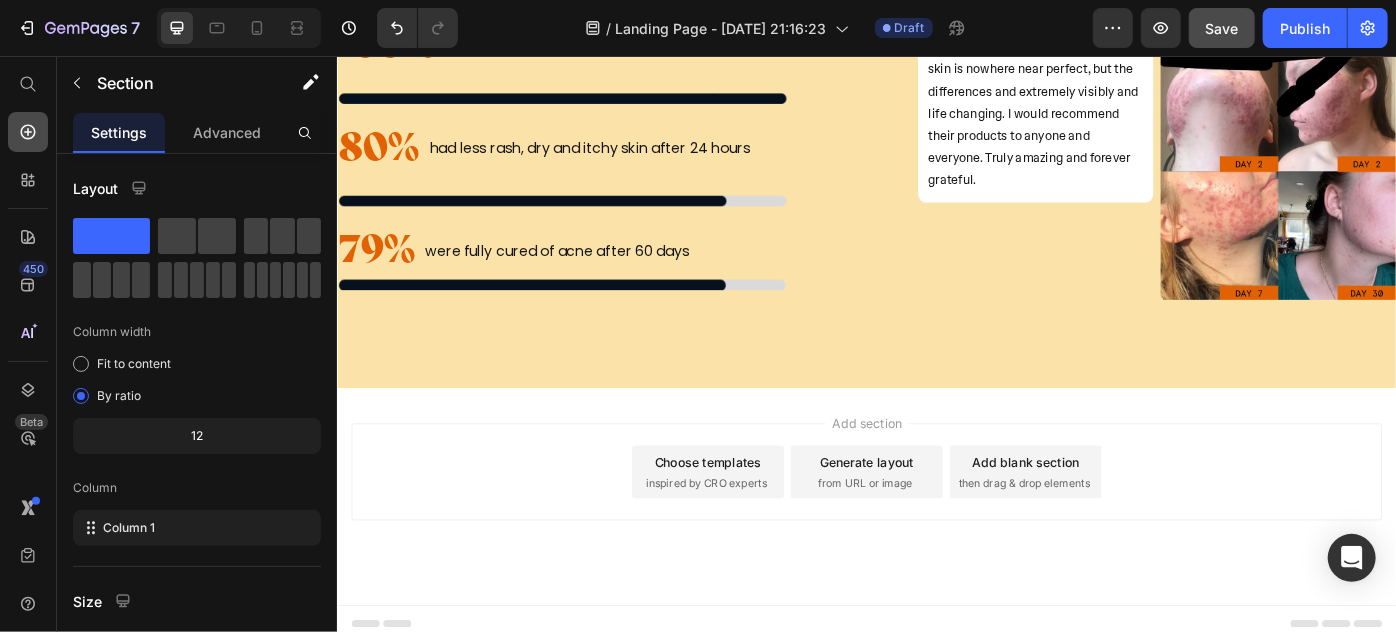 click 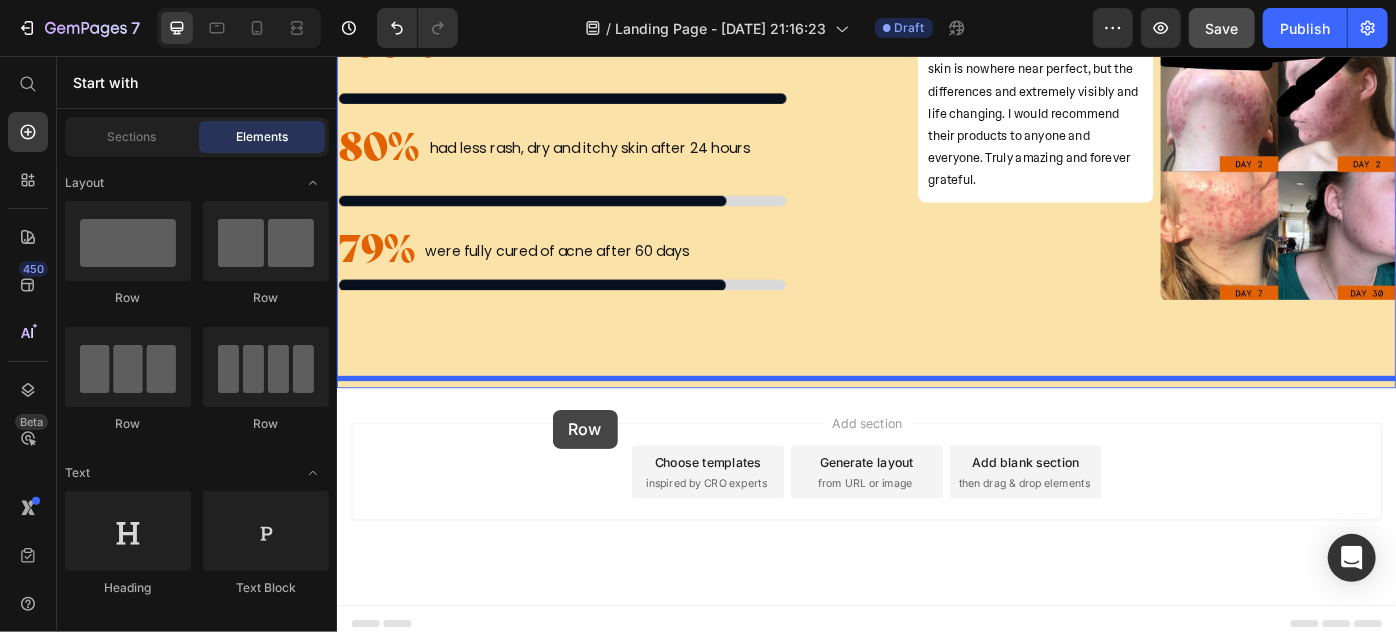 drag, startPoint x: 468, startPoint y: 286, endPoint x: 580, endPoint y: 456, distance: 203.57799 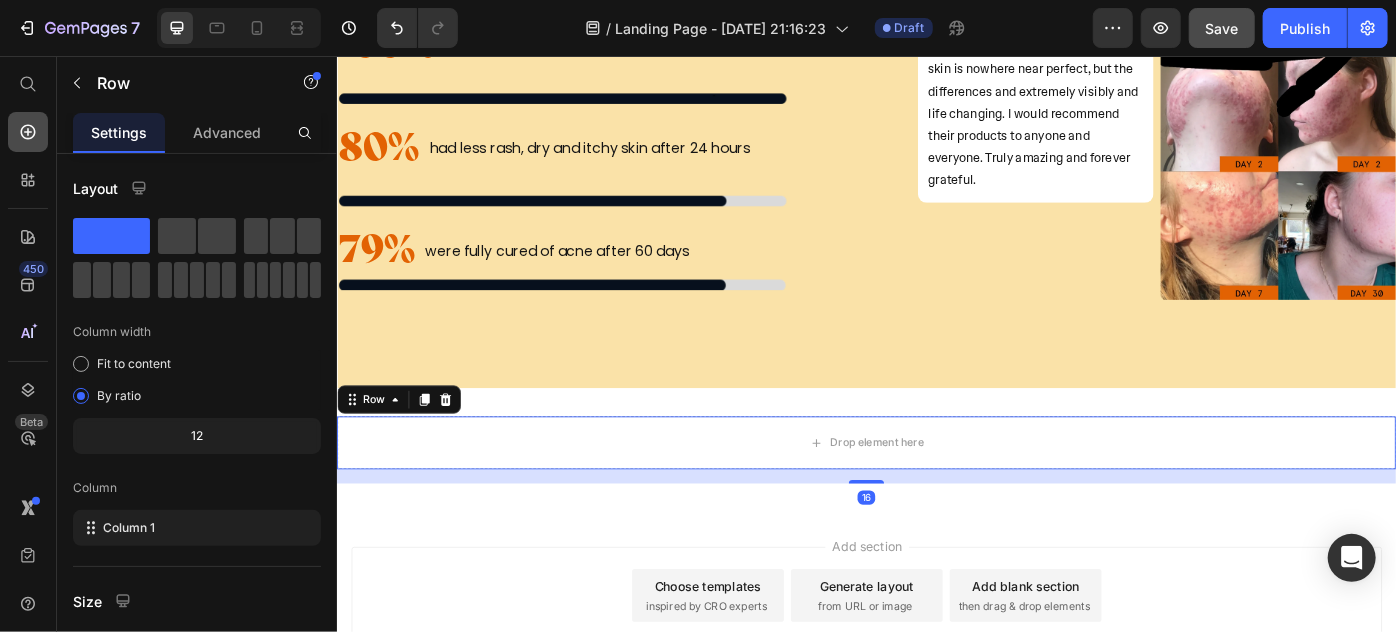 click 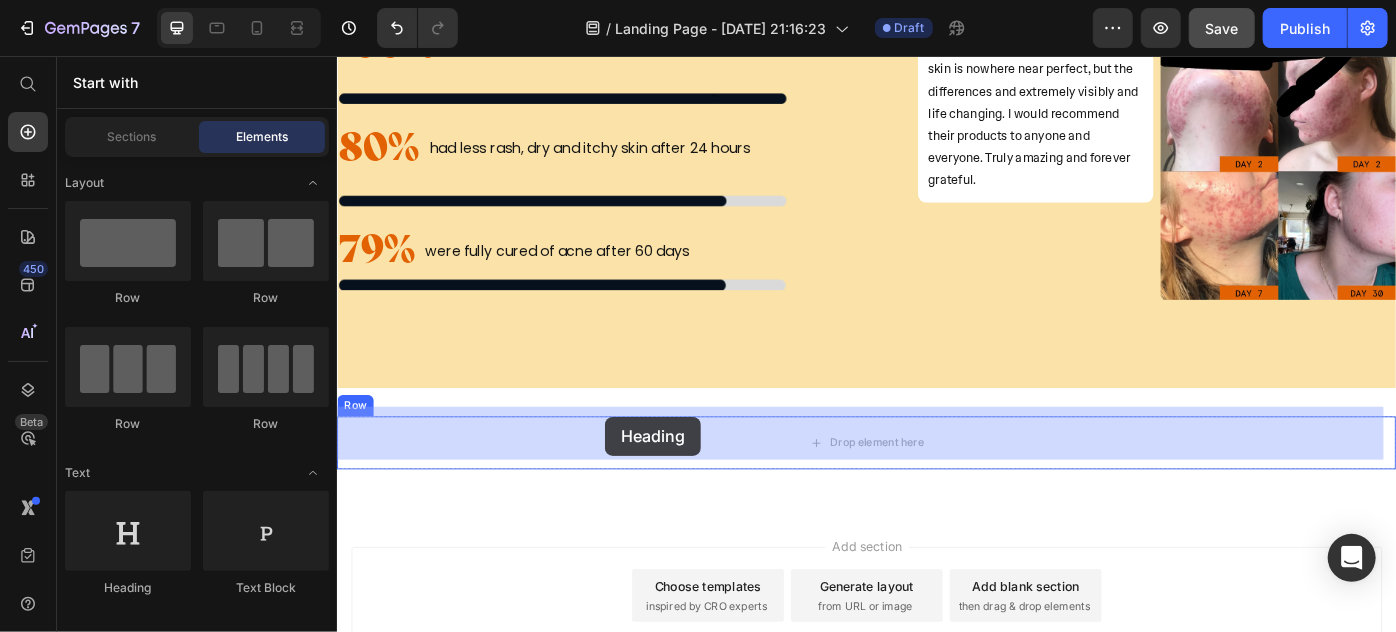 drag, startPoint x: 477, startPoint y: 581, endPoint x: 641, endPoint y: 465, distance: 200.87807 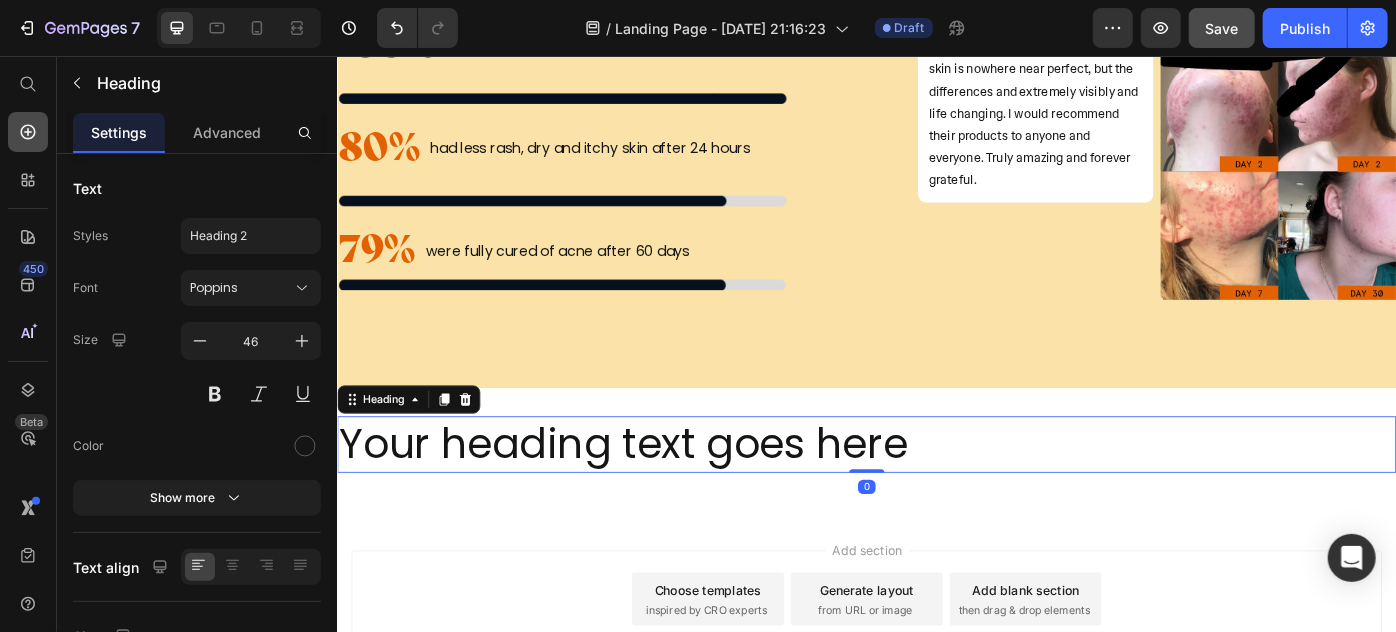 click 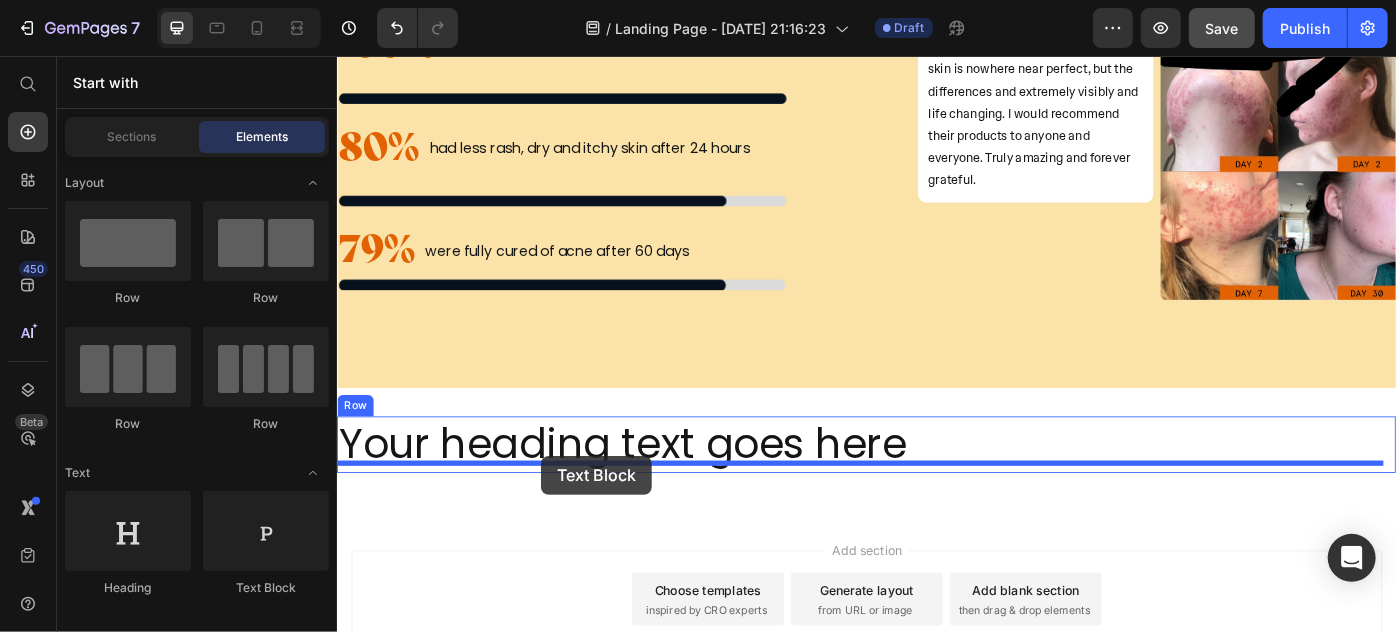 drag, startPoint x: 562, startPoint y: 593, endPoint x: 567, endPoint y: 508, distance: 85.146935 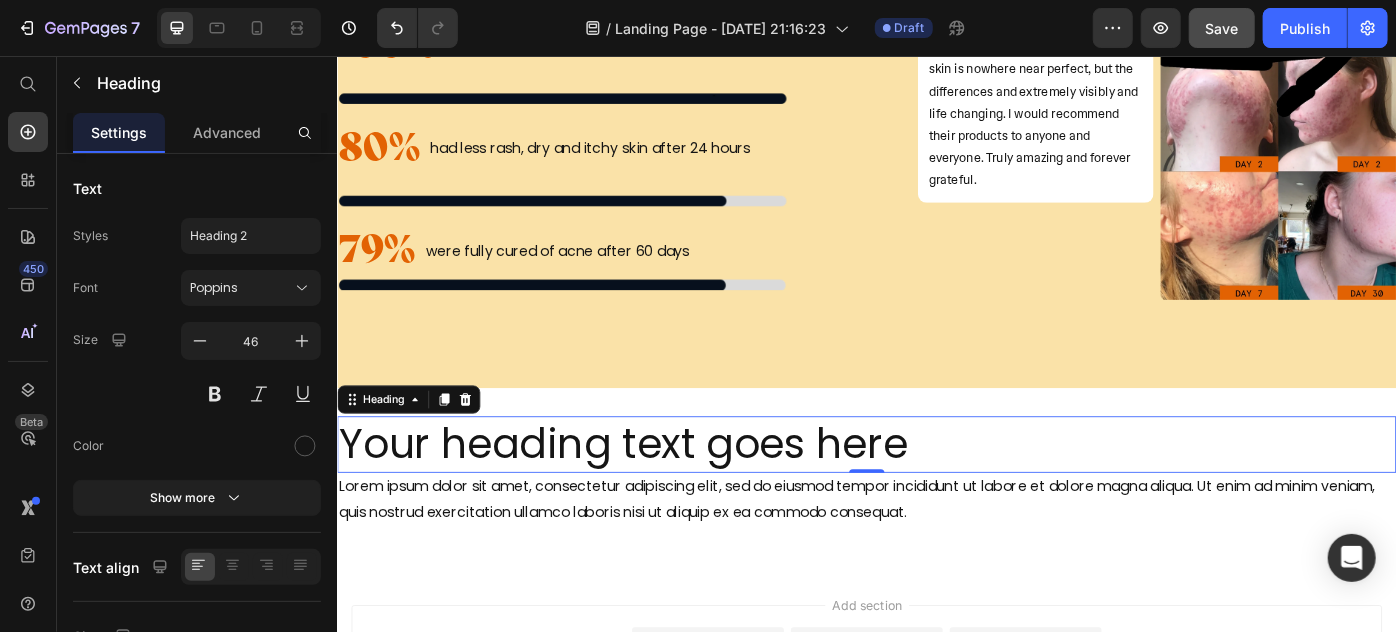 click on "Your heading text goes here" at bounding box center (936, 495) 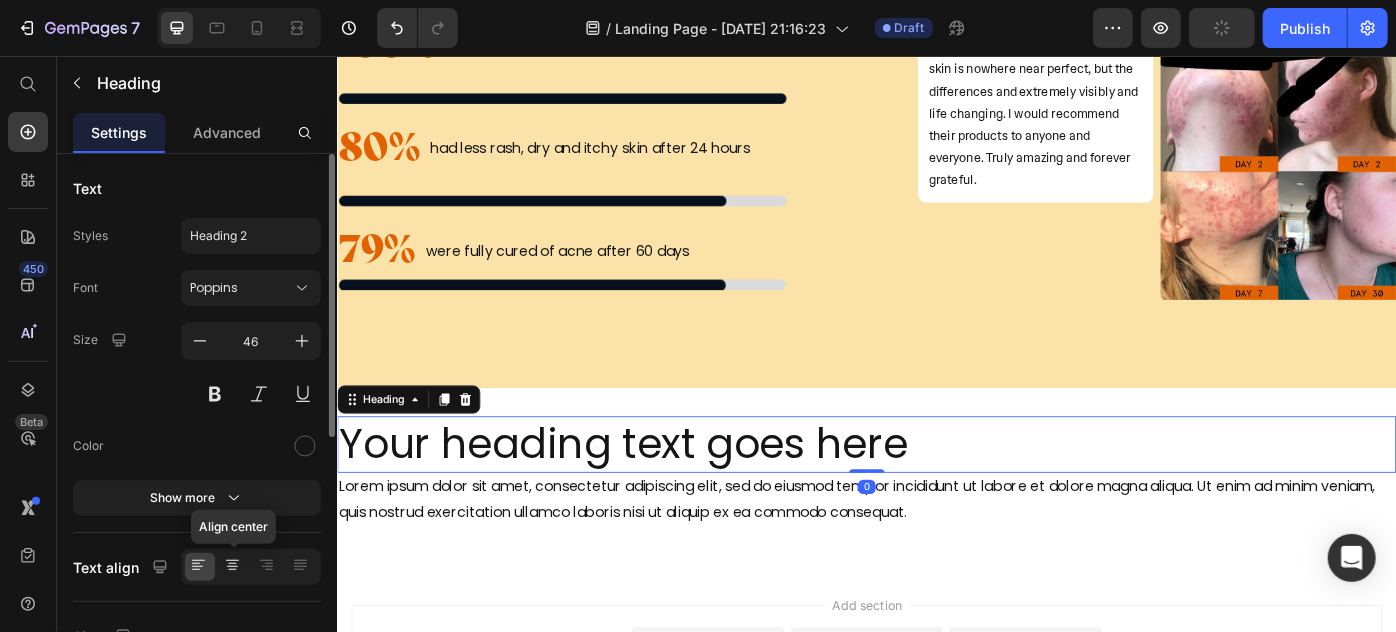 click 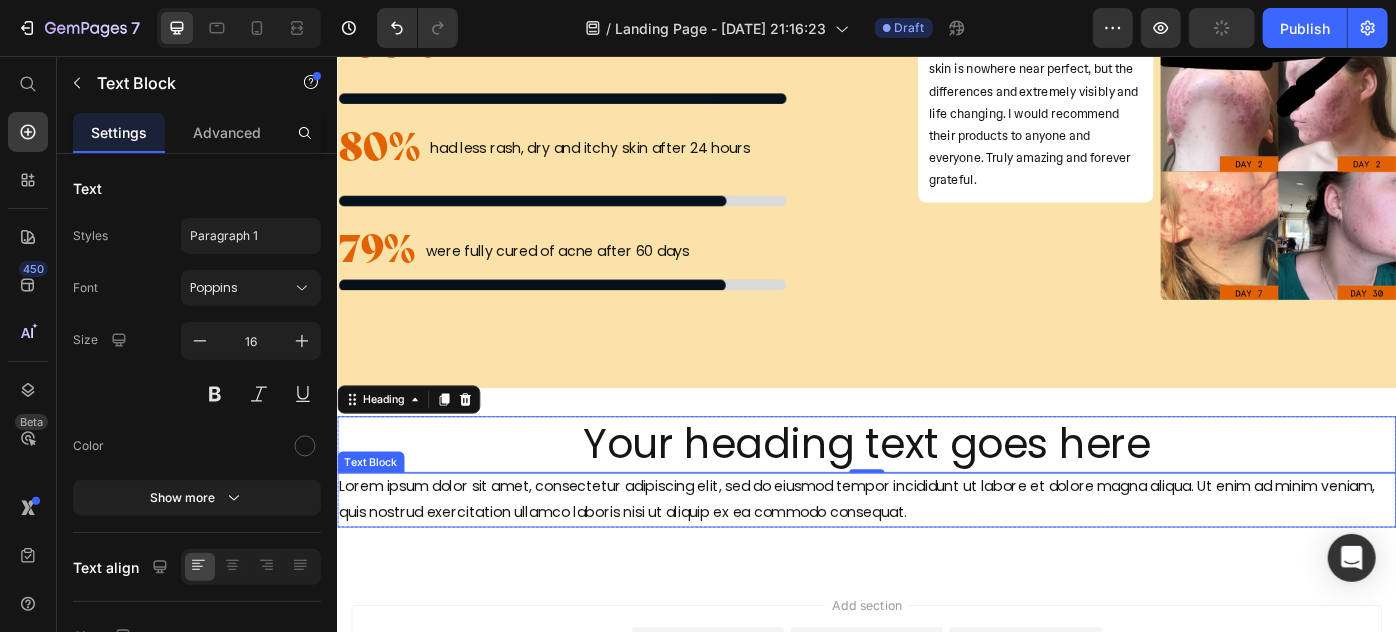 click on "Lorem ipsum dolor sit amet, consectetur adipiscing elit, sed do eiusmod tempor incididunt ut labore et dolore magna aliqua. Ut enim ad minim veniam, quis nostrud exercitation ullamco laboris nisi ut aliquip ex ea commodo consequat." at bounding box center (936, 558) 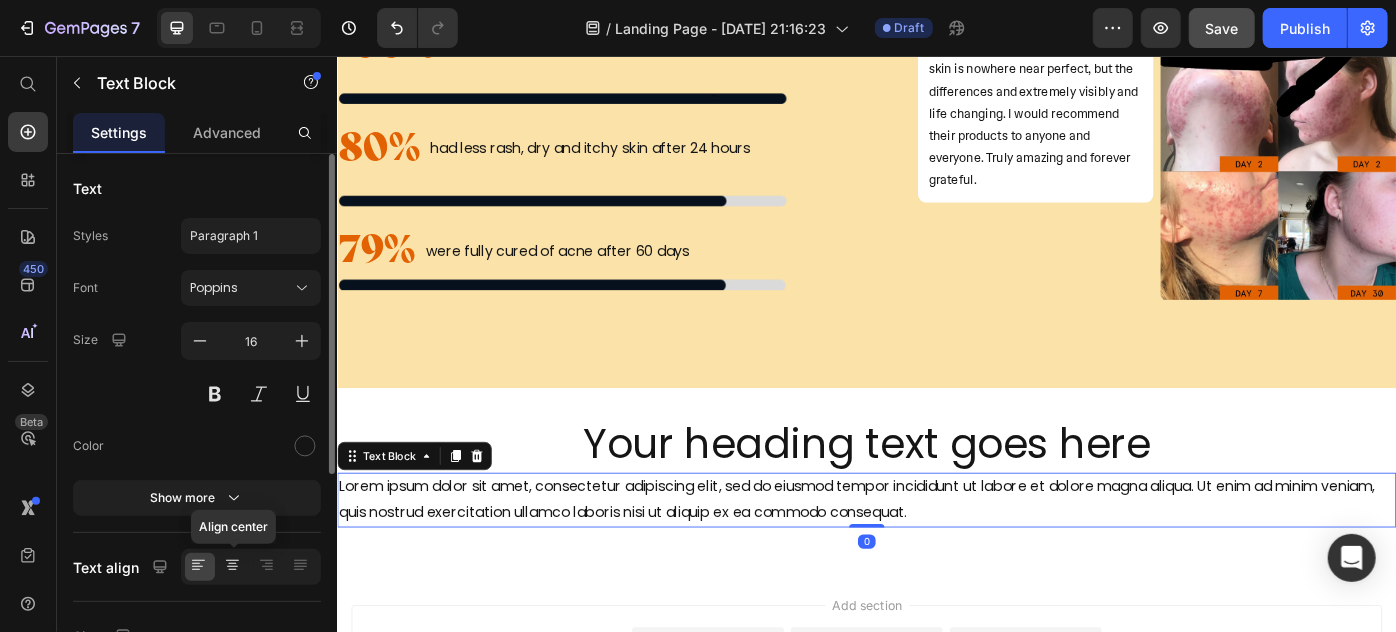 click 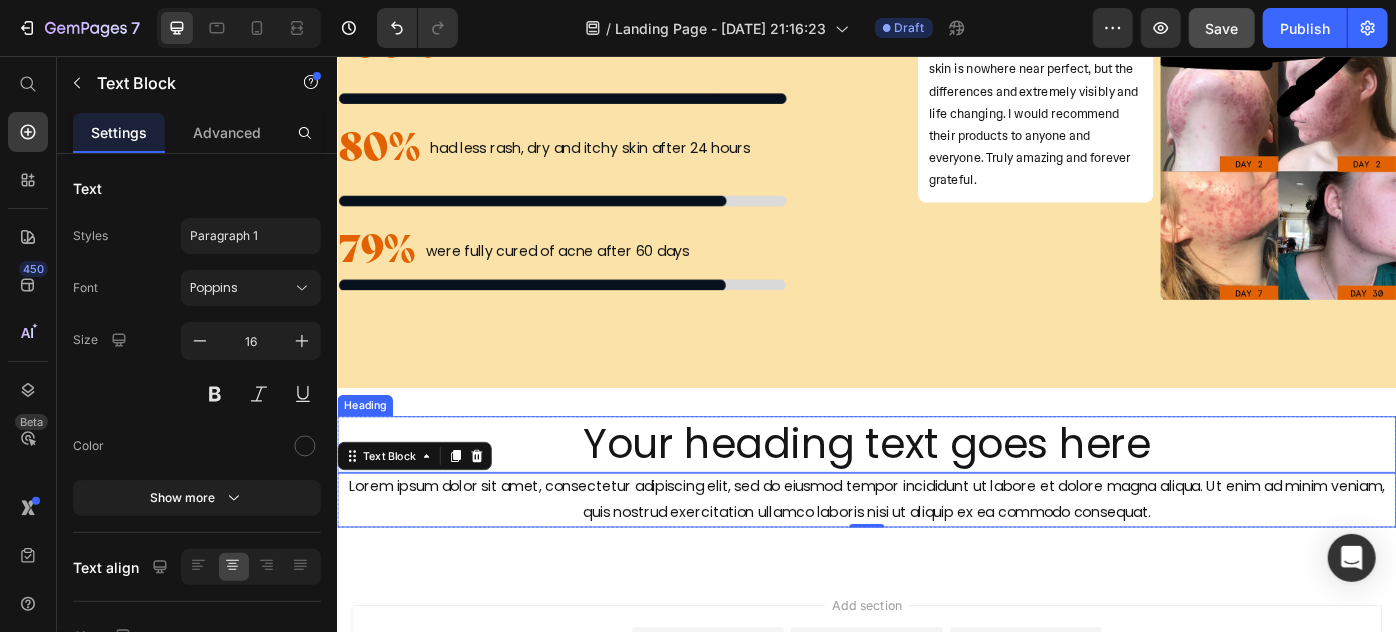 click on "Your heading text goes here" at bounding box center [936, 495] 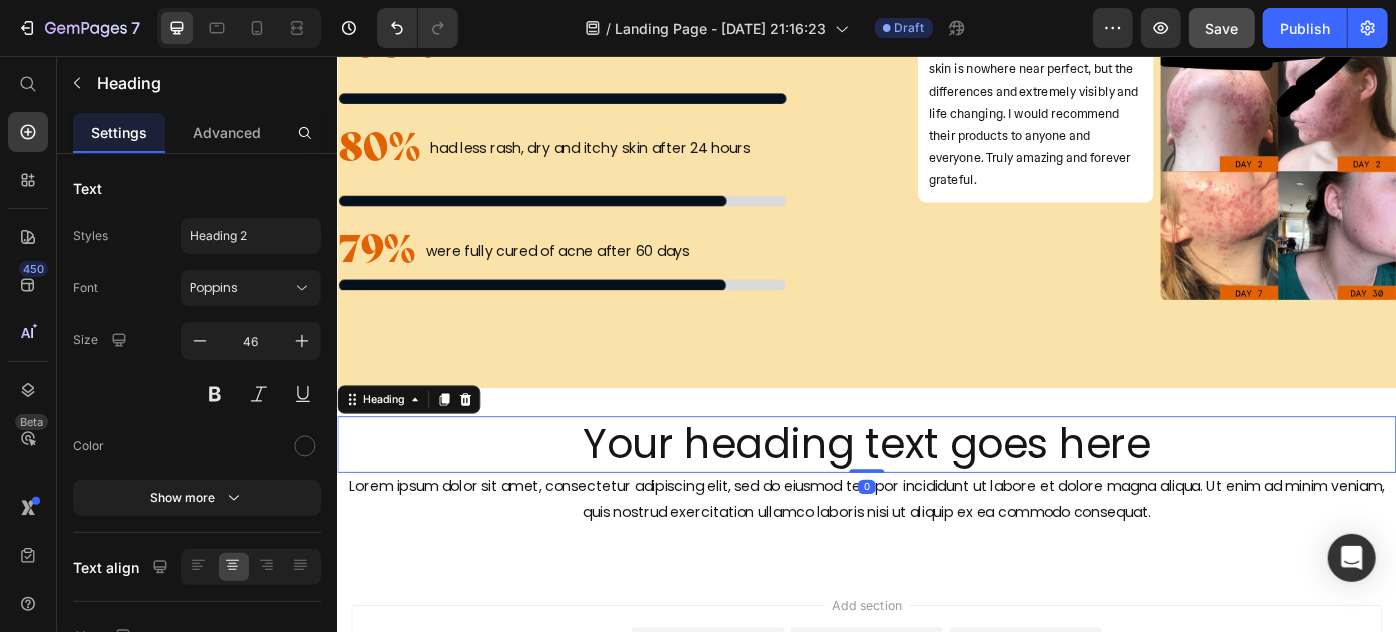 click on "Your heading text goes here" at bounding box center (936, 495) 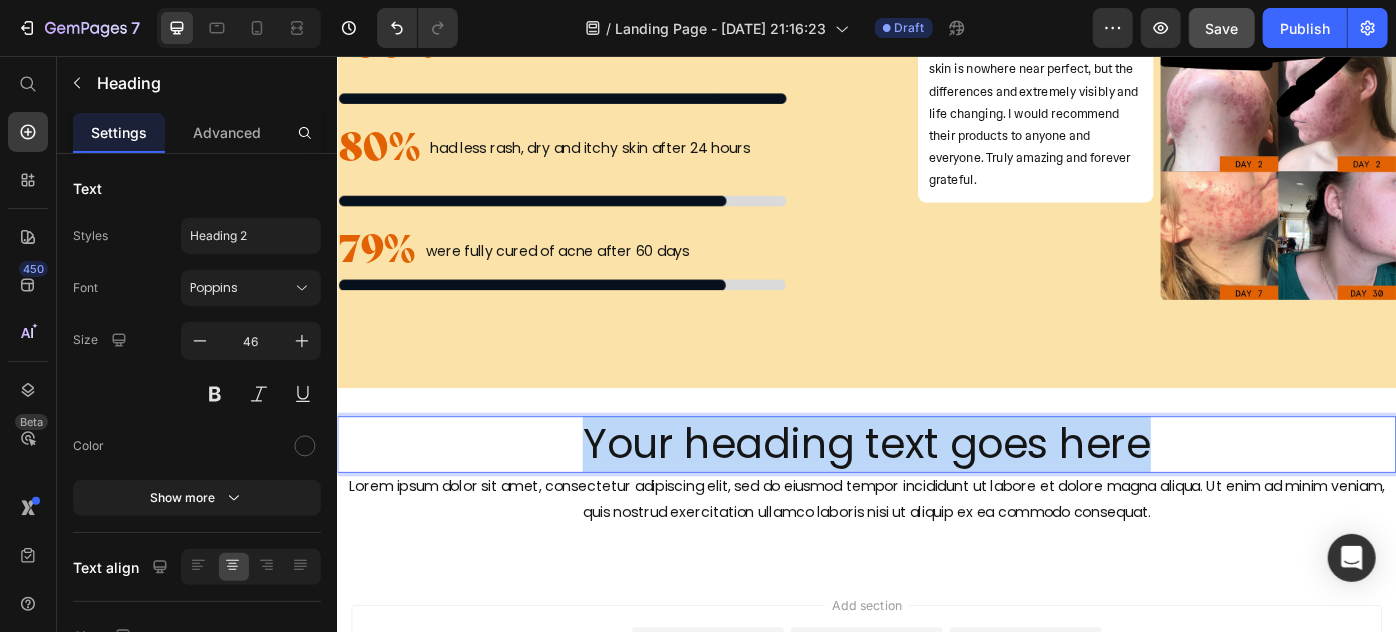 click on "Your heading text goes here" at bounding box center [936, 495] 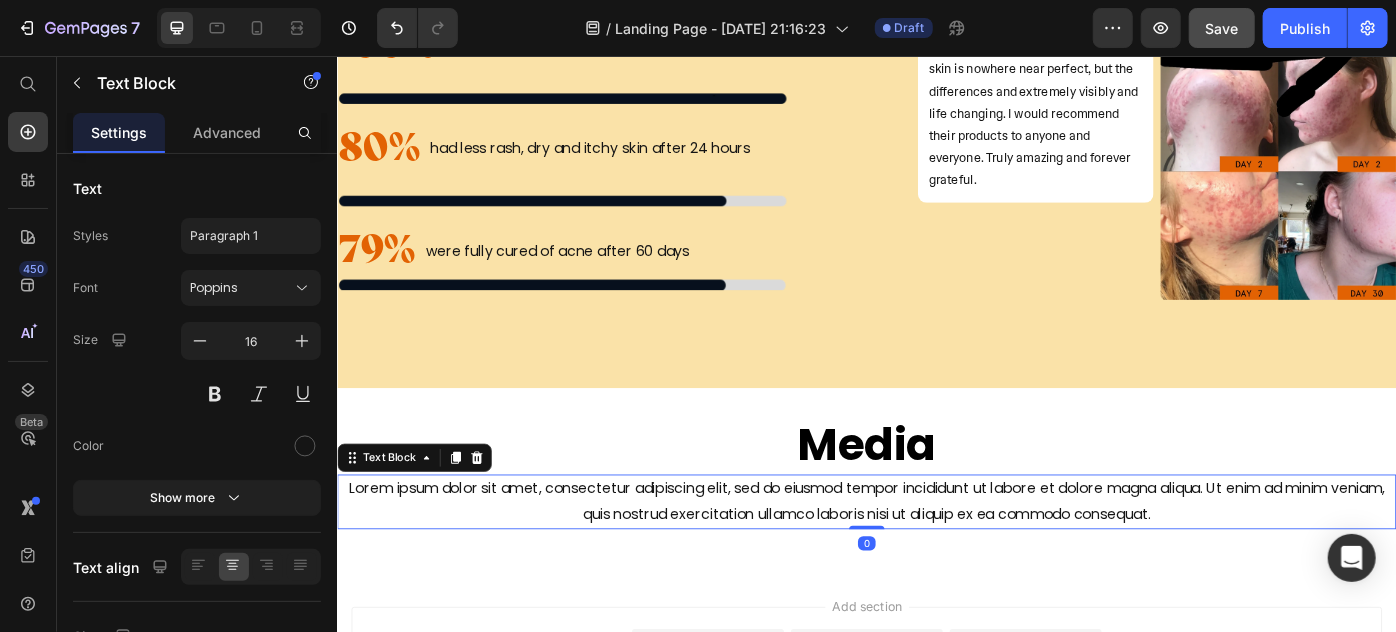 click on "Lorem ipsum dolor sit amet, consectetur adipiscing elit, sed do eiusmod tempor incididunt ut labore et dolore magna aliqua. Ut enim ad minim veniam, quis nostrud exercitation ullamco laboris nisi ut aliquip ex ea commodo consequat." at bounding box center [936, 560] 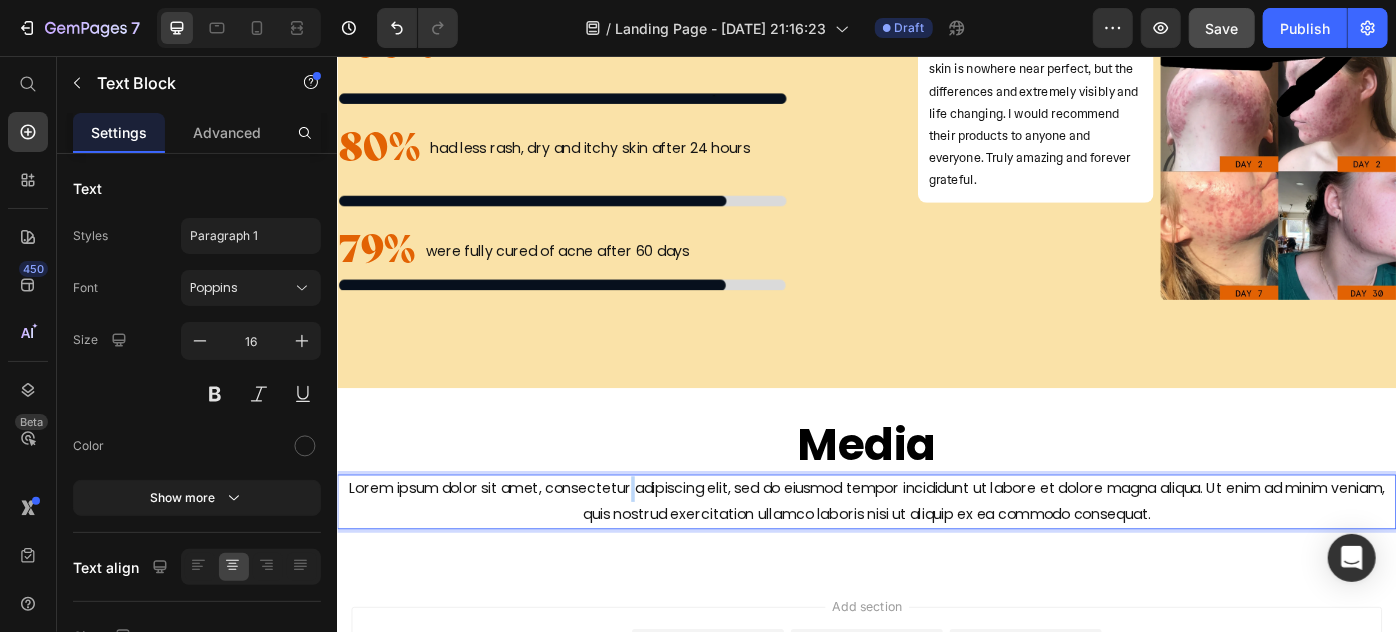 click on "Lorem ipsum dolor sit amet, consectetur adipiscing elit, sed do eiusmod tempor incididunt ut labore et dolore magna aliqua. Ut enim ad minim veniam, quis nostrud exercitation ullamco laboris nisi ut aliquip ex ea commodo consequat." at bounding box center (936, 560) 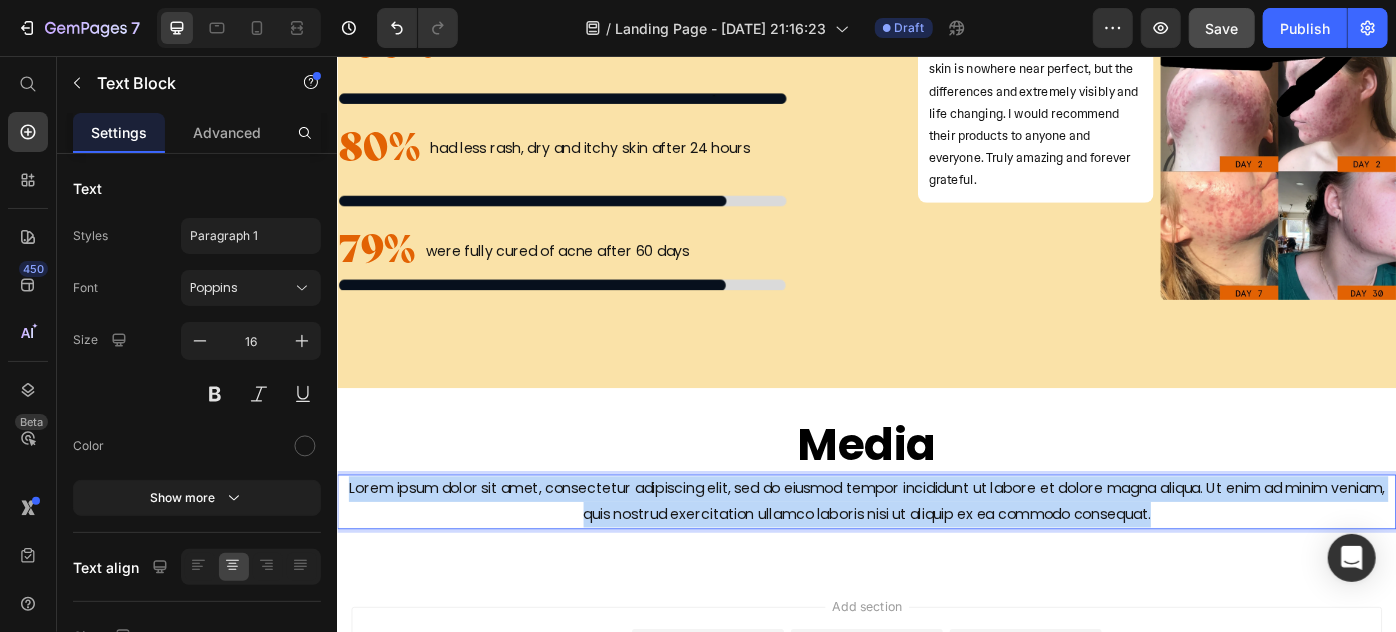 click on "Lorem ipsum dolor sit amet, consectetur adipiscing elit, sed do eiusmod tempor incididunt ut labore et dolore magna aliqua. Ut enim ad minim veniam, quis nostrud exercitation ullamco laboris nisi ut aliquip ex ea commodo consequat." at bounding box center (936, 560) 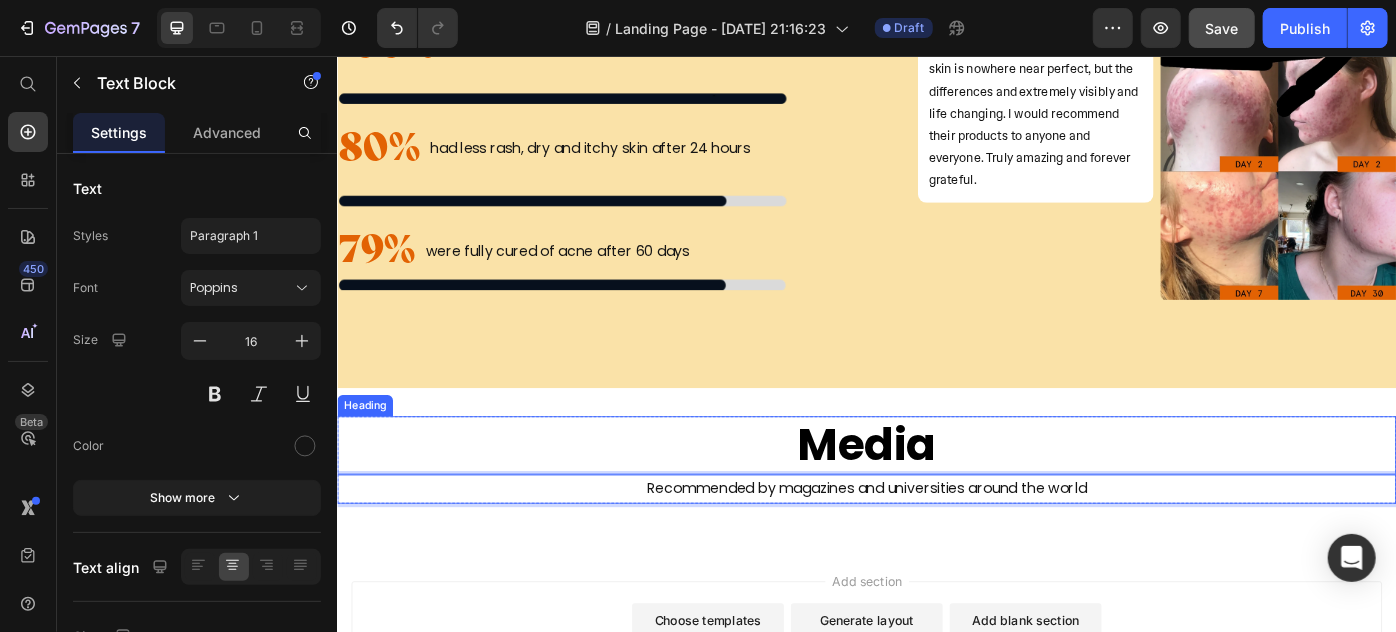 click on "Media" at bounding box center [936, 494] 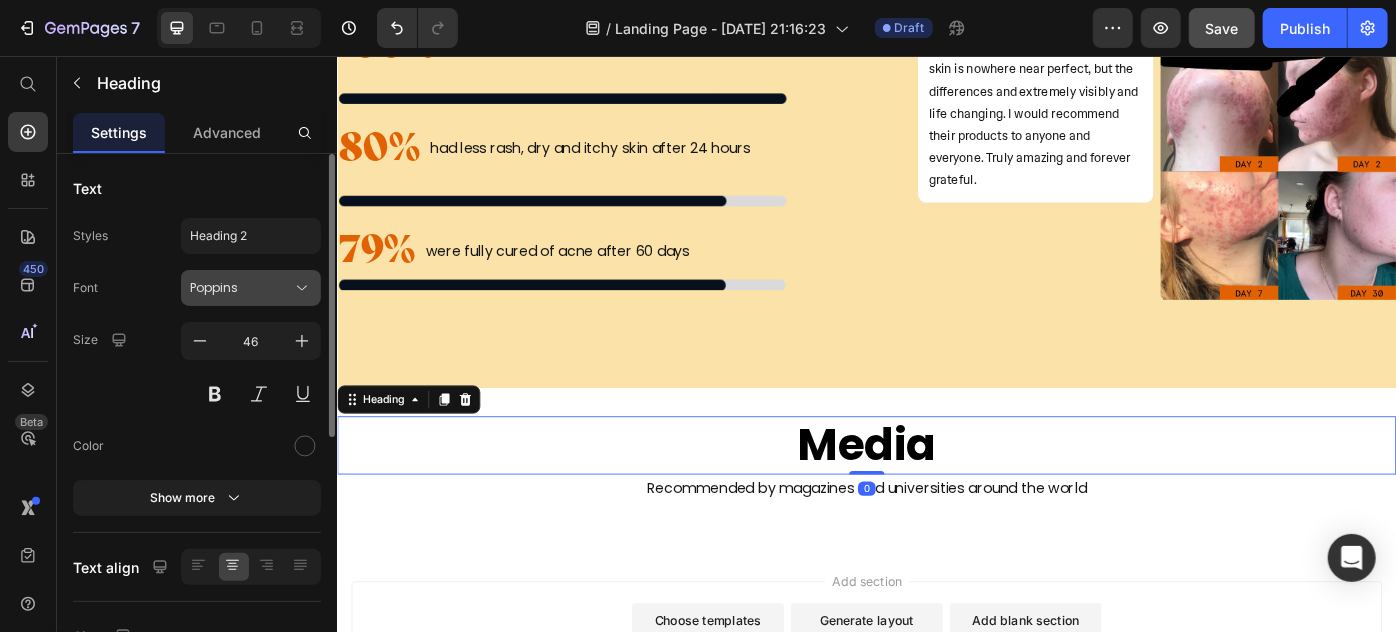 click on "Poppins" at bounding box center (251, 288) 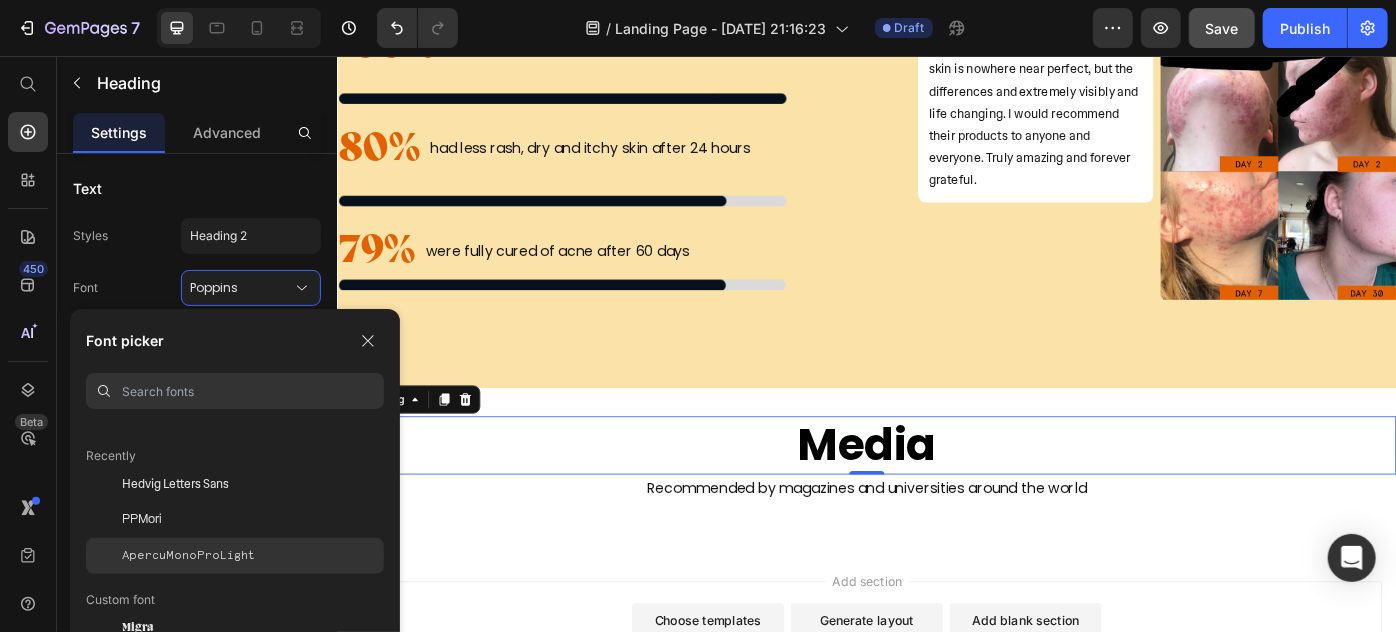 scroll, scrollTop: 90, scrollLeft: 0, axis: vertical 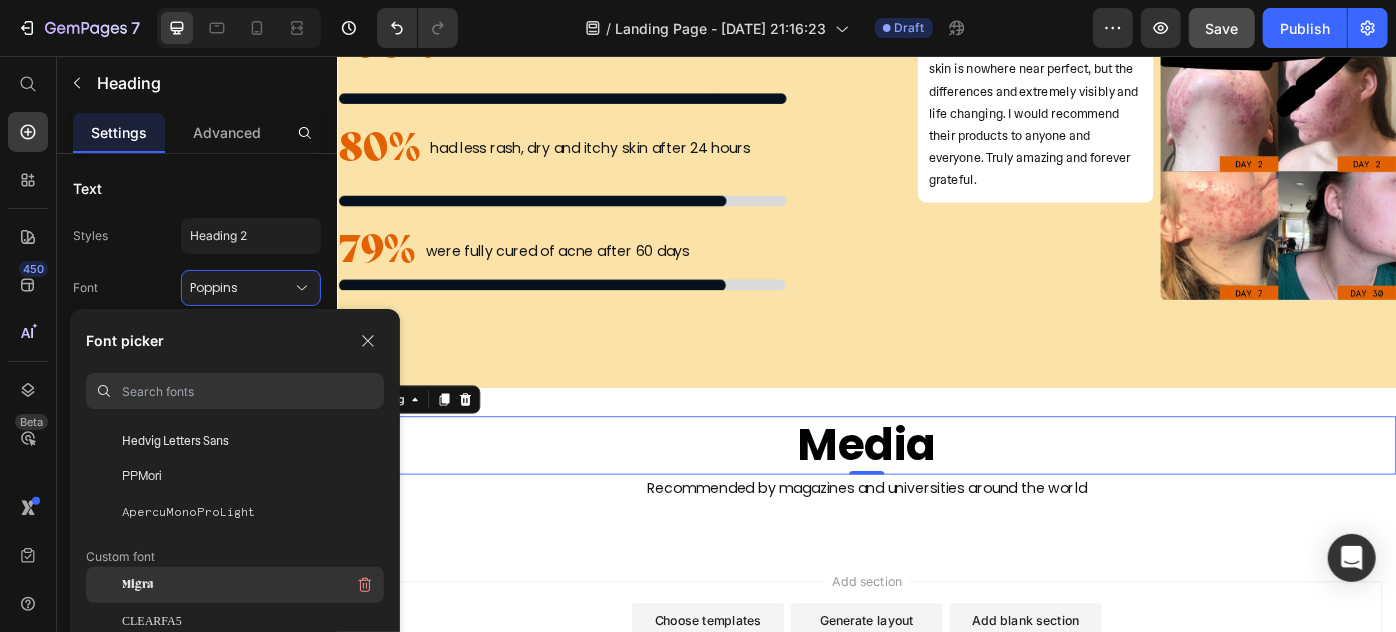 click on "Migra" 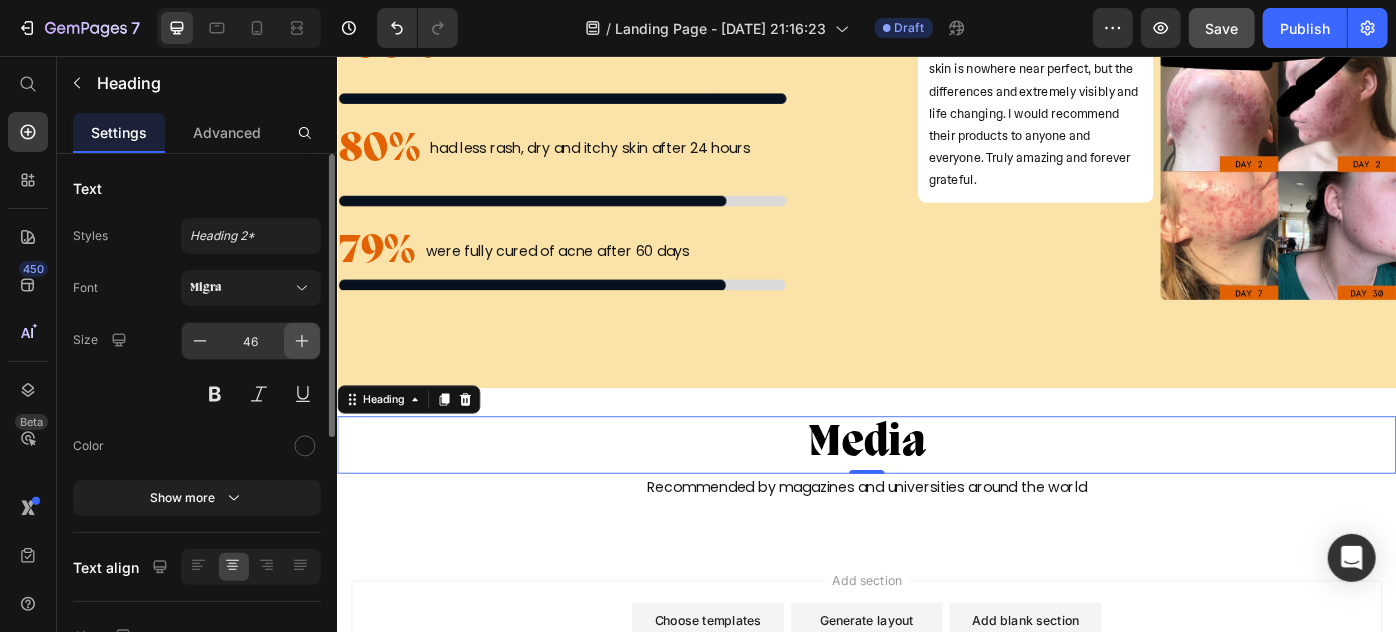 click 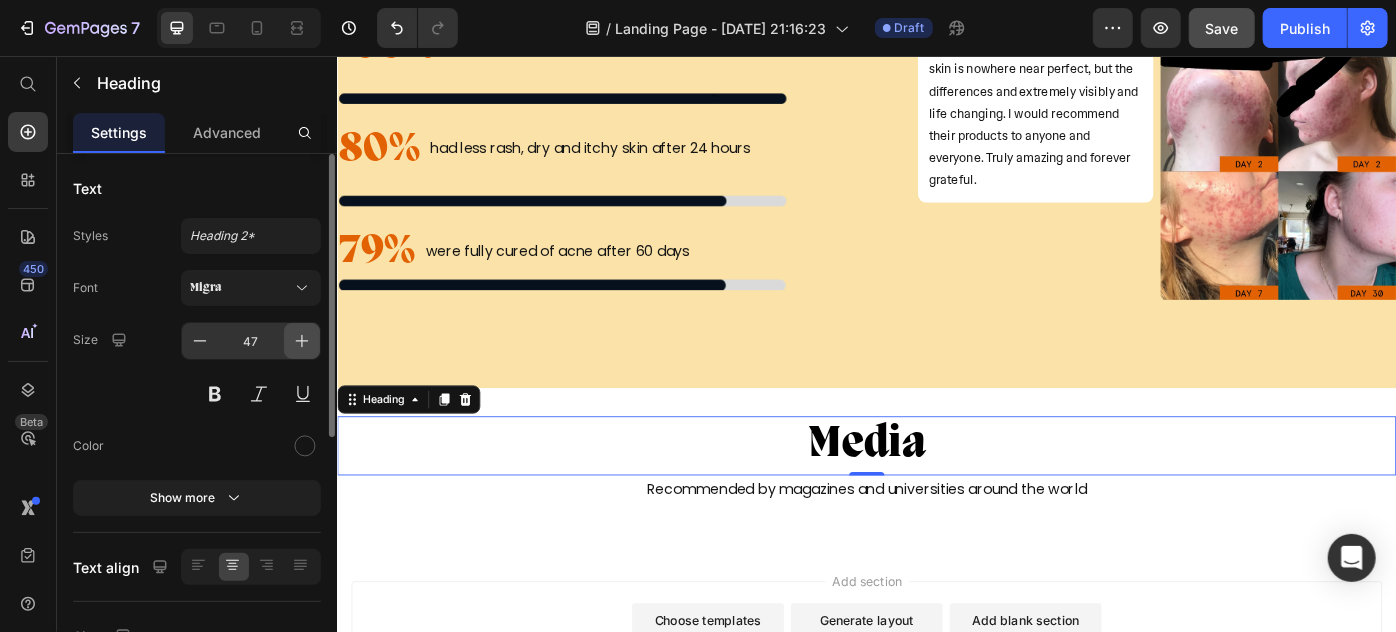 click 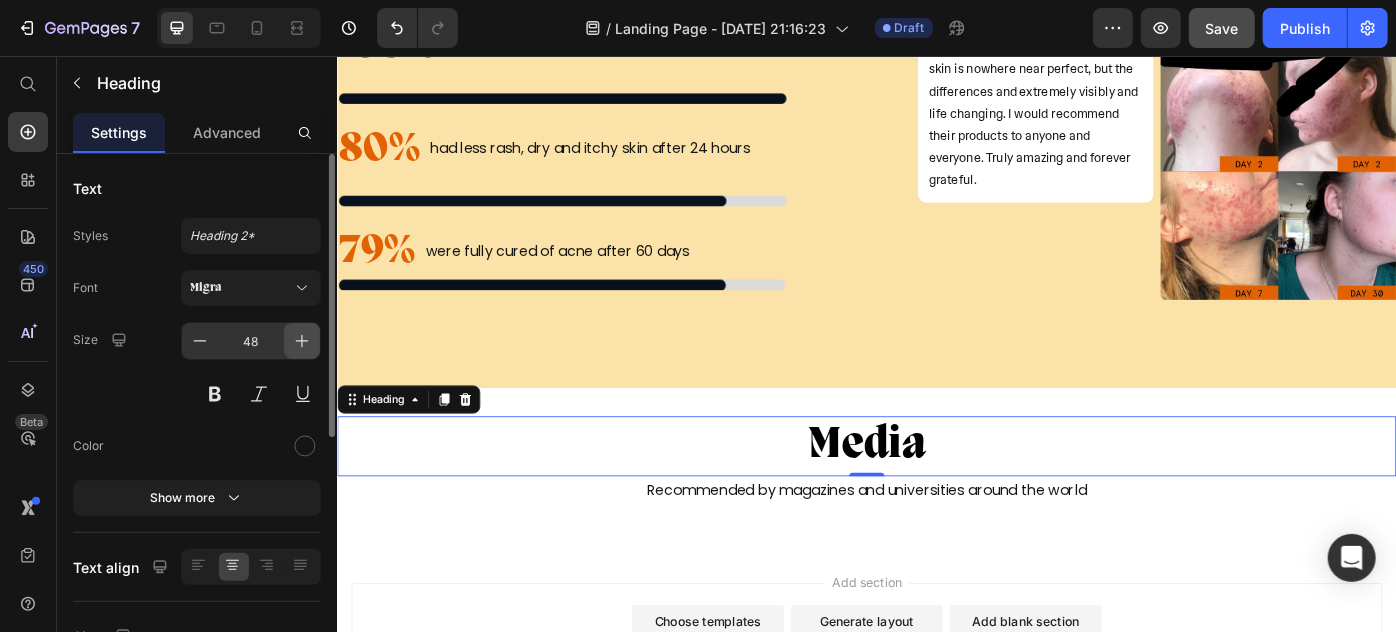 click 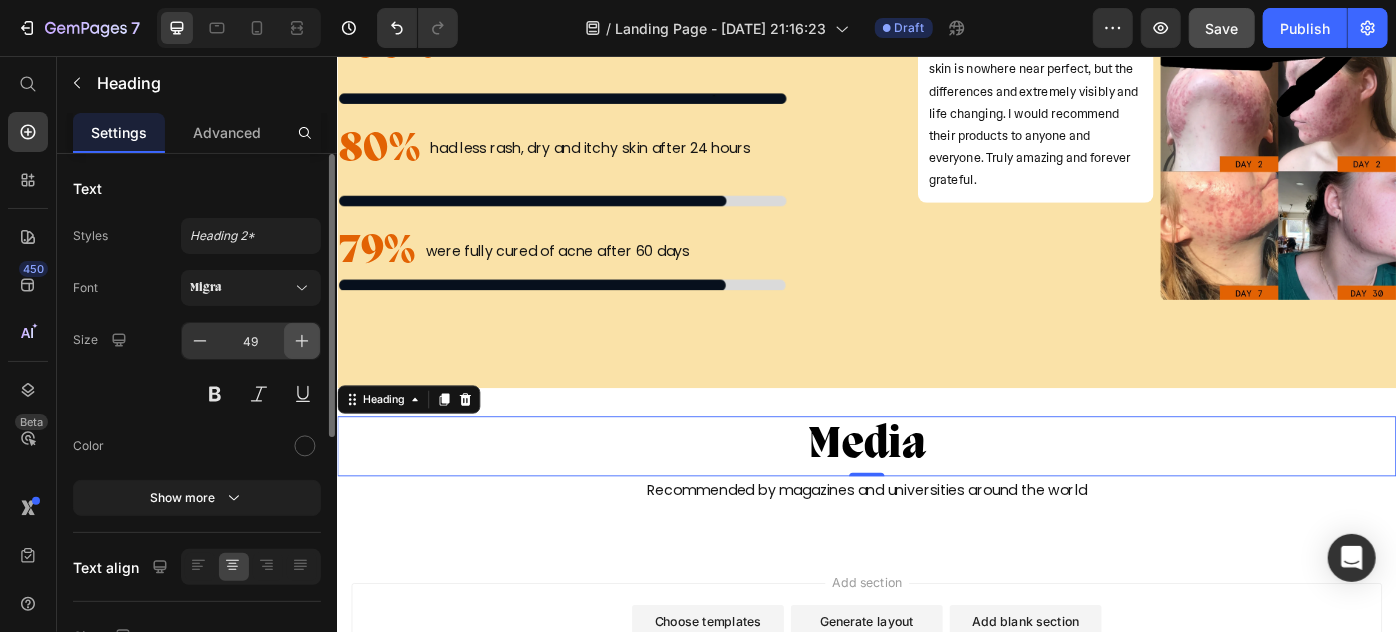 click 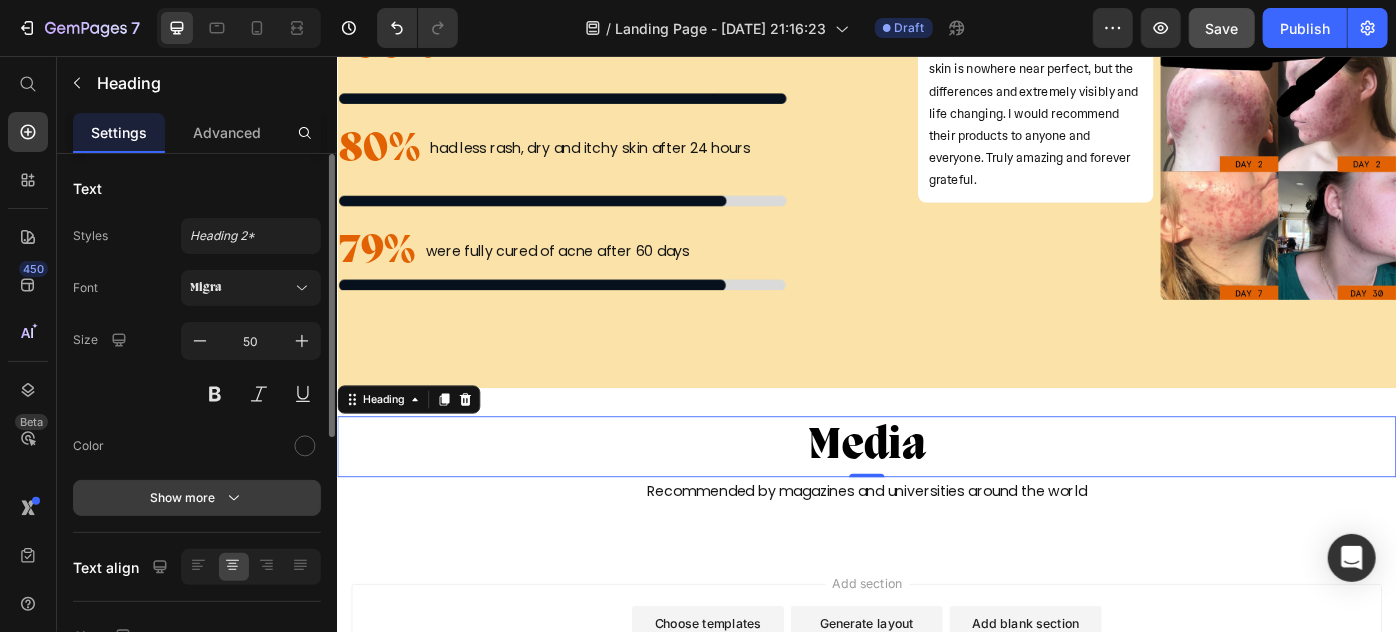 click 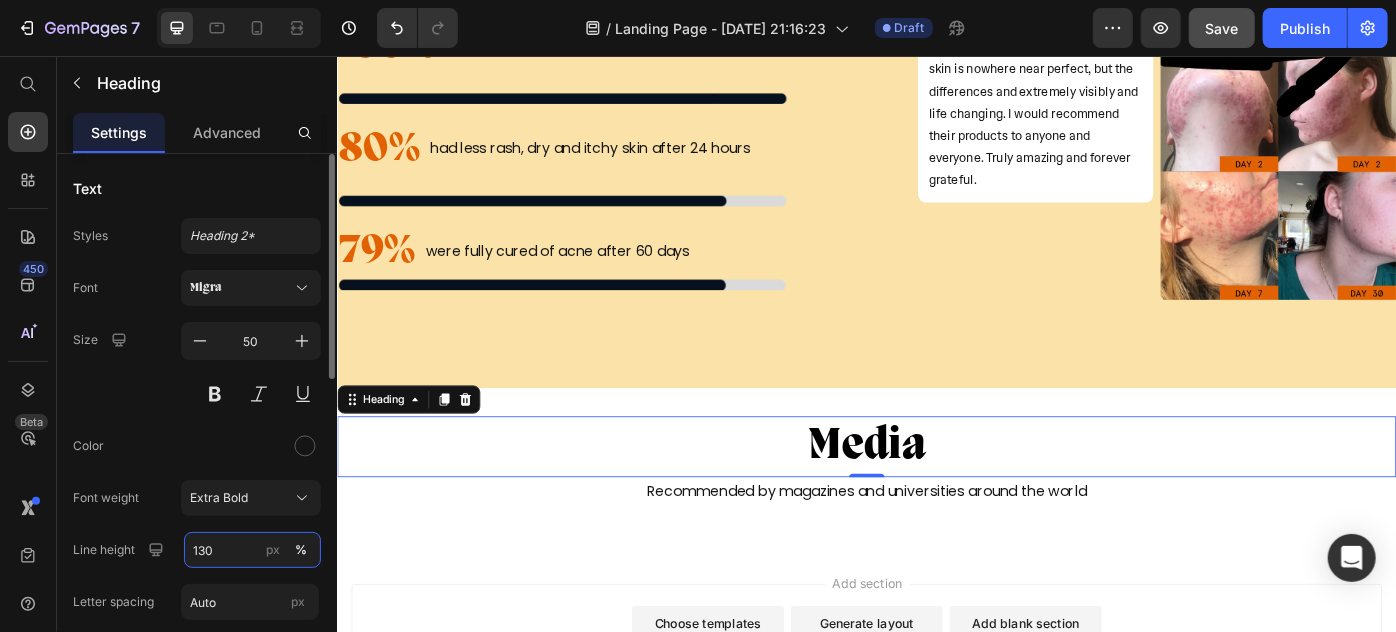 click on "130" at bounding box center (252, 550) 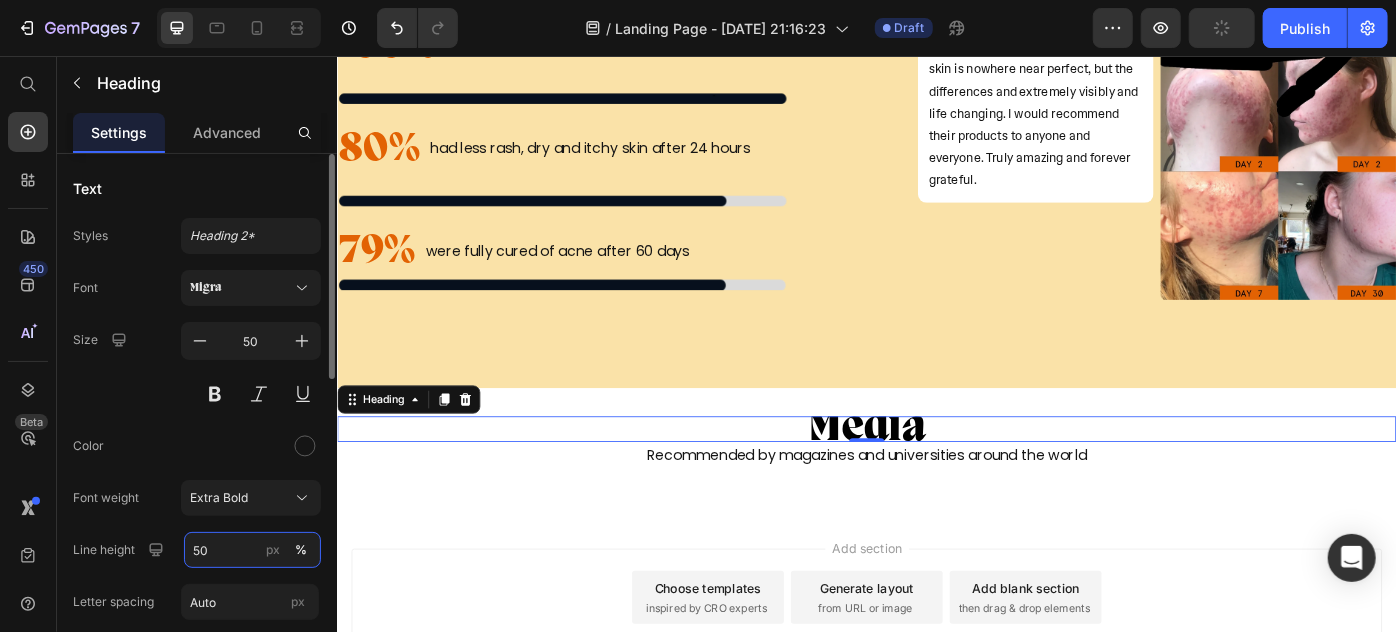 type on "50" 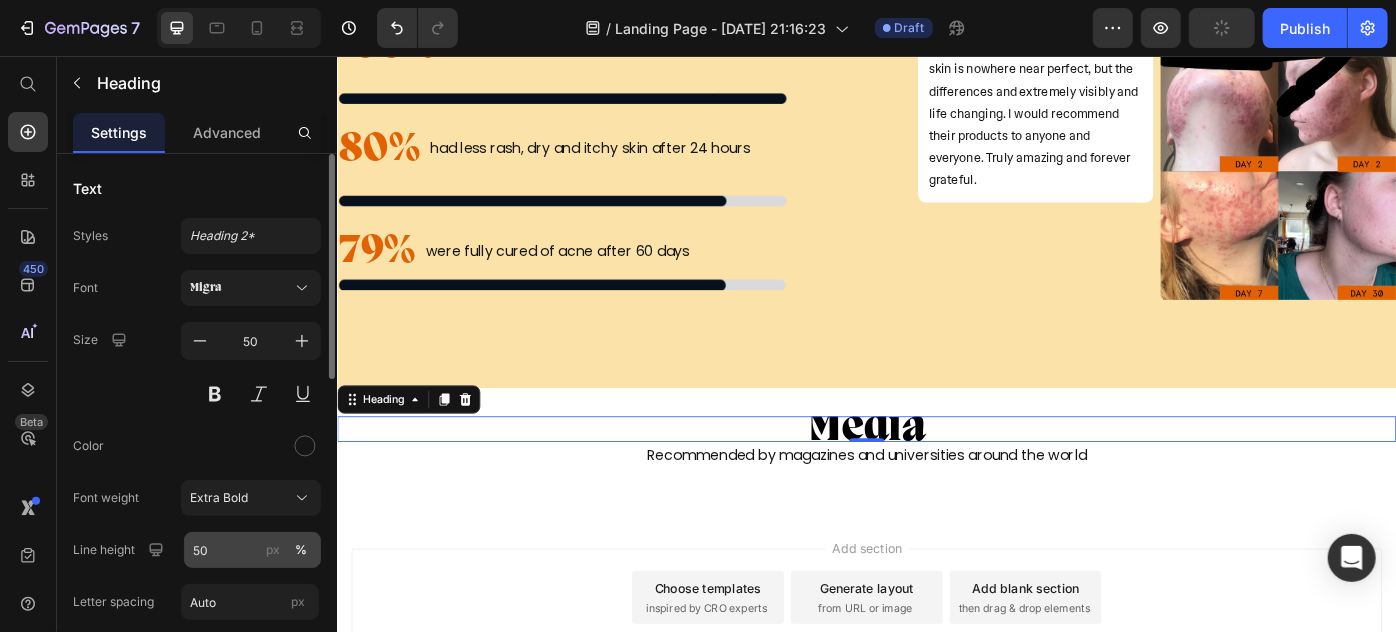 click on "px" at bounding box center [273, 550] 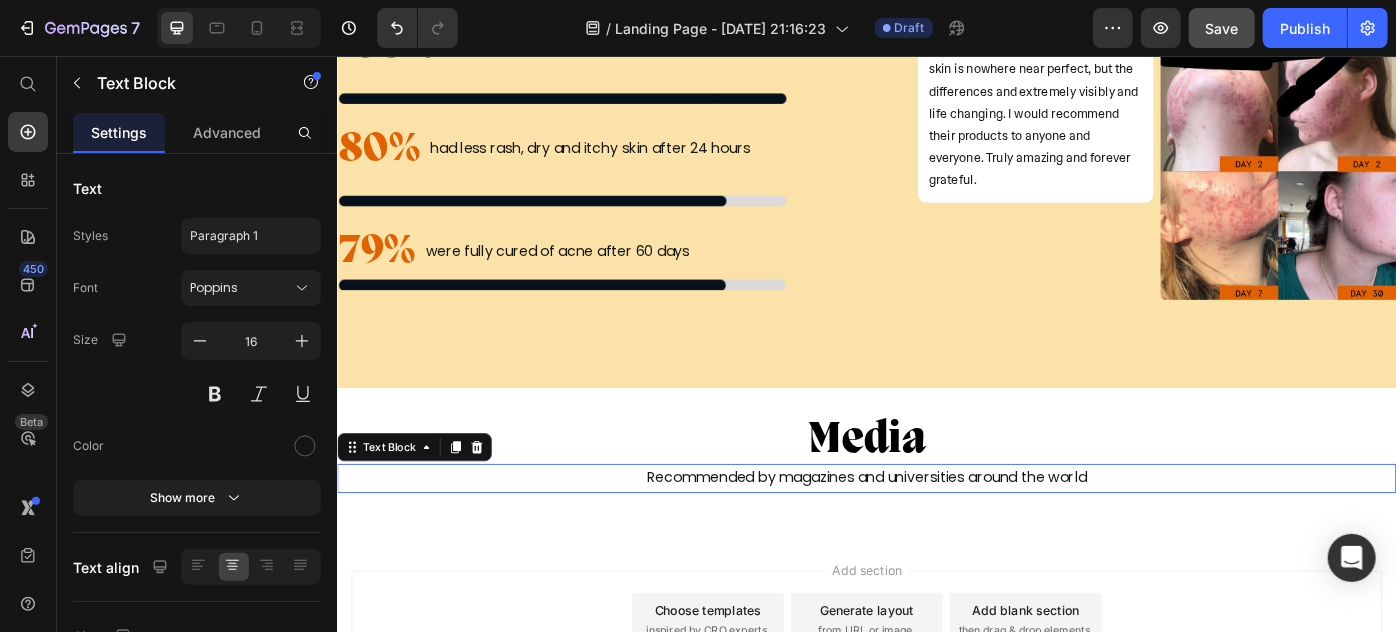 click on "Recommended by magazines and universities around the world" at bounding box center (936, 533) 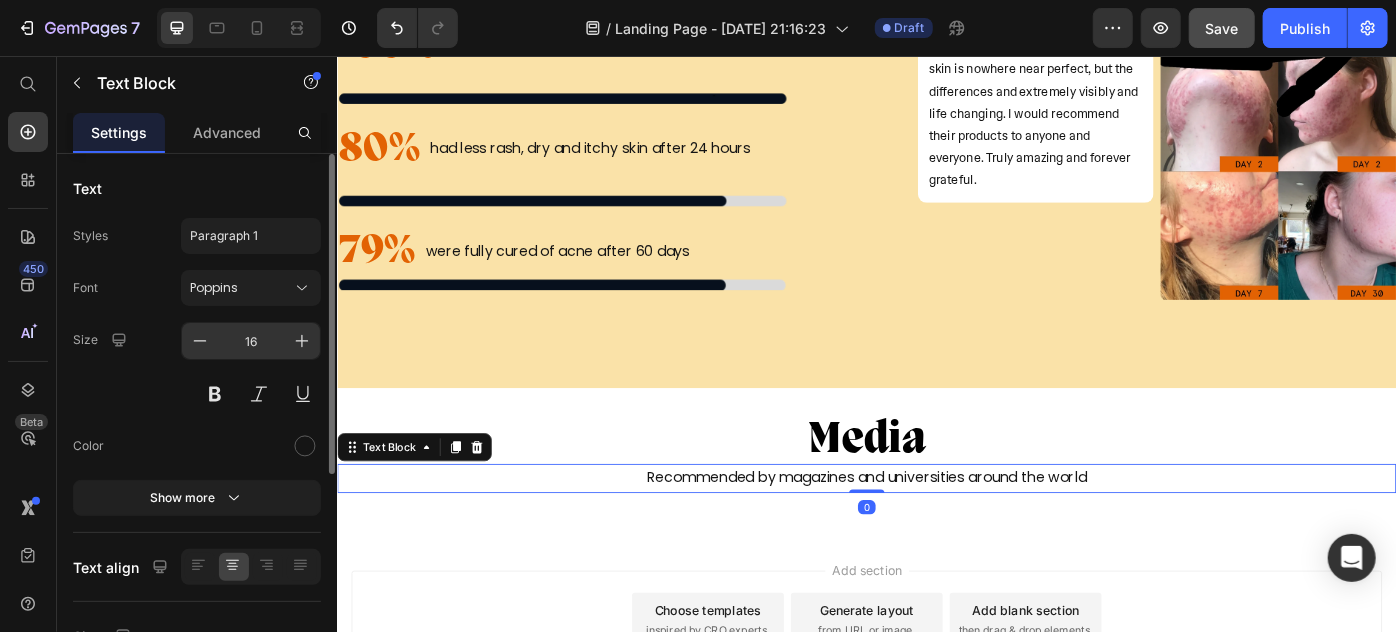 click on "16" at bounding box center (251, 341) 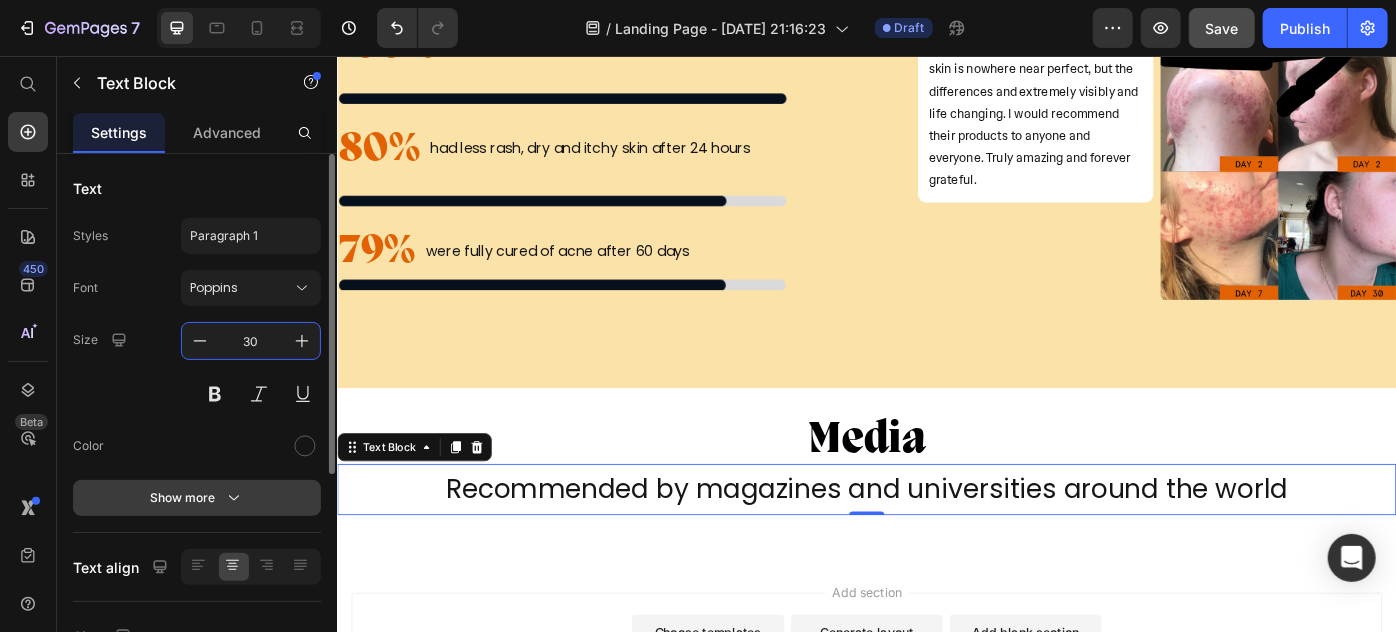 type on "30" 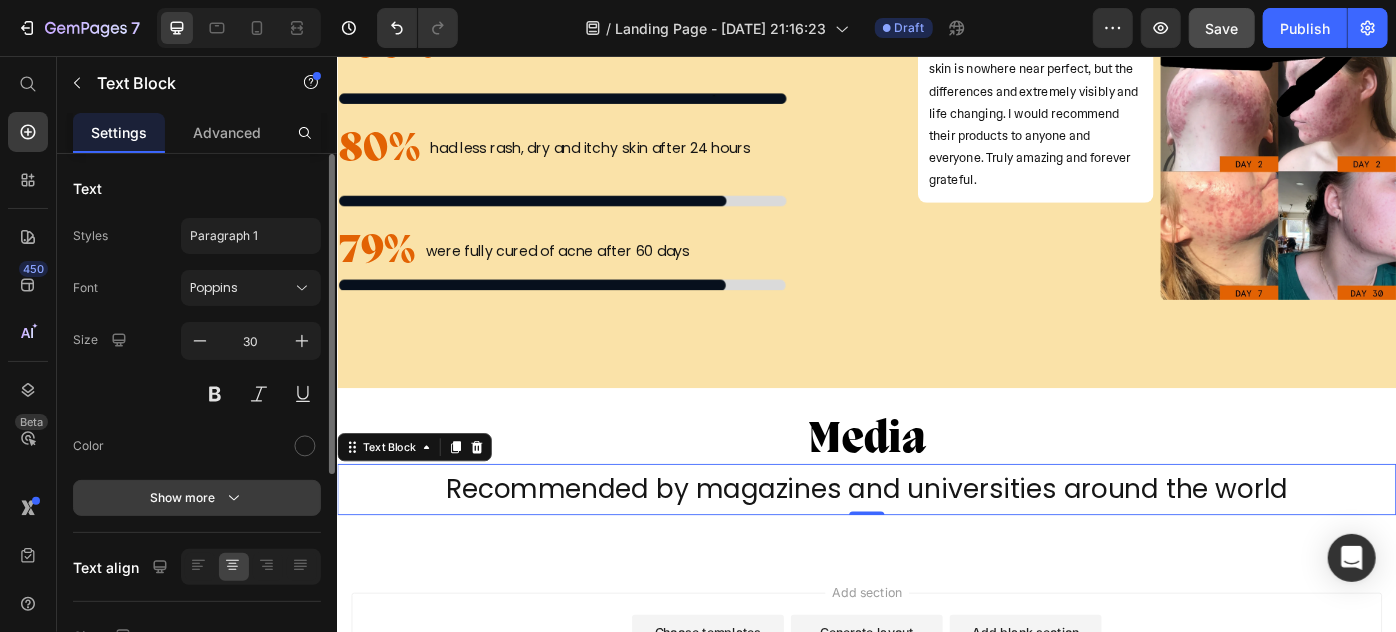 click on "Show more" at bounding box center (197, 498) 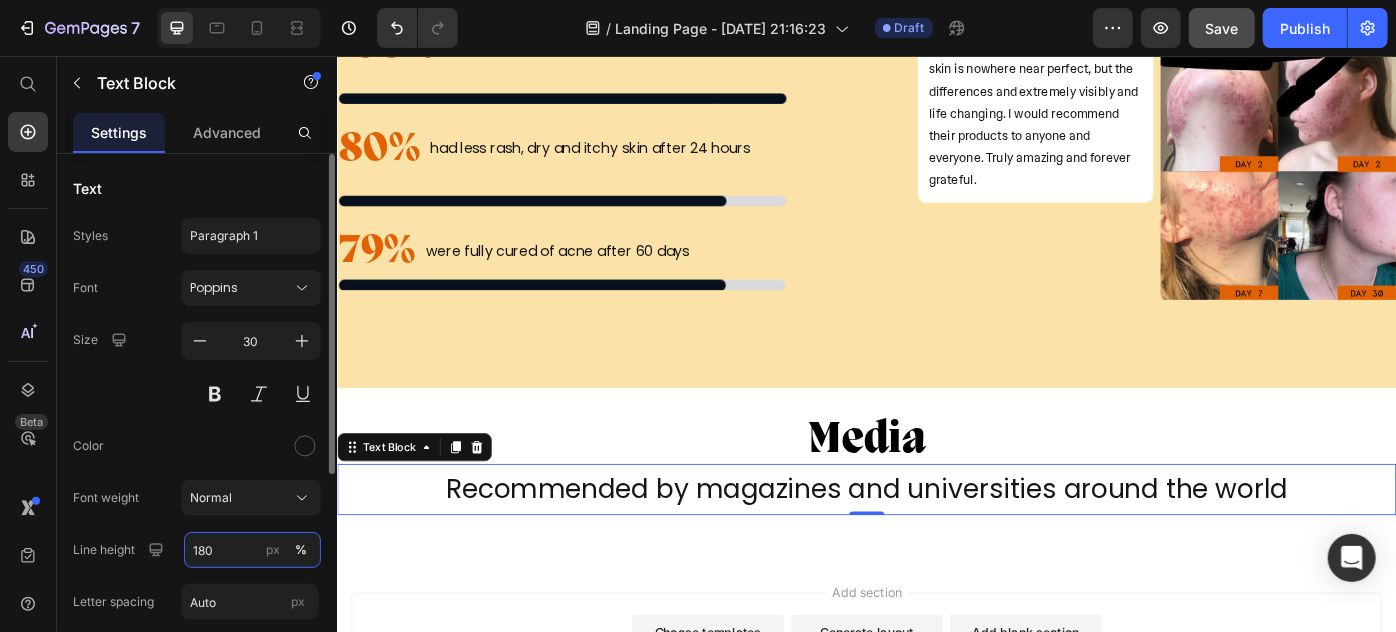 click on "180" at bounding box center (252, 550) 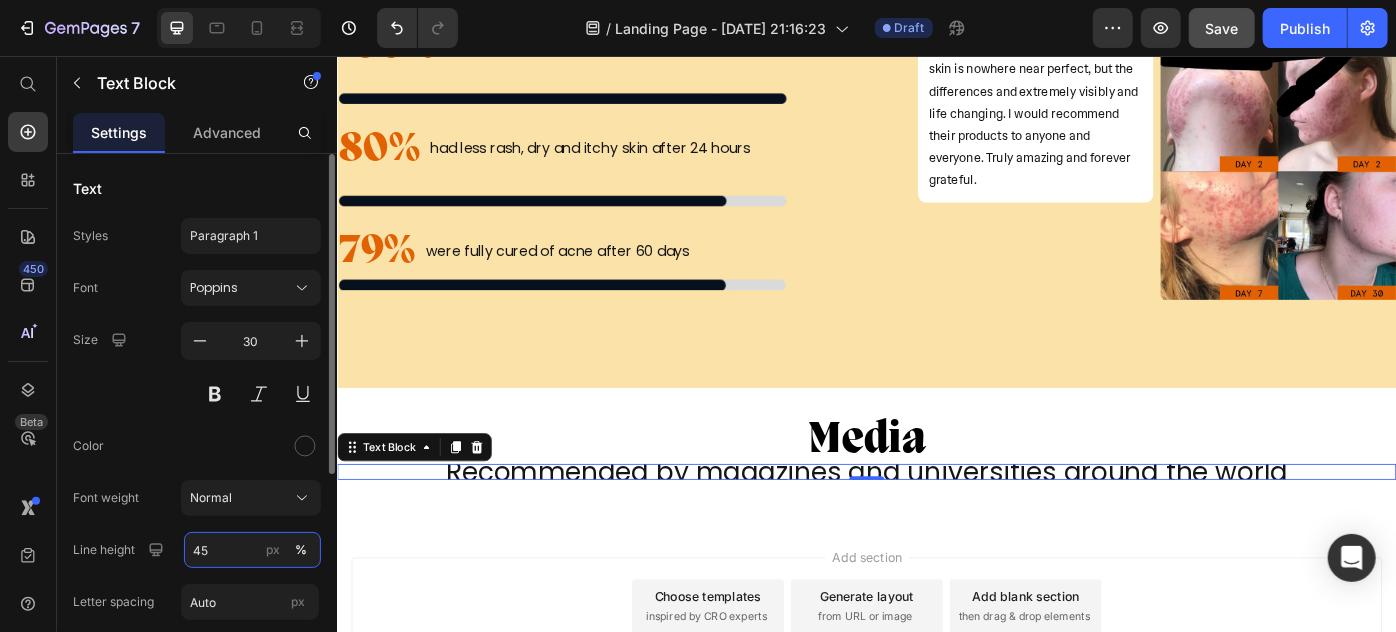 type on "45" 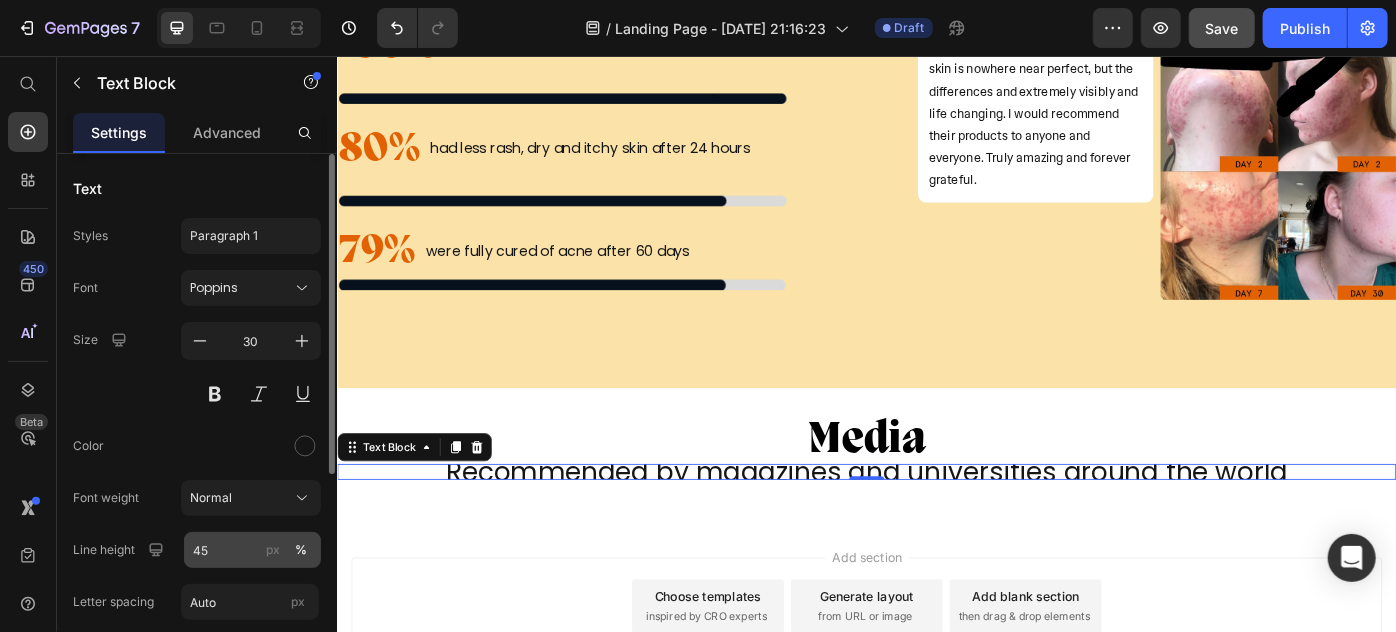 click on "px" at bounding box center [273, 550] 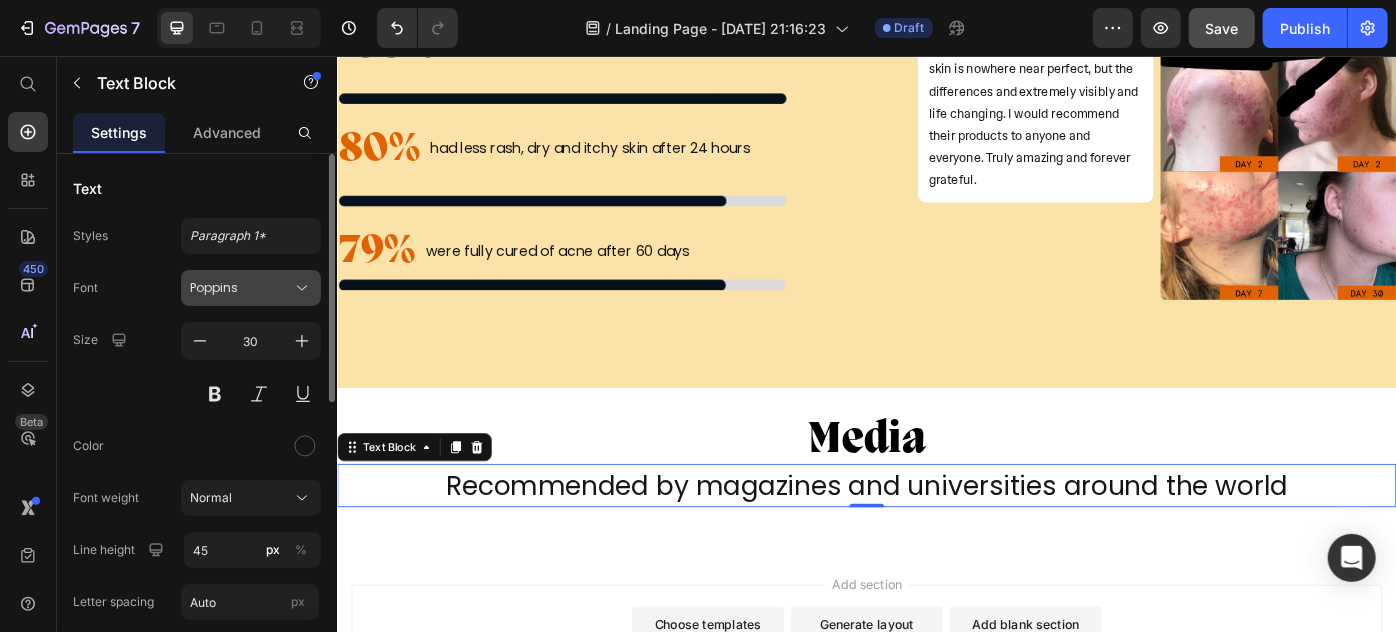 click on "Poppins" at bounding box center (241, 288) 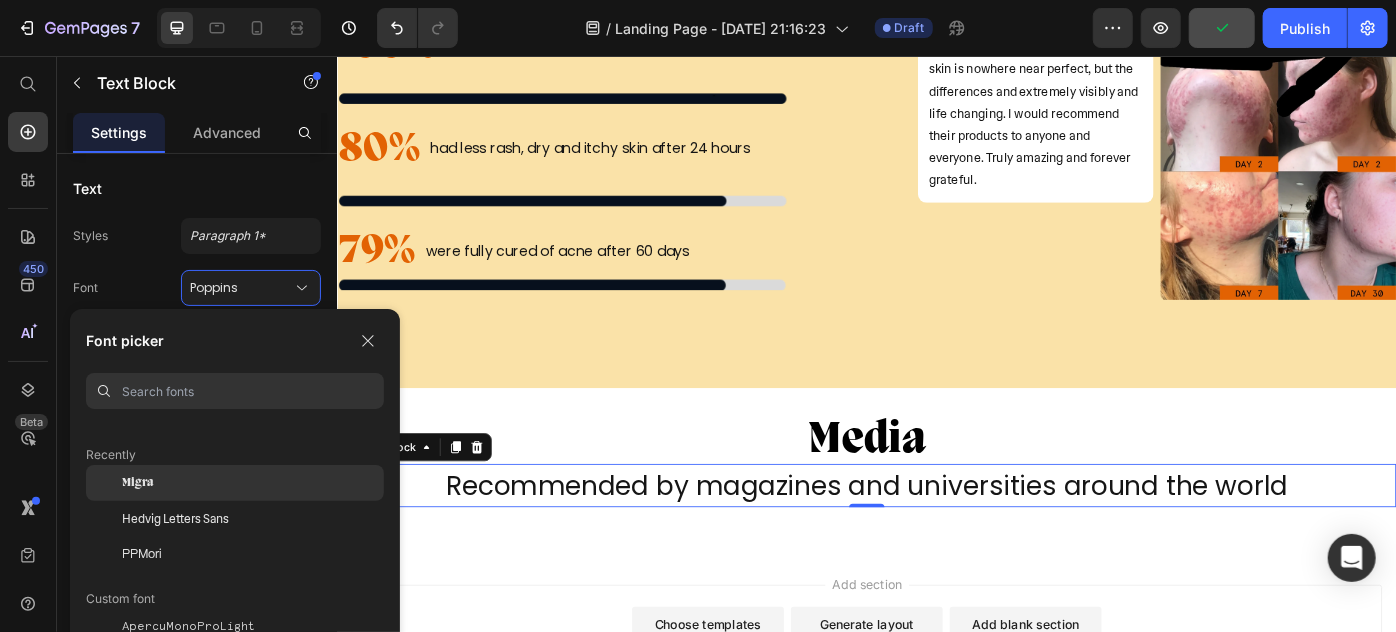 scroll, scrollTop: 0, scrollLeft: 0, axis: both 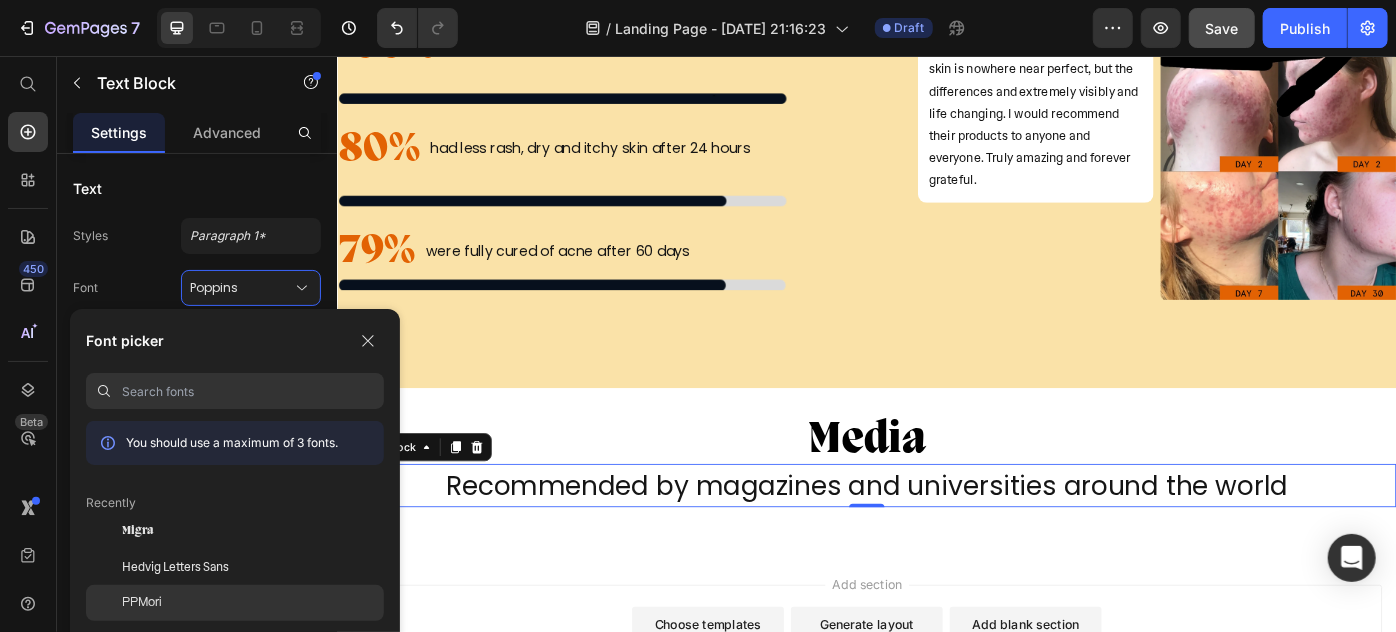 click on "PPMori" 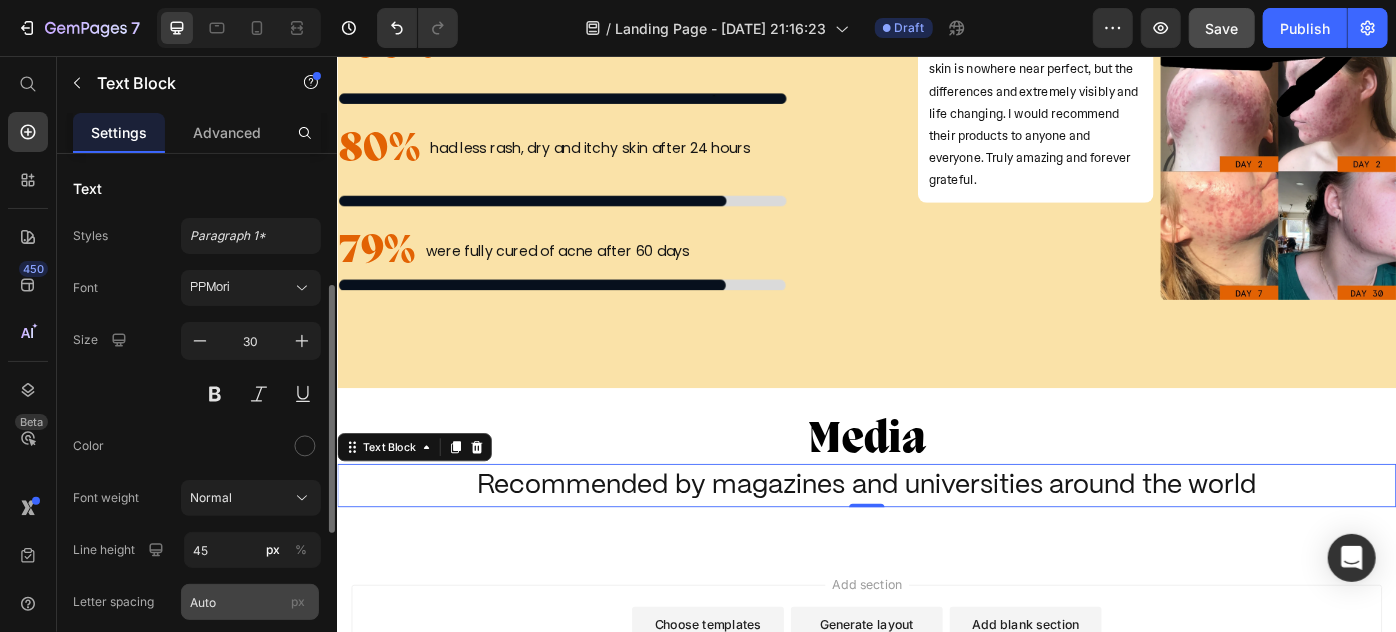 scroll, scrollTop: 90, scrollLeft: 0, axis: vertical 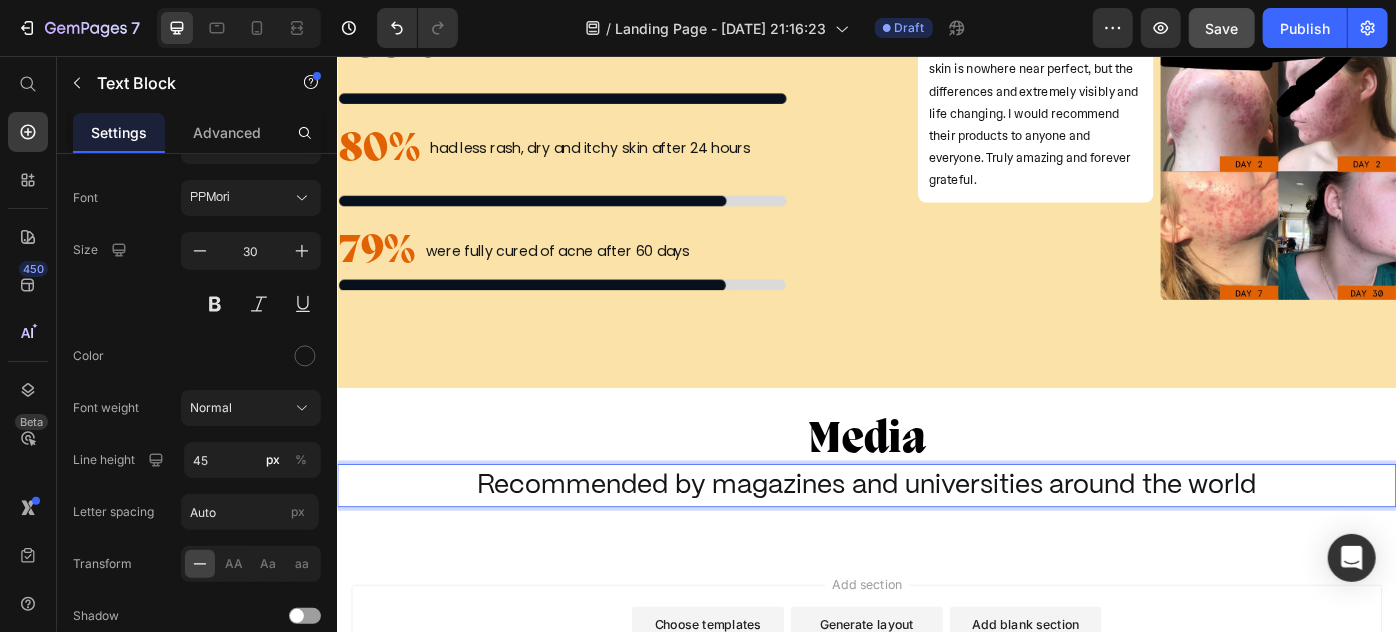 click on "Recommended by magazines and universities around the world" at bounding box center [936, 541] 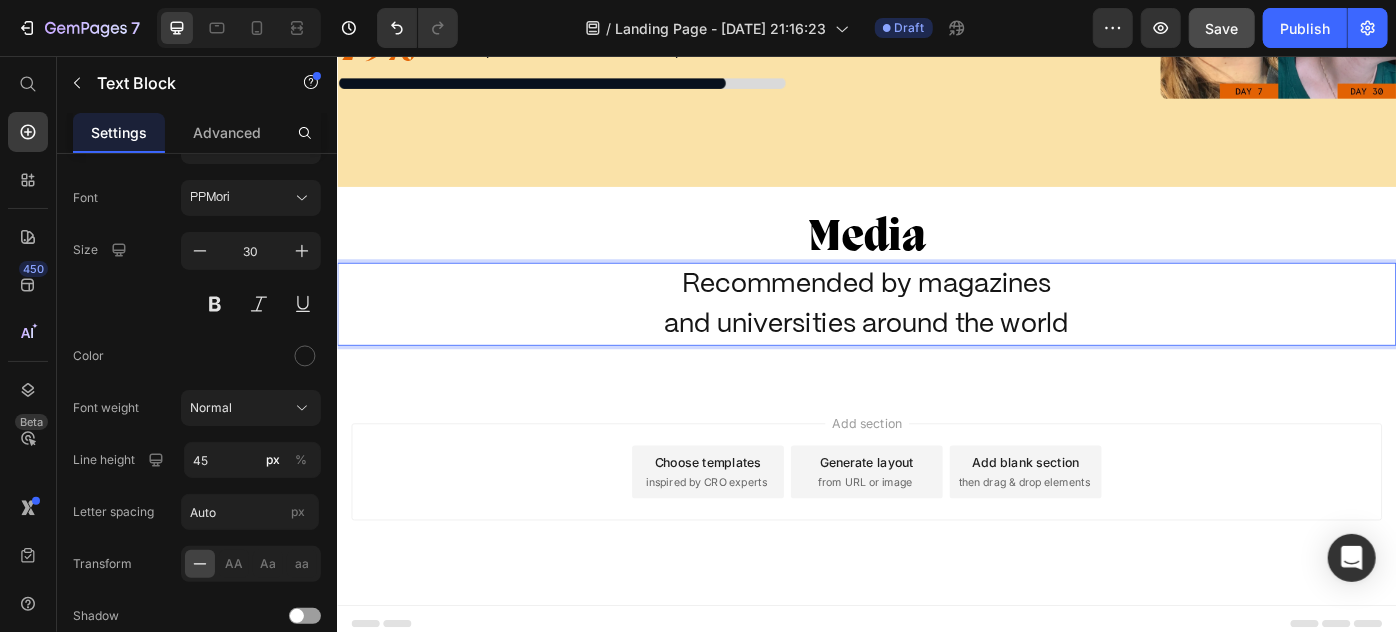 scroll, scrollTop: 4037, scrollLeft: 0, axis: vertical 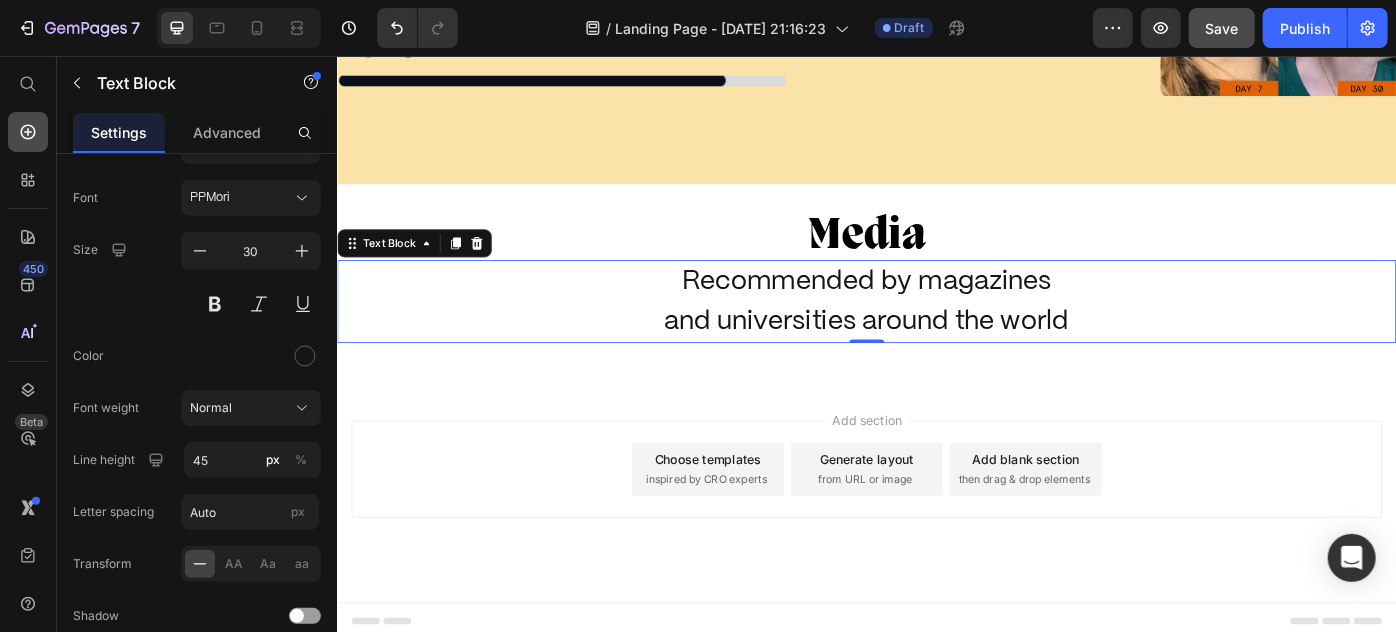 click 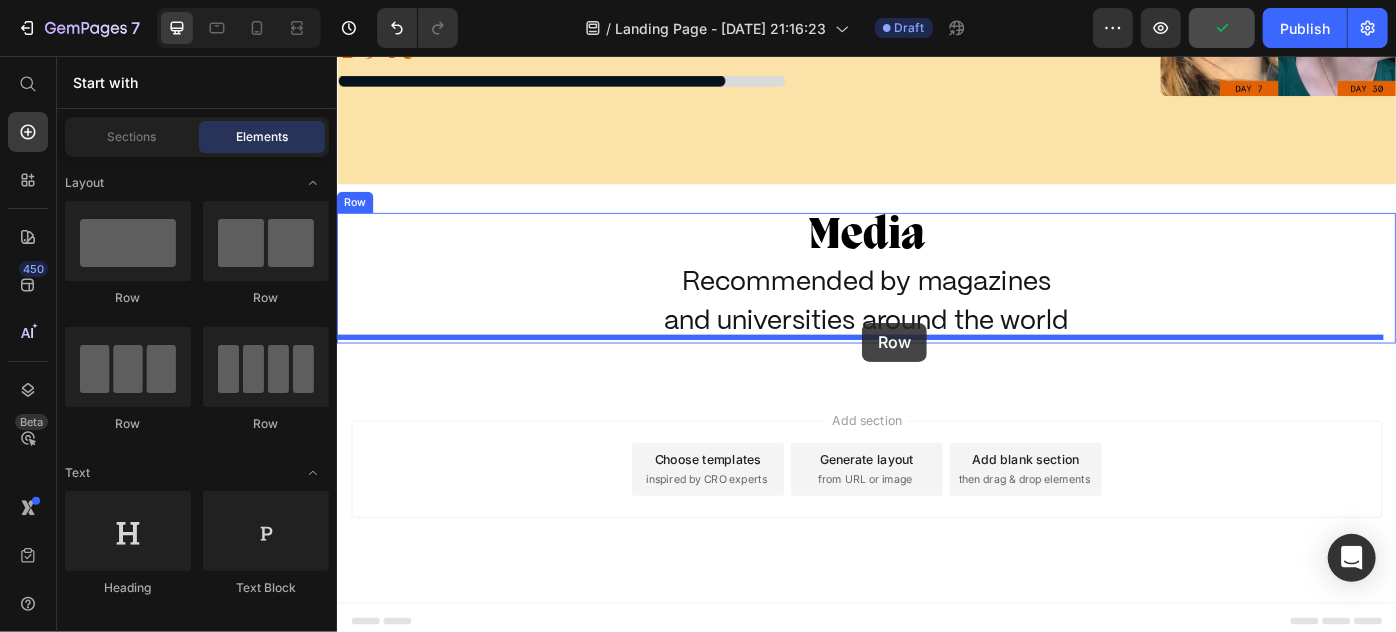 drag, startPoint x: 420, startPoint y: 296, endPoint x: 931, endPoint y: 357, distance: 514.628 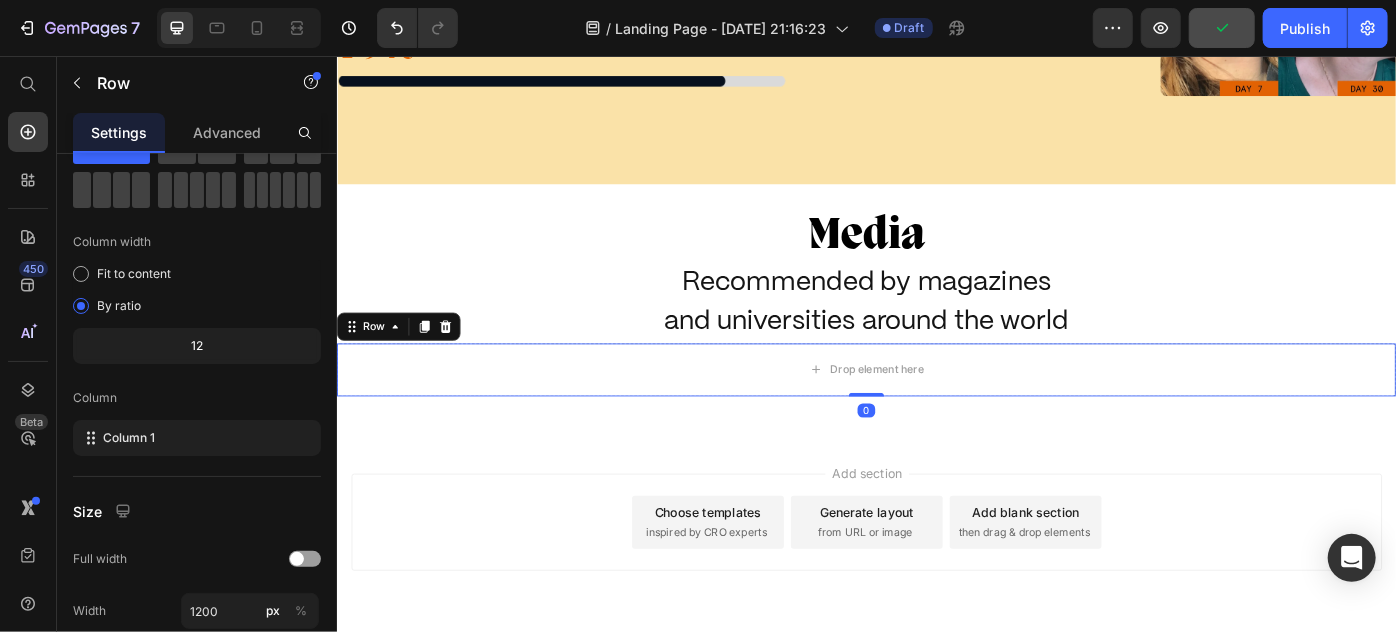 scroll, scrollTop: 0, scrollLeft: 0, axis: both 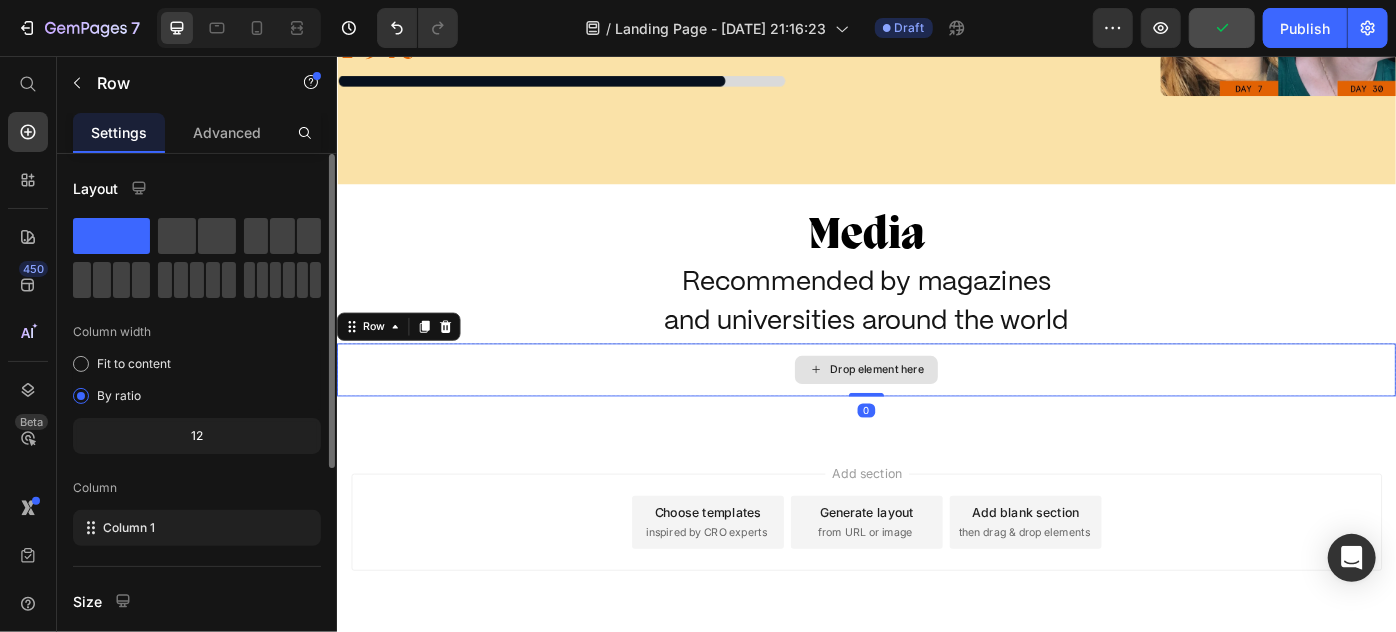 click on "Drop element here" at bounding box center [936, 410] 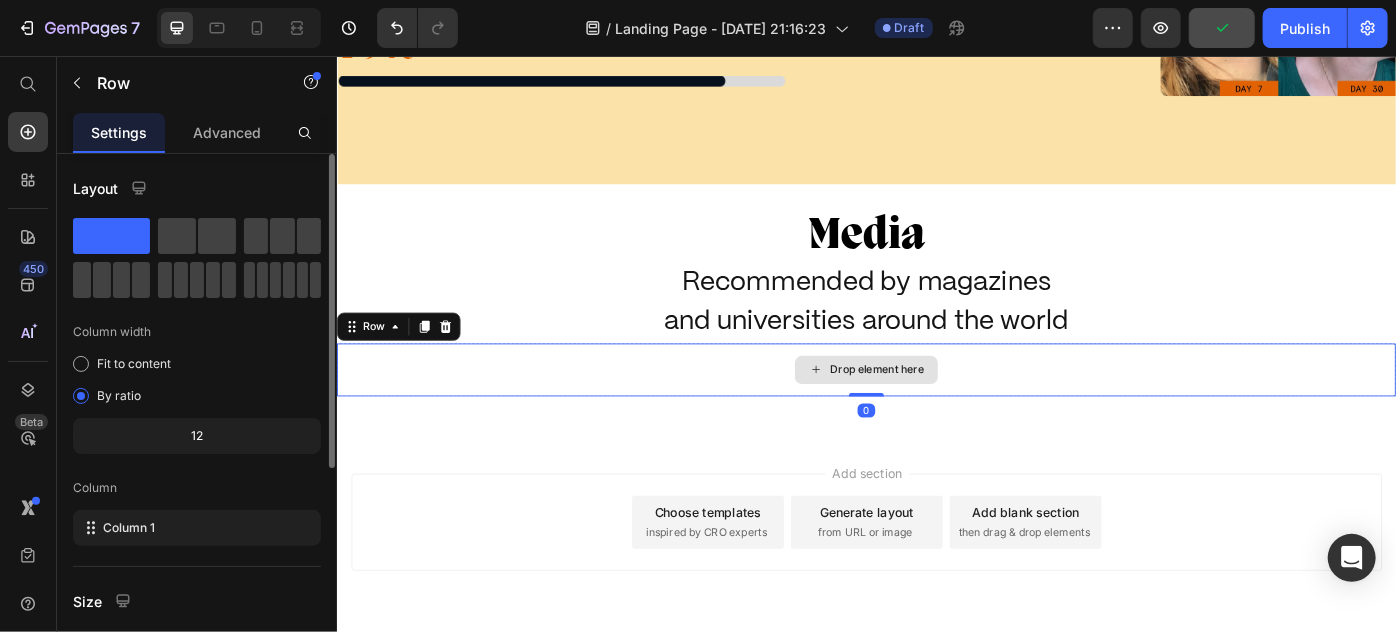 drag, startPoint x: 796, startPoint y: 392, endPoint x: 672, endPoint y: 409, distance: 125.1599 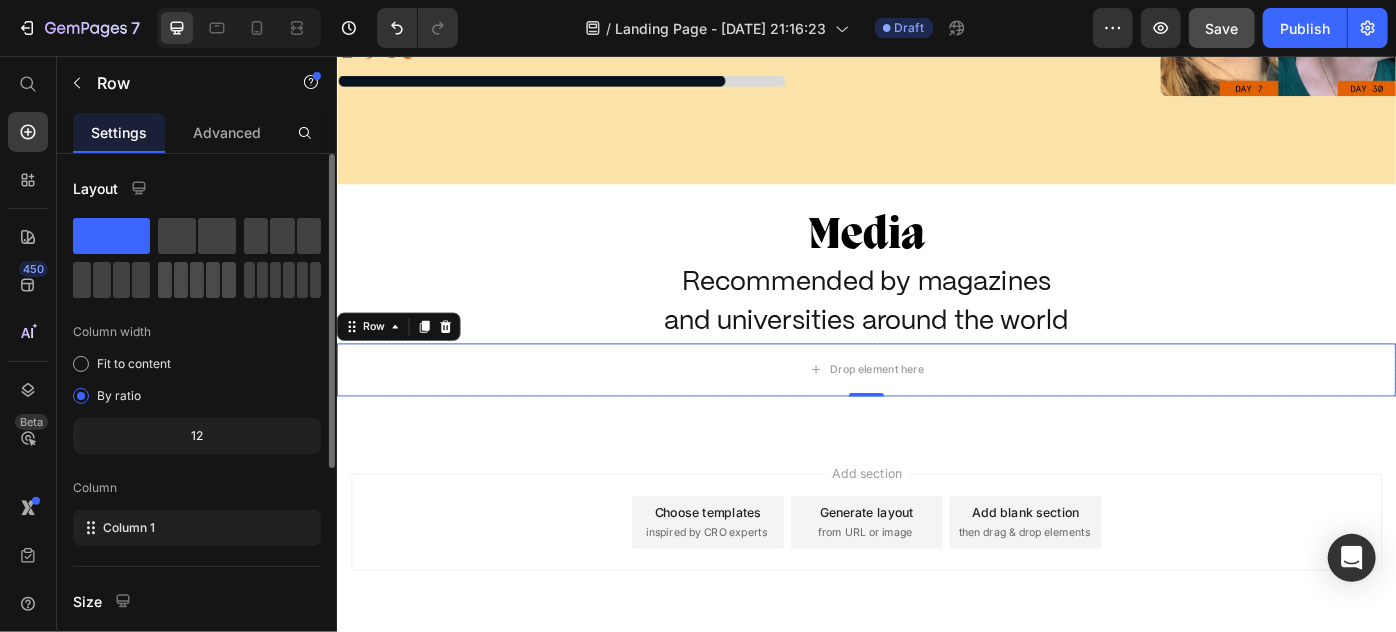 click 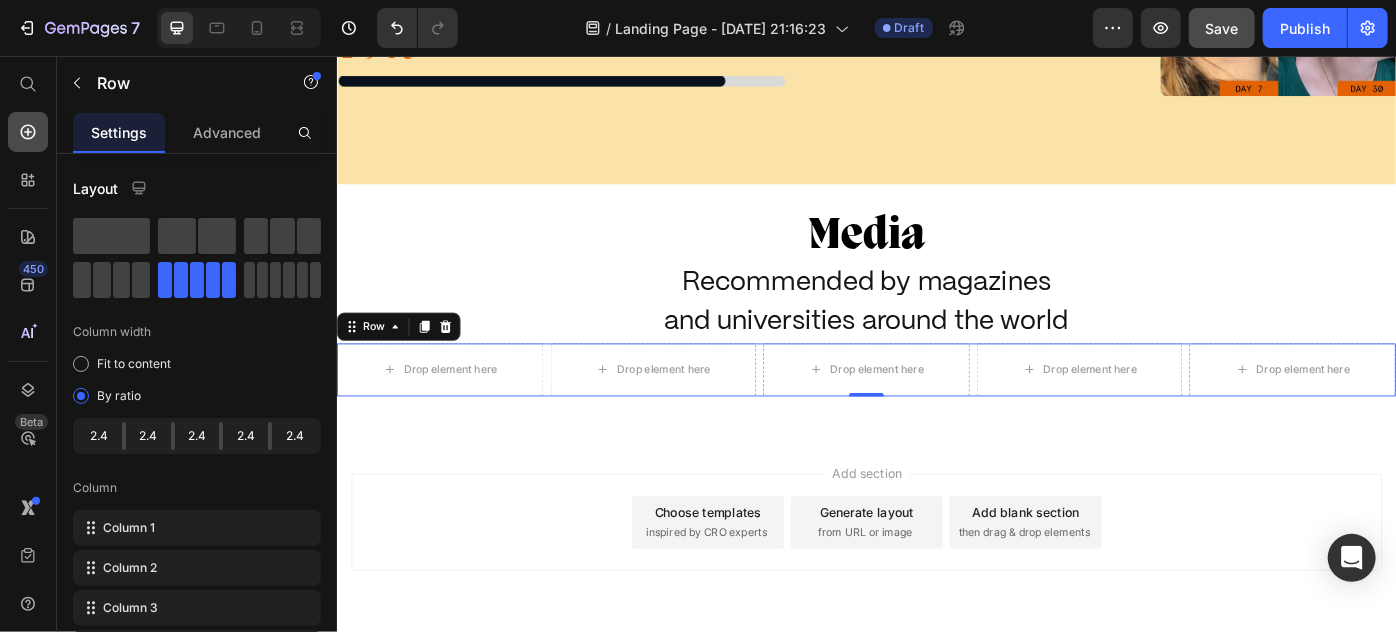click 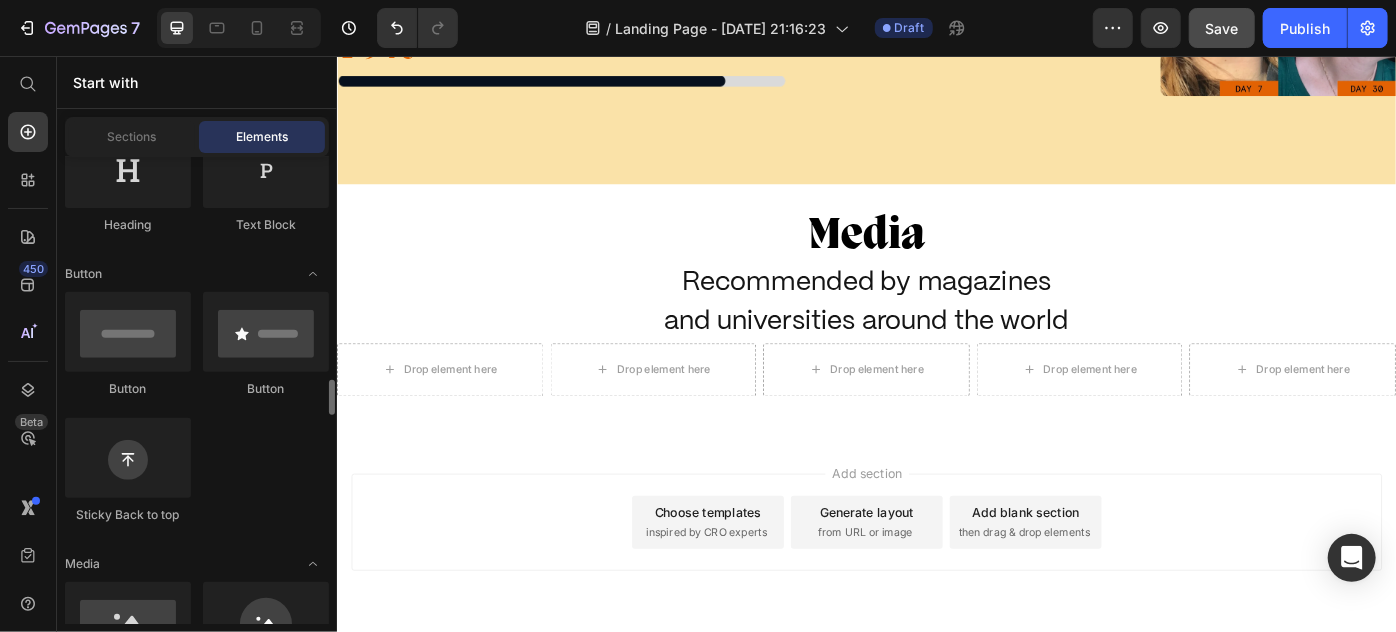 scroll, scrollTop: 545, scrollLeft: 0, axis: vertical 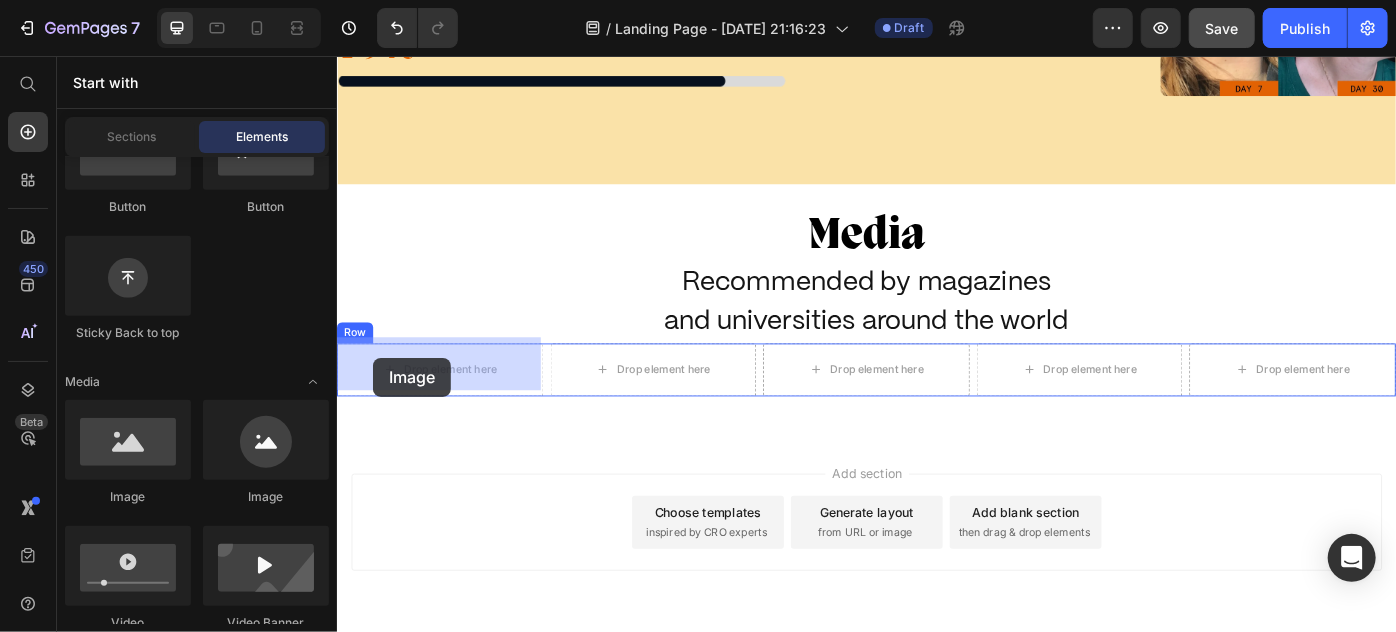 drag, startPoint x: 496, startPoint y: 506, endPoint x: 344, endPoint y: 411, distance: 179.24564 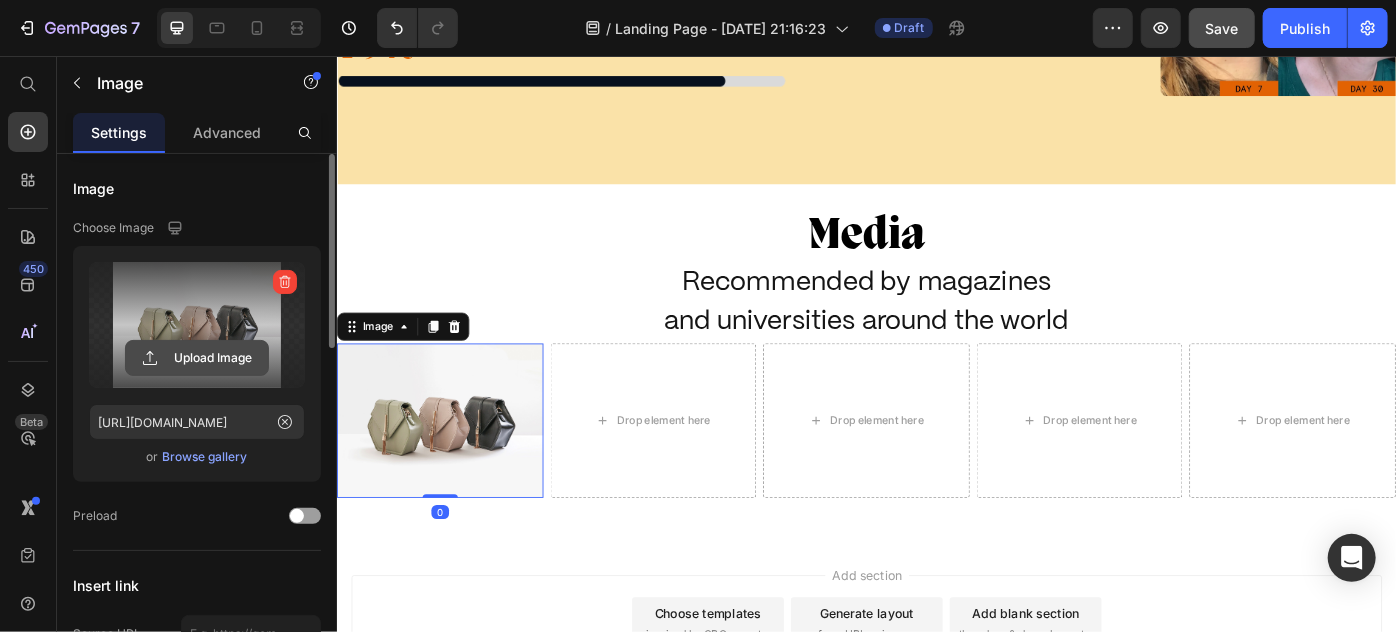 click 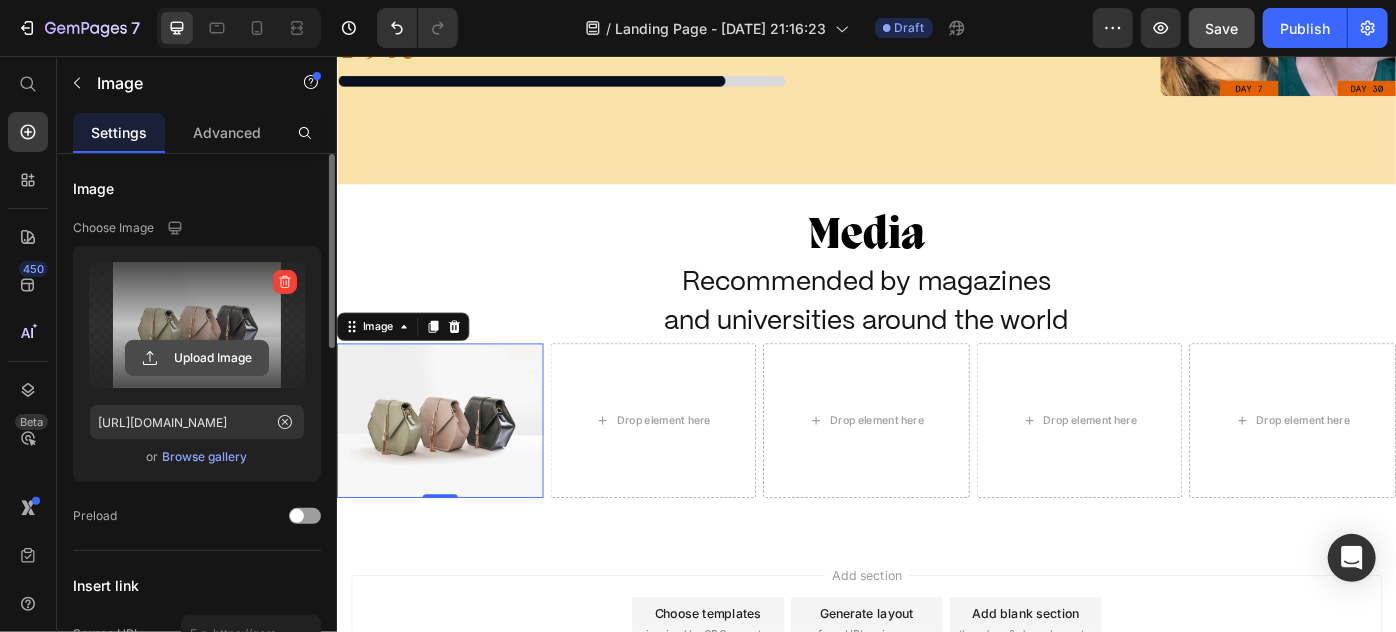 click 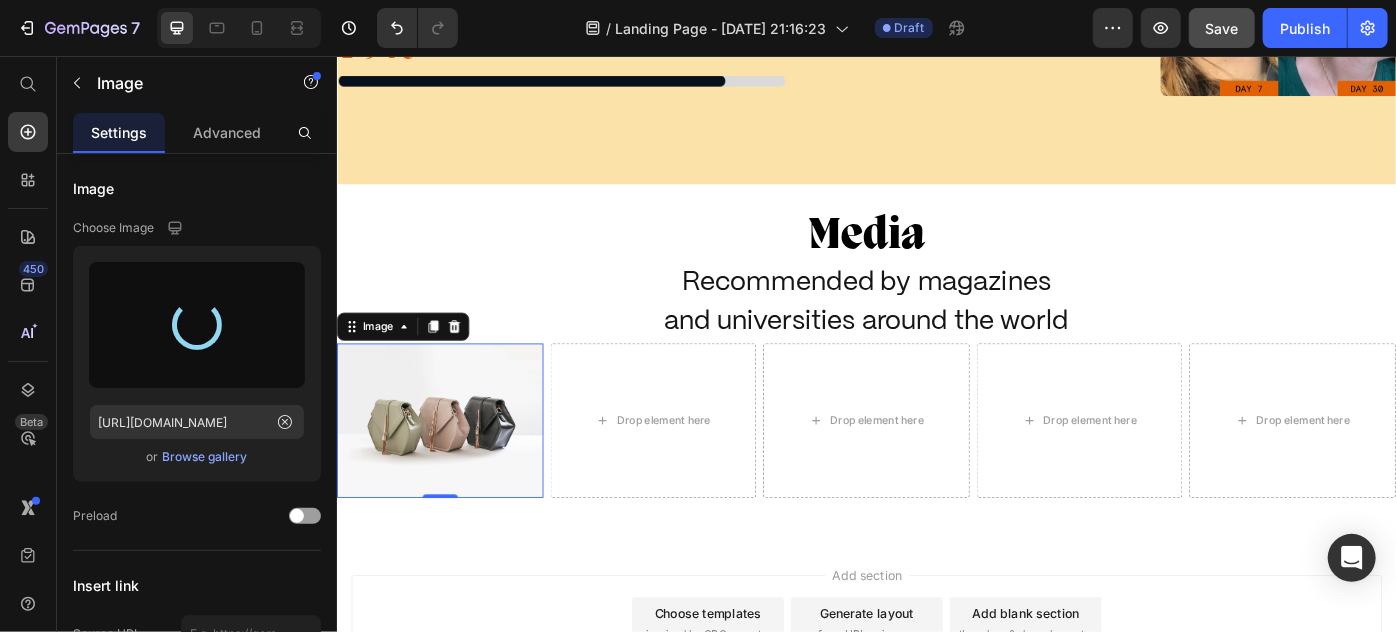 type on "https://cdn.shopify.com/s/files/1/0869/5912/8851/files/gempages_511364164535452839-1069d639-fe80-4981-bbc5-239727ca7a37.png" 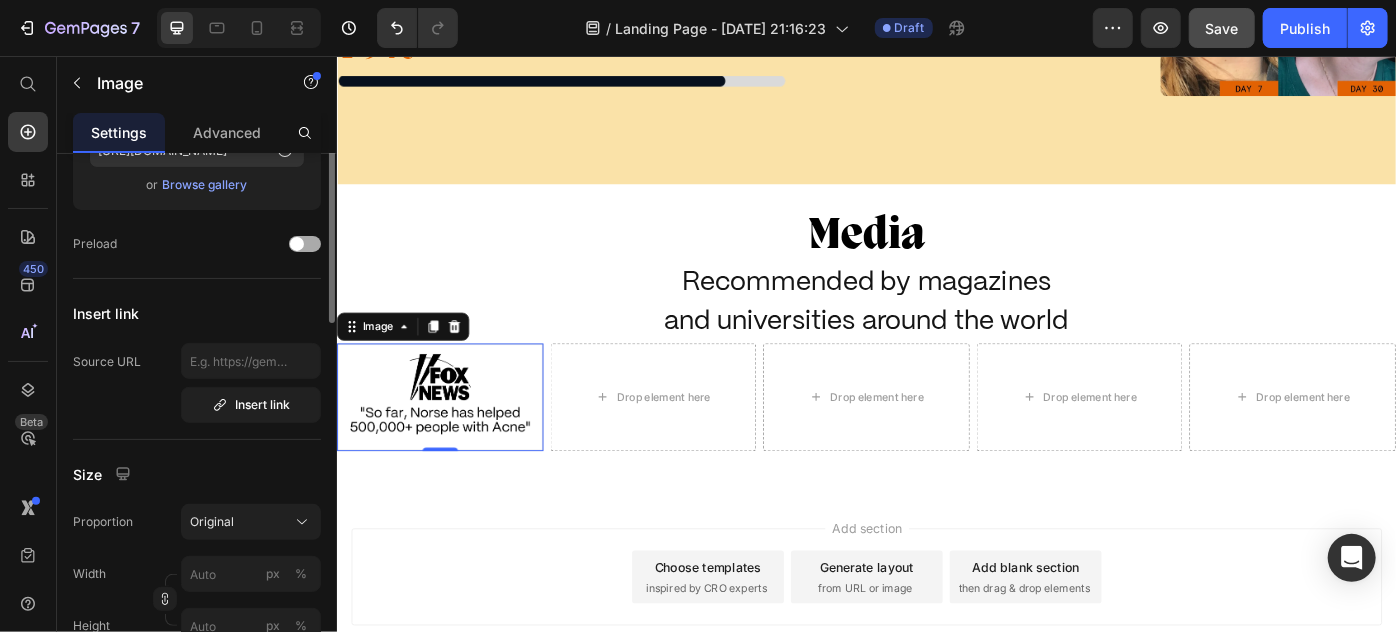 scroll, scrollTop: 363, scrollLeft: 0, axis: vertical 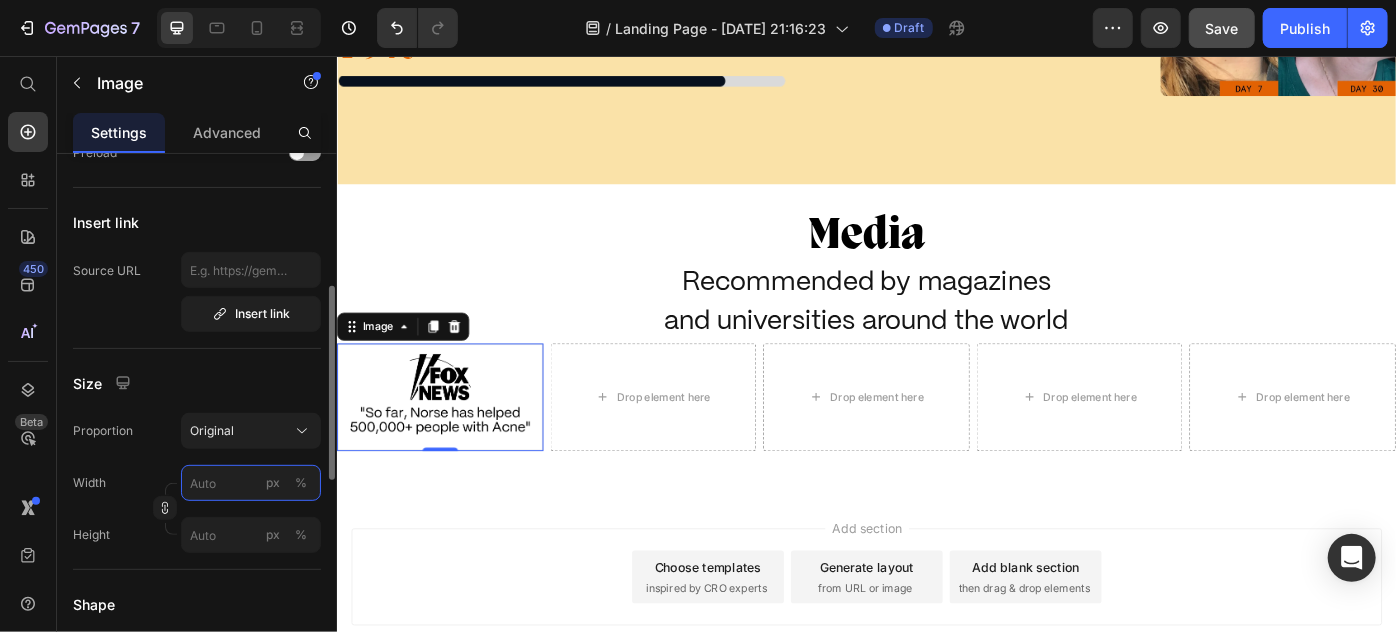 click on "px %" at bounding box center [251, 483] 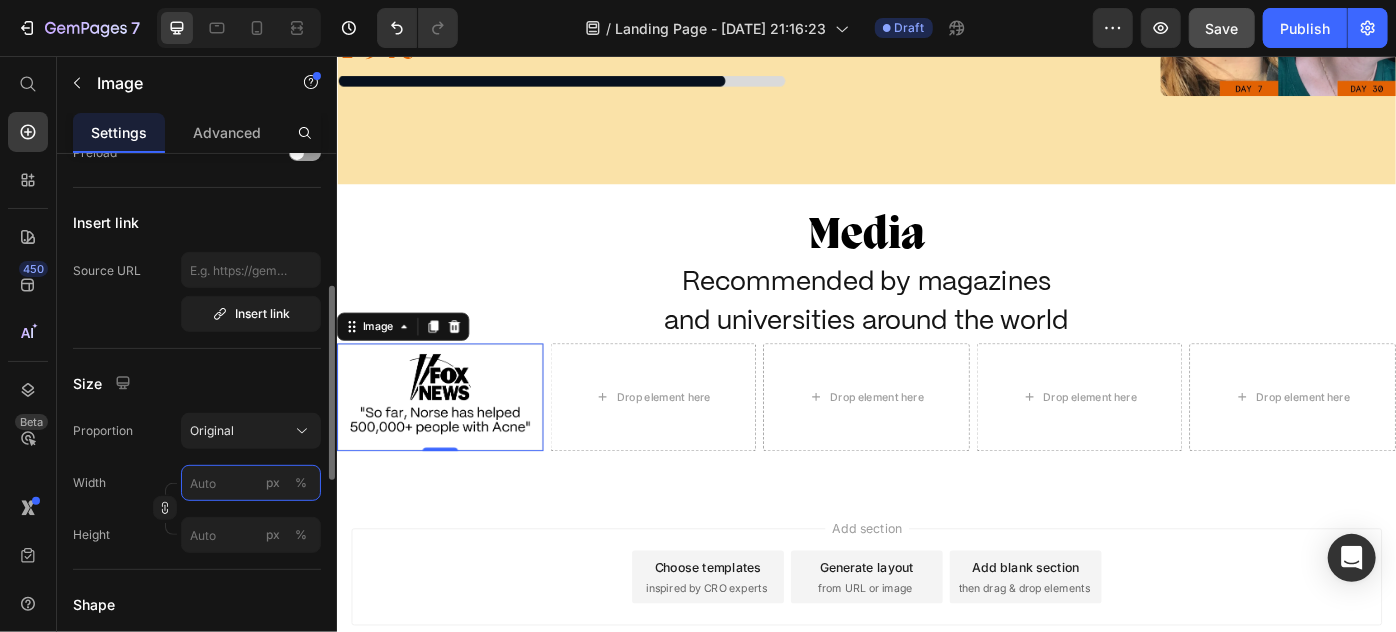 paste on "227" 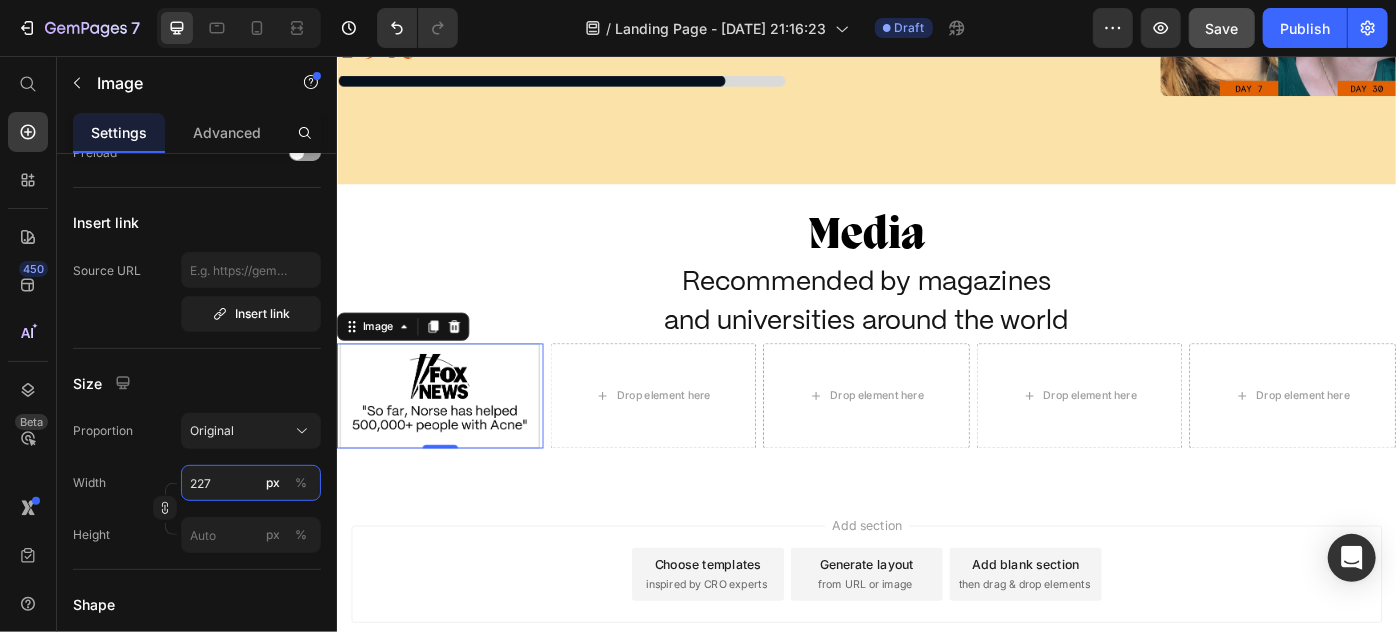 type on "227" 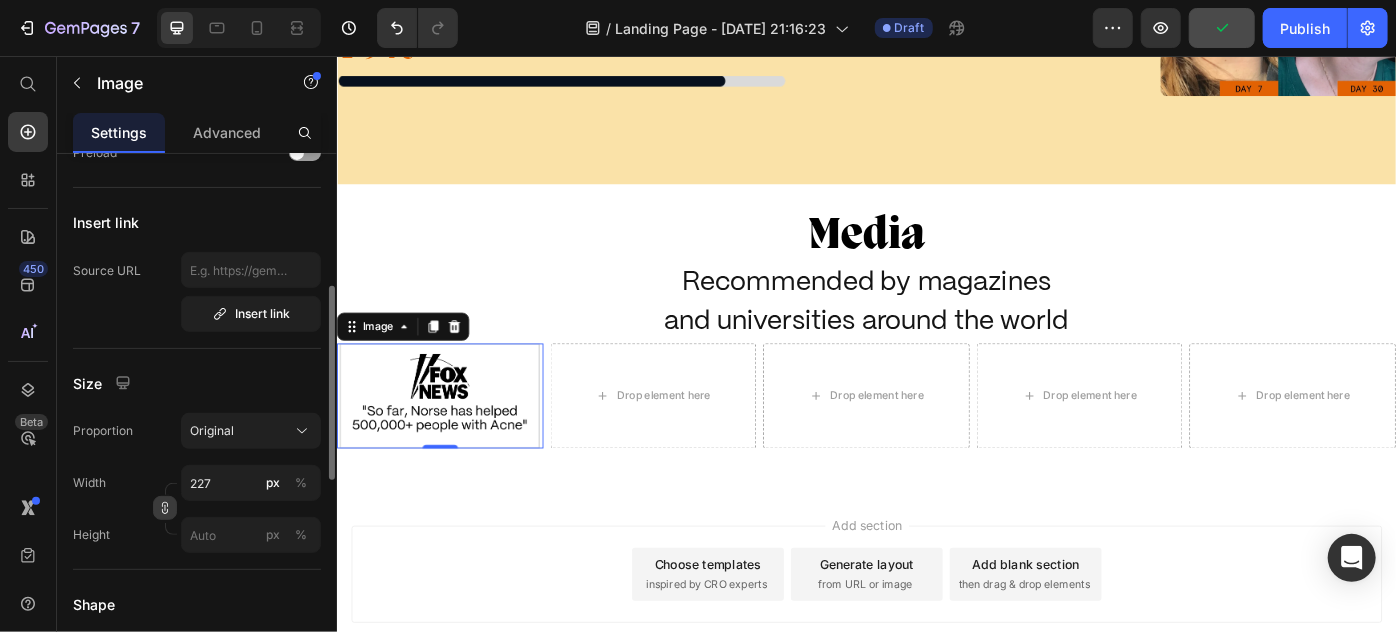 click 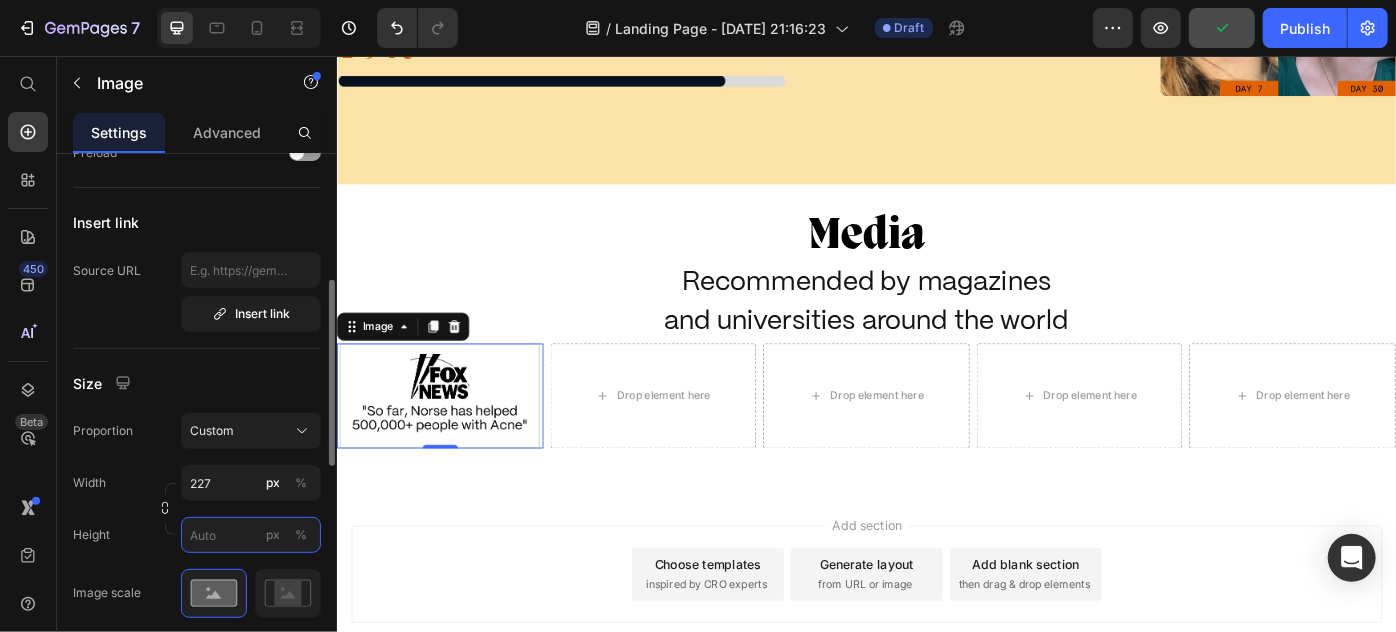 click on "px %" at bounding box center [251, 535] 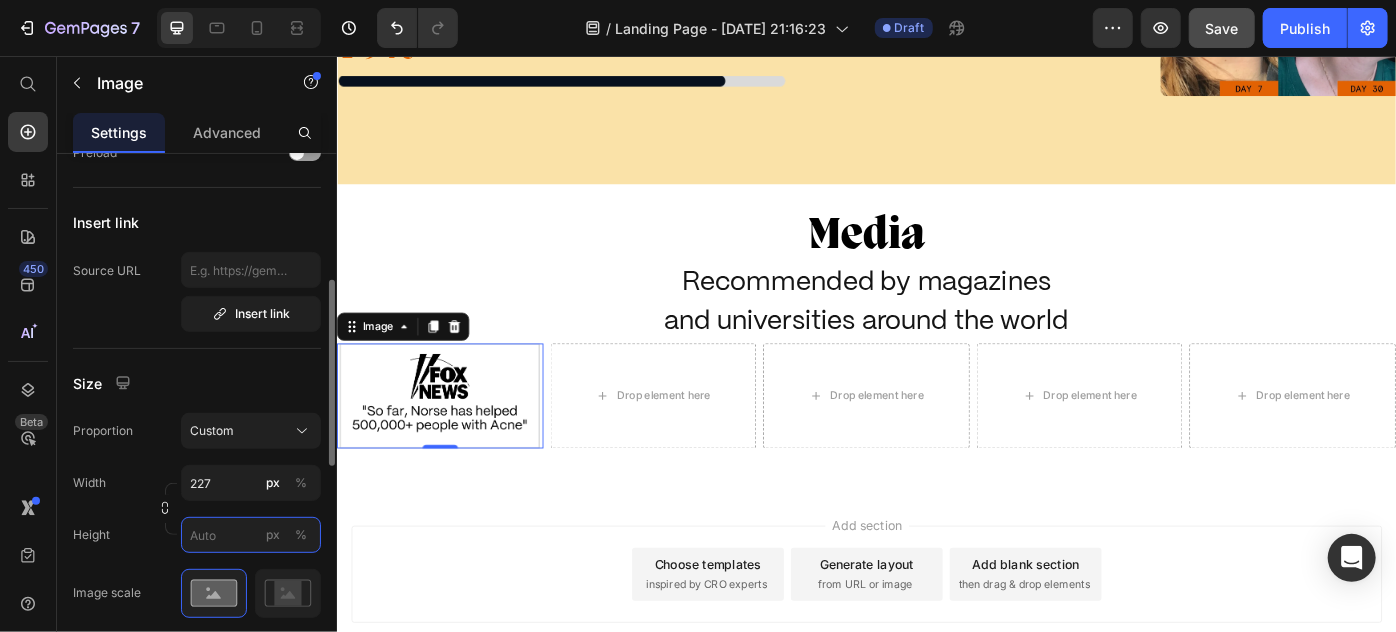 paste on "119.175" 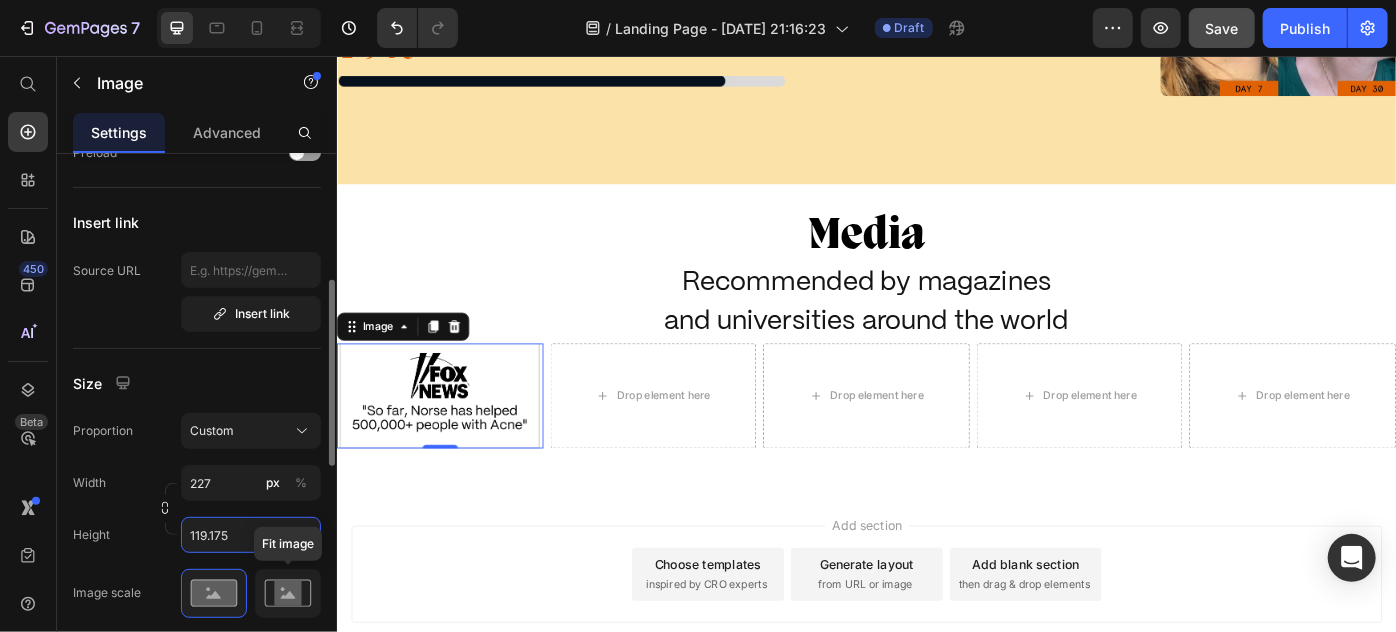 type on "119.175" 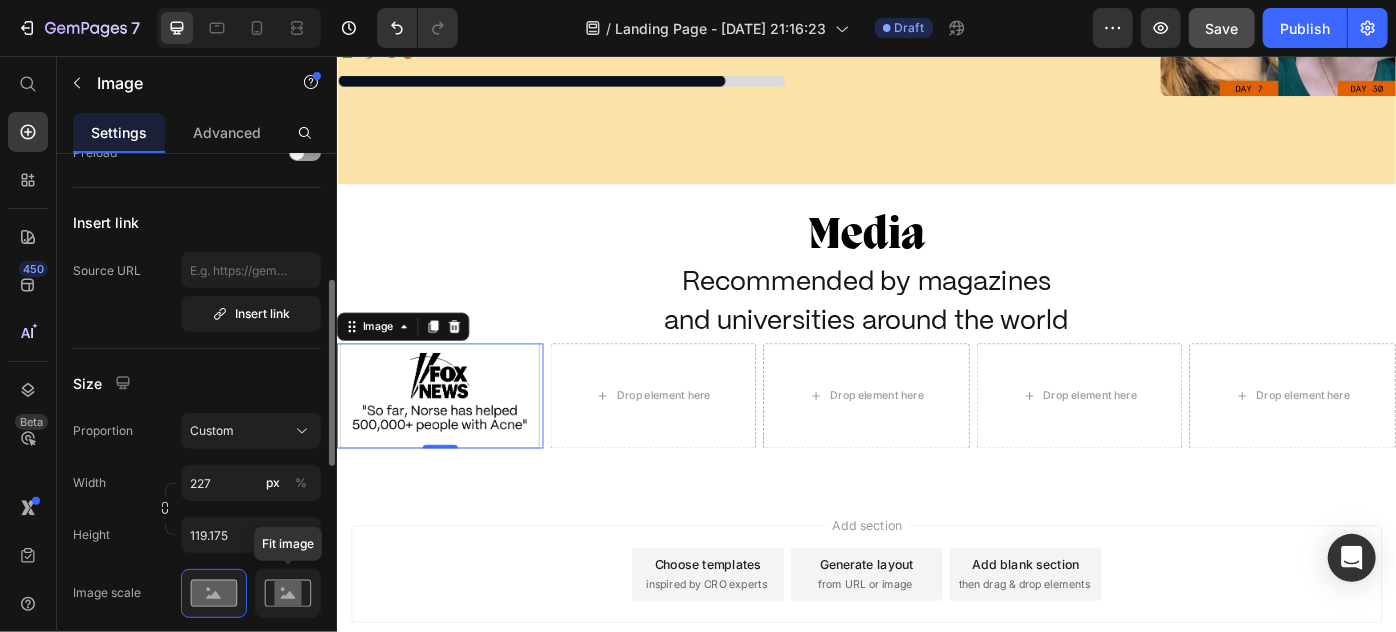 click 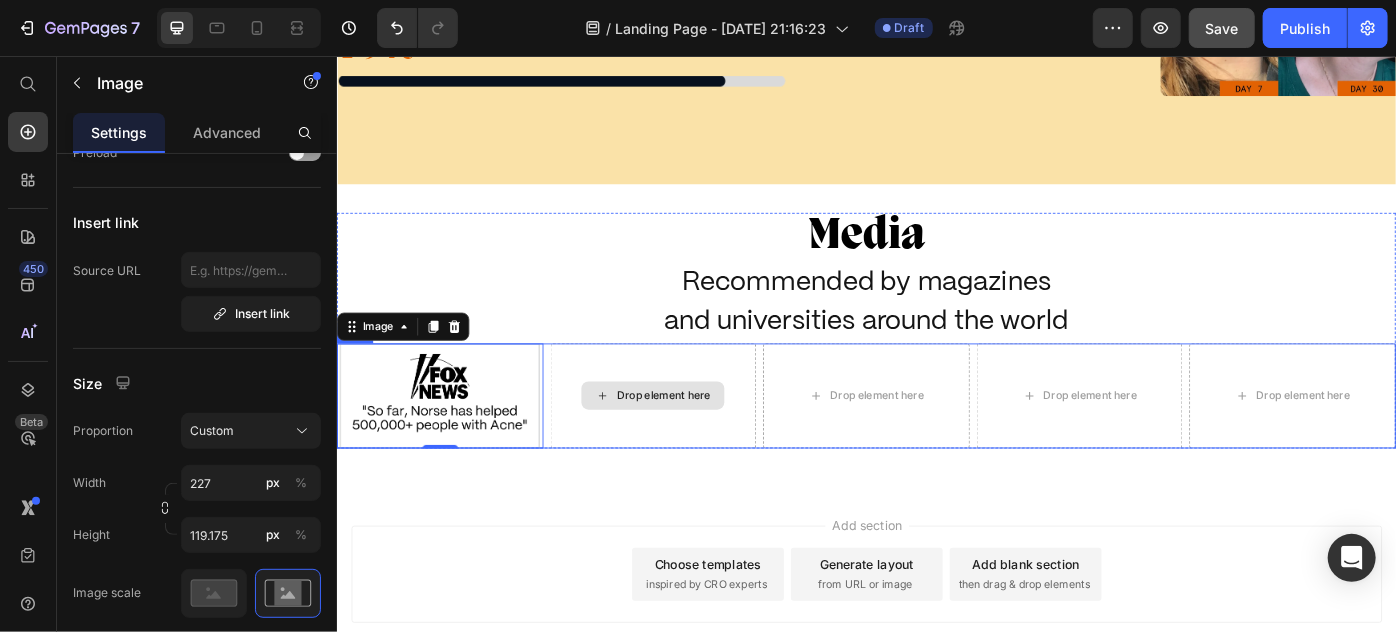 click on "Drop element here" at bounding box center [695, 439] 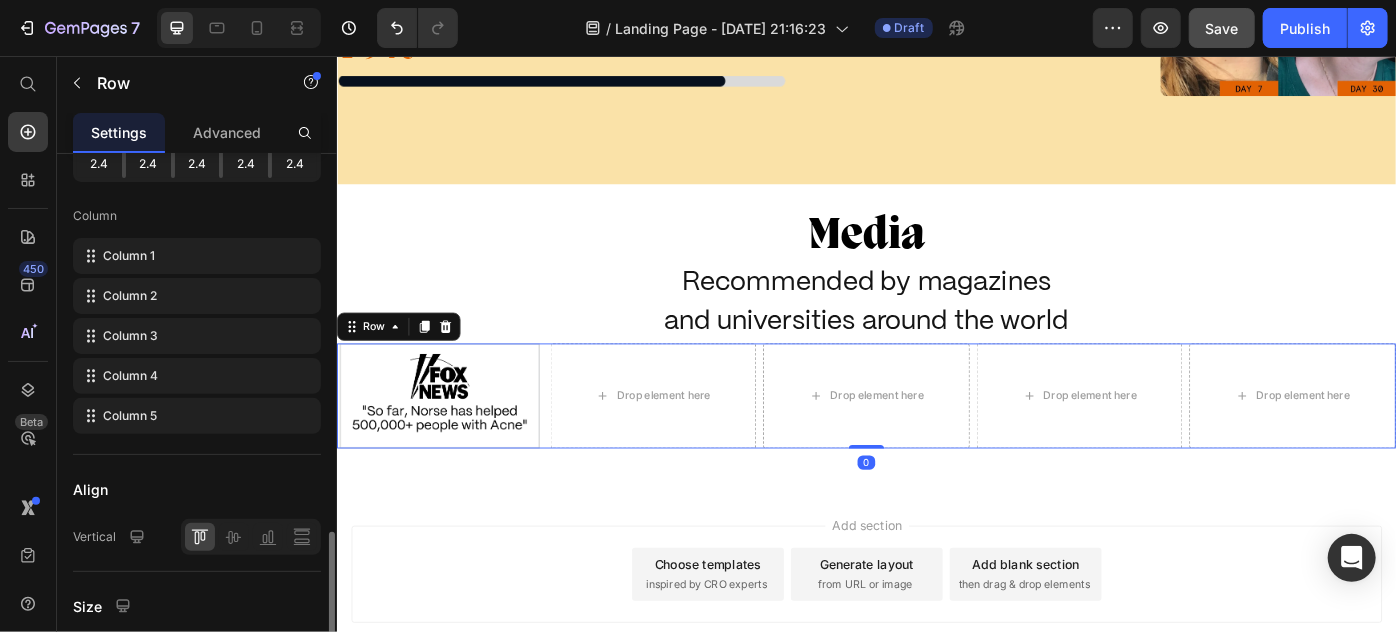 scroll, scrollTop: 454, scrollLeft: 0, axis: vertical 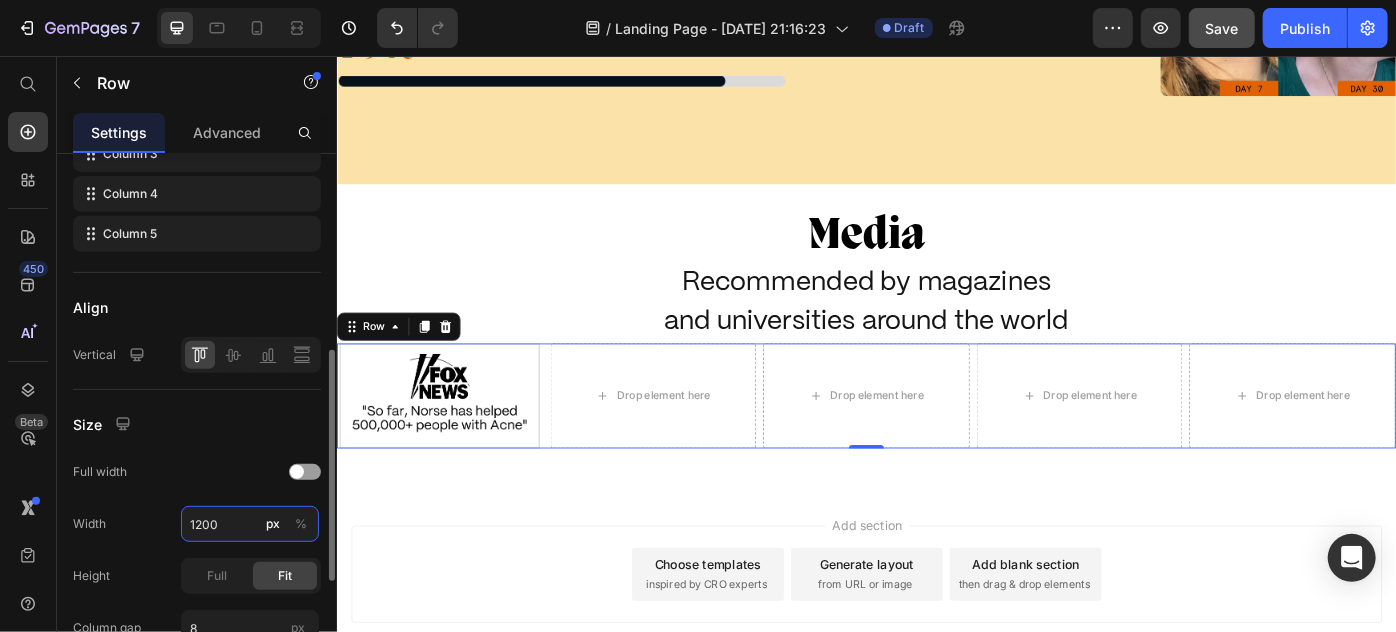 click on "1200" at bounding box center (250, 524) 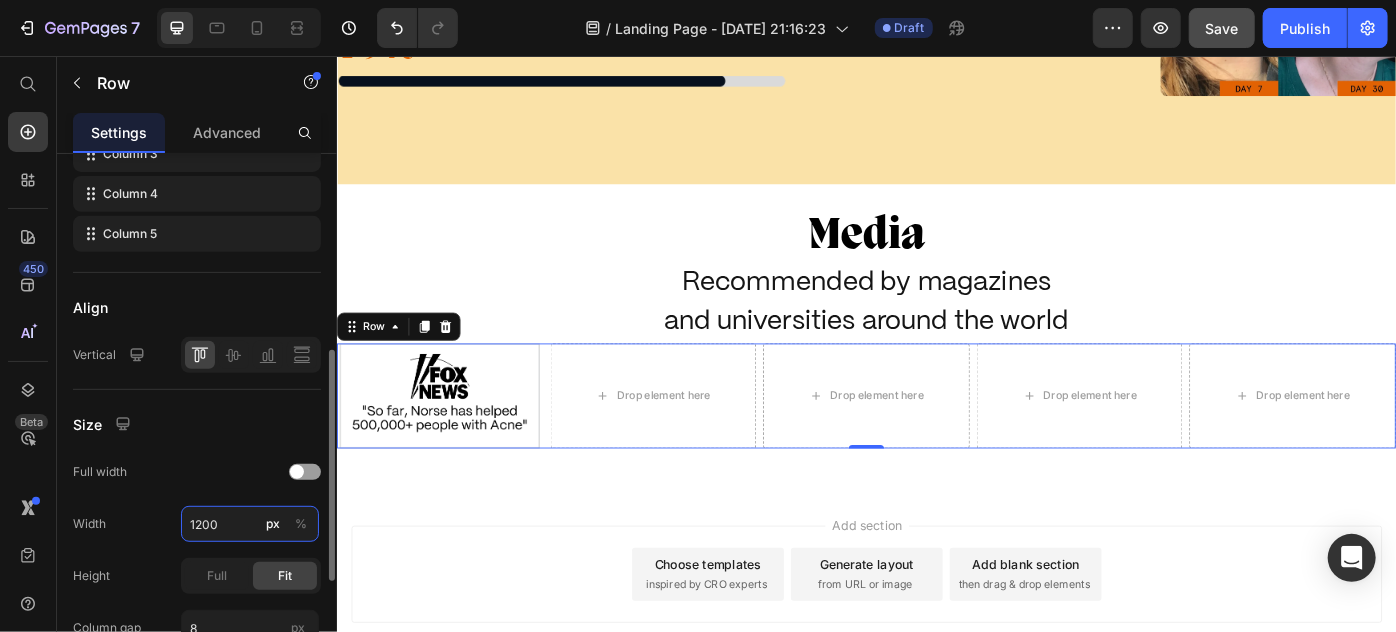 paste on "3 px" 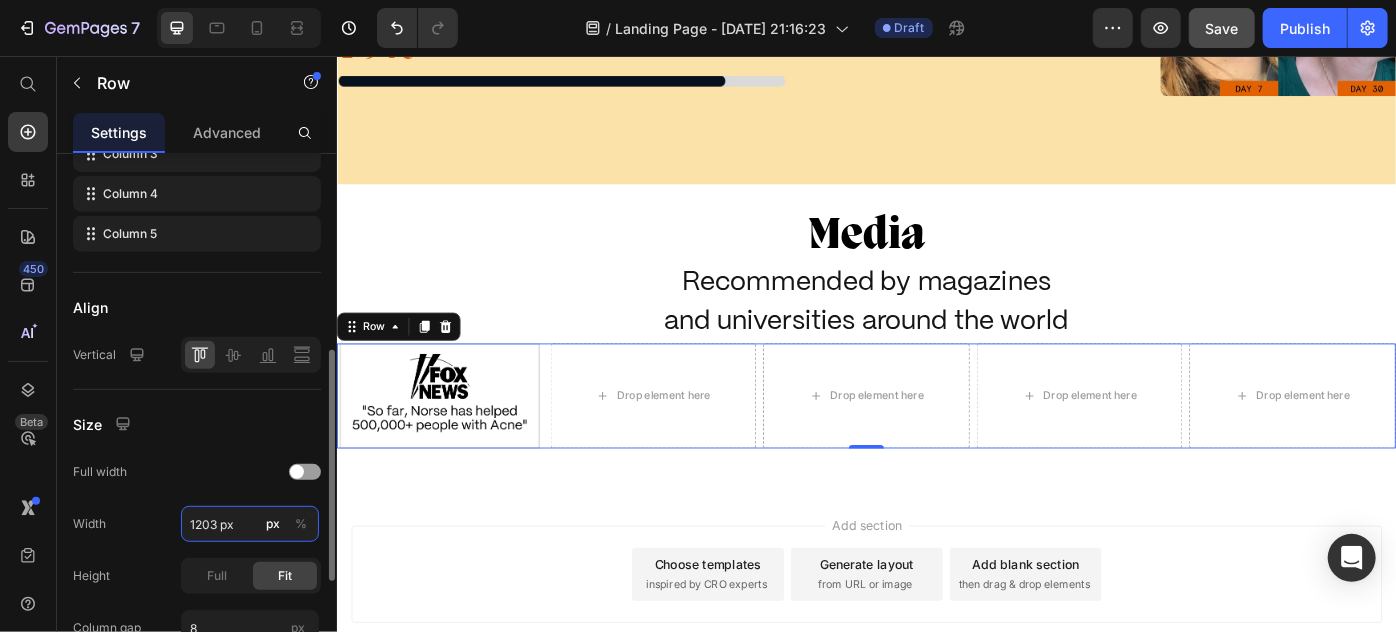 scroll, scrollTop: 636, scrollLeft: 0, axis: vertical 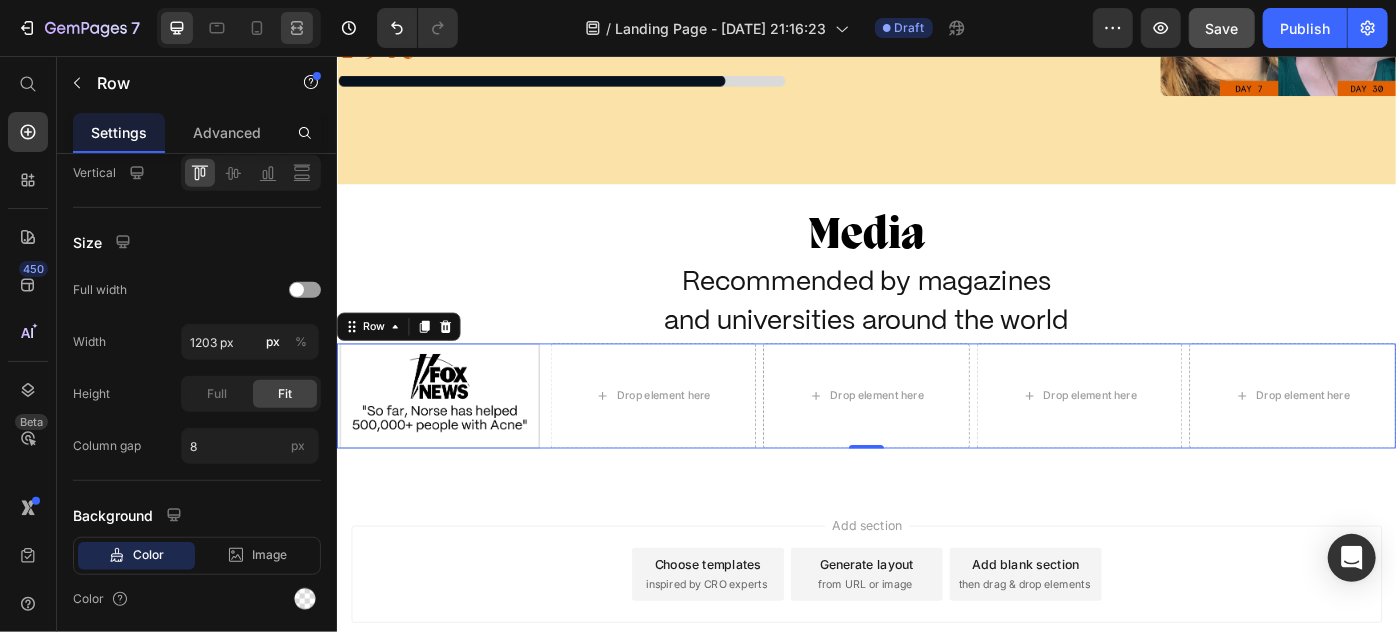 type on "1203" 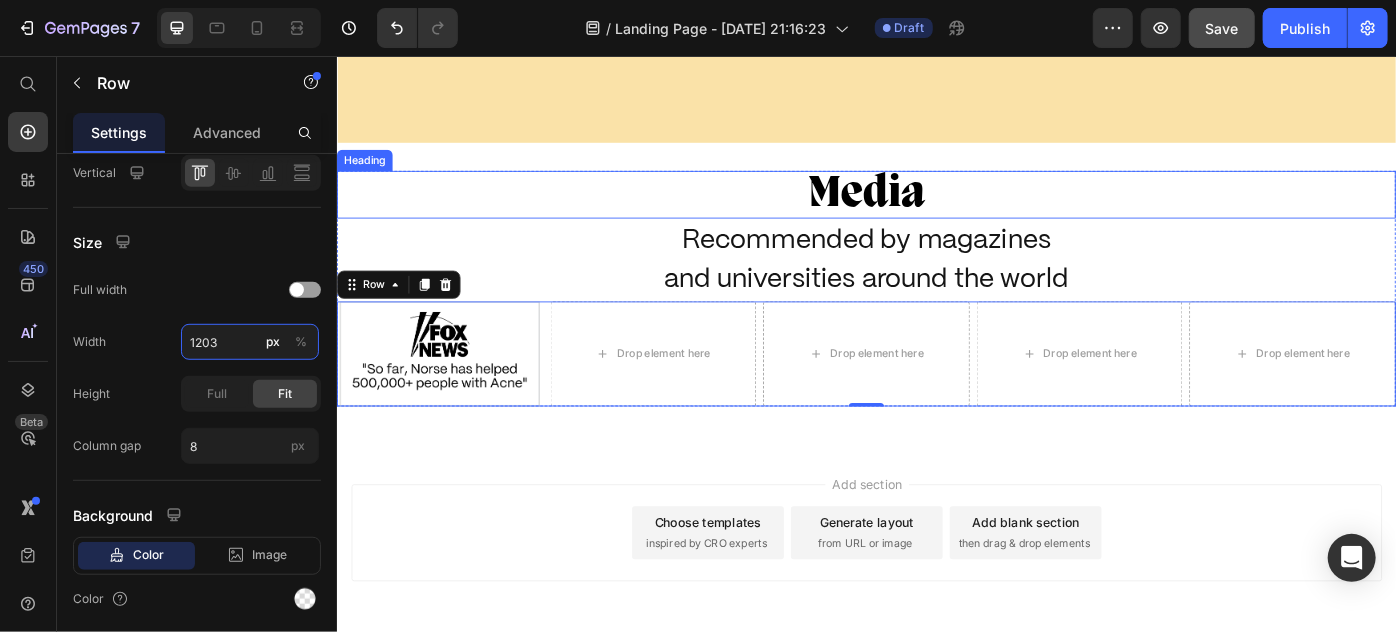 scroll, scrollTop: 4128, scrollLeft: 0, axis: vertical 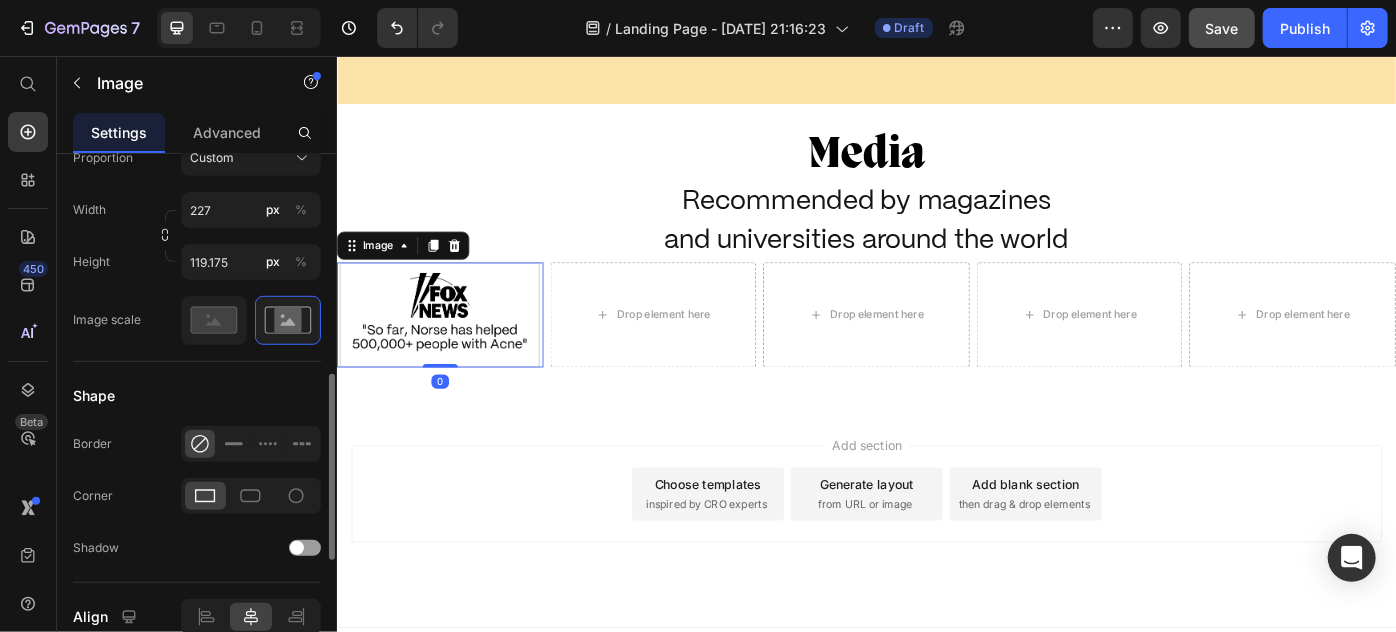 click at bounding box center [453, 348] 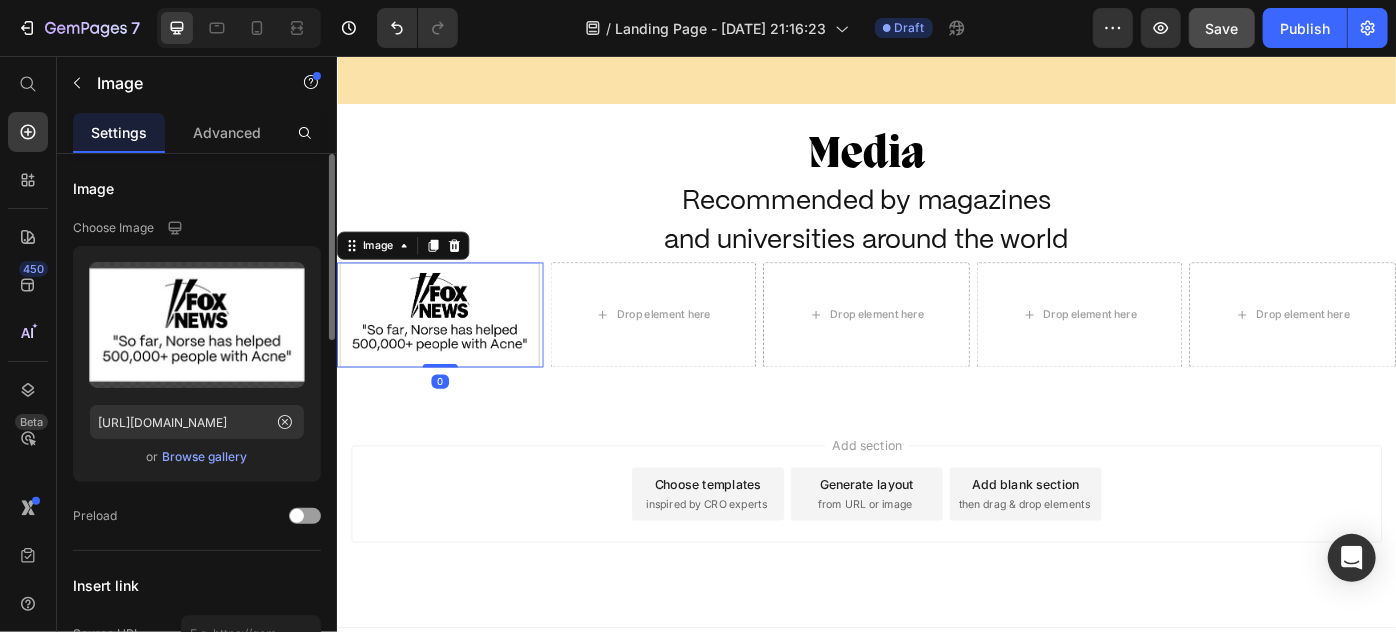scroll, scrollTop: 363, scrollLeft: 0, axis: vertical 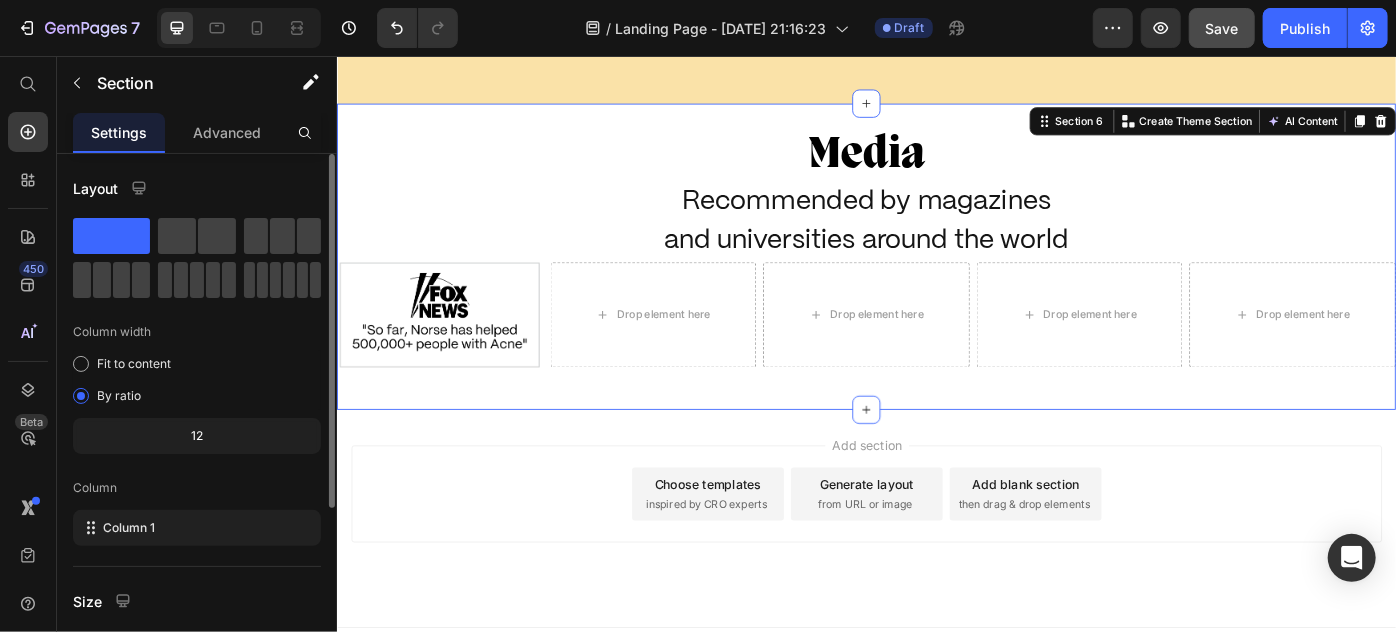 drag, startPoint x: 562, startPoint y: 129, endPoint x: 768, endPoint y: 104, distance: 207.51144 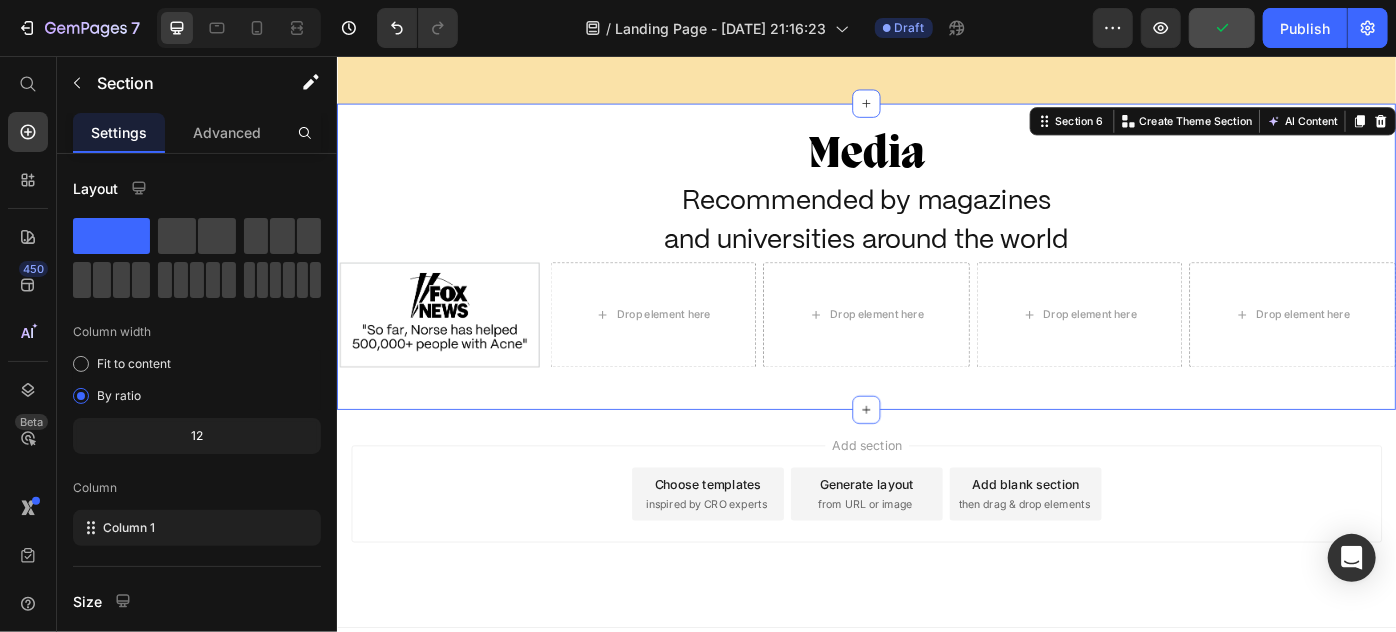 click on "⁠⁠⁠⁠⁠⁠⁠ Media Heading Recommended by magazines  and universities around the world Text Block Image
Drop element here
Drop element here
Drop element here
Drop element here Row Row Section 6   Create Theme Section AI Content Write with GemAI What would you like to describe here? Tone and Voice Persuasive Product The Complete Acne Killer System 2.0 Show more Generate" at bounding box center (936, 282) 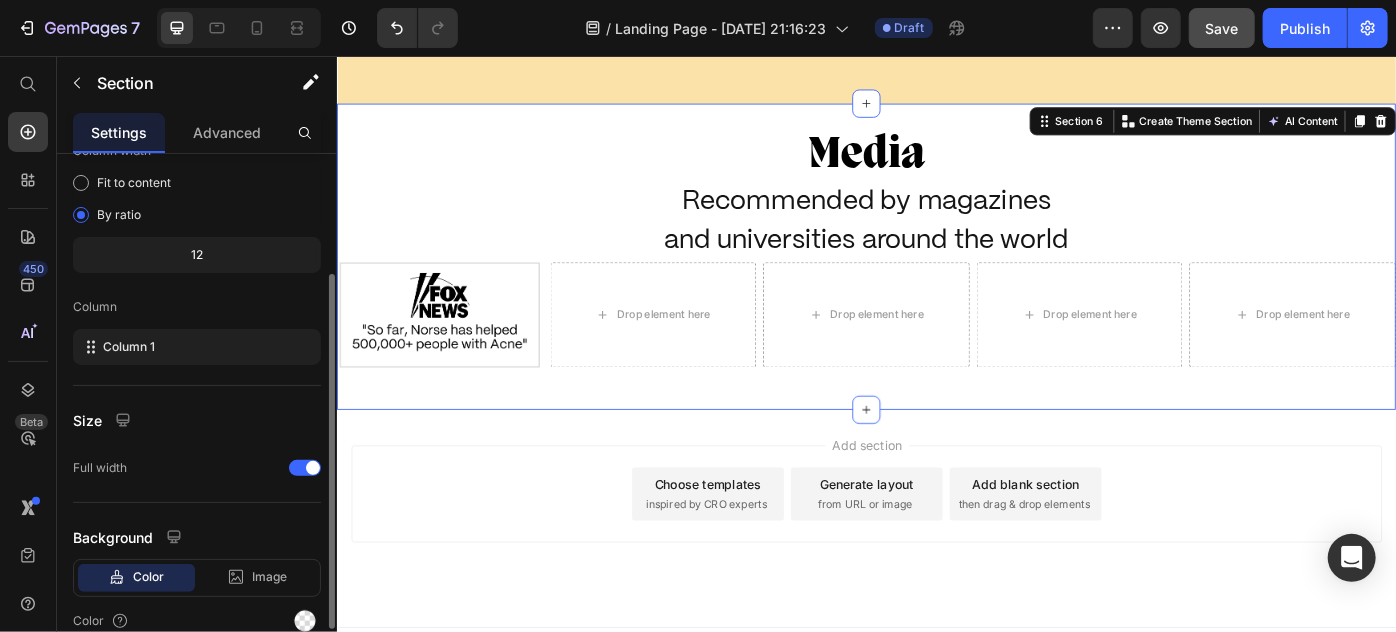 scroll, scrollTop: 270, scrollLeft: 0, axis: vertical 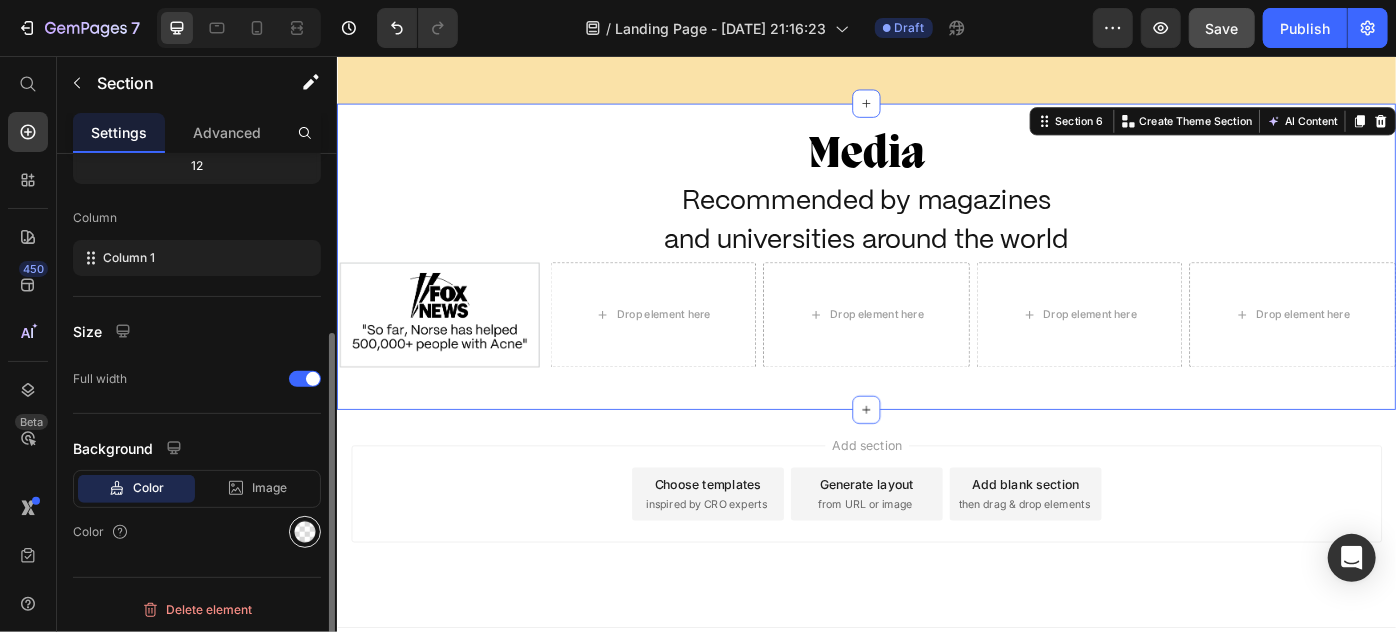 click at bounding box center (305, 532) 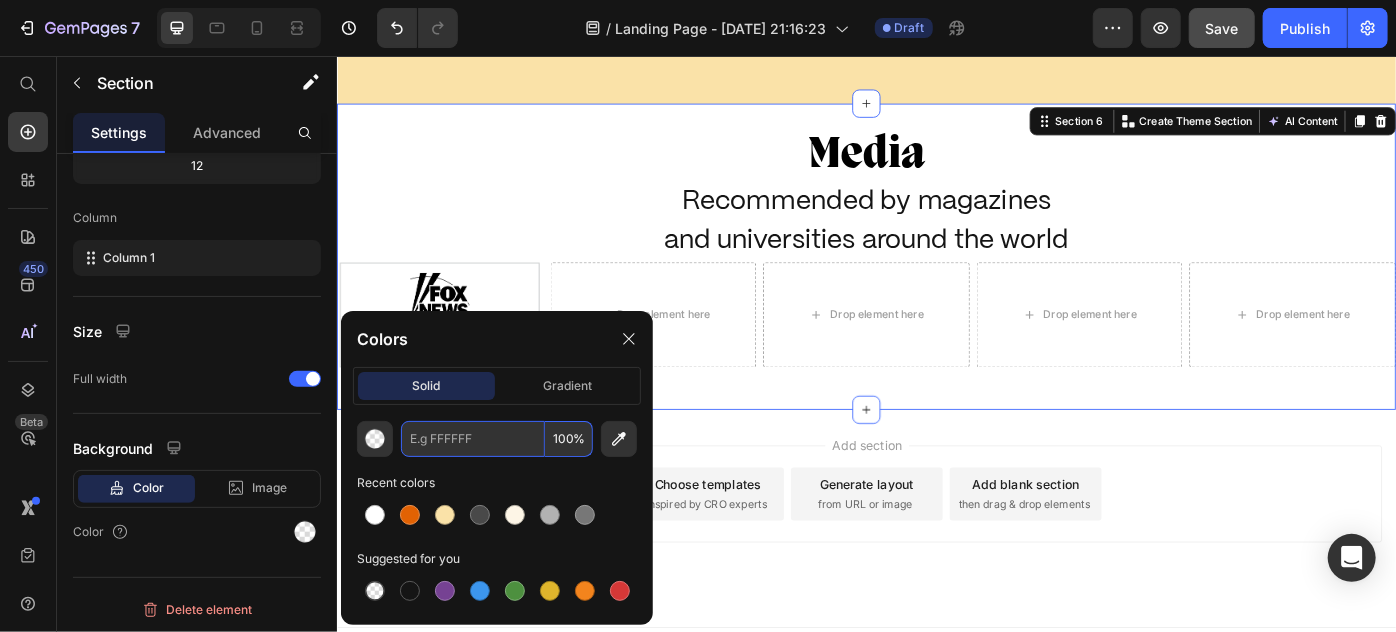 click at bounding box center [473, 439] 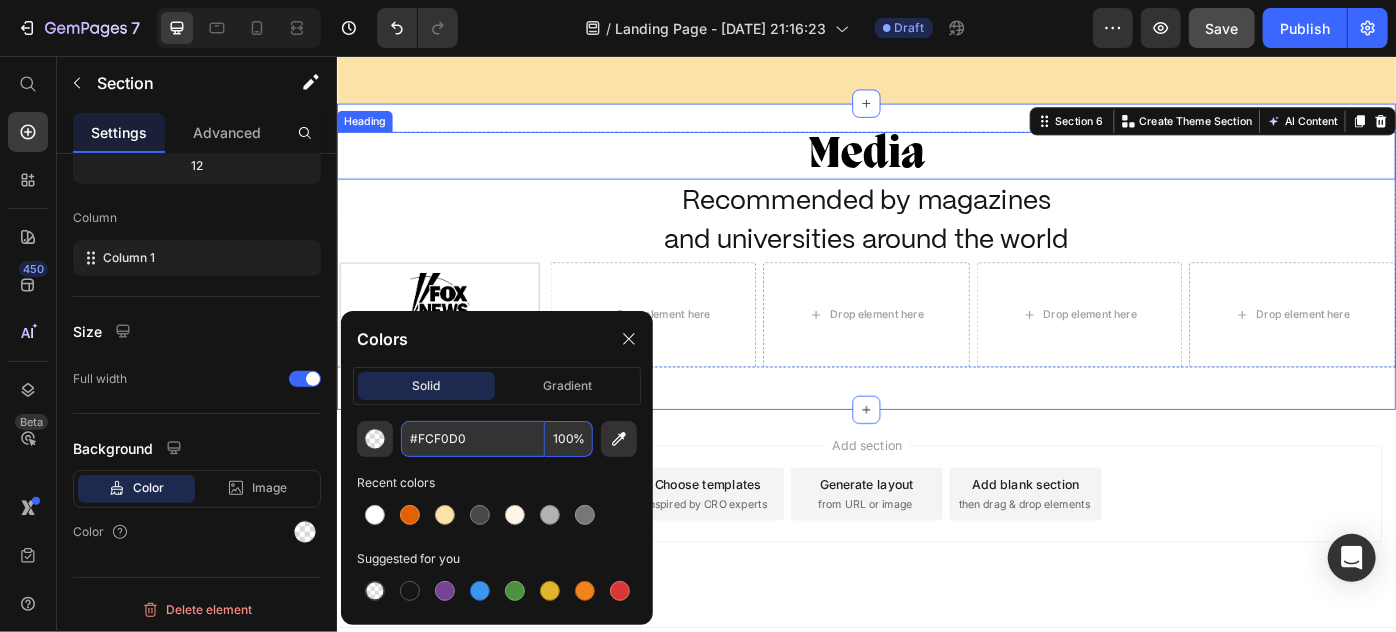 type on "FCF0D0" 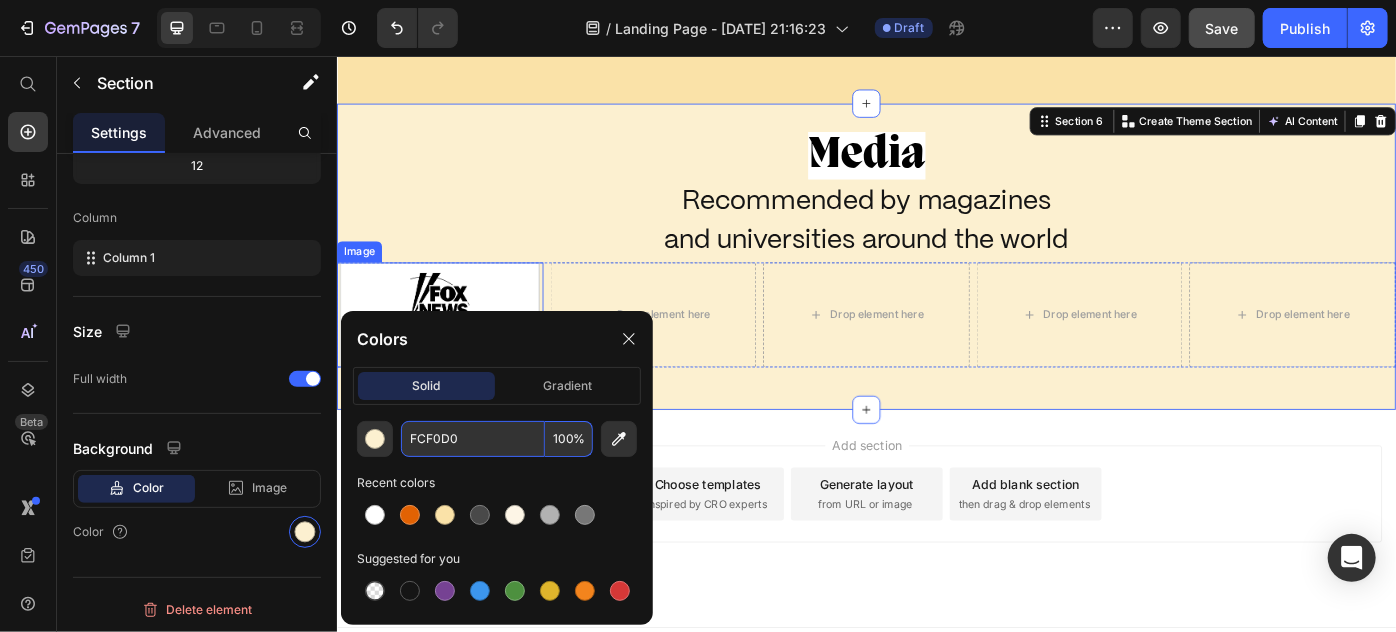 click at bounding box center (453, 348) 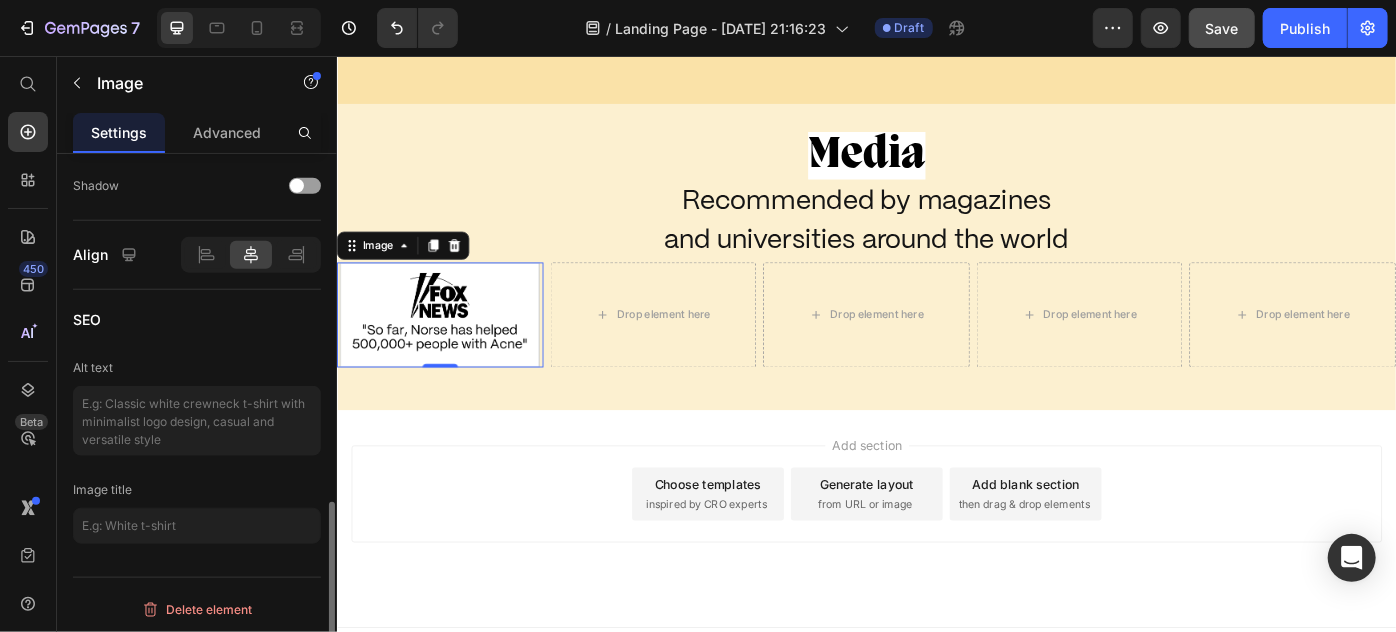 scroll, scrollTop: 907, scrollLeft: 0, axis: vertical 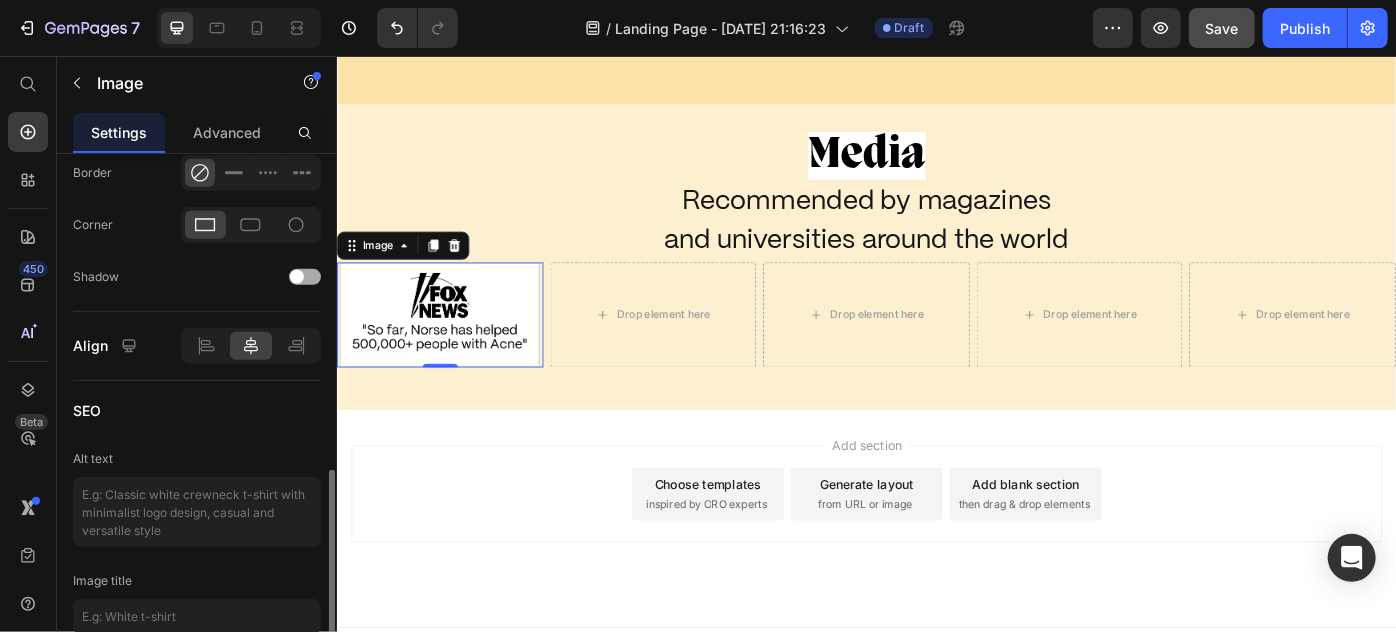 click at bounding box center (297, 277) 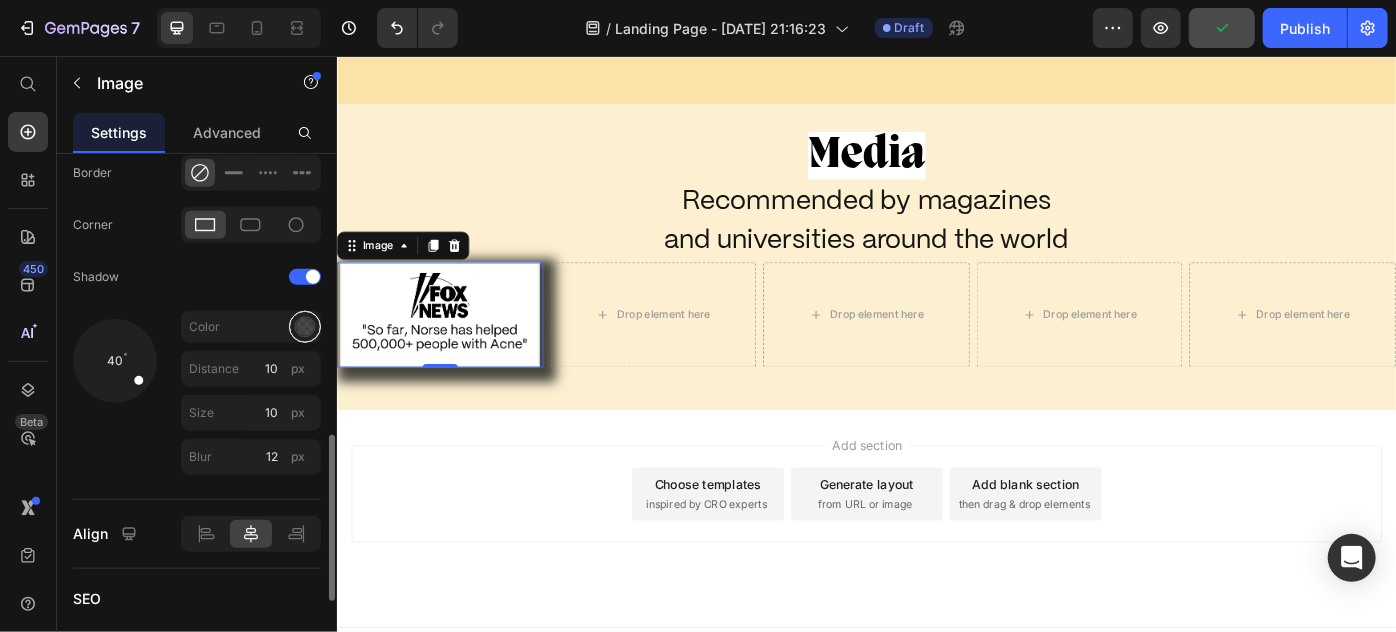 click at bounding box center (305, 326) 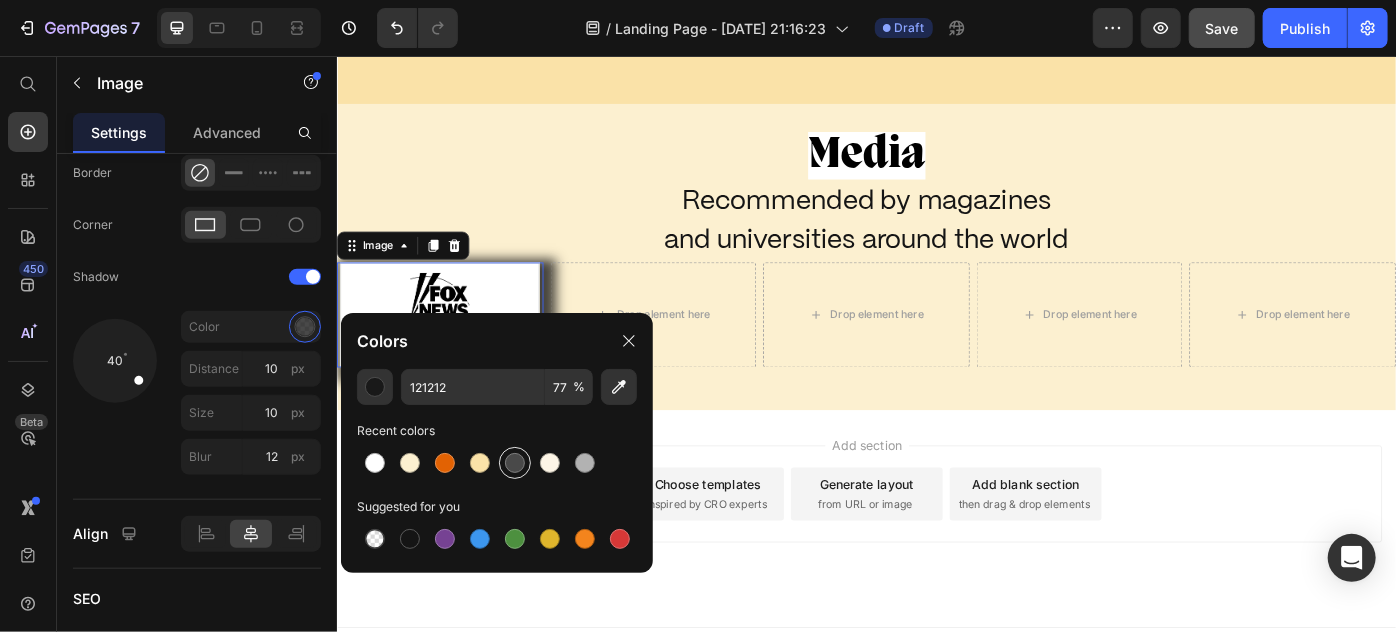 click at bounding box center [515, 463] 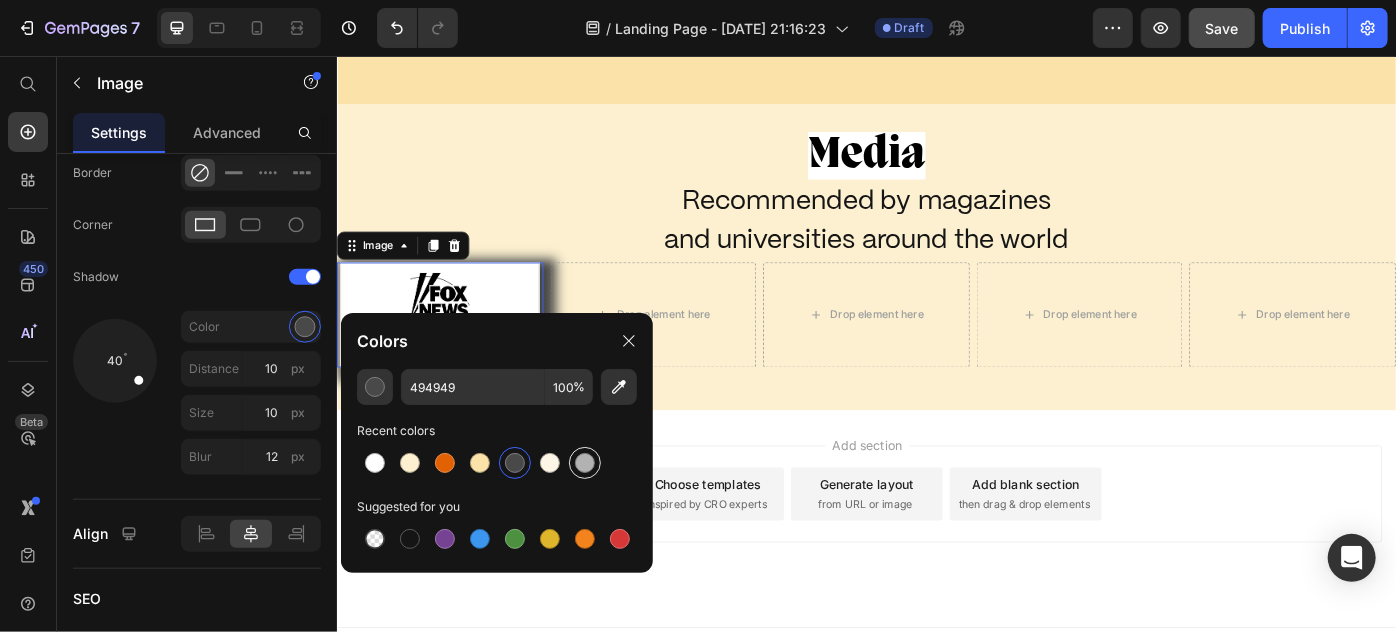 click at bounding box center [585, 463] 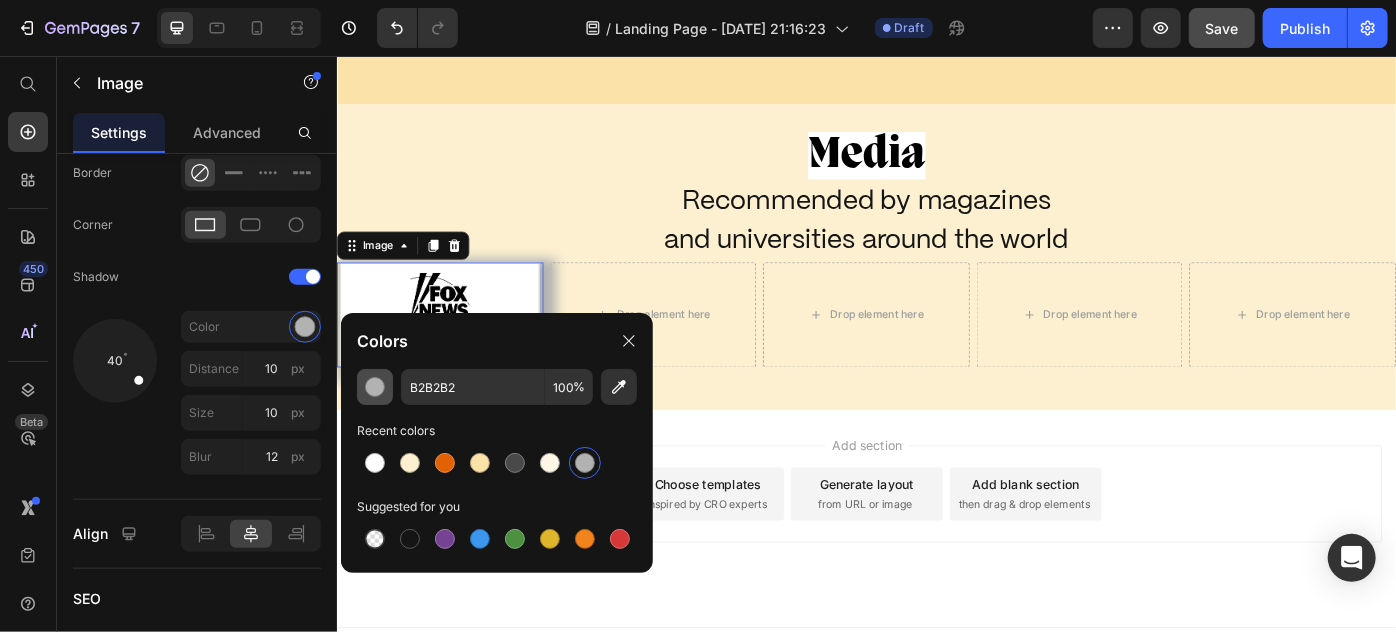 click at bounding box center [375, 387] 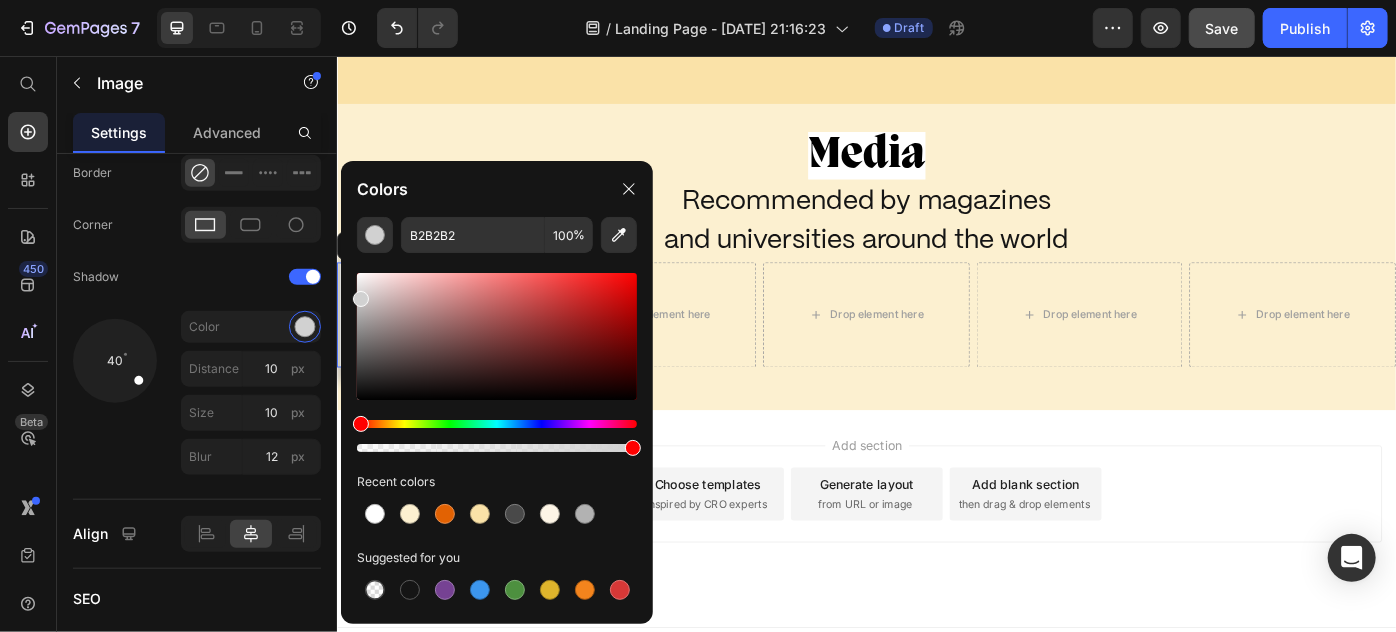 type on "D1D1D1" 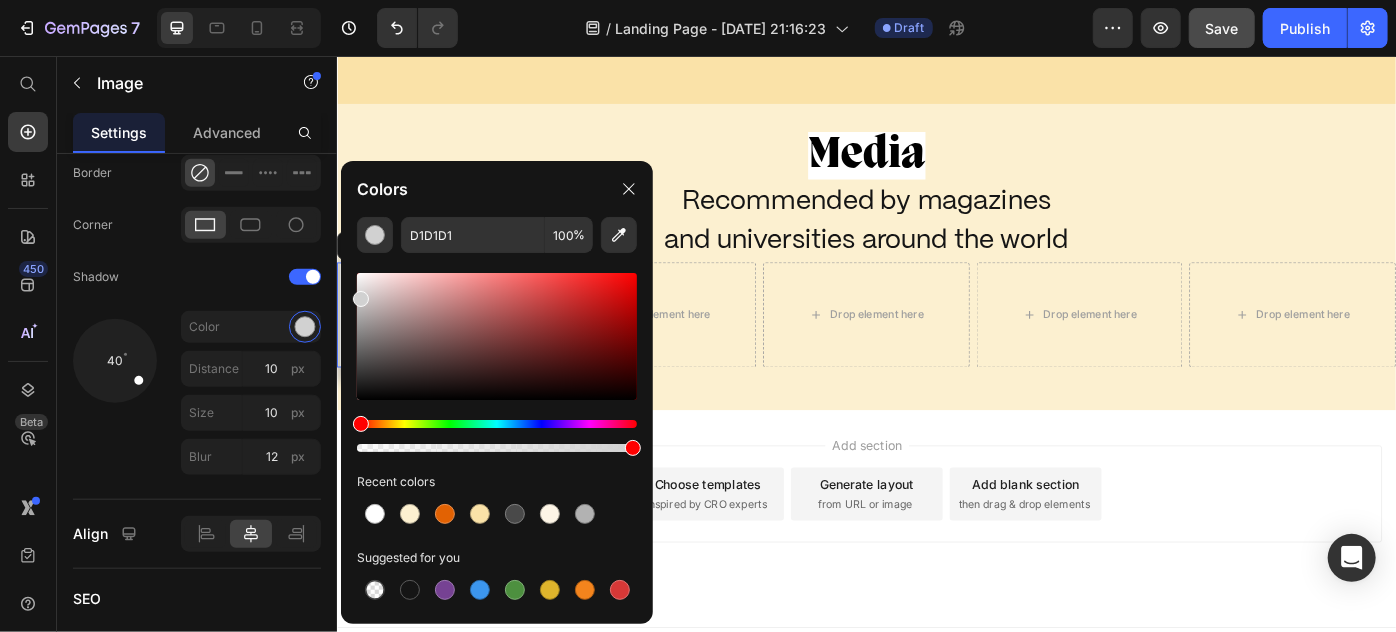 drag, startPoint x: 363, startPoint y: 310, endPoint x: 349, endPoint y: 295, distance: 20.518284 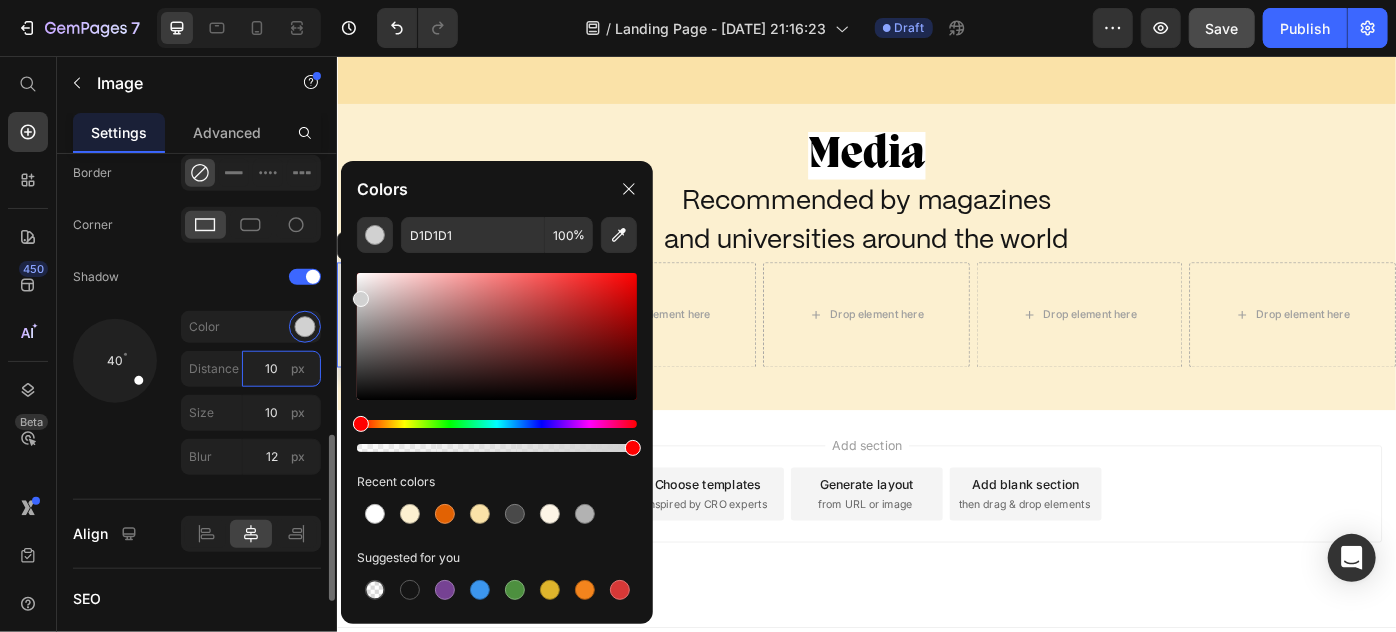 click on "10" at bounding box center (281, 369) 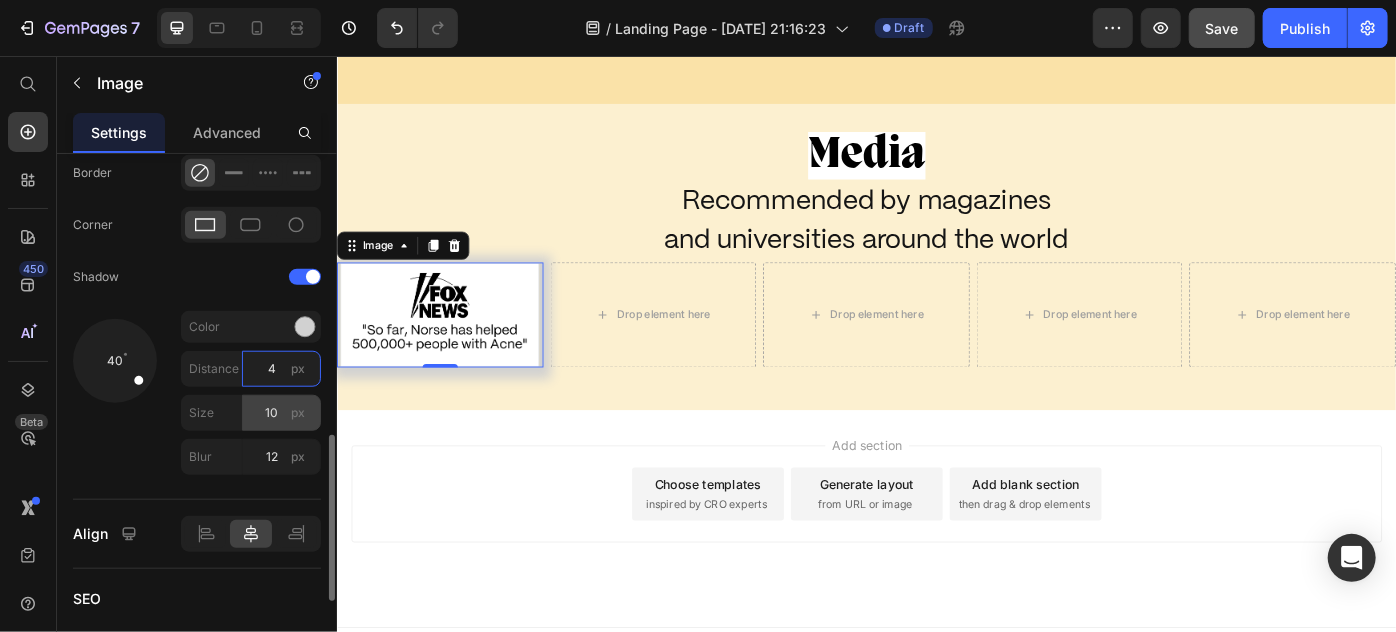 type on "4" 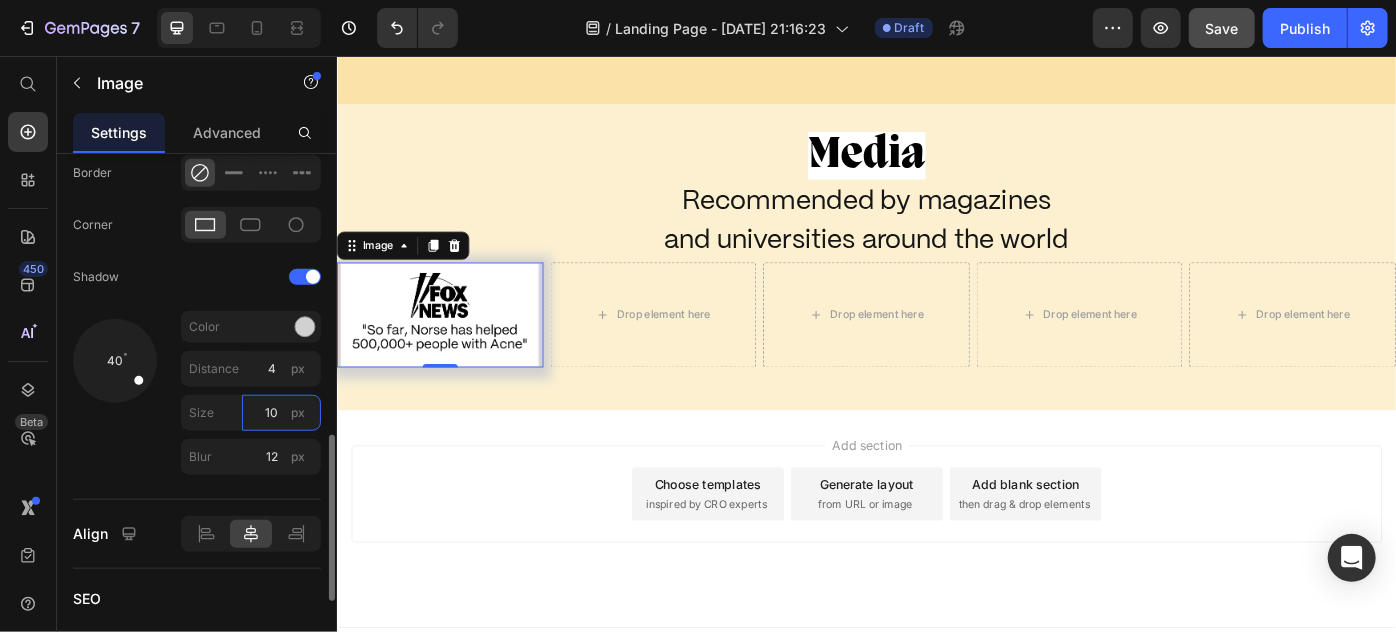 click on "10" at bounding box center (281, 413) 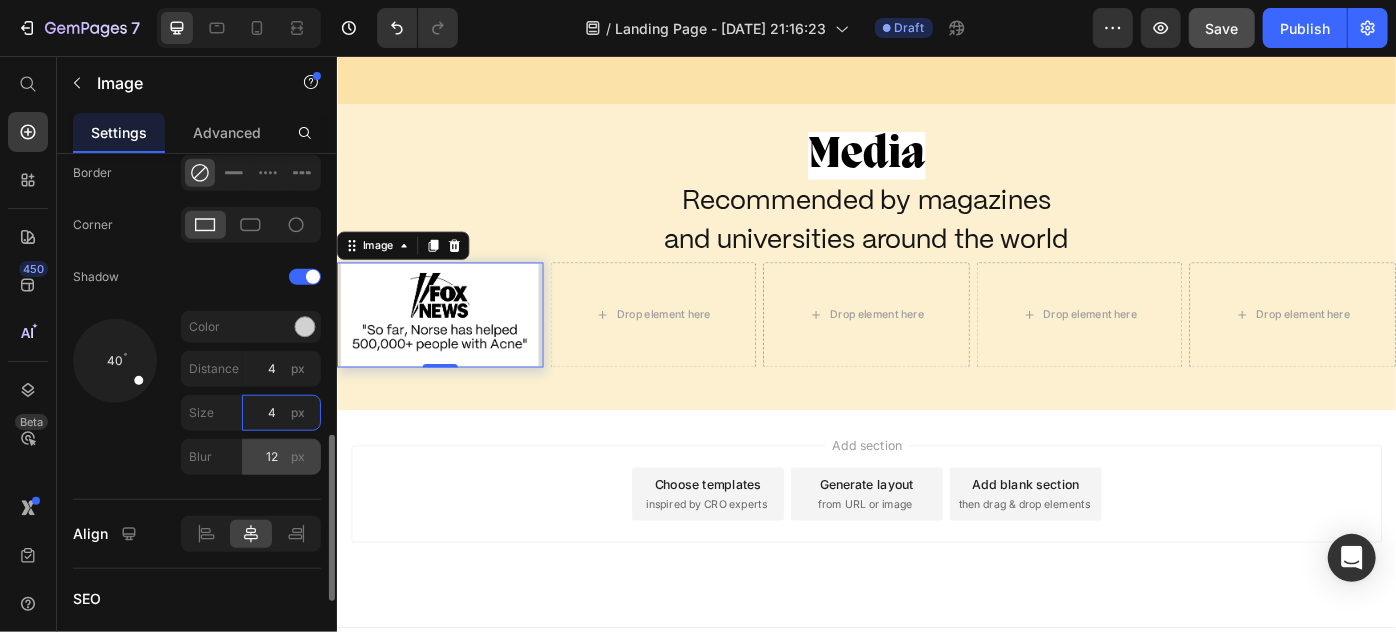 type on "4" 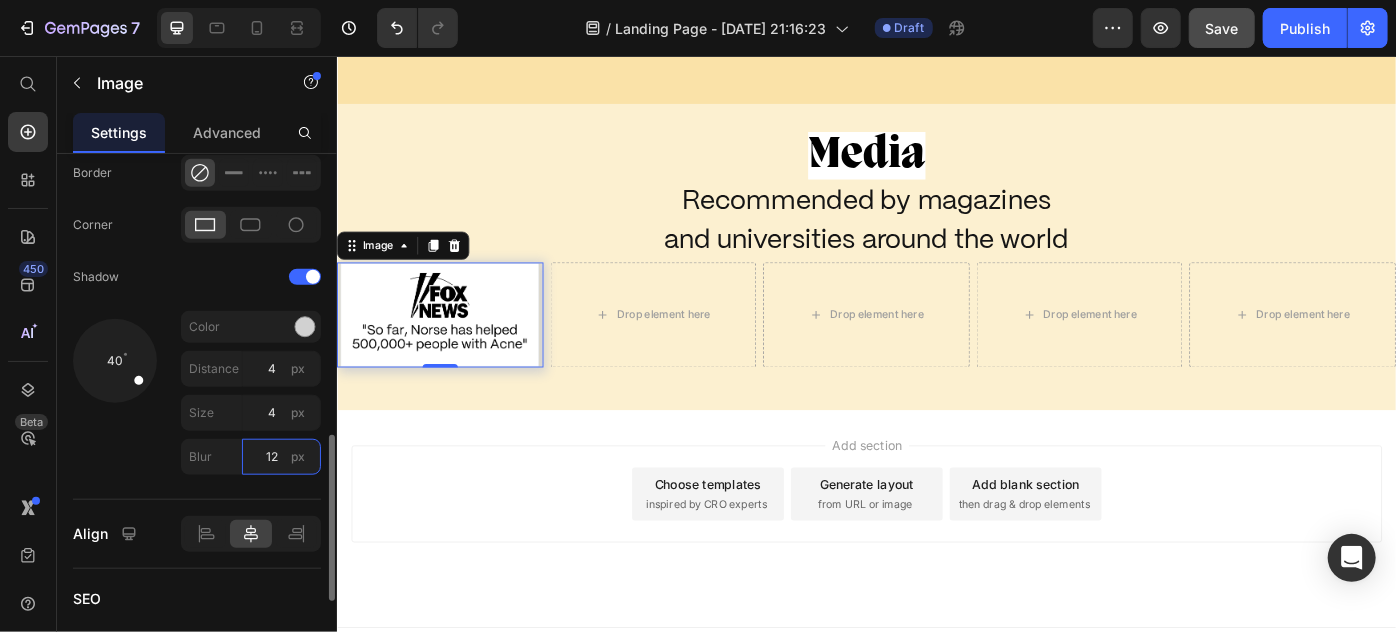 click on "12" at bounding box center [281, 457] 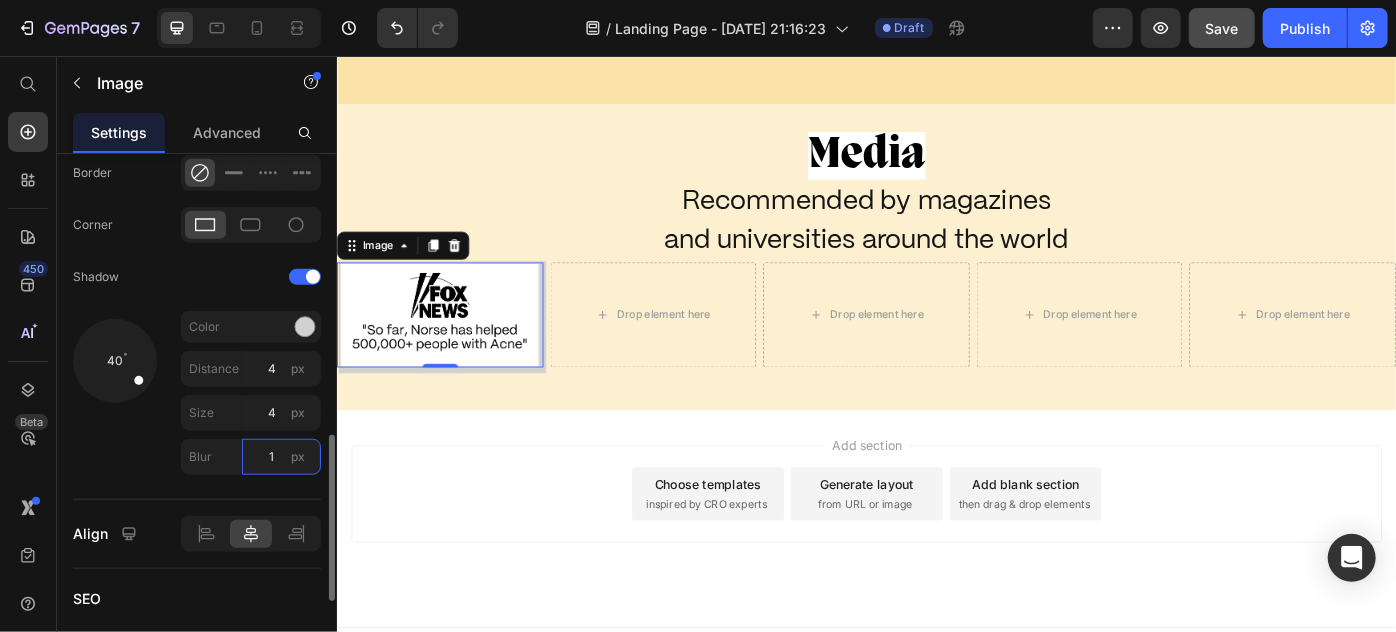 type on "11" 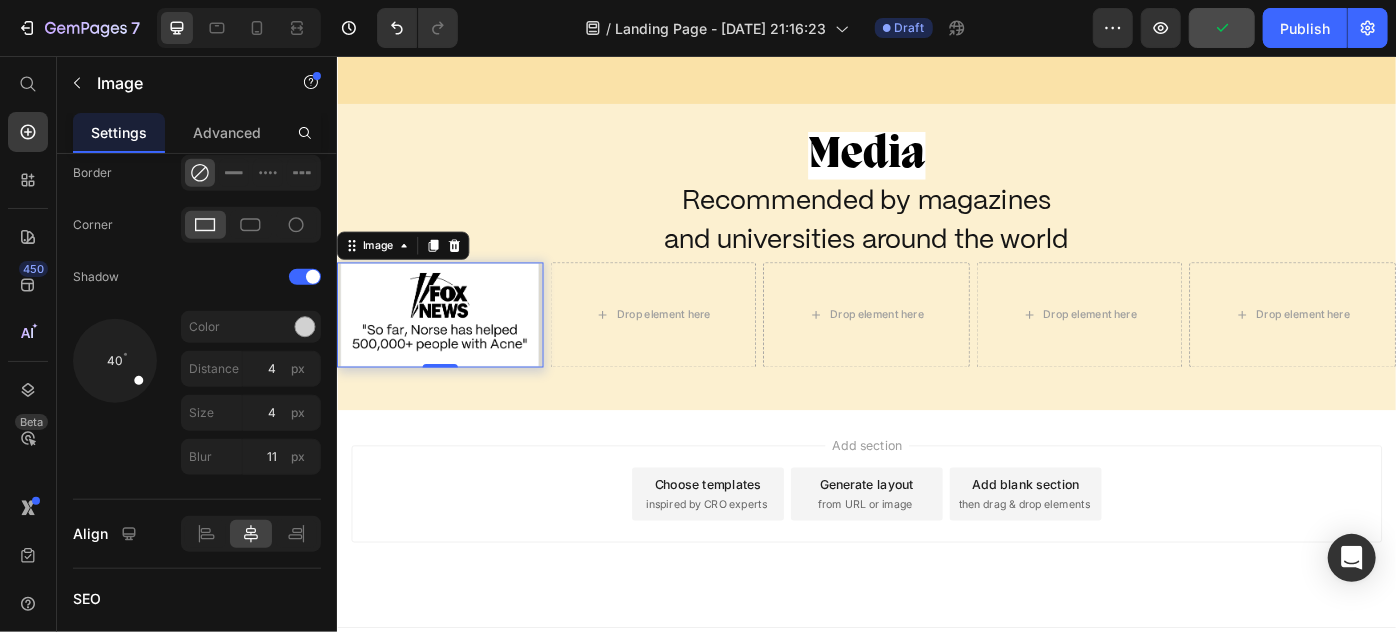 click on "Add section Choose templates inspired by CRO experts Generate layout from URL or image Add blank section then drag & drop elements" at bounding box center (936, 551) 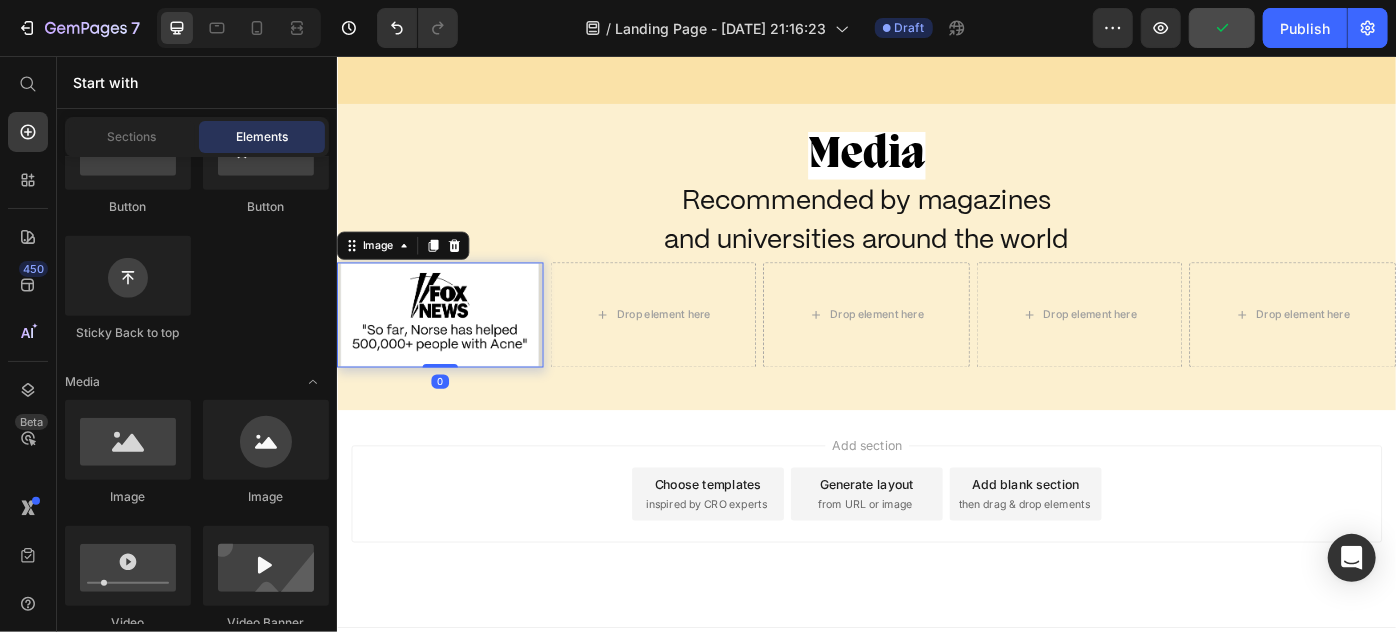 click at bounding box center [453, 348] 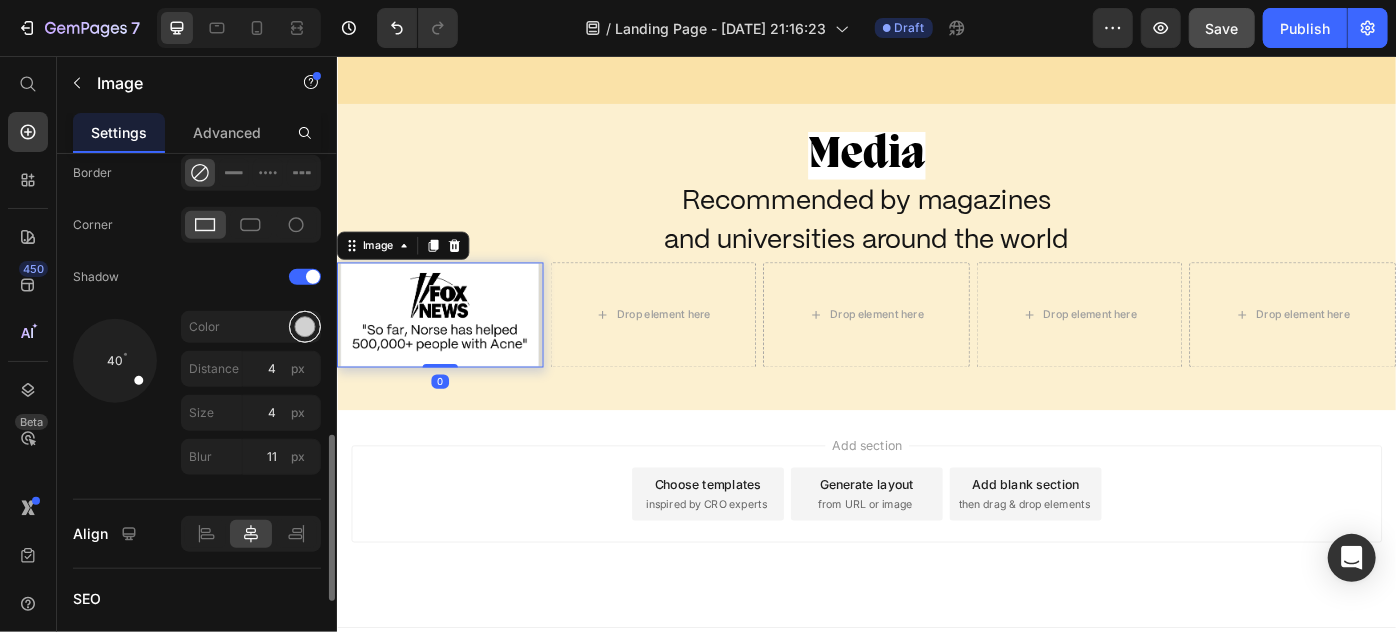 click at bounding box center [305, 326] 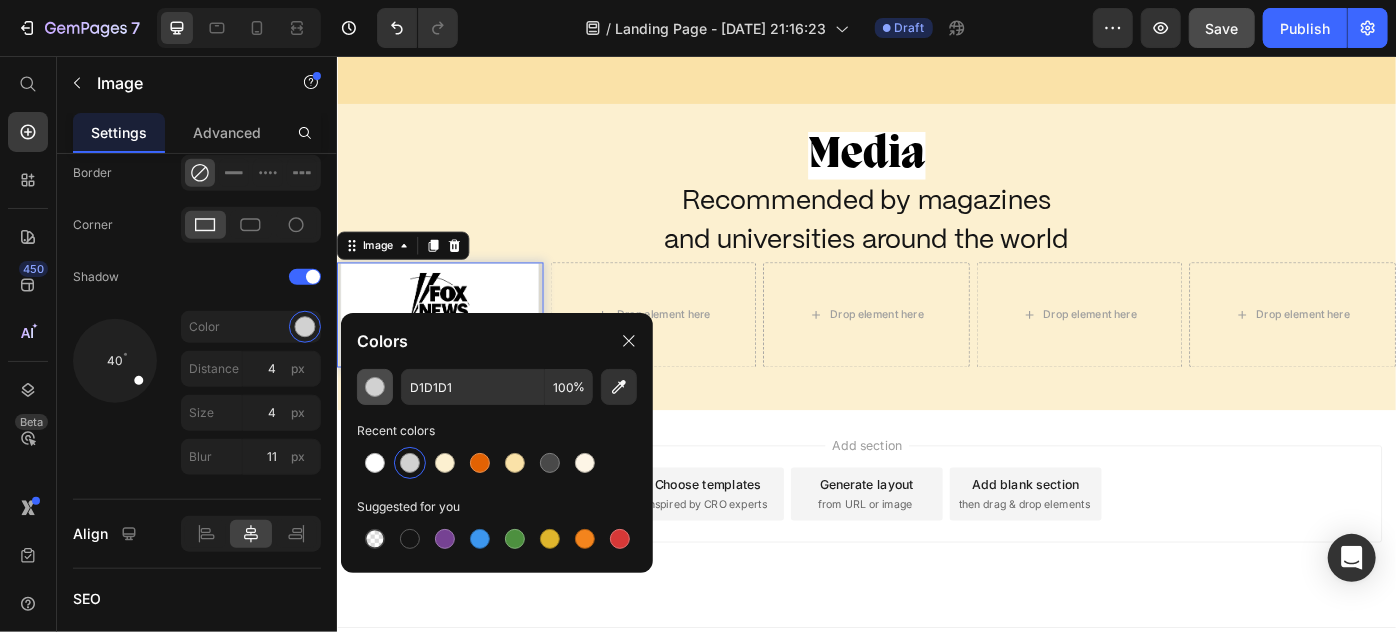 click at bounding box center (375, 387) 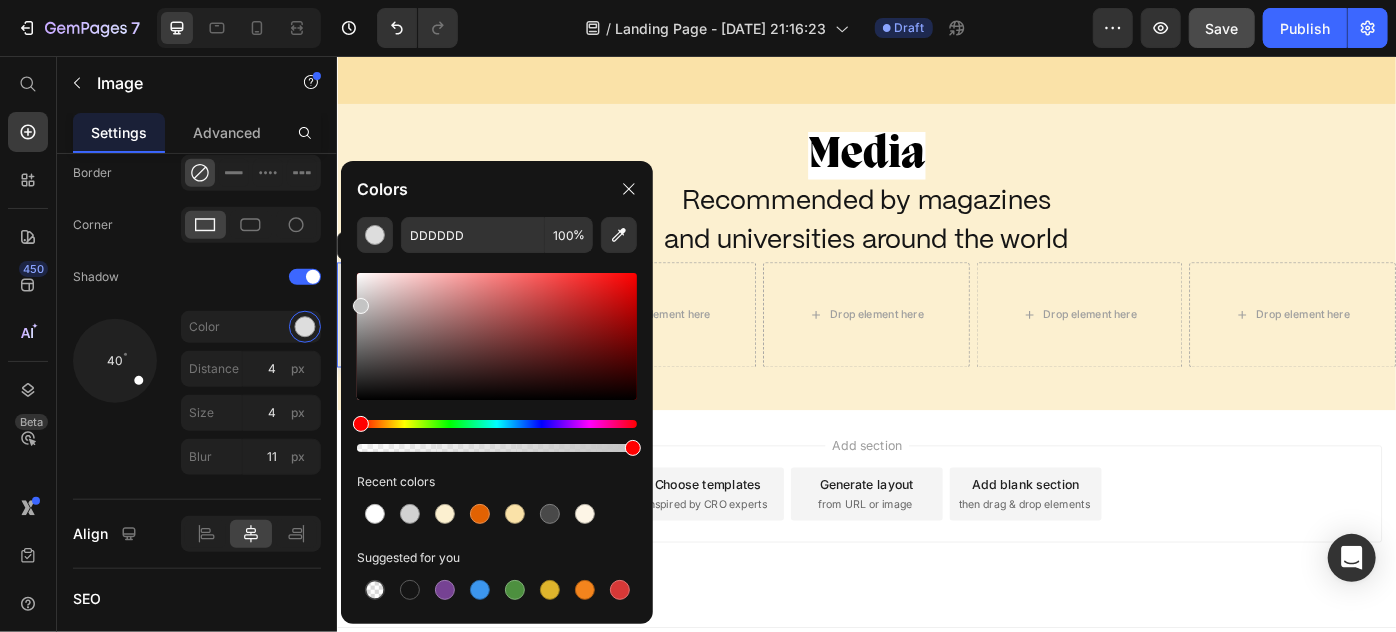 type on "C4C4C4" 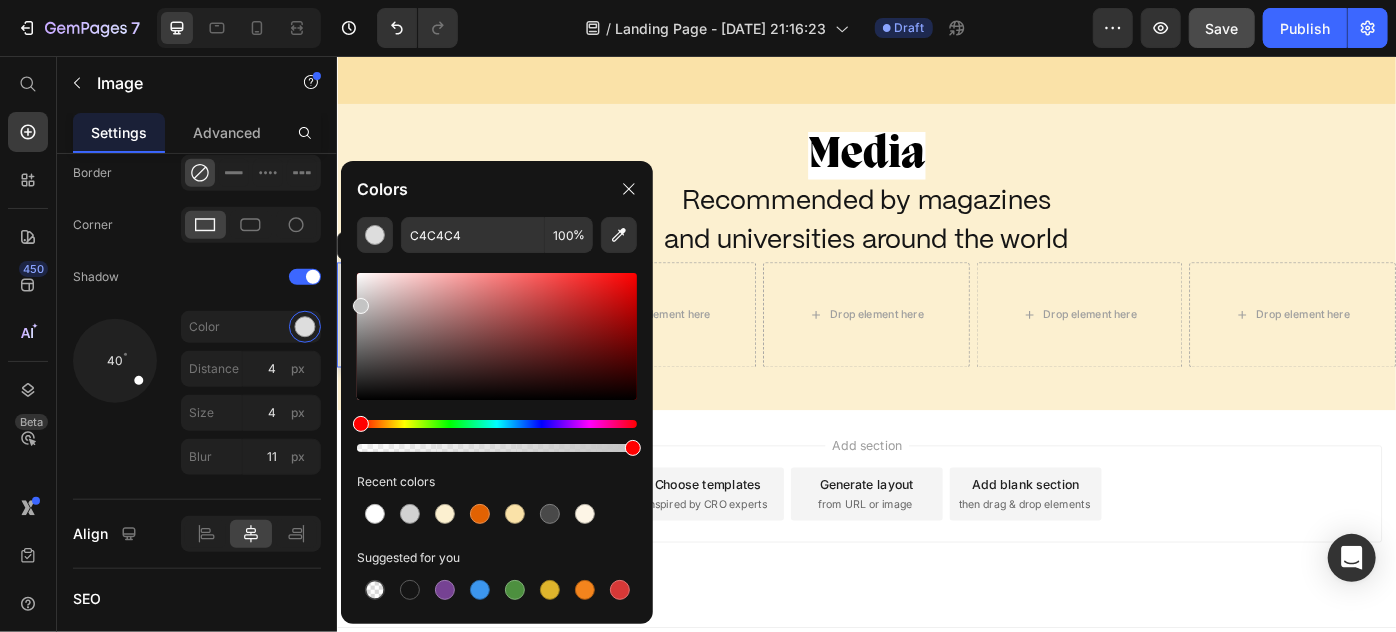 drag, startPoint x: 356, startPoint y: 289, endPoint x: 349, endPoint y: 302, distance: 14.764823 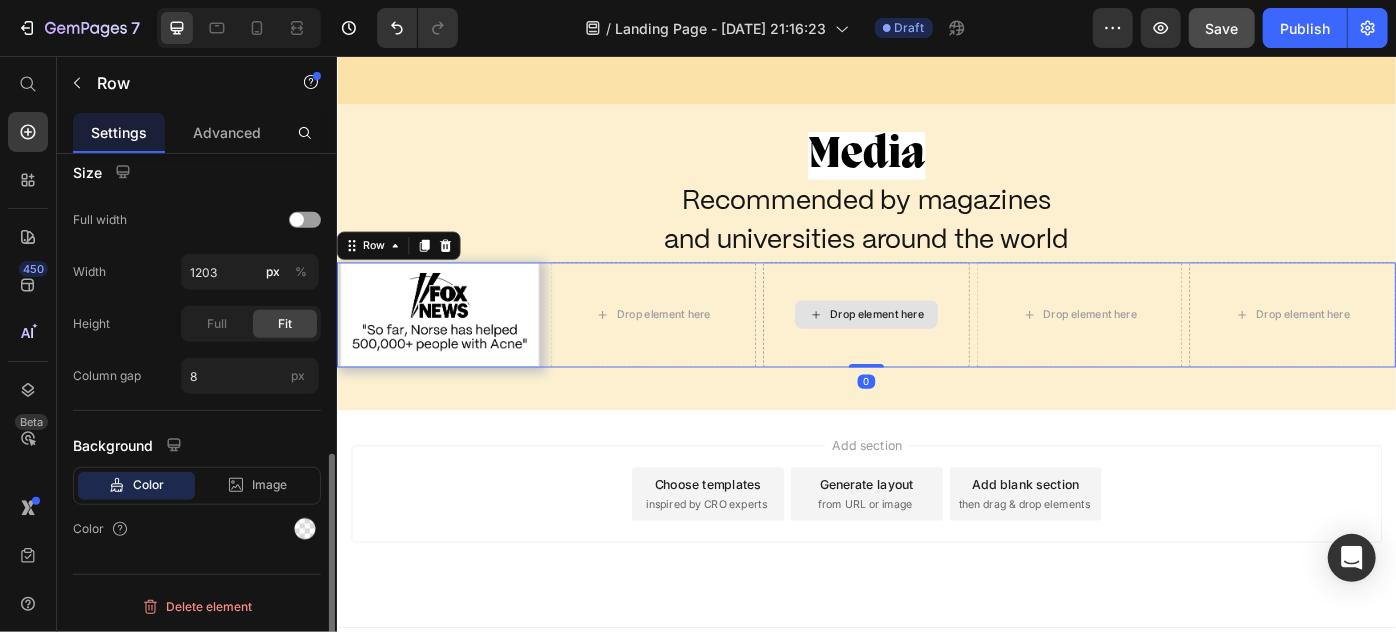 click on "Drop element here" at bounding box center (936, 348) 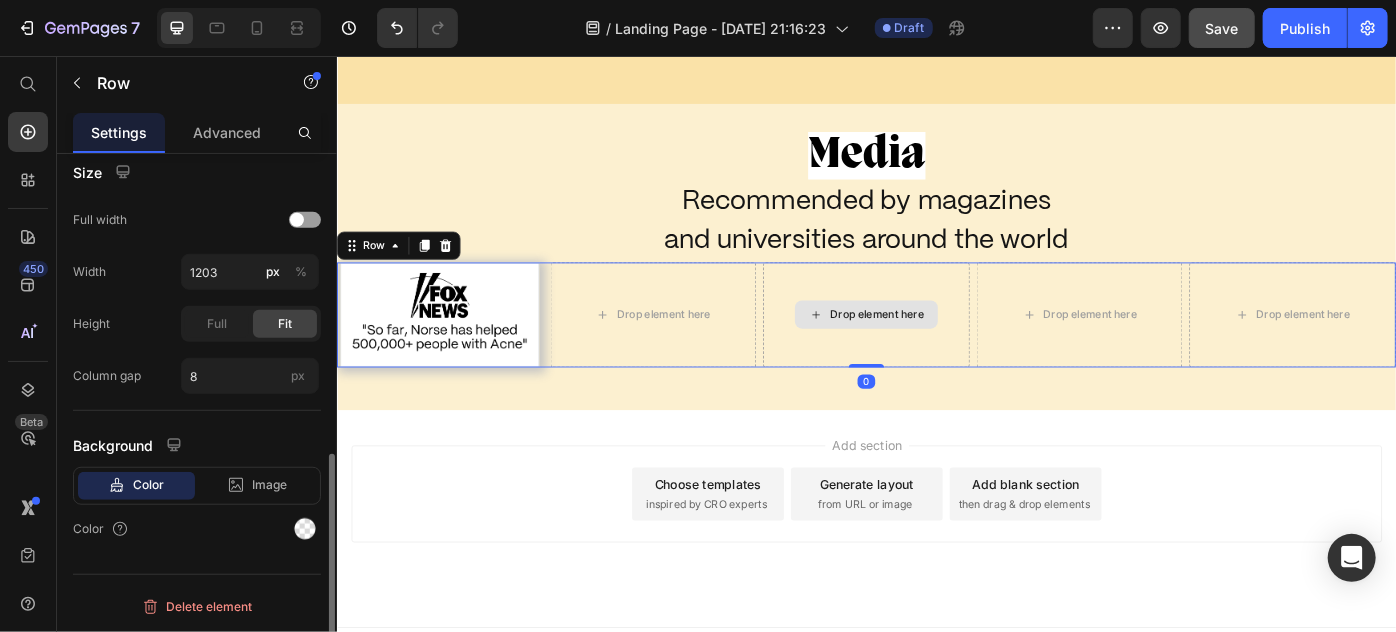 scroll, scrollTop: 0, scrollLeft: 0, axis: both 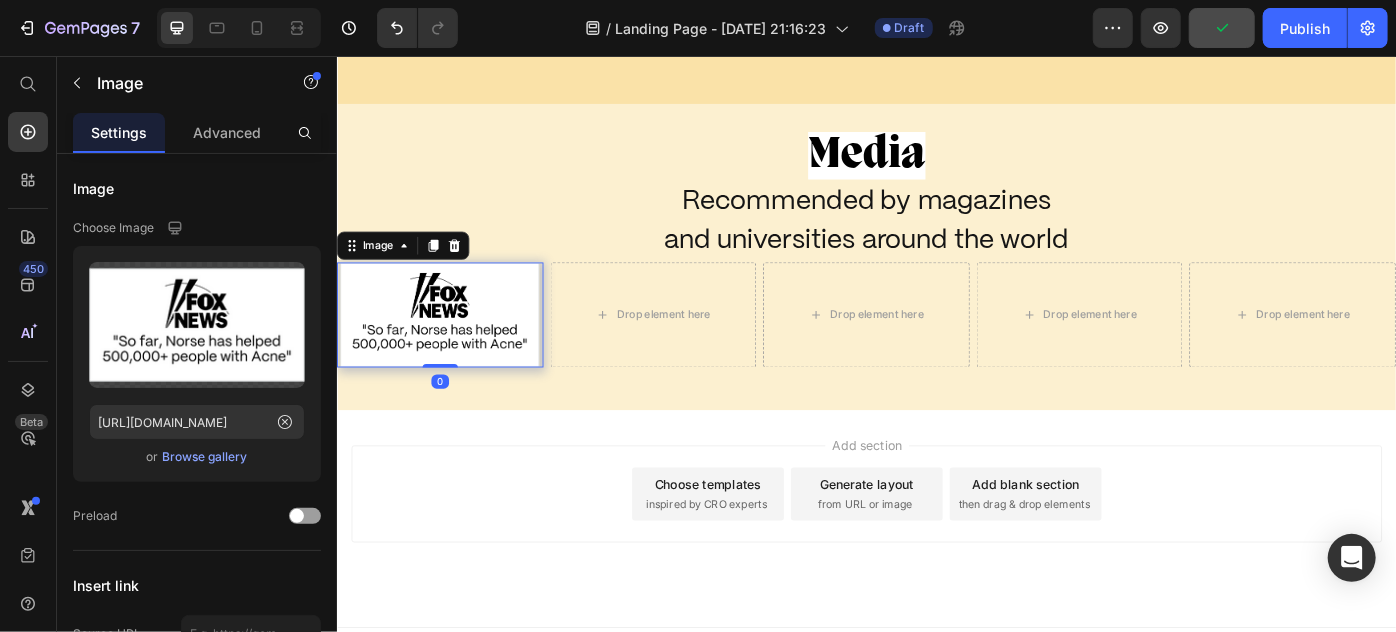 click at bounding box center (453, 348) 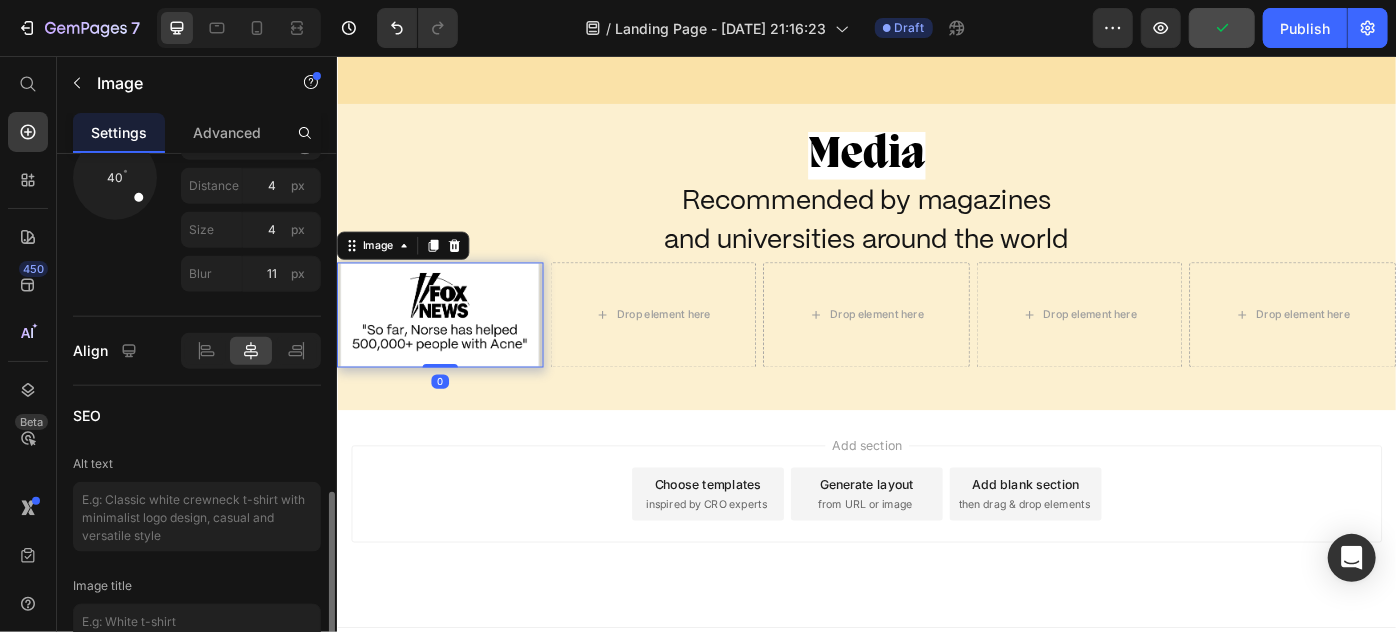 scroll, scrollTop: 907, scrollLeft: 0, axis: vertical 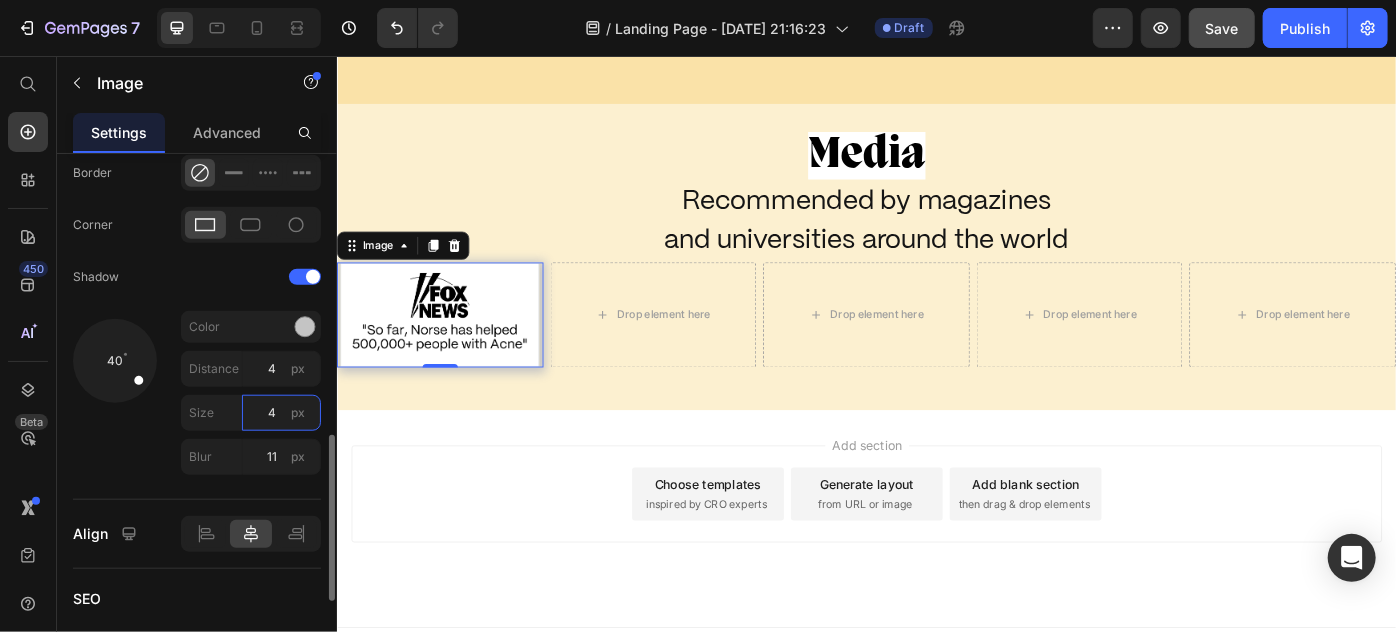click on "4" at bounding box center [281, 413] 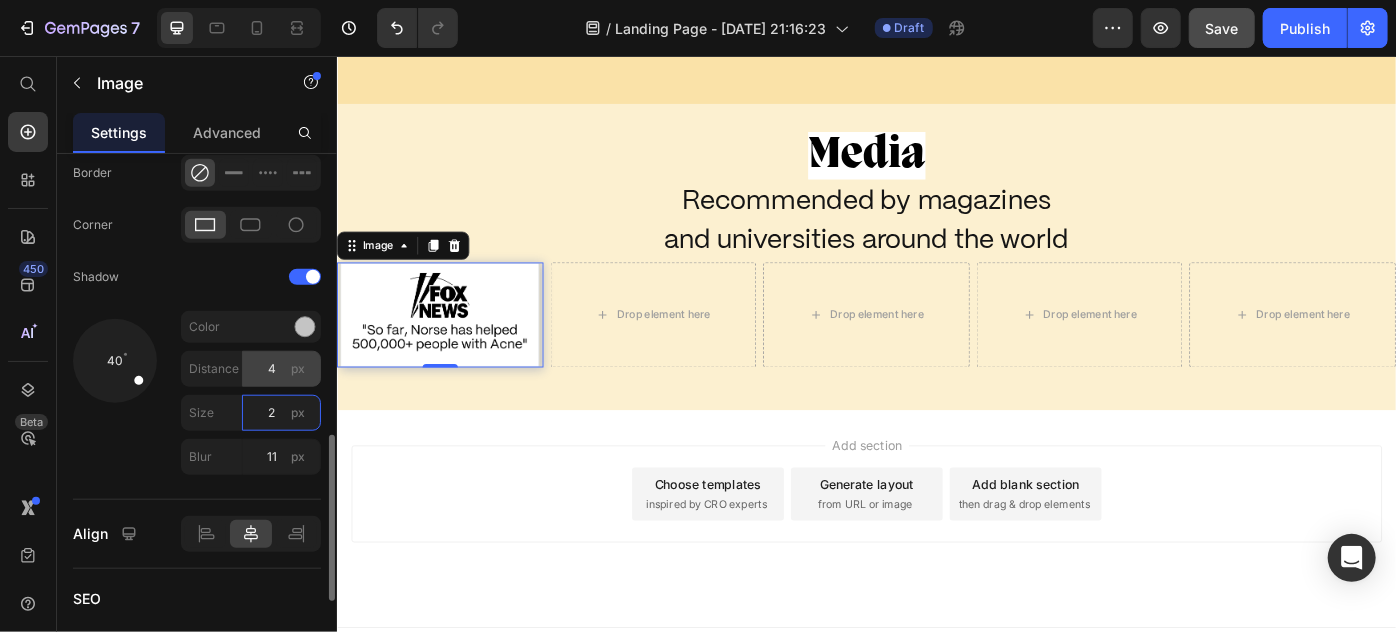 type on "2" 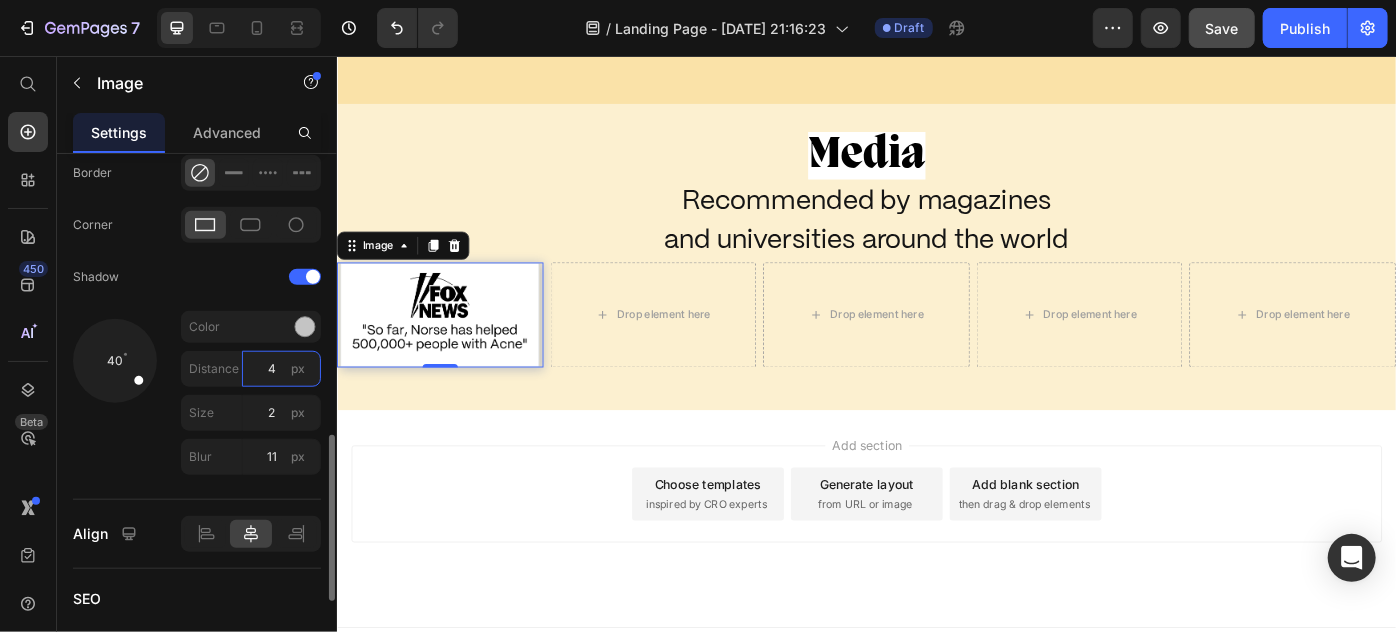 click on "4" at bounding box center (281, 369) 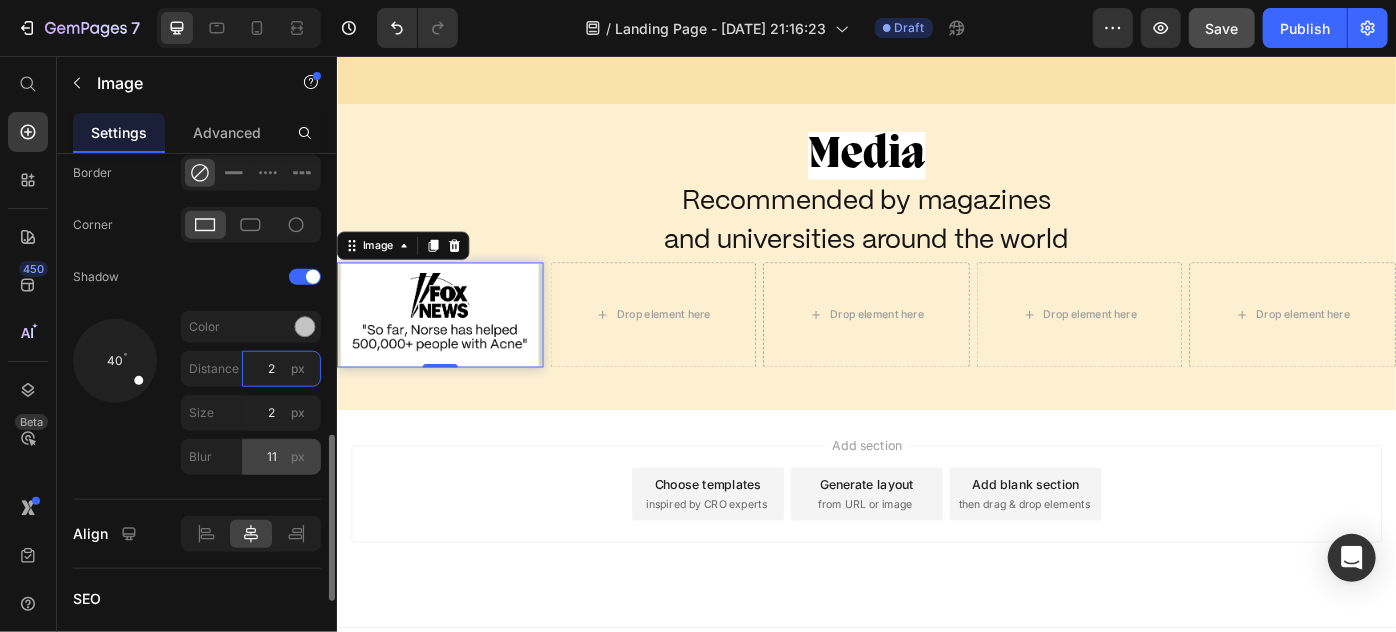 type on "2" 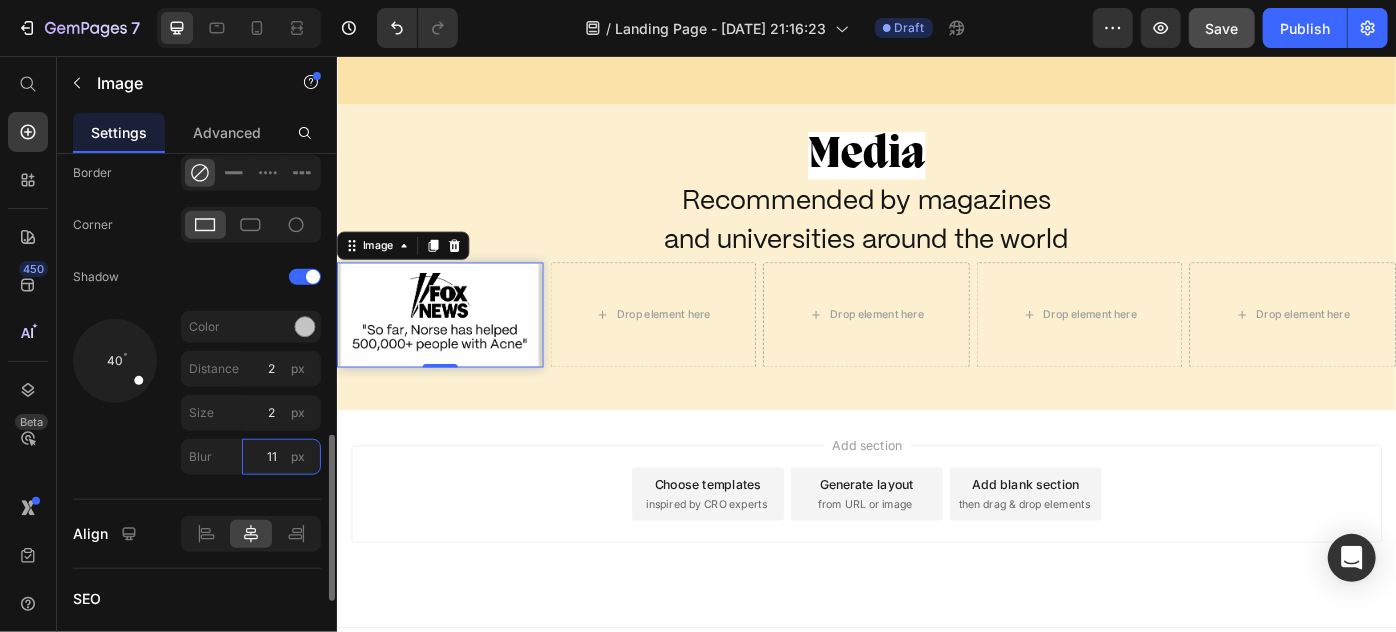 click on "11" at bounding box center (281, 457) 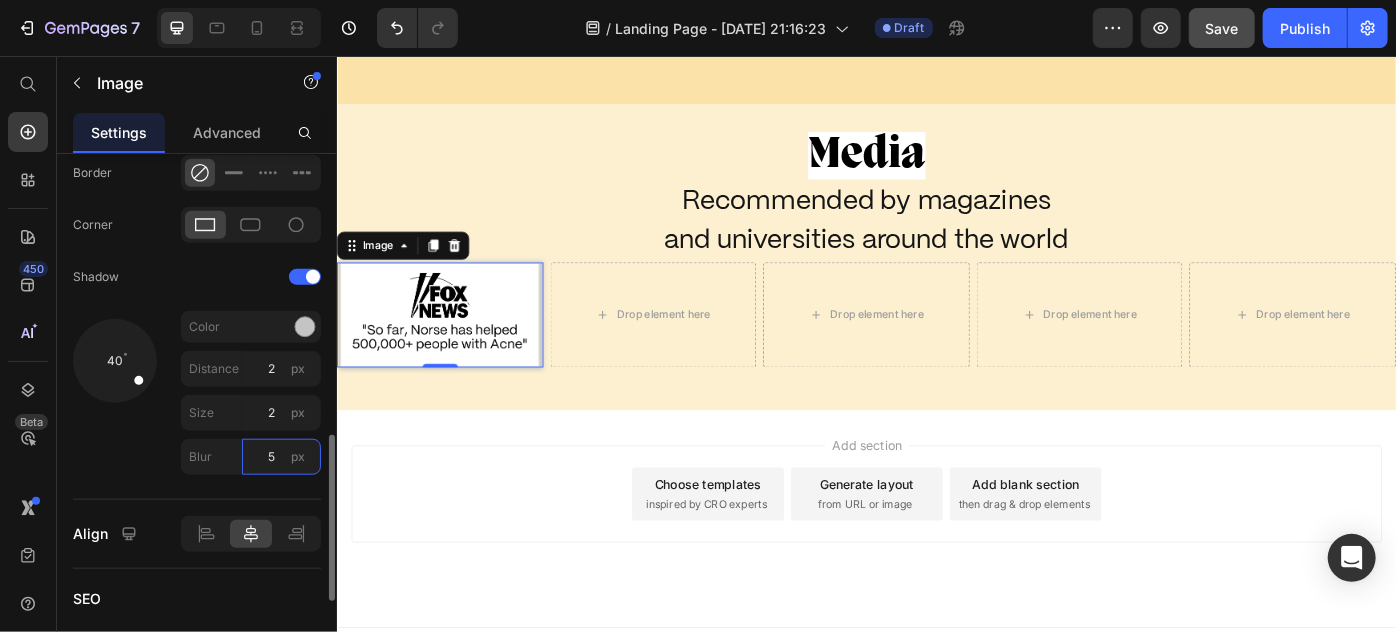 click on "5" at bounding box center (281, 457) 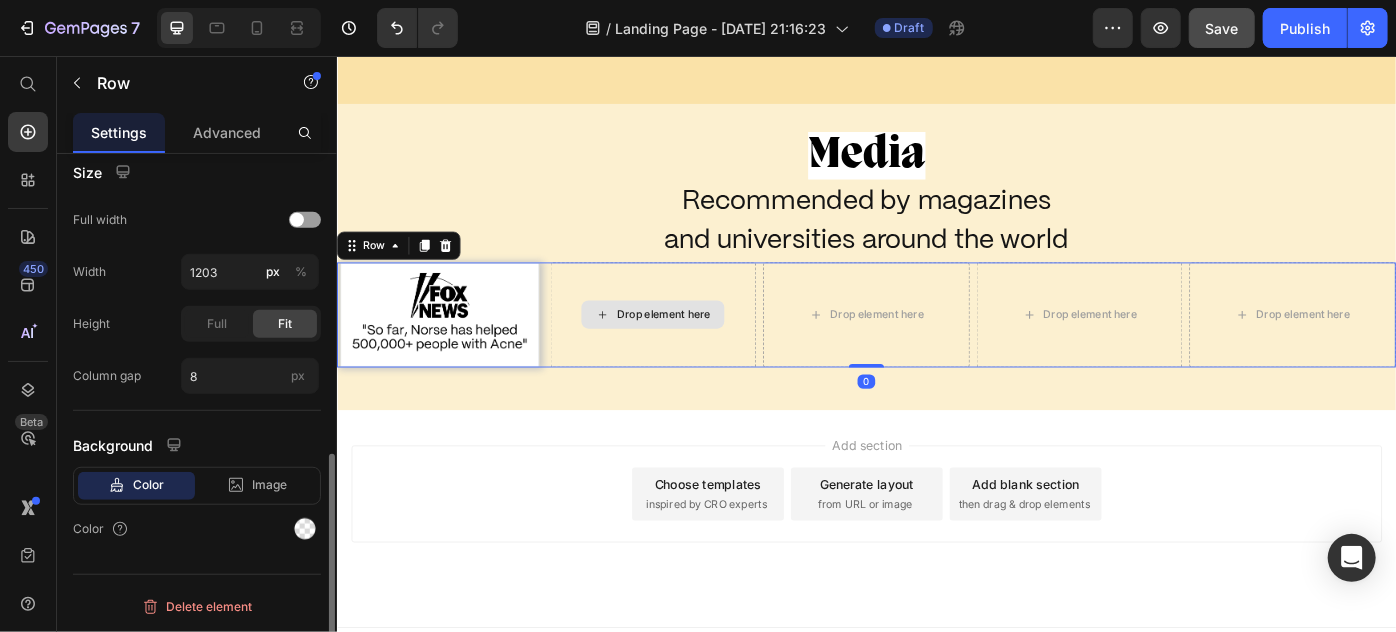 click on "Drop element here" at bounding box center (695, 348) 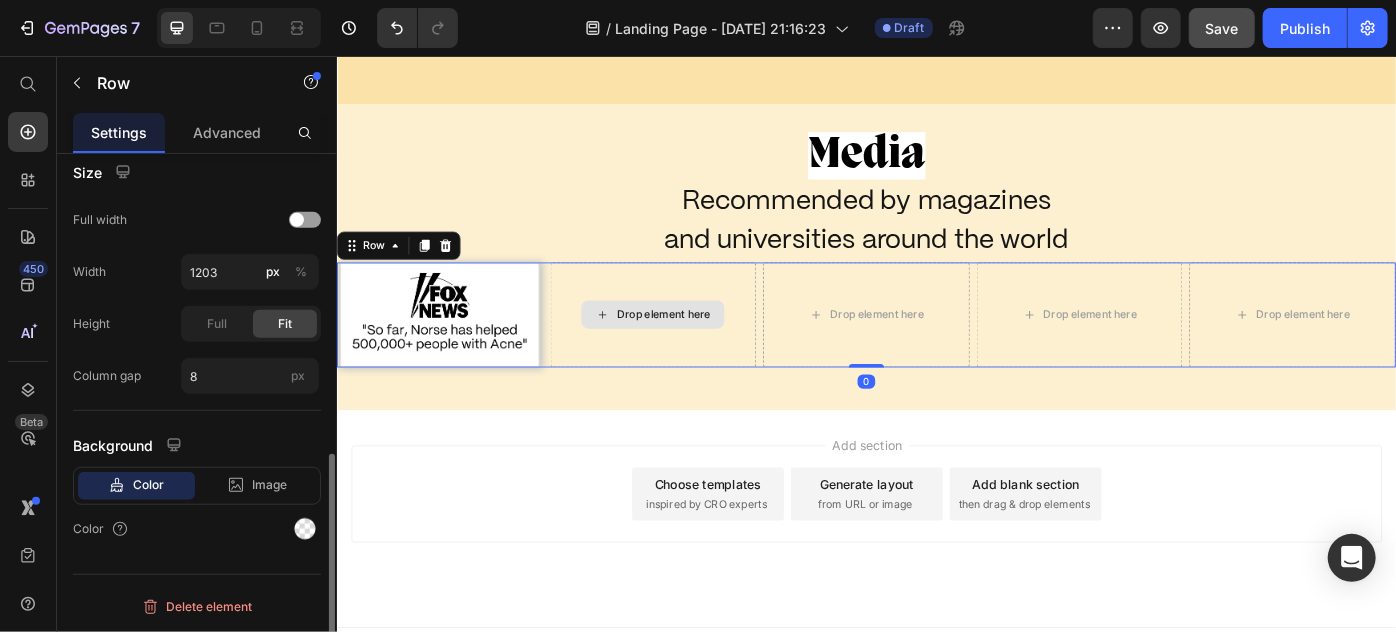 scroll, scrollTop: 0, scrollLeft: 0, axis: both 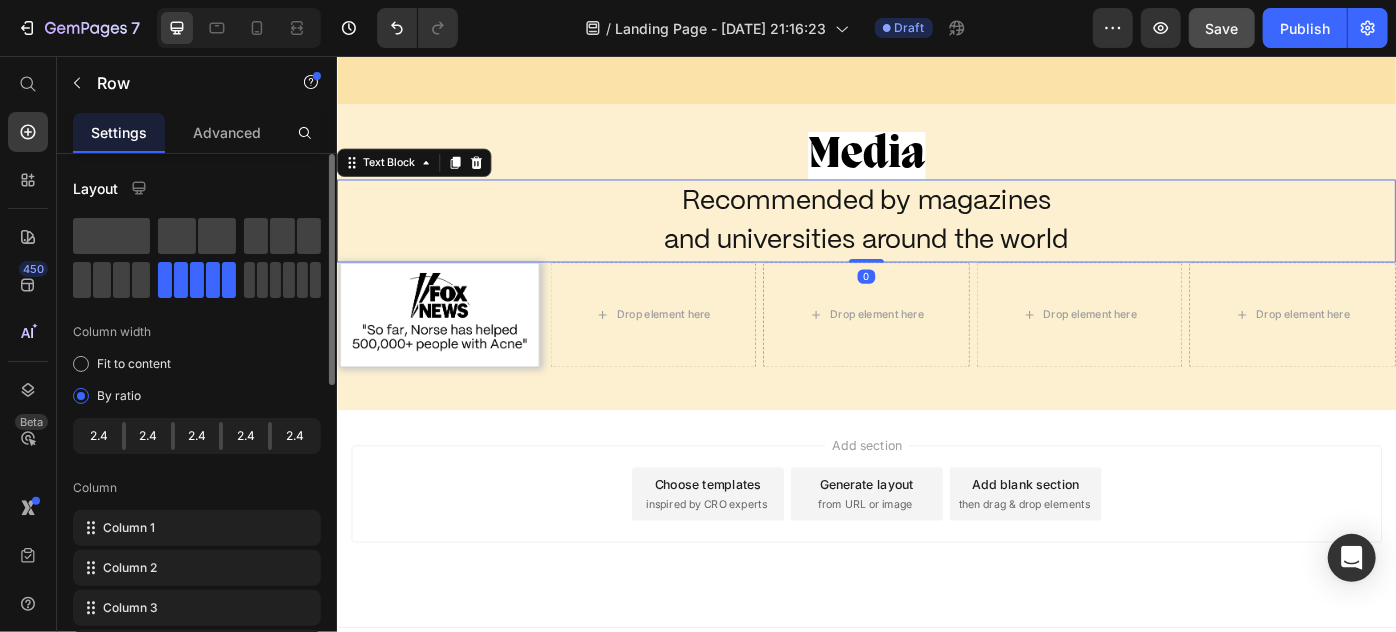 click on "Recommended by magazines" at bounding box center (936, 219) 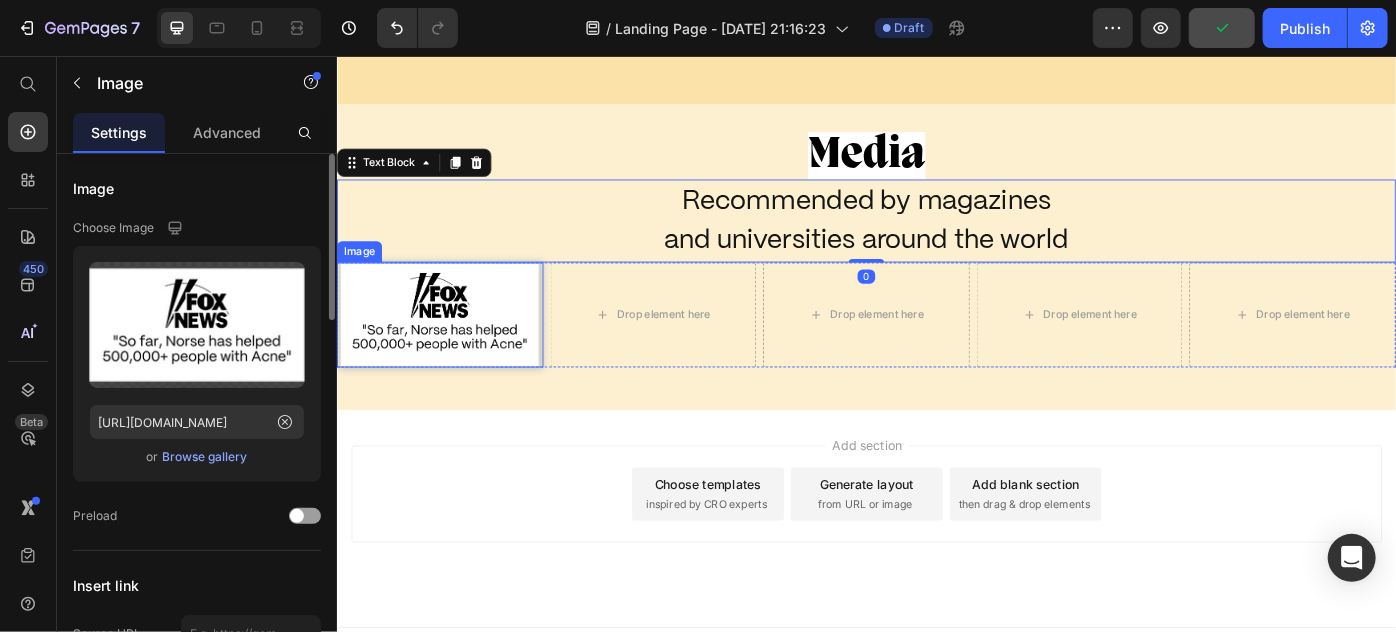 click at bounding box center [453, 348] 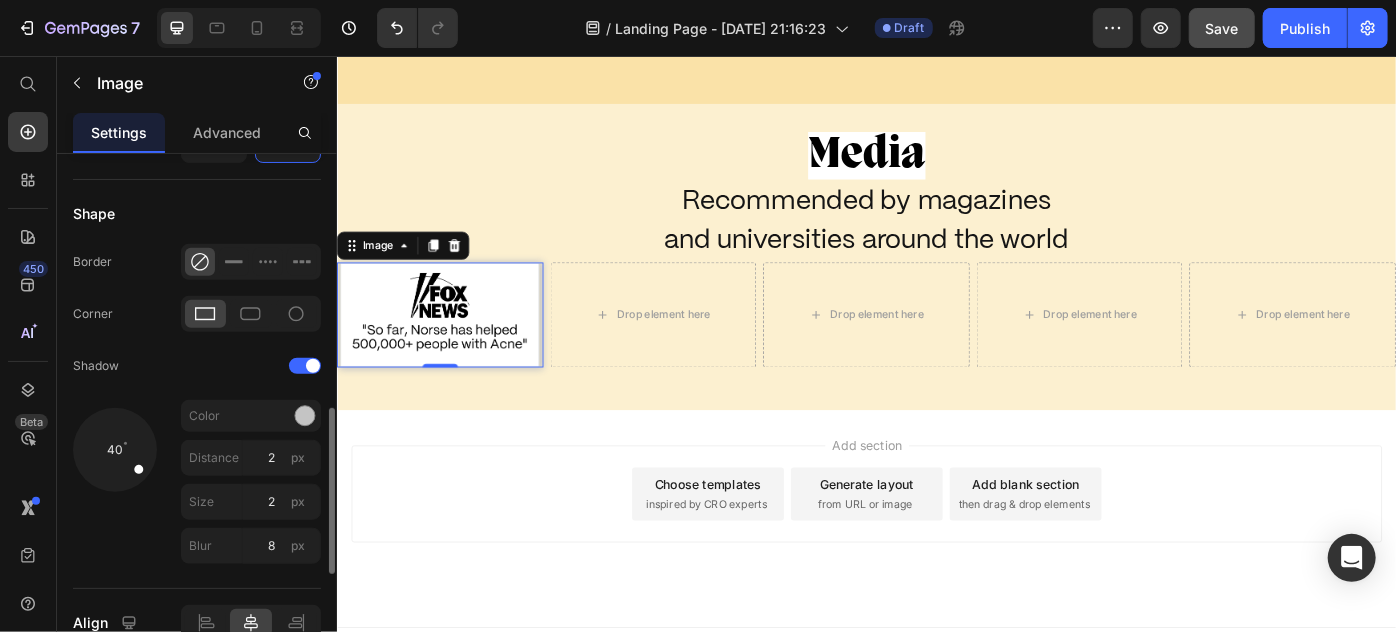 scroll, scrollTop: 1000, scrollLeft: 0, axis: vertical 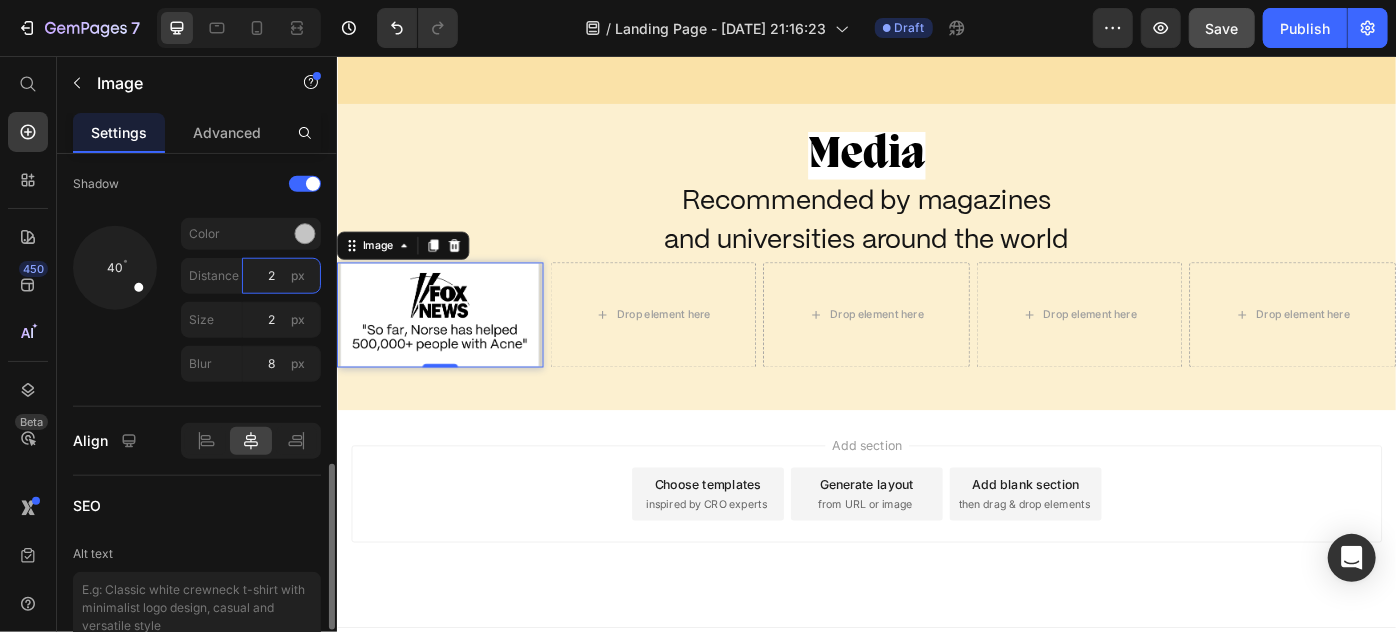 click on "2" at bounding box center [281, 276] 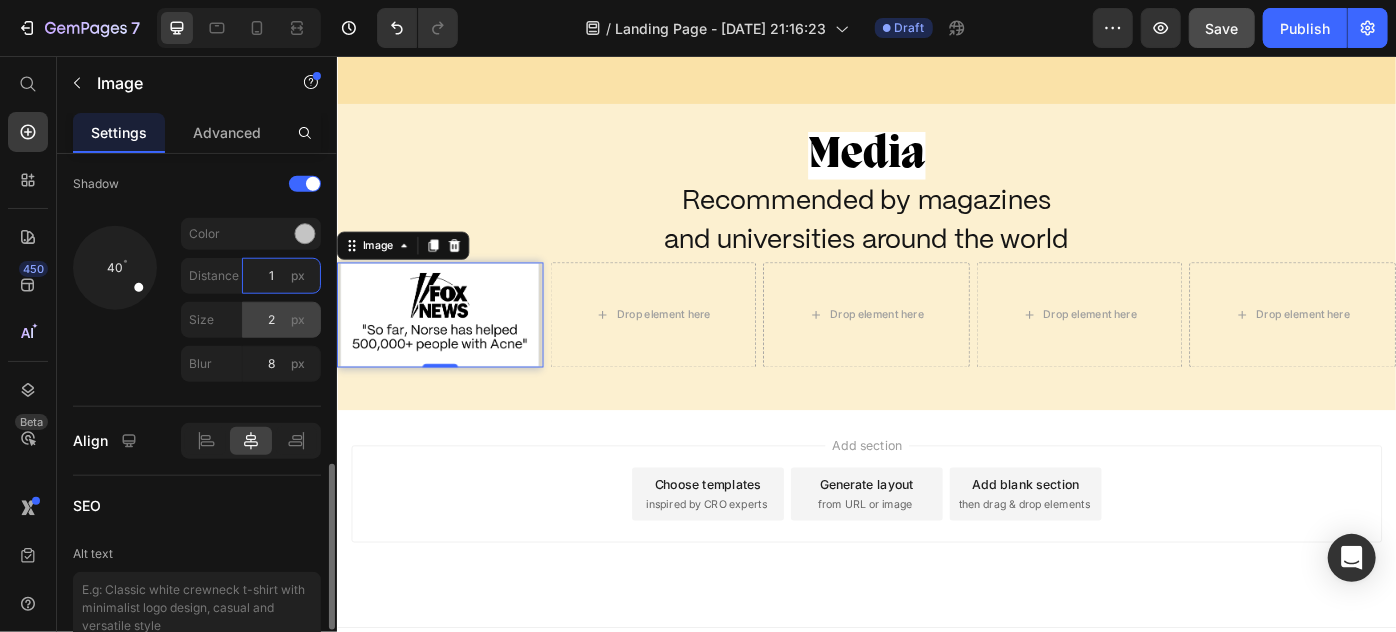 type on "1" 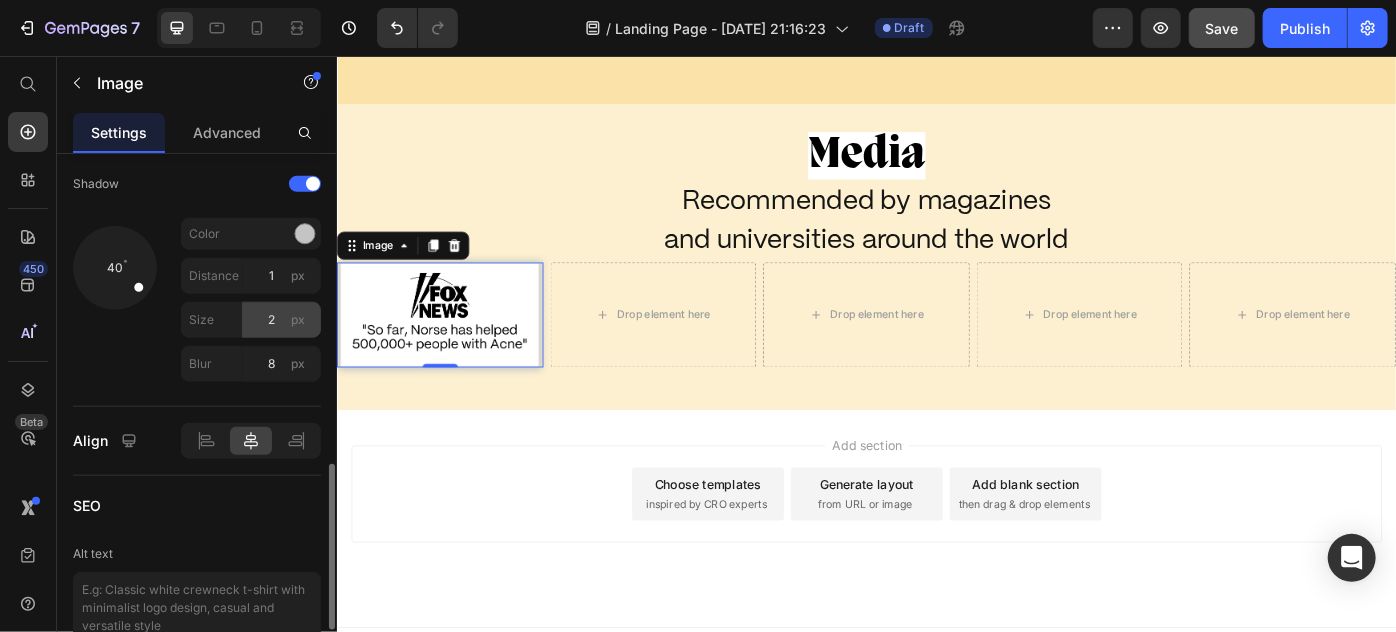drag, startPoint x: 292, startPoint y: 327, endPoint x: 277, endPoint y: 329, distance: 15.132746 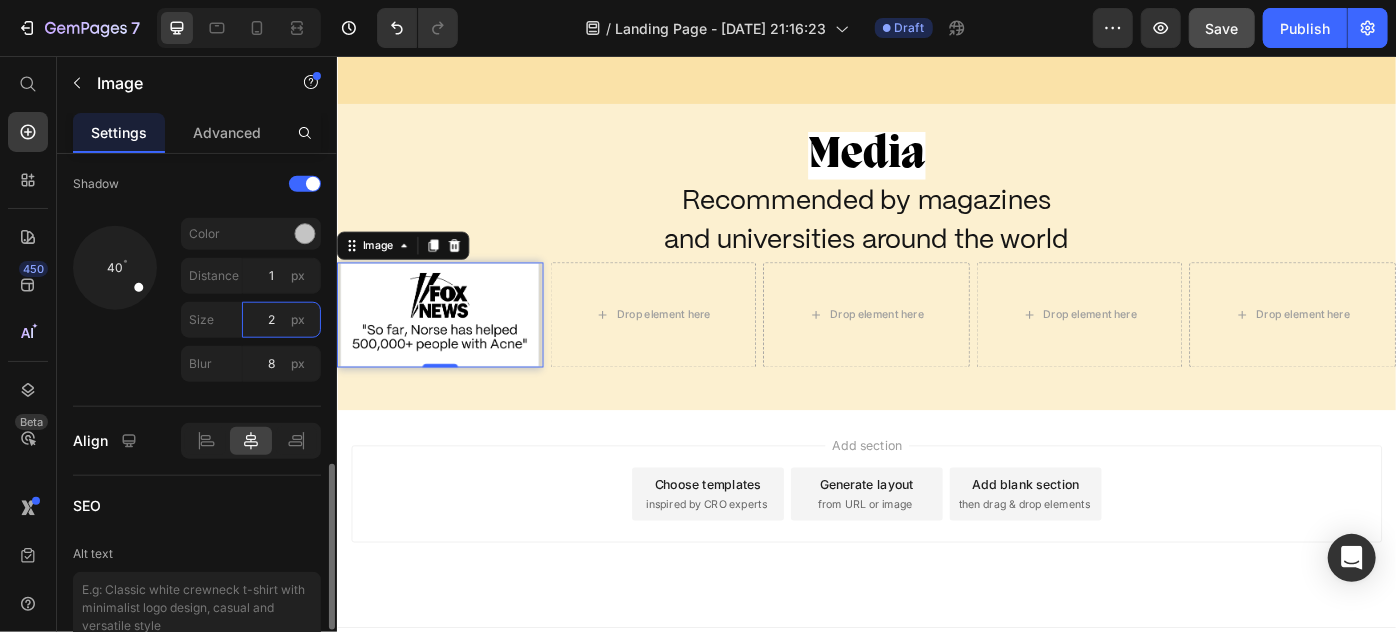 click on "2" at bounding box center [281, 320] 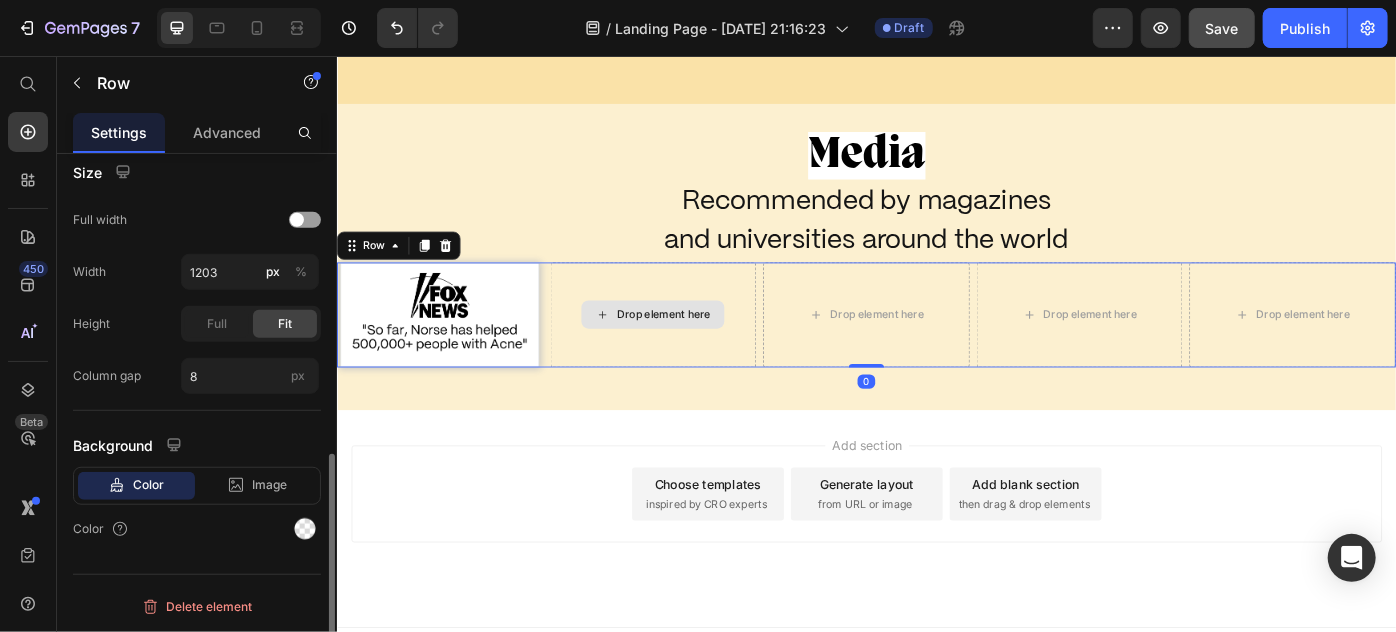 click on "Drop element here" at bounding box center [695, 348] 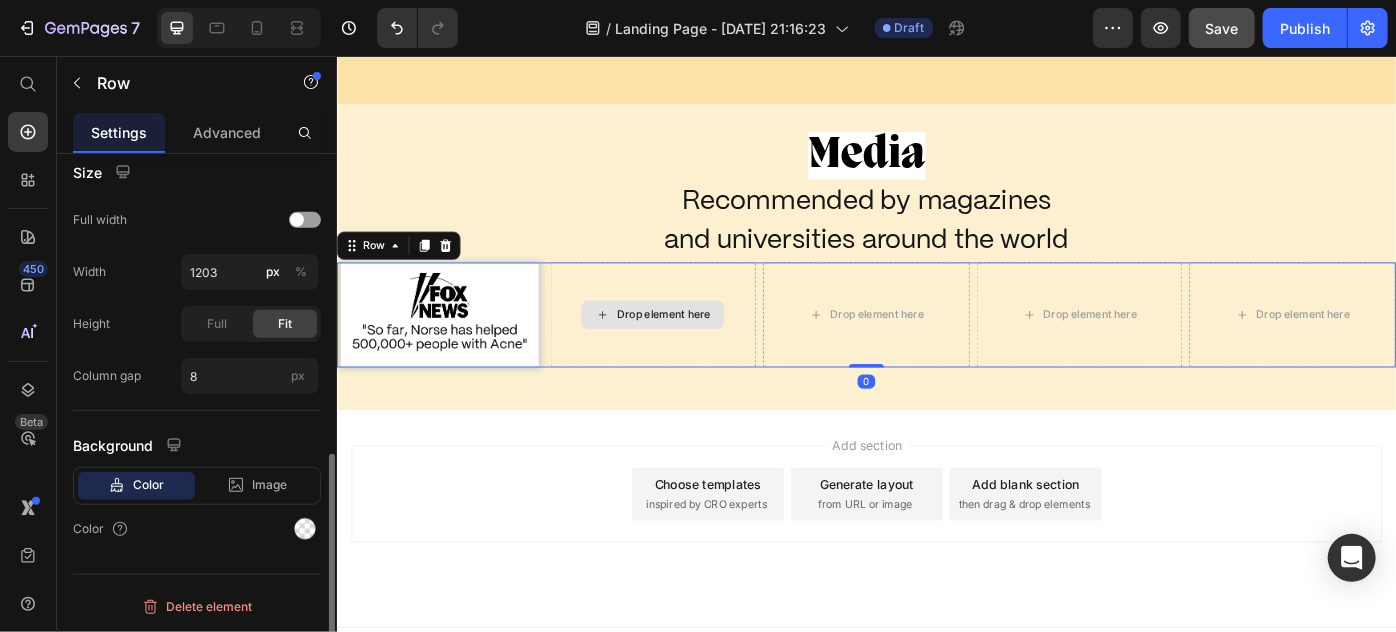scroll, scrollTop: 0, scrollLeft: 0, axis: both 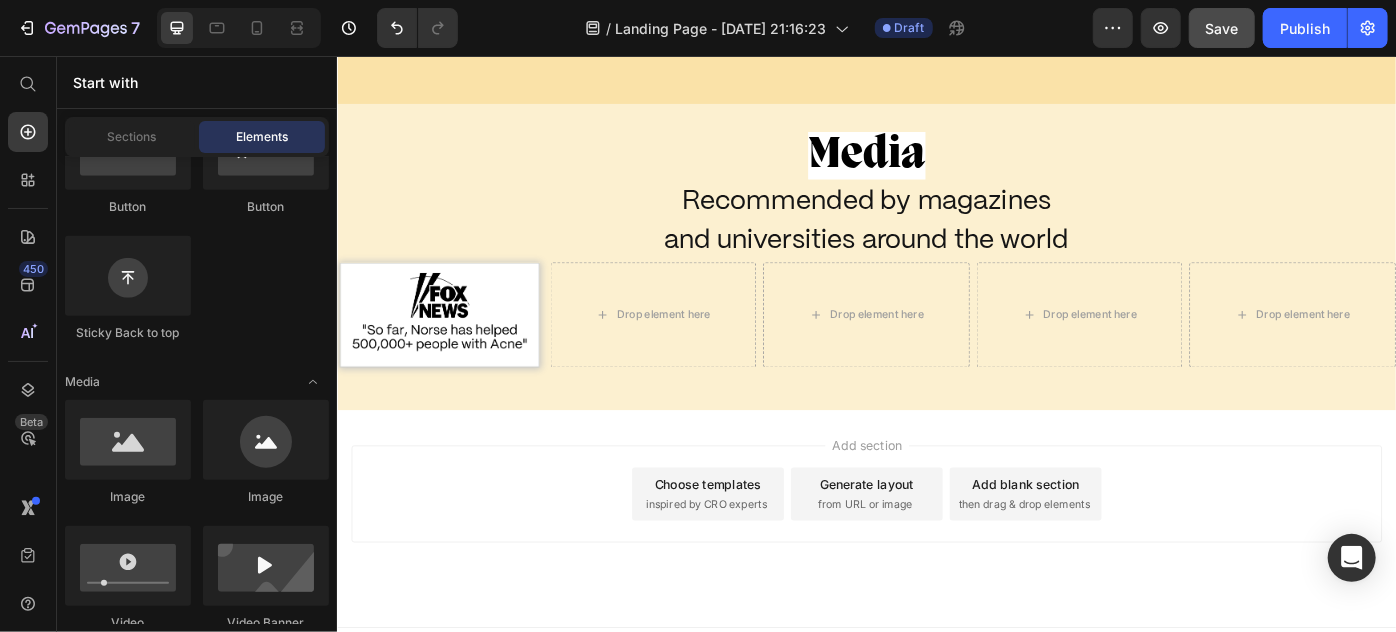 click on "Add section Choose templates inspired by CRO experts Generate layout from URL or image Add blank section then drag & drop elements" at bounding box center (936, 551) 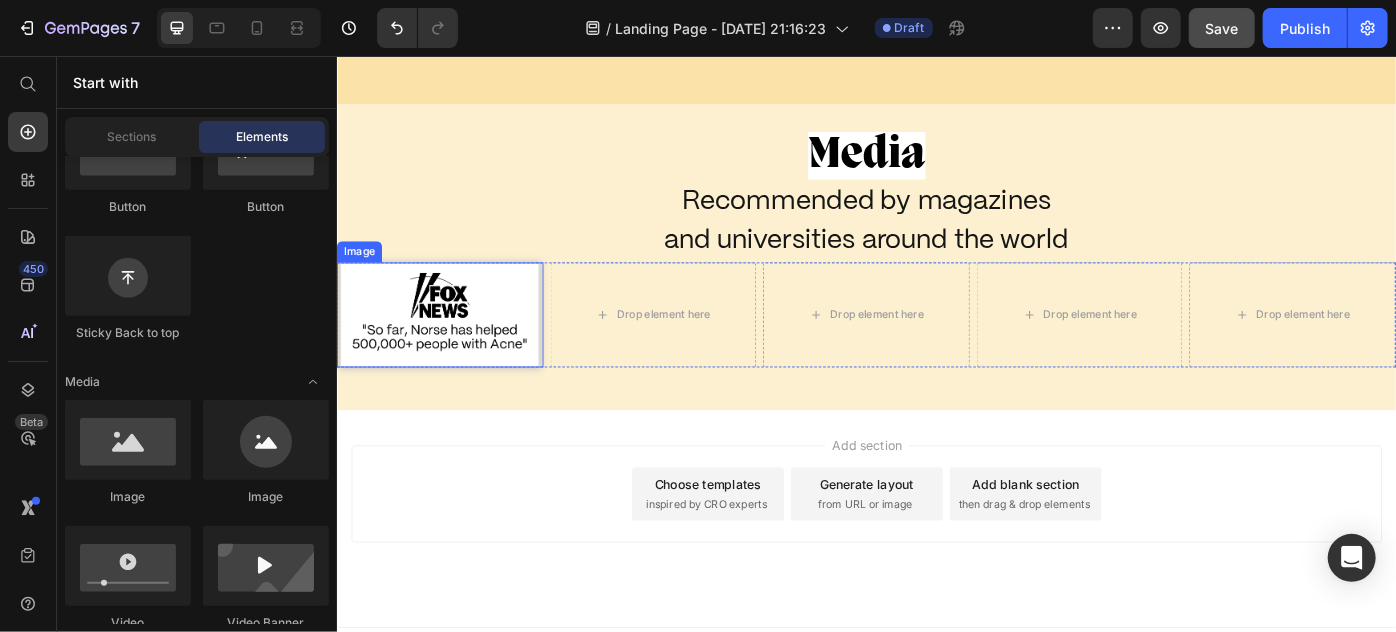 click at bounding box center (453, 348) 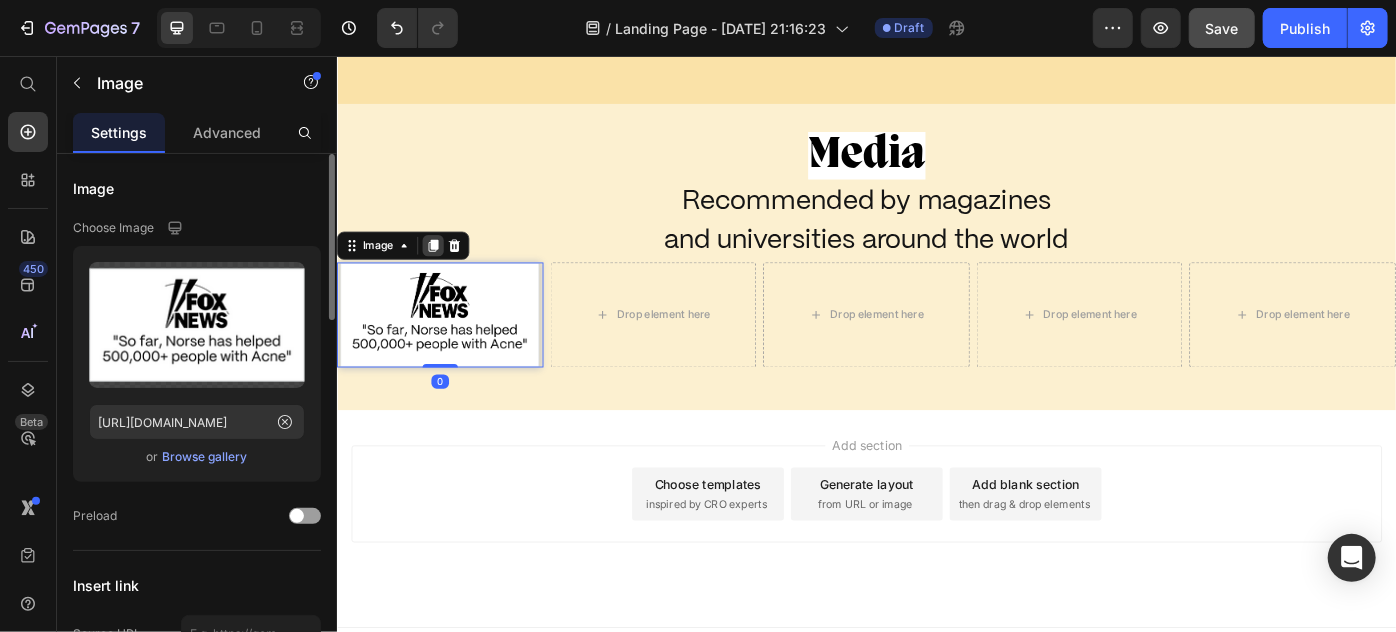 click 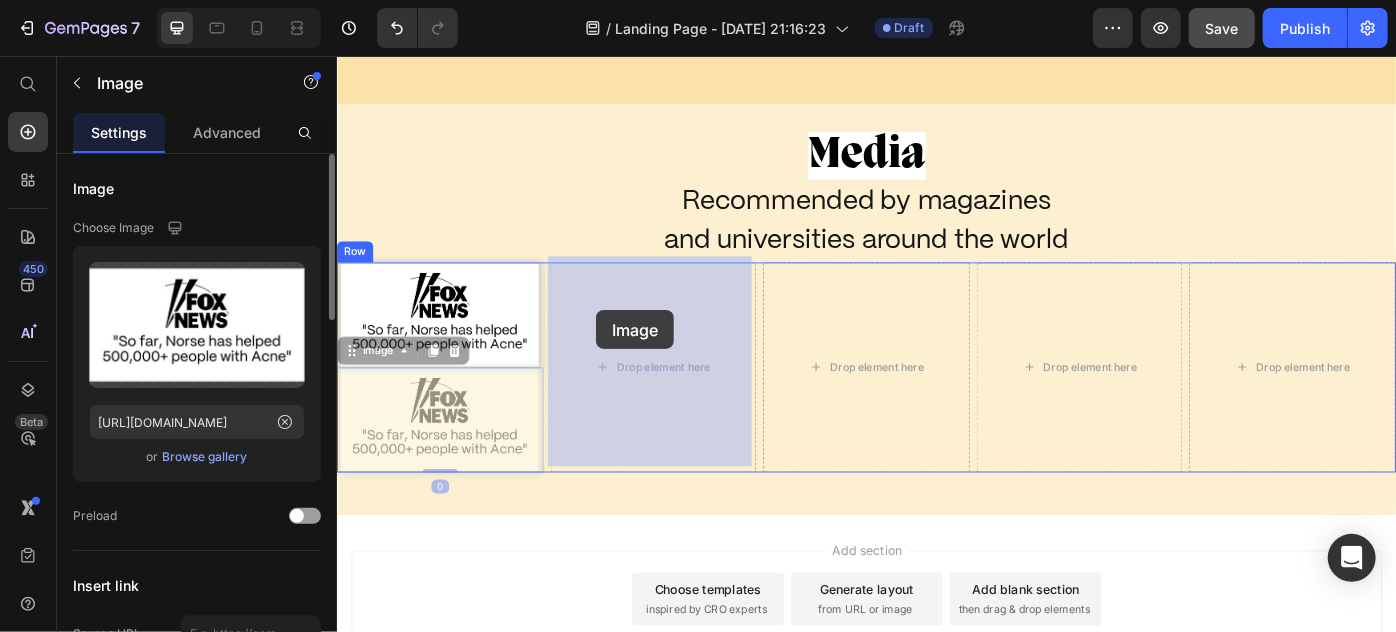 drag, startPoint x: 355, startPoint y: 378, endPoint x: 629, endPoint y: 343, distance: 276.22635 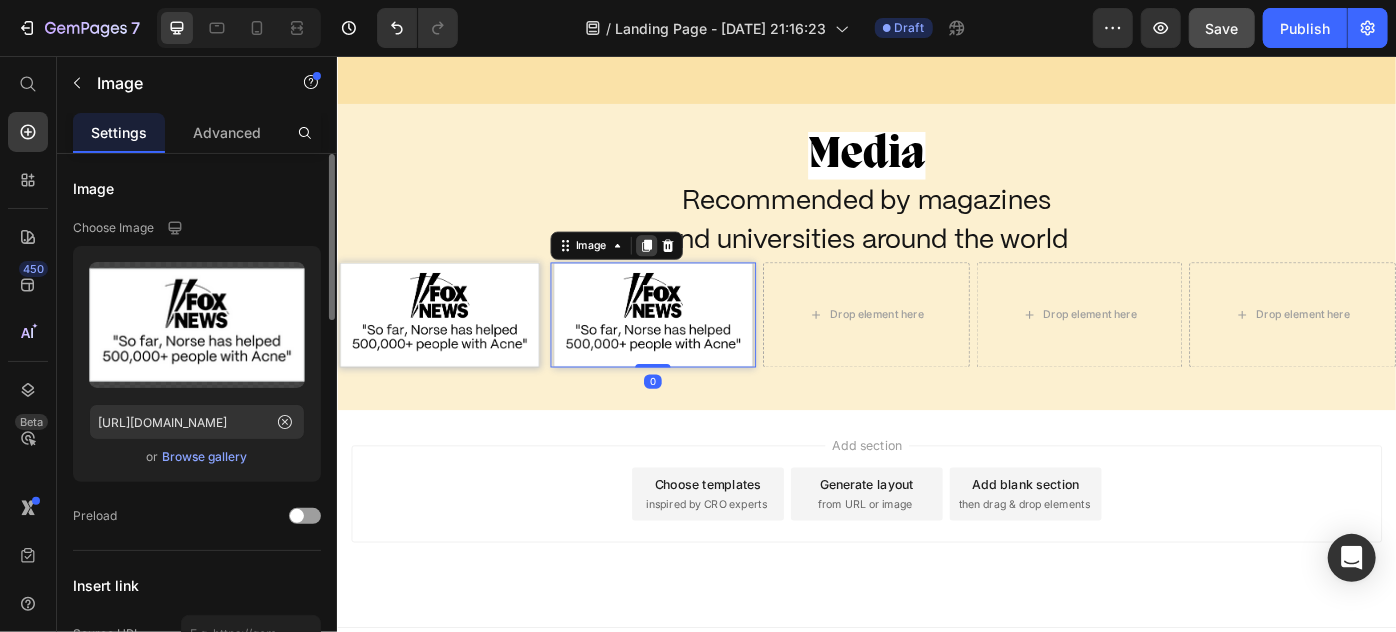 click 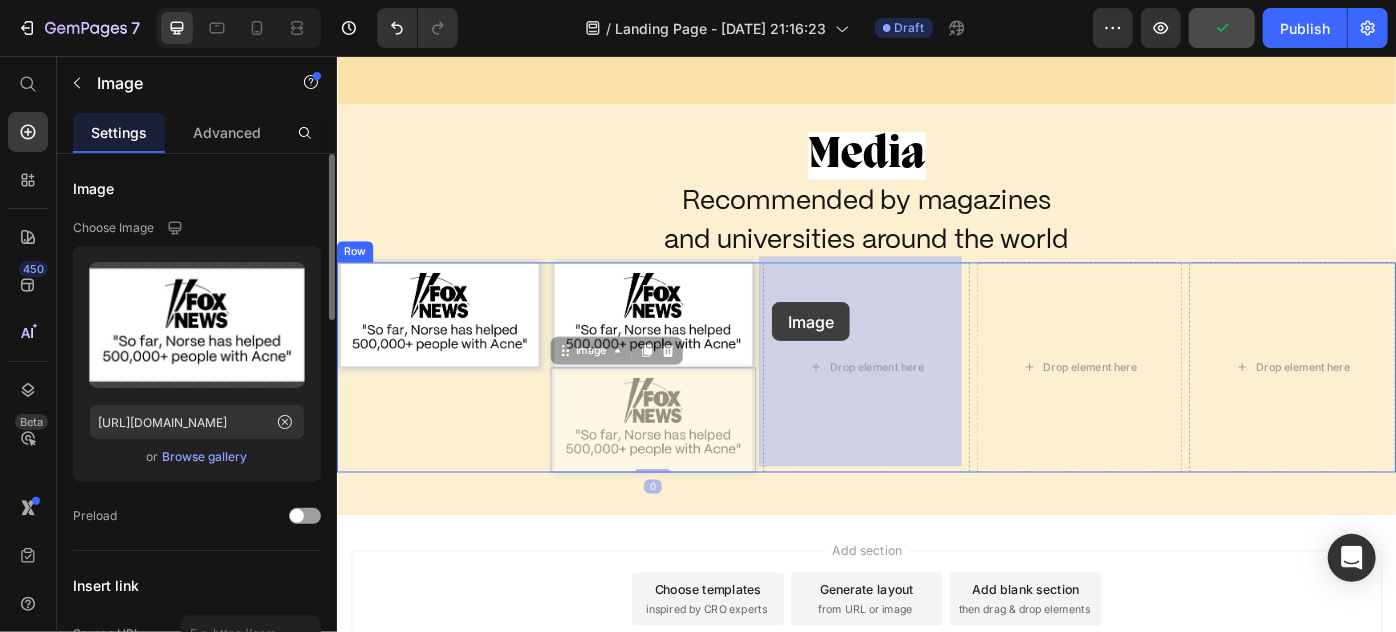 drag, startPoint x: 605, startPoint y: 381, endPoint x: 829, endPoint y: 334, distance: 228.8777 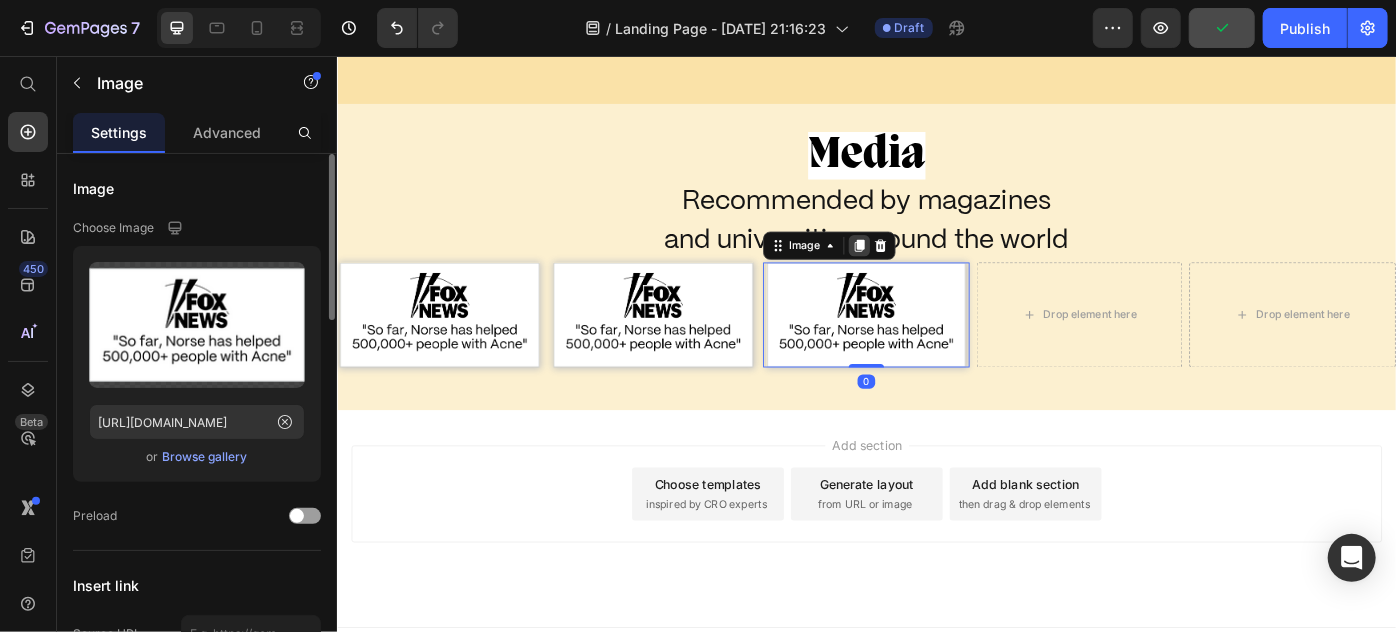 click 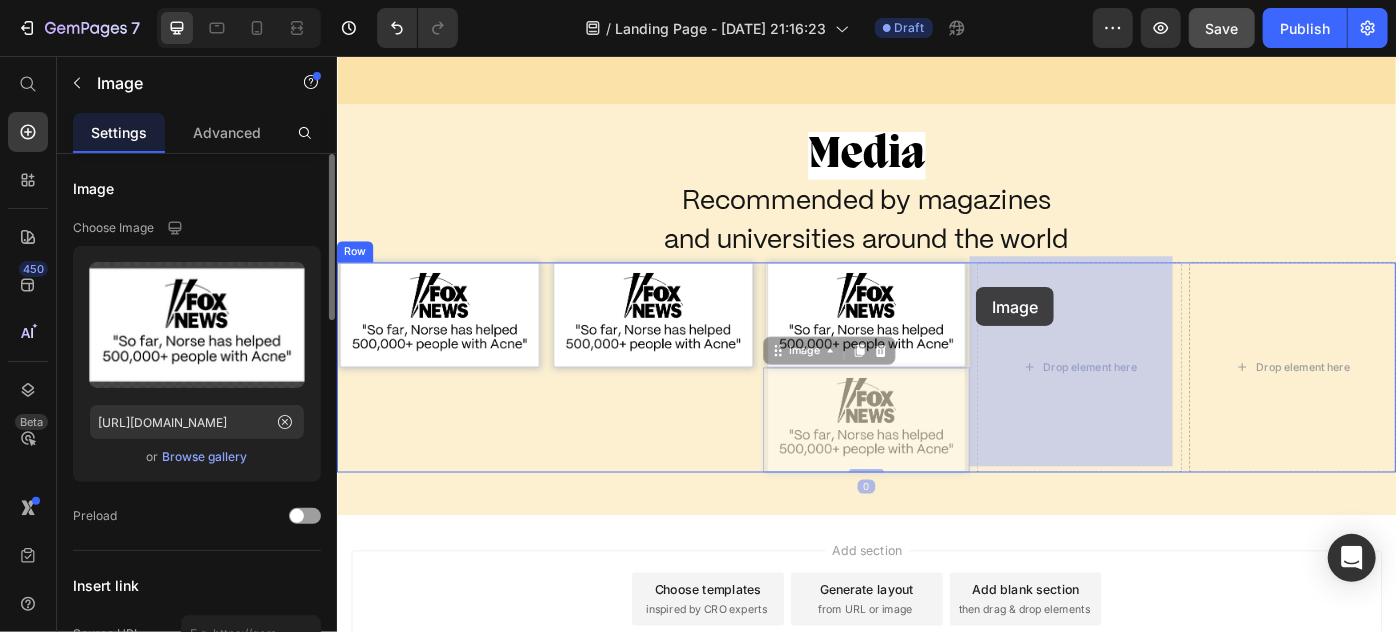 drag, startPoint x: 832, startPoint y: 377, endPoint x: 1060, endPoint y: 317, distance: 235.76259 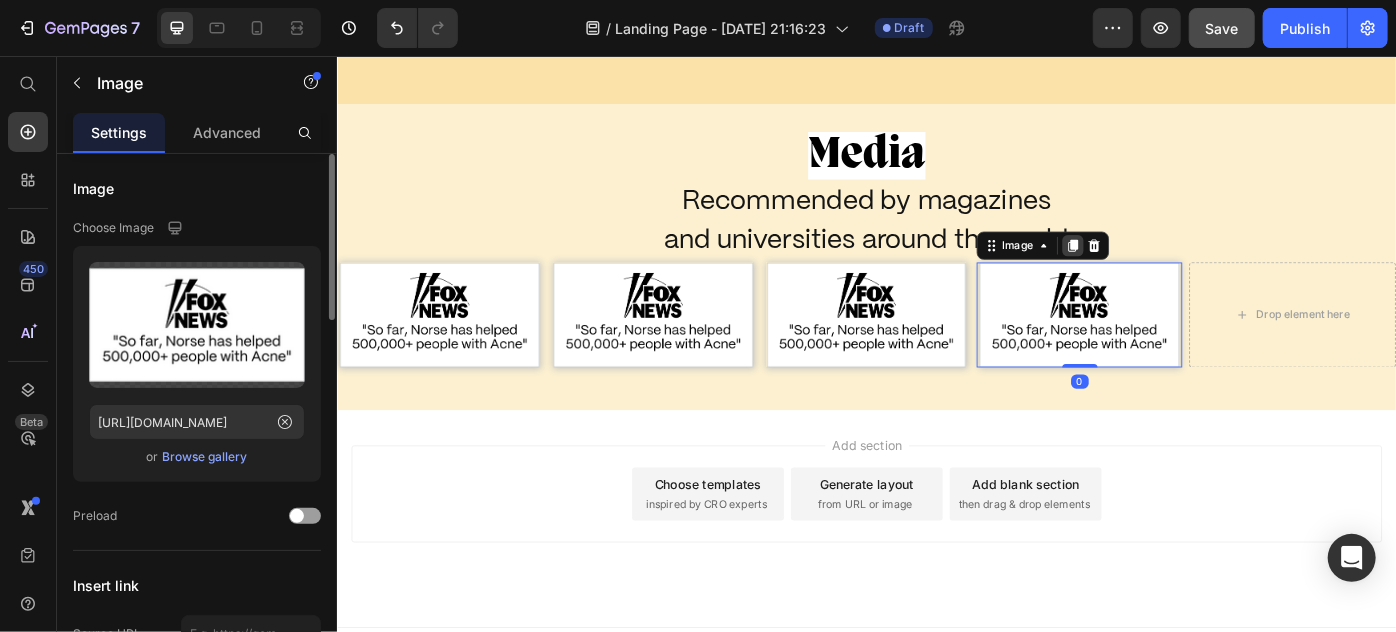 click 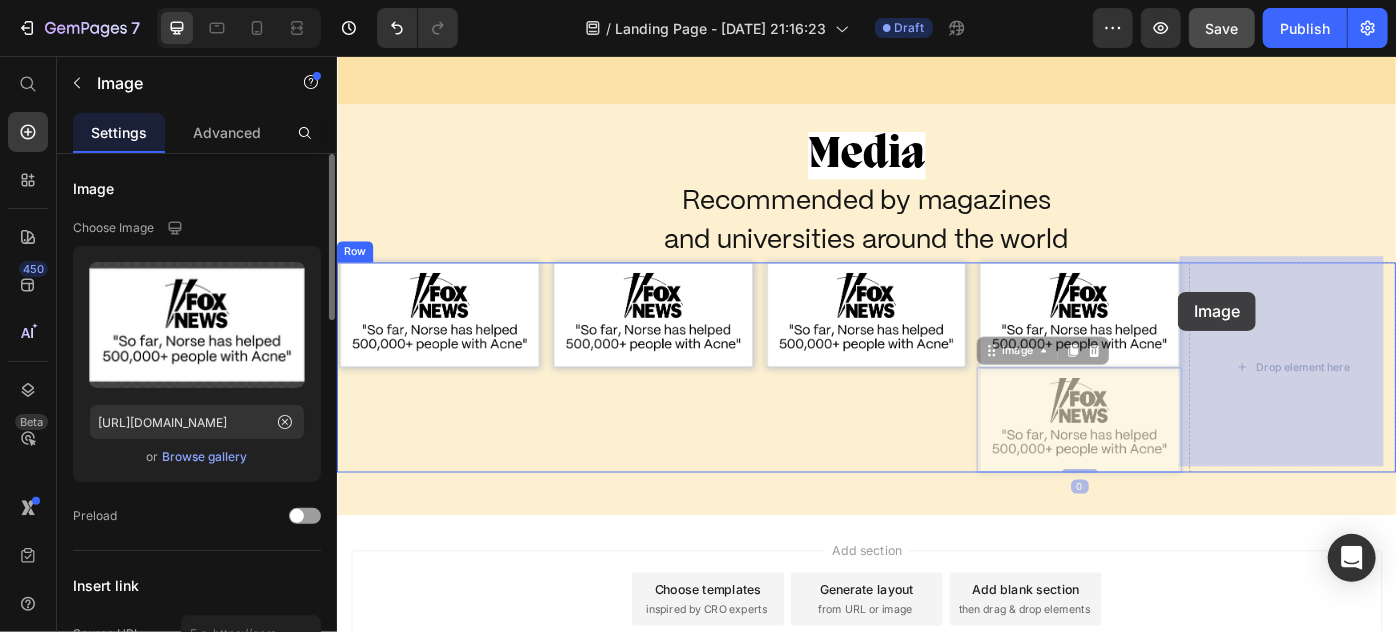 drag, startPoint x: 1063, startPoint y: 386, endPoint x: 1289, endPoint y: 322, distance: 234.8872 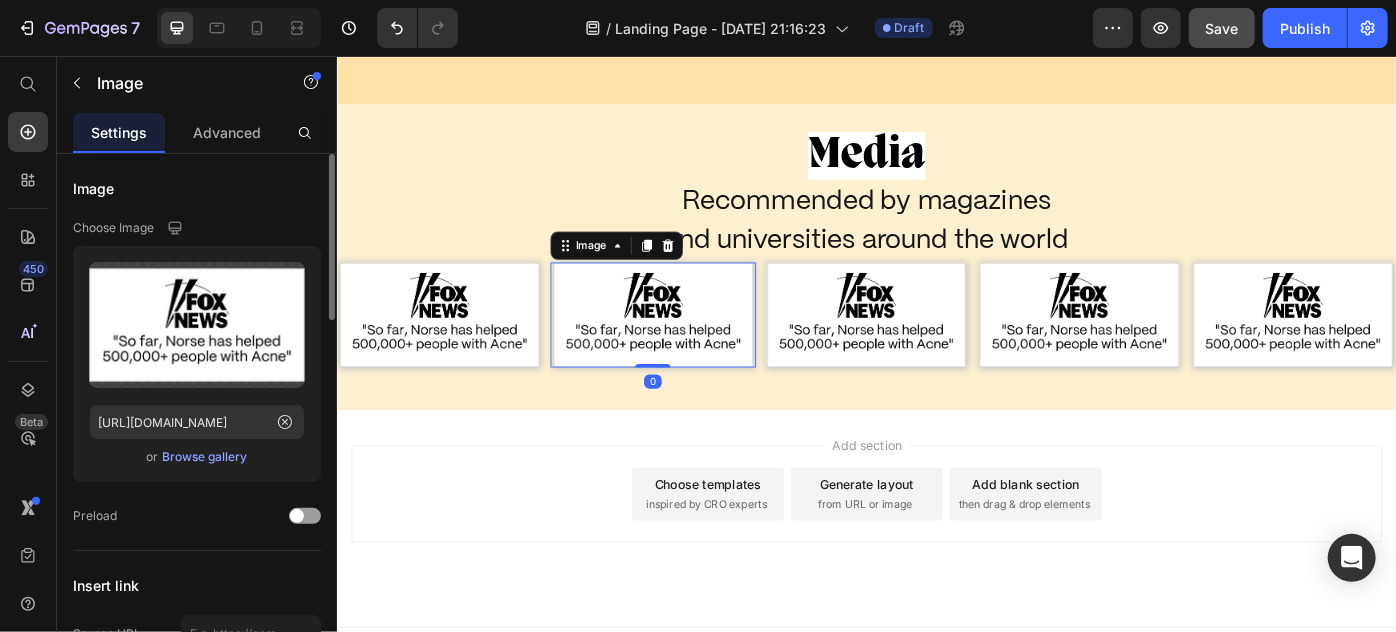 drag, startPoint x: 622, startPoint y: 313, endPoint x: 343, endPoint y: 341, distance: 280.4015 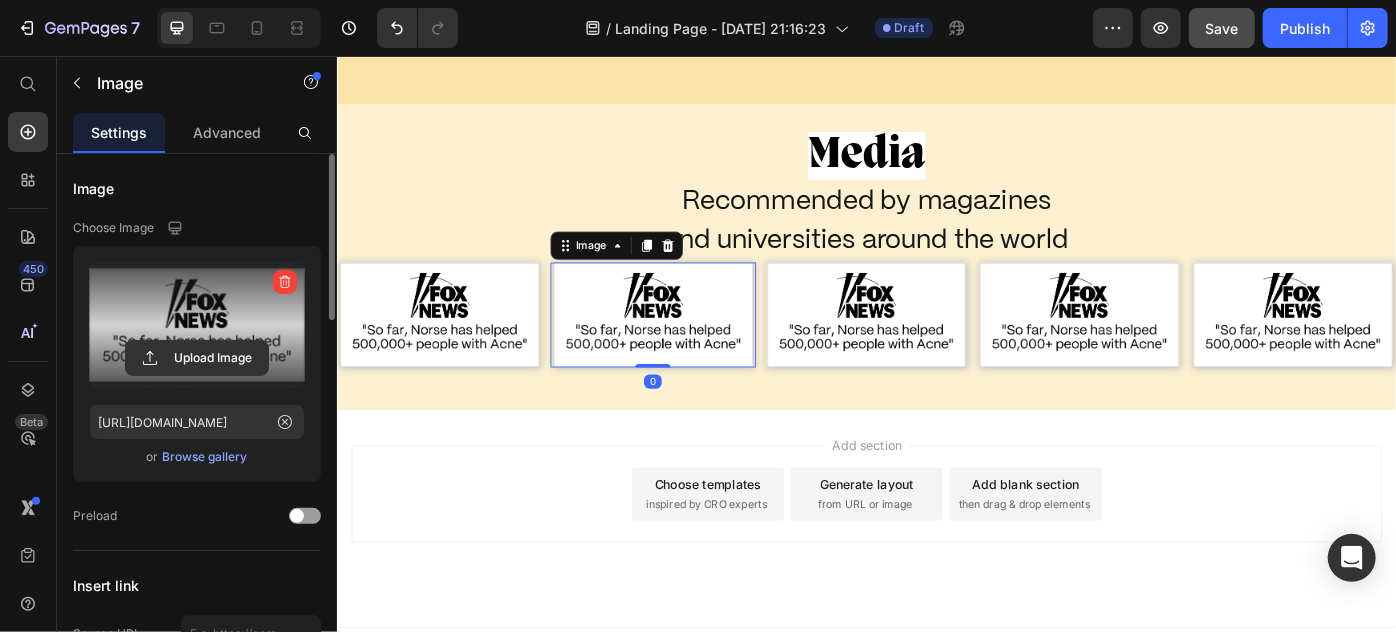 click at bounding box center (197, 325) 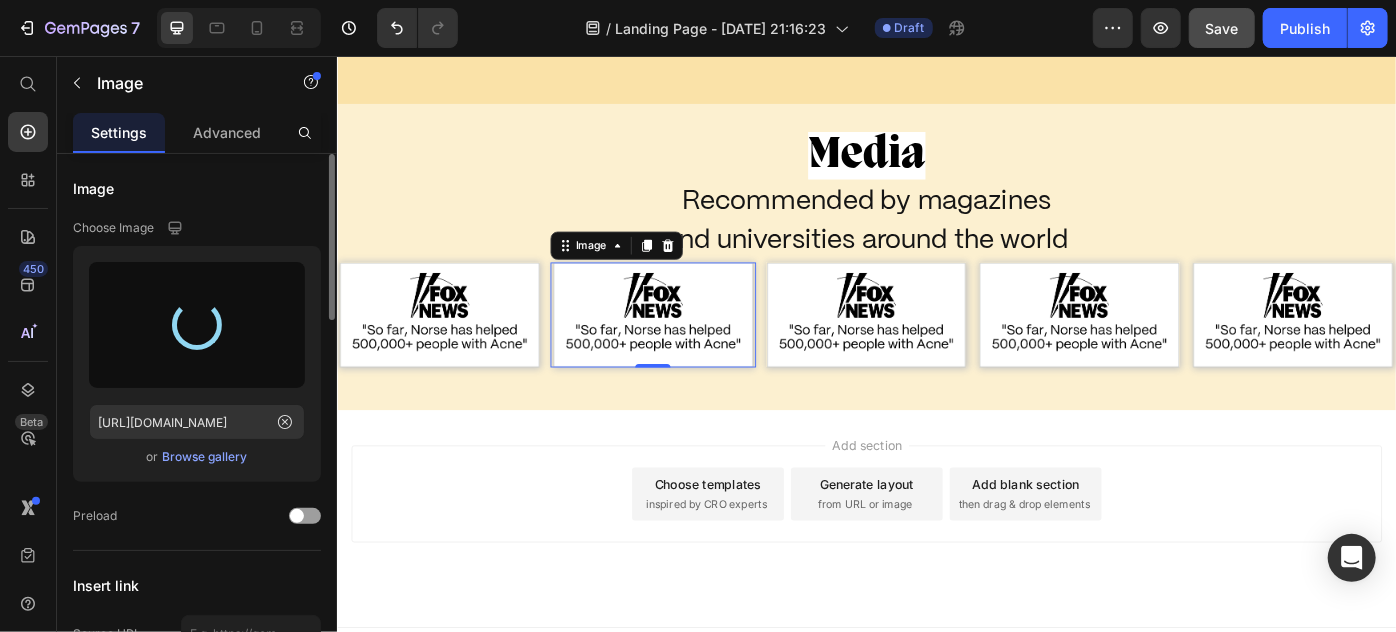 type on "https://cdn.shopify.com/s/files/1/0869/5912/8851/files/gempages_511364164535452839-0c4754ee-7a47-4c06-ab9f-b5046e9b0f66.png" 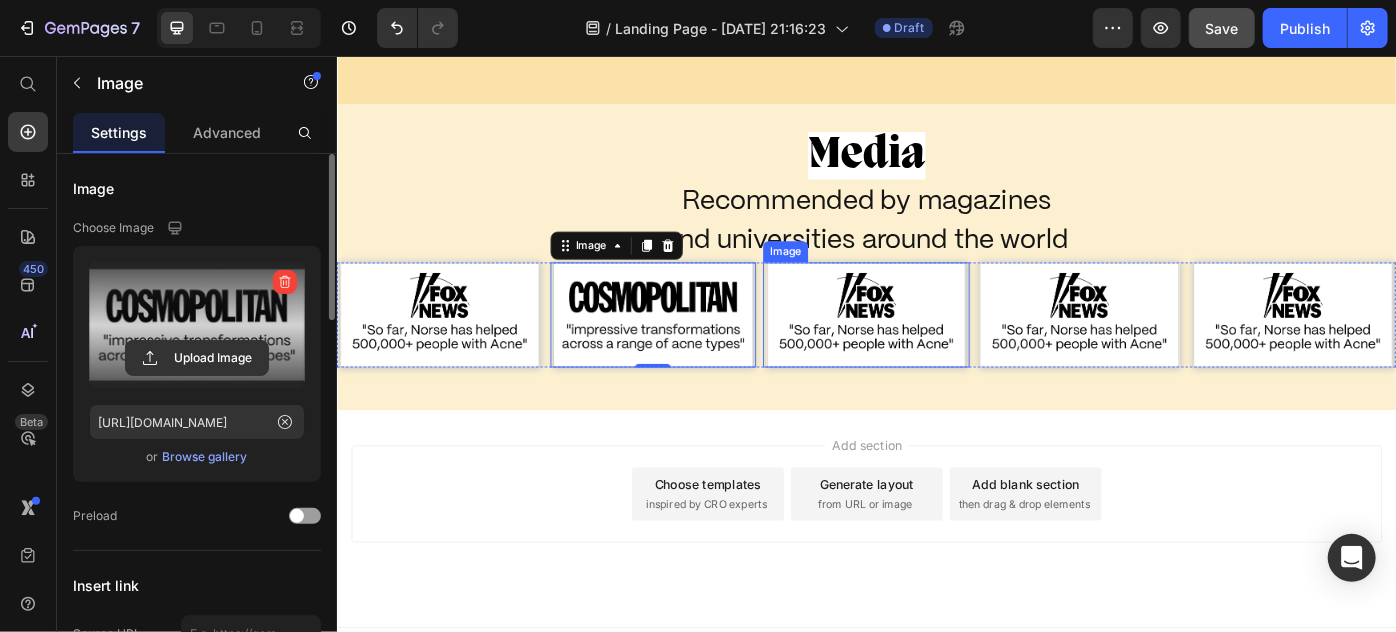 click at bounding box center (936, 348) 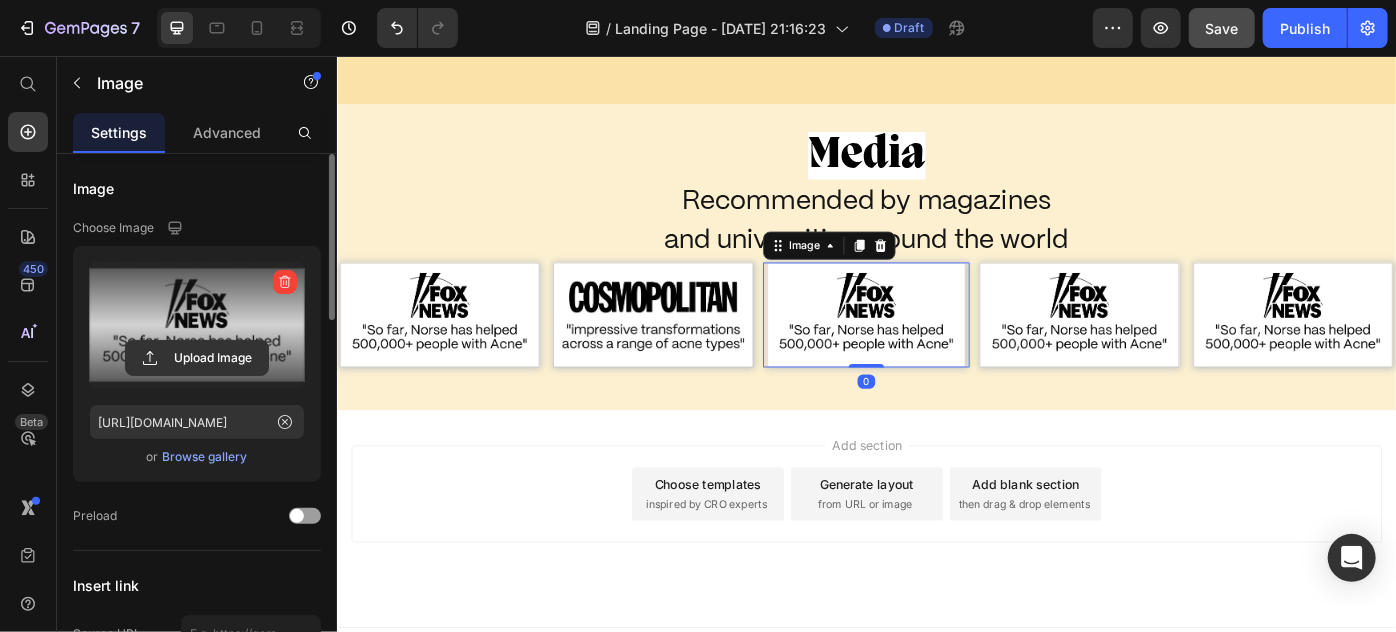 click at bounding box center [197, 325] 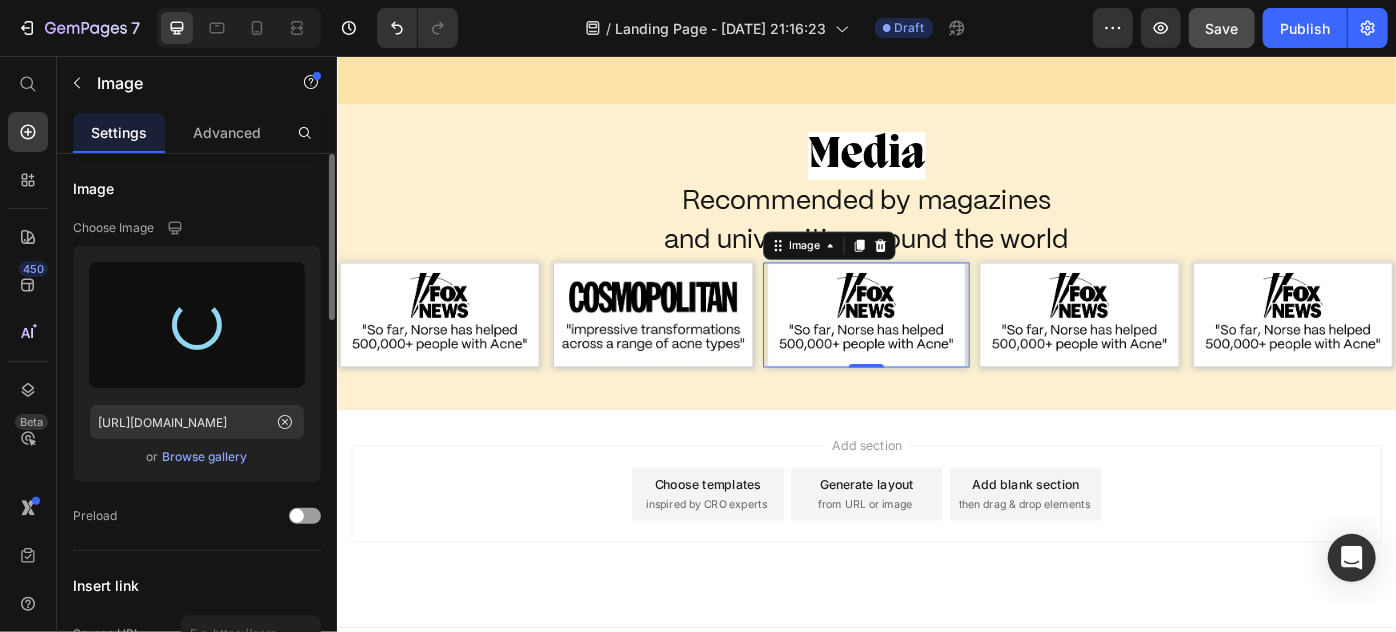 type on "https://cdn.shopify.com/s/files/1/0869/5912/8851/files/gempages_511364164535452839-e75df3f5-ba1b-497c-b425-adbdb5e1bd9e.png" 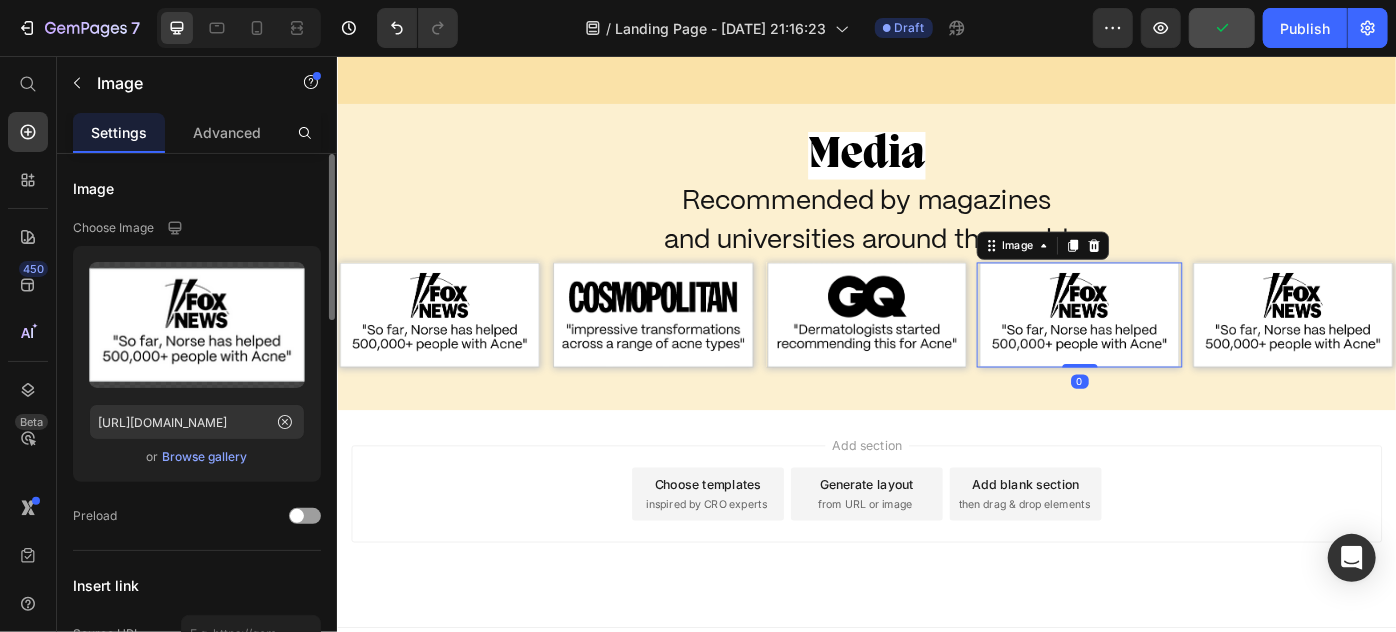 click at bounding box center (1178, 348) 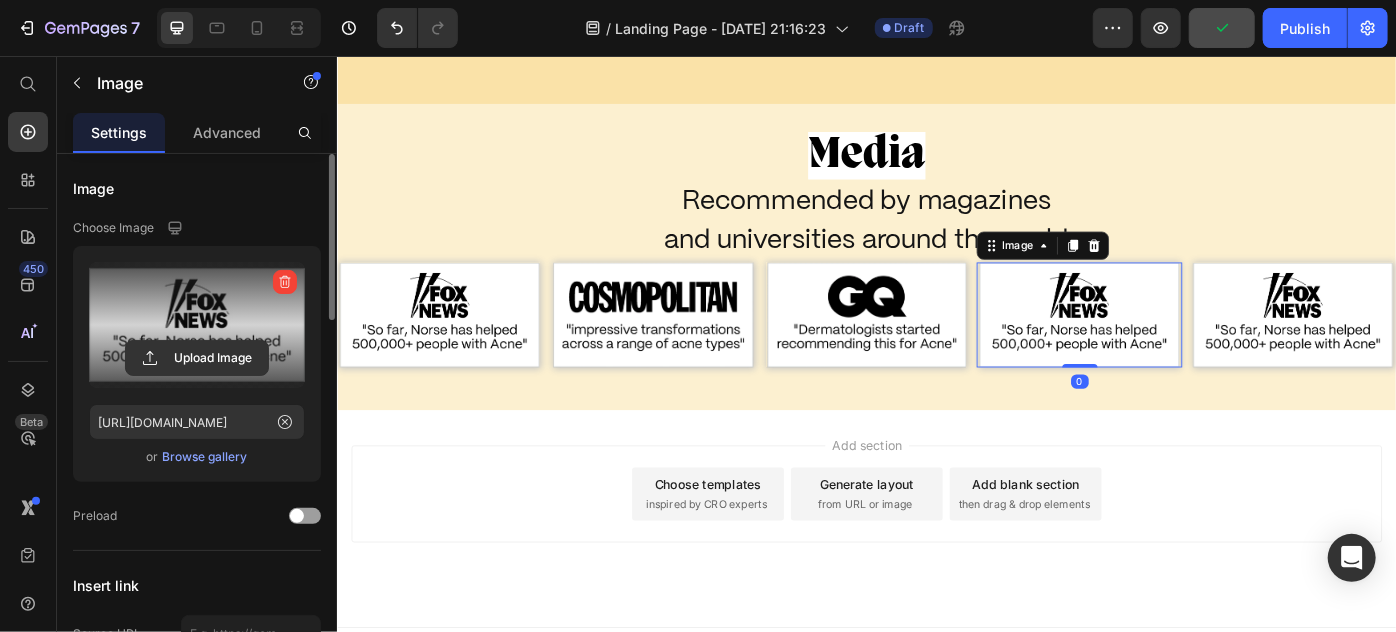 click at bounding box center [197, 325] 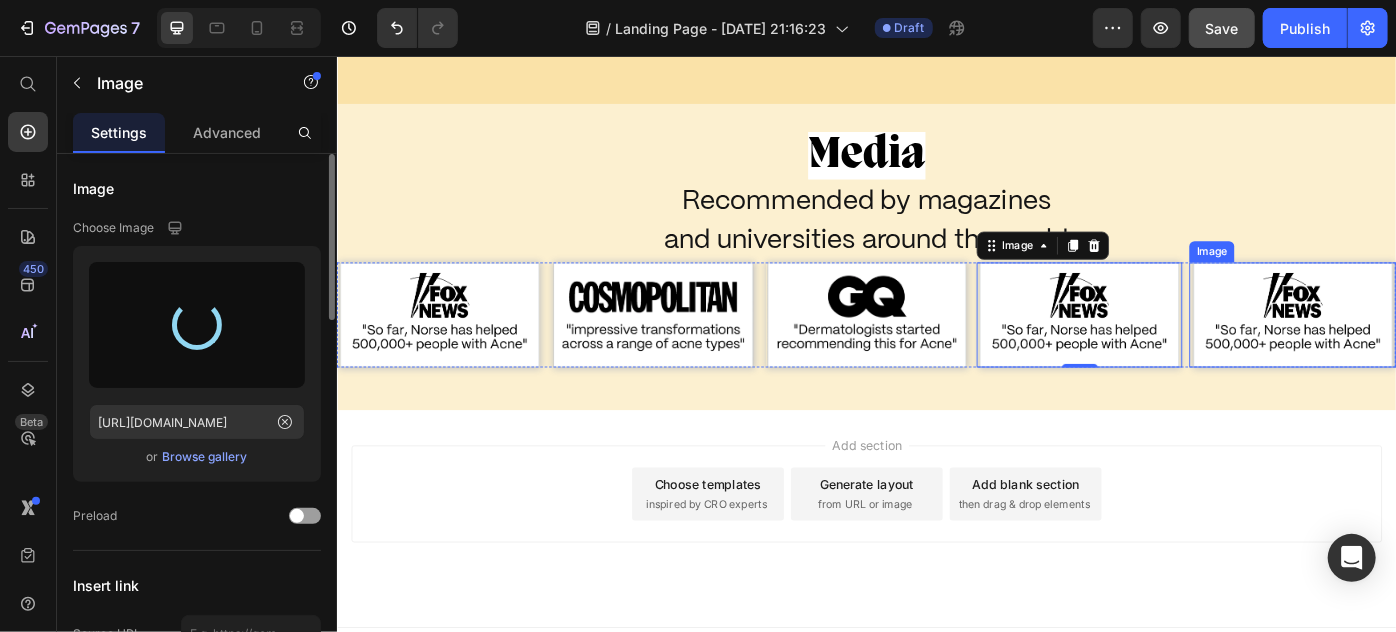 type on "https://cdn.shopify.com/s/files/1/0869/5912/8851/files/gempages_511364164535452839-ac091268-5894-4bdb-ad60-dfbbe3c75043.png" 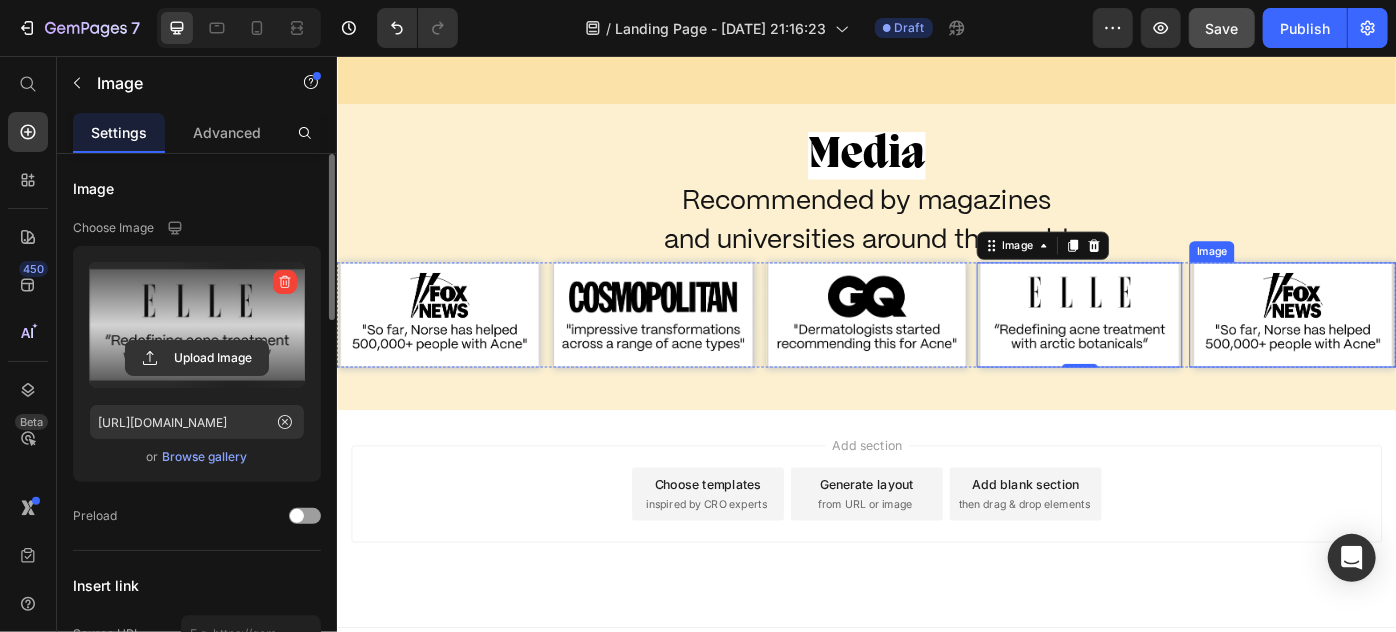 click at bounding box center (1419, 348) 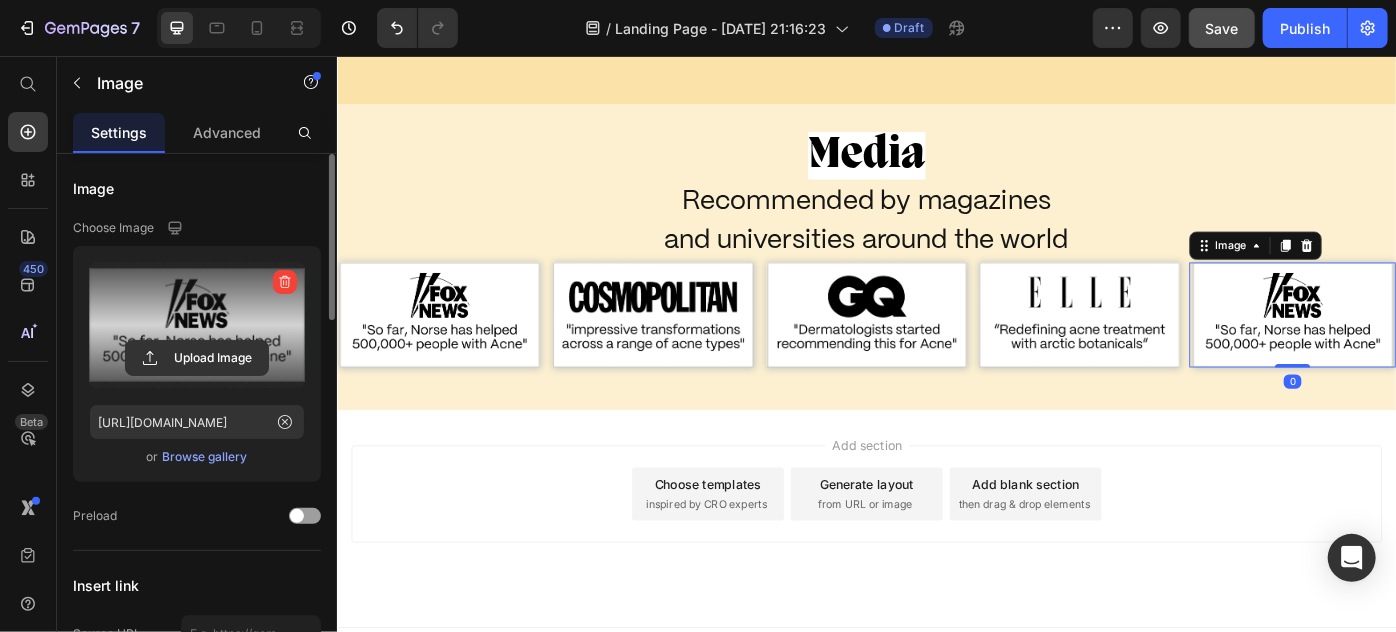click at bounding box center [197, 325] 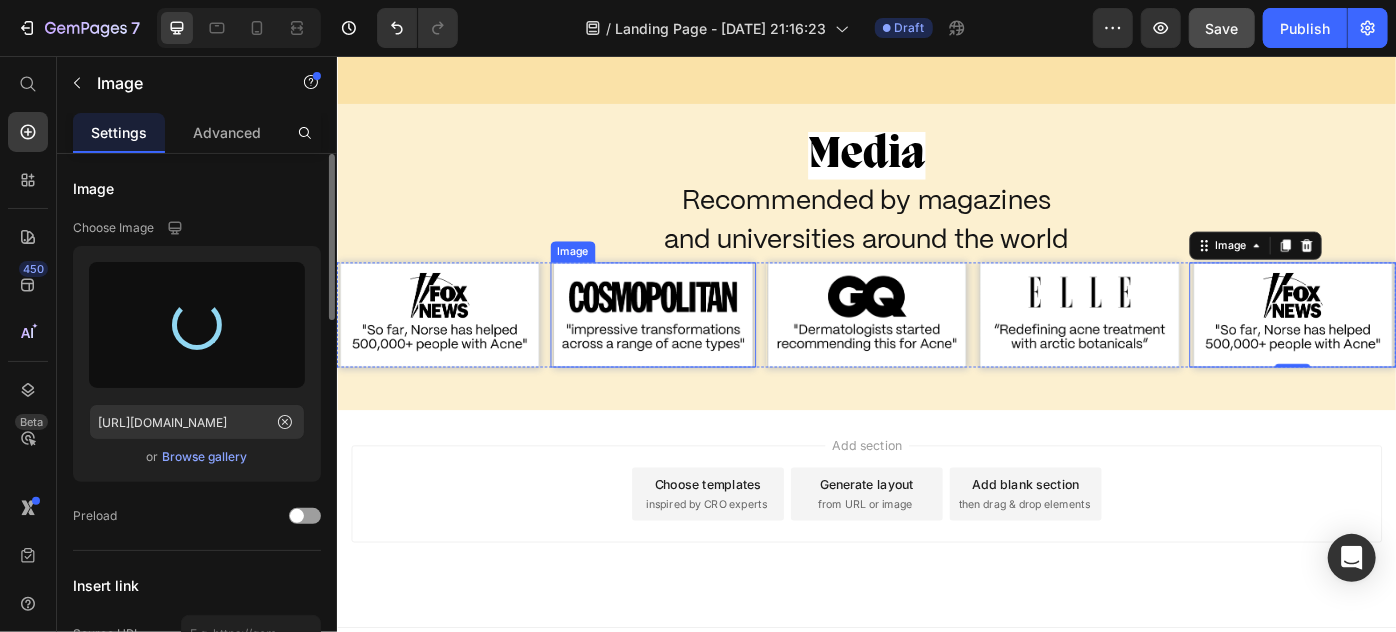 type on "https://cdn.shopify.com/s/files/1/0869/5912/8851/files/gempages_511364164535452839-48d832b0-b4e5-4837-b80a-2b3a5ddbf808.png" 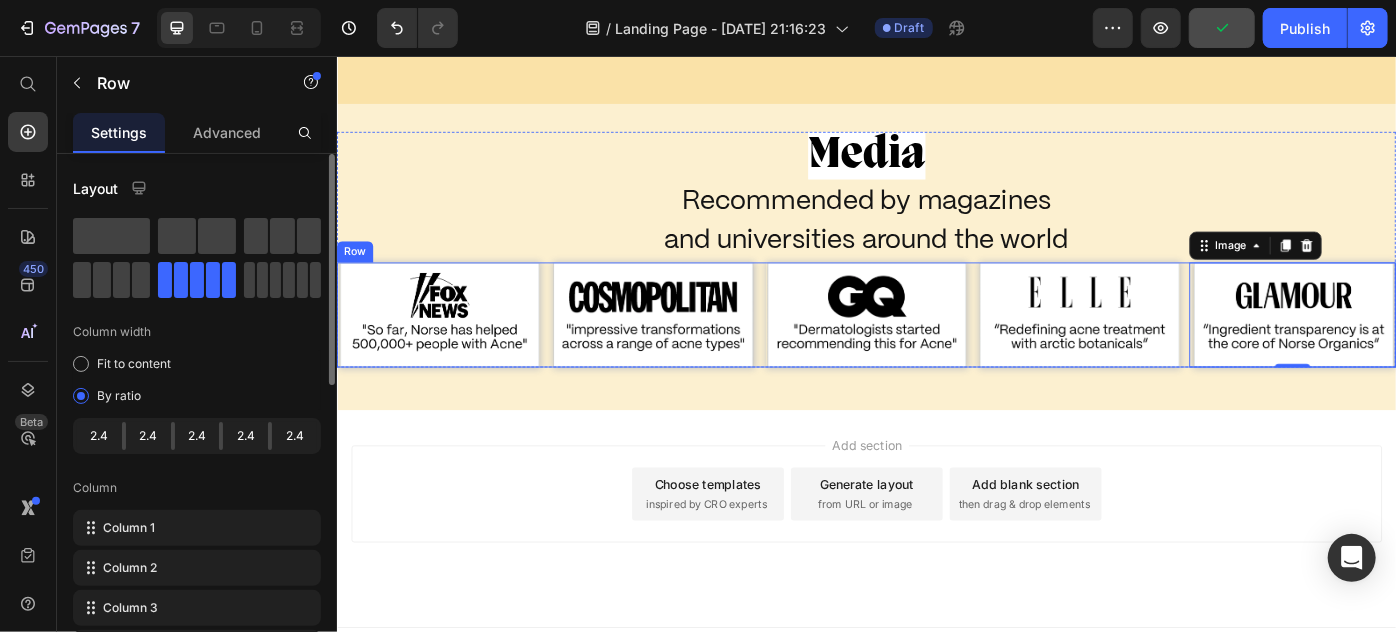 click on "Image Image Image Image Image   0 Row" at bounding box center [936, 348] 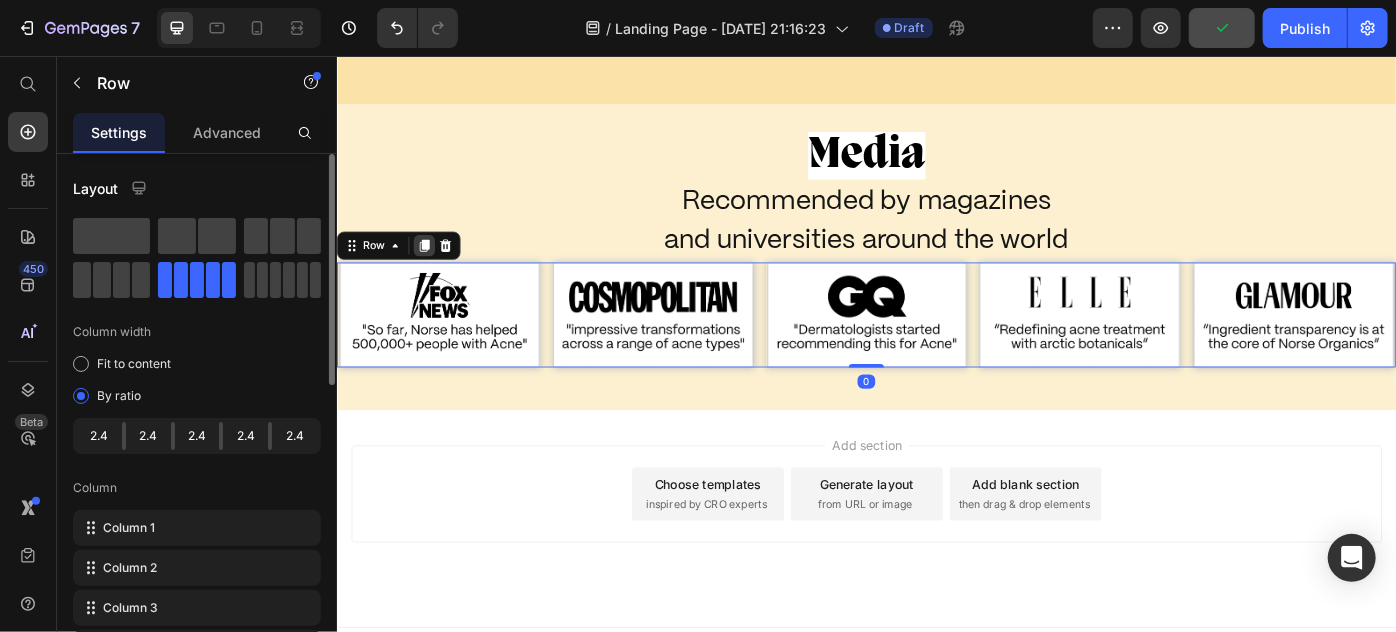 click 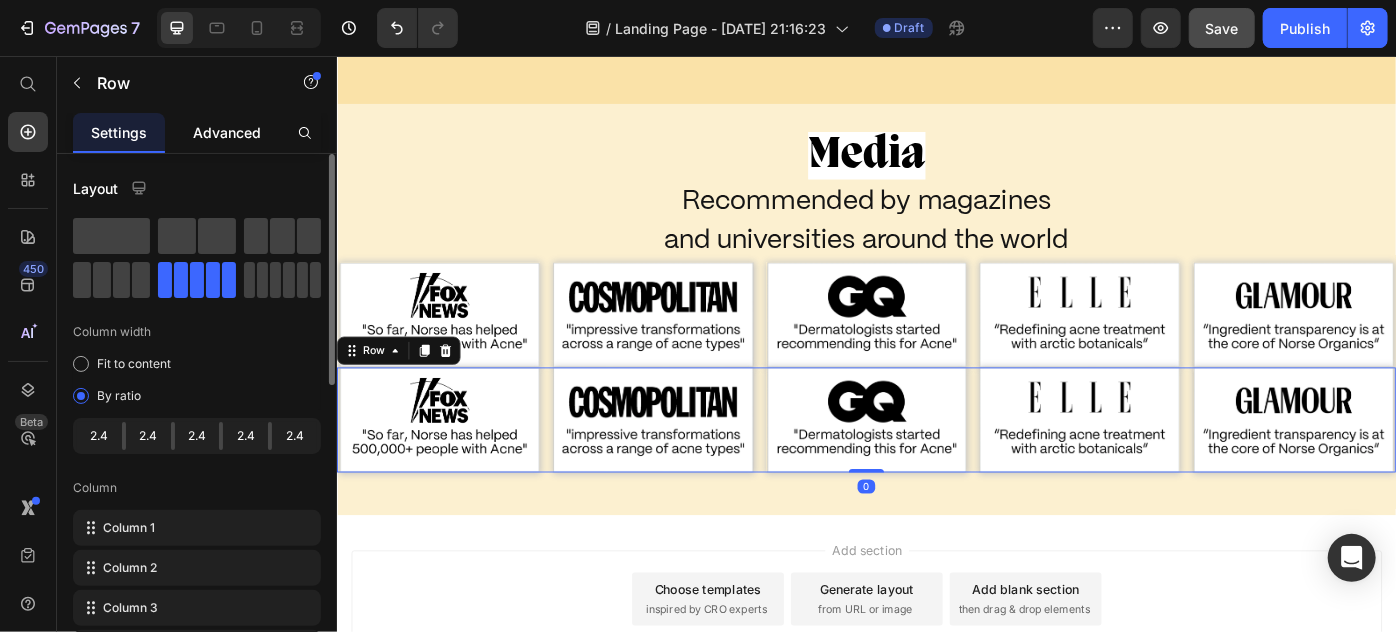 click on "Advanced" at bounding box center (227, 132) 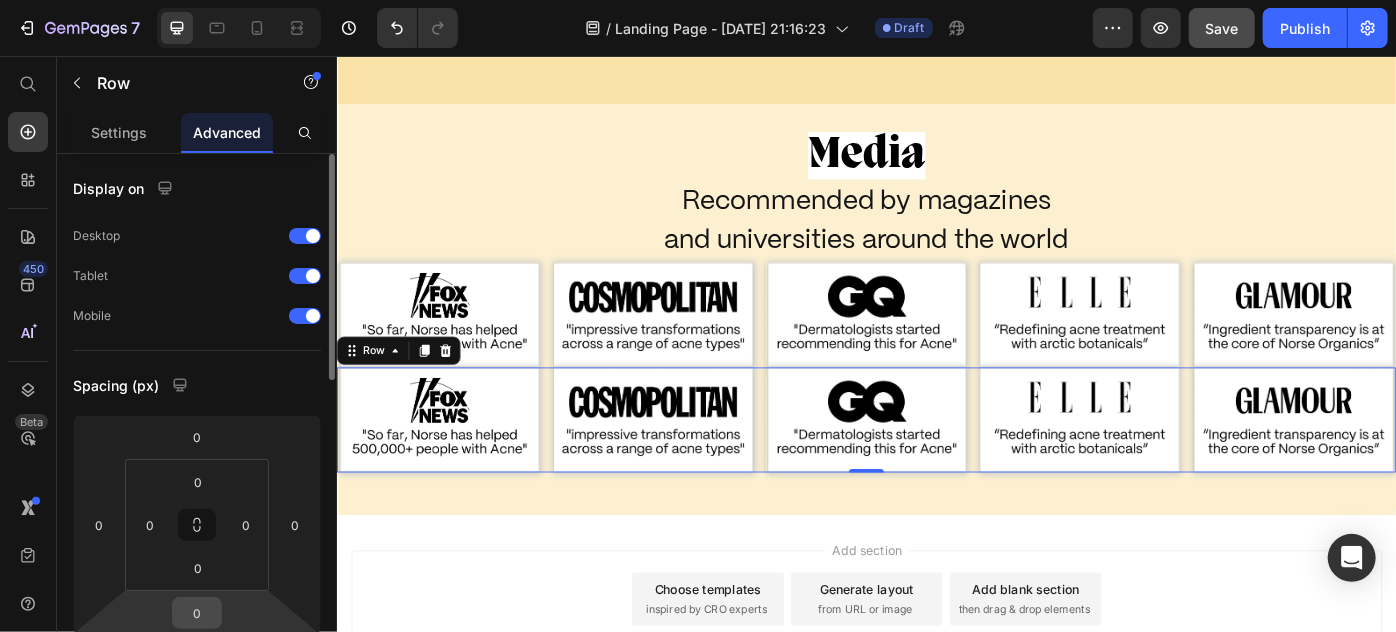 click on "0" at bounding box center (197, 613) 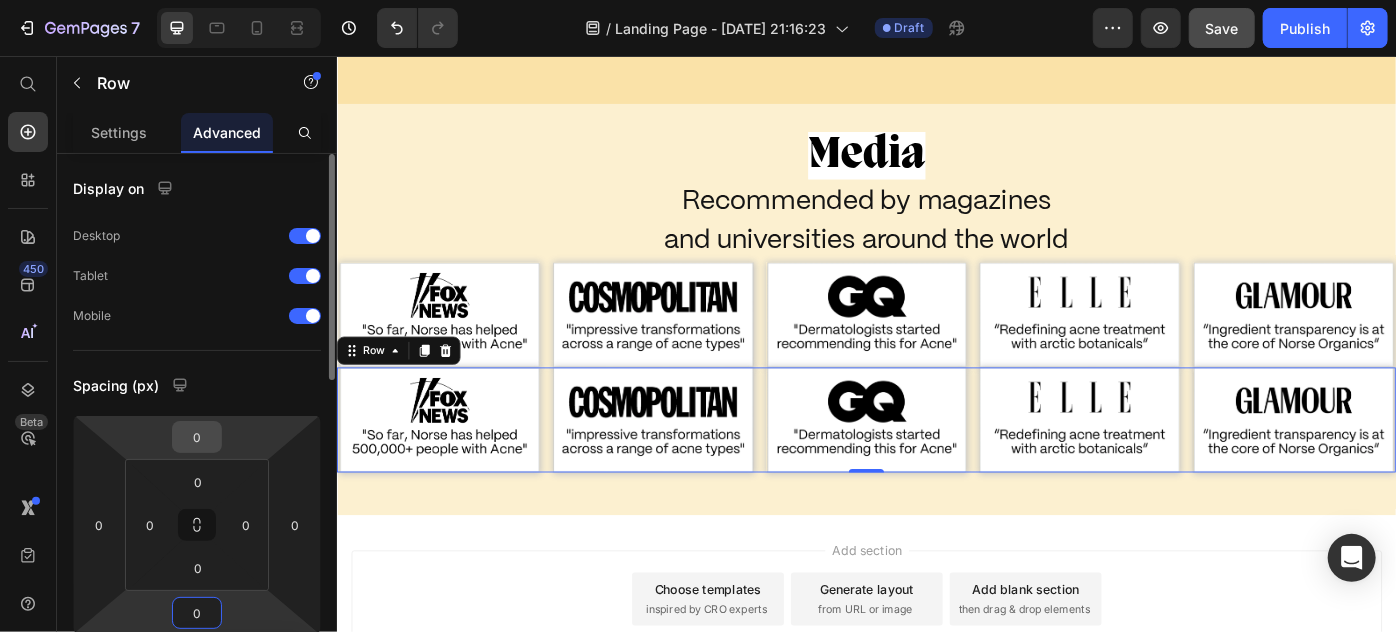 click on "0" at bounding box center (197, 437) 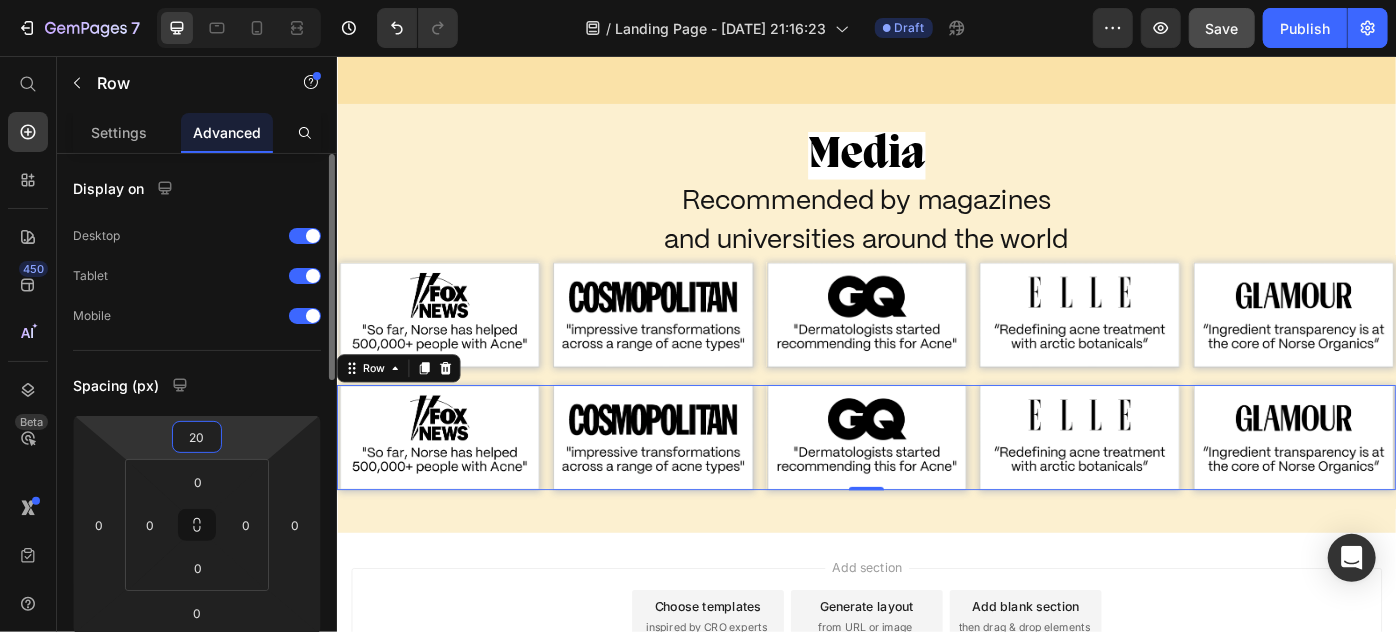 type on "2" 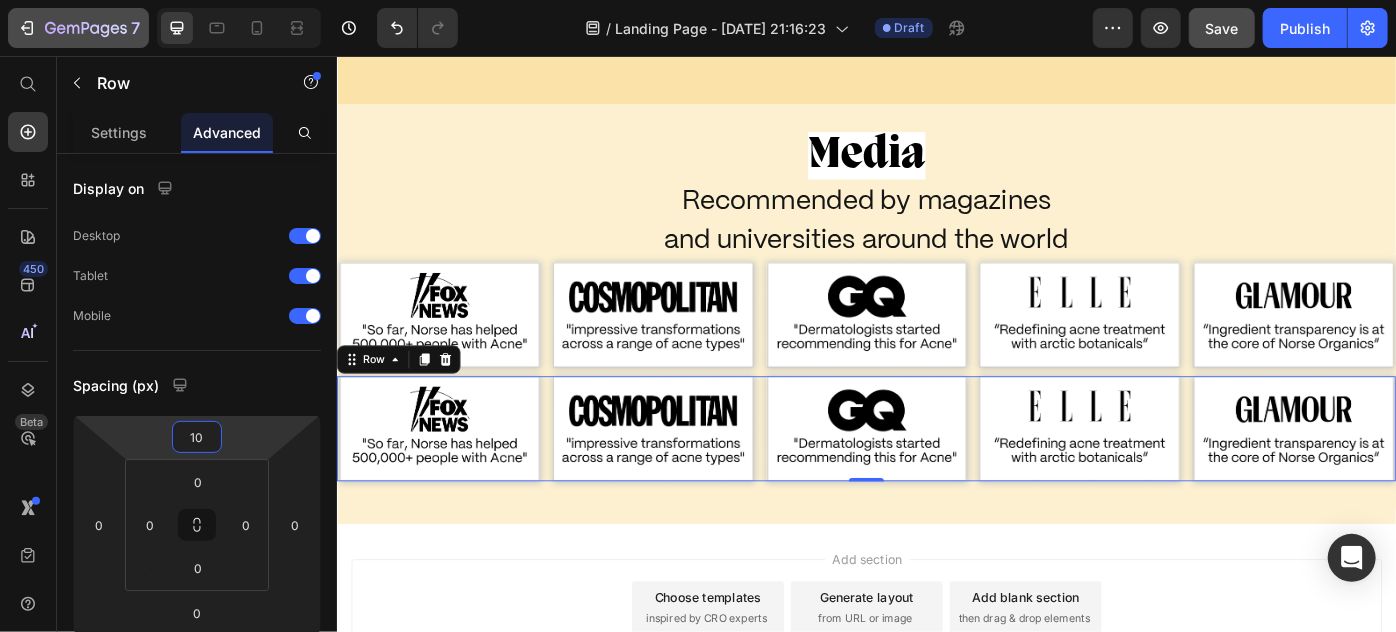 type on "10" 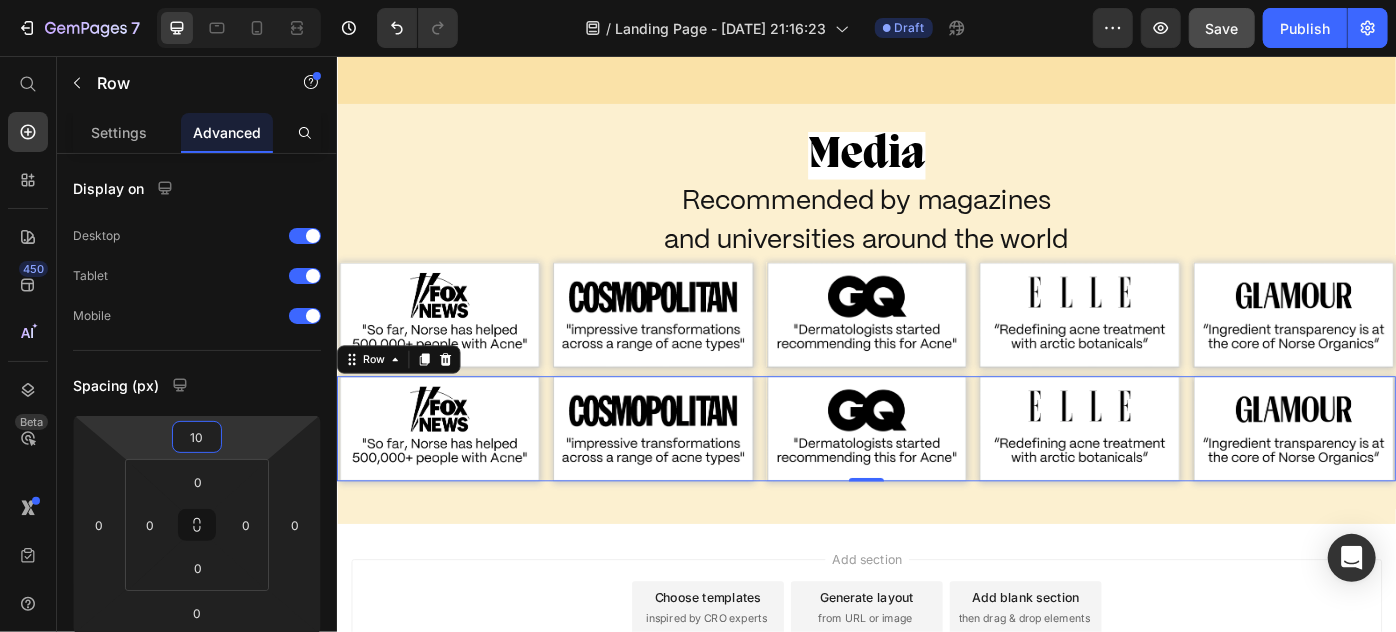 drag, startPoint x: 458, startPoint y: 398, endPoint x: 445, endPoint y: 419, distance: 24.698177 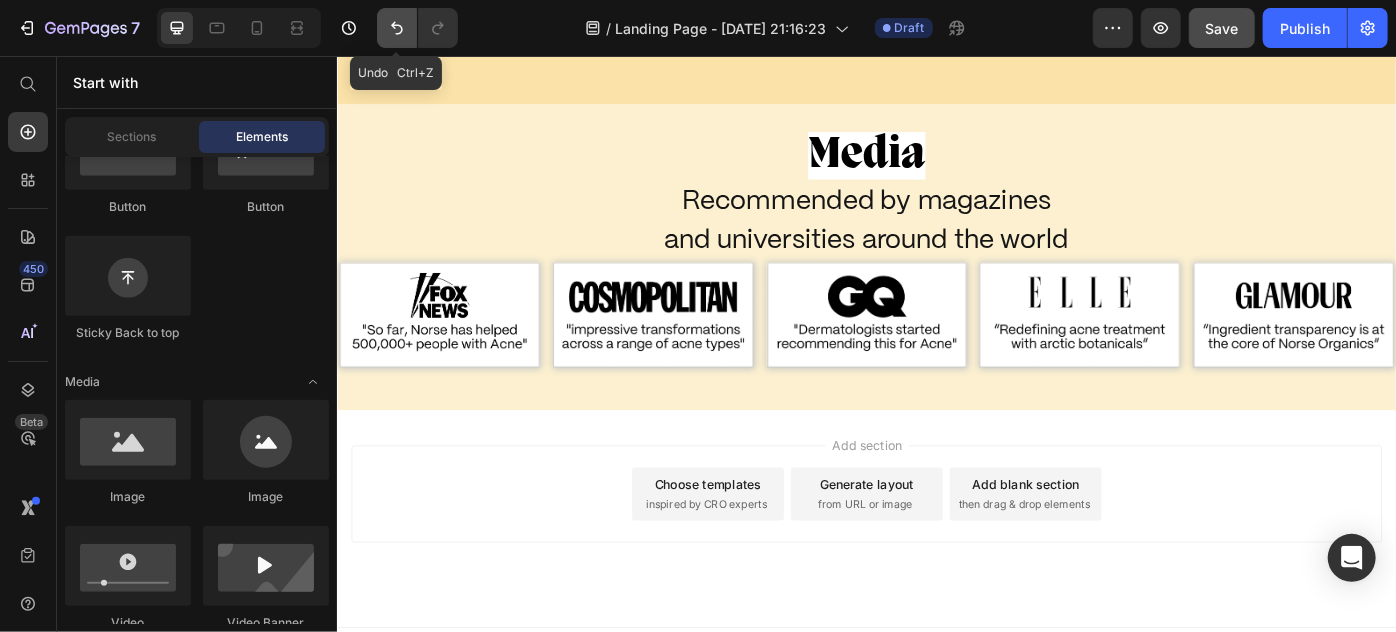 click 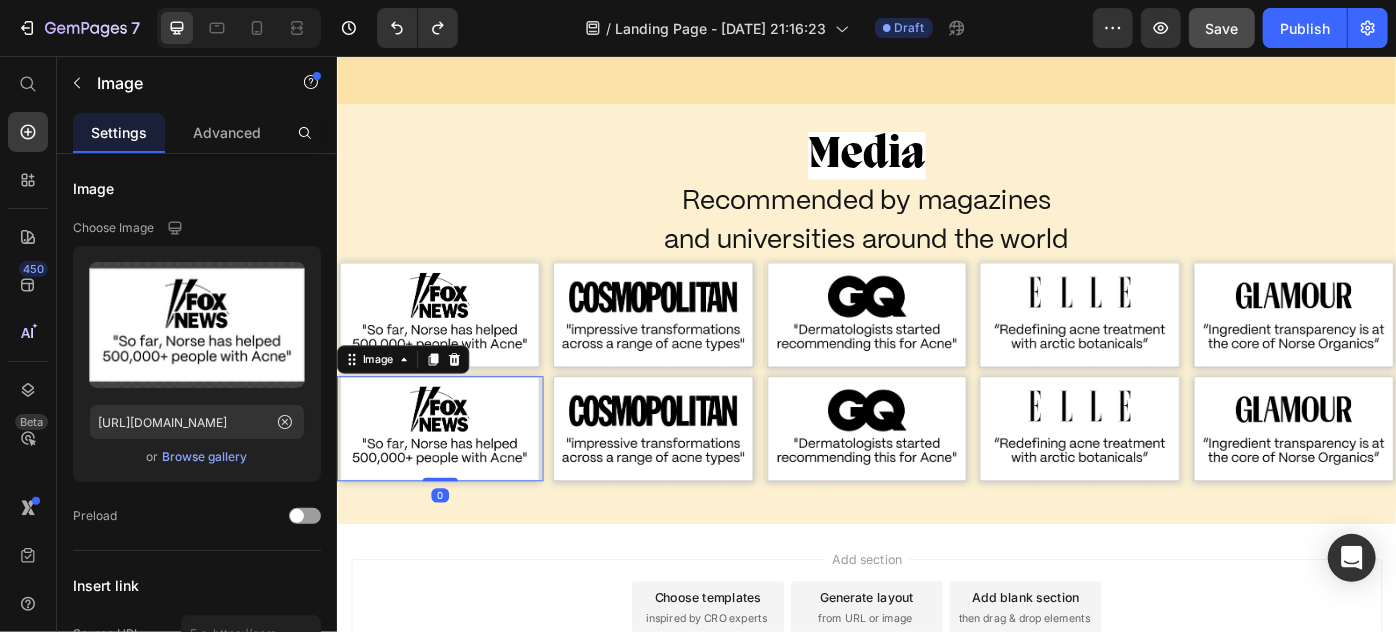 click at bounding box center (453, 477) 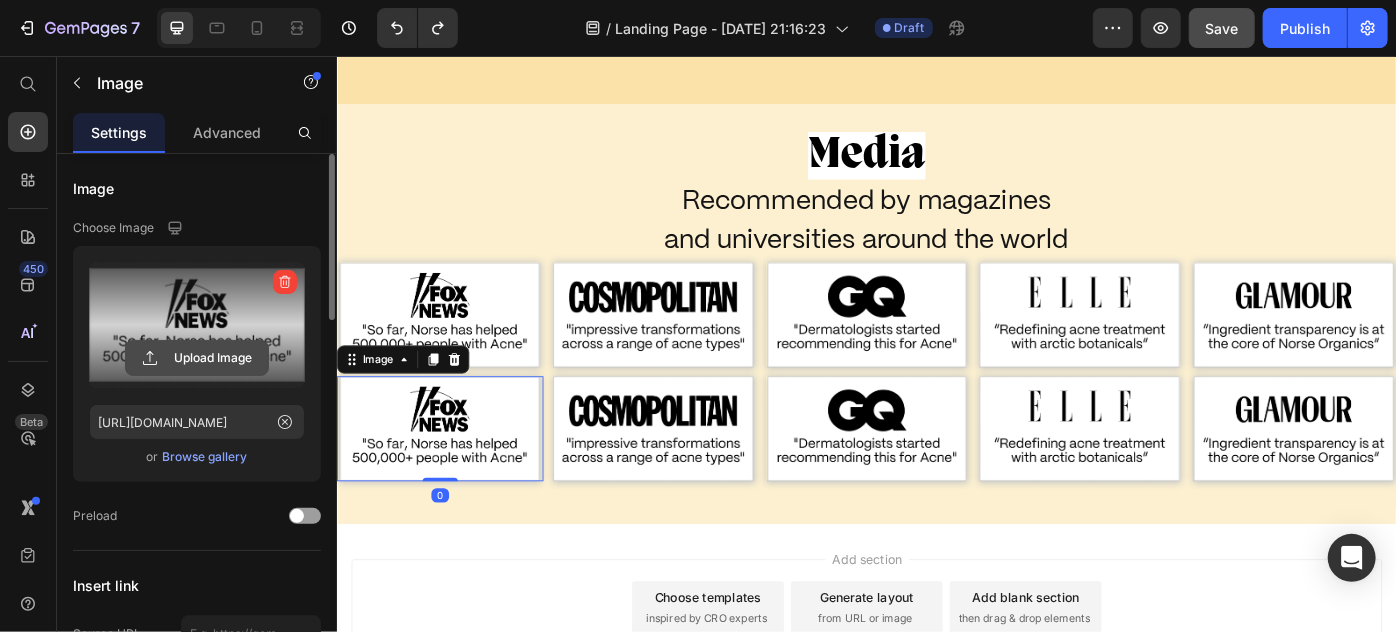 click 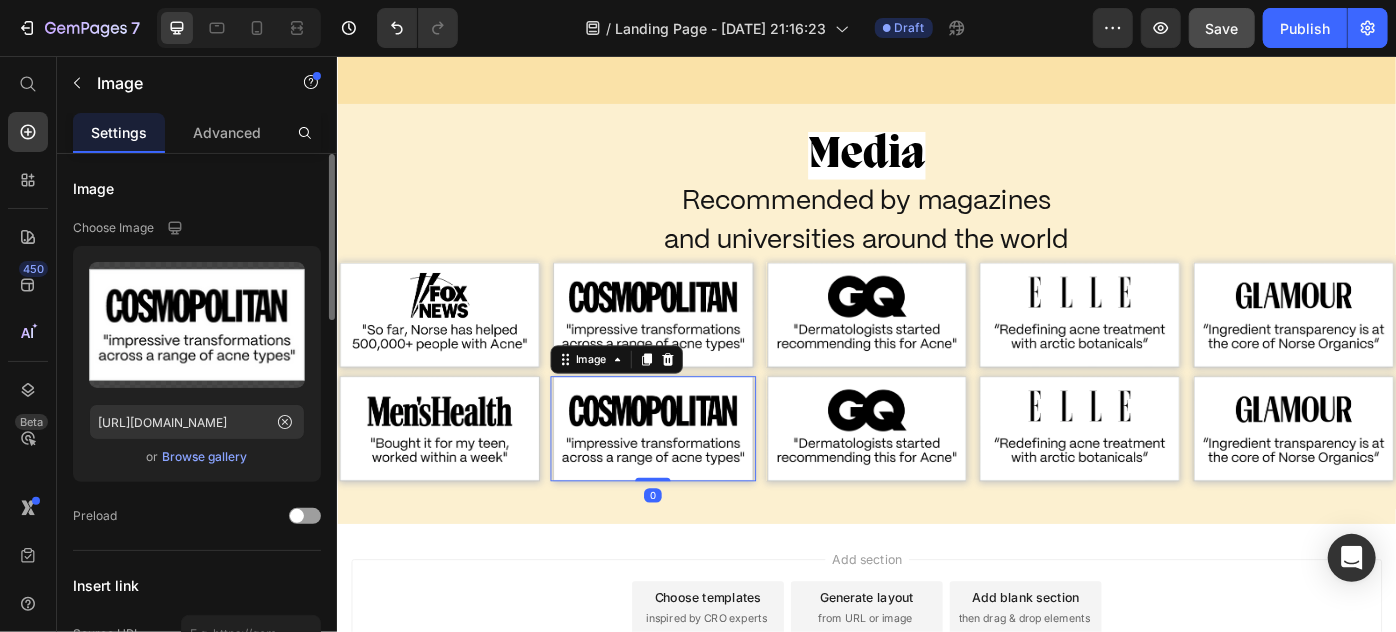 click at bounding box center (695, 477) 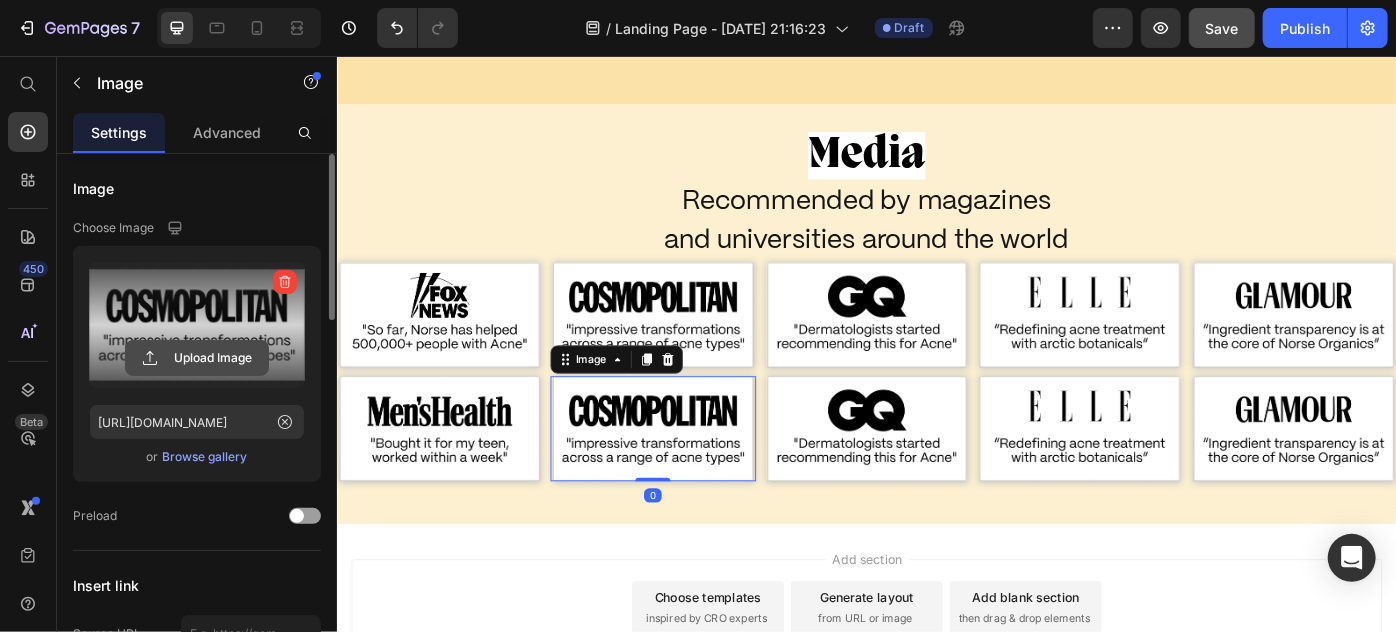 click 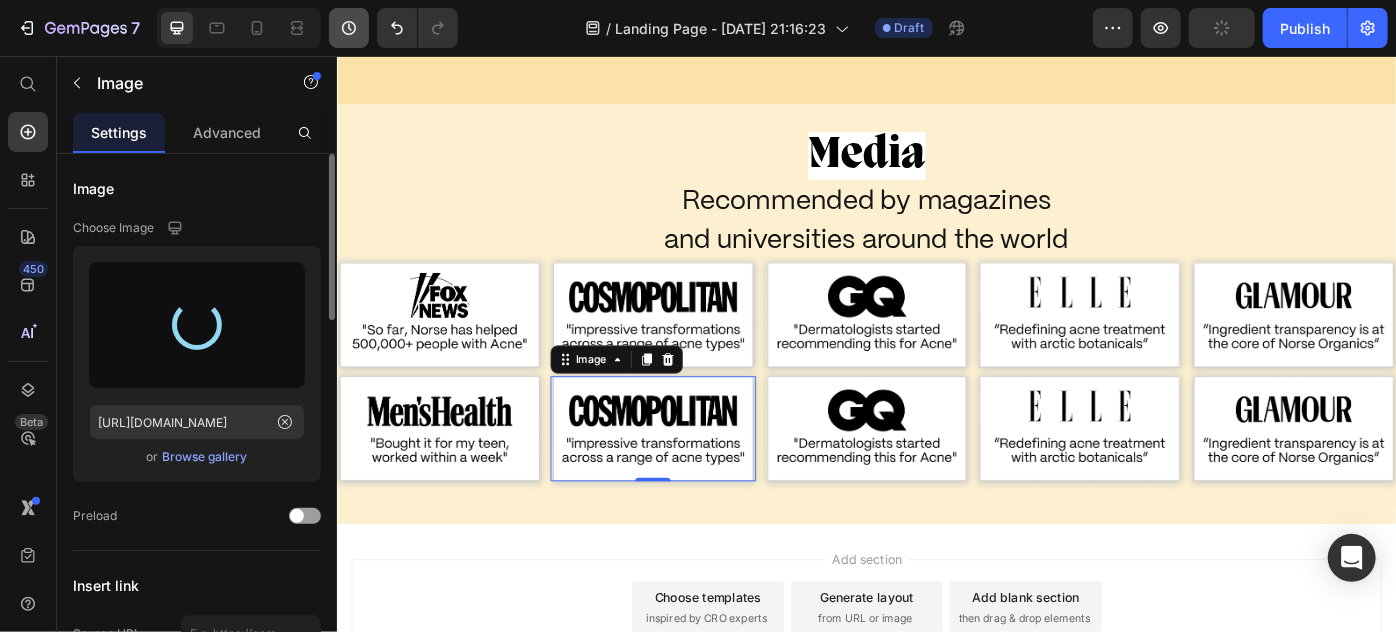 type on "https://cdn.shopify.com/s/files/1/0869/5912/8851/files/gempages_511364164535452839-c4eb5c68-c1e1-4826-8eec-1ca3d83a2a06.png" 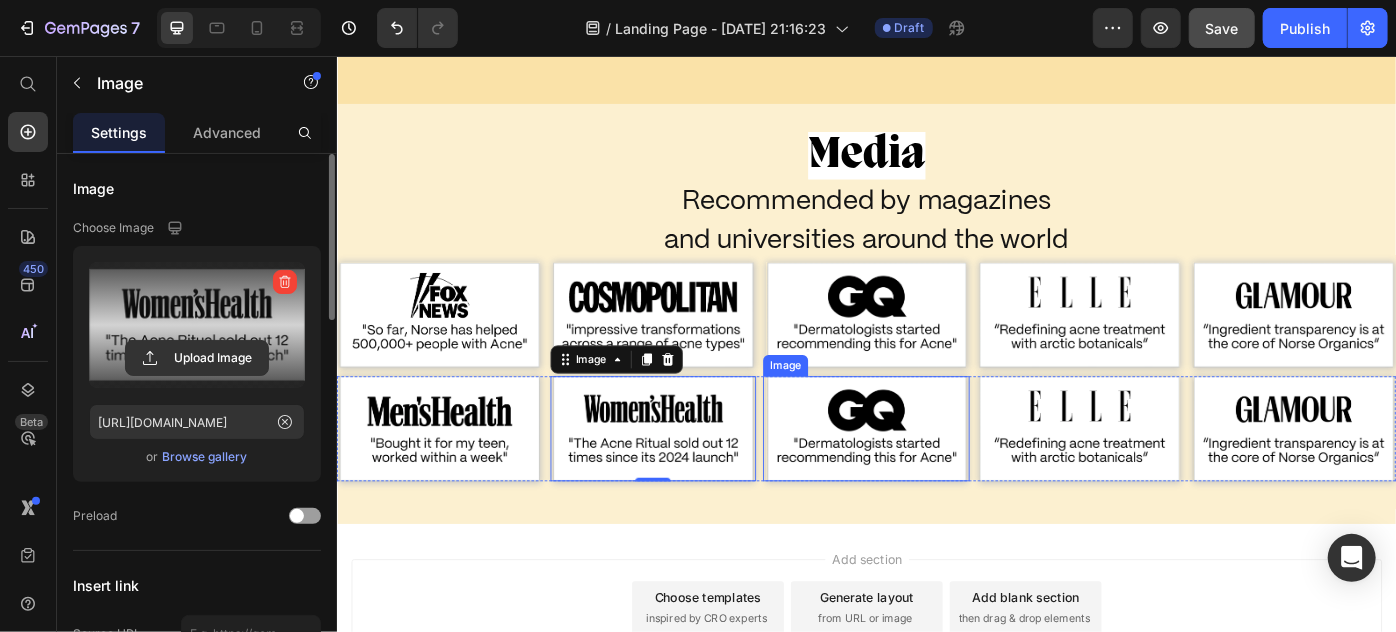 click at bounding box center [936, 477] 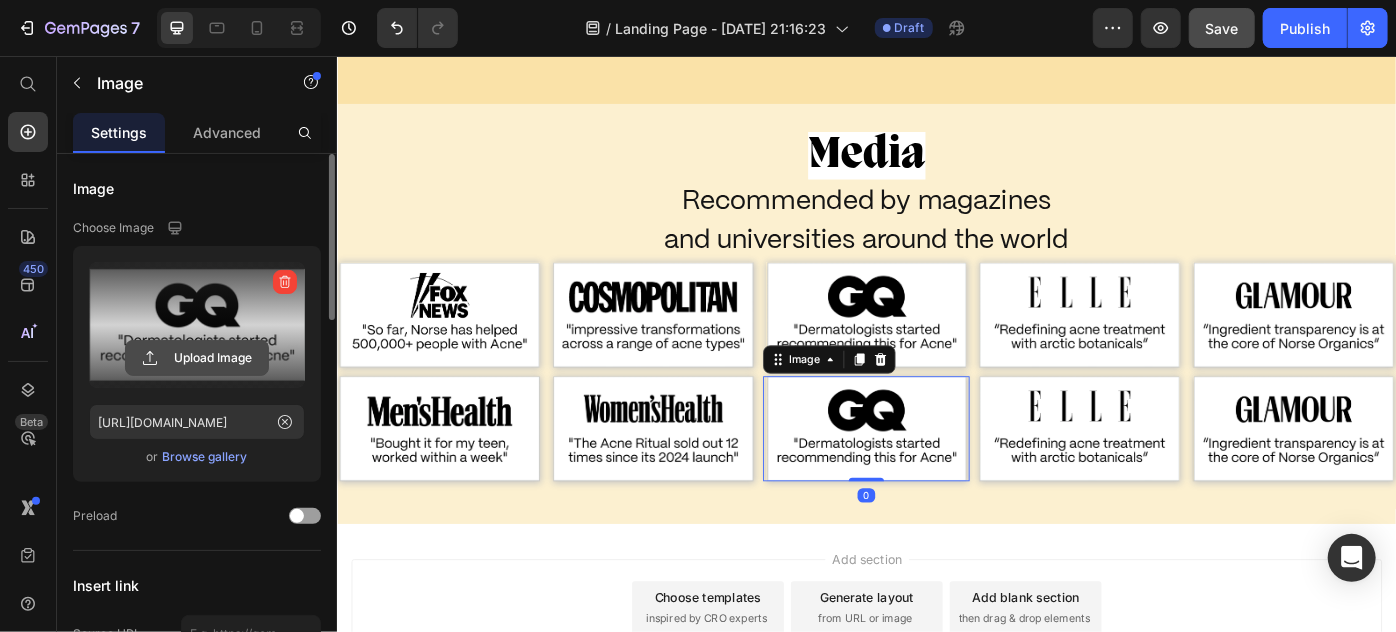 click 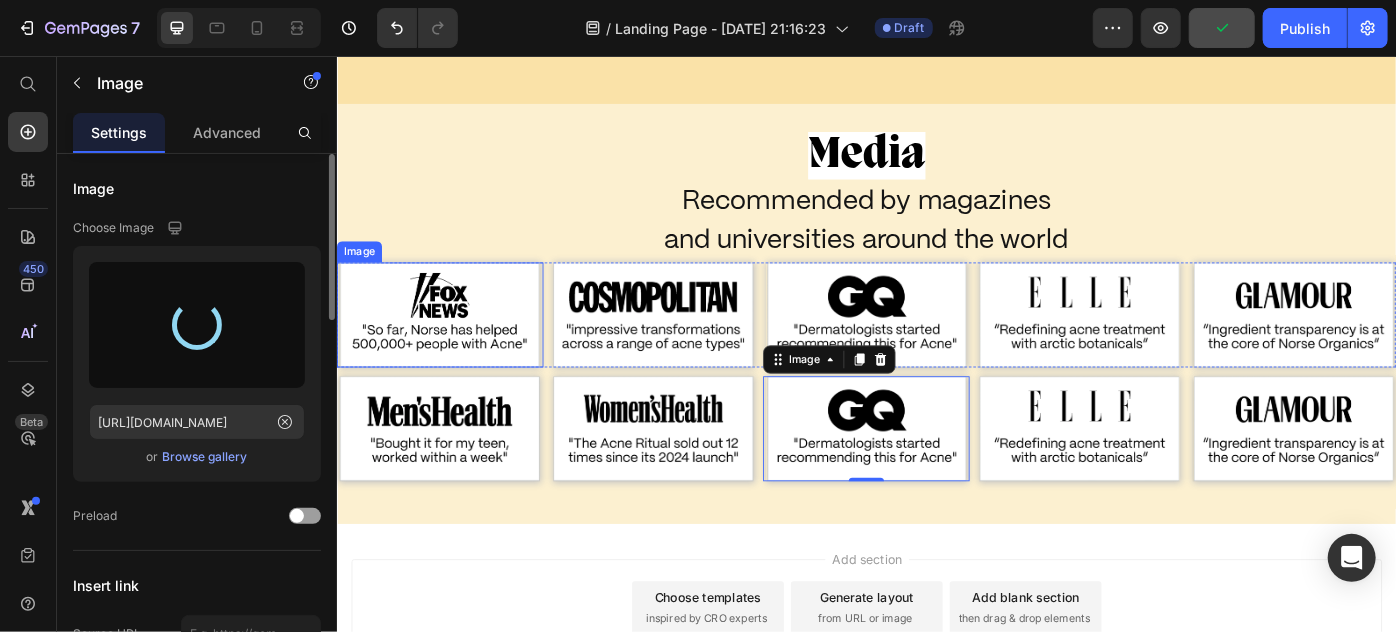 type on "https://cdn.shopify.com/s/files/1/0869/5912/8851/files/gempages_511364164535452839-ad8ff938-8b3d-4ef4-973e-71df59a43ea7.png" 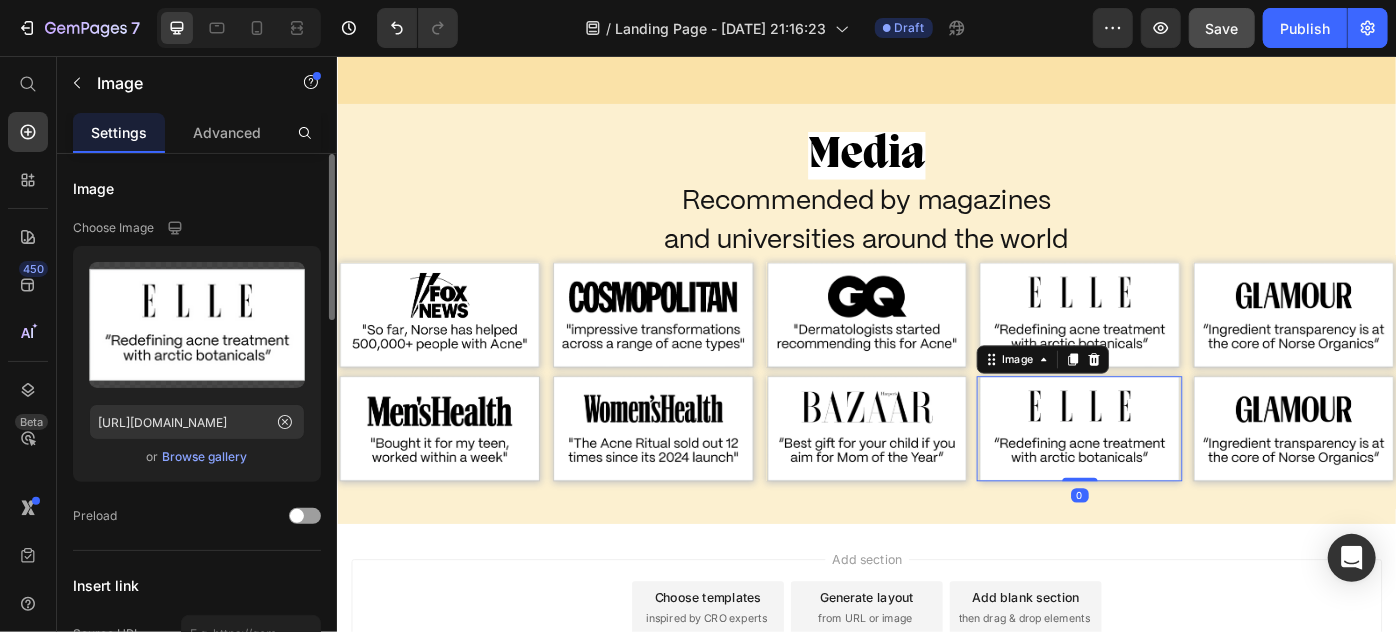 click at bounding box center (1178, 477) 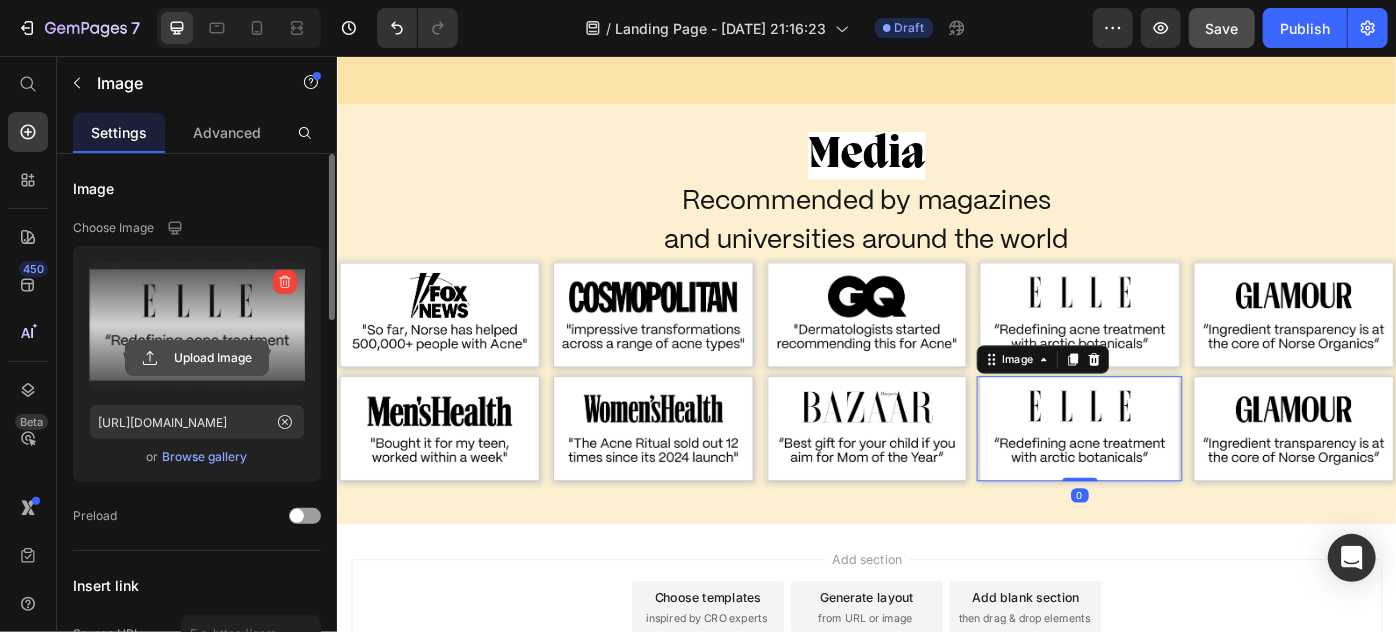 click 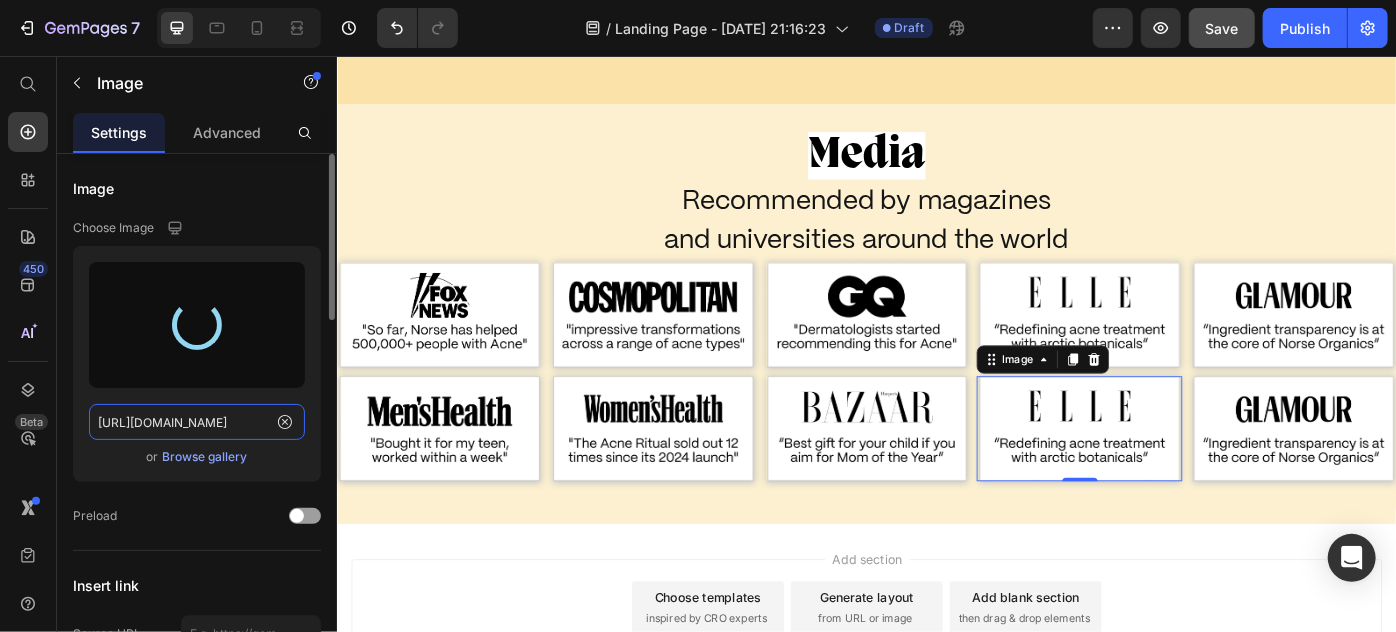 click on "https://cdn.shopify.com/s/files/1/0869/5912/8851/files/gempages_511364164535452839-ac091268-5894-4bdb-ad60-dfbbe3c75043.png" 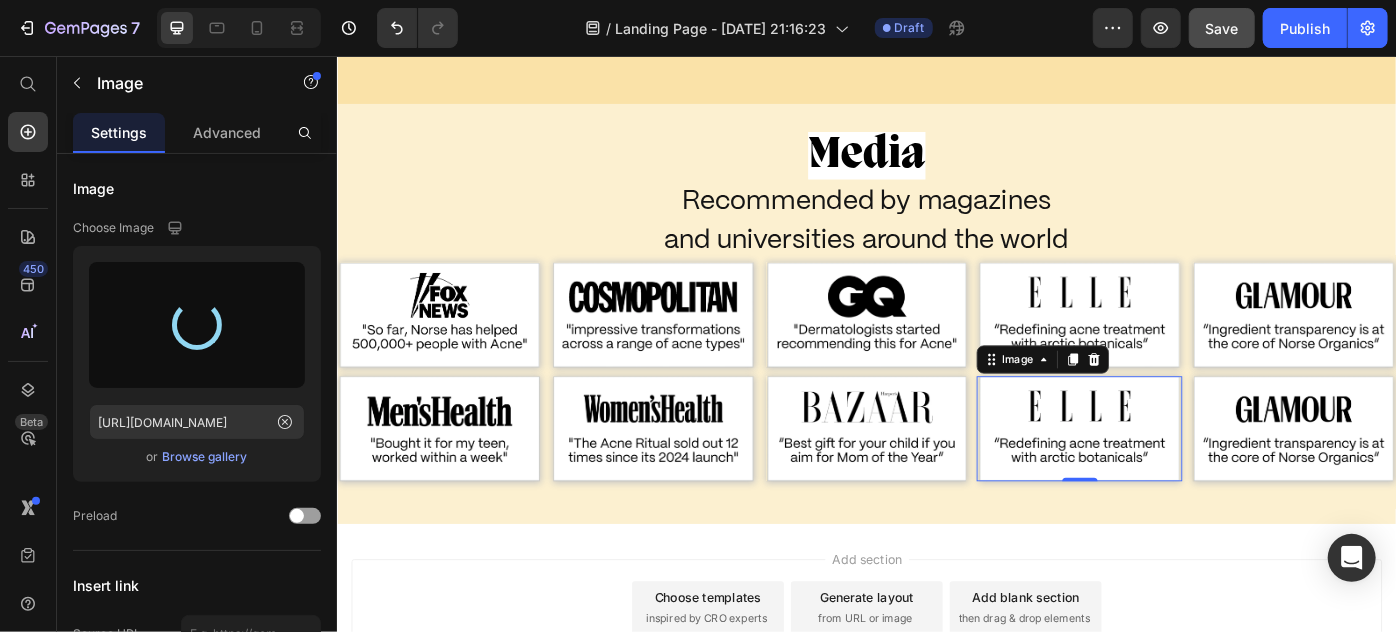 type on "https://cdn.shopify.com/s/files/1/0869/5912/8851/files/gempages_511364164535452839-52d12507-ce63-454e-bbc9-ed519a5a92fe.png" 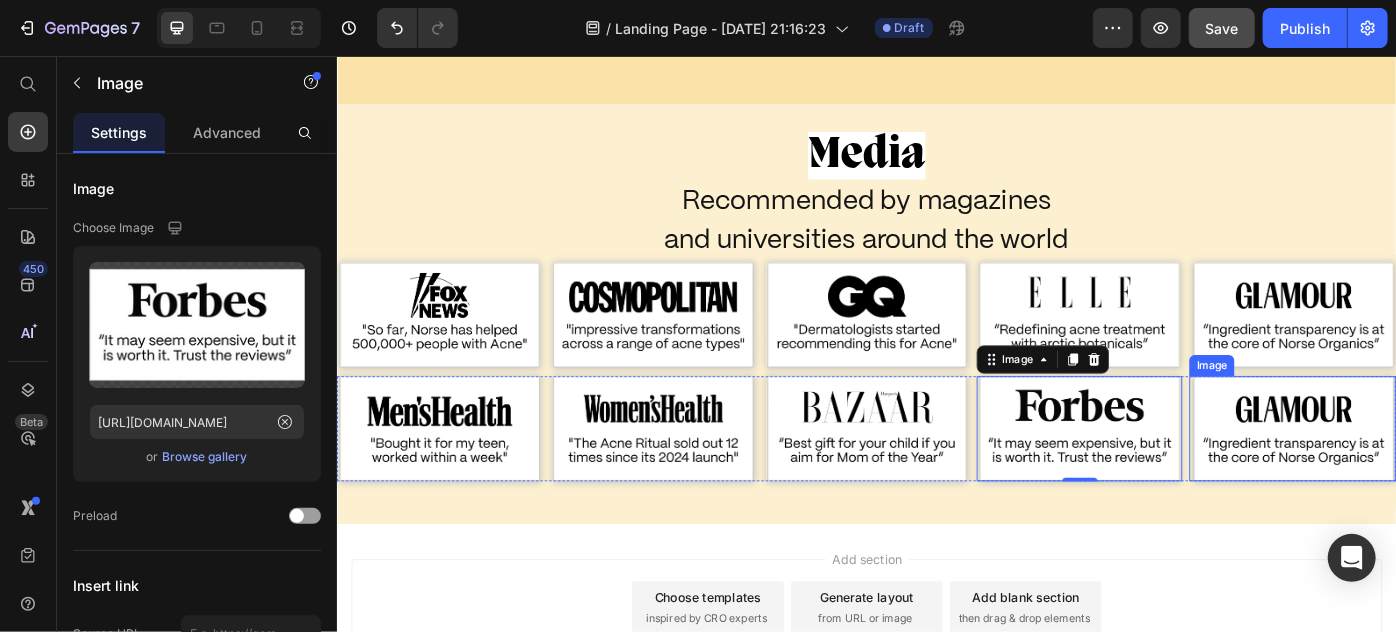 click at bounding box center (1419, 477) 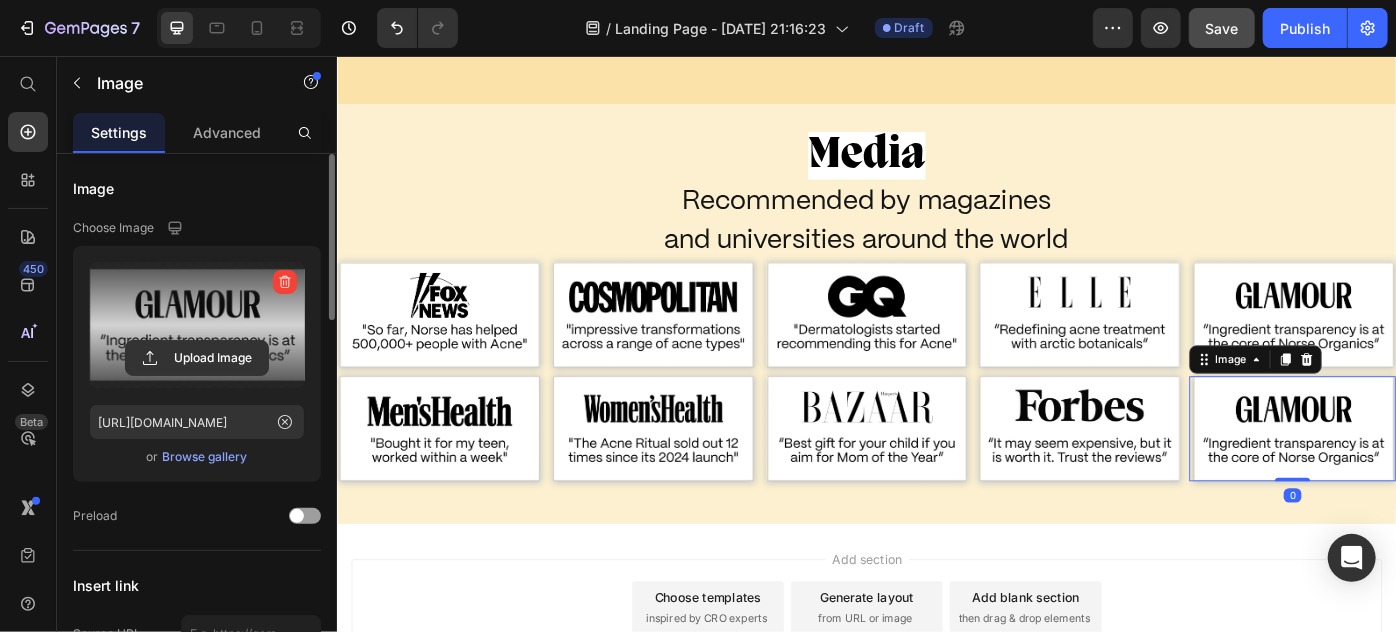 click at bounding box center (197, 325) 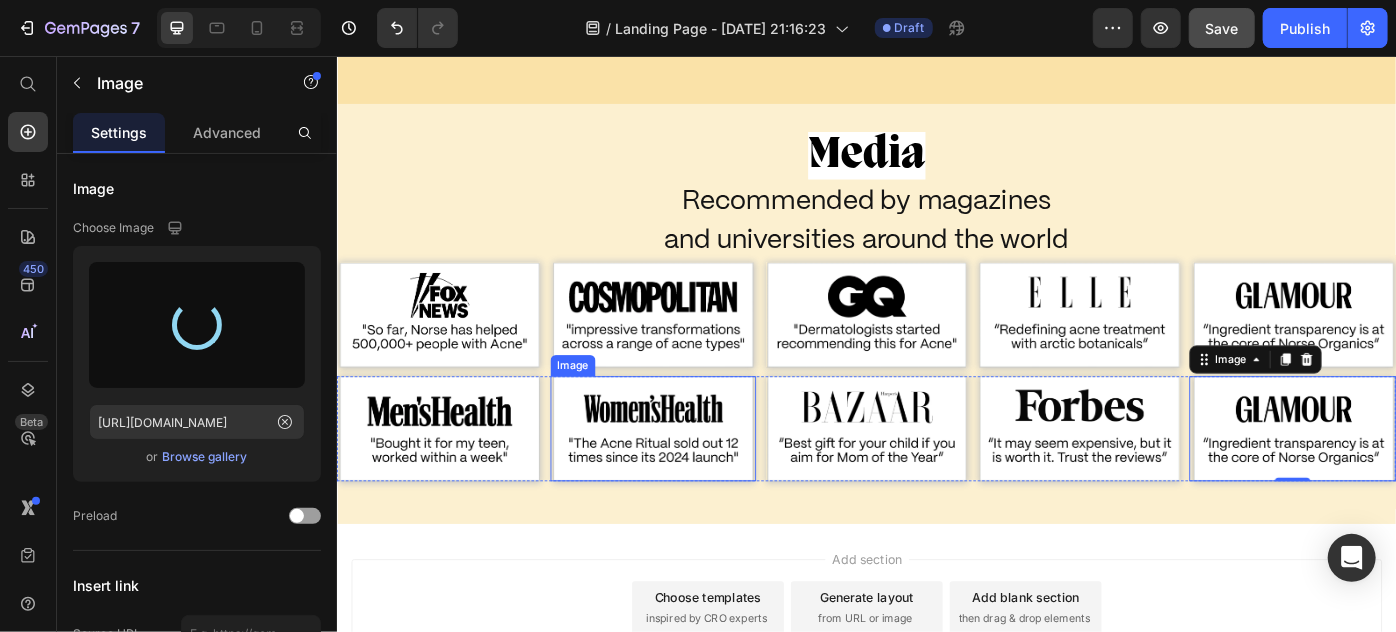 type on "https://cdn.shopify.com/s/files/1/0869/5912/8851/files/gempages_511364164535452839-624e5e0a-55ac-4ad5-a2ad-886095fac801.png" 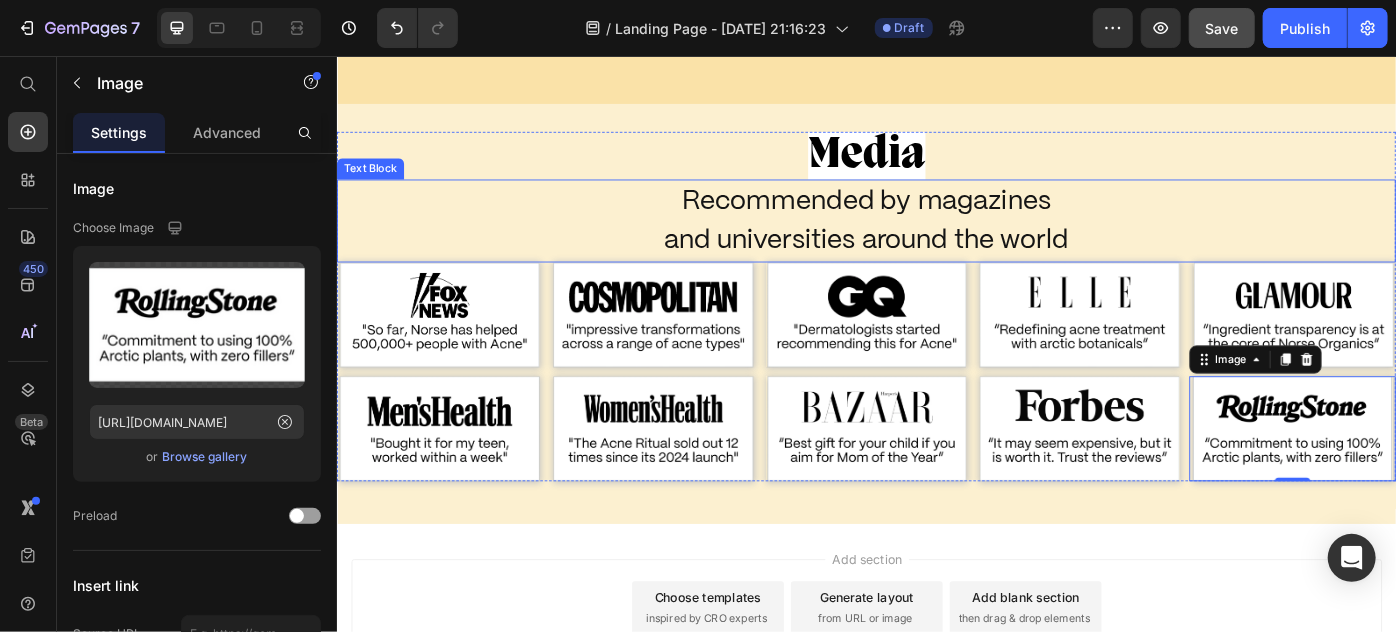 click on "Recommended by magazines" at bounding box center (936, 219) 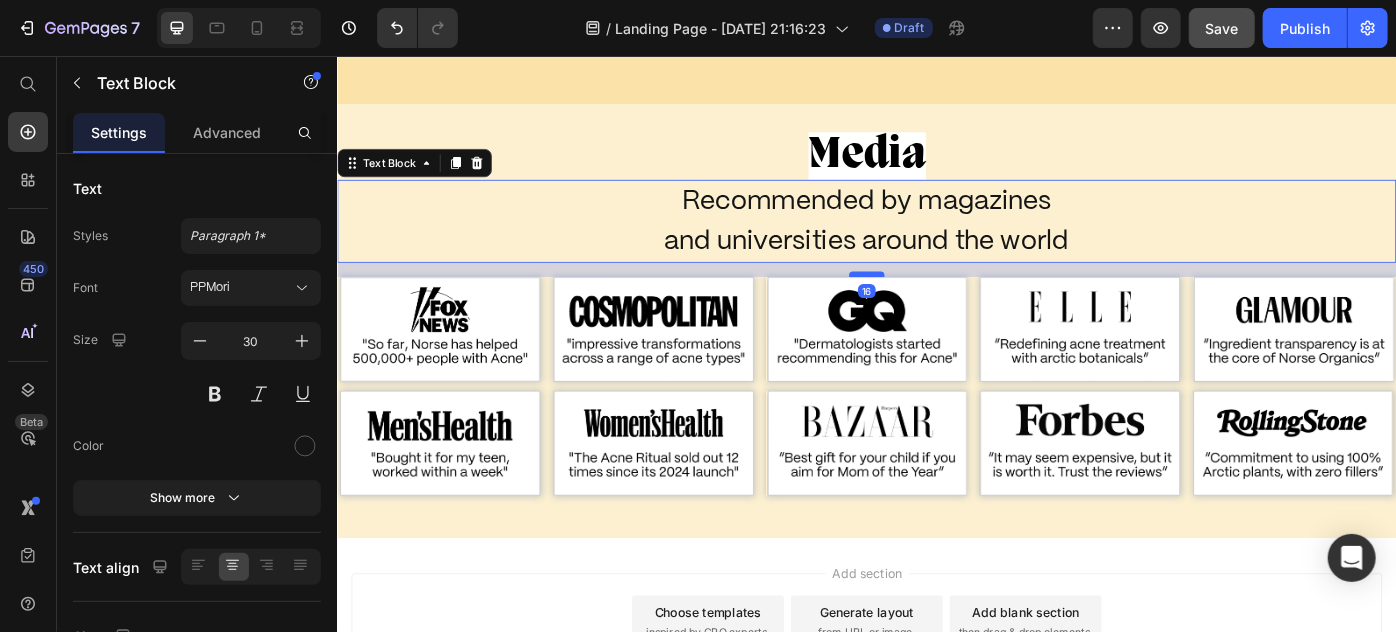 drag, startPoint x: 919, startPoint y: 280, endPoint x: 924, endPoint y: 296, distance: 16.763054 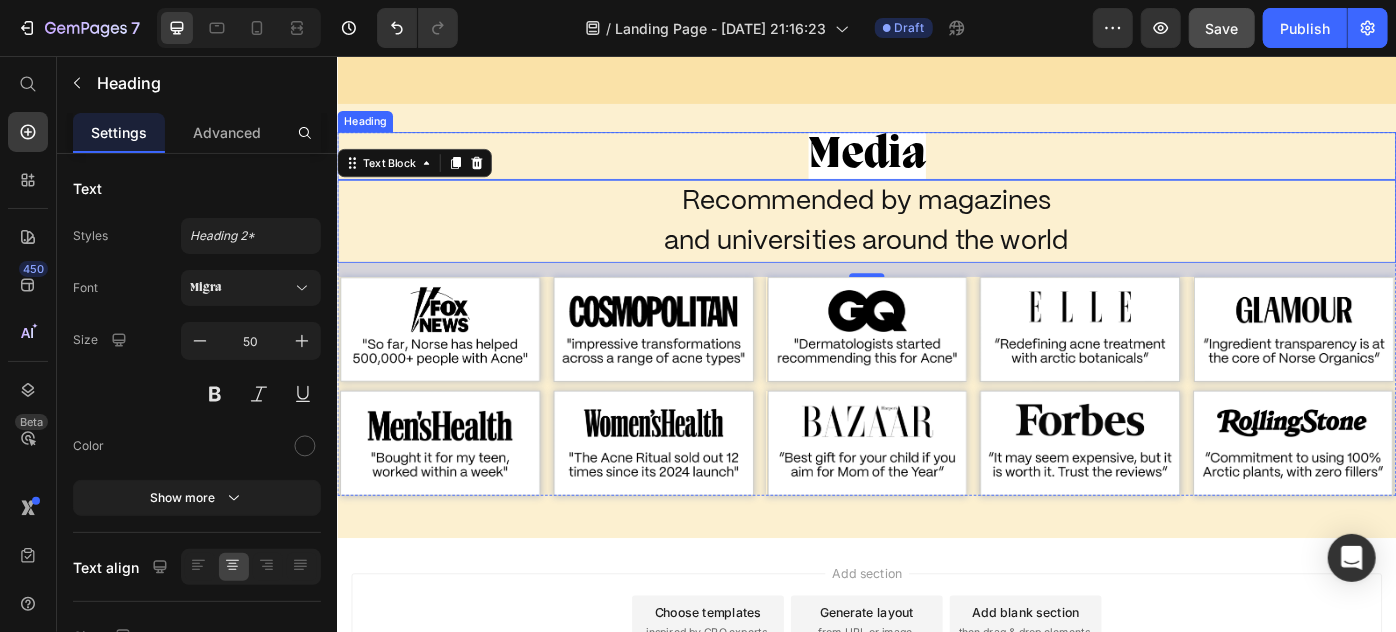 click on "Media" at bounding box center [936, 168] 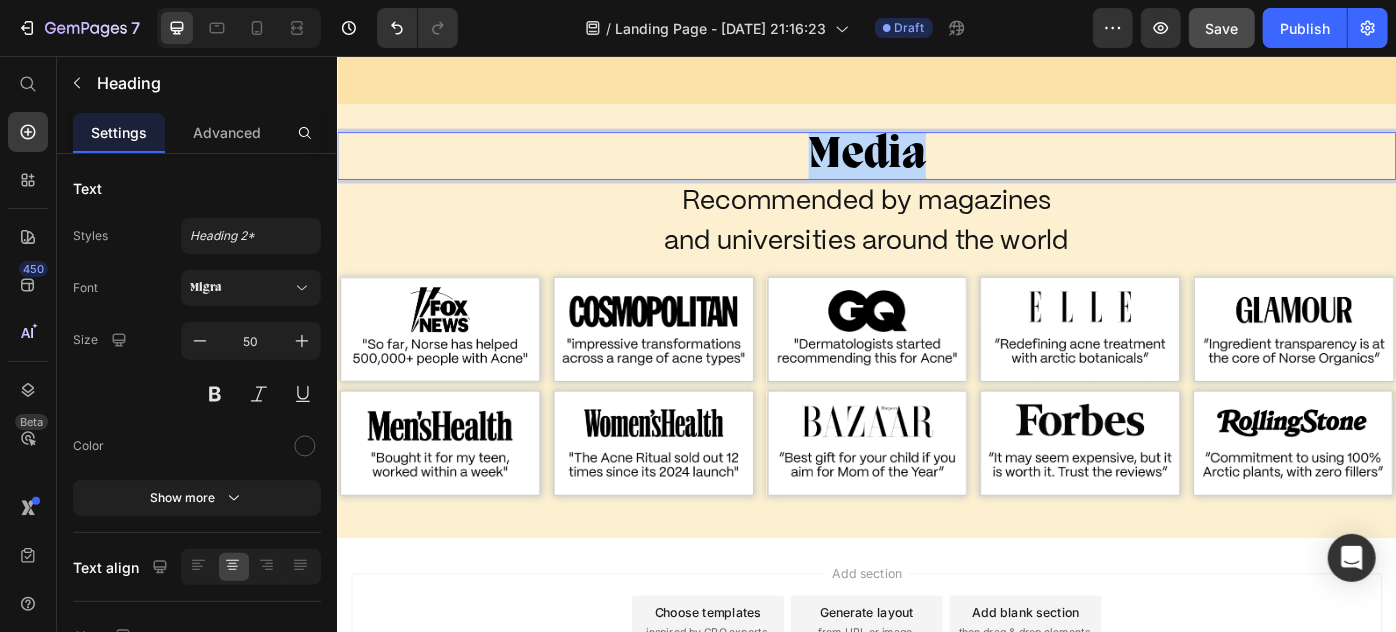 click on "Media" at bounding box center (936, 168) 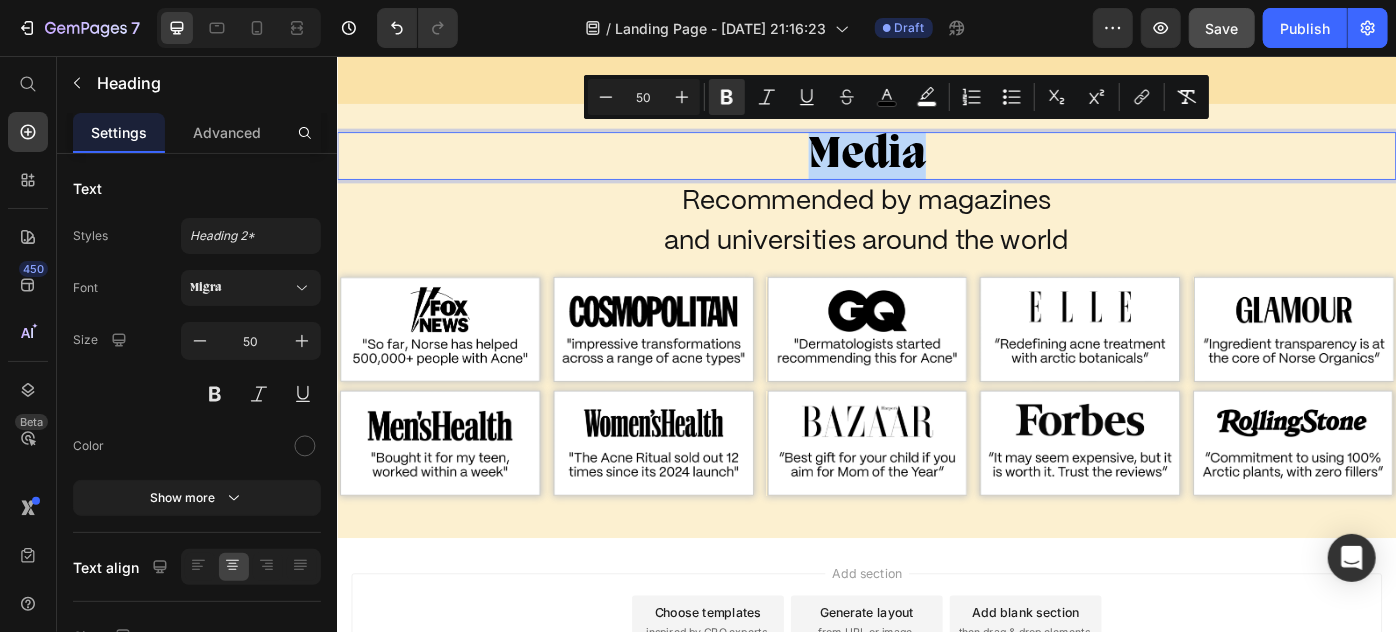 copy on "Media" 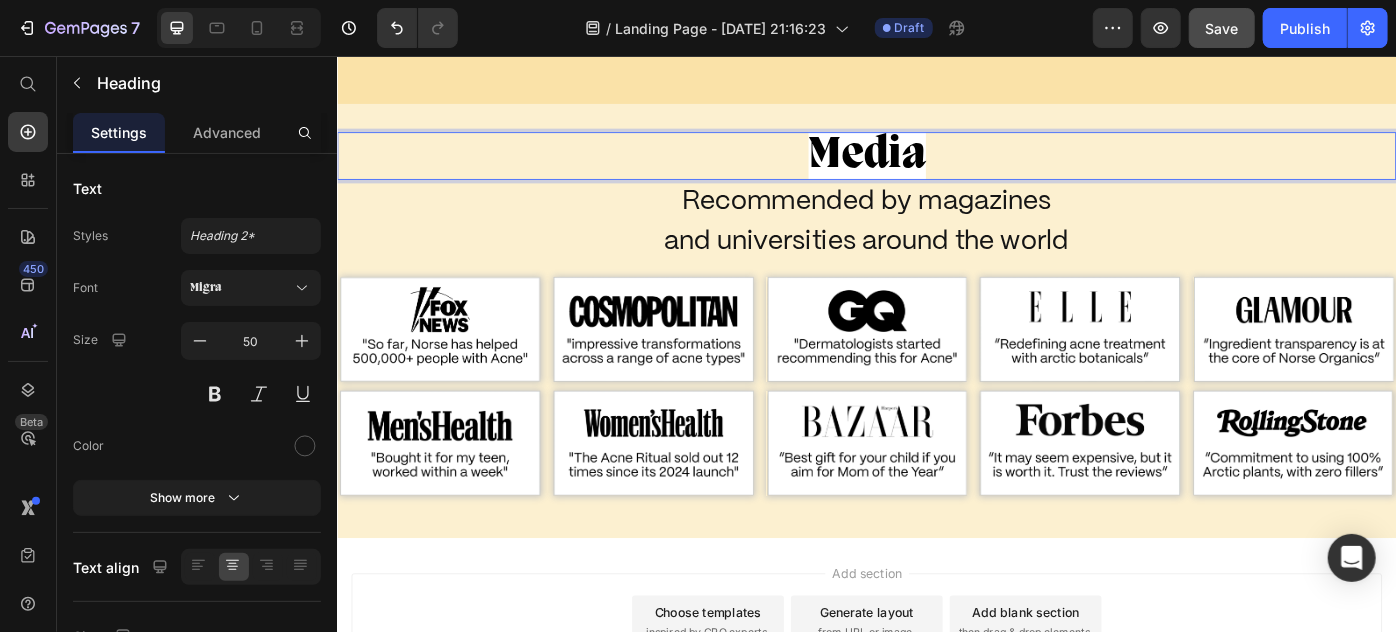 click on "Media" at bounding box center [936, 168] 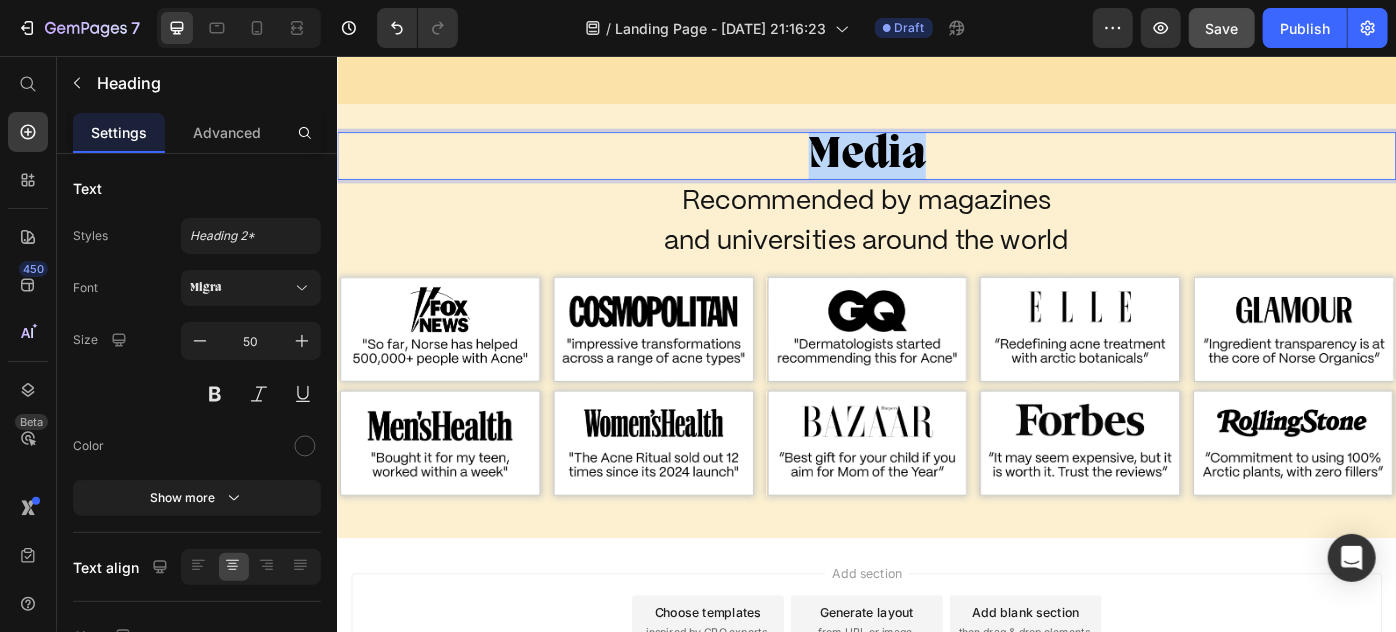 click on "Media" at bounding box center [936, 168] 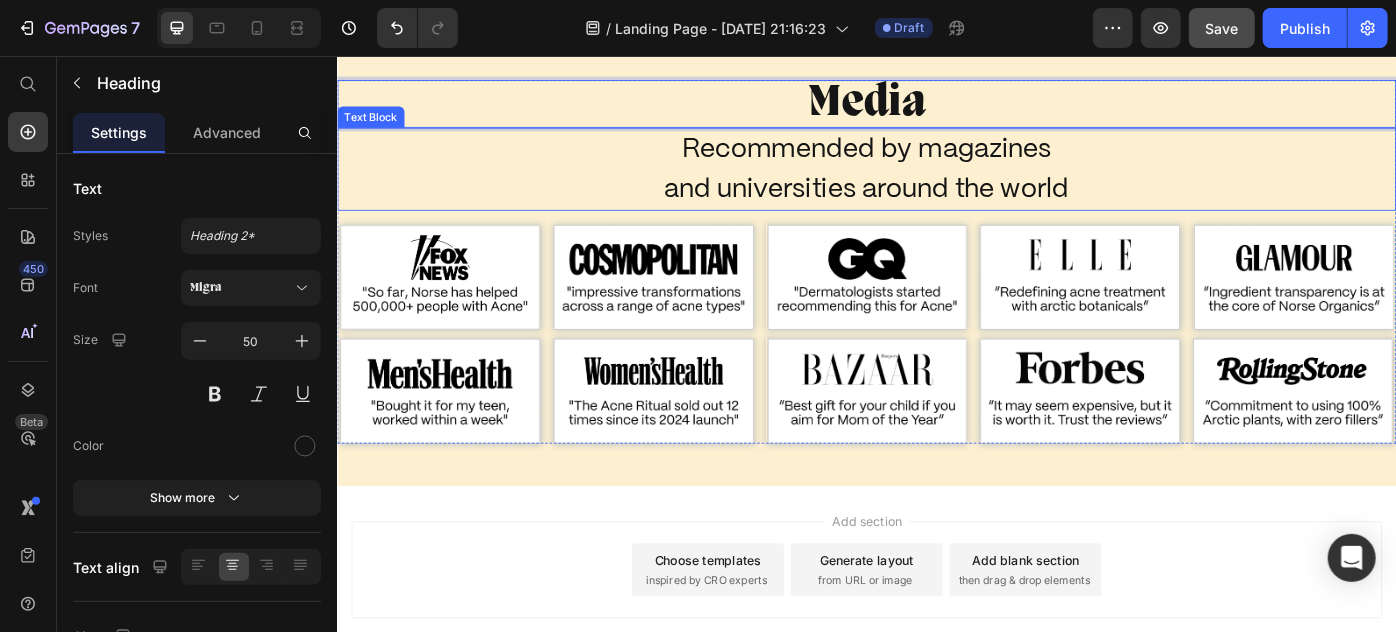 scroll, scrollTop: 4219, scrollLeft: 0, axis: vertical 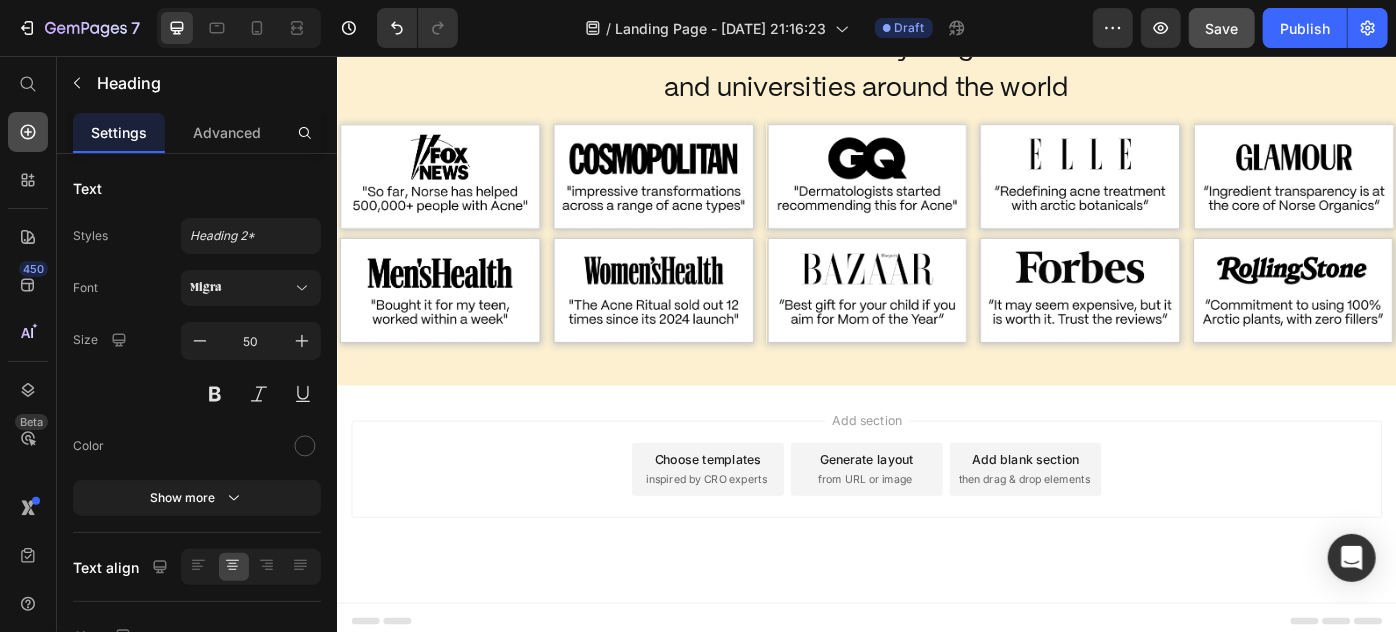 click 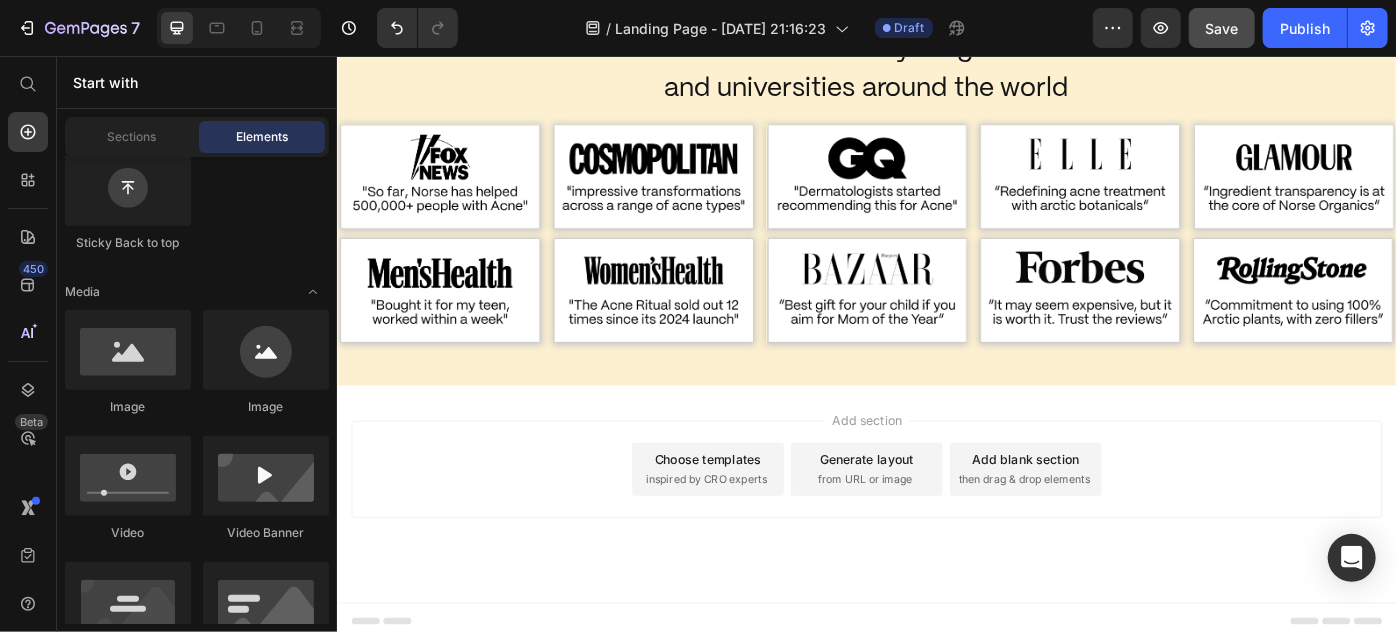 scroll, scrollTop: 544, scrollLeft: 0, axis: vertical 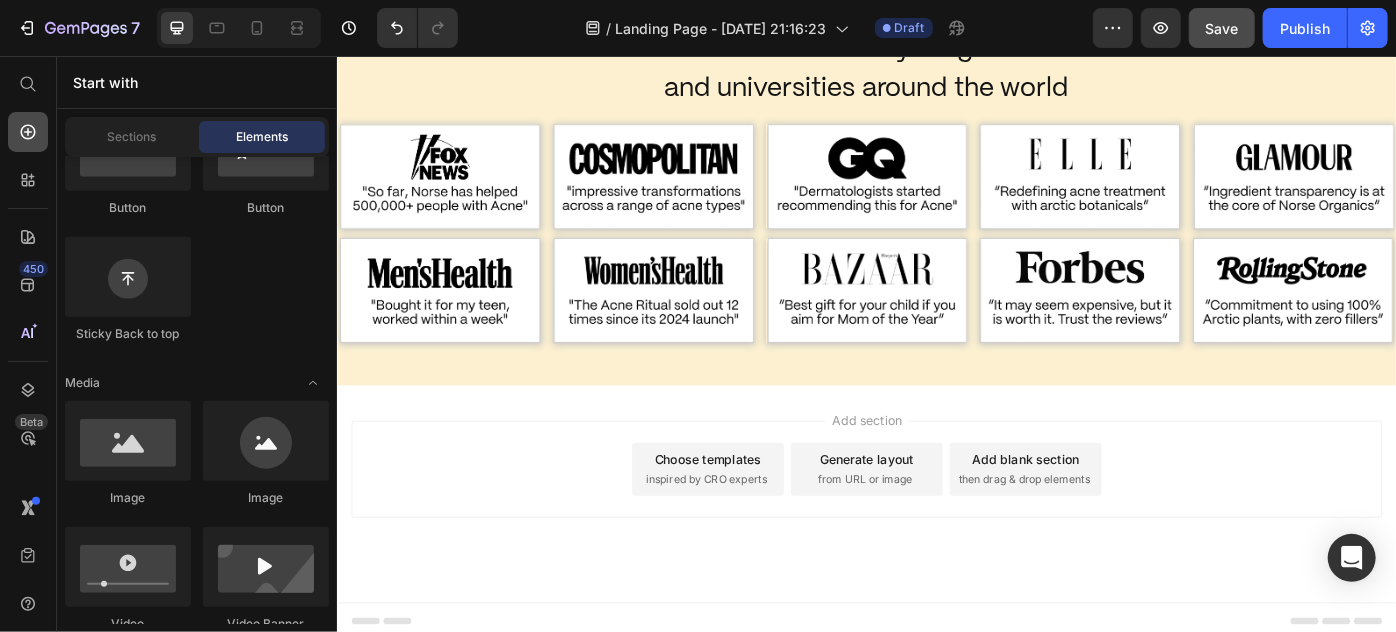 click 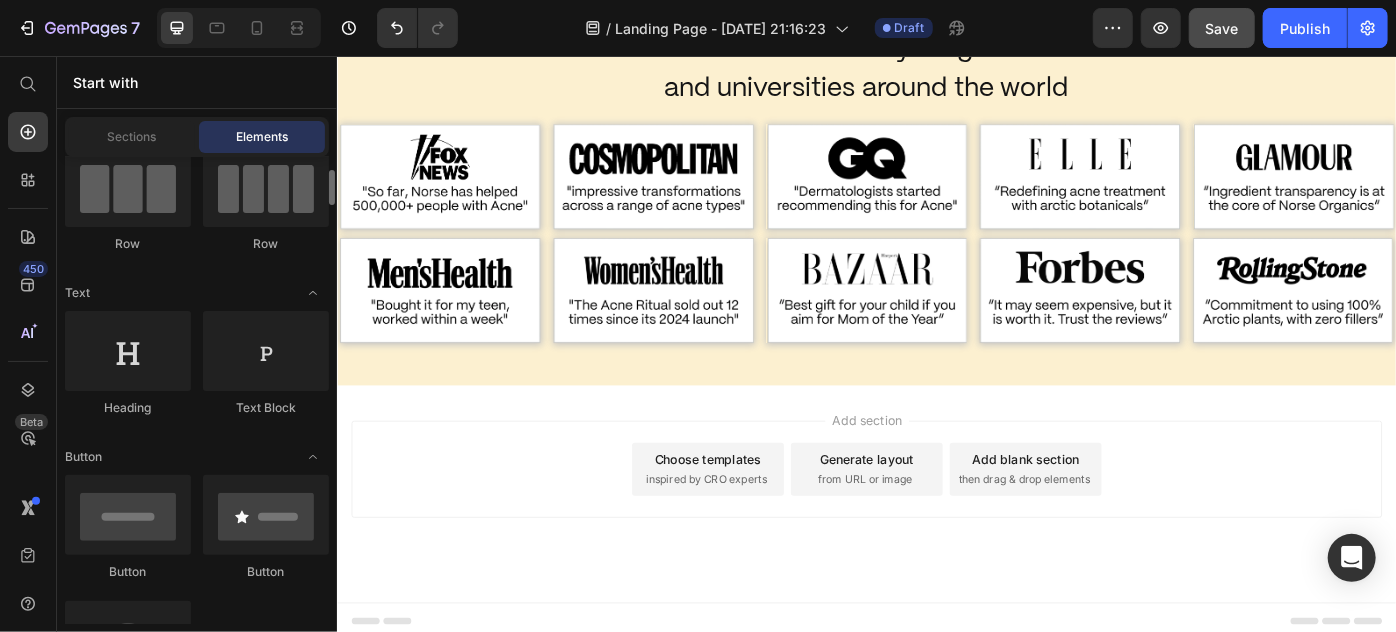 scroll, scrollTop: 0, scrollLeft: 0, axis: both 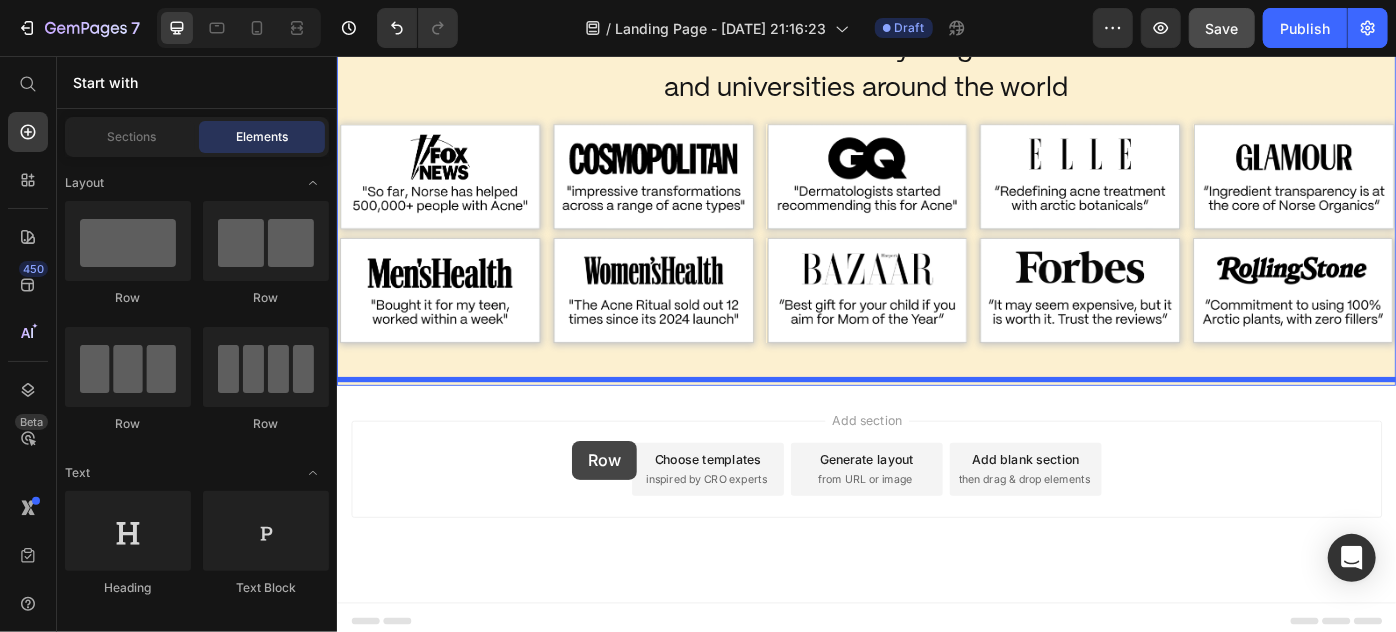 drag, startPoint x: 472, startPoint y: 297, endPoint x: 602, endPoint y: 491, distance: 233.52943 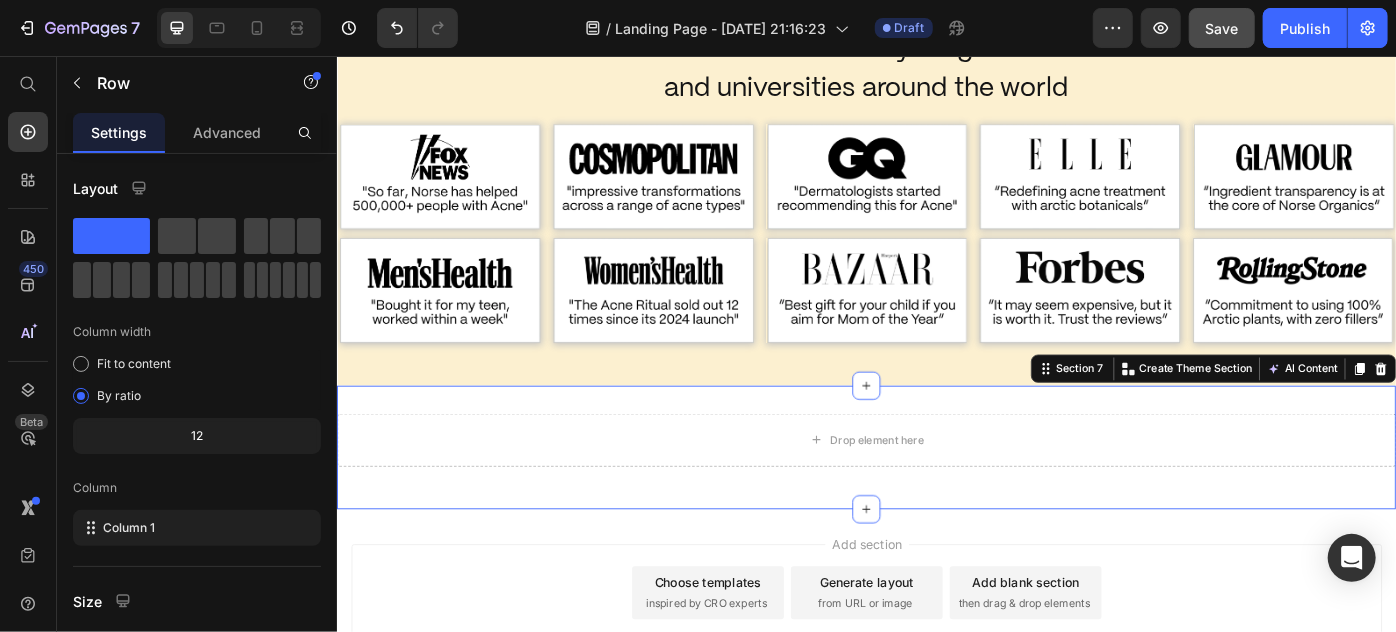 click on "Drop element here Row Section 7   Create Theme Section AI Content Write with GemAI What would you like to describe here? Tone and Voice Persuasive Product The Complete Acne Killer System 2.0 Show more Generate" at bounding box center (936, 498) 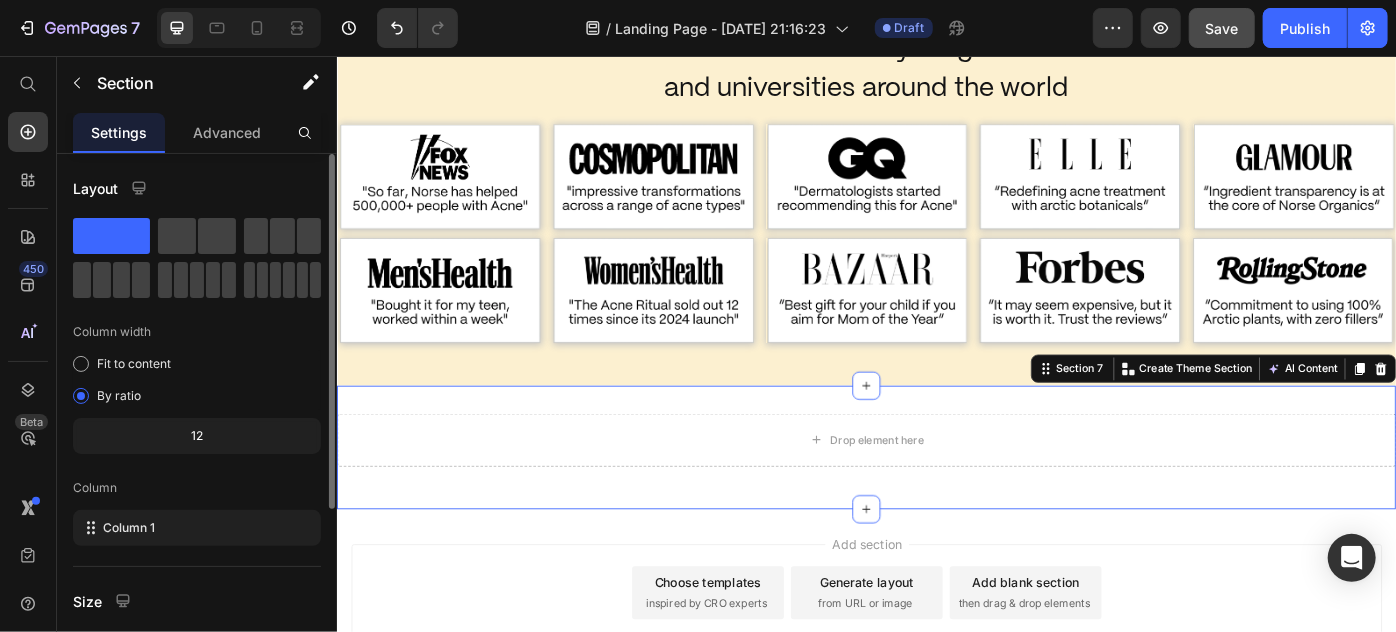 scroll, scrollTop: 270, scrollLeft: 0, axis: vertical 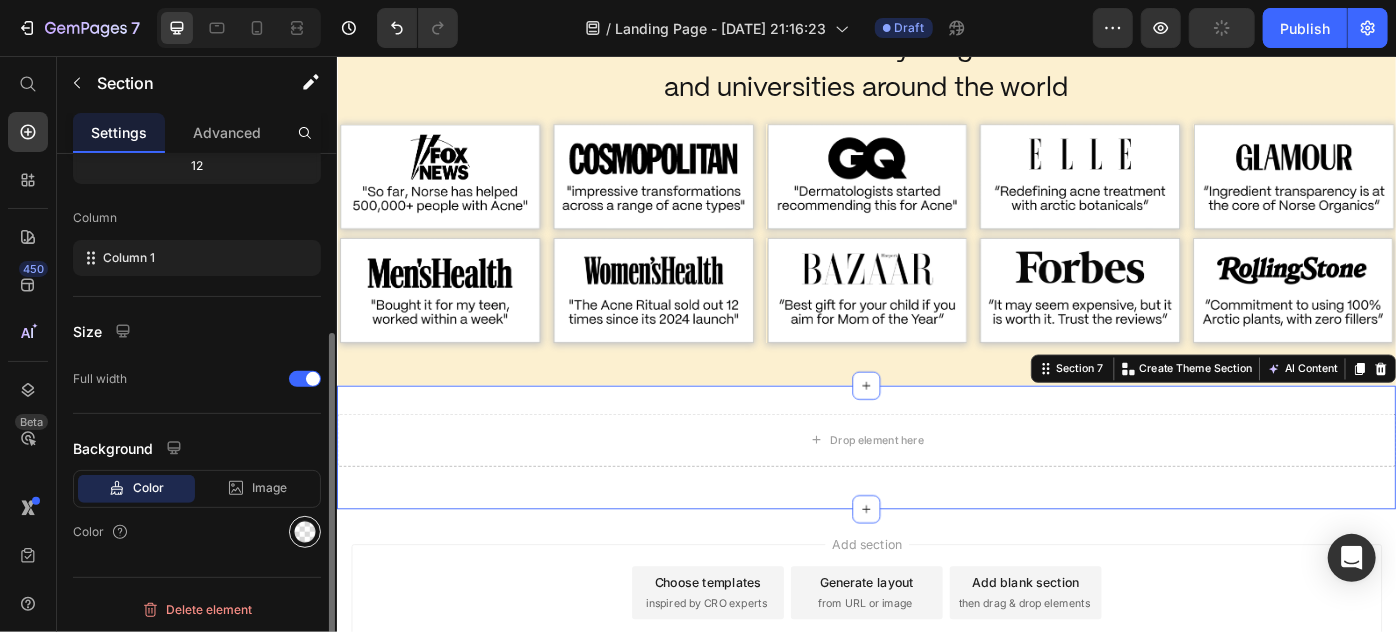 click at bounding box center [305, 532] 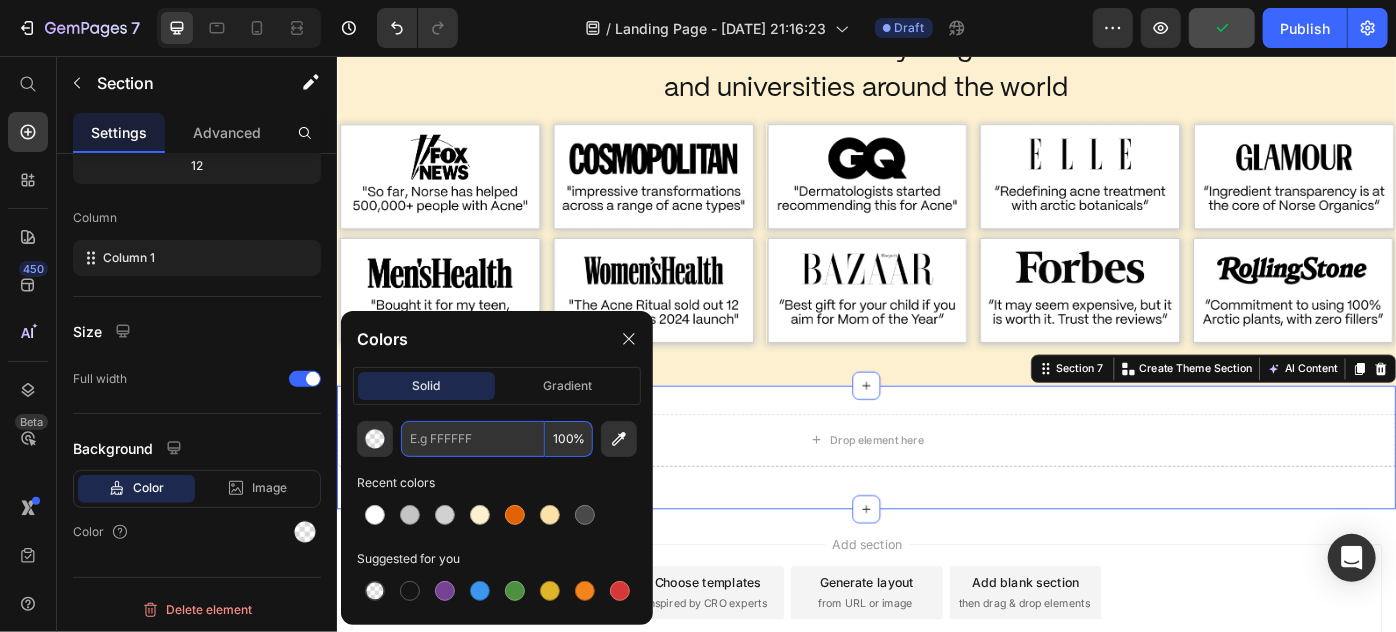 click at bounding box center [473, 439] 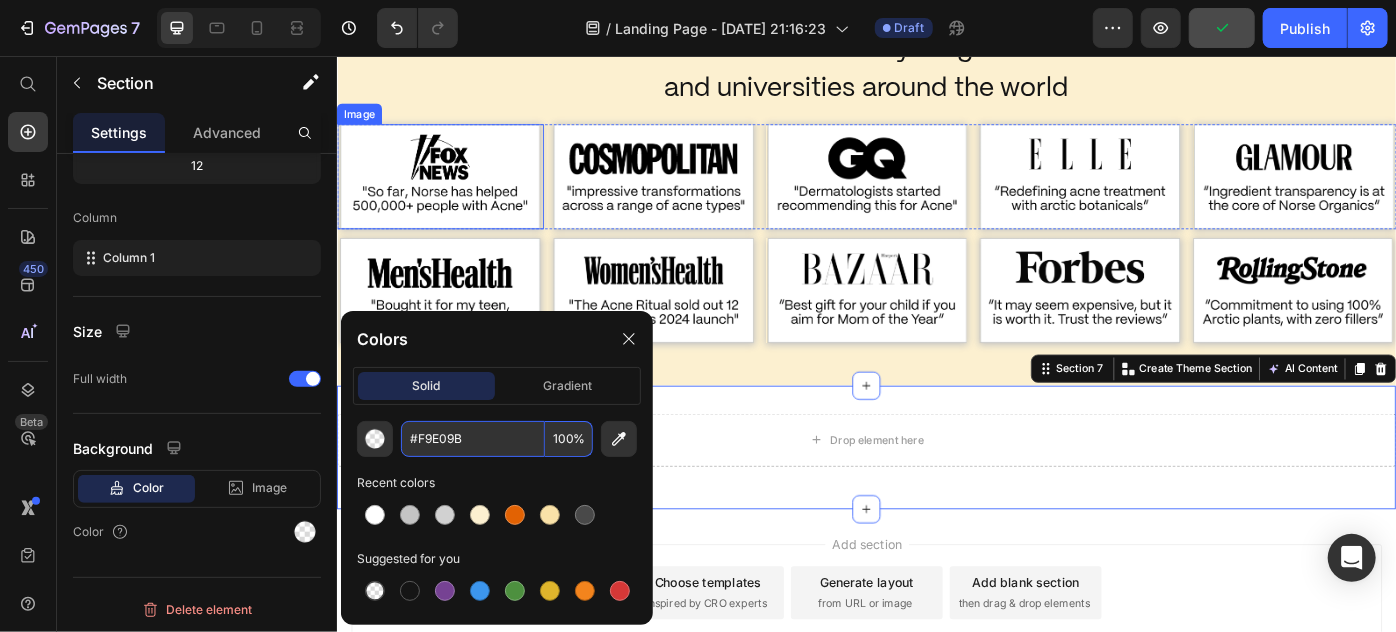 type on "F9E09B" 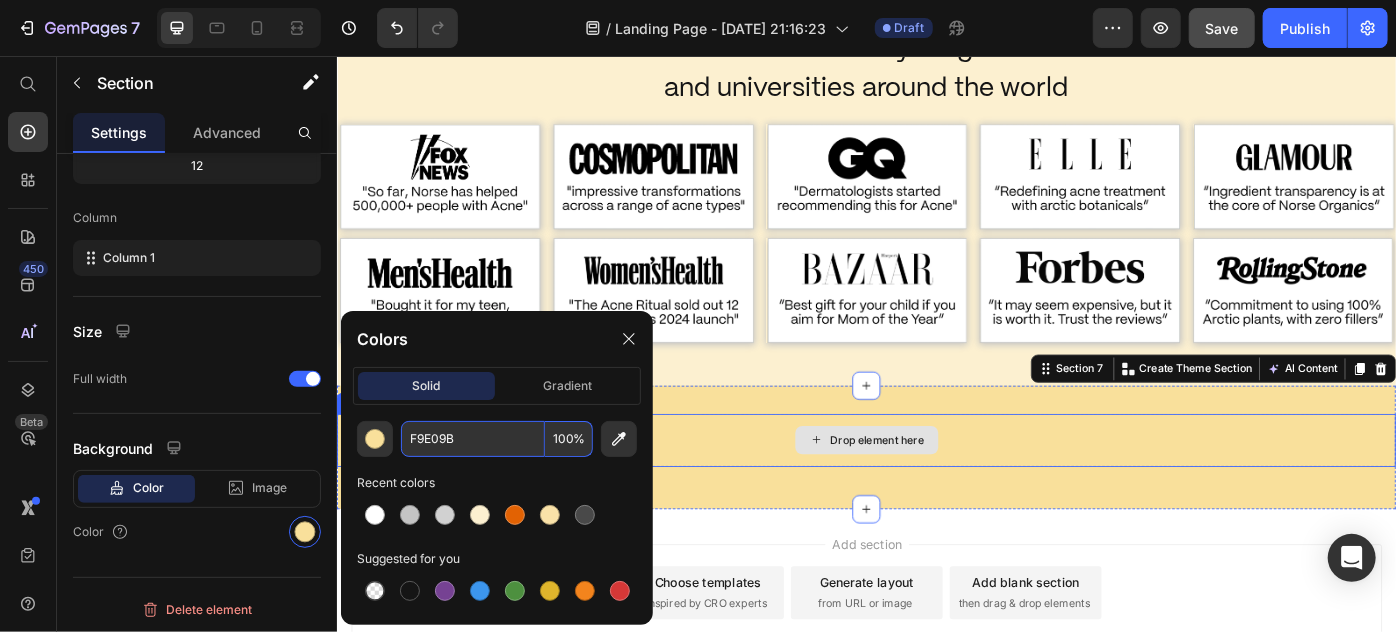 click on "Drop element here" at bounding box center (936, 490) 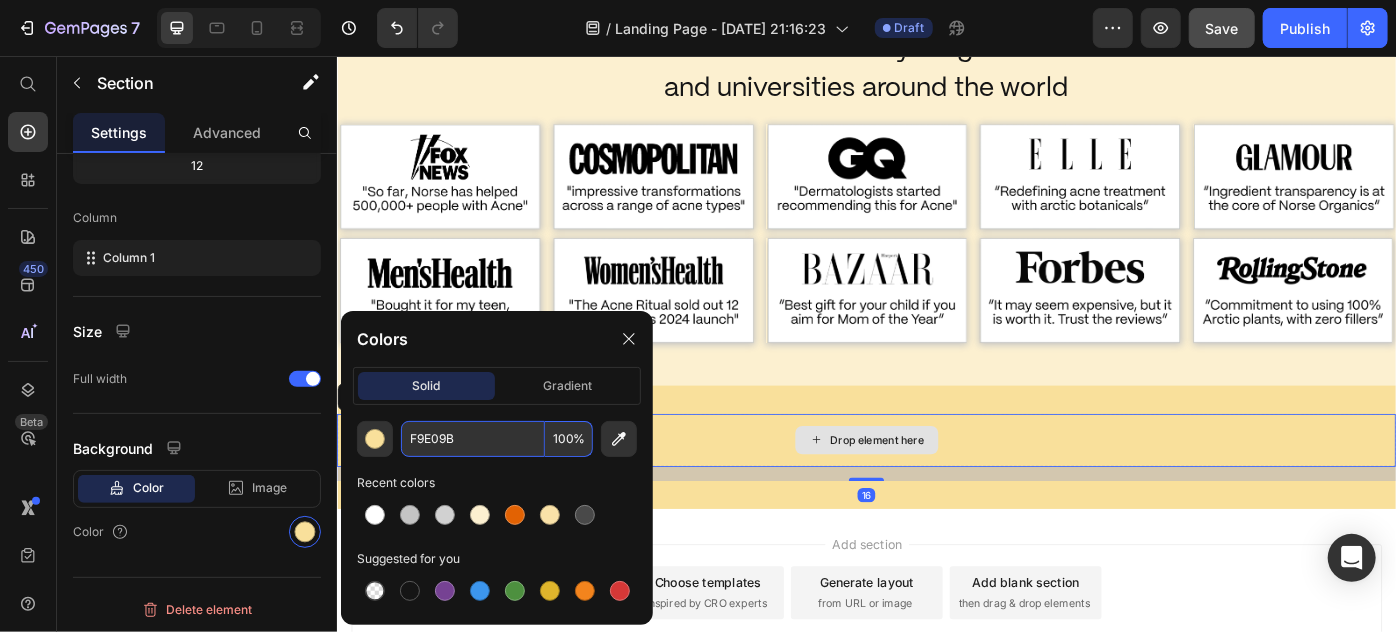 scroll, scrollTop: 0, scrollLeft: 0, axis: both 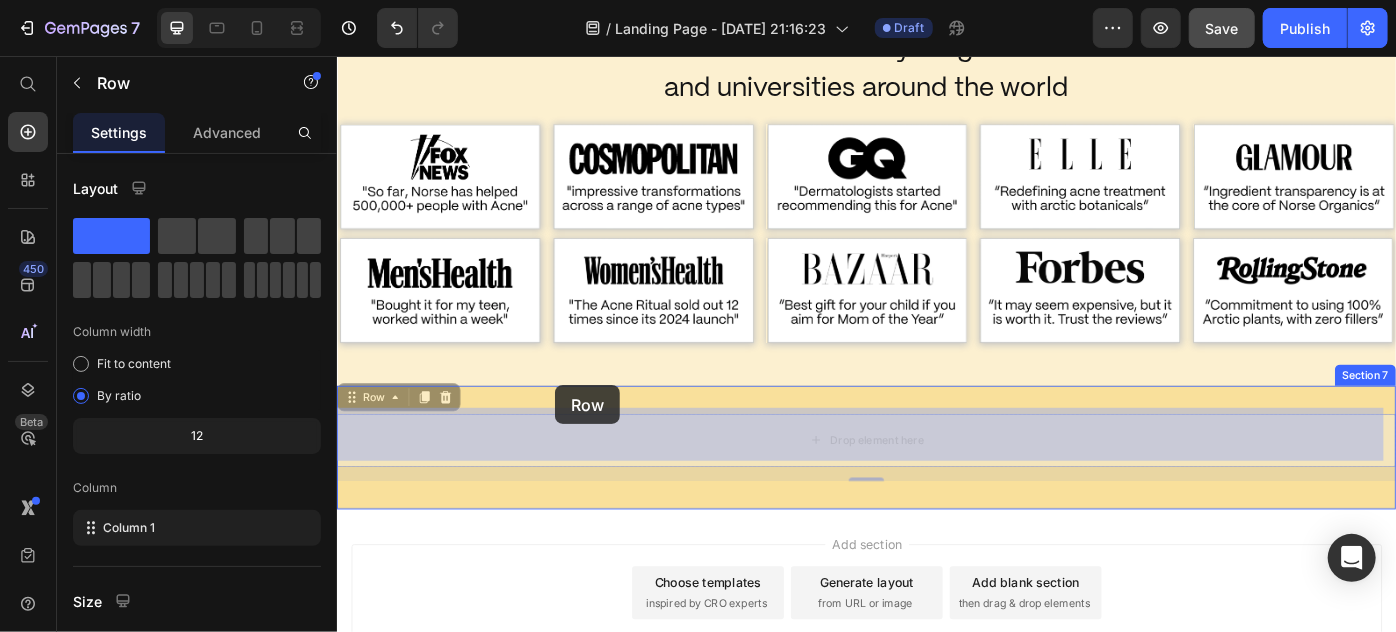 drag, startPoint x: 342, startPoint y: 436, endPoint x: 583, endPoint y: 428, distance: 241.13274 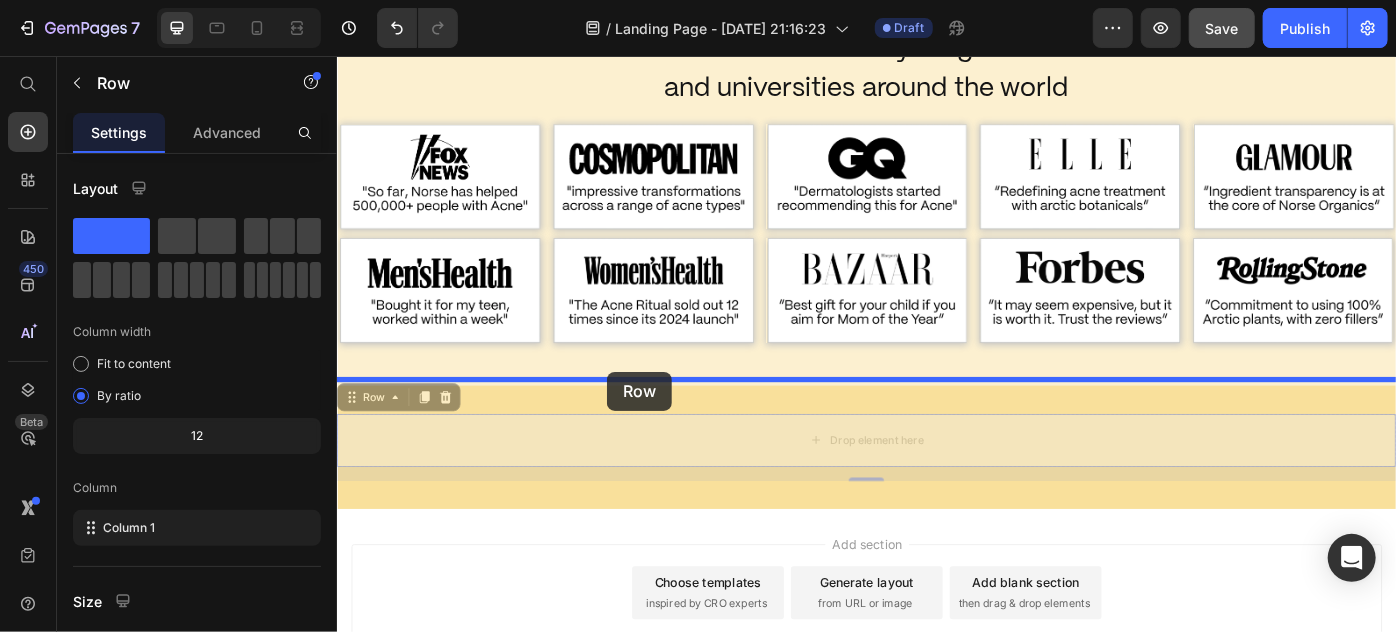 drag, startPoint x: 354, startPoint y: 432, endPoint x: 642, endPoint y: 413, distance: 288.62607 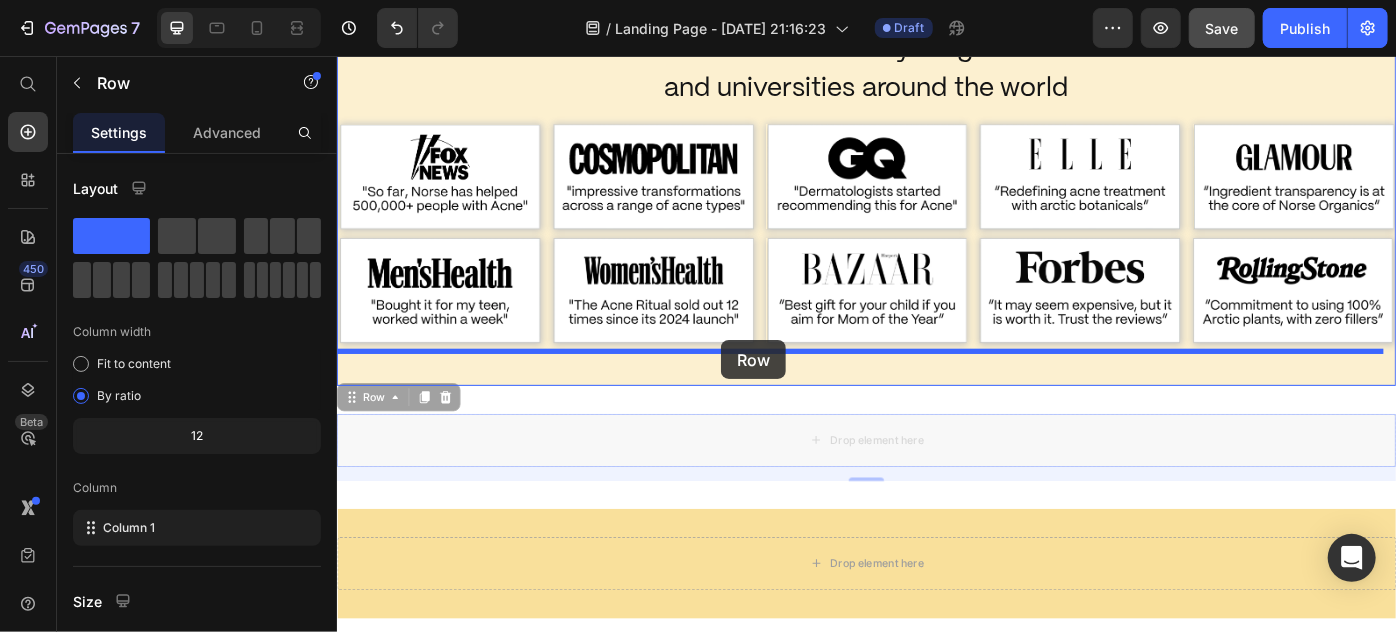 drag, startPoint x: 360, startPoint y: 432, endPoint x: 771, endPoint y: 377, distance: 414.66373 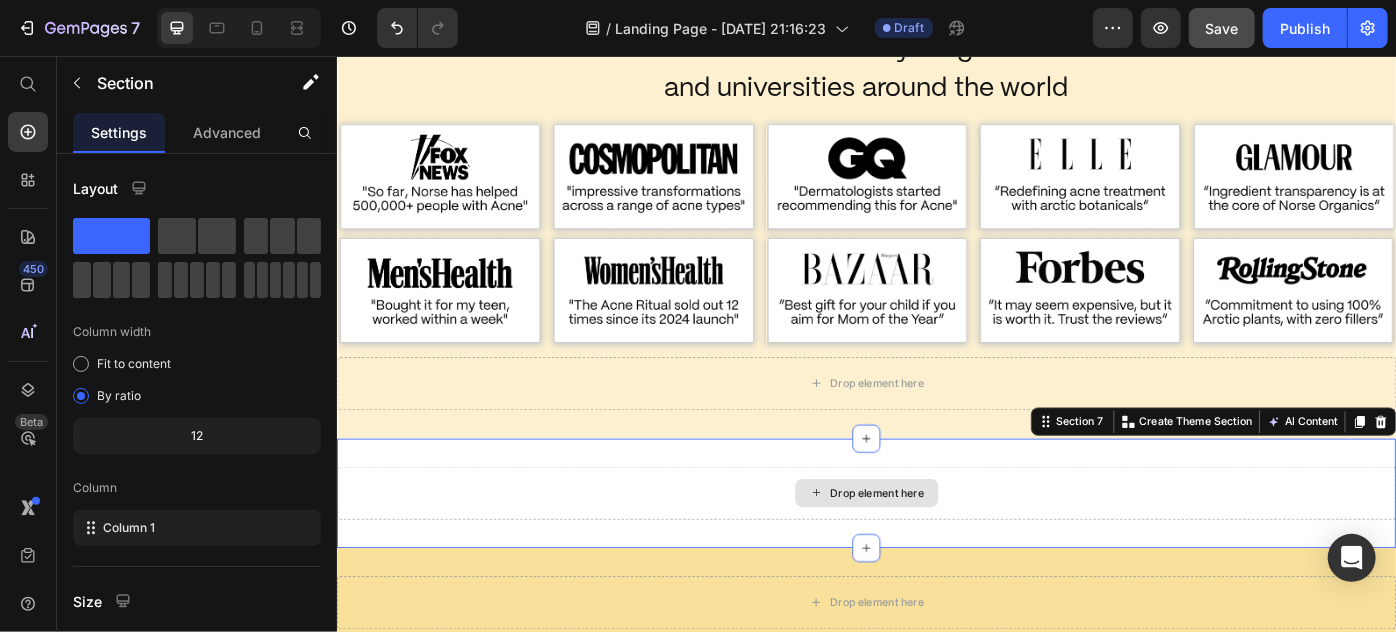 click on "Drop element here" at bounding box center [936, 550] 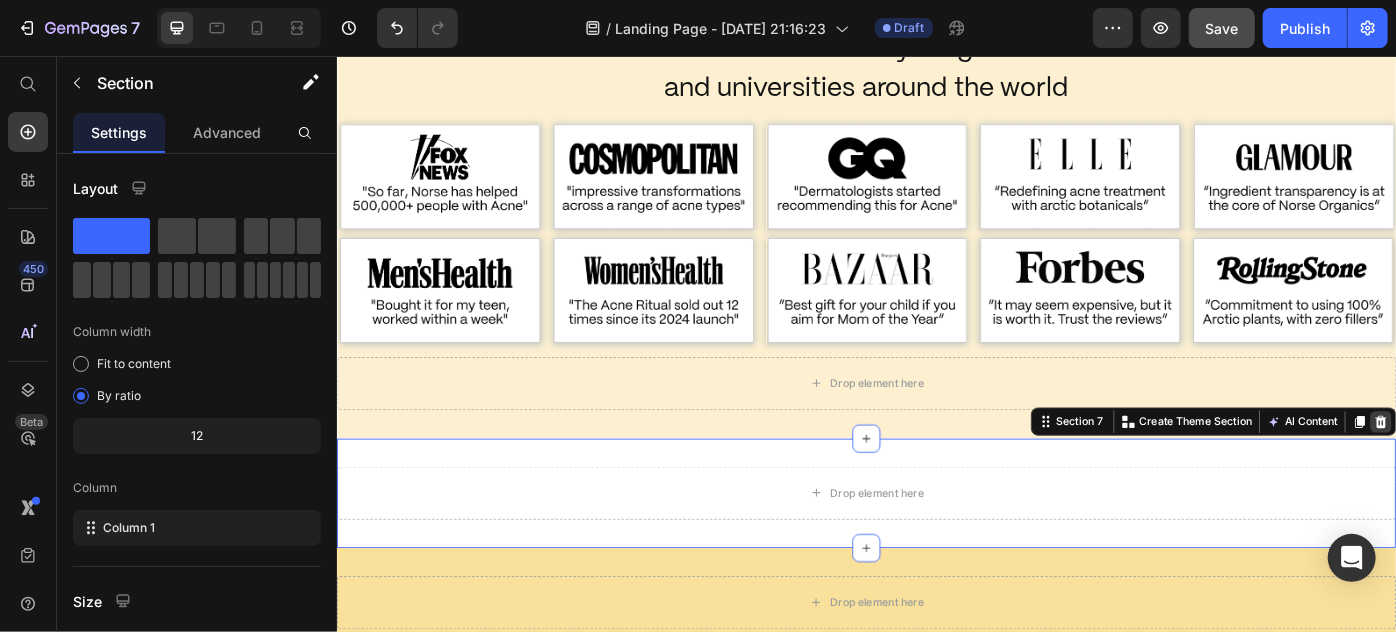 click at bounding box center [1519, 469] 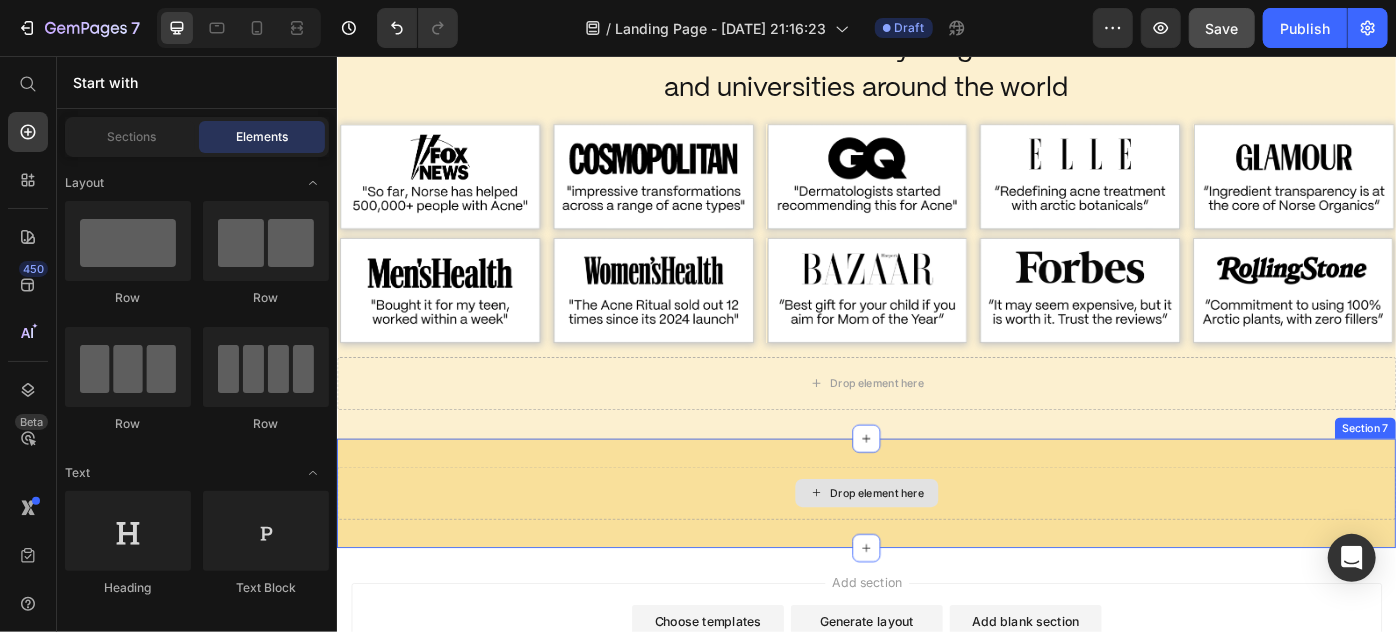 click on "Drop element here" at bounding box center (936, 550) 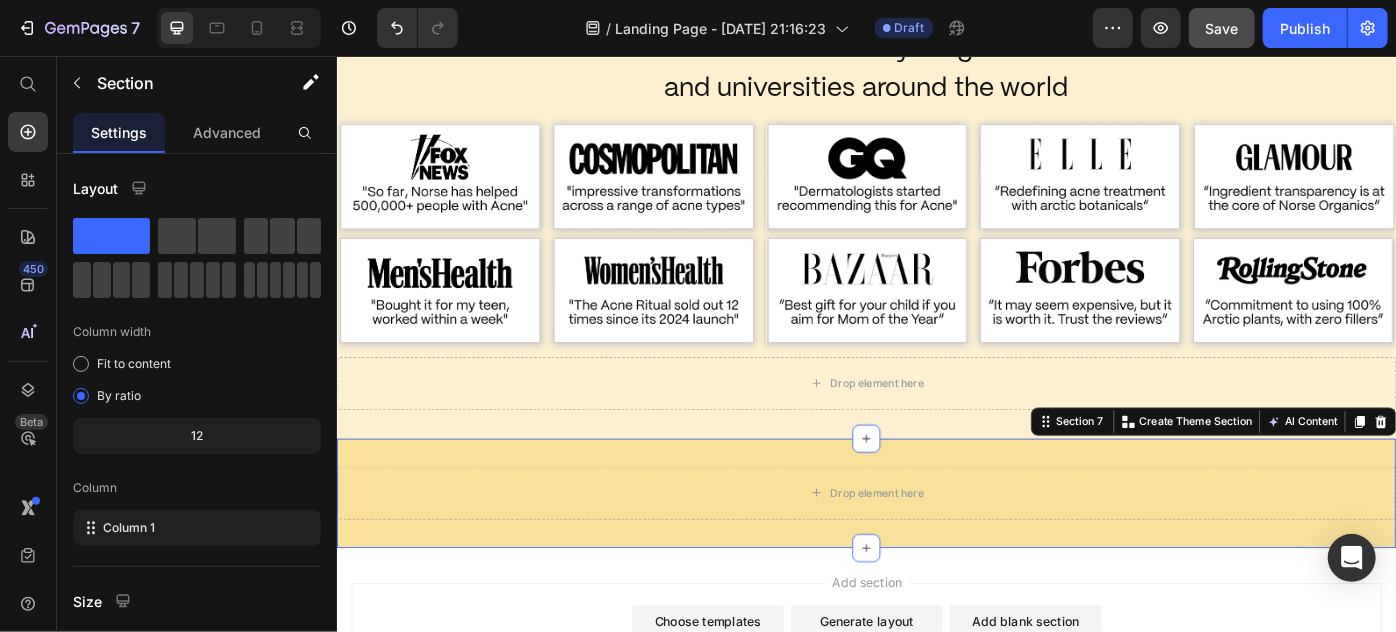 click 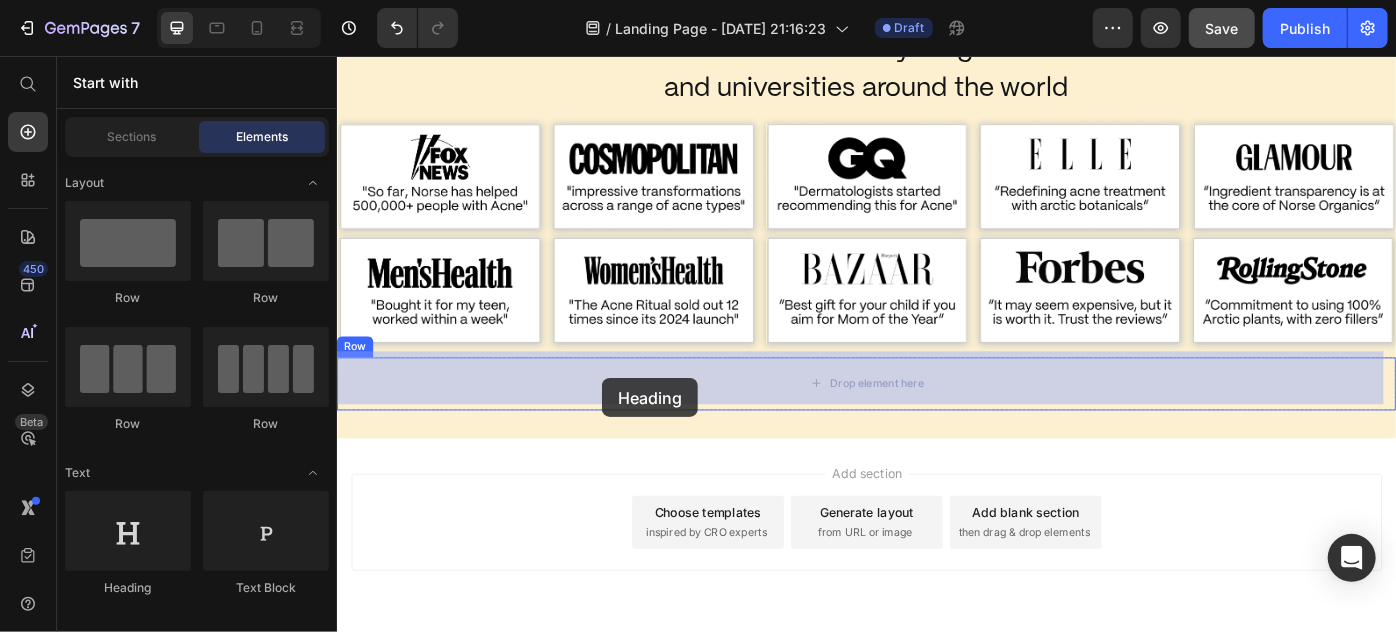 drag, startPoint x: 474, startPoint y: 602, endPoint x: 636, endPoint y: 420, distance: 243.65549 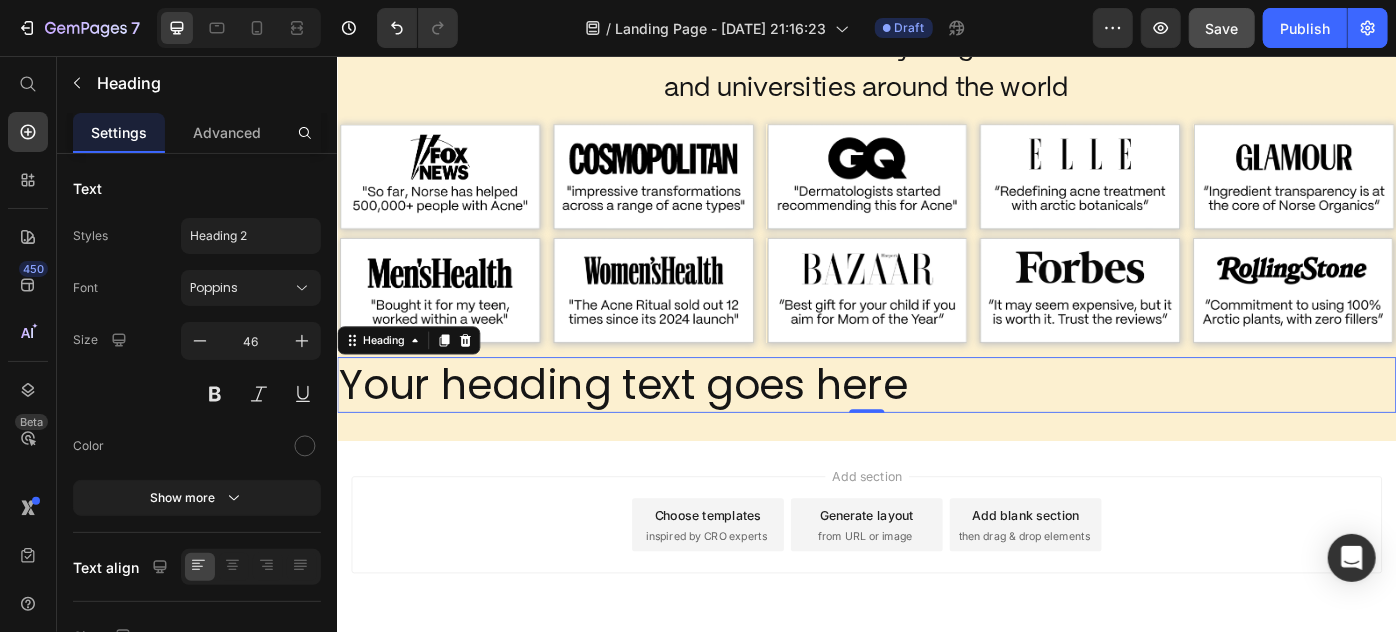 click on "Your heading text goes here" at bounding box center (936, 428) 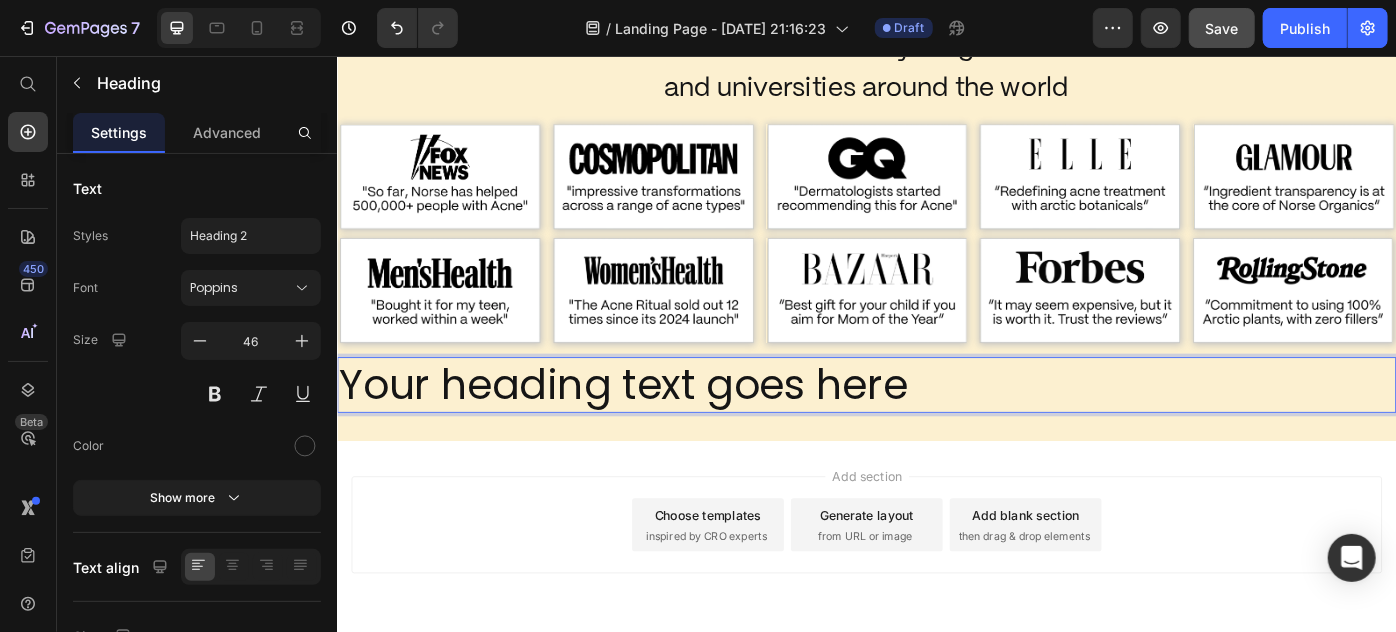 click on "Your heading text goes here" at bounding box center (936, 428) 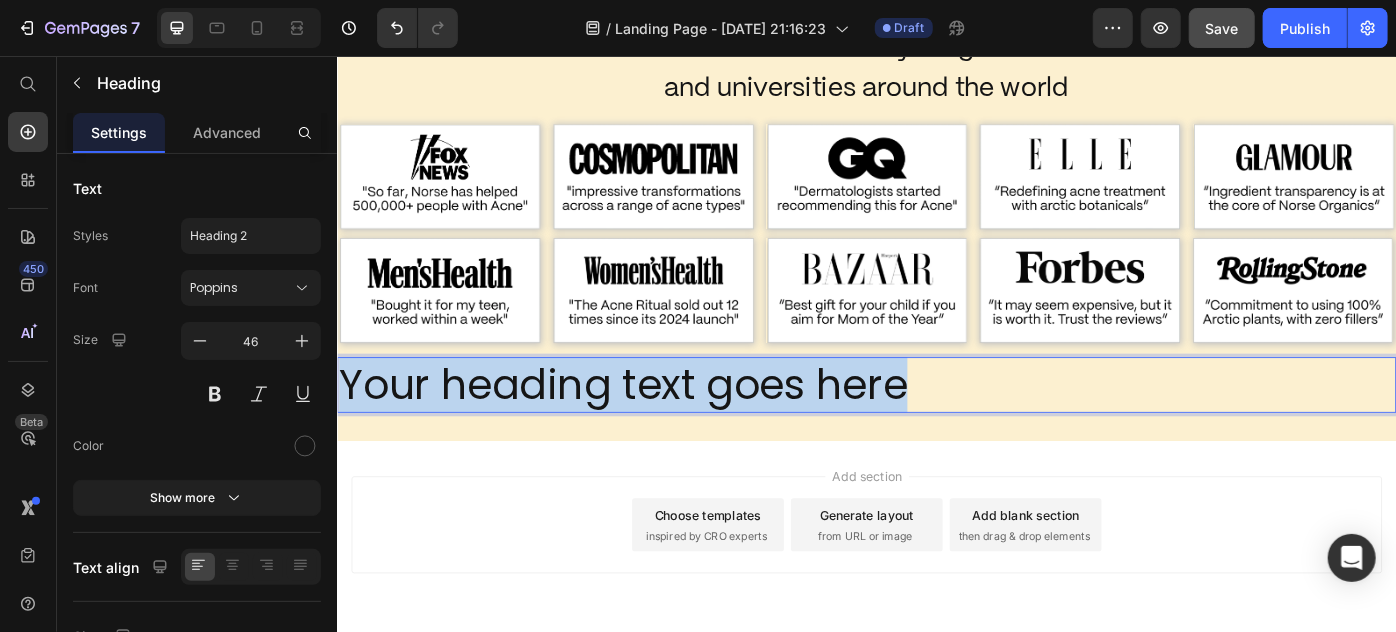 click on "Your heading text goes here" at bounding box center [936, 428] 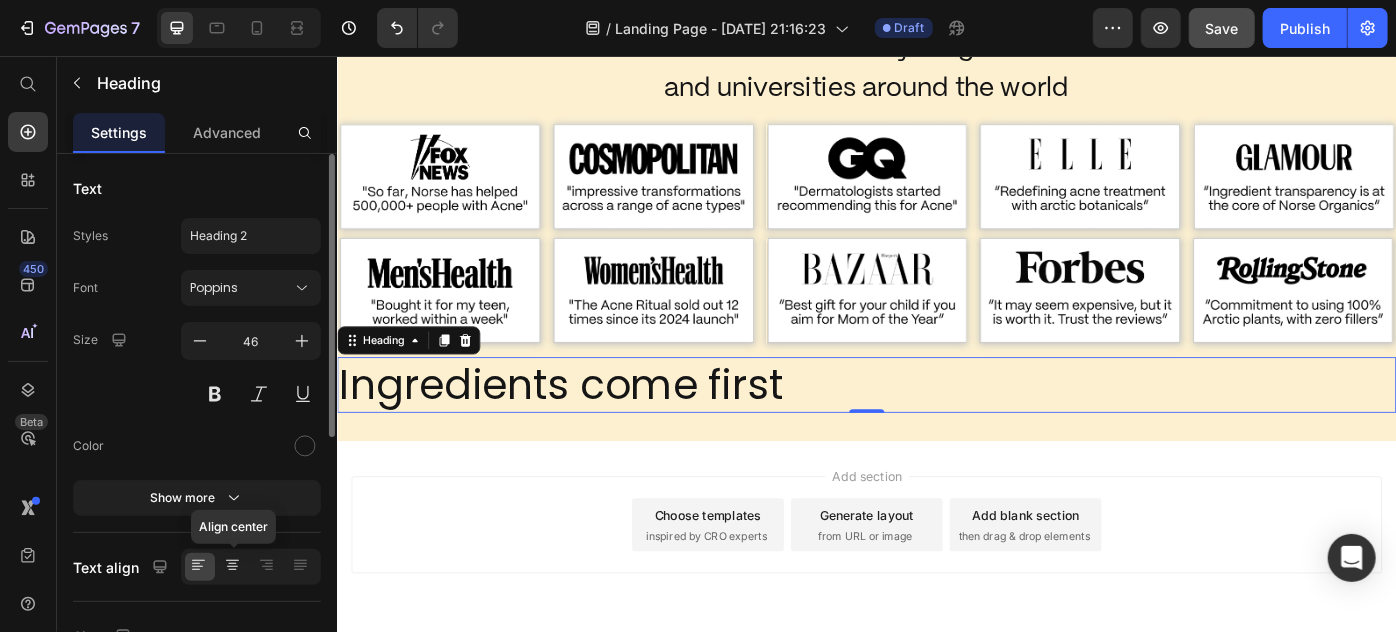 click 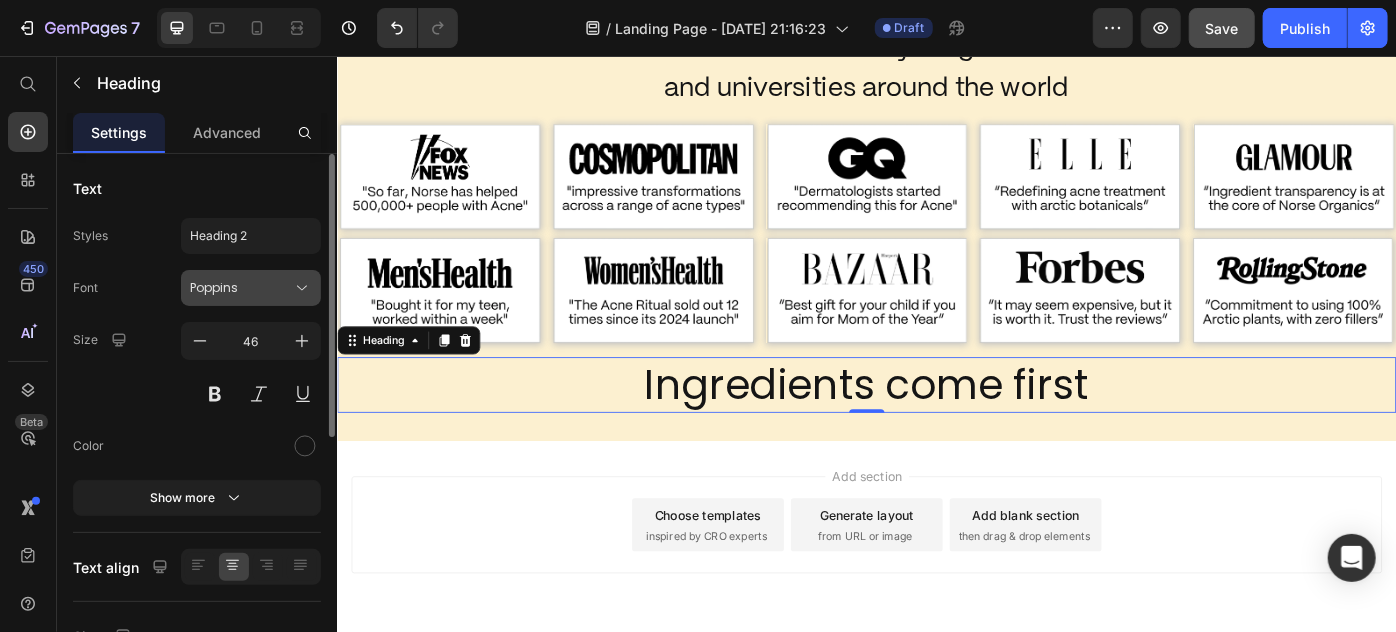 click on "Poppins" at bounding box center (241, 288) 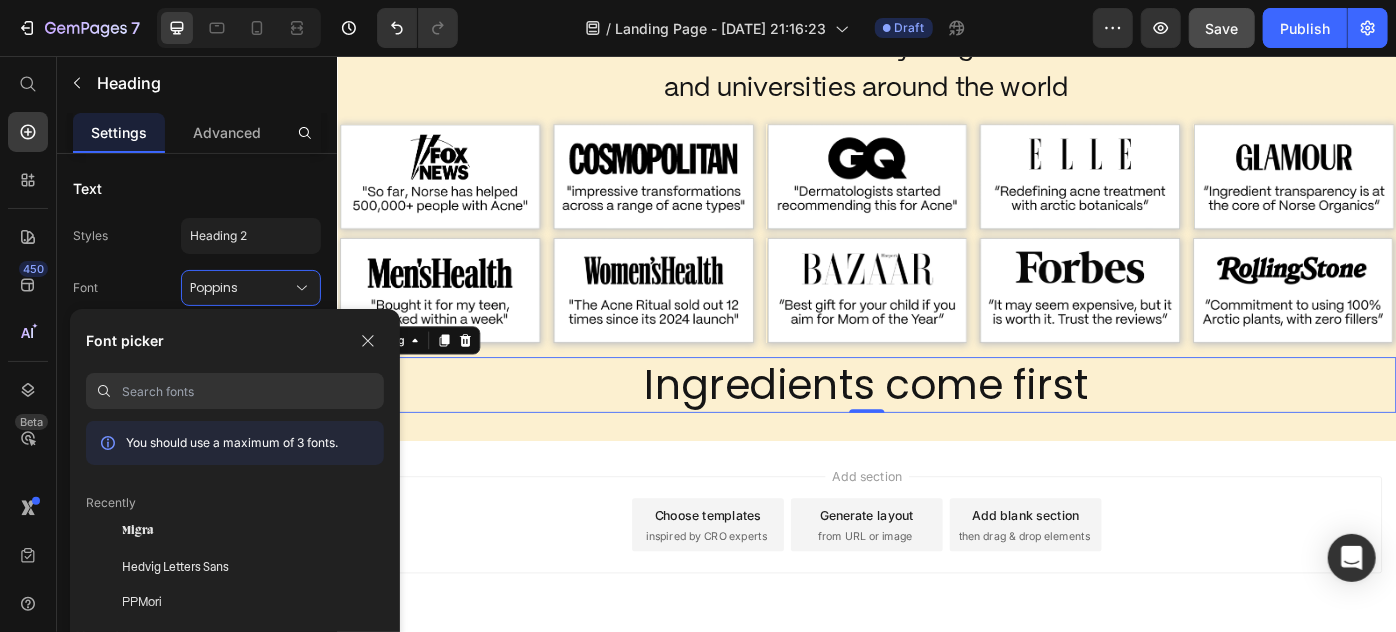 click on "Recently" 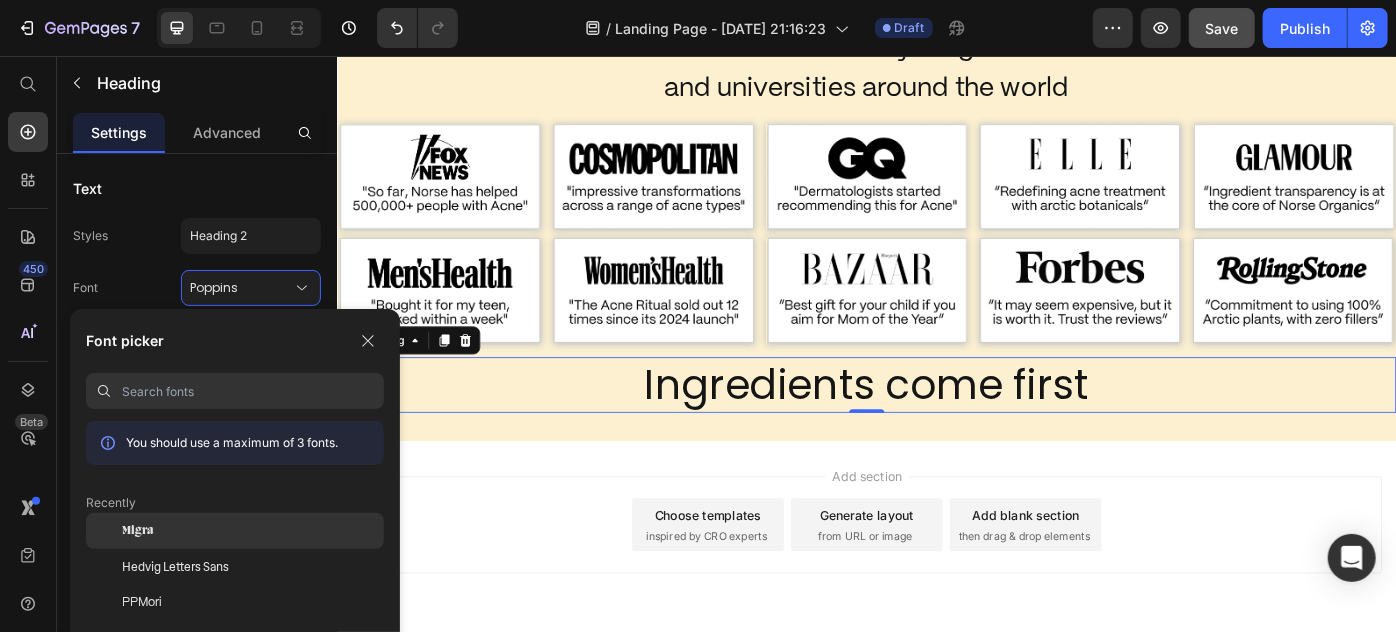click on "Migra" 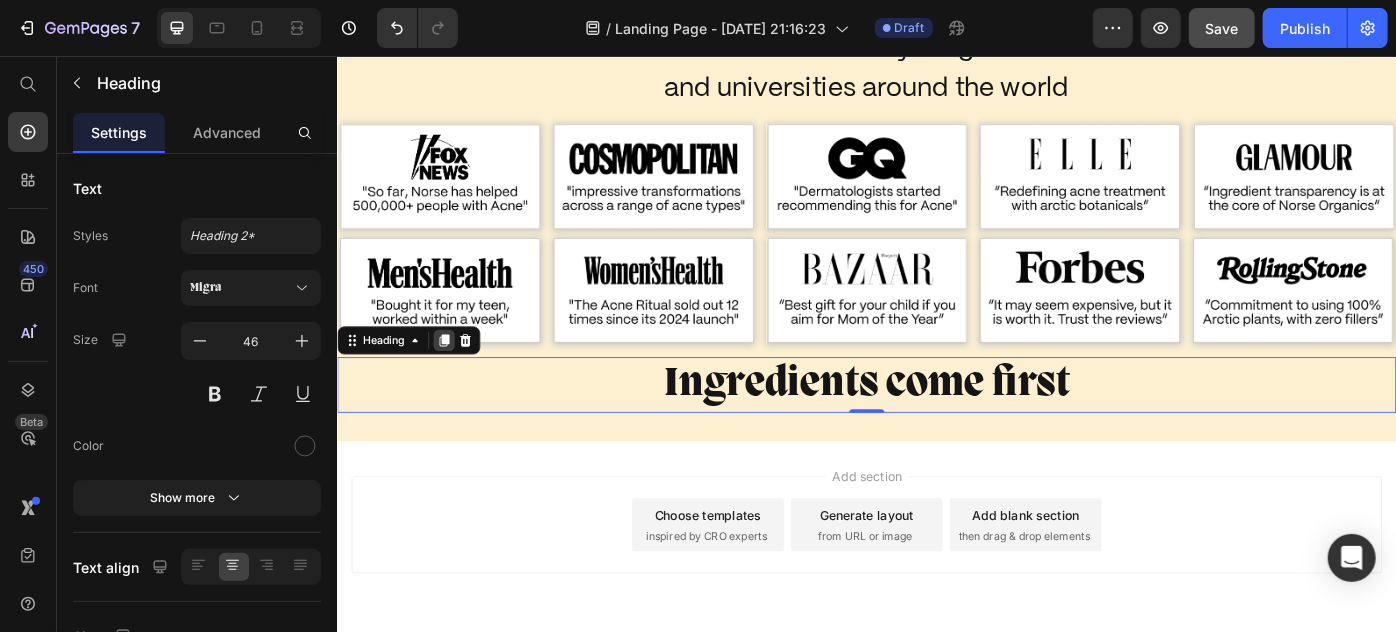 click 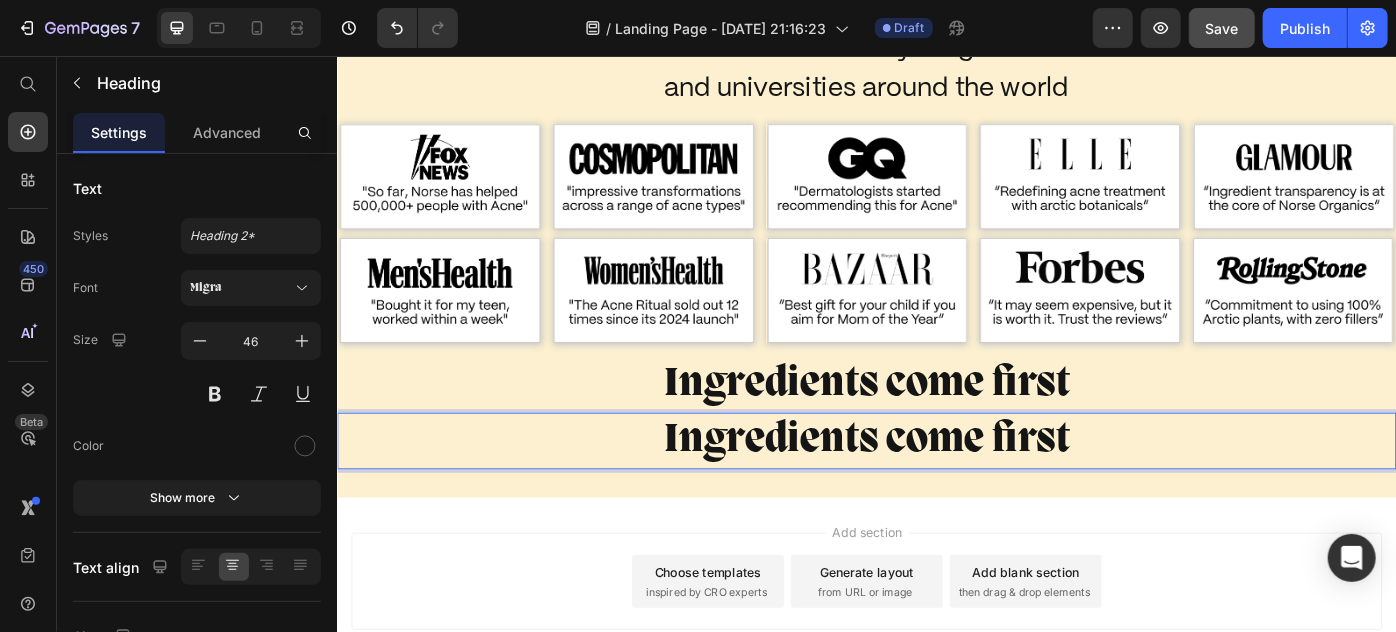 click on "Ingredients come first" at bounding box center [936, 491] 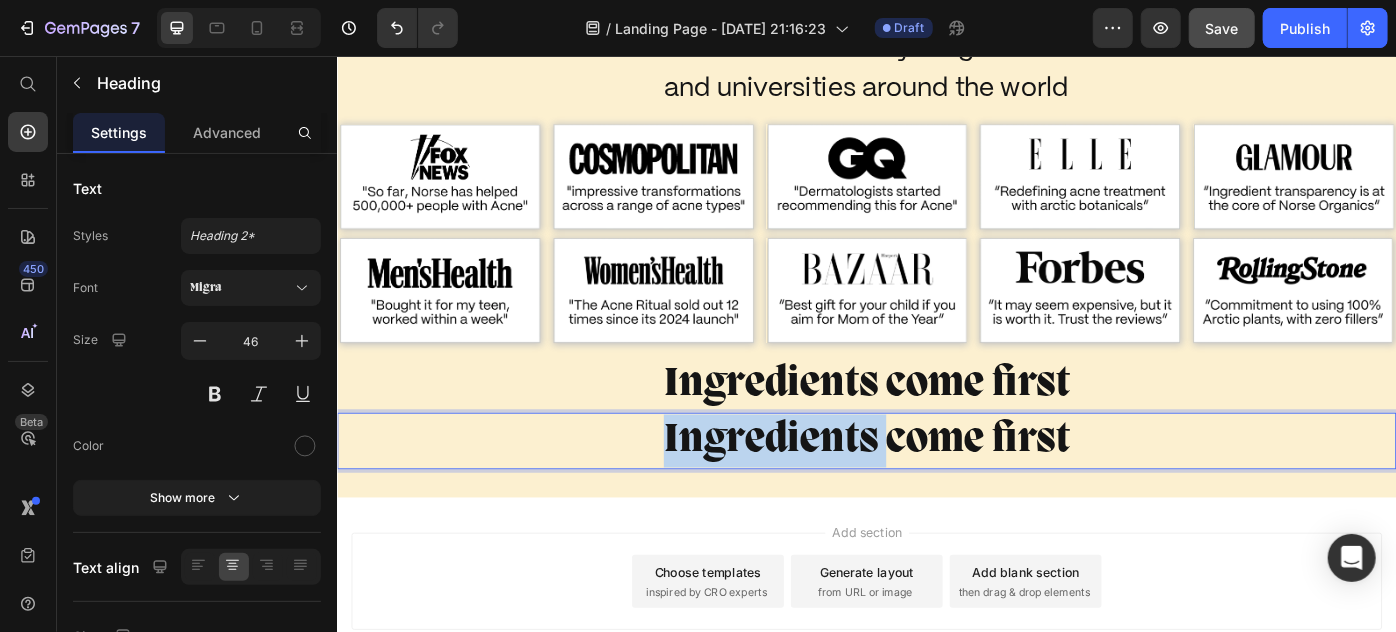 click on "Ingredients come first" at bounding box center [936, 491] 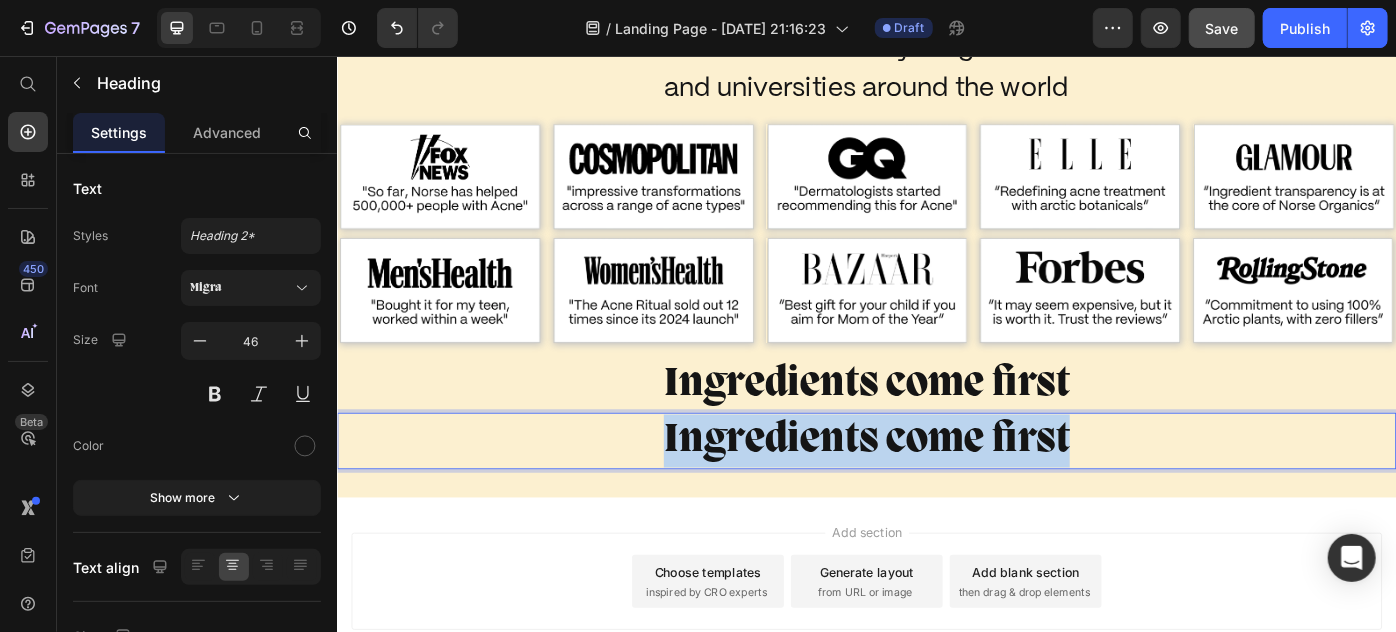 click on "Ingredients come first" at bounding box center (936, 491) 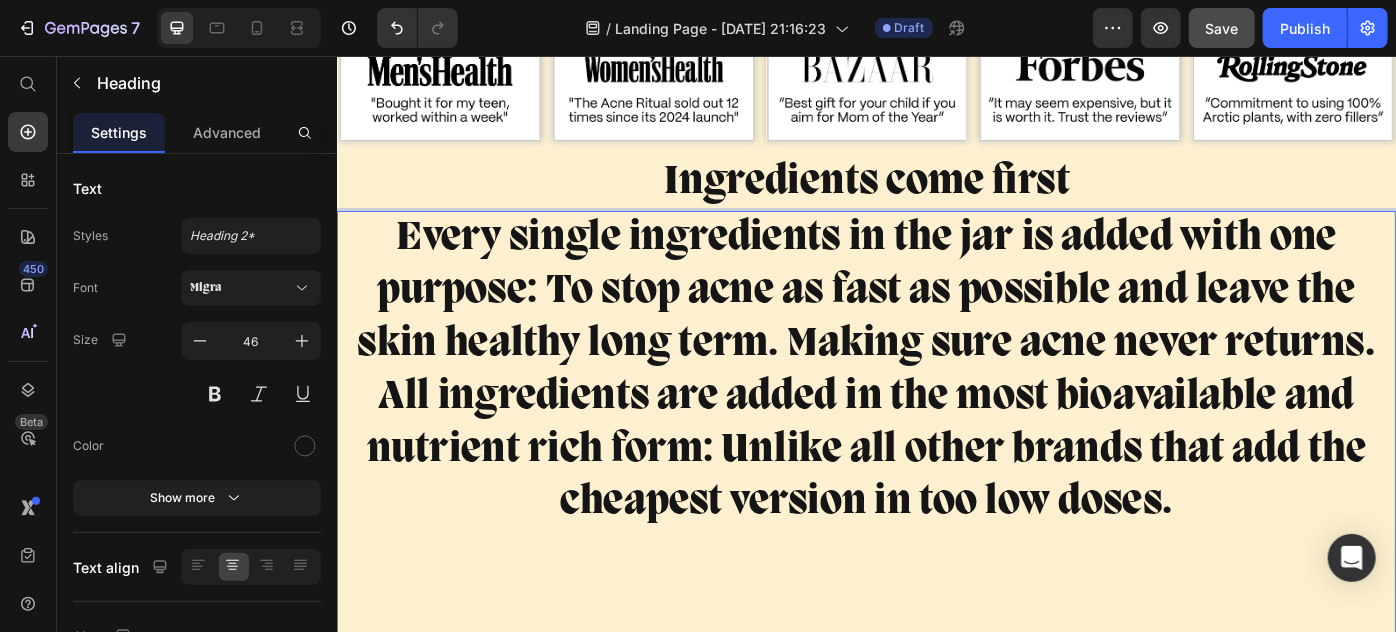 scroll, scrollTop: 4546, scrollLeft: 0, axis: vertical 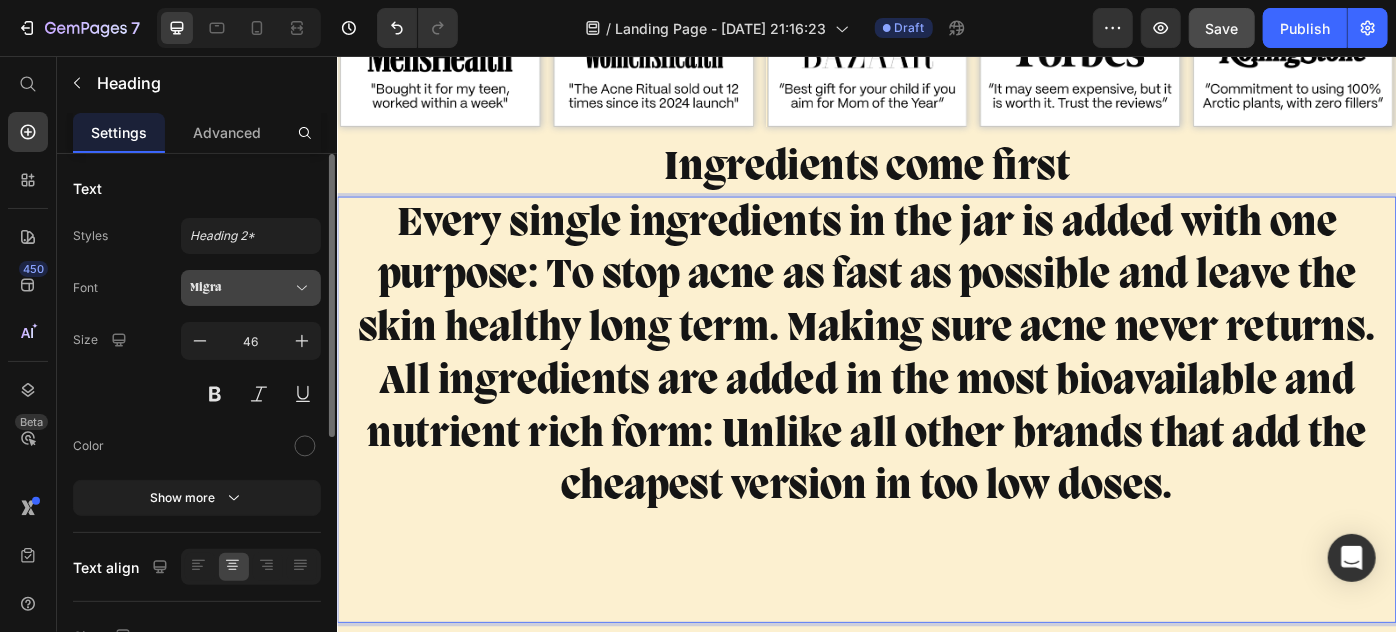 click on "Migra" at bounding box center [241, 288] 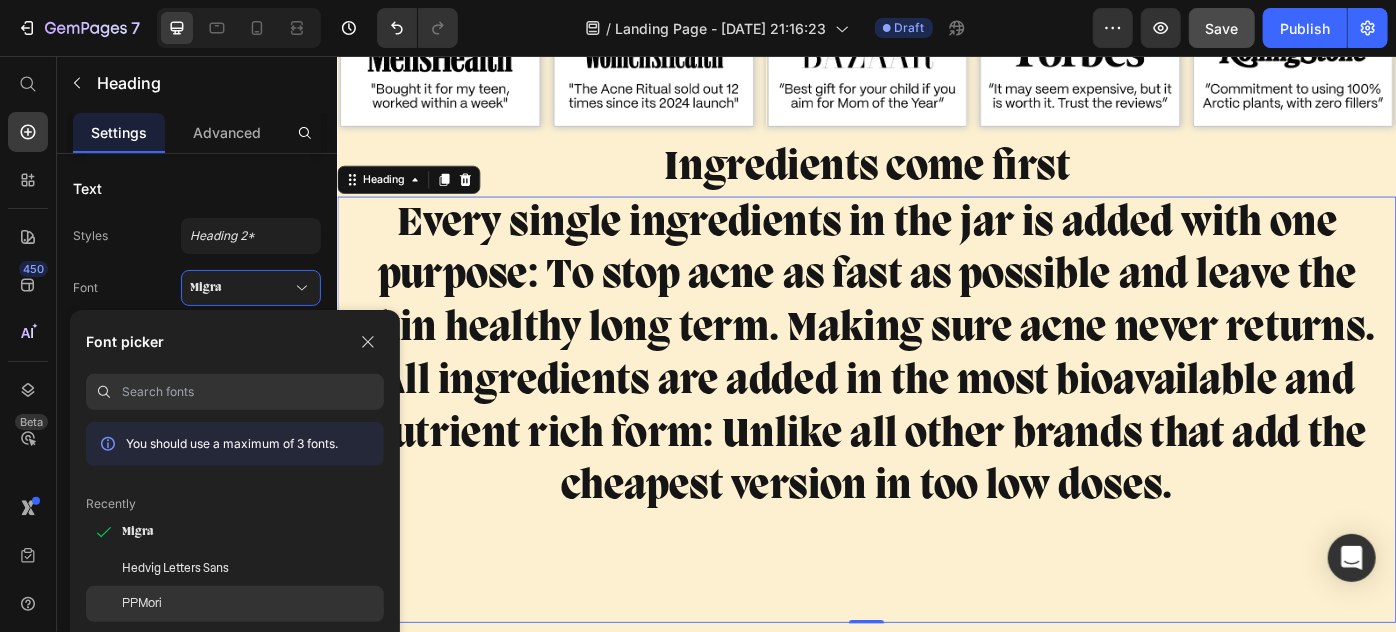 click on "PPMori" 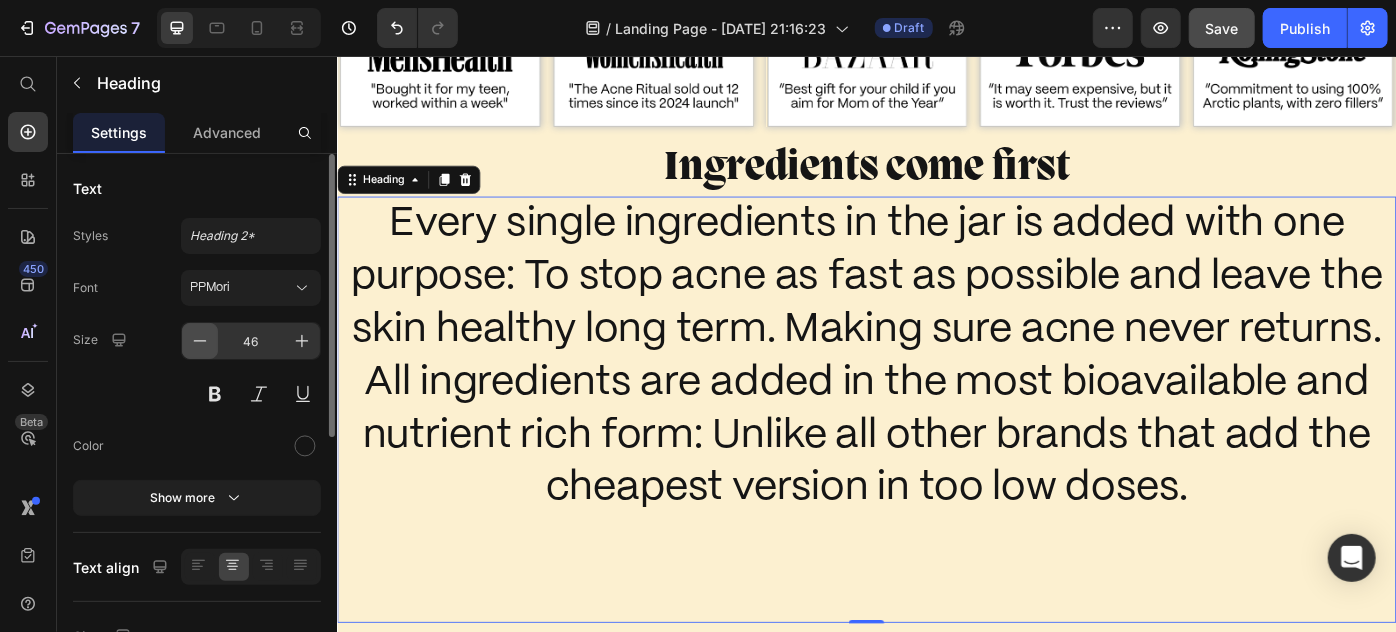 click 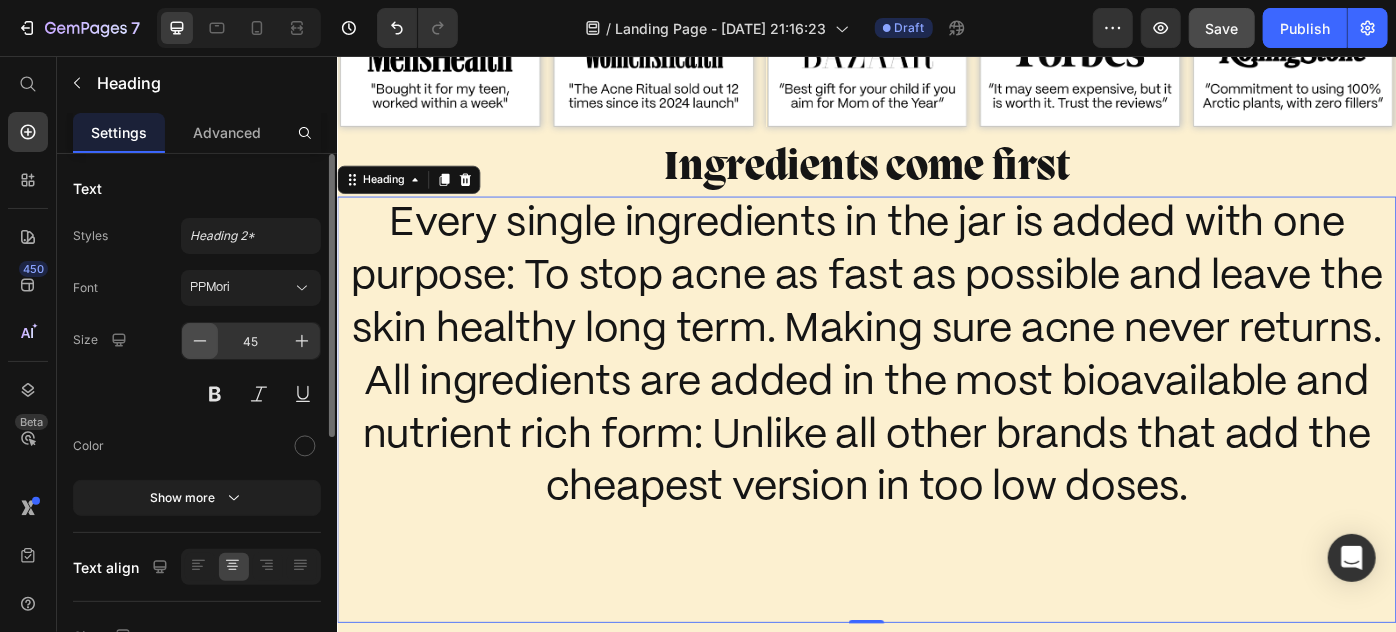click 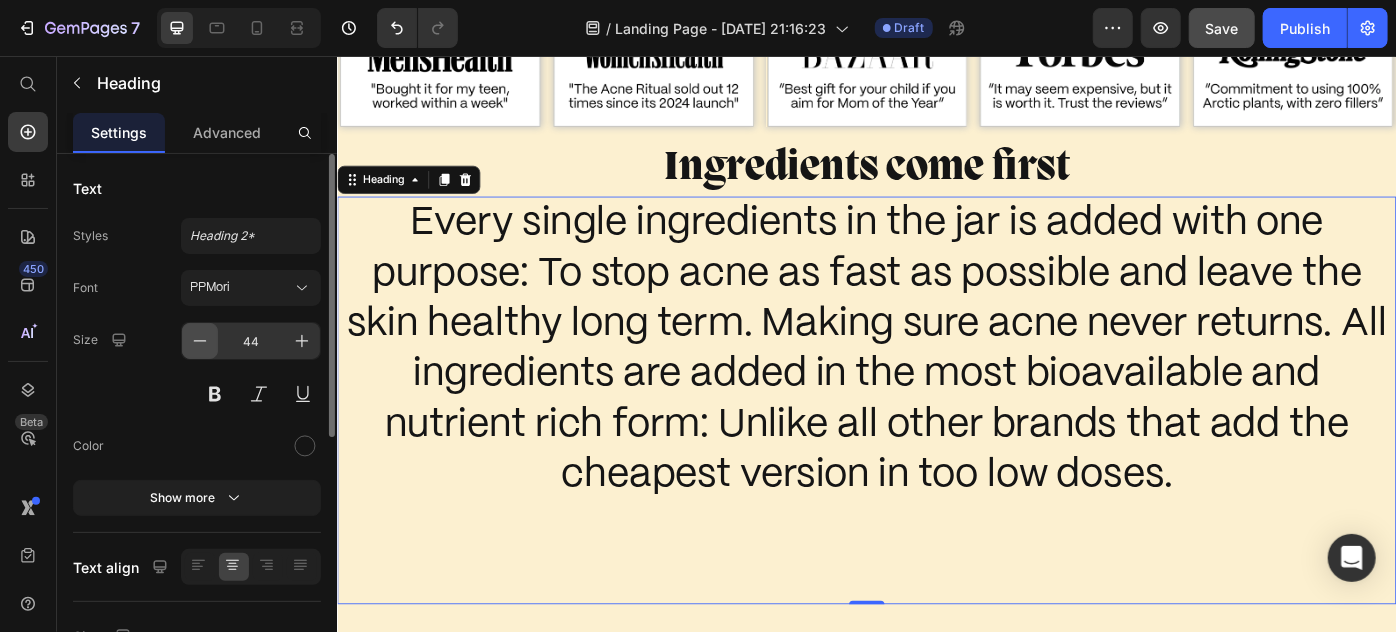 click 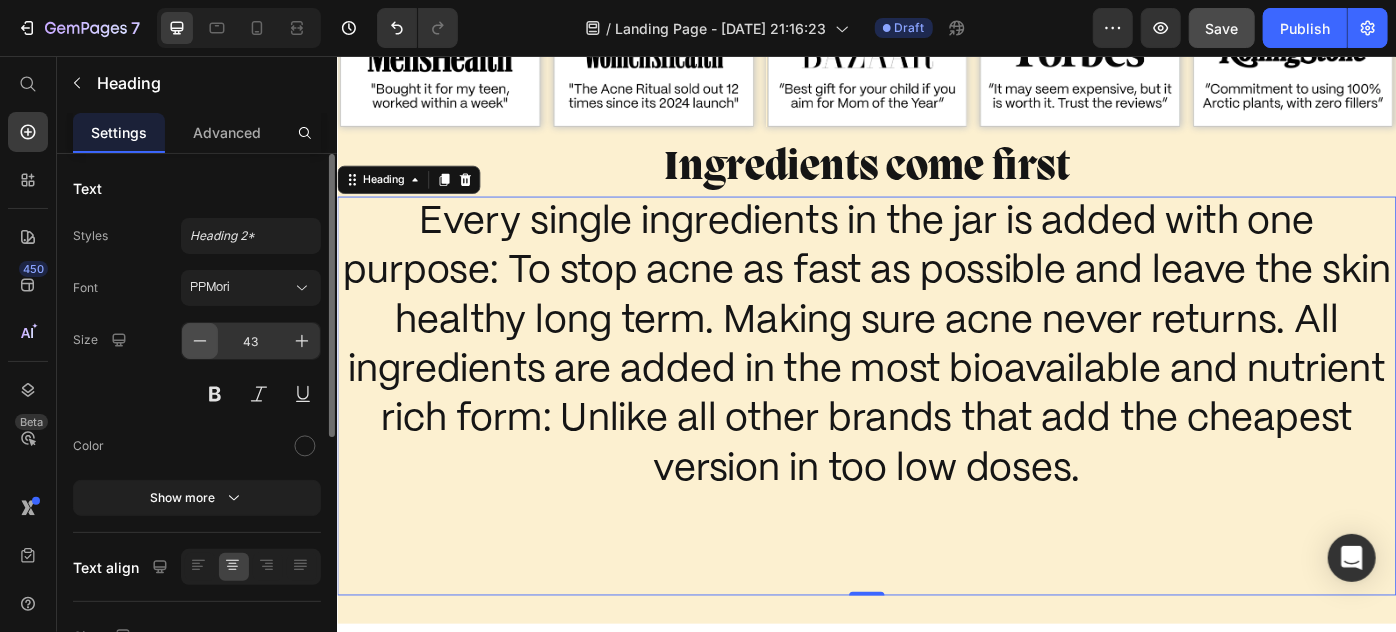 click 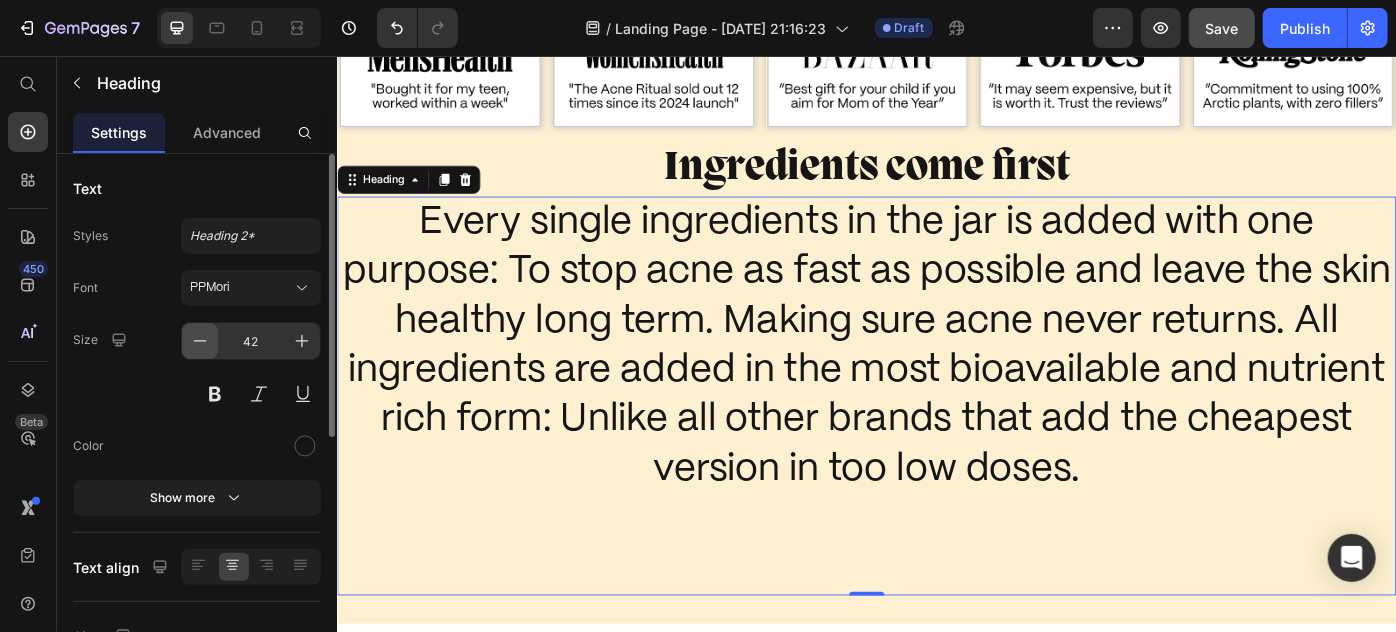 click 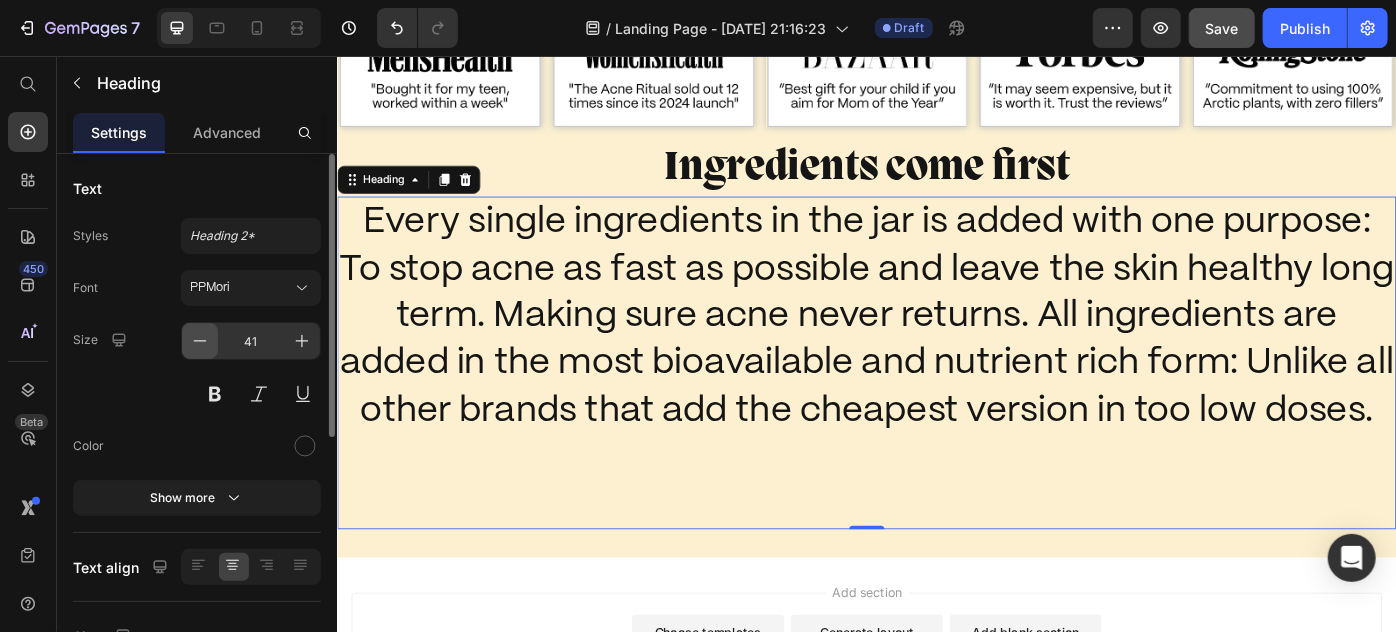 click 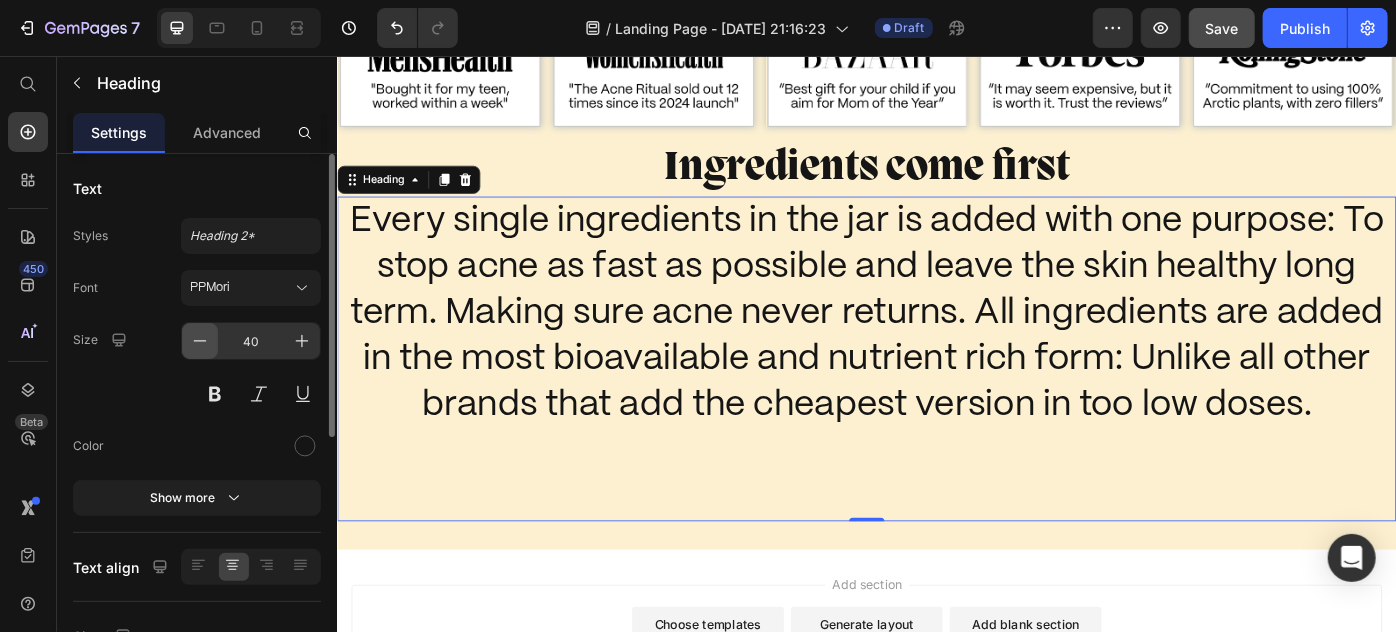 click 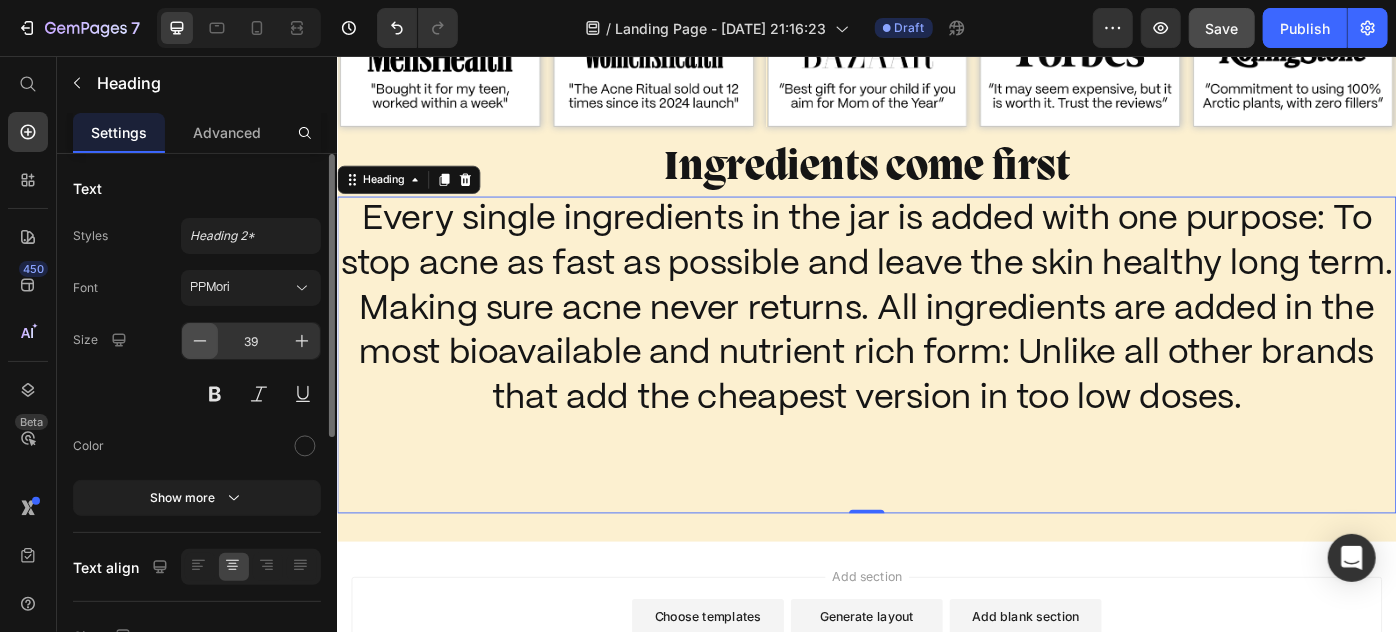 click 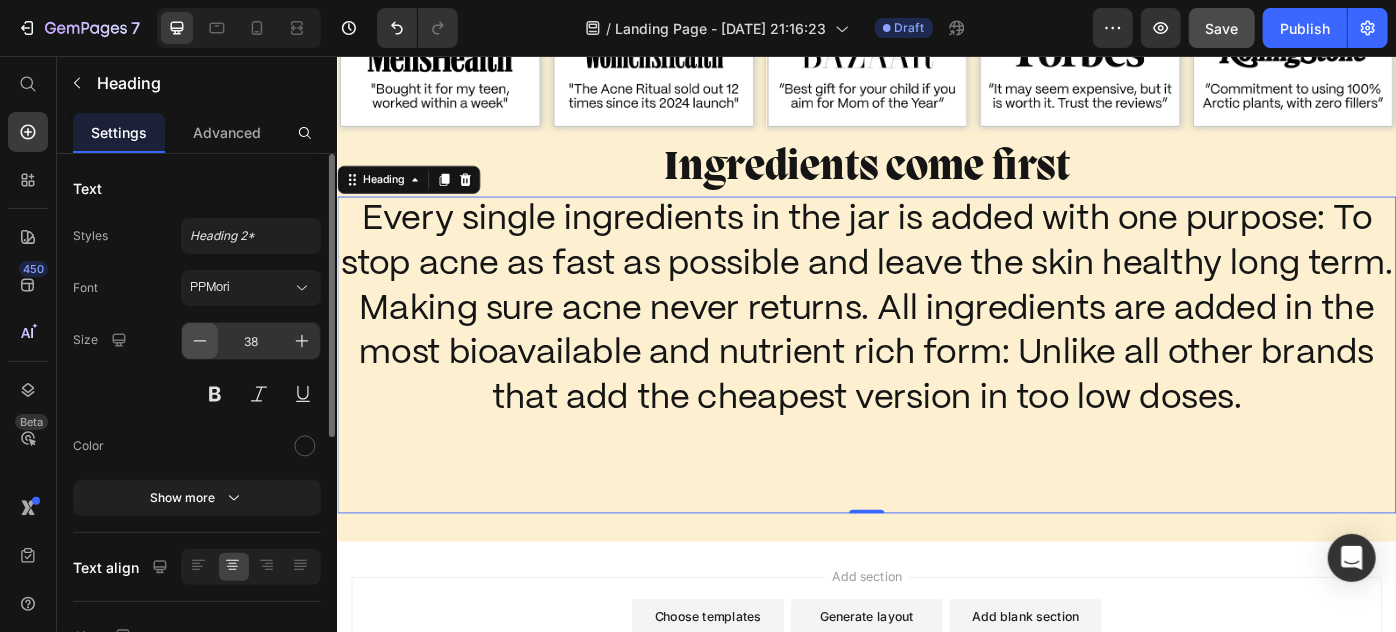 click 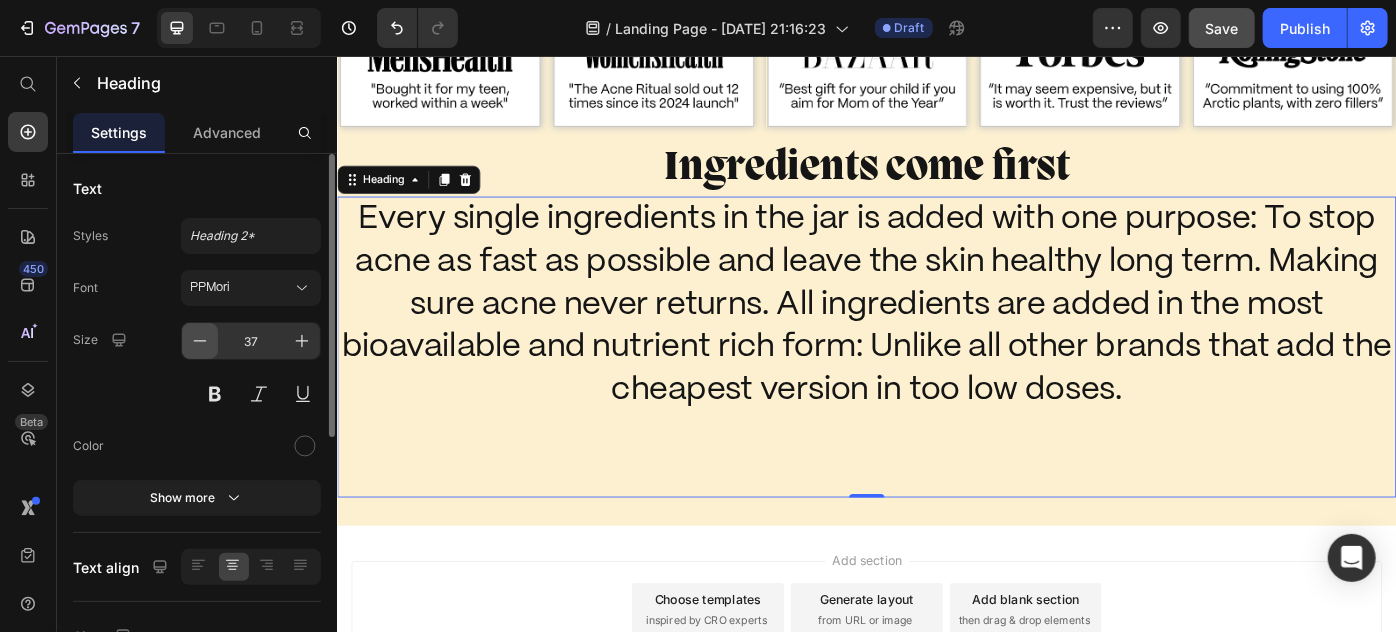 click 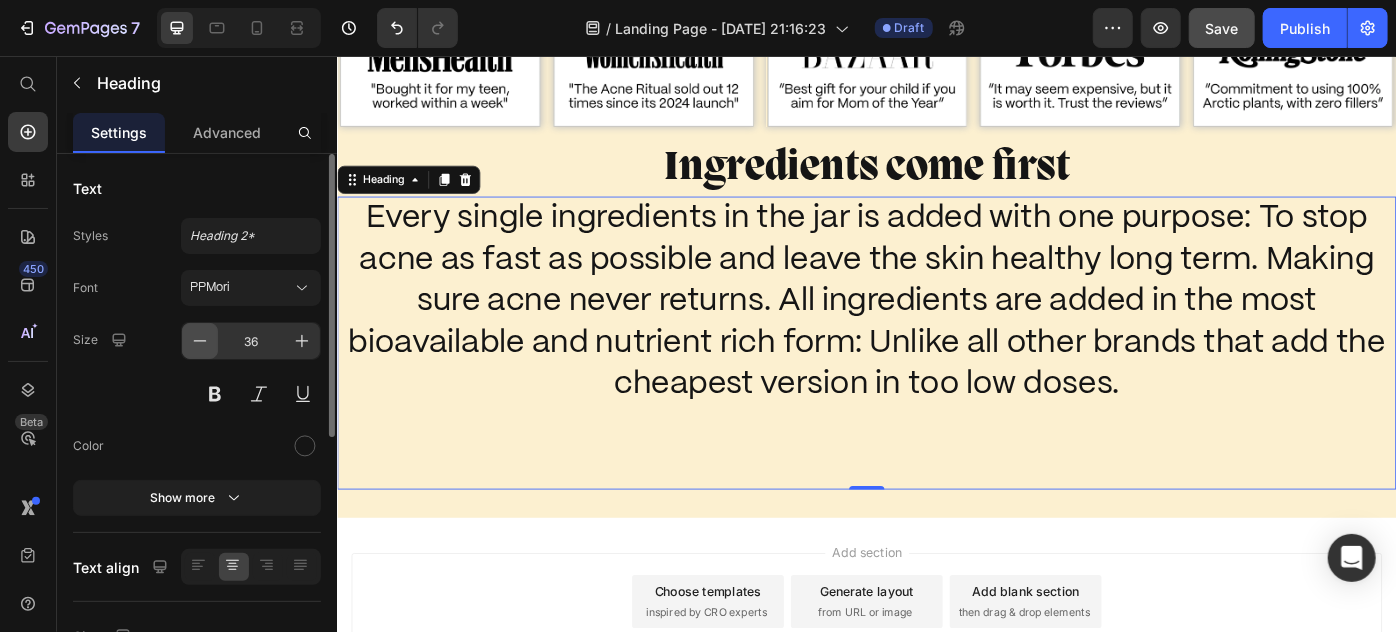 click 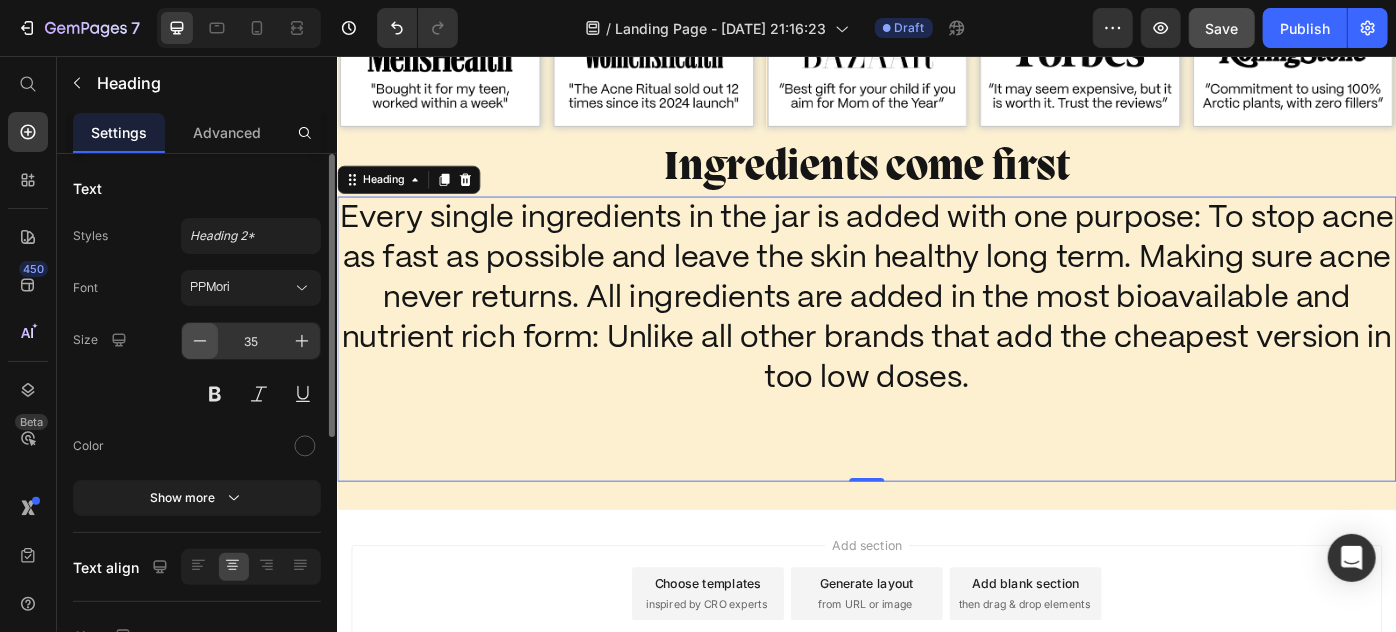click 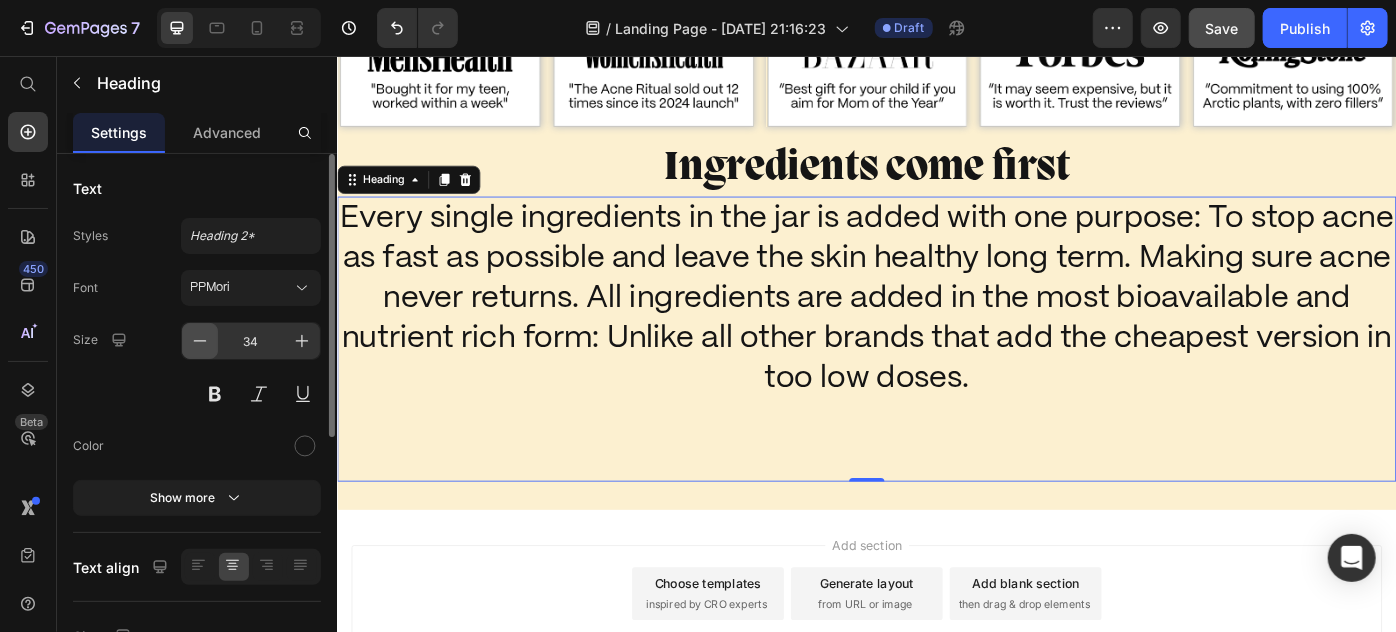 click 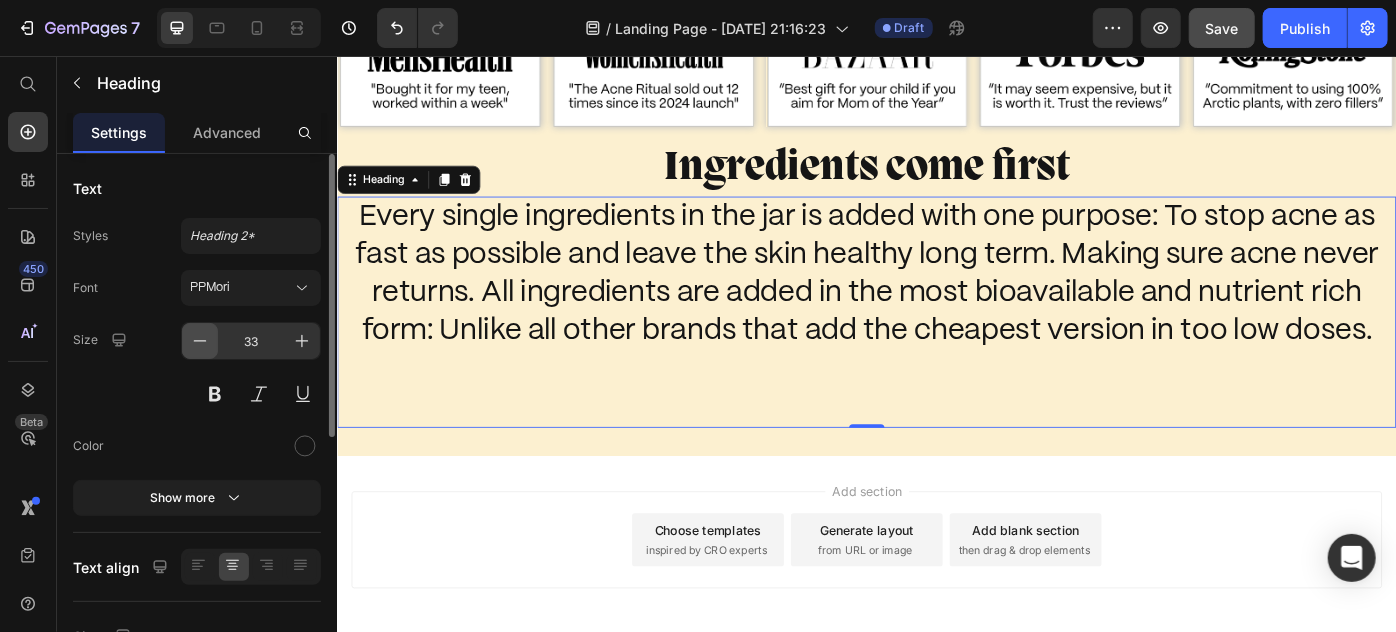 click 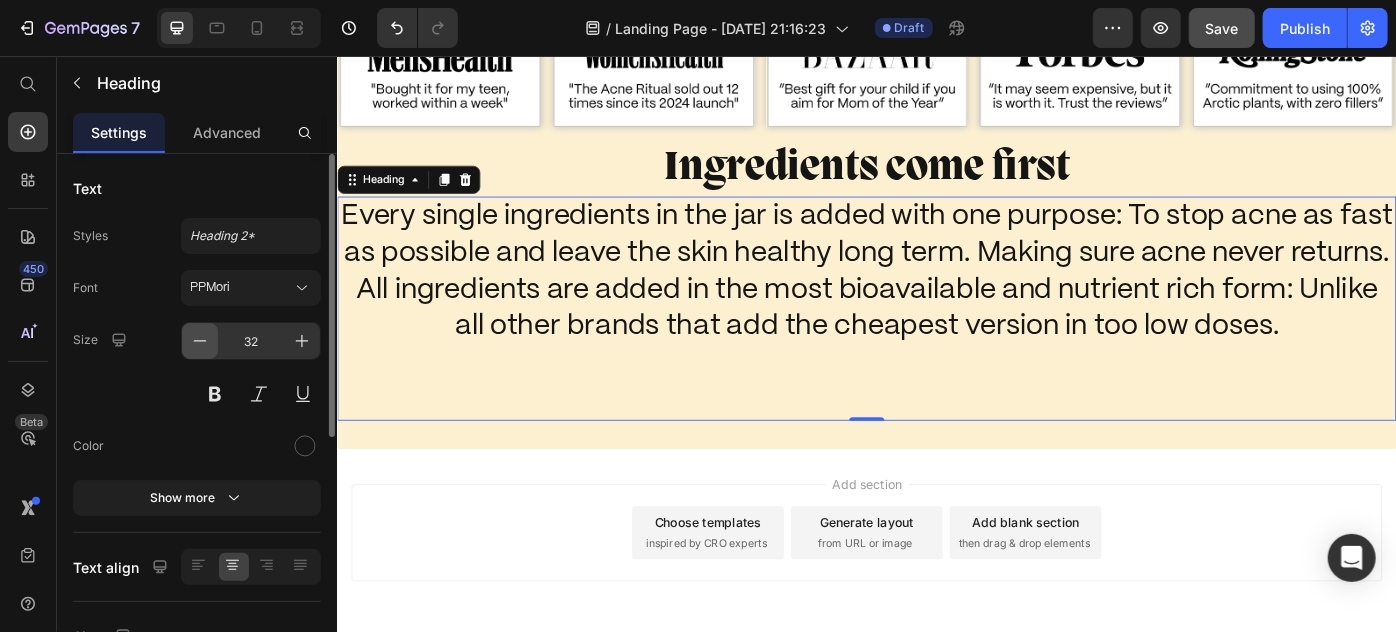 click 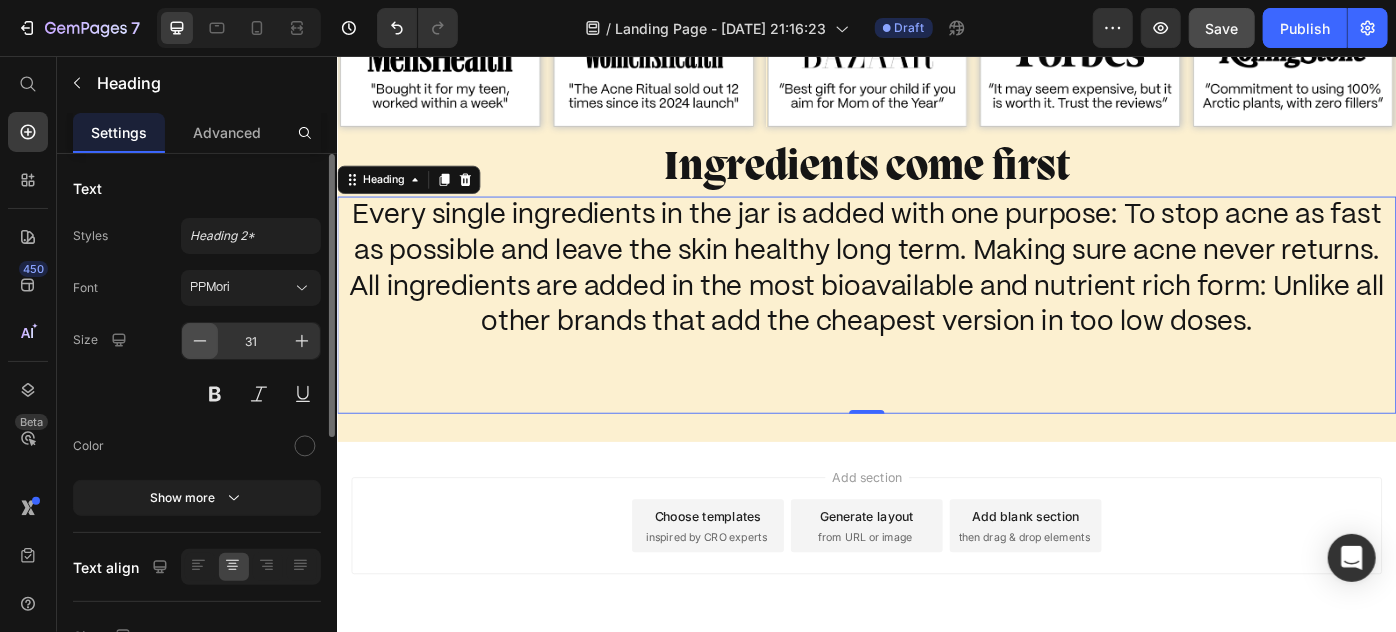 click 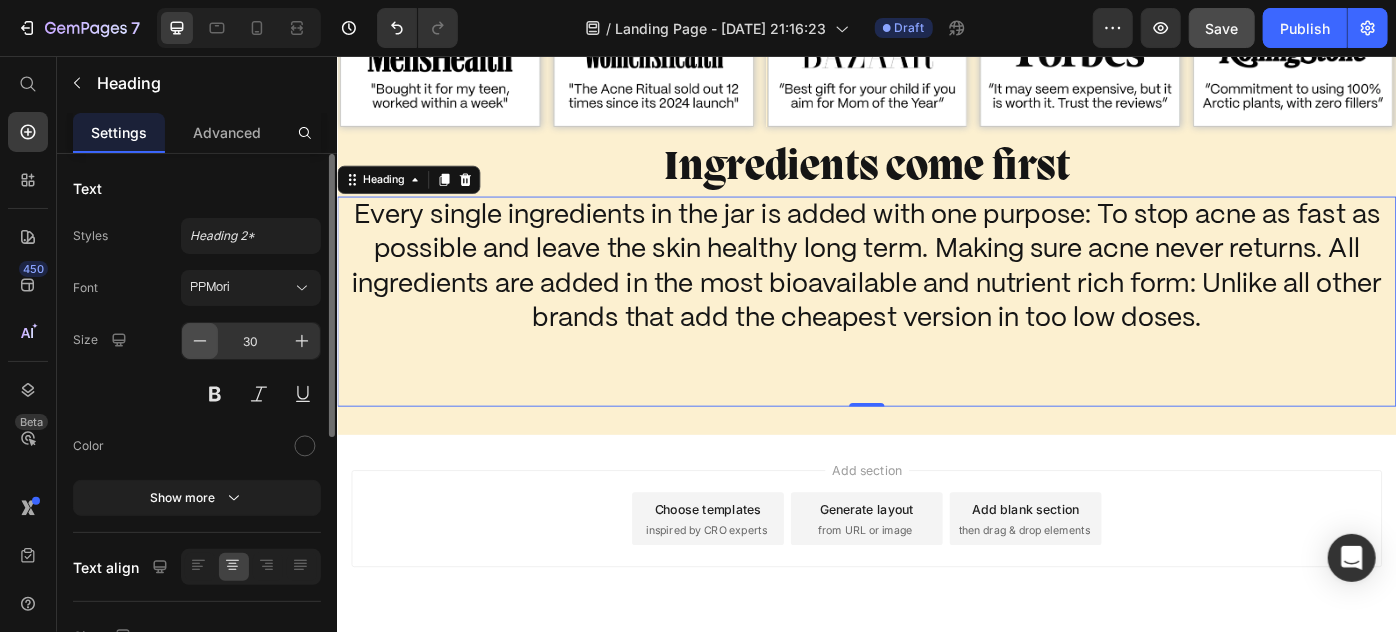 click 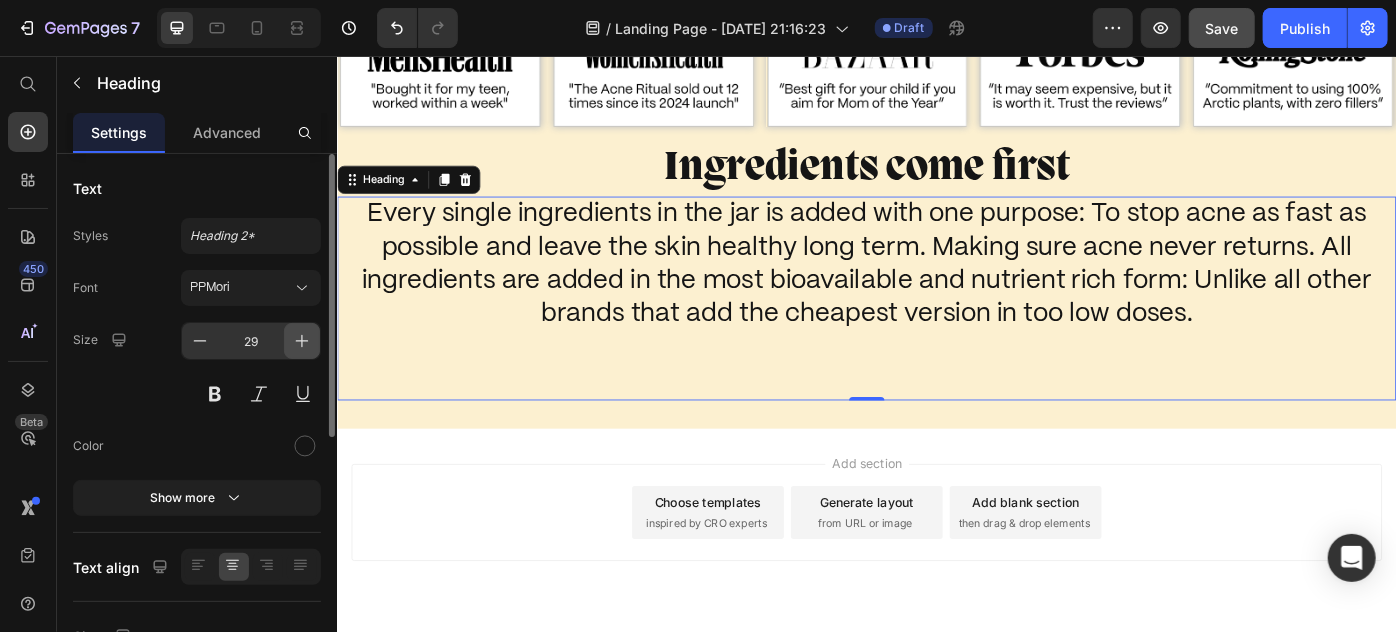 click 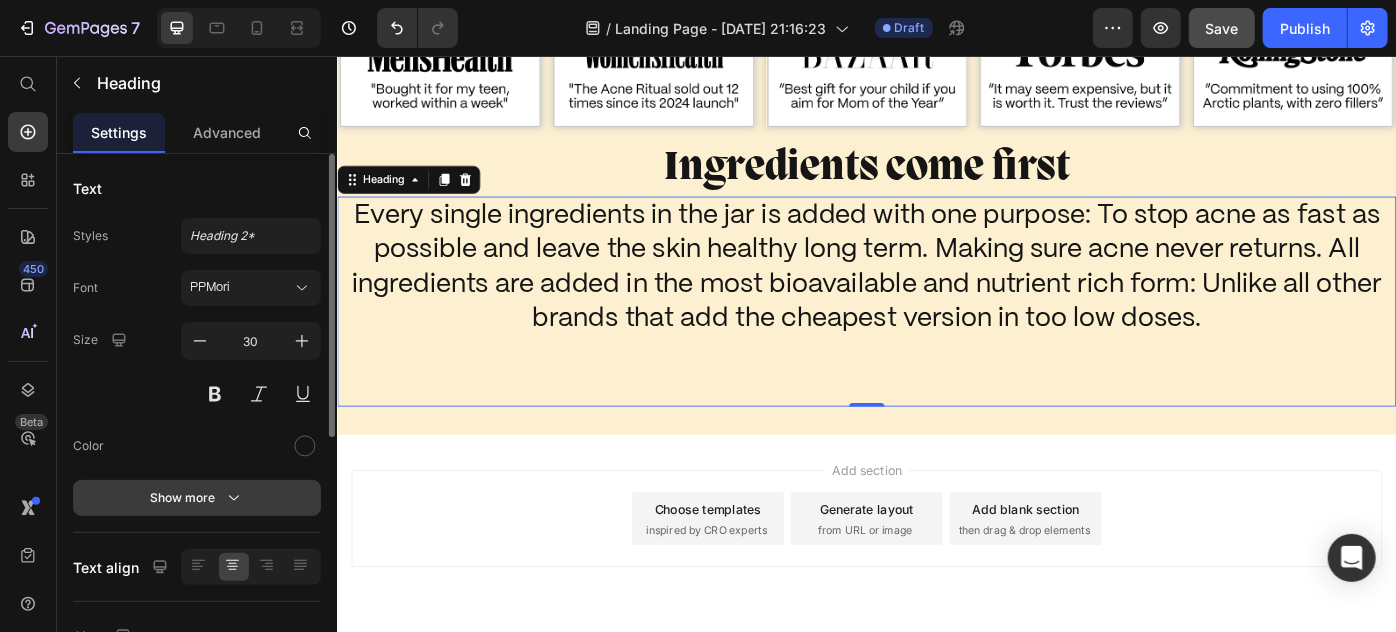 click 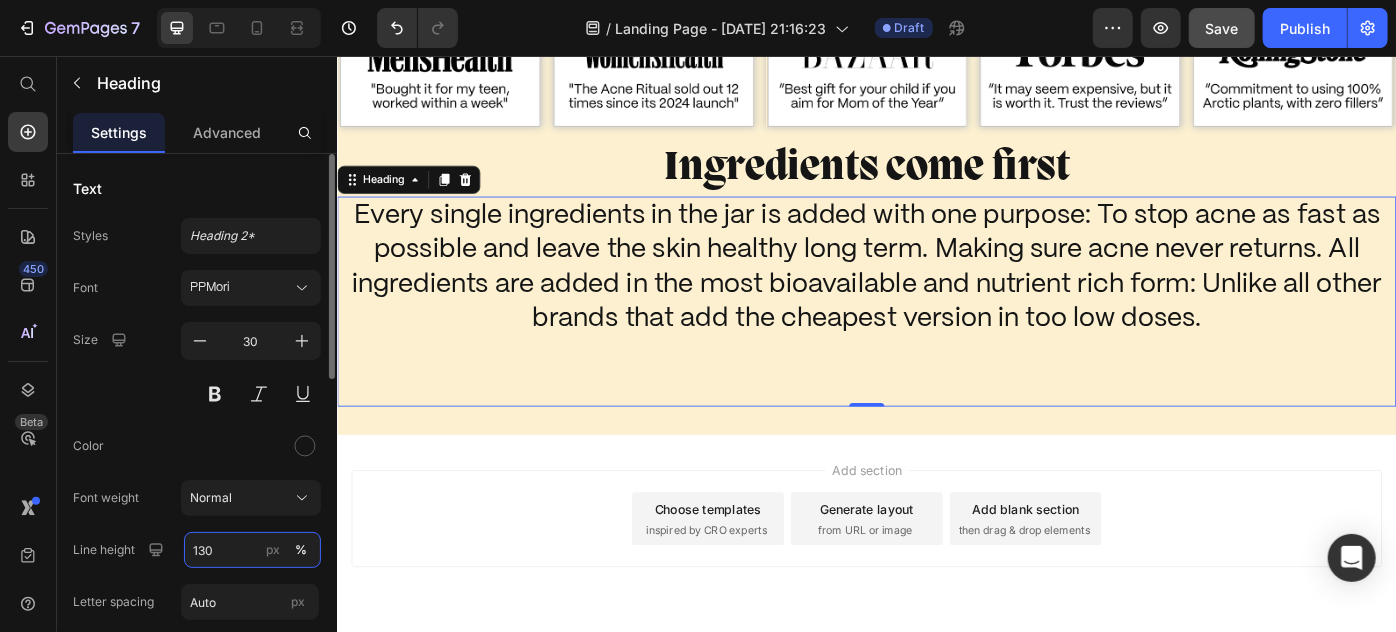 click on "130" at bounding box center (252, 550) 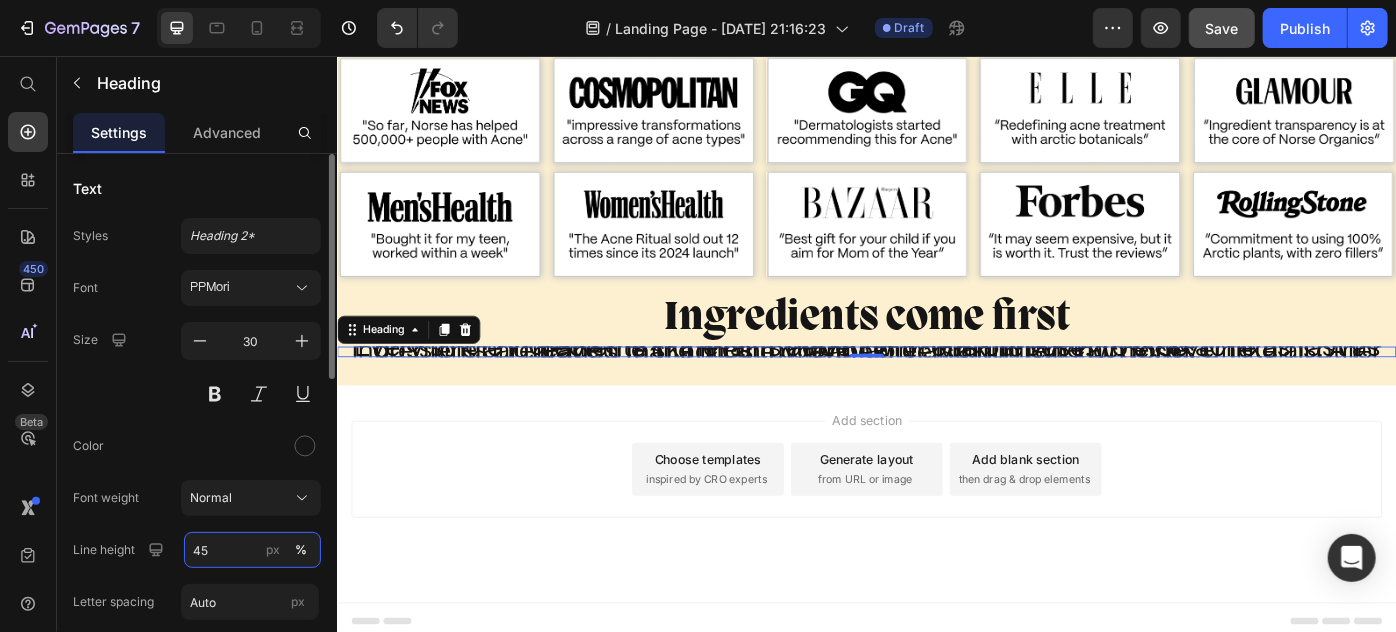 scroll, scrollTop: 4450, scrollLeft: 0, axis: vertical 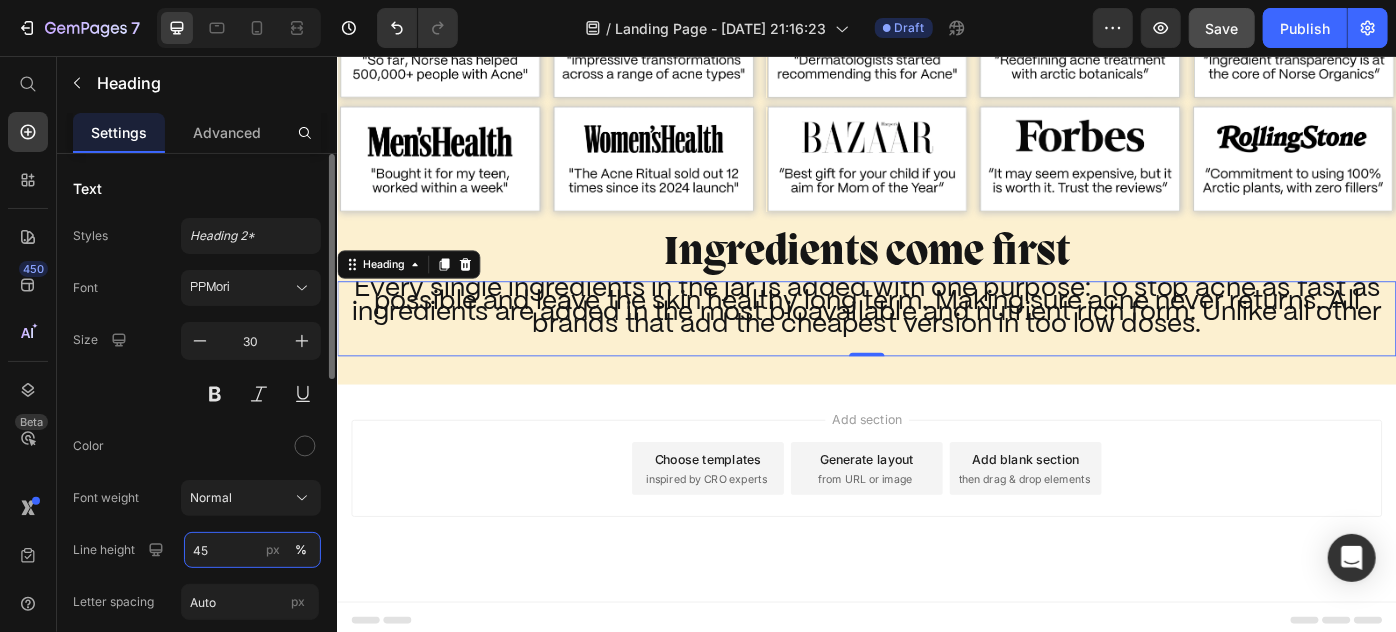 type on "45" 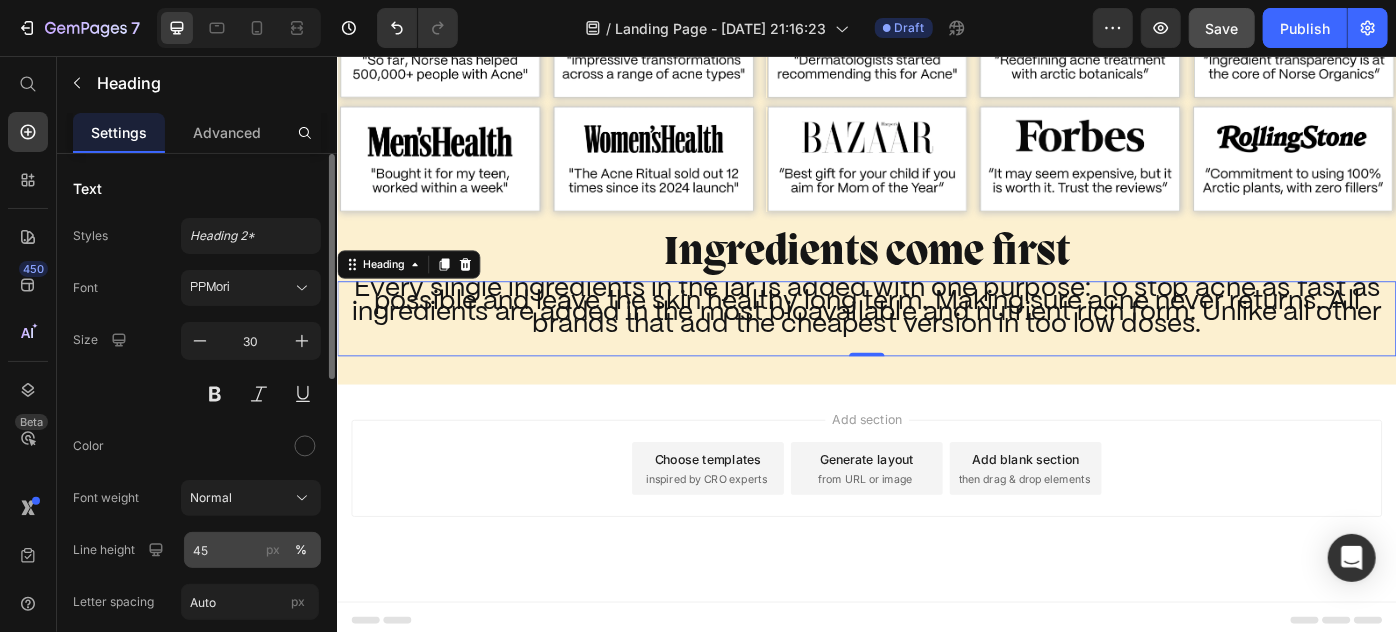 click on "px" at bounding box center [273, 550] 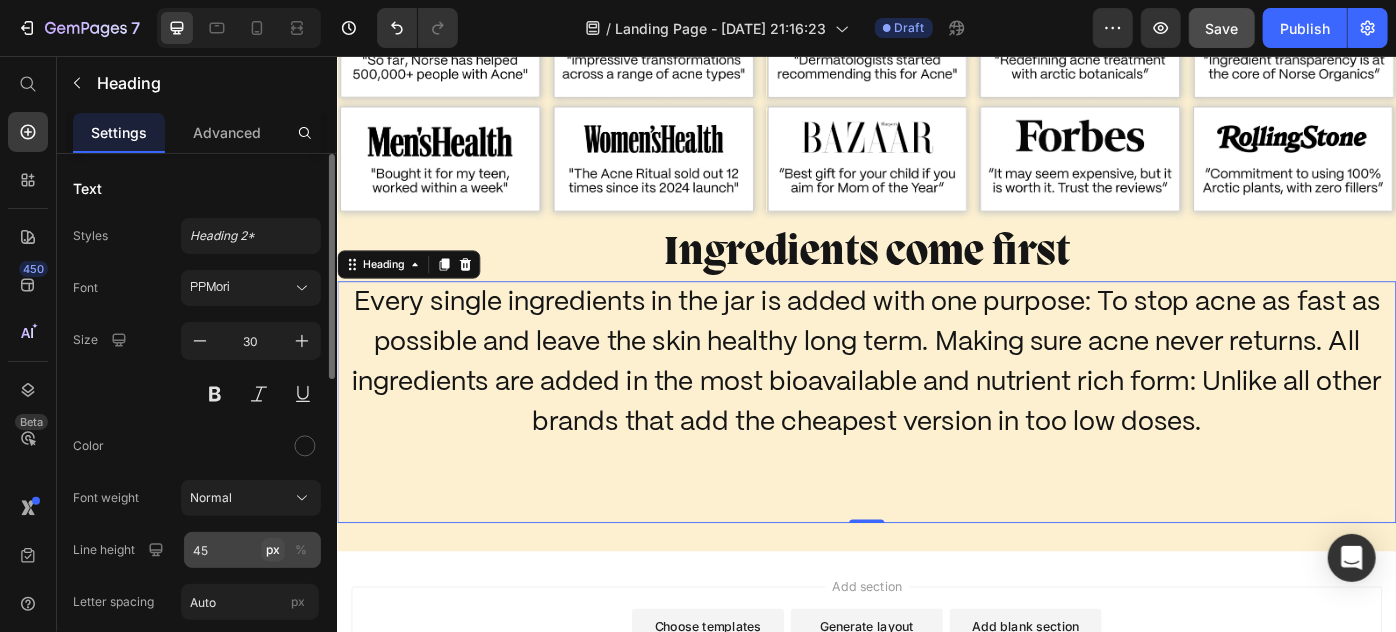 scroll, scrollTop: 4546, scrollLeft: 0, axis: vertical 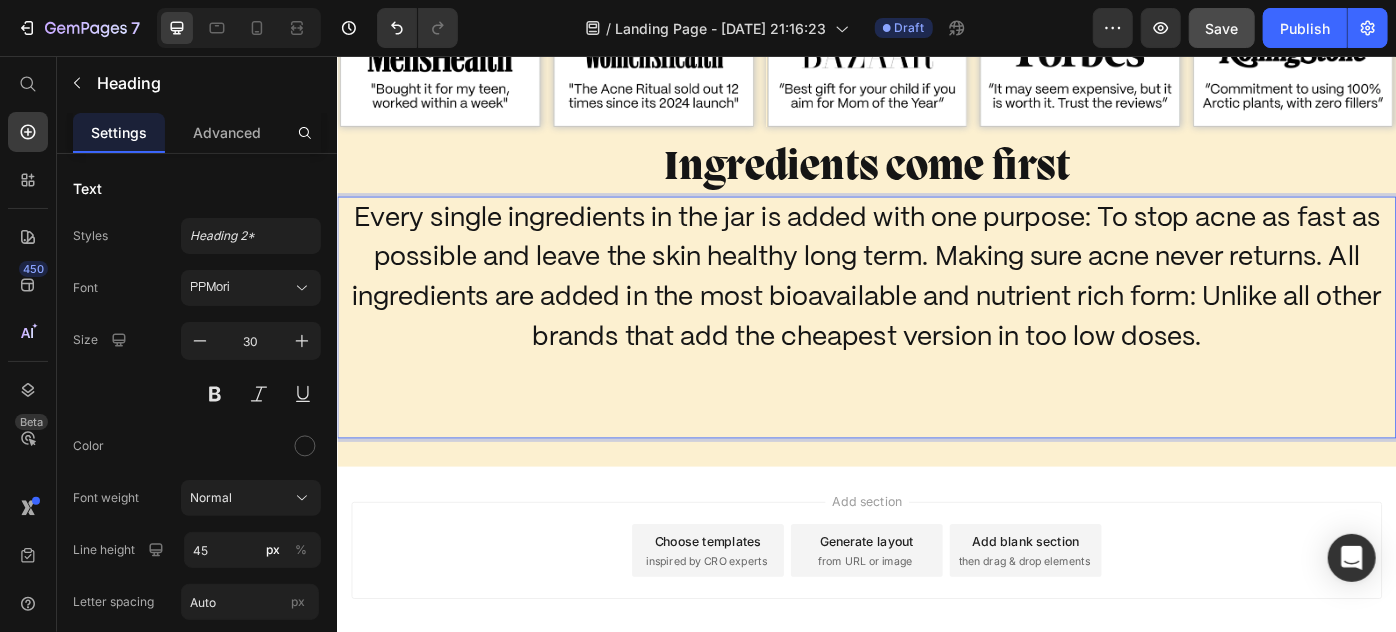 click on "Every single ingredients in the jar is added with one purpose: To stop acne as fast as possible and leave the skin healthy long term. Making sure acne never returns. All ingredients are added in the most bioavailable and nutrient rich form: Unlike all other brands that add the cheapest version in too low doses." at bounding box center [936, 351] 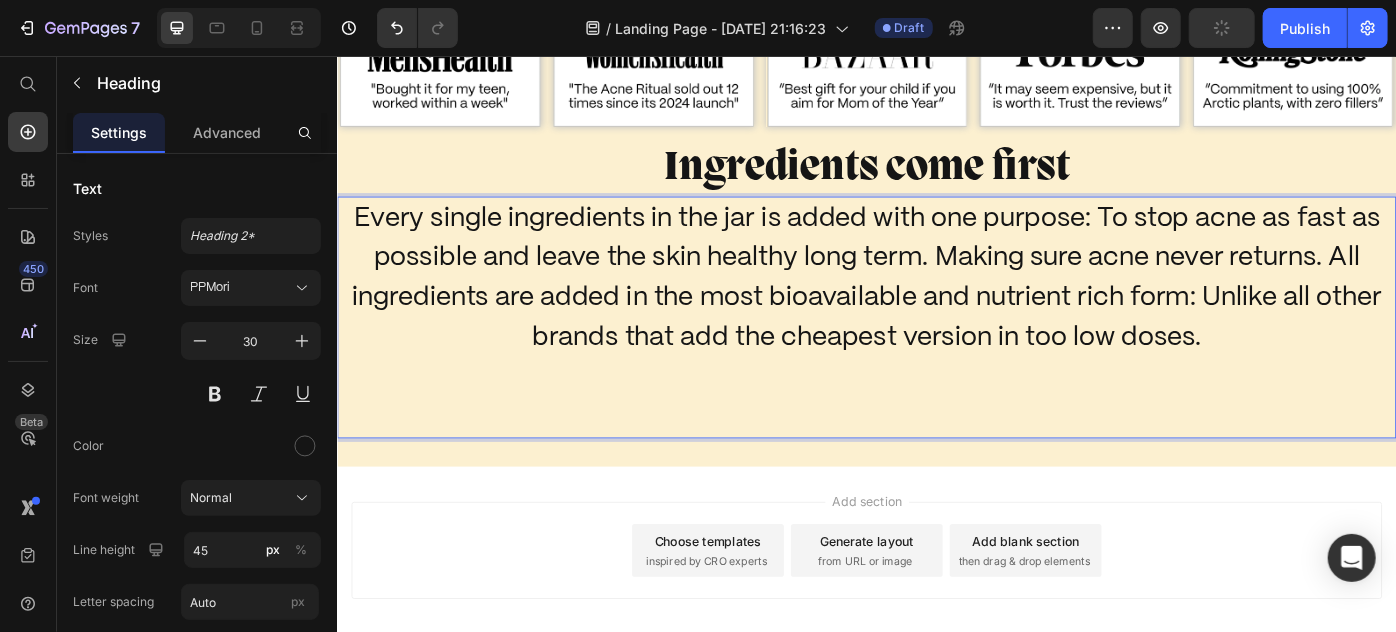 click on "Every single ingredients in the jar is added with one purpose: To stop acne as fast as possible and leave the skin healthy long term. Making sure acne never returns. All ingredients are added in the most bioavailable and nutrient rich form: Unlike all other brands that add the cheapest version in too low doses." at bounding box center (936, 351) 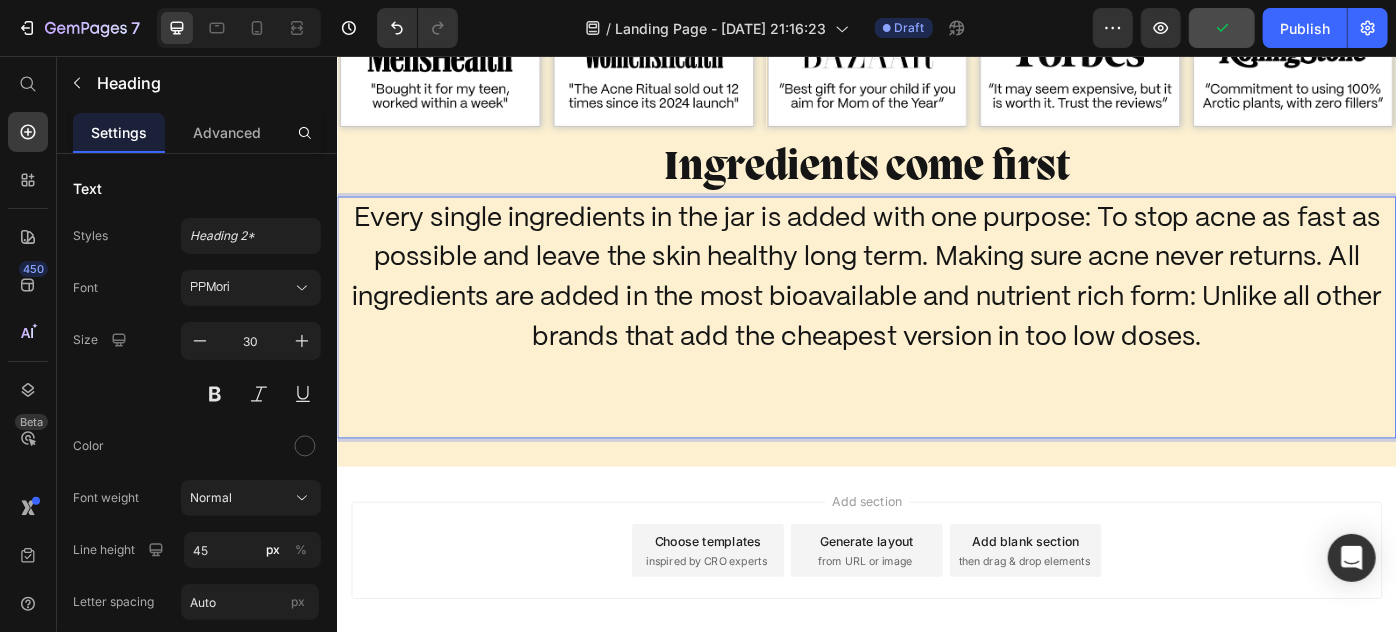 click on "Every single ingredients in the jar is added with one purpose: To stop acne as fast as possible and leave the skin healthy long term. Making sure acne never returns. All ingredients are added in the most bioavailable and nutrient rich form: Unlike all other brands that add the cheapest version in too low doses. ⁠⁠⁠⁠⁠⁠⁠" at bounding box center (936, 351) 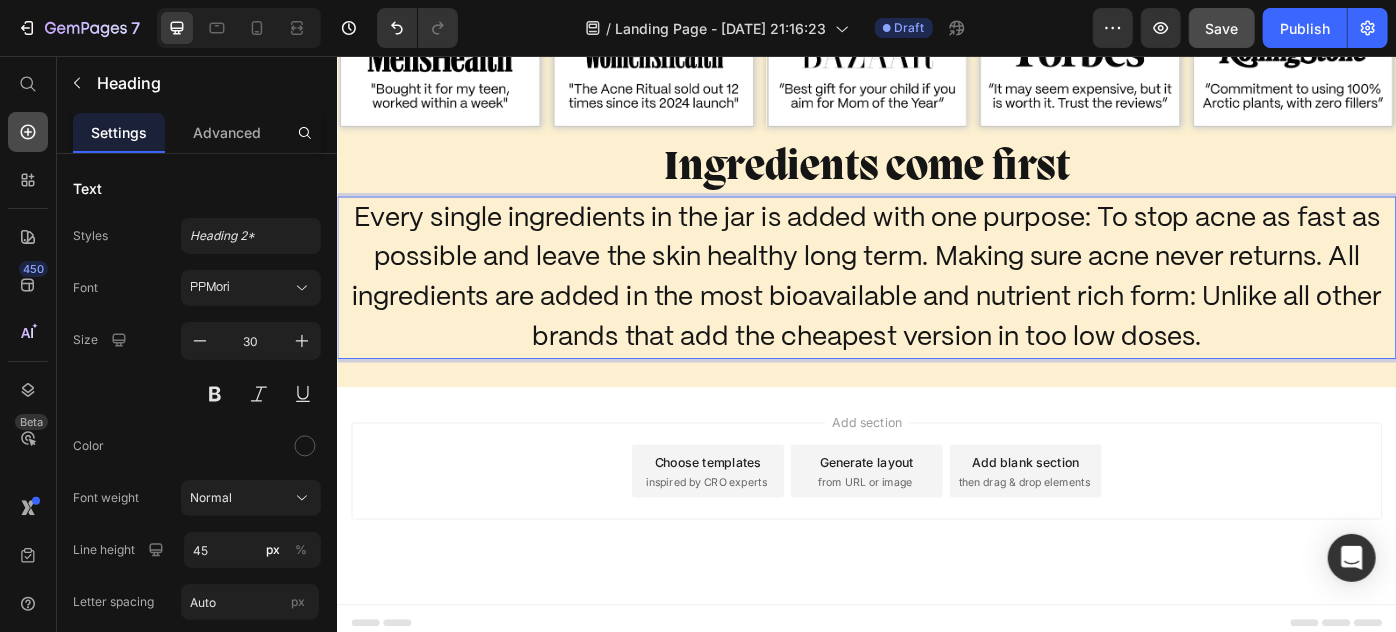 click 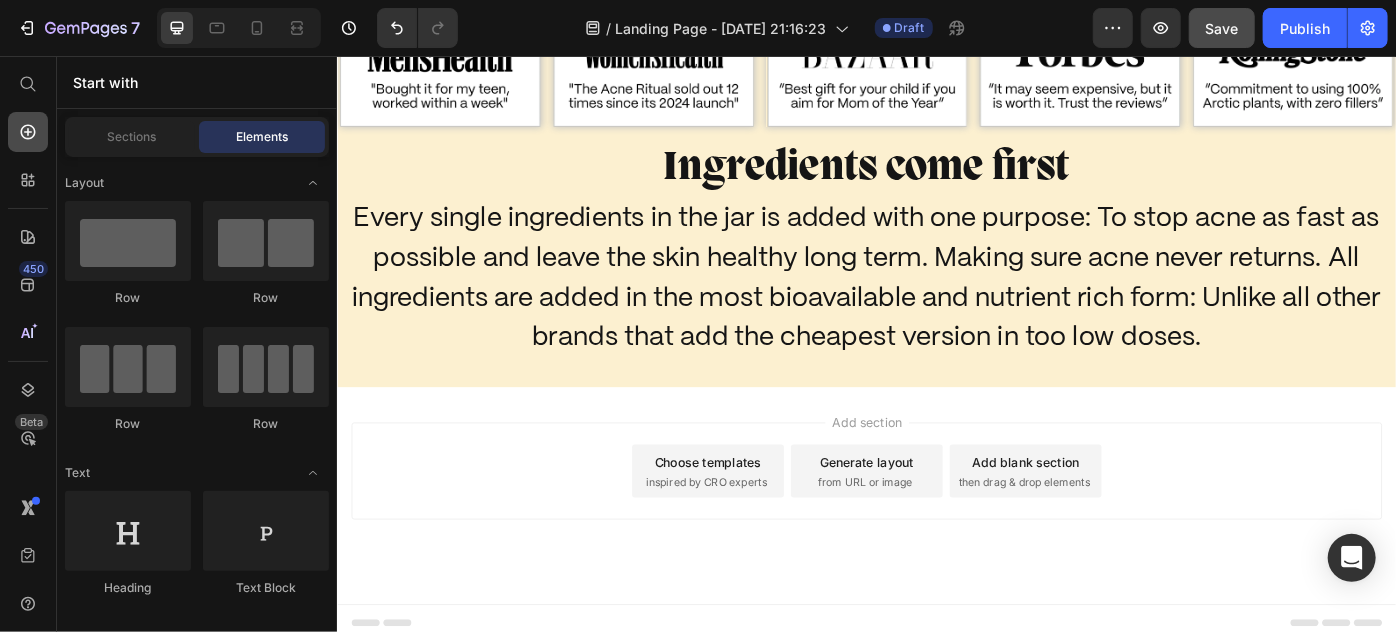 scroll, scrollTop: 0, scrollLeft: 0, axis: both 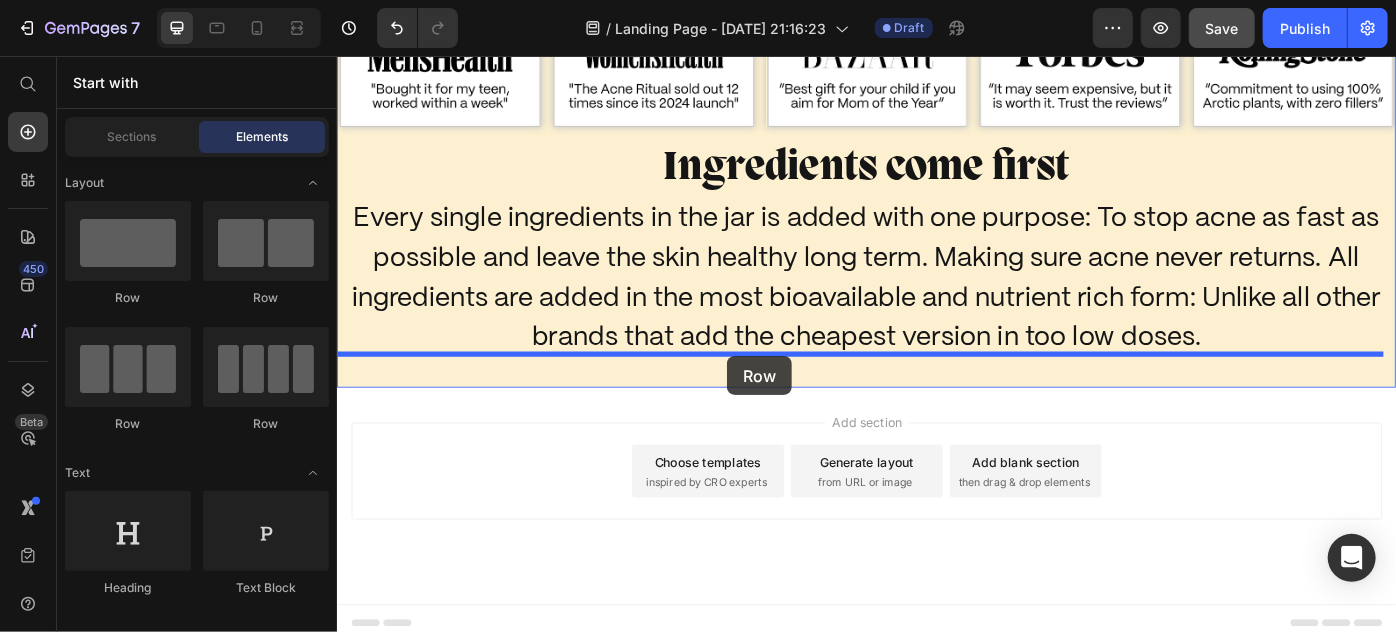 drag, startPoint x: 615, startPoint y: 291, endPoint x: 778, endPoint y: 395, distance: 193.352 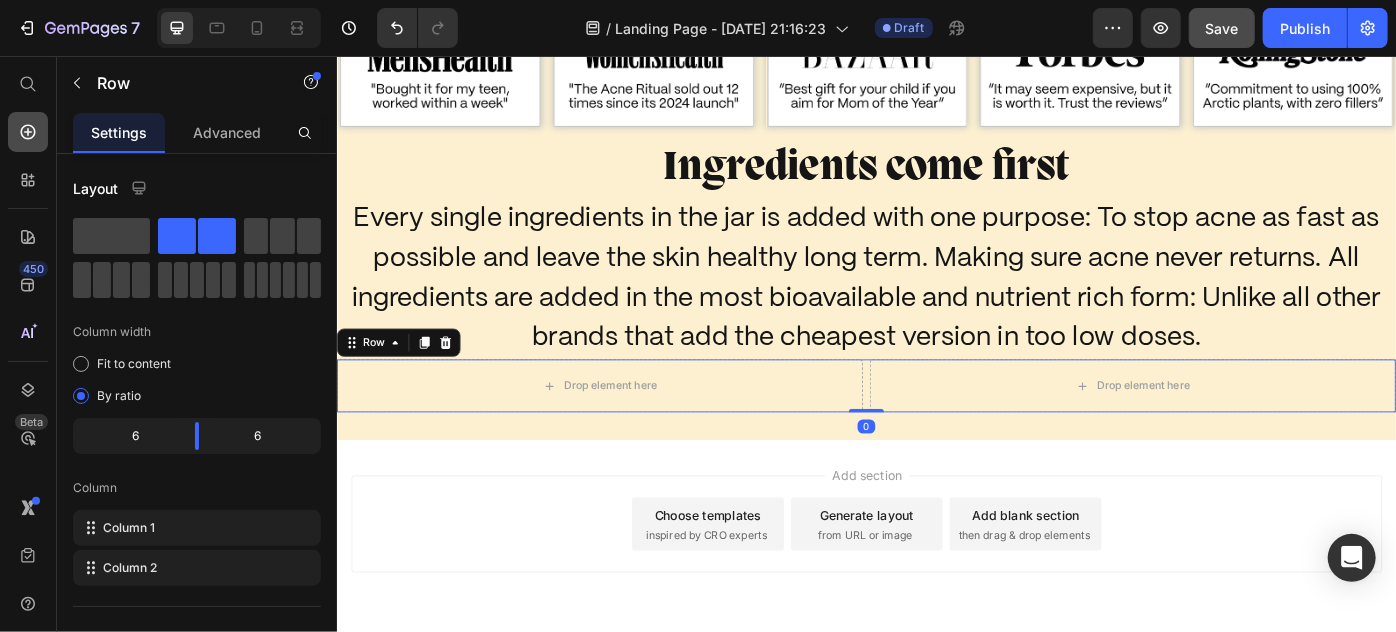click 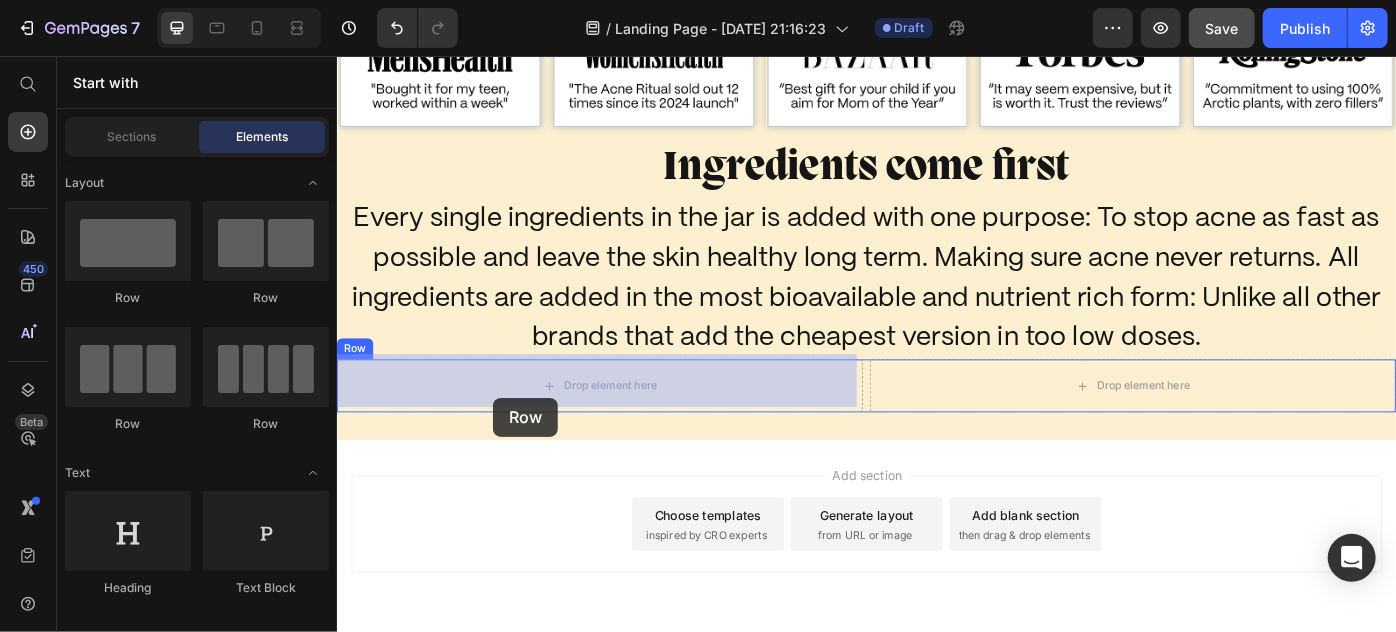 drag, startPoint x: 608, startPoint y: 435, endPoint x: 376, endPoint y: 426, distance: 232.1745 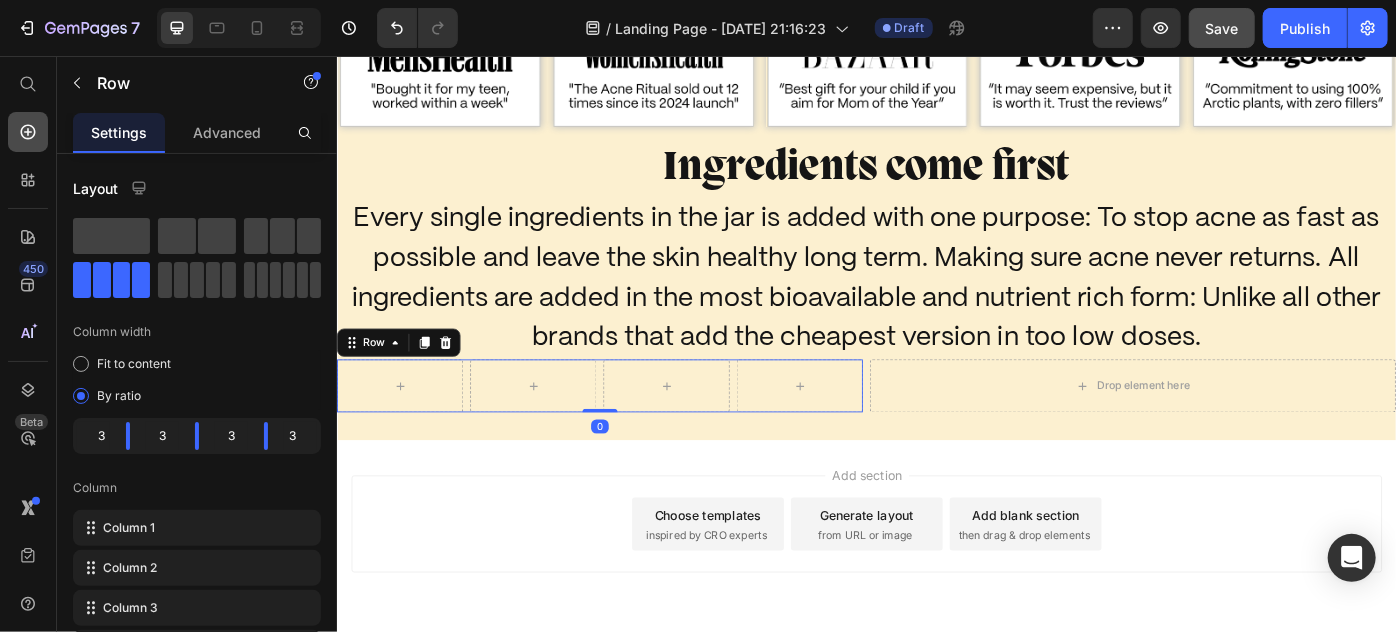 click 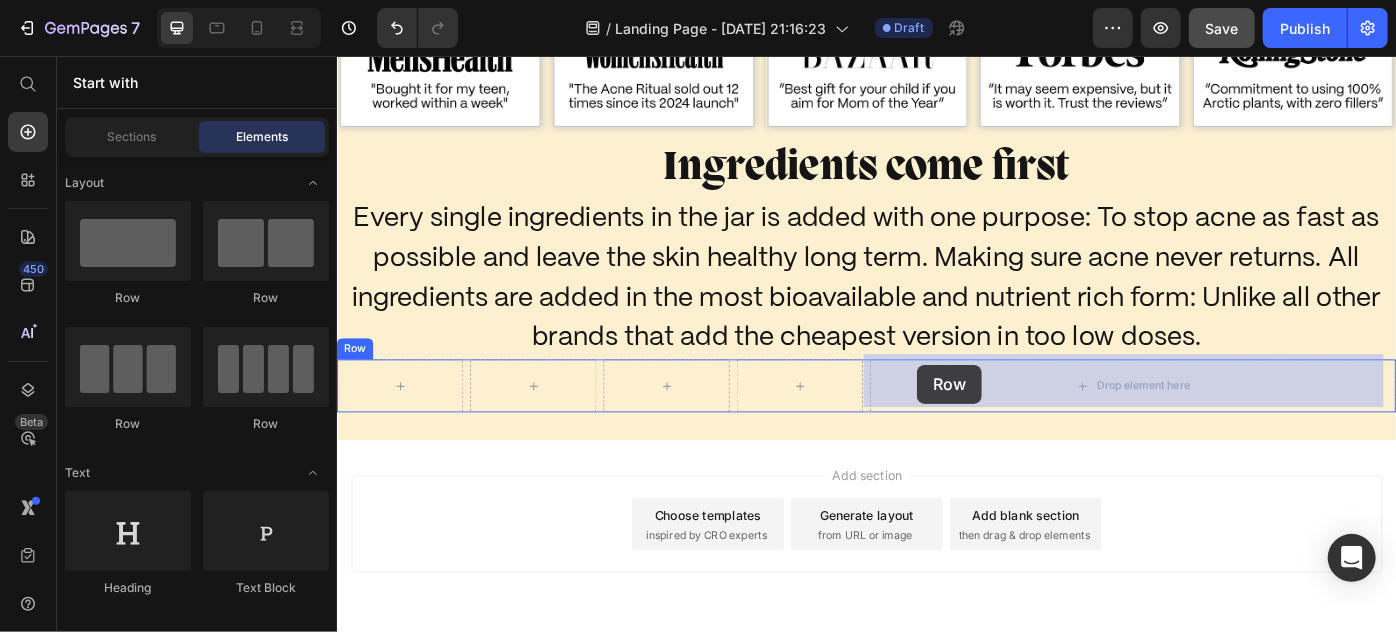 drag, startPoint x: 592, startPoint y: 419, endPoint x: 993, endPoint y: 405, distance: 401.24432 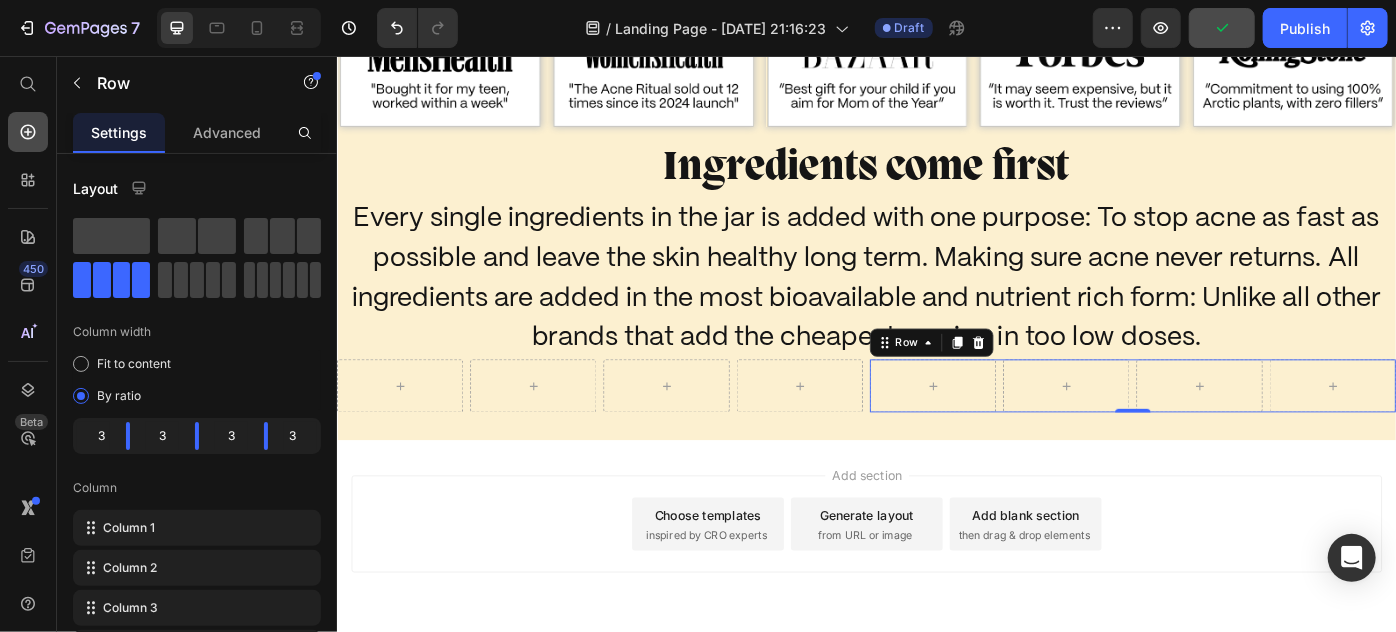 click 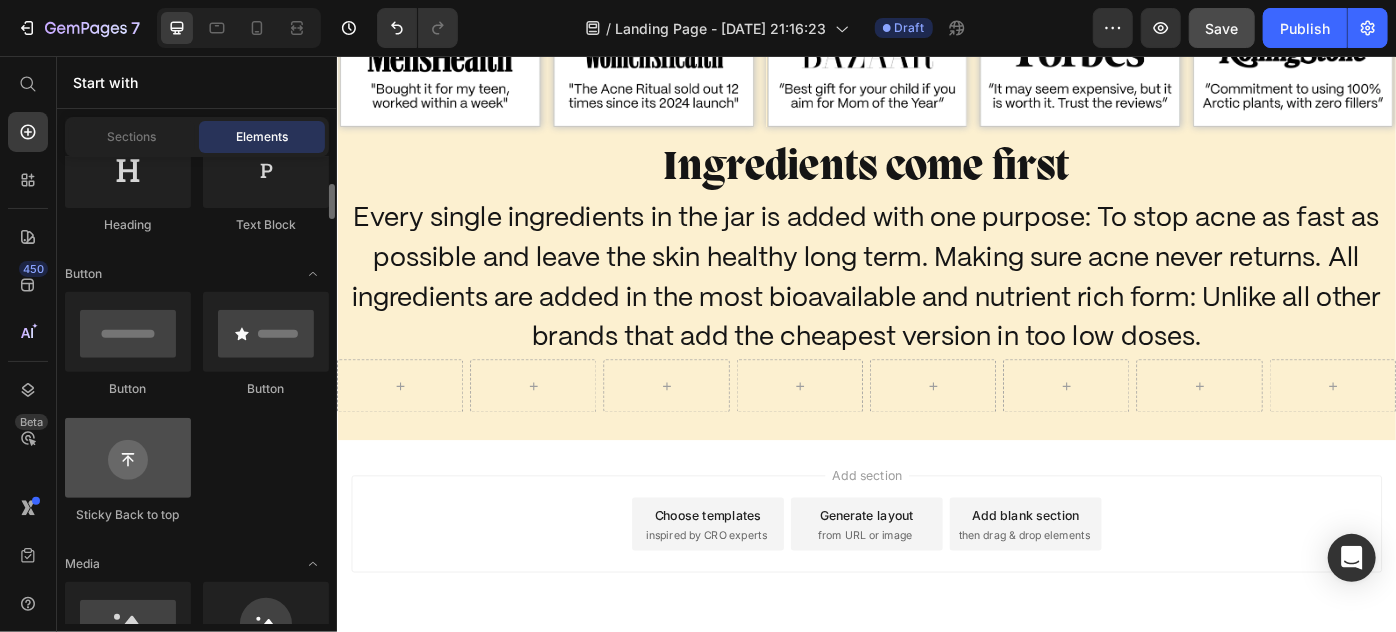 scroll, scrollTop: 636, scrollLeft: 0, axis: vertical 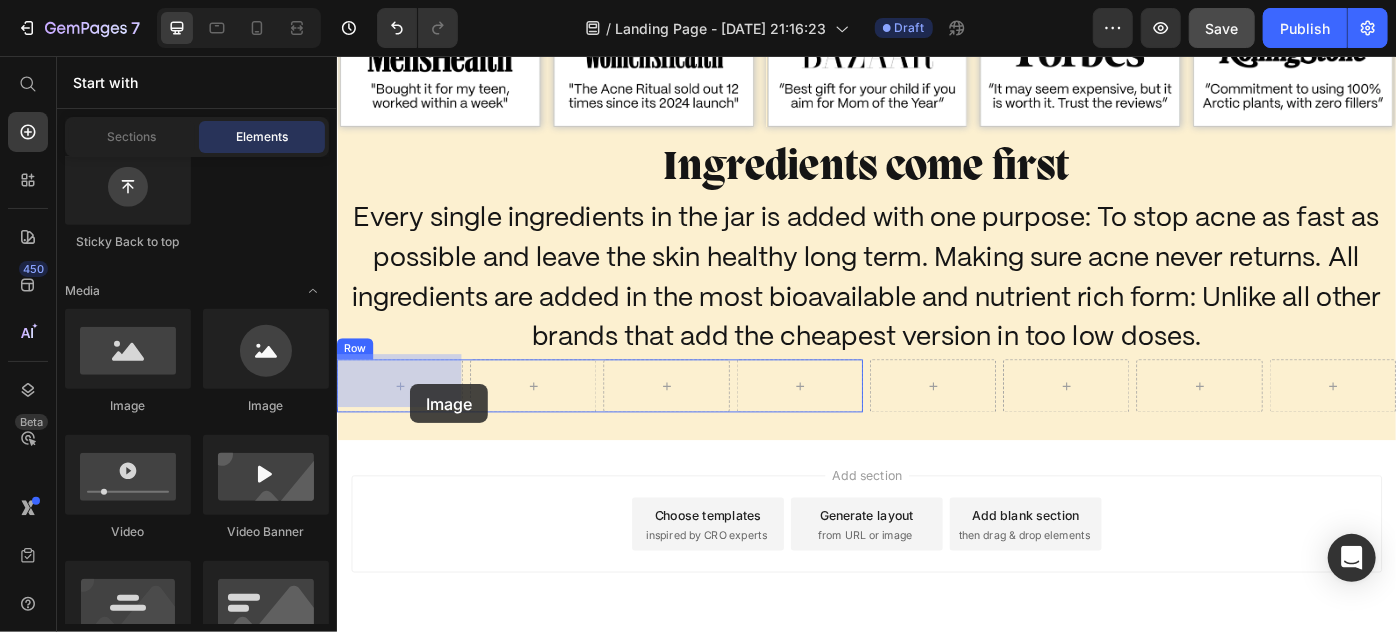 drag, startPoint x: 478, startPoint y: 398, endPoint x: 389, endPoint y: 421, distance: 91.92388 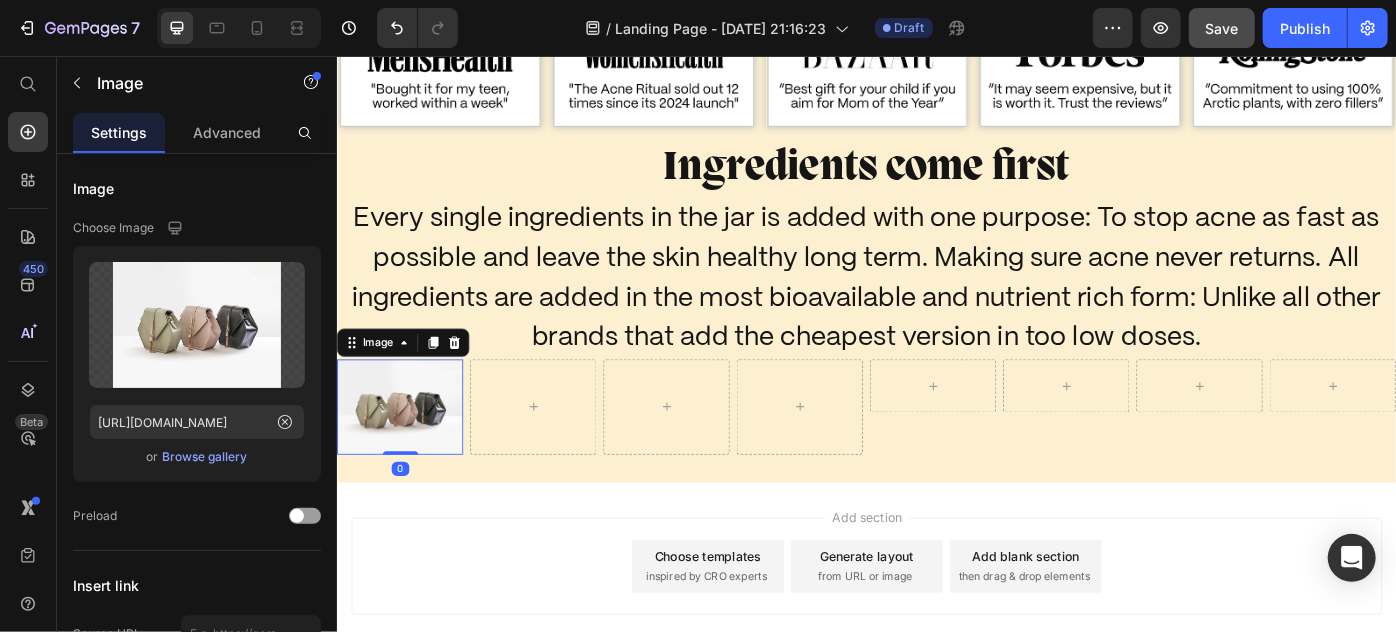 click at bounding box center (407, 451) 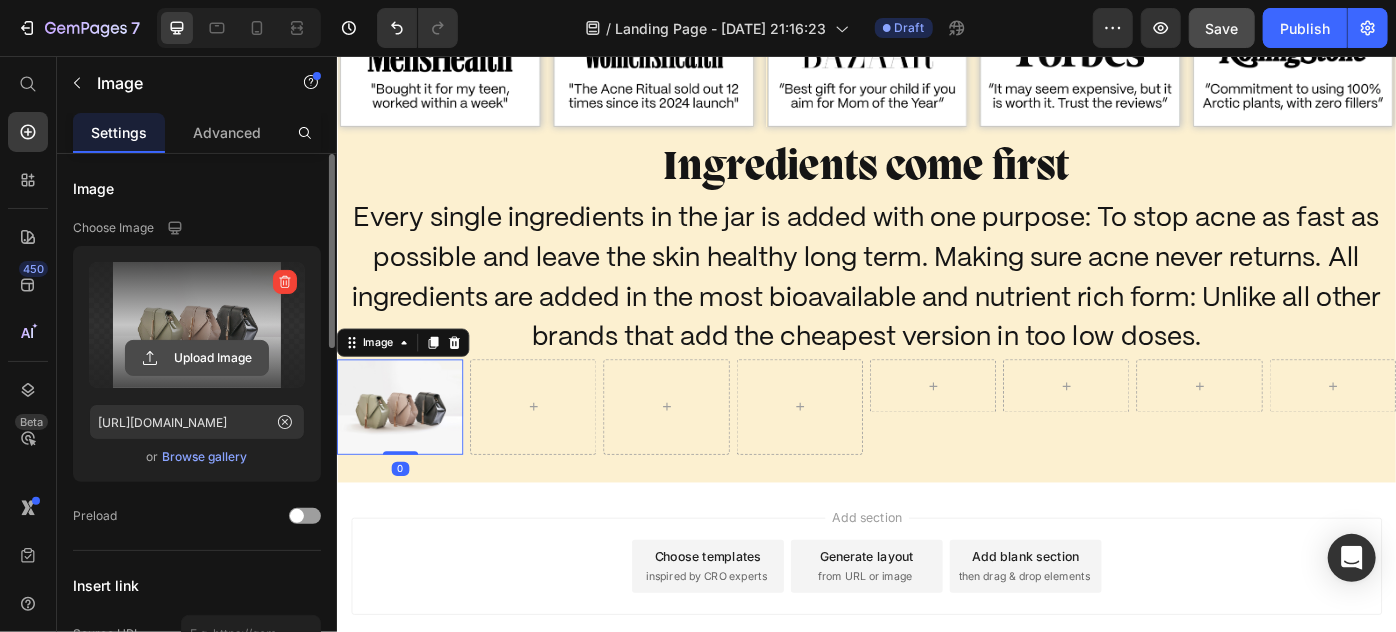 click 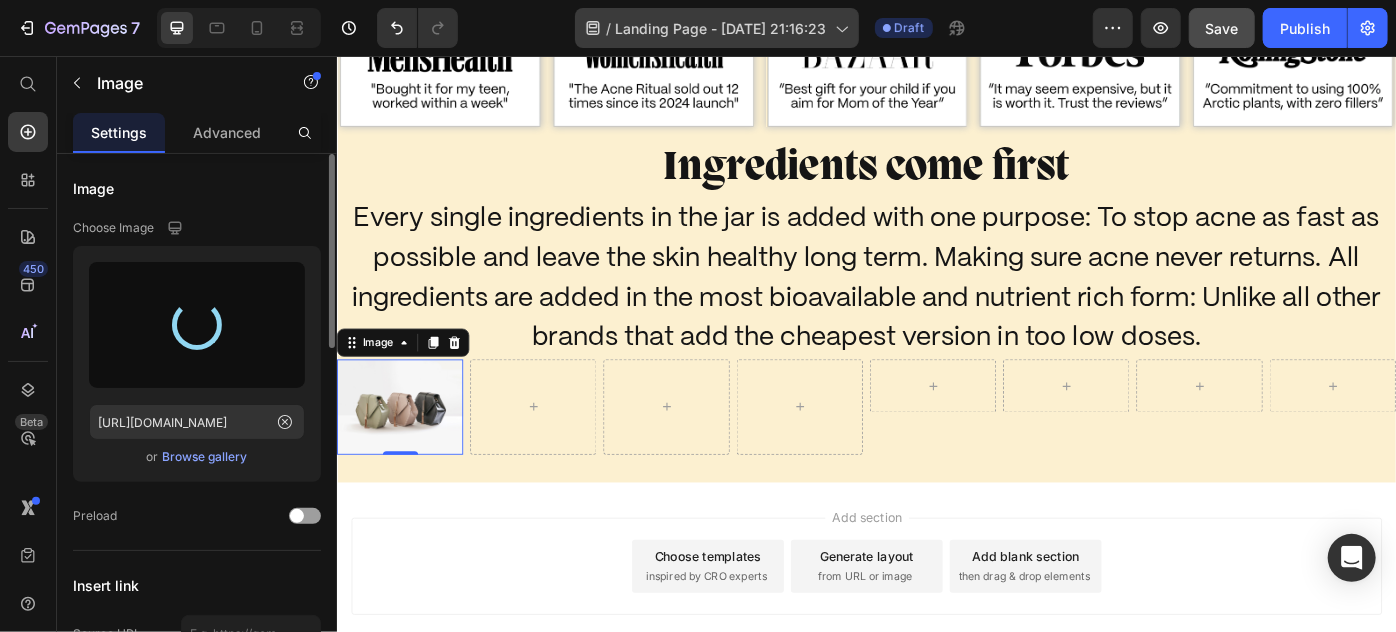 type on "[URL][DOMAIN_NAME]" 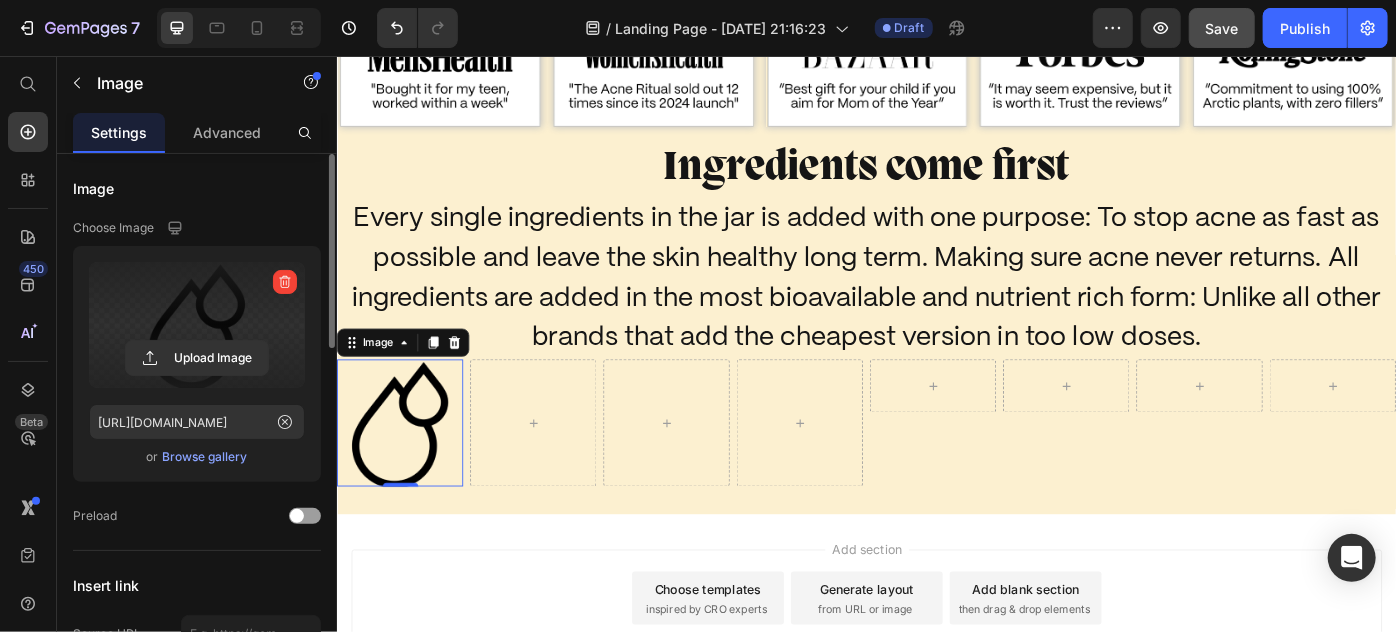 scroll, scrollTop: 363, scrollLeft: 0, axis: vertical 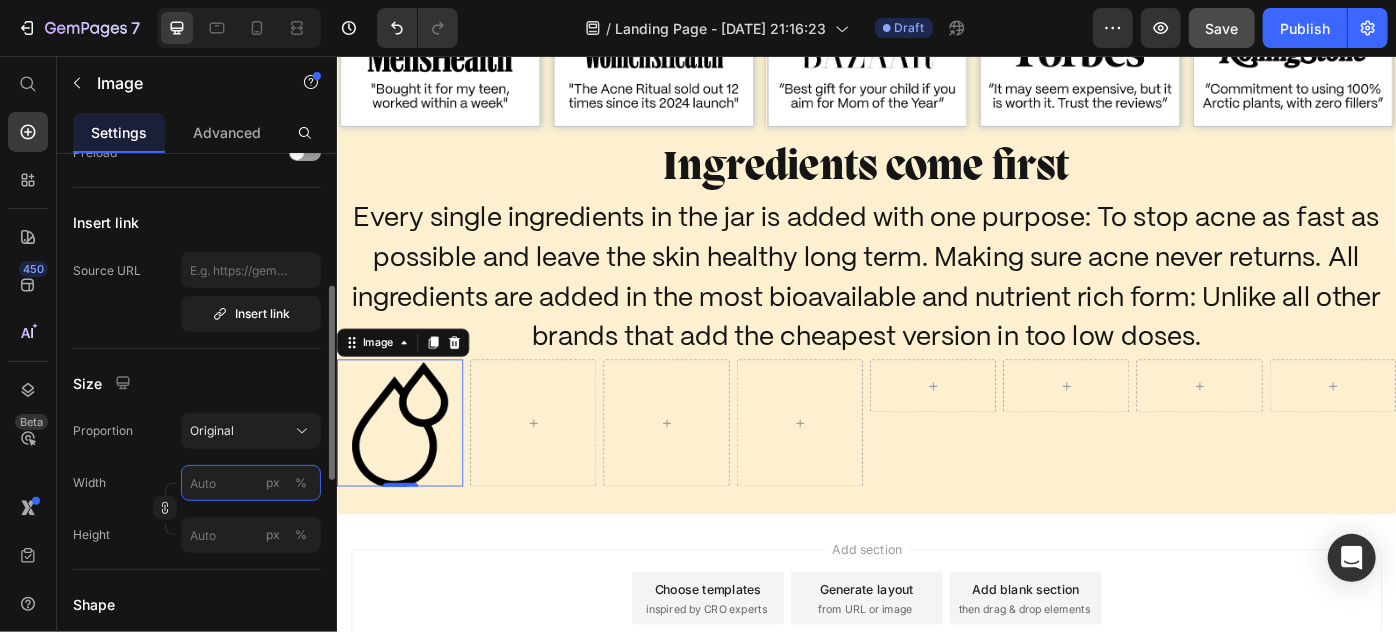click on "px %" at bounding box center [251, 483] 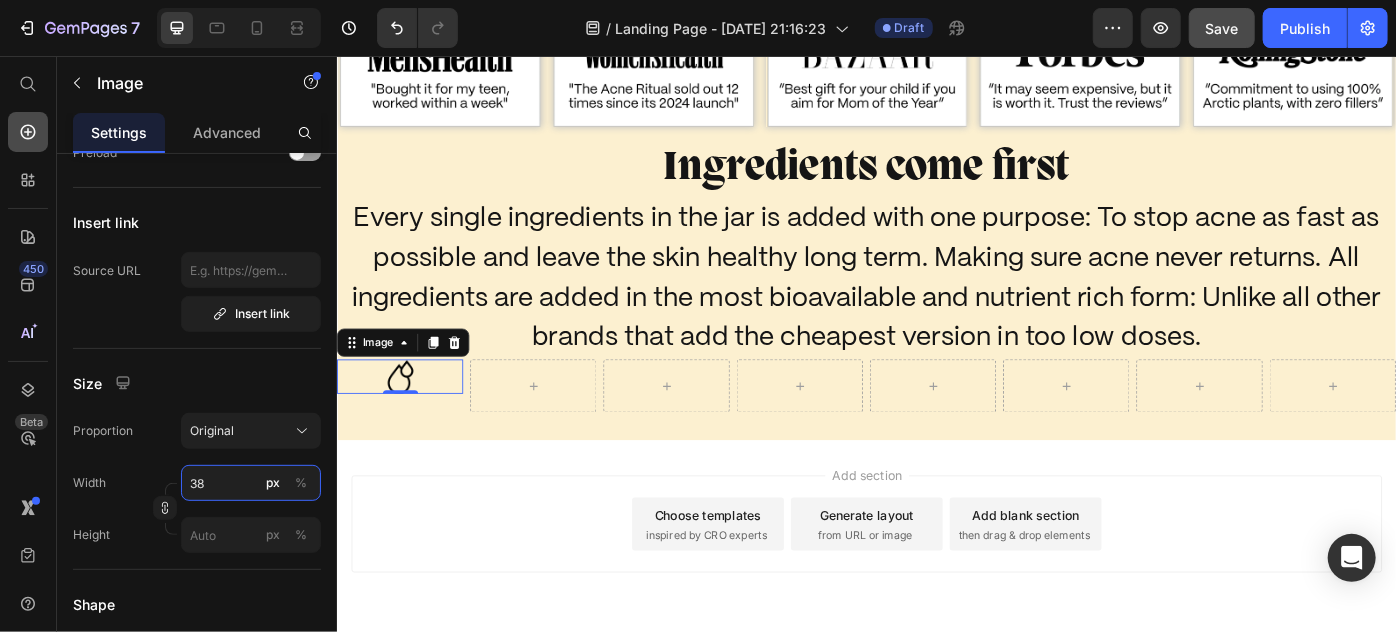 type on "38" 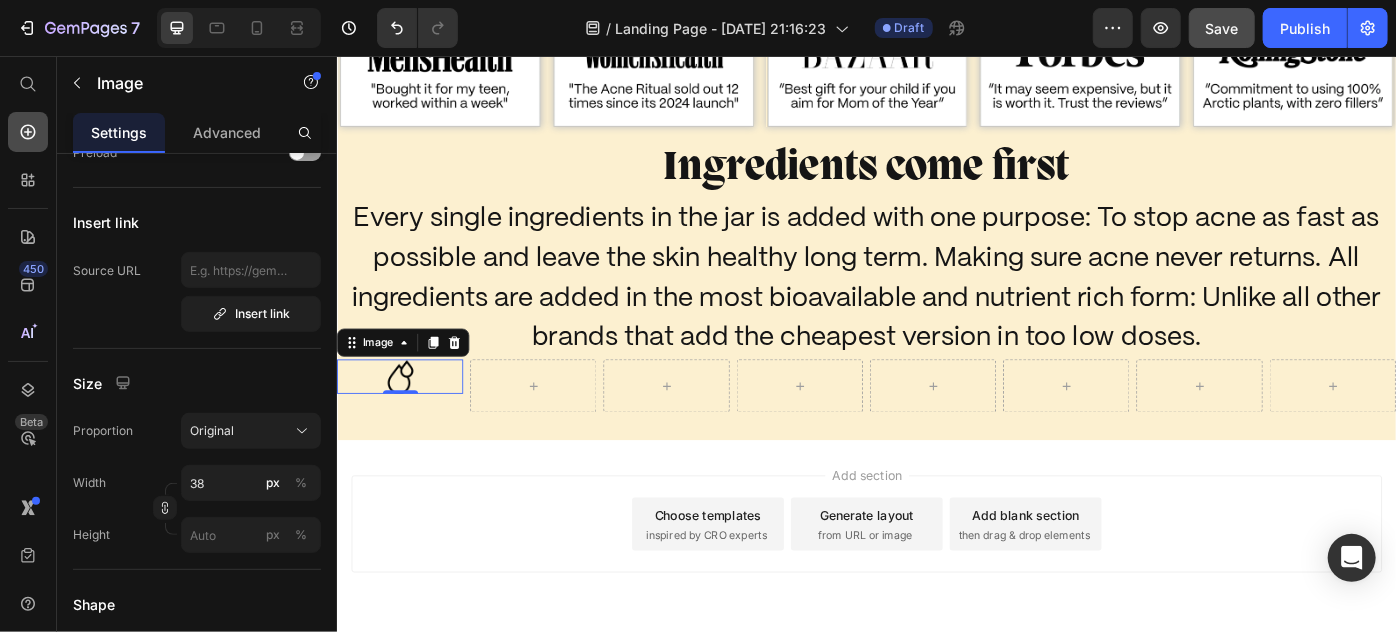 click 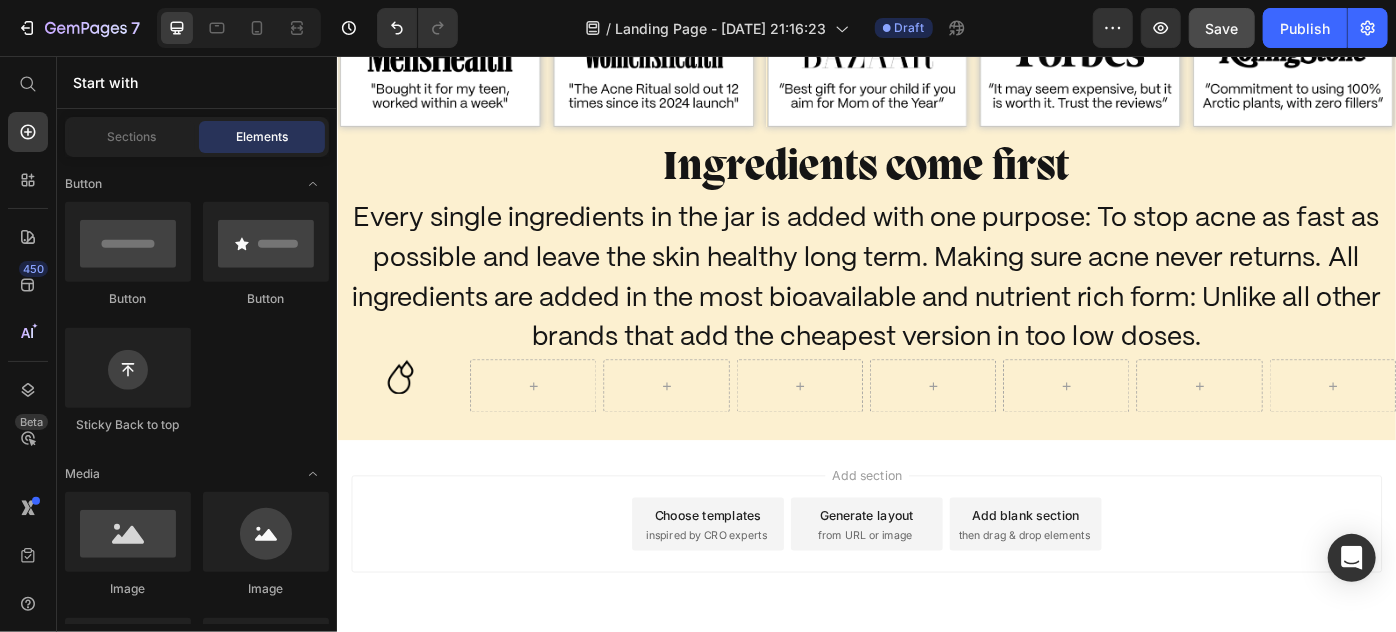 scroll, scrollTop: 180, scrollLeft: 0, axis: vertical 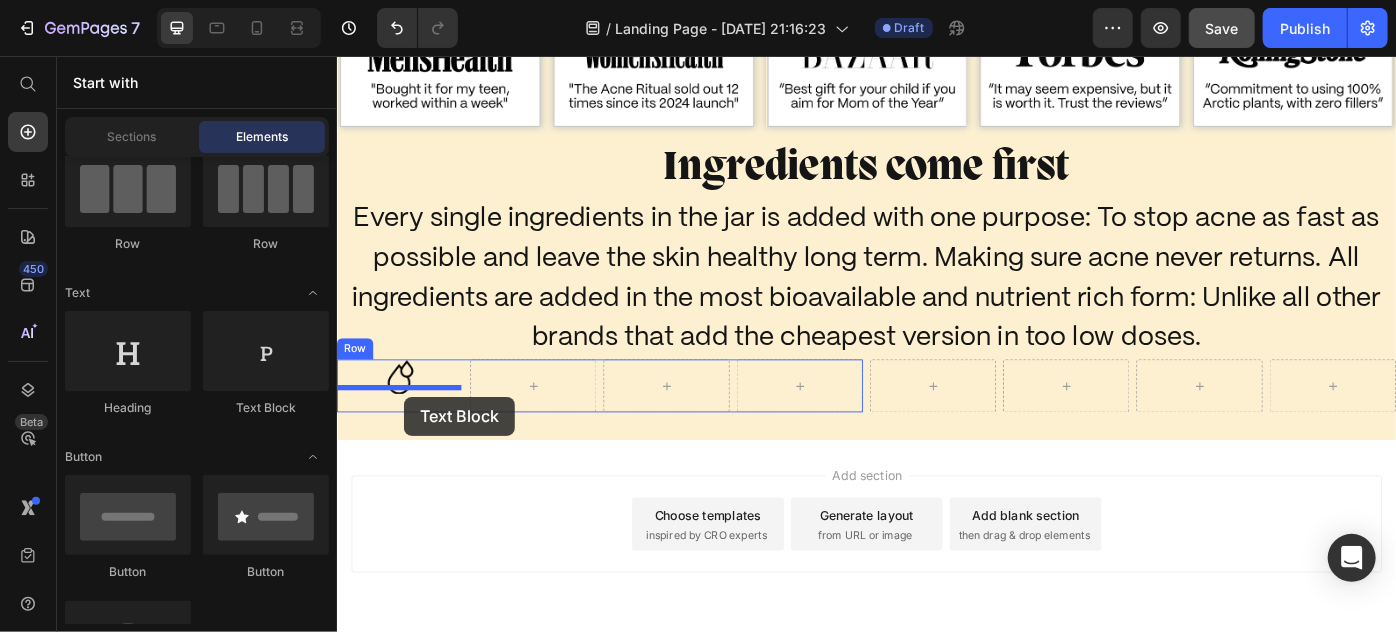 drag, startPoint x: 579, startPoint y: 409, endPoint x: 411, endPoint y: 439, distance: 170.65755 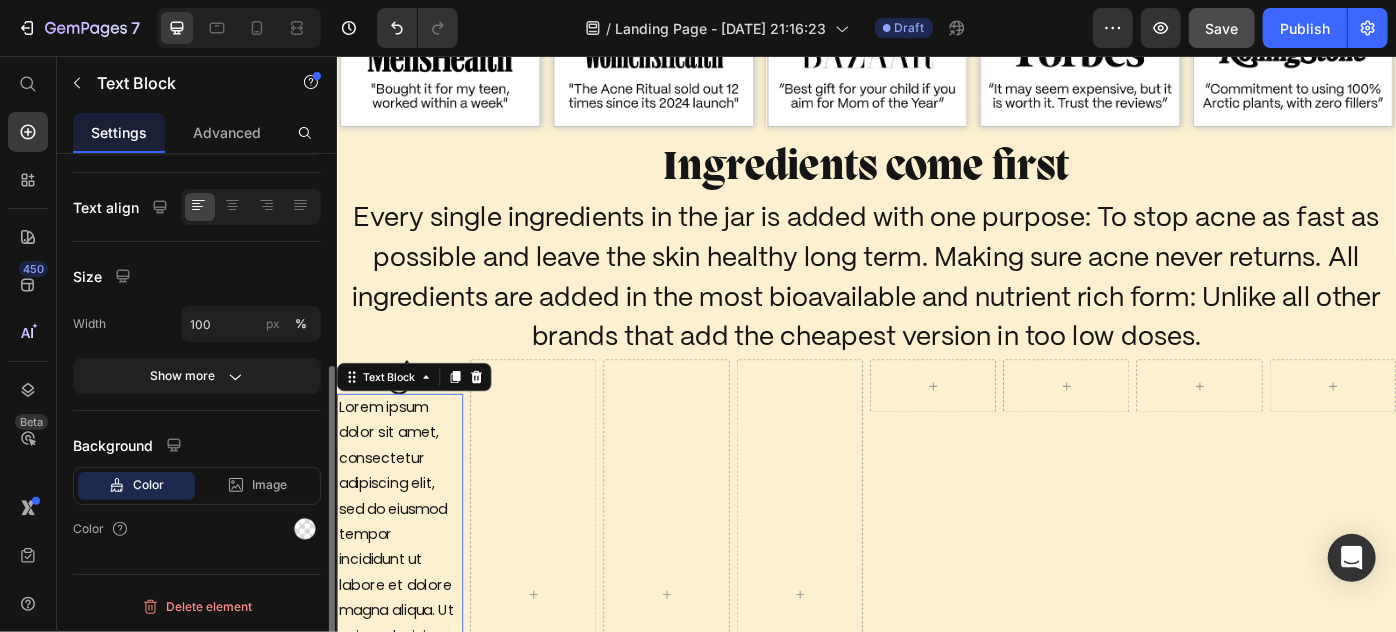 scroll, scrollTop: 0, scrollLeft: 0, axis: both 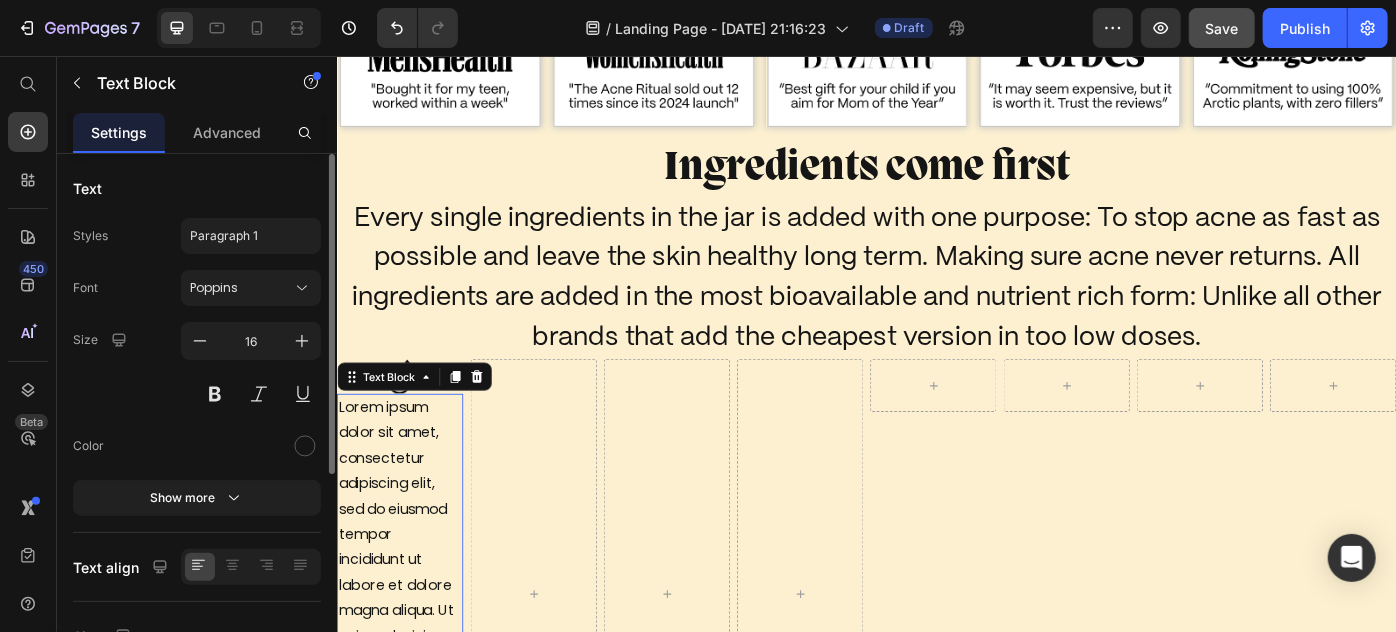click on "Lorem ipsum dolor sit amet, consectetur adipiscing elit, sed do eiusmod tempor incididunt ut labore et dolore magna aliqua. Ut enim ad minim veniam, quis nostrud exercitation ullamco laboris nisi ut aliquip ex ea commodo consequat." at bounding box center [407, 684] 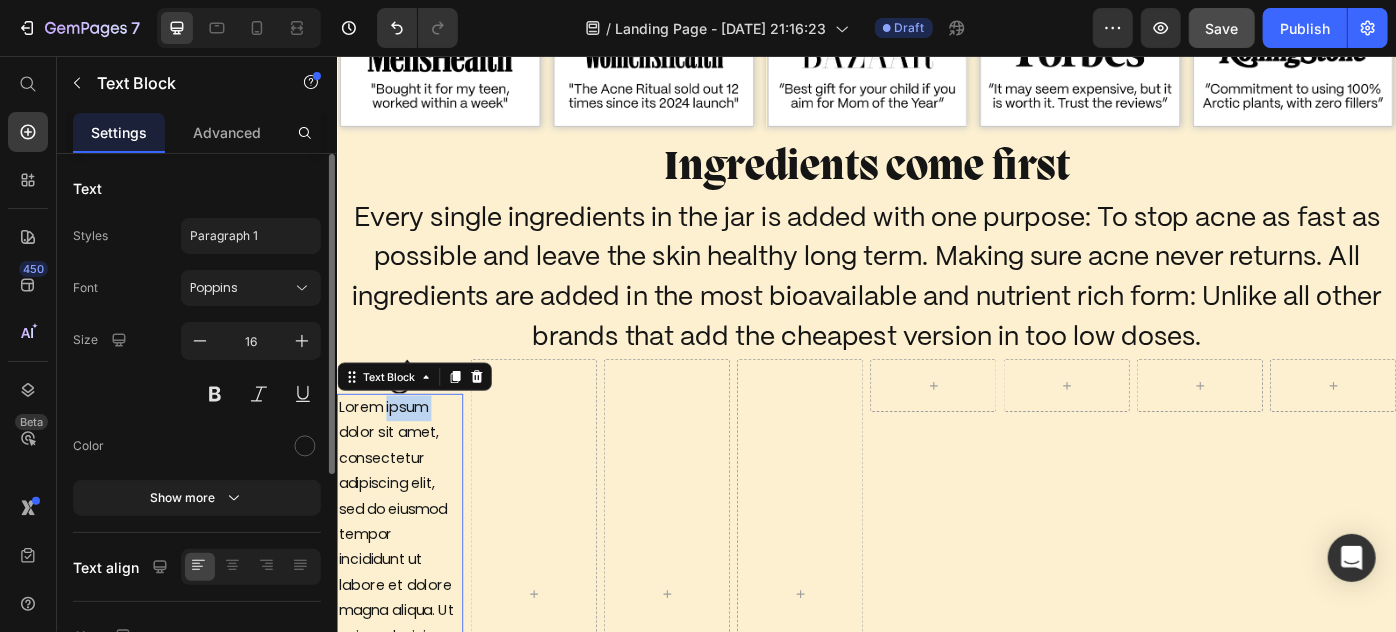 click on "Lorem ipsum dolor sit amet, consectetur adipiscing elit, sed do eiusmod tempor incididunt ut labore et dolore magna aliqua. Ut enim ad minim veniam, quis nostrud exercitation ullamco laboris nisi ut aliquip ex ea commodo consequat." at bounding box center [407, 684] 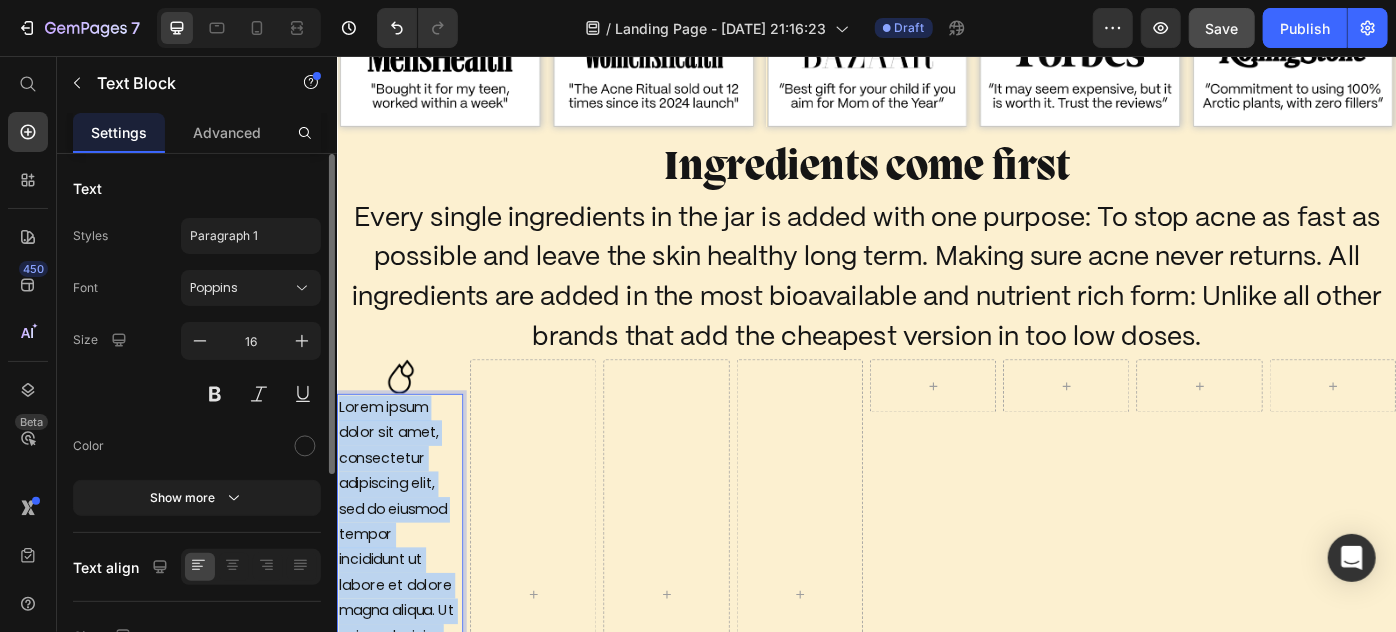 click on "Lorem ipsum dolor sit amet, consectetur adipiscing elit, sed do eiusmod tempor incididunt ut labore et dolore magna aliqua. Ut enim ad minim veniam, quis nostrud exercitation ullamco laboris nisi ut aliquip ex ea commodo consequat." at bounding box center (407, 684) 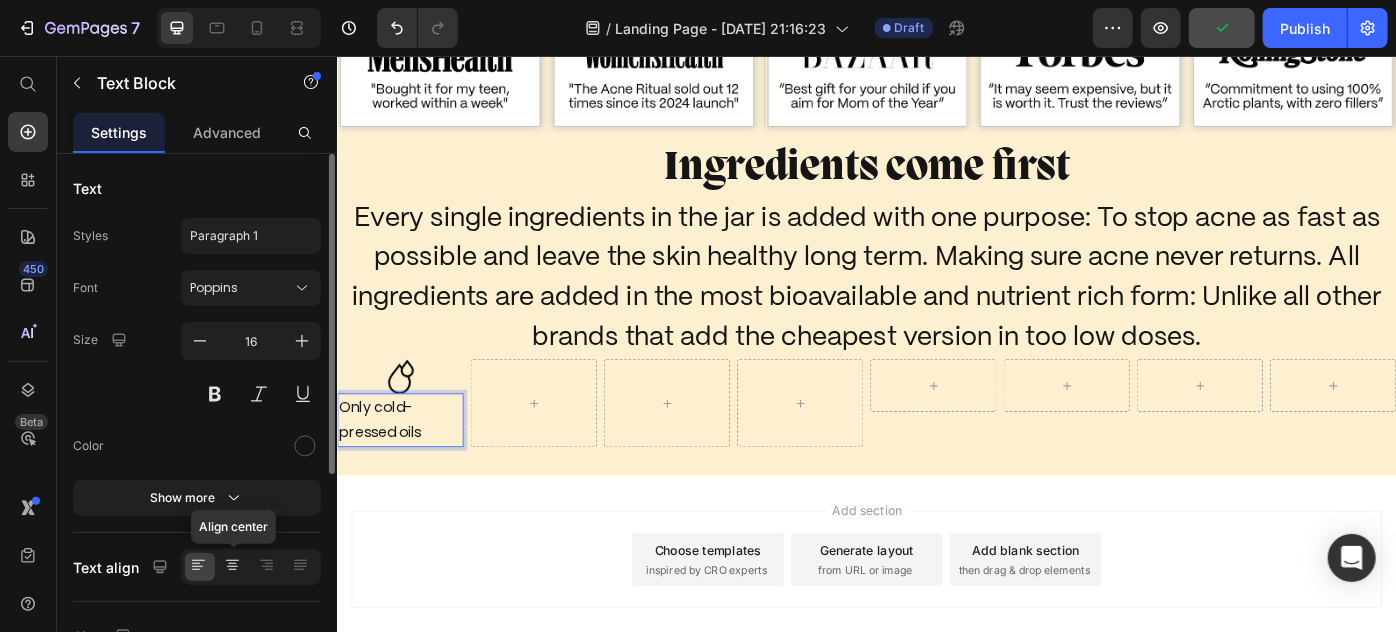 click 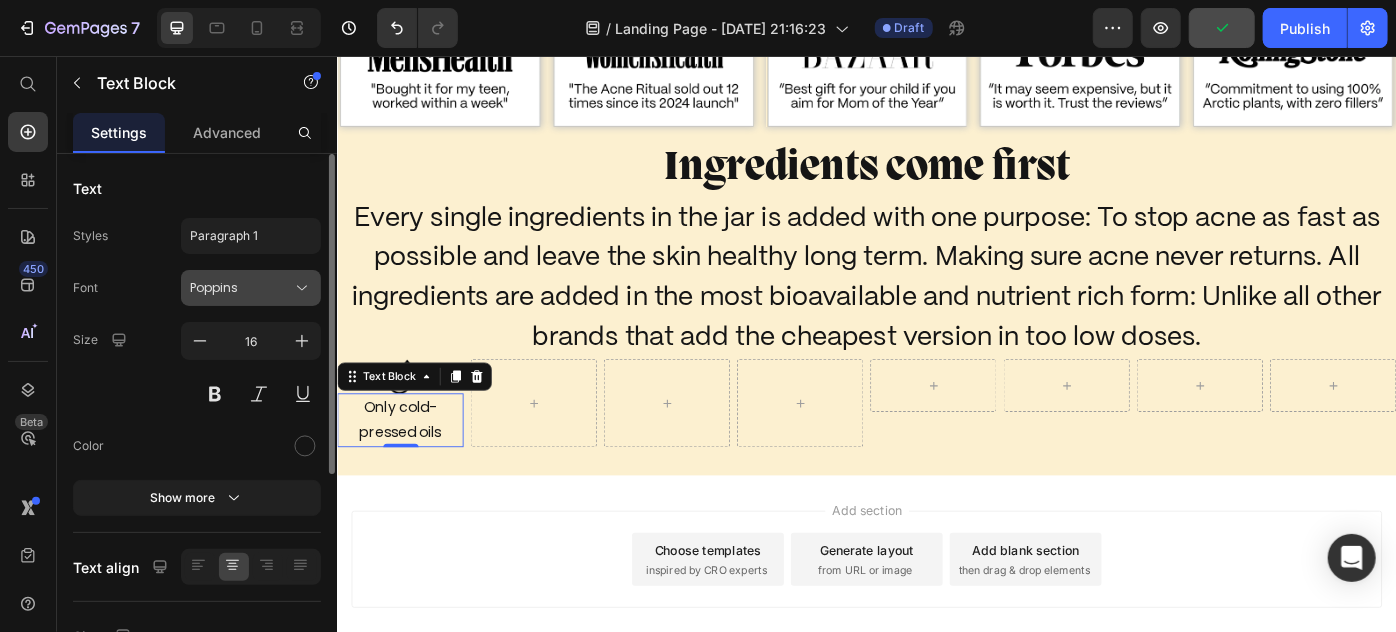 click on "Poppins" at bounding box center [251, 288] 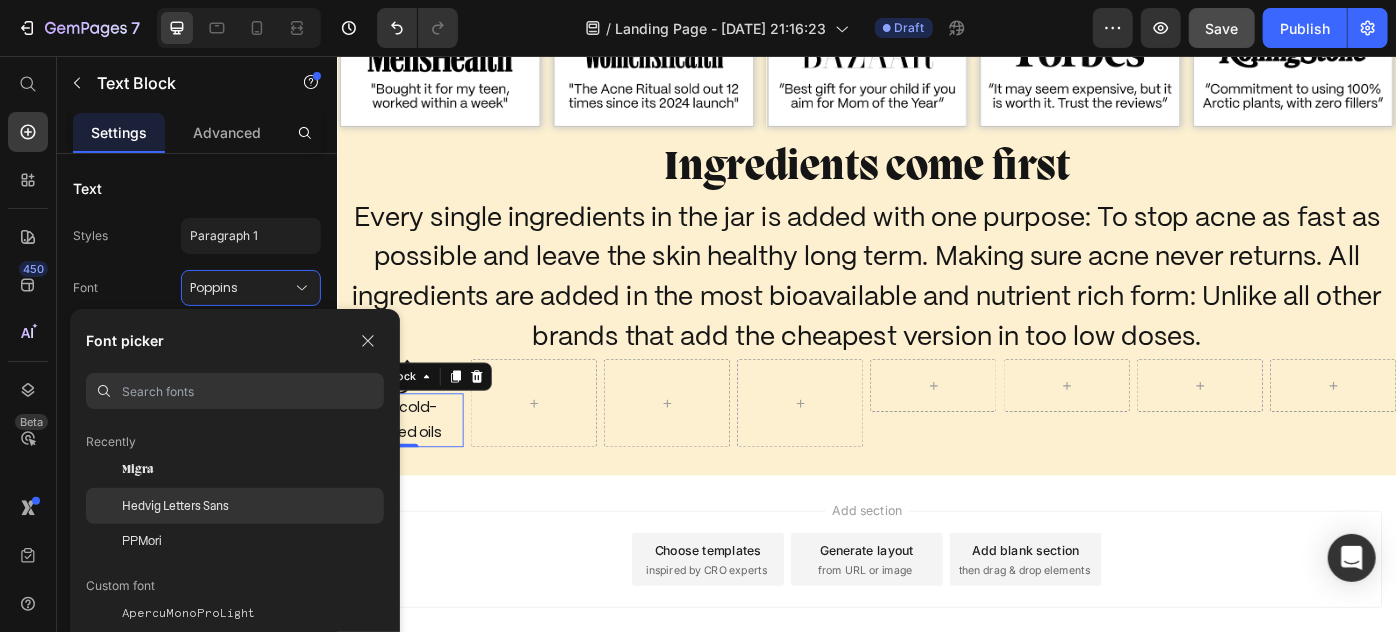 scroll, scrollTop: 90, scrollLeft: 0, axis: vertical 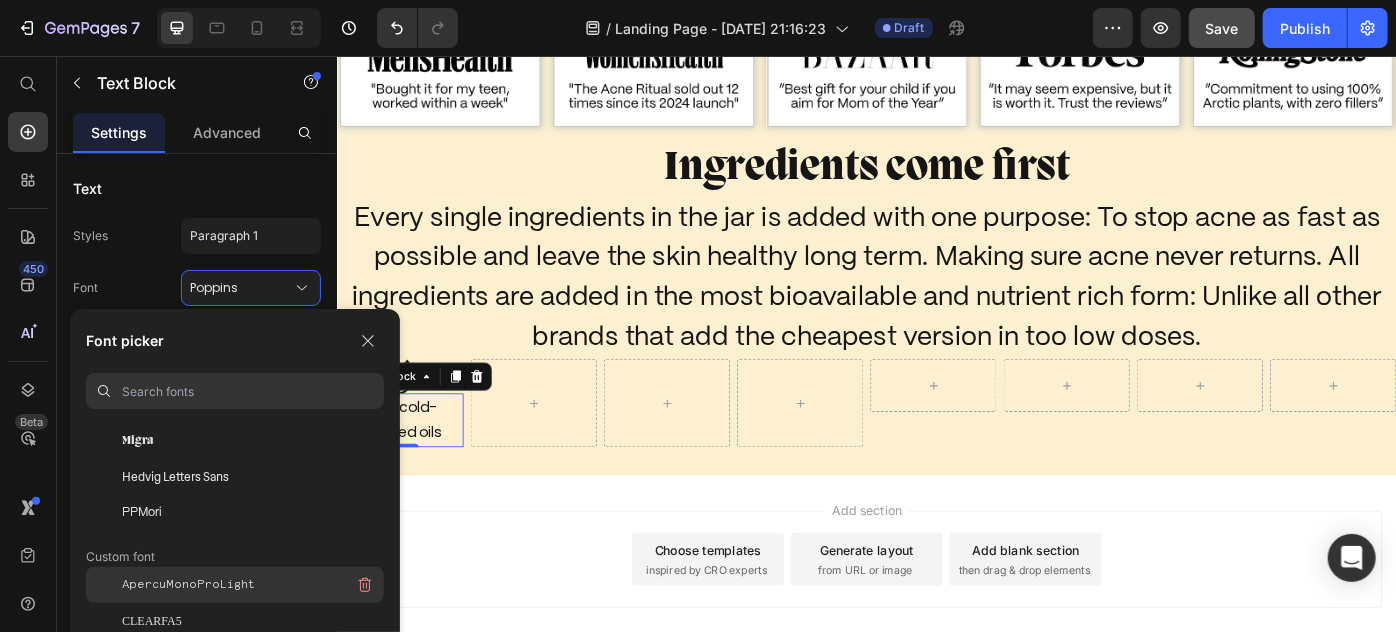 click on "ApercuMonoProLight" 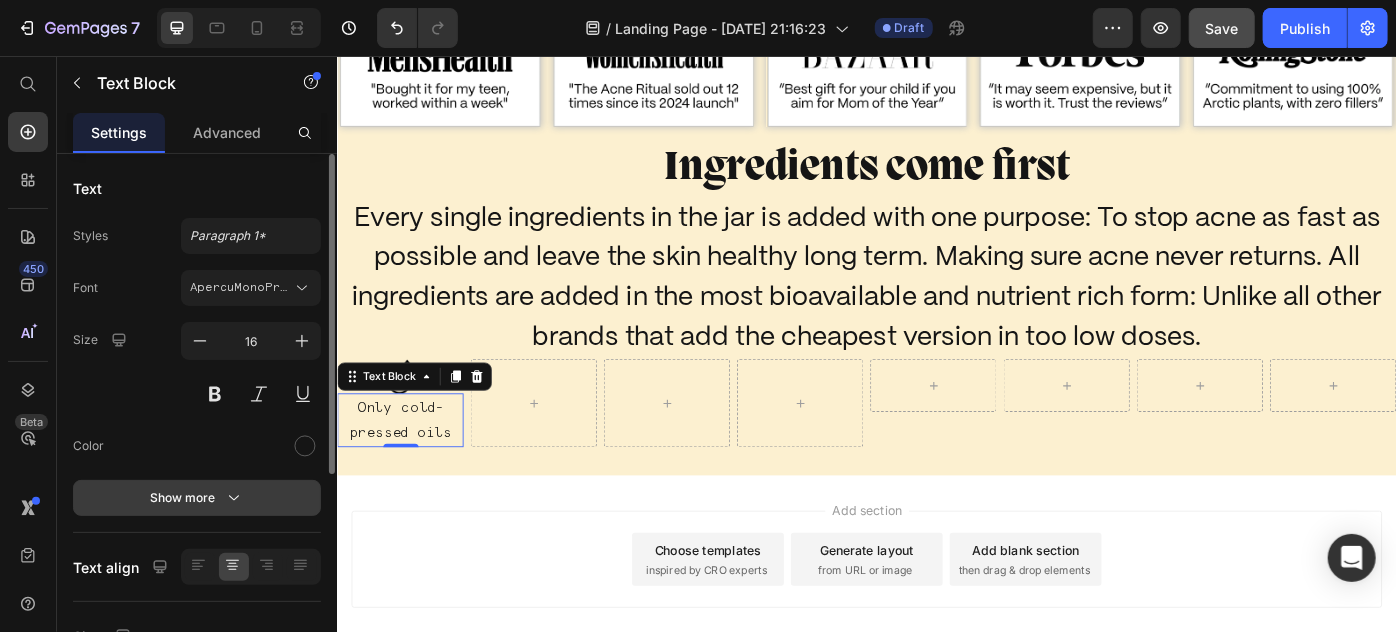 click 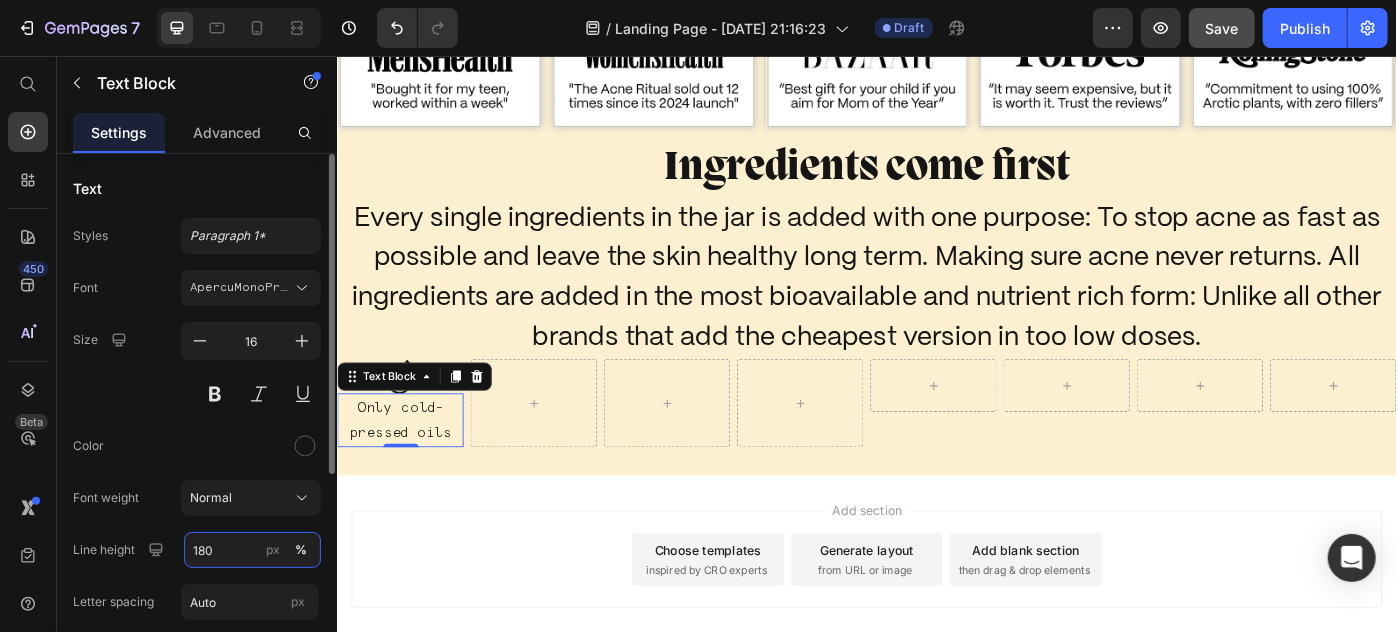 click on "180" at bounding box center (252, 550) 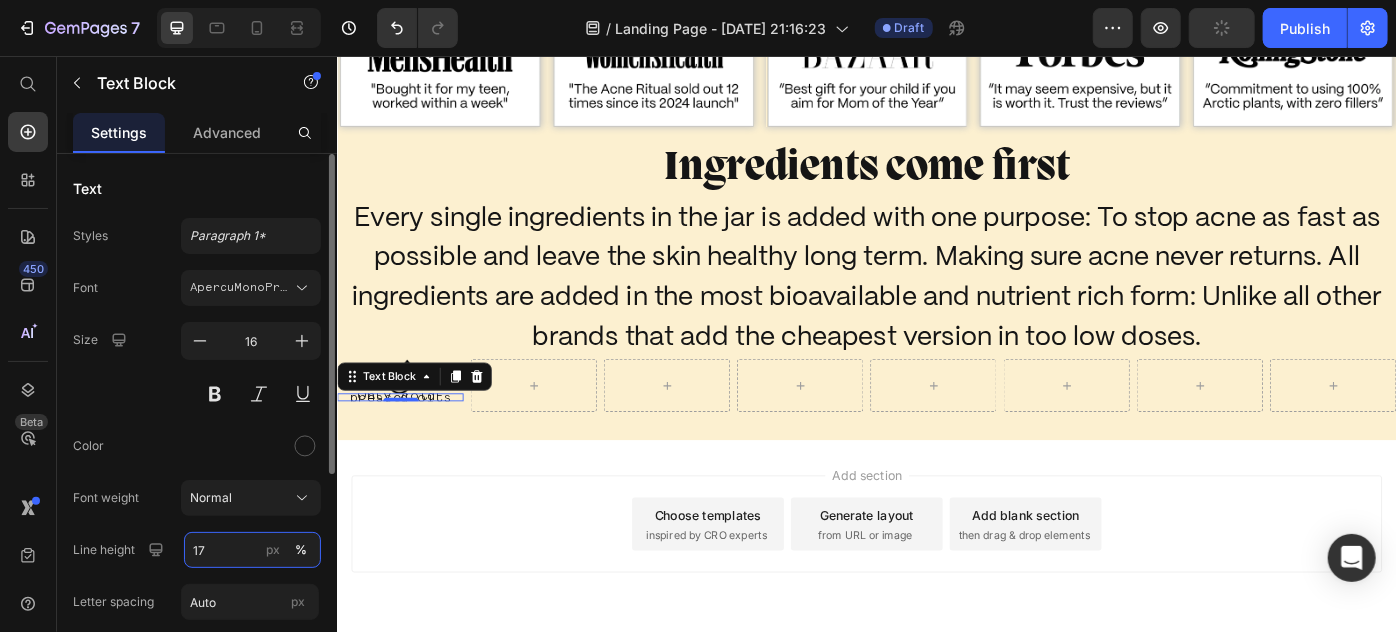 type on "17" 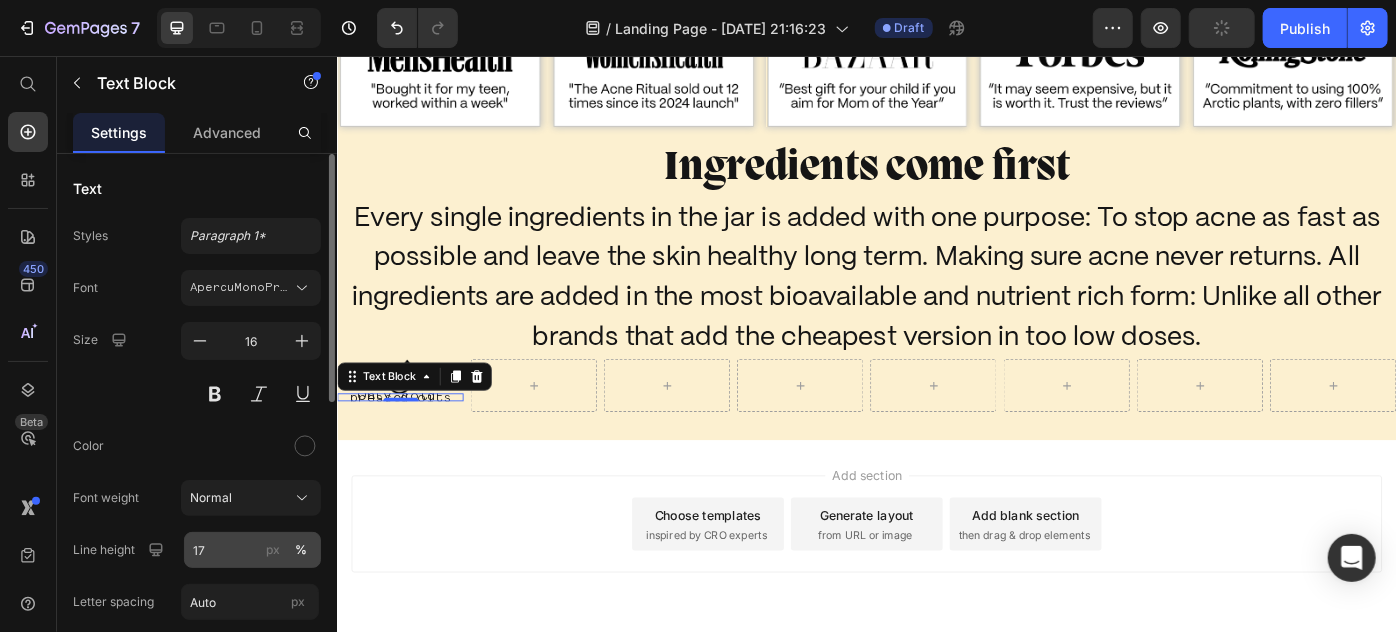 click on "px" at bounding box center [273, 550] 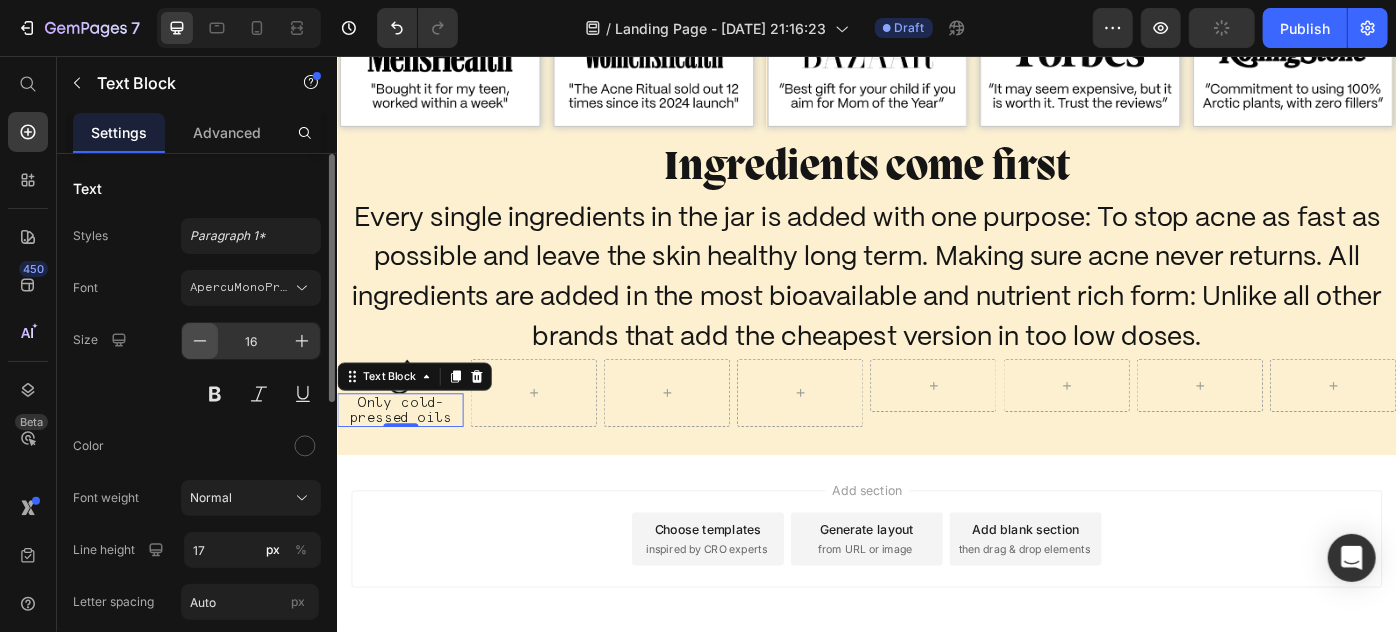 click 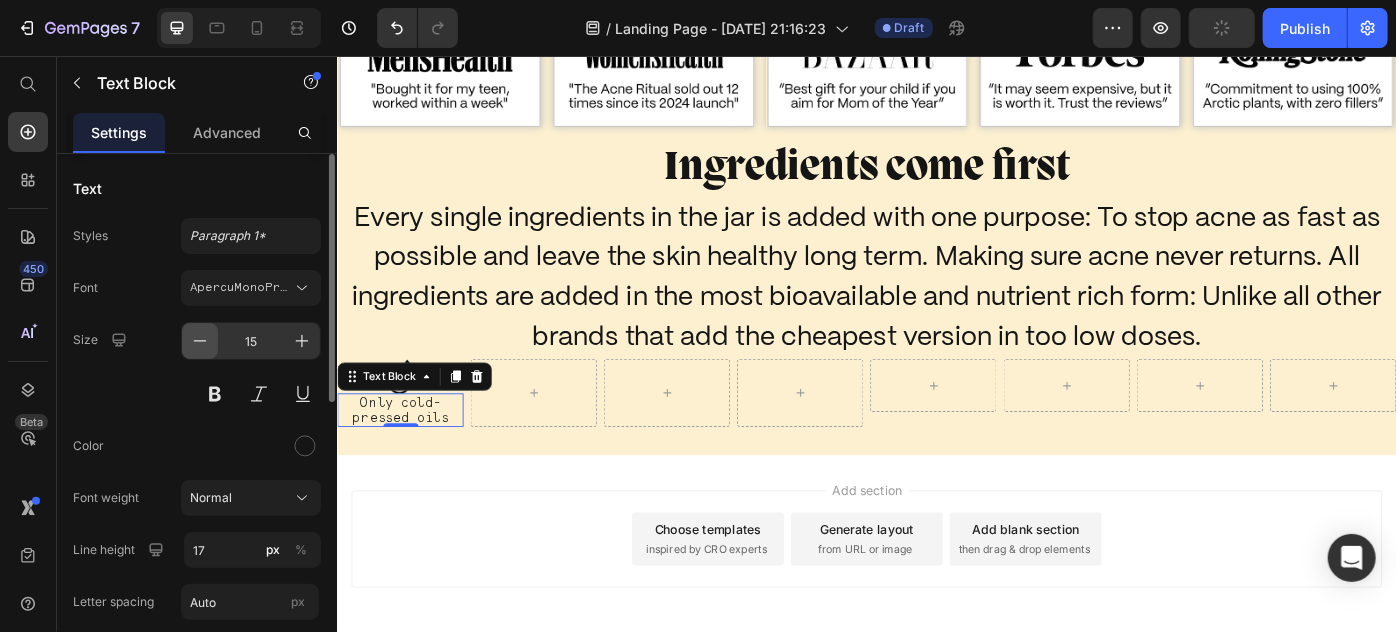 click 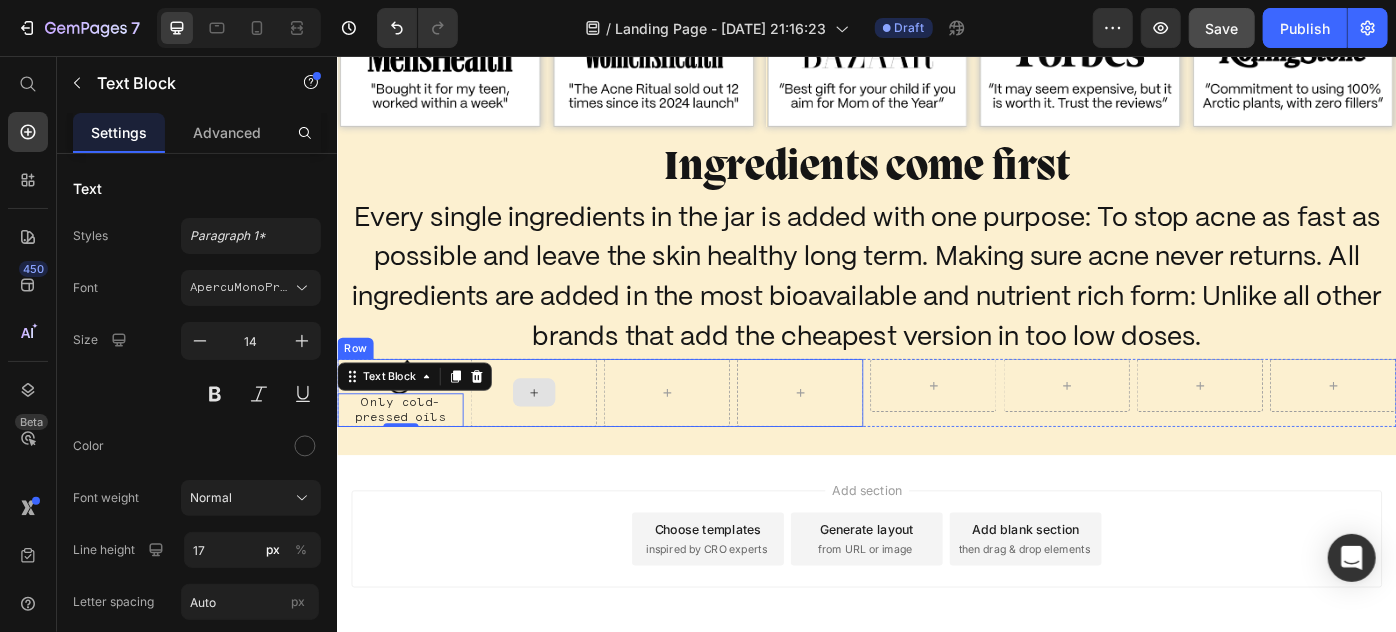 click at bounding box center [558, 436] 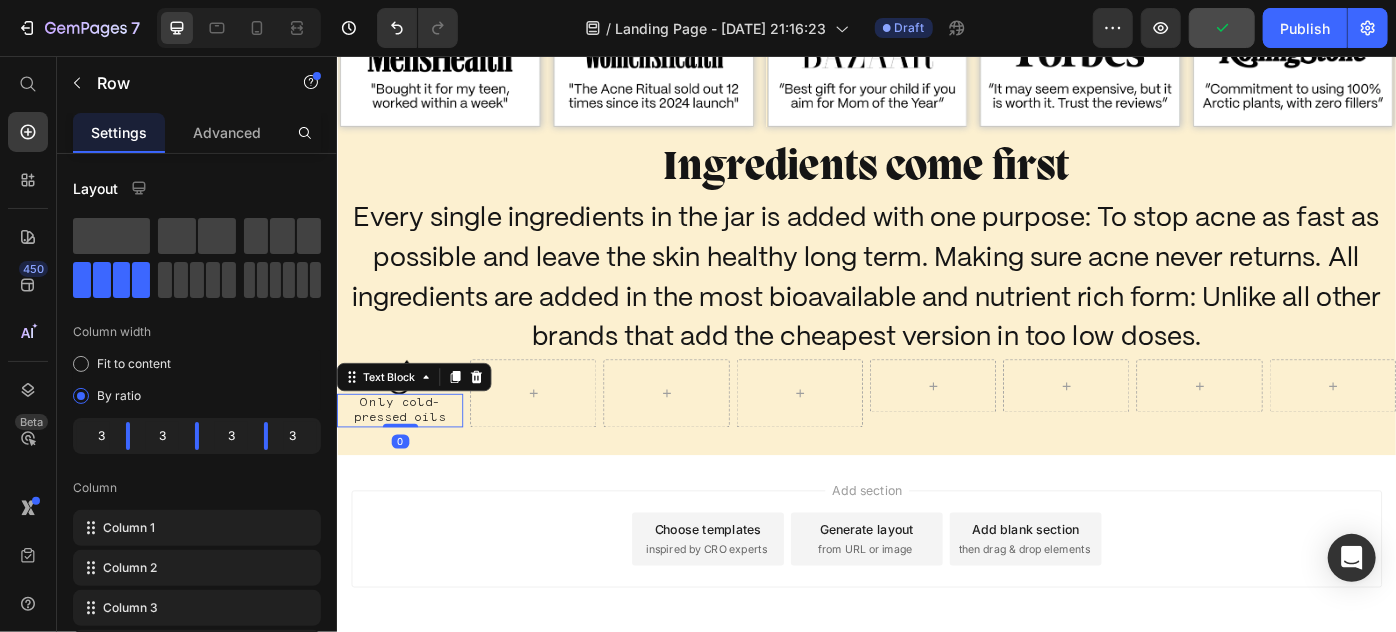 click on "Only cold- pressed oils" at bounding box center (407, 456) 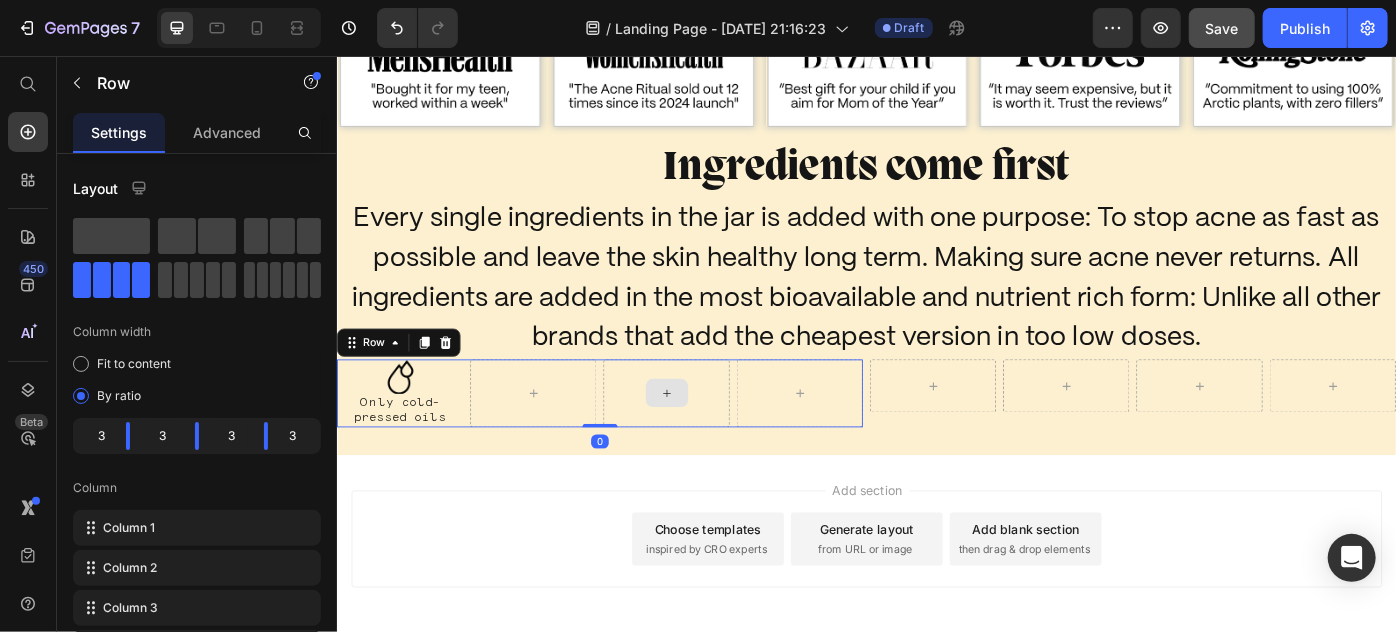 click at bounding box center (709, 436) 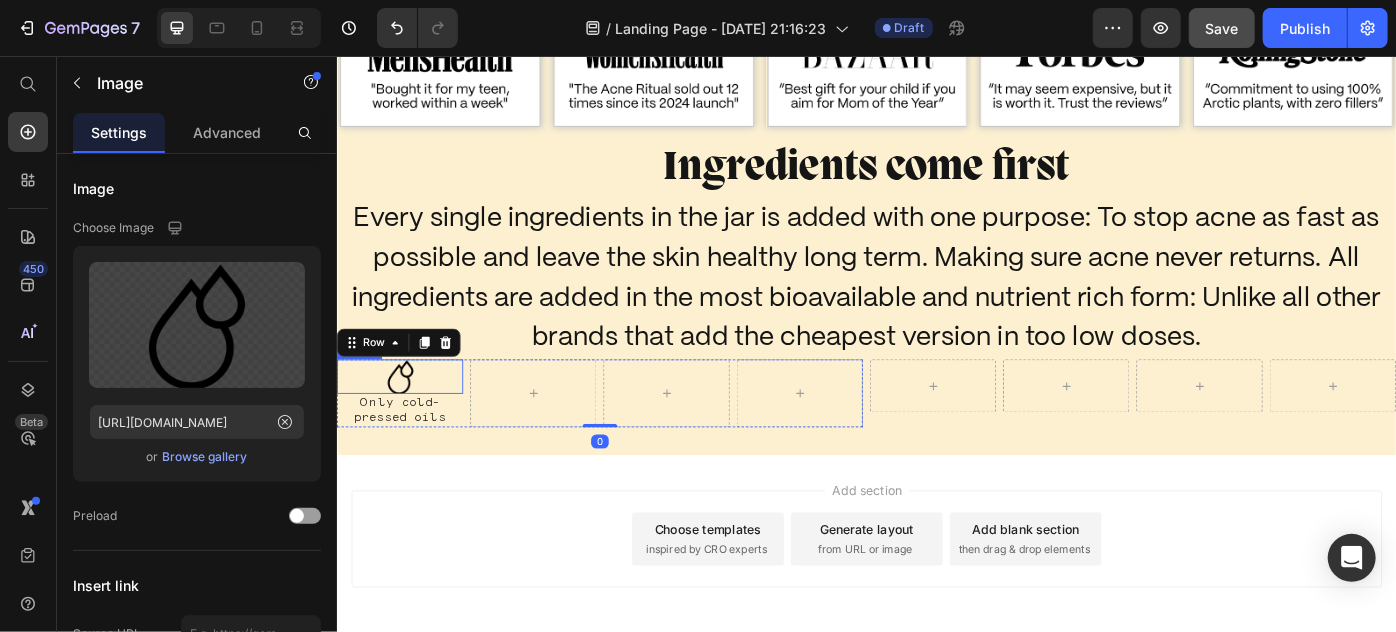 click at bounding box center [407, 417] 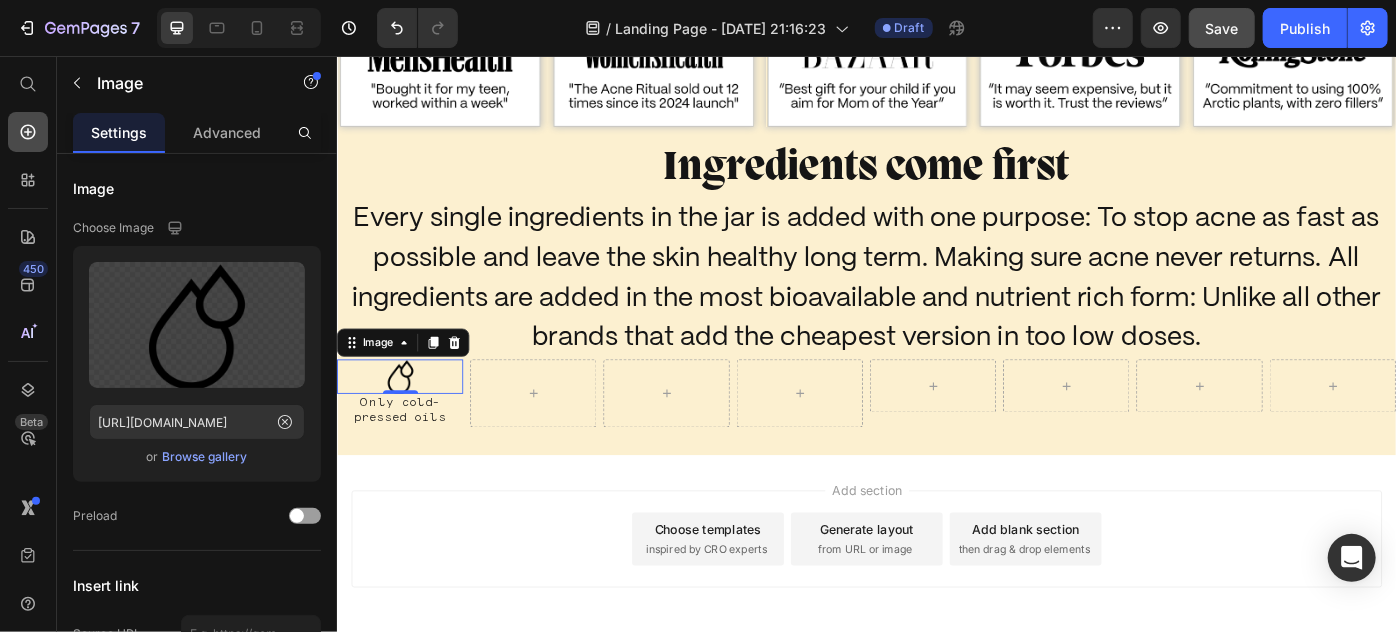 click 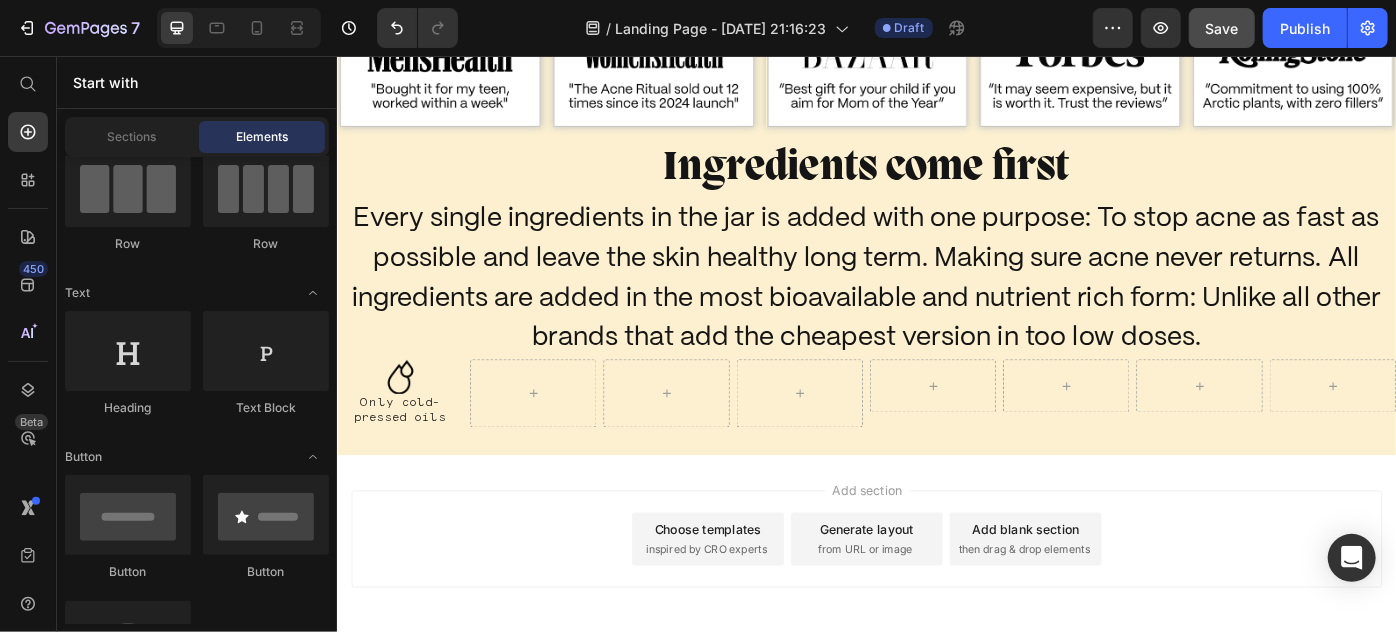 scroll, scrollTop: 0, scrollLeft: 0, axis: both 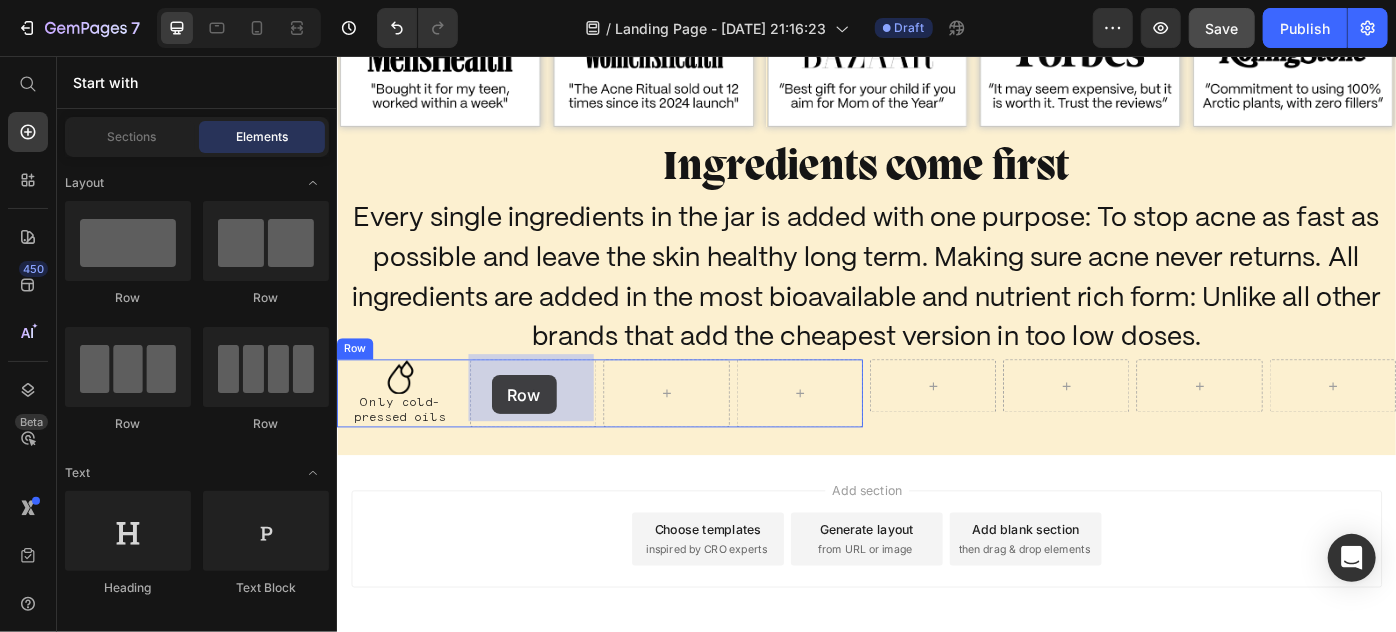 drag, startPoint x: 467, startPoint y: 275, endPoint x: 514, endPoint y: 418, distance: 150.52574 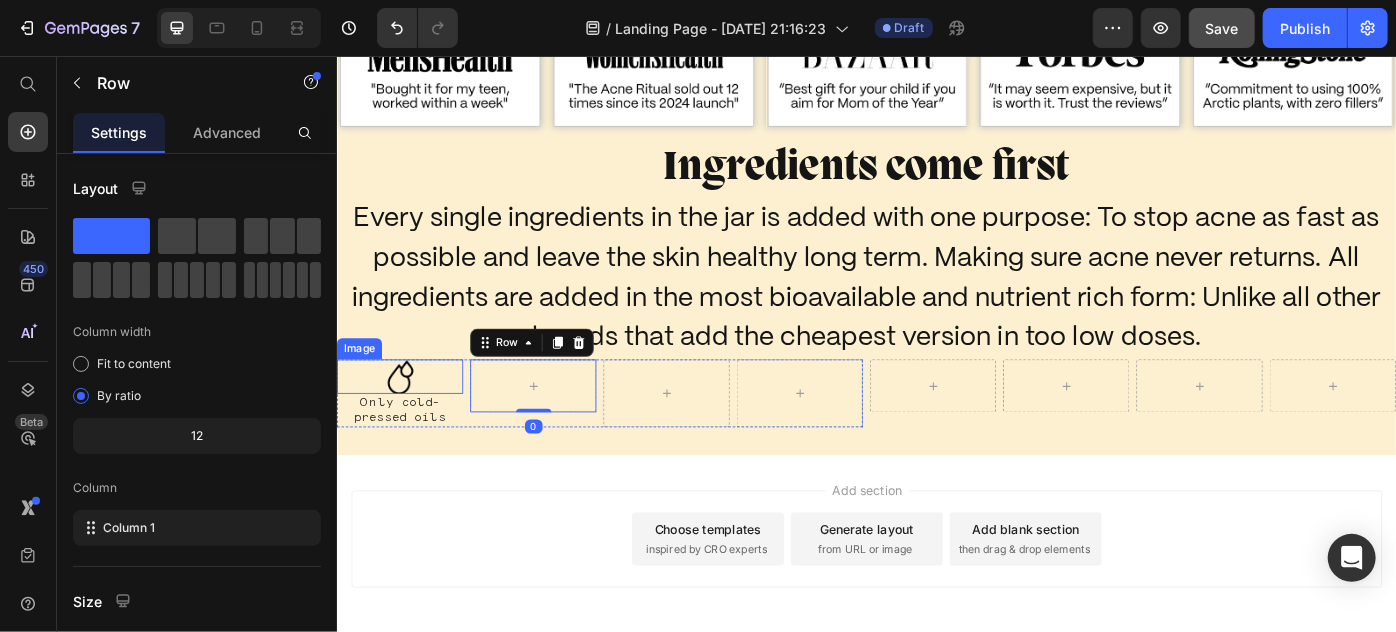click at bounding box center (407, 417) 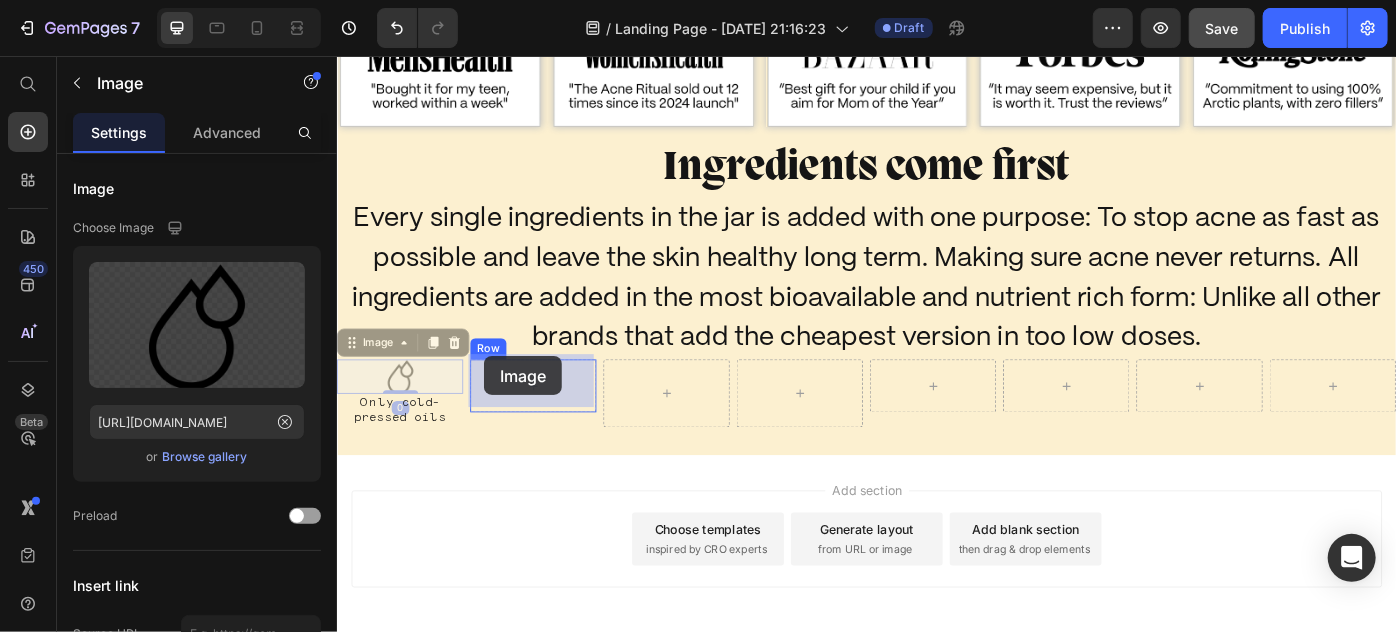 drag, startPoint x: 361, startPoint y: 380, endPoint x: 505, endPoint y: 395, distance: 144.77914 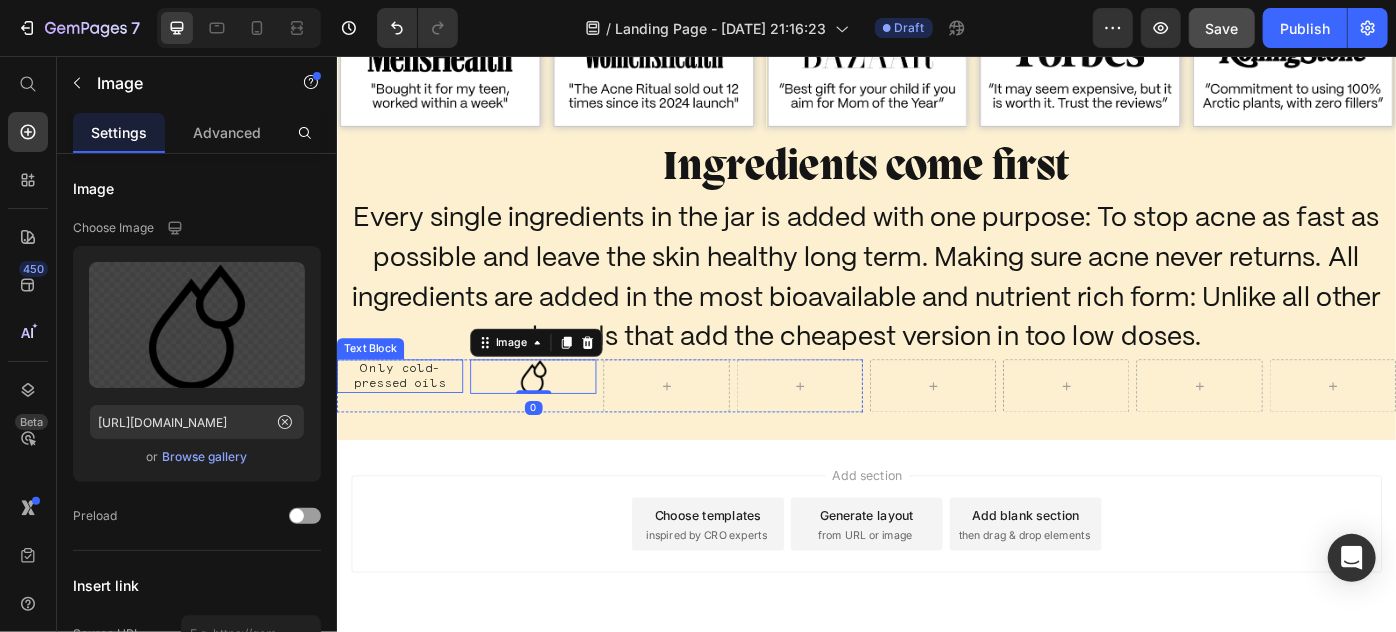 click on "Only cold- pressed oils" at bounding box center [407, 417] 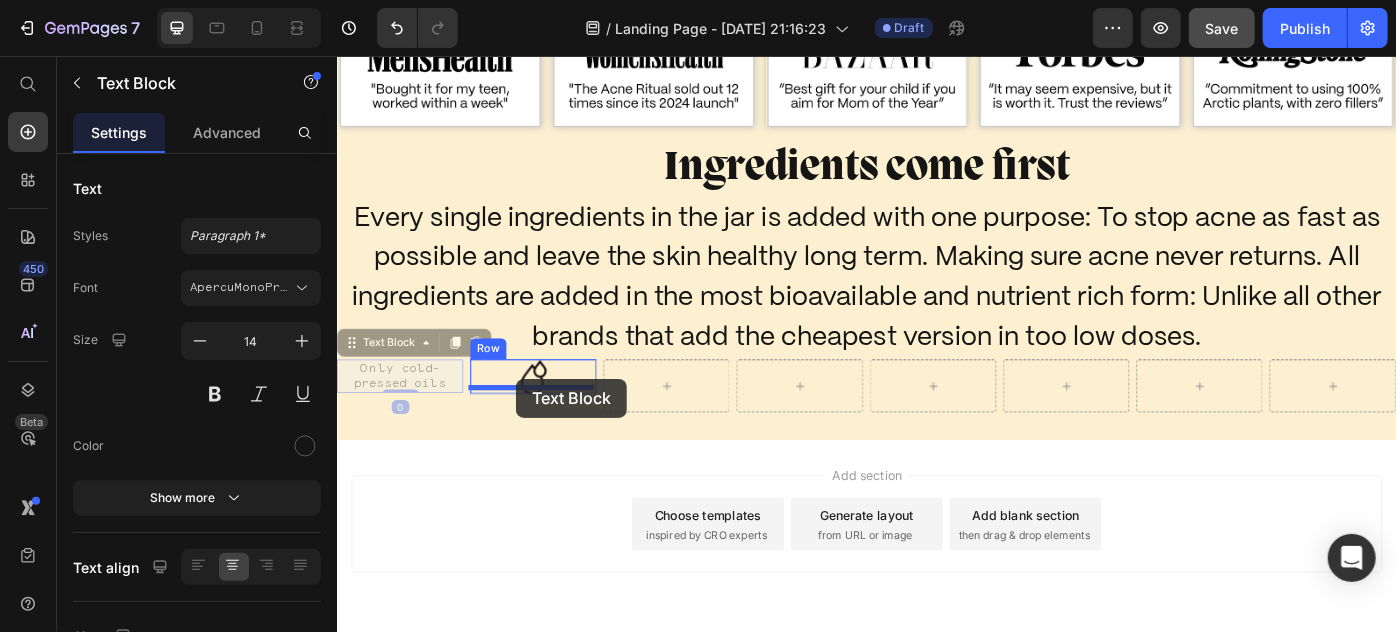 drag, startPoint x: 351, startPoint y: 368, endPoint x: 539, endPoint y: 421, distance: 195.32793 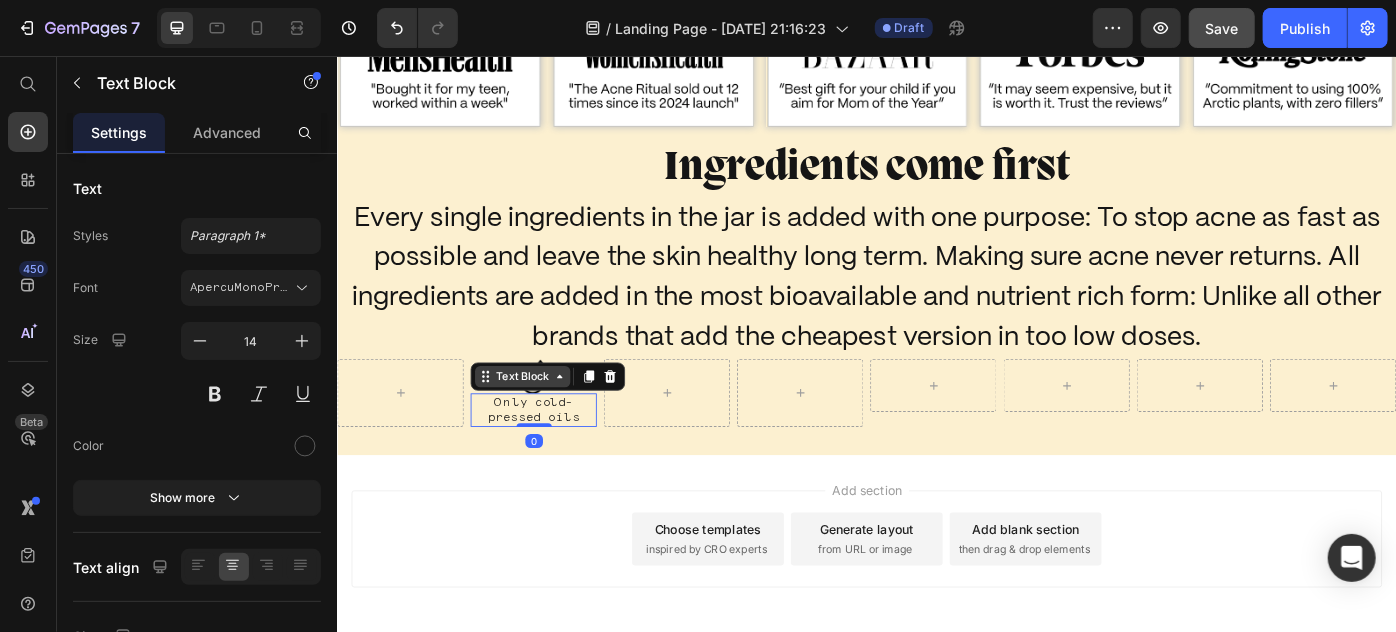 click on "Text Block" at bounding box center (546, 418) 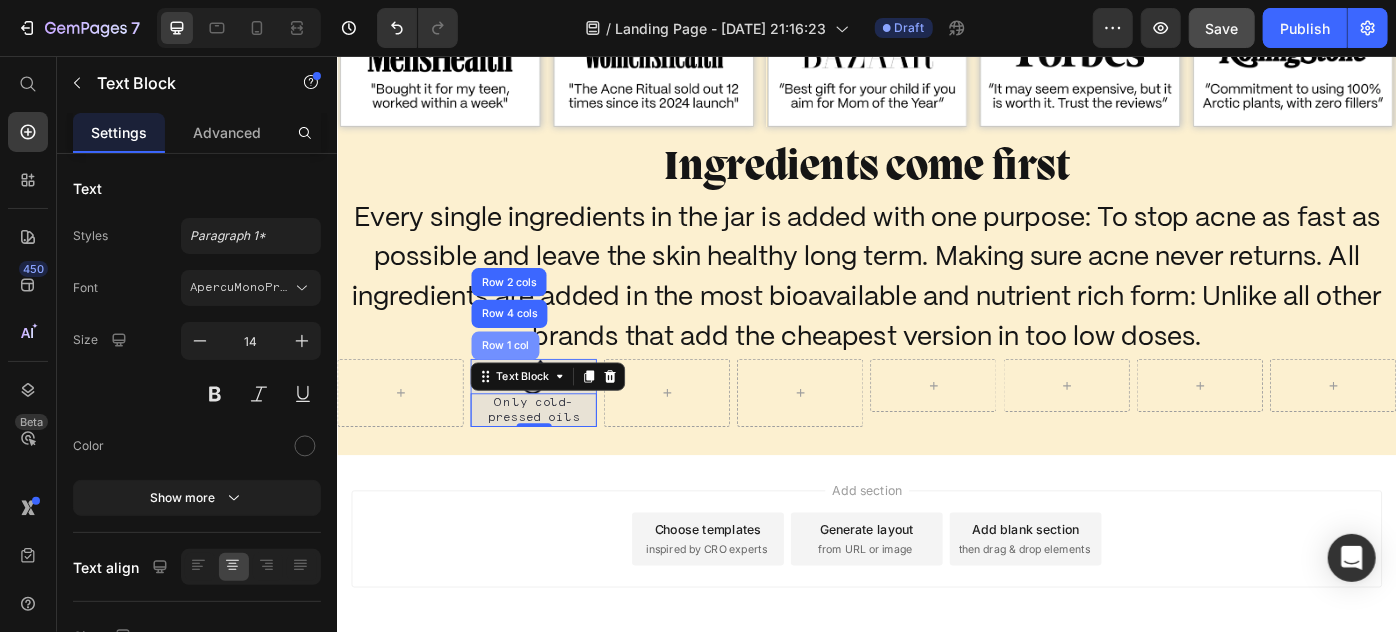 click on "Row 1 col" at bounding box center (526, 383) 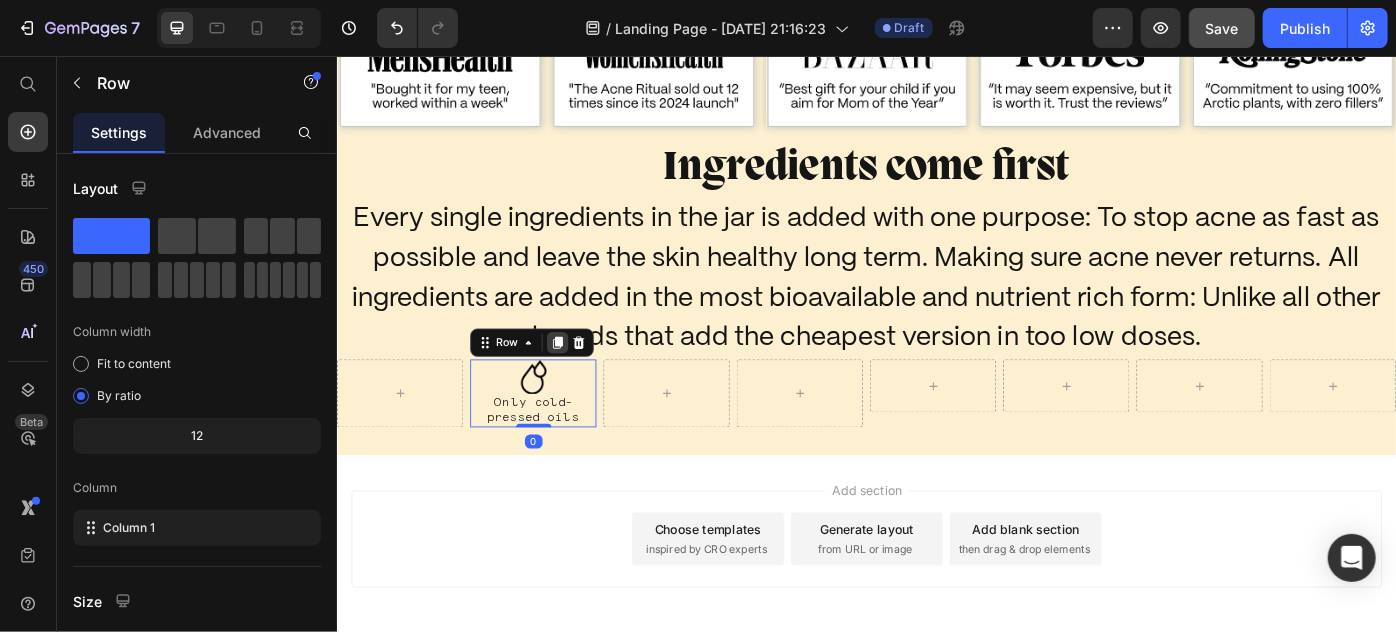 click 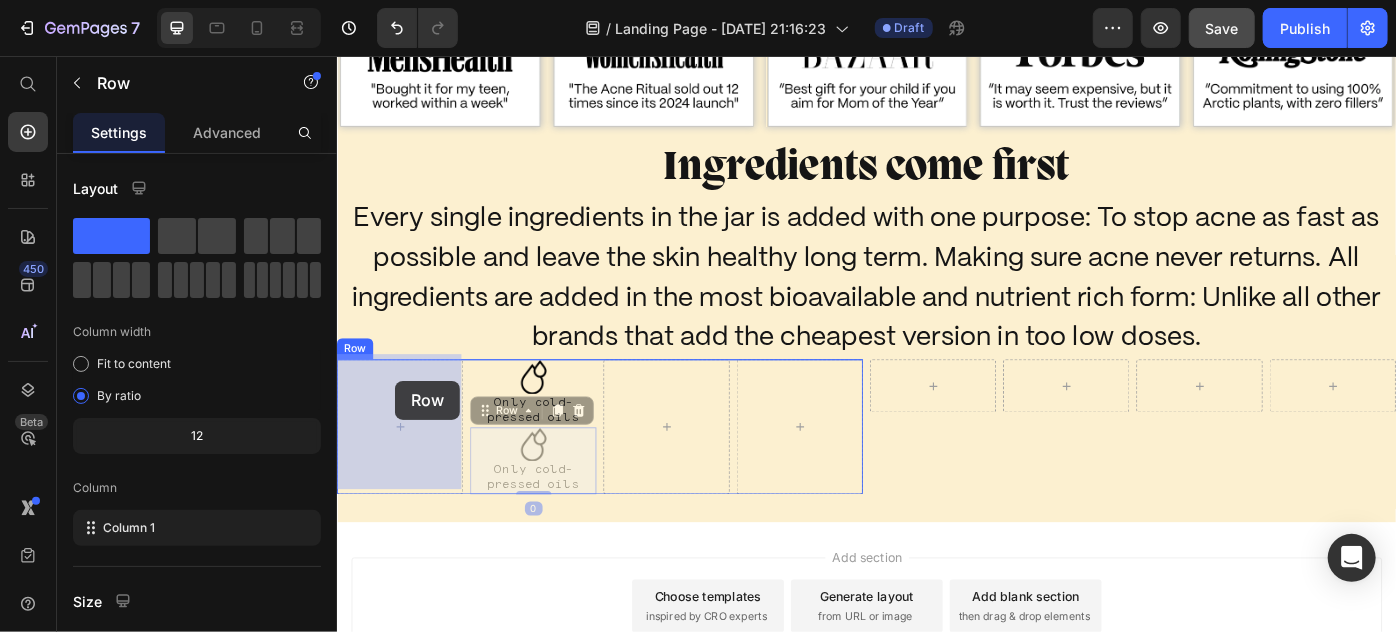drag, startPoint x: 497, startPoint y: 441, endPoint x: 439, endPoint y: 430, distance: 59.03389 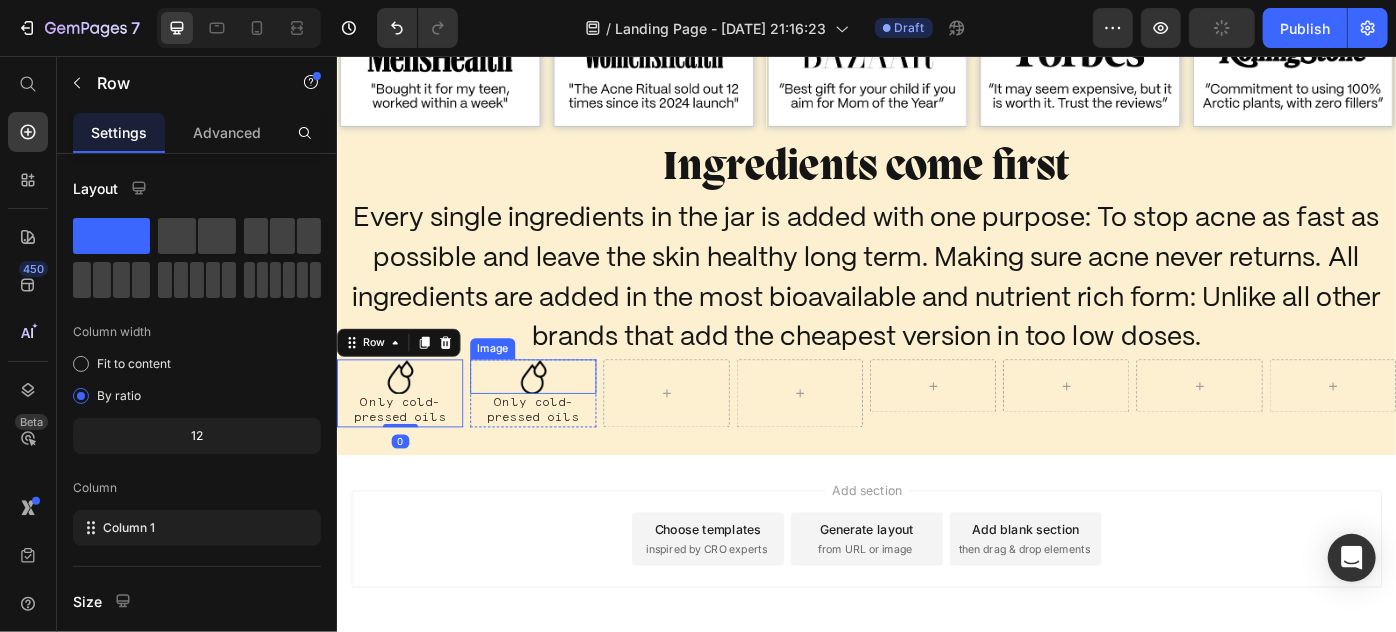 click at bounding box center (558, 417) 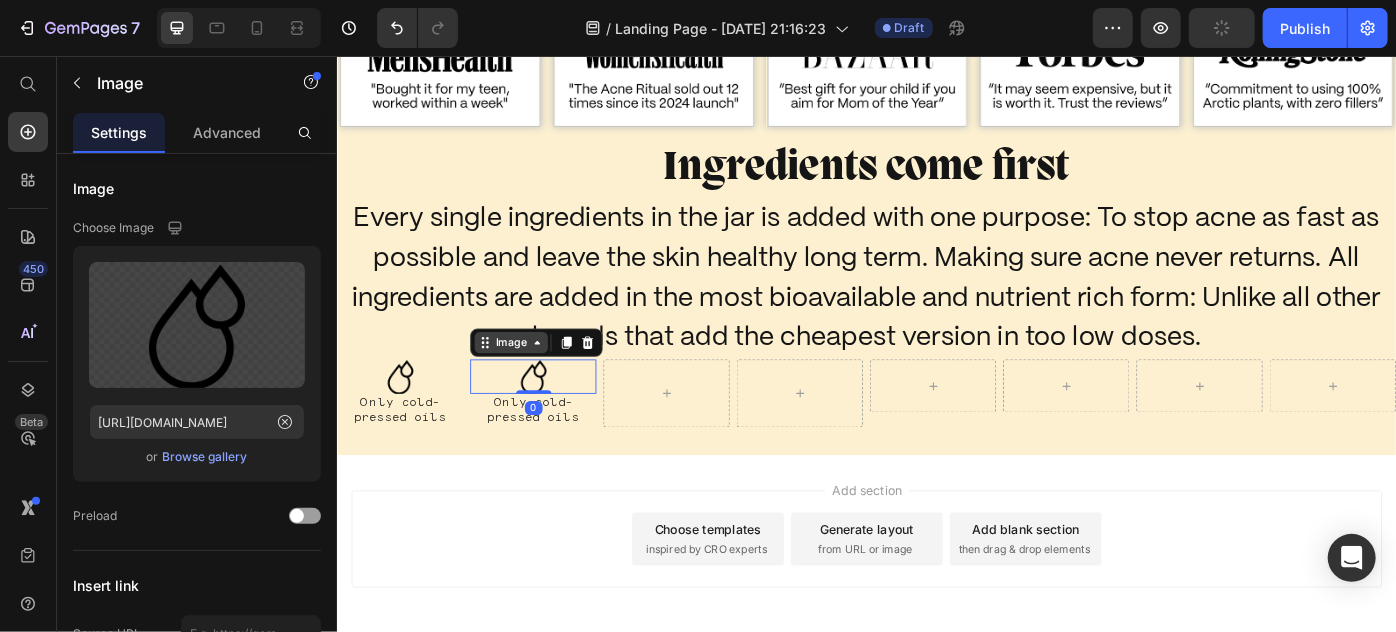 click on "Image" at bounding box center [533, 379] 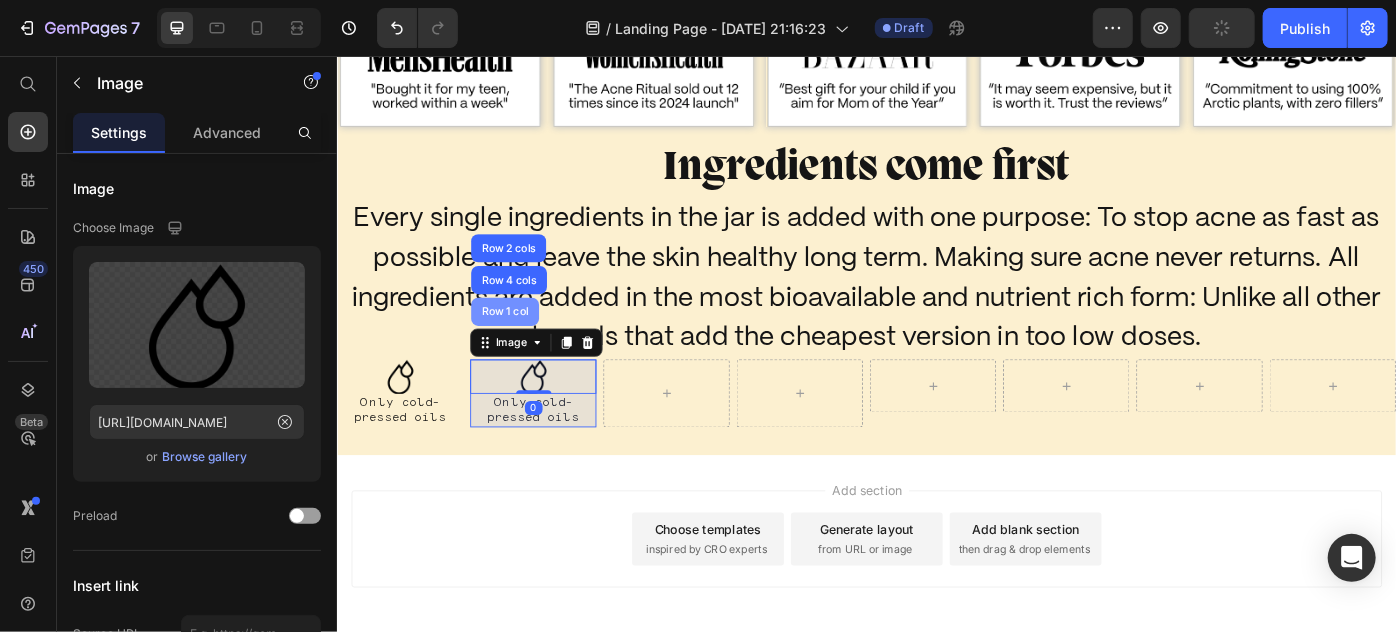 click on "Row 1 col" at bounding box center [526, 344] 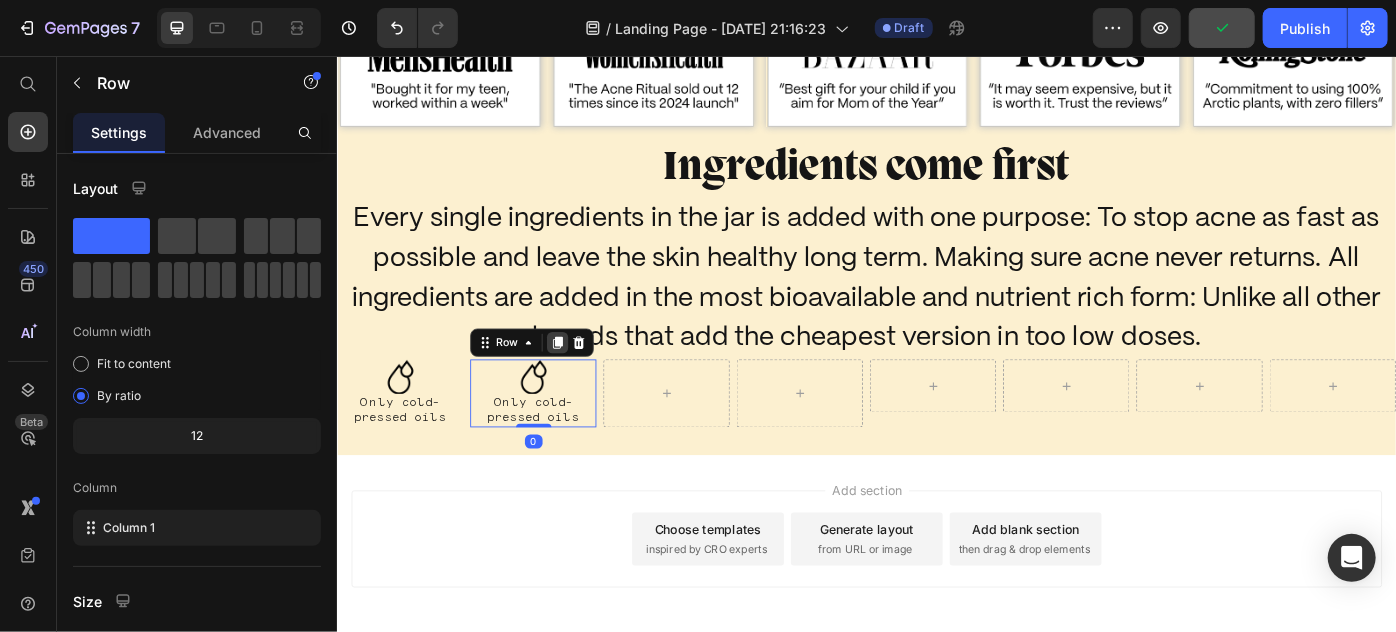 click 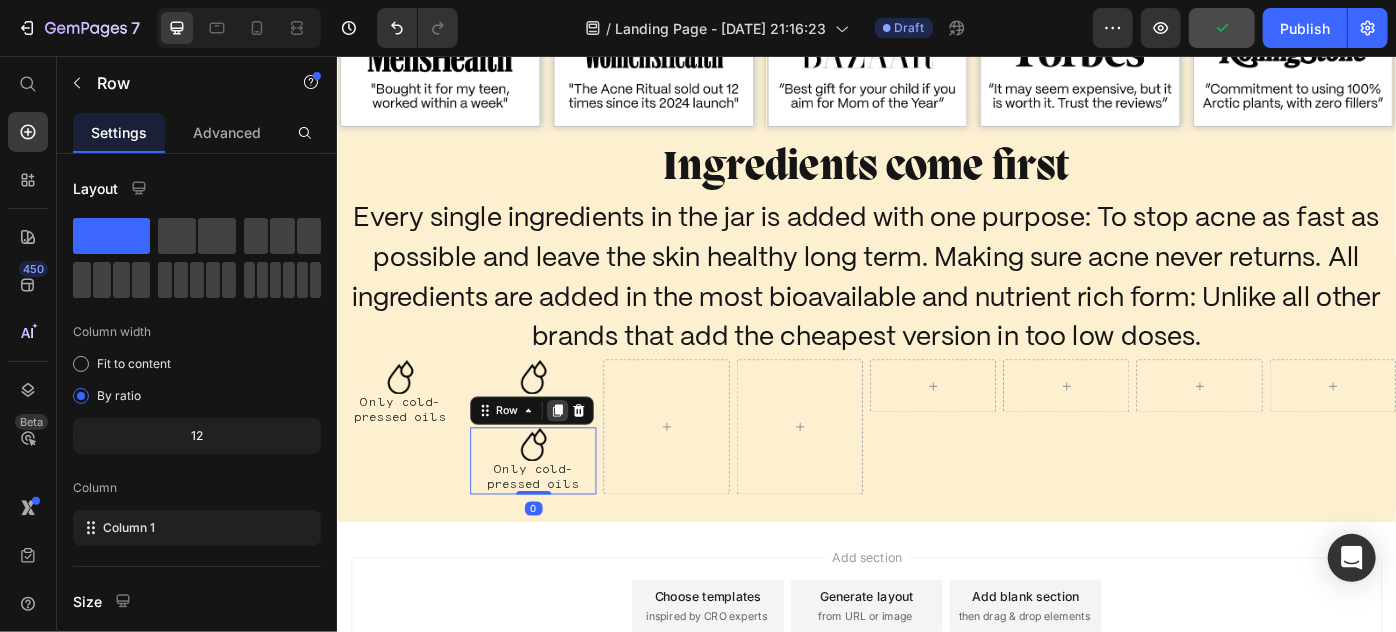 click 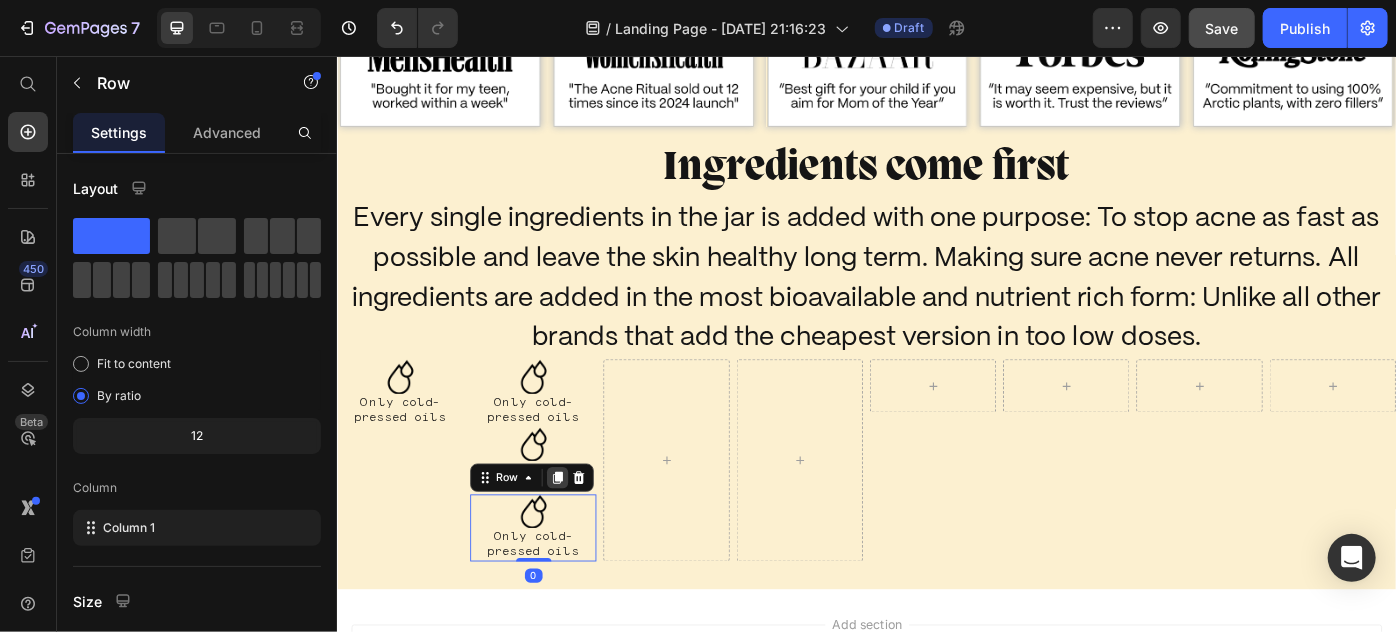click 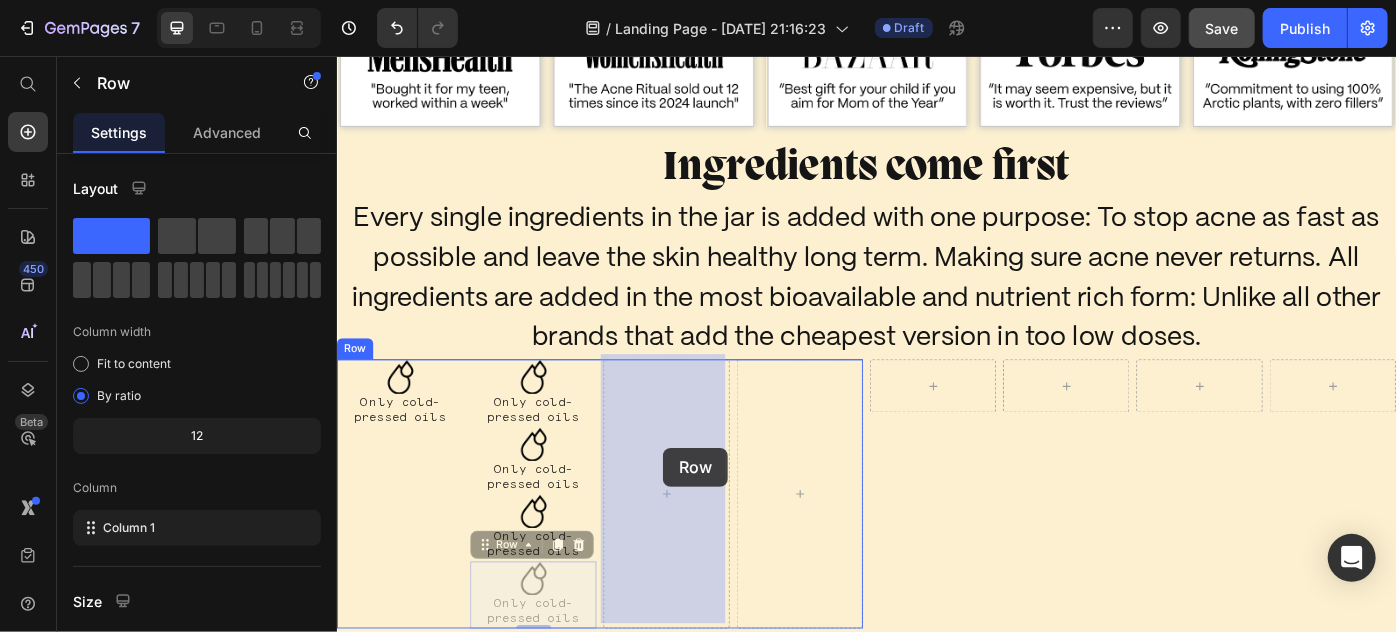 drag, startPoint x: 502, startPoint y: 601, endPoint x: 662, endPoint y: 521, distance: 178.88544 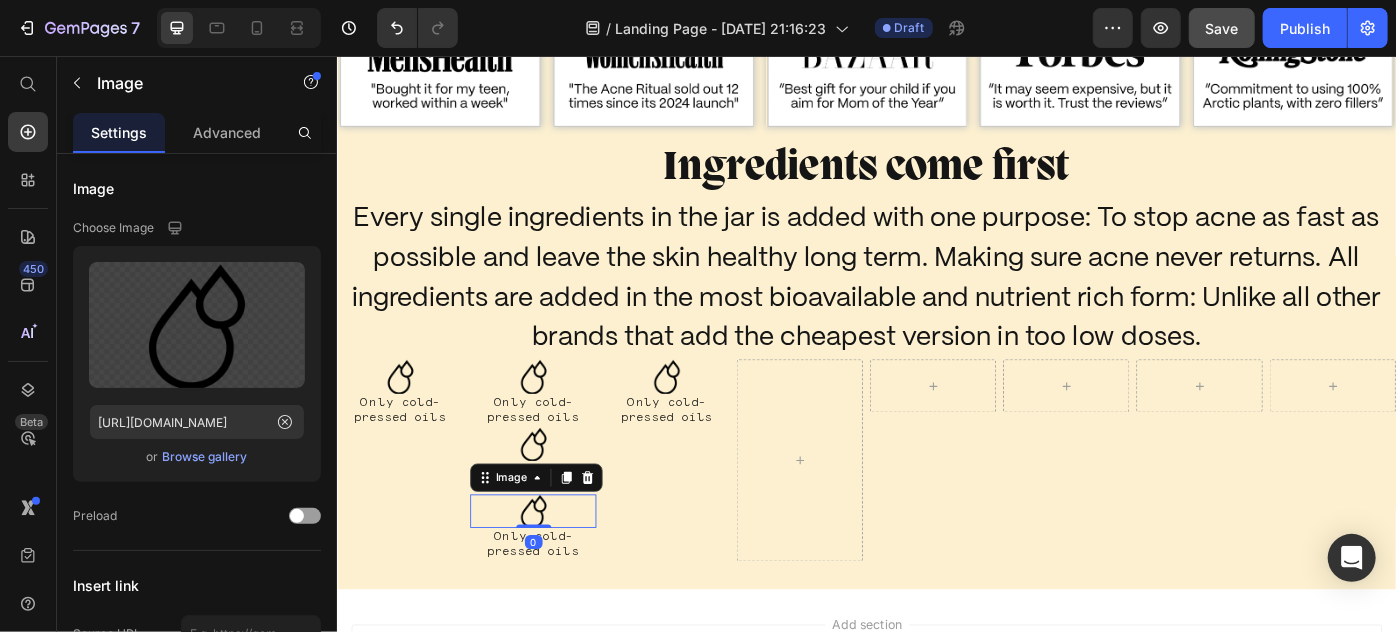 click at bounding box center (558, 570) 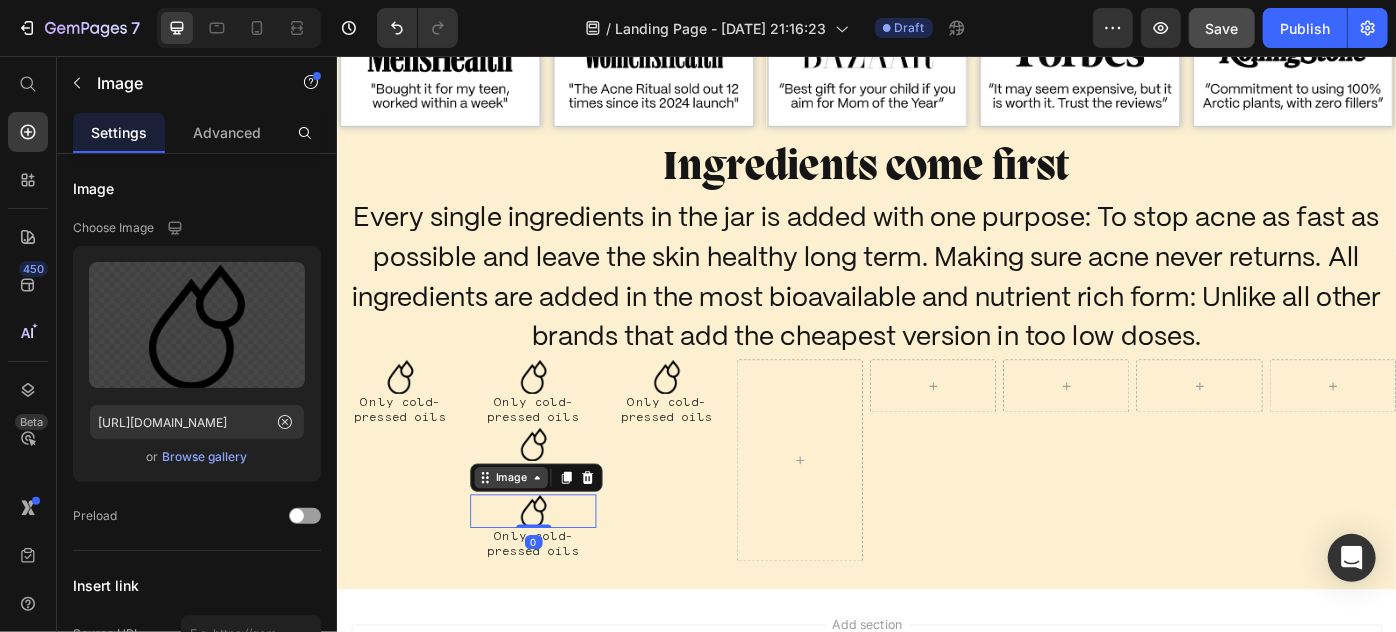 click on "Image" at bounding box center [533, 532] 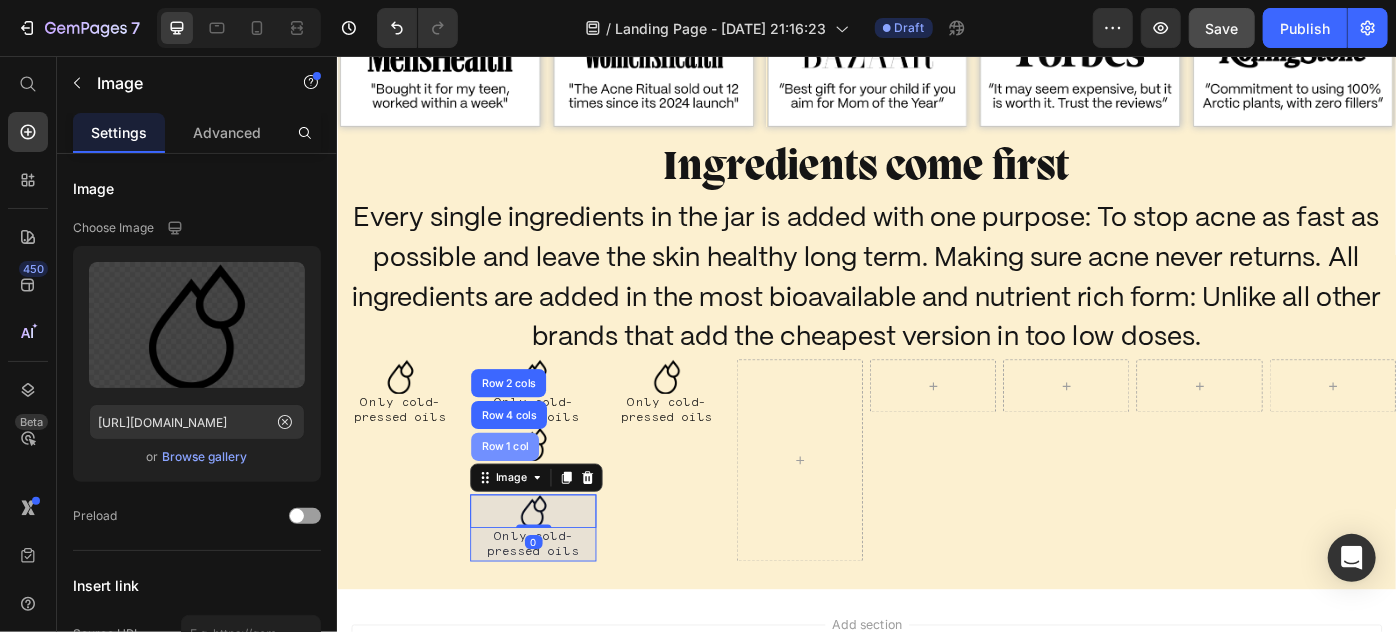 click on "Row 1 col" at bounding box center (526, 497) 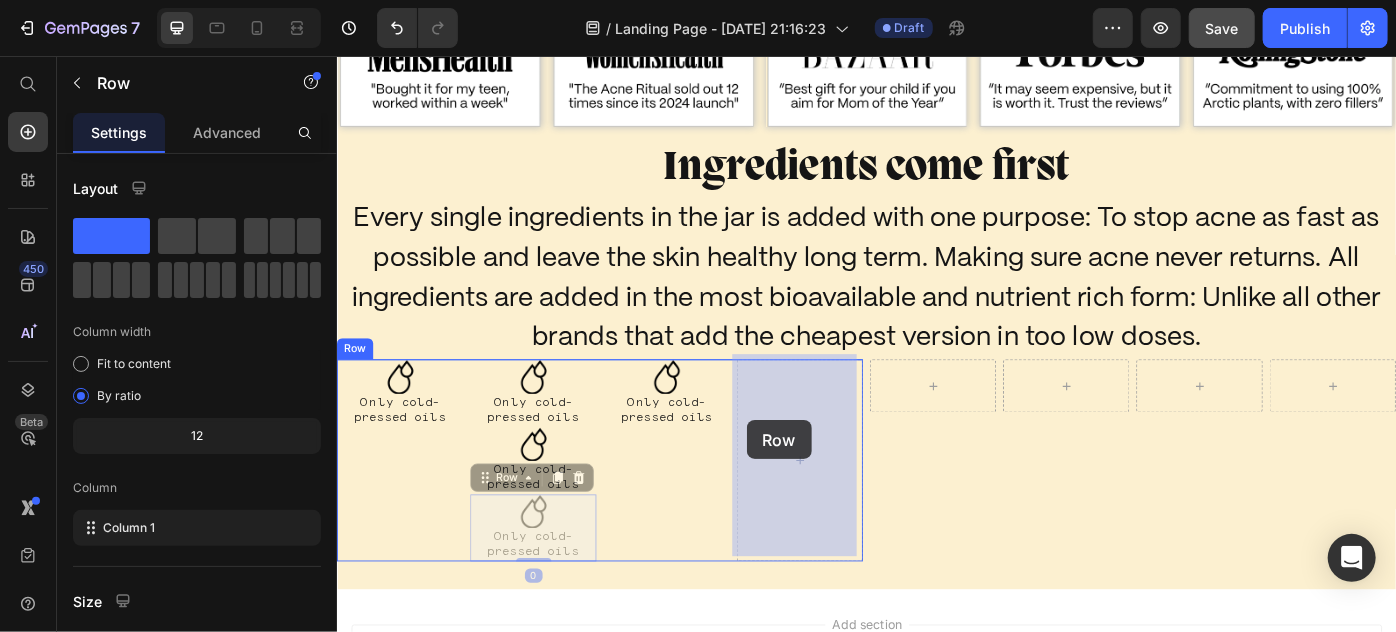 drag, startPoint x: 529, startPoint y: 512, endPoint x: 801, endPoint y: 468, distance: 275.53583 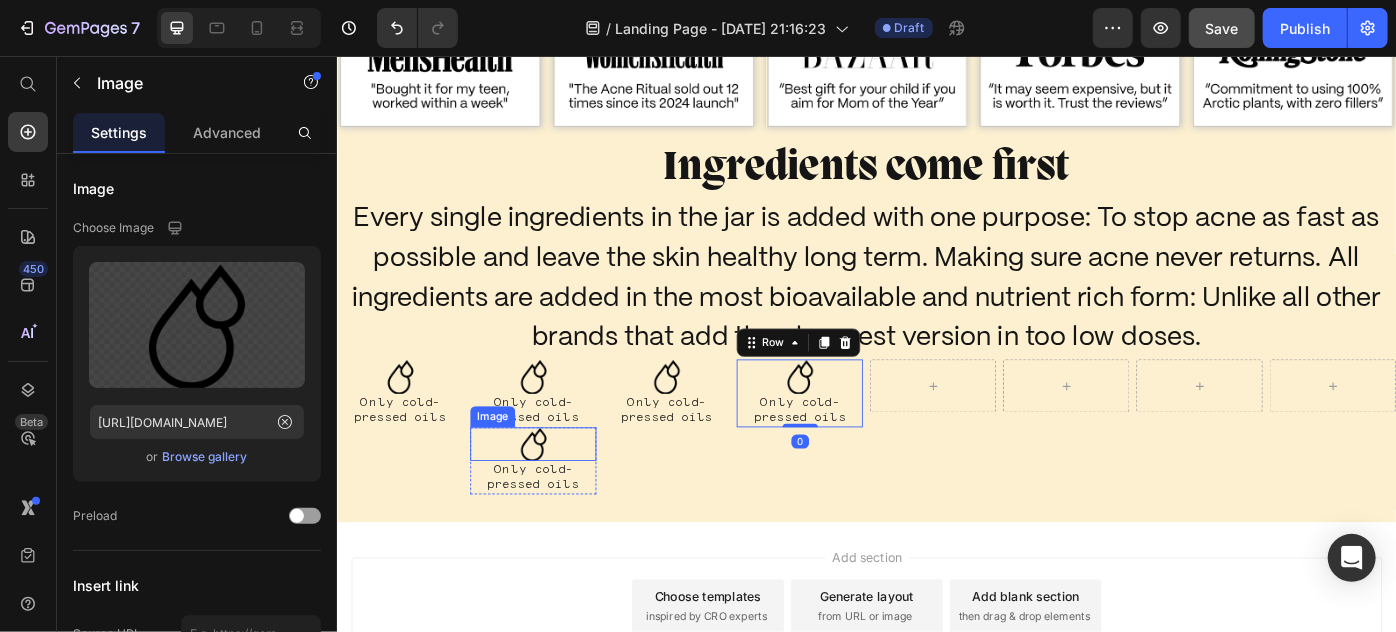 click at bounding box center (558, 494) 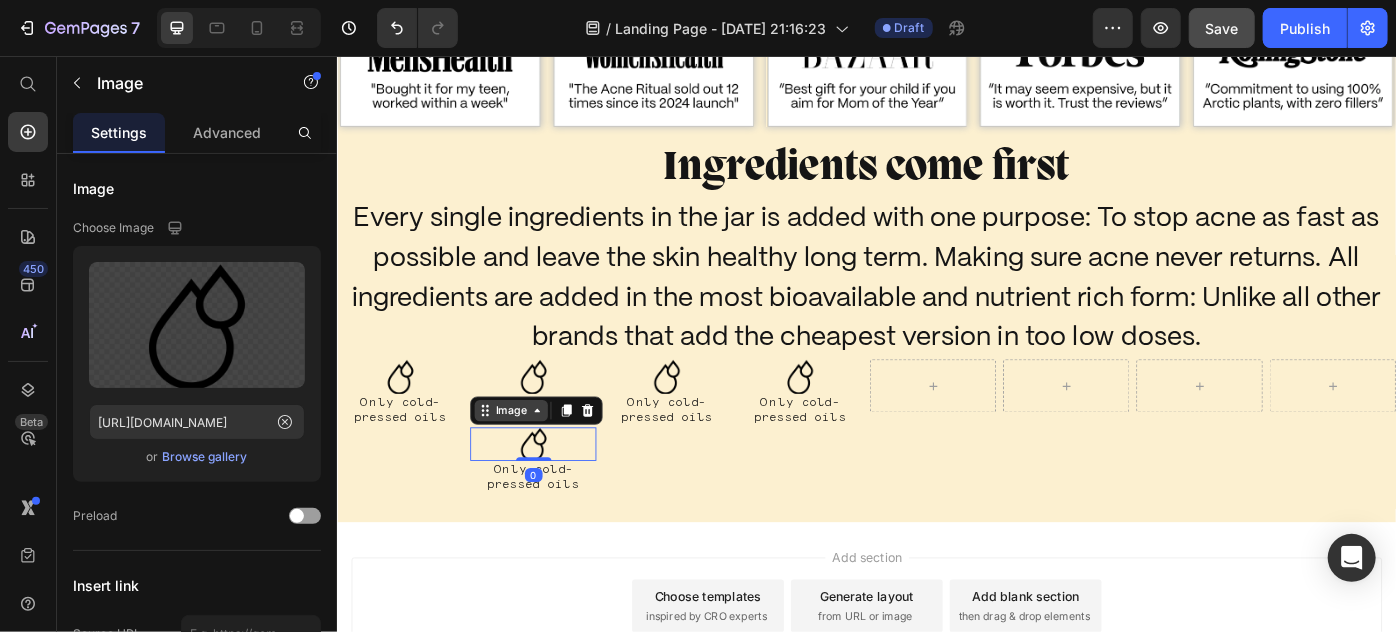 click on "Image" at bounding box center [533, 456] 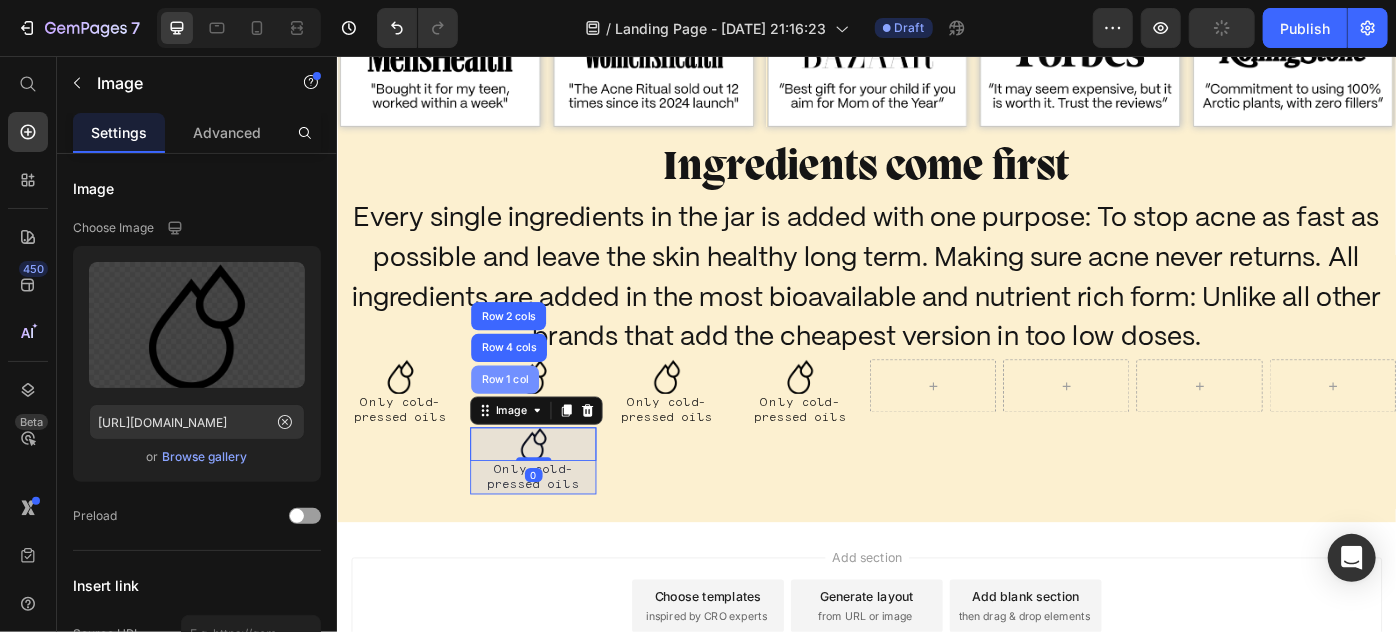 click on "Row 1 col" at bounding box center (526, 421) 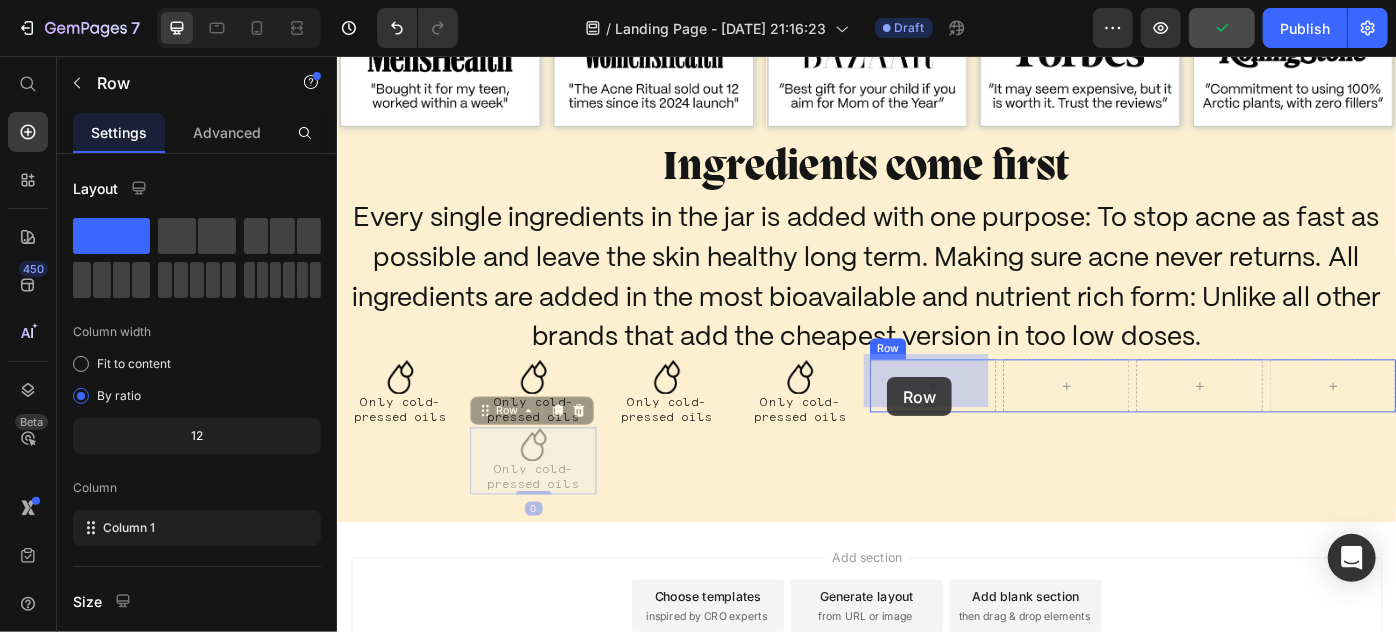 drag, startPoint x: 519, startPoint y: 442, endPoint x: 959, endPoint y: 419, distance: 440.60074 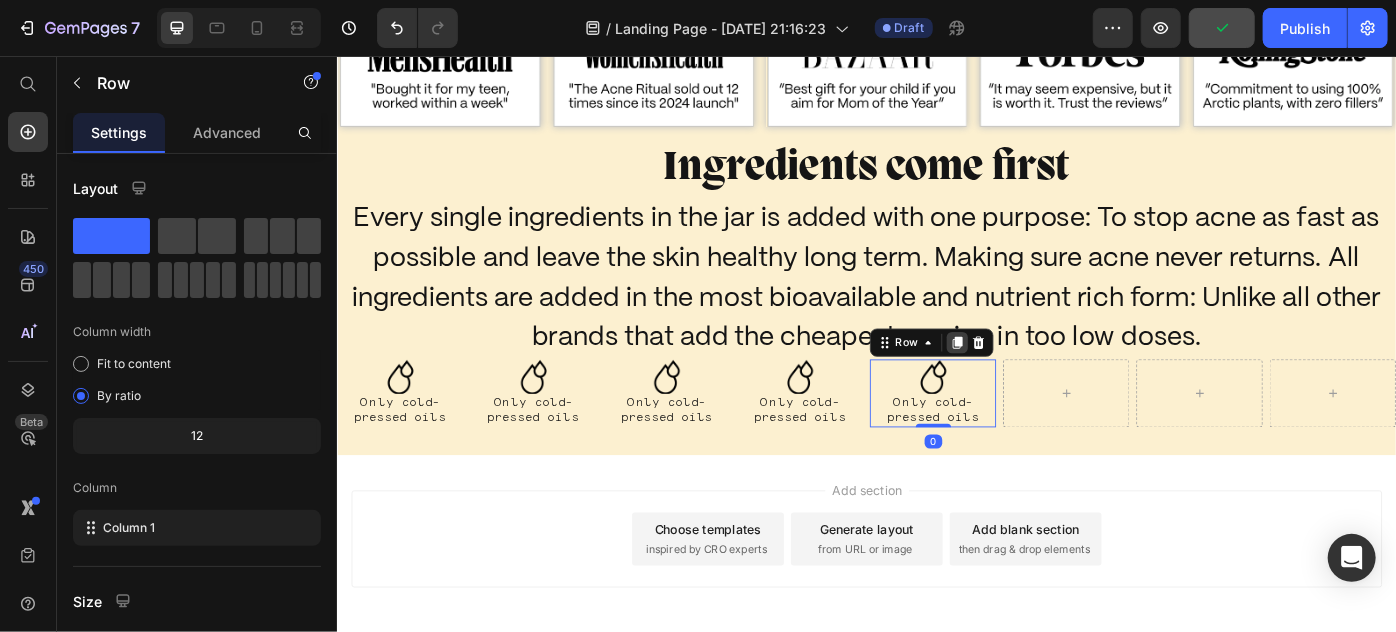 click 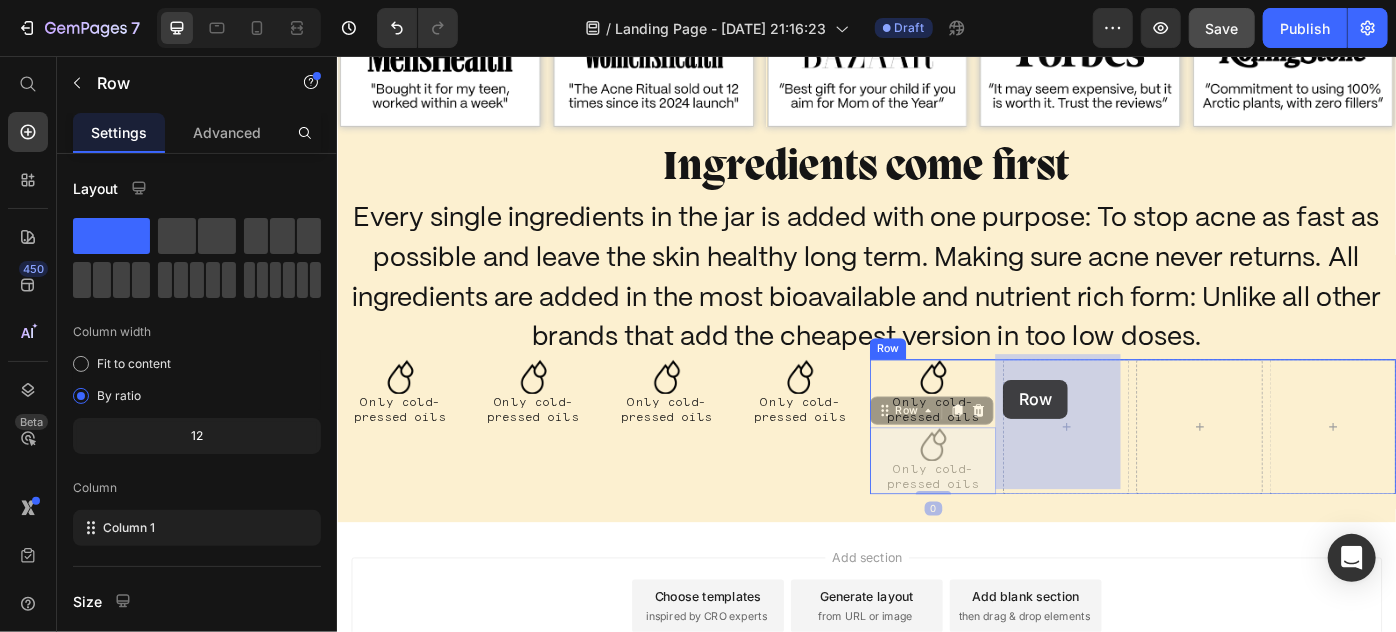 drag, startPoint x: 953, startPoint y: 454, endPoint x: 1092, endPoint y: 422, distance: 142.6359 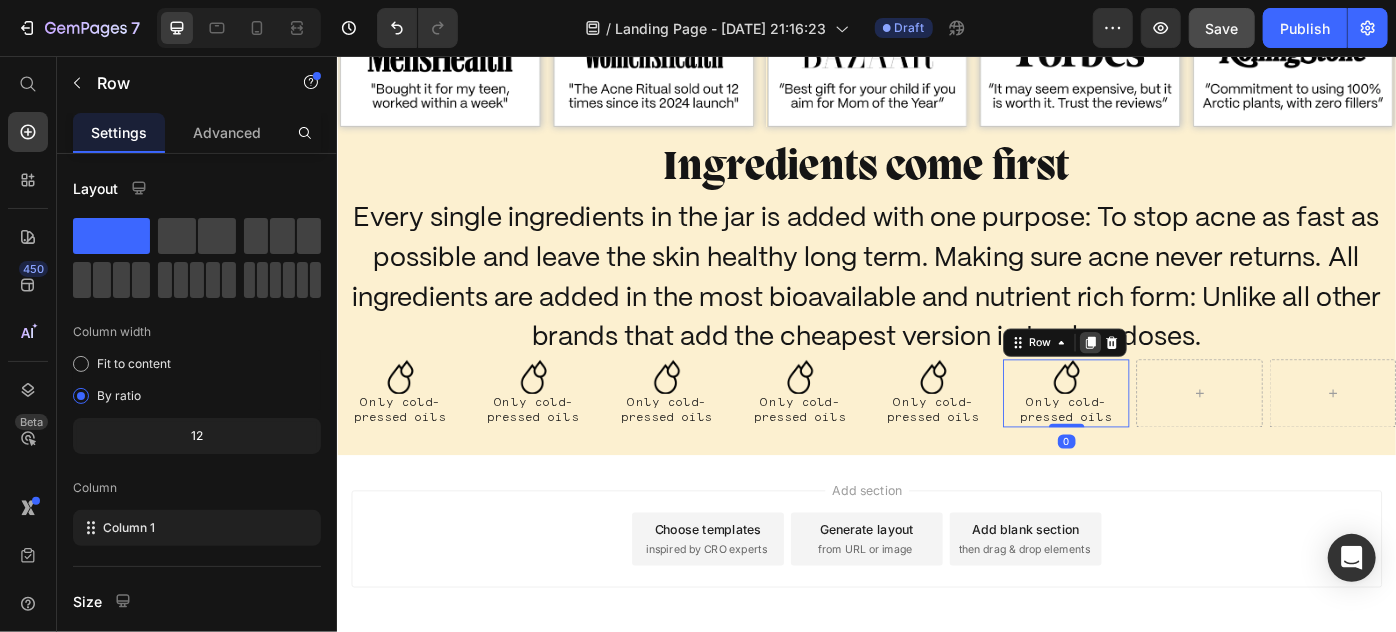 click 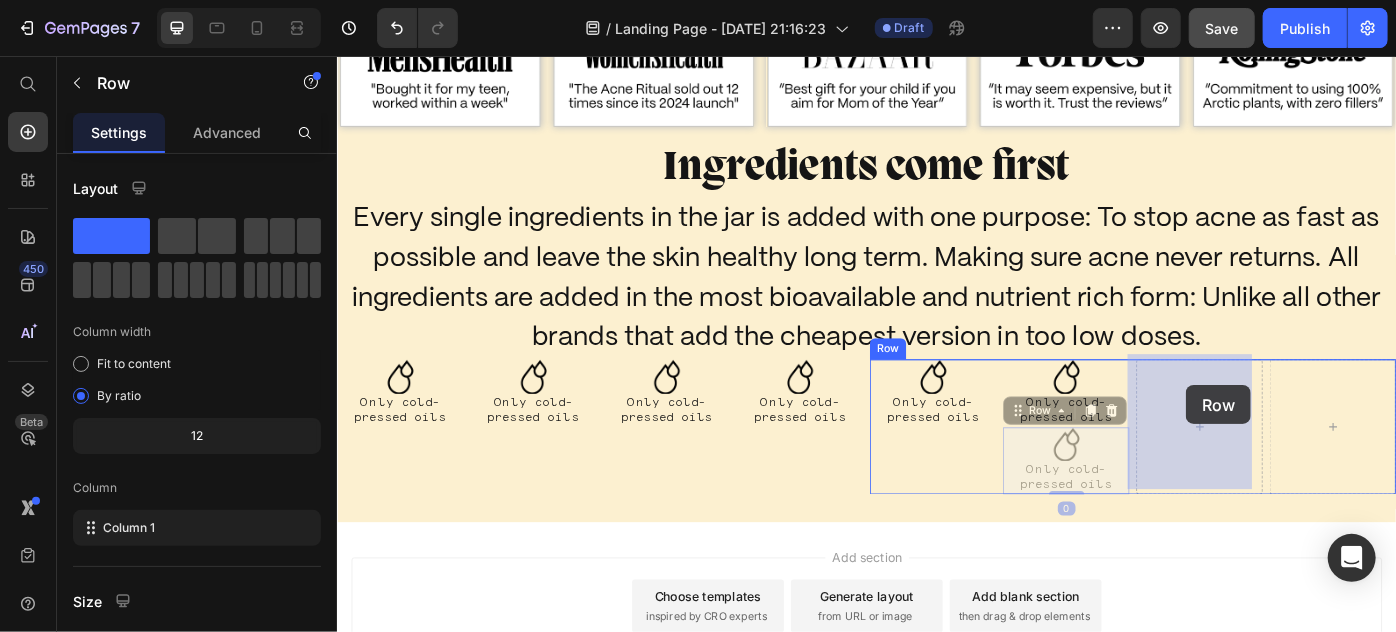 drag, startPoint x: 1092, startPoint y: 446, endPoint x: 1298, endPoint y: 428, distance: 206.78491 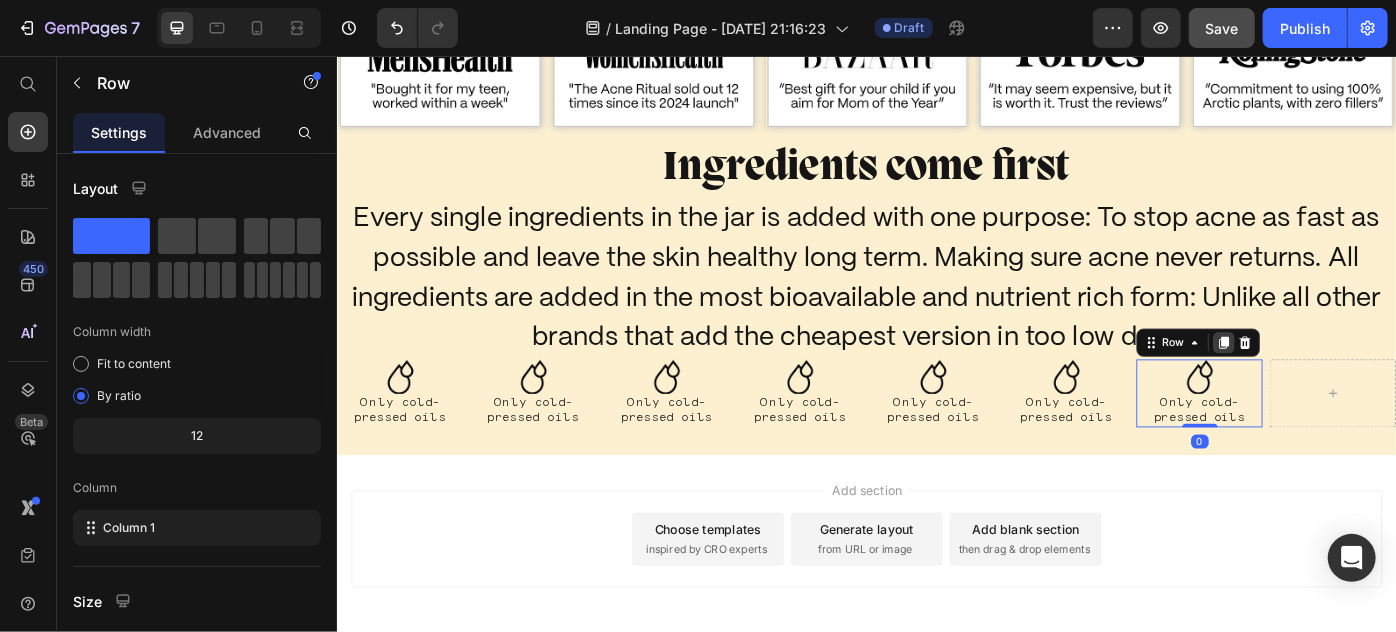 click 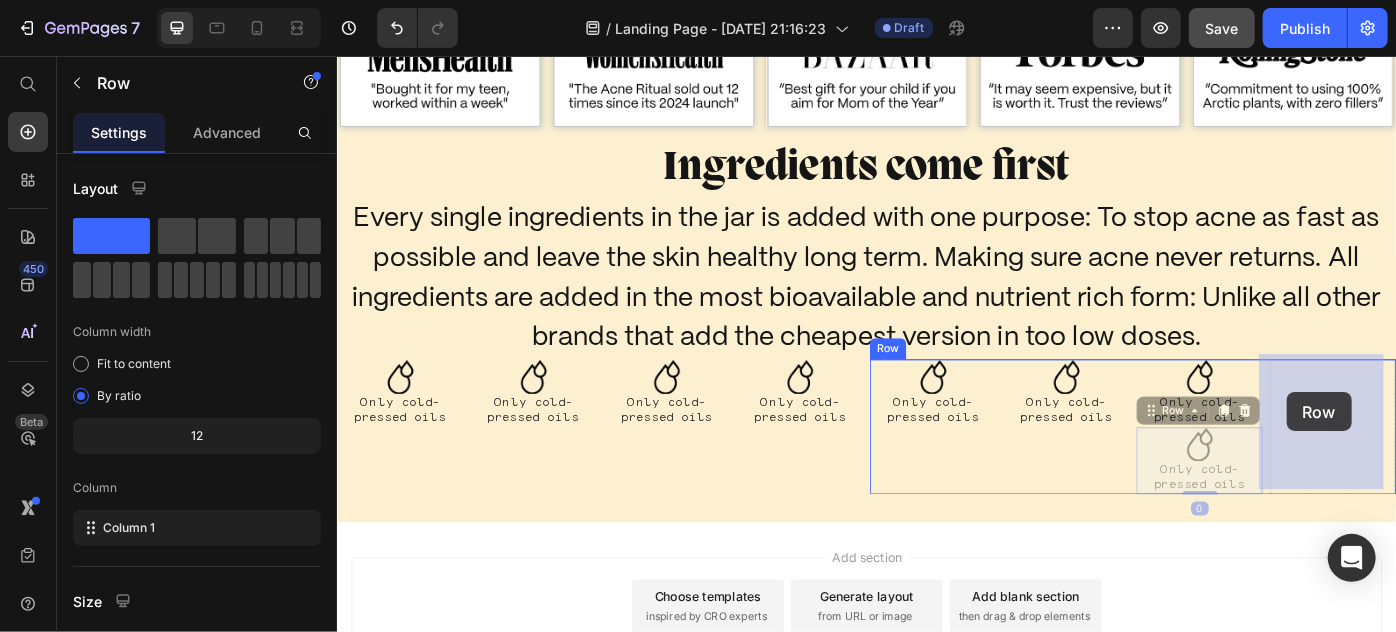 drag, startPoint x: 1260, startPoint y: 449, endPoint x: 1413, endPoint y: 436, distance: 153.5513 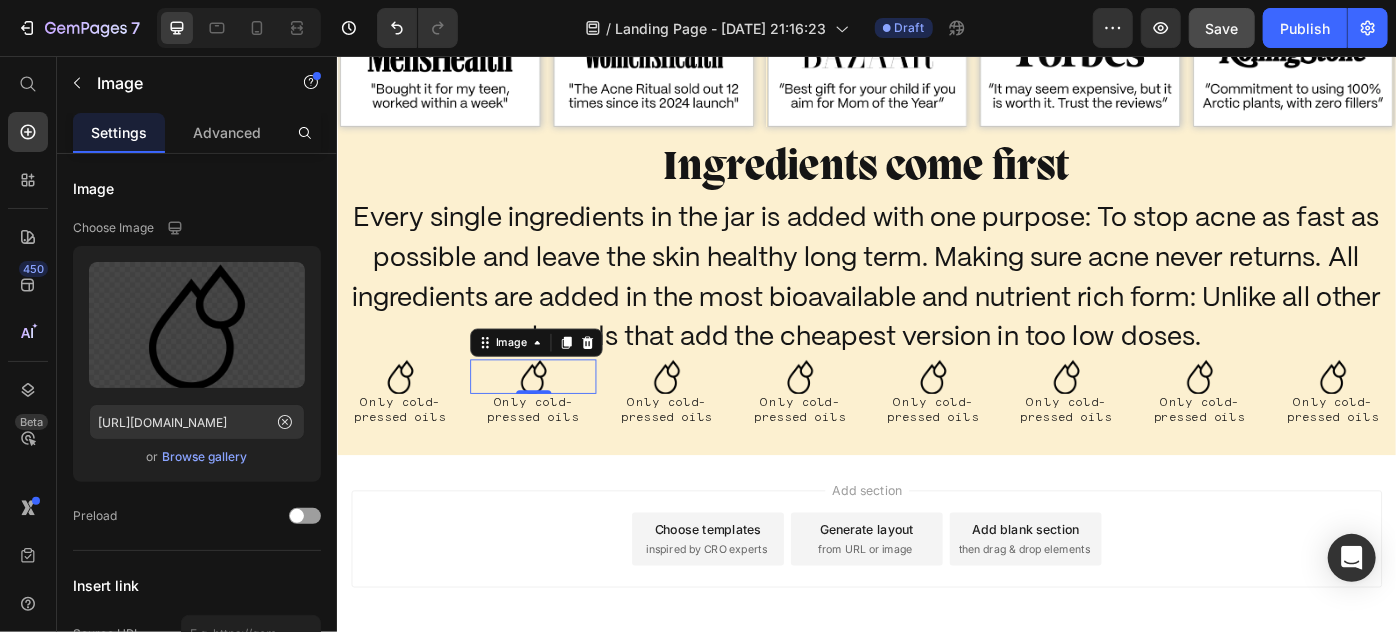 click at bounding box center (558, 417) 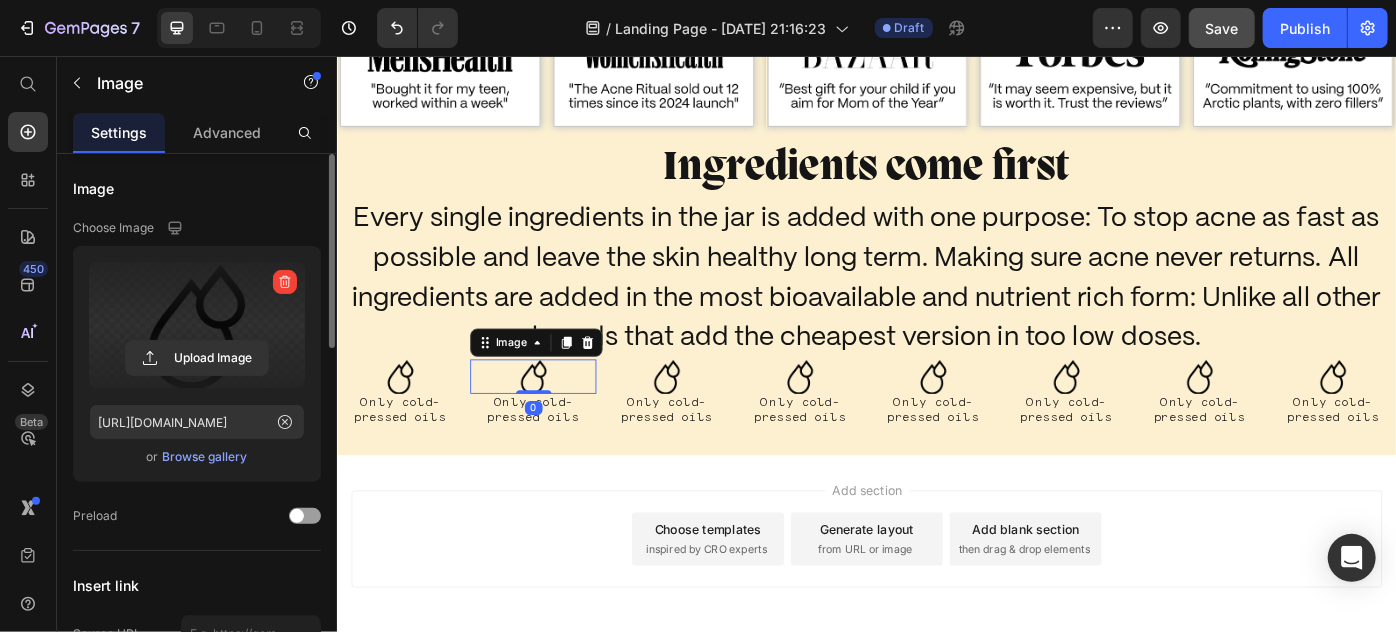 click at bounding box center [197, 325] 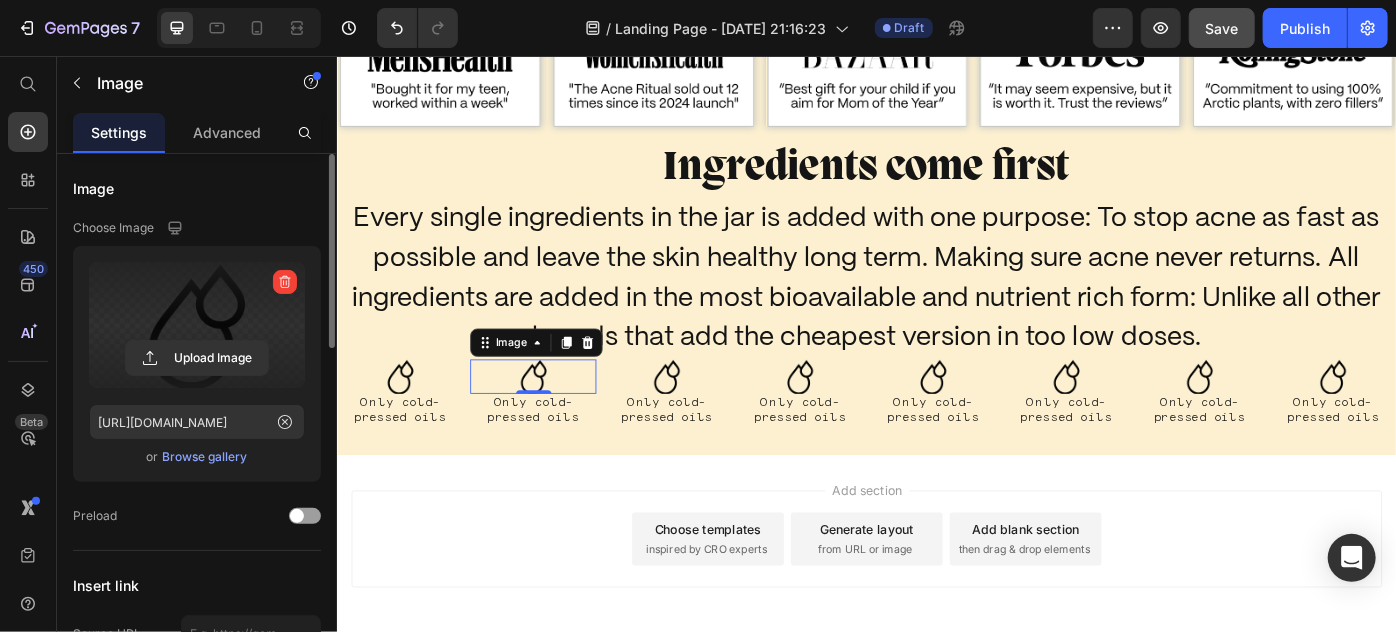 type on "C:\fakepath\no_png_e985c985-9aa0-4d52-aa78-2301df0cdb23.avif" 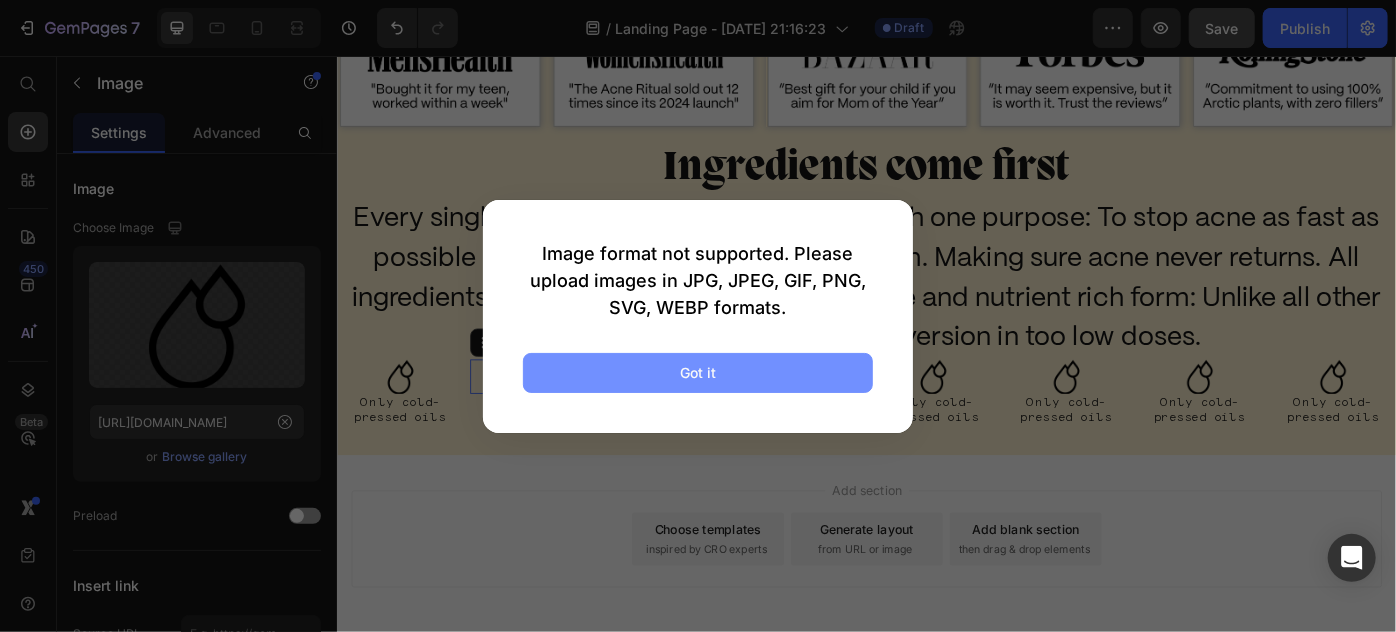 click on "Got it" at bounding box center (698, 373) 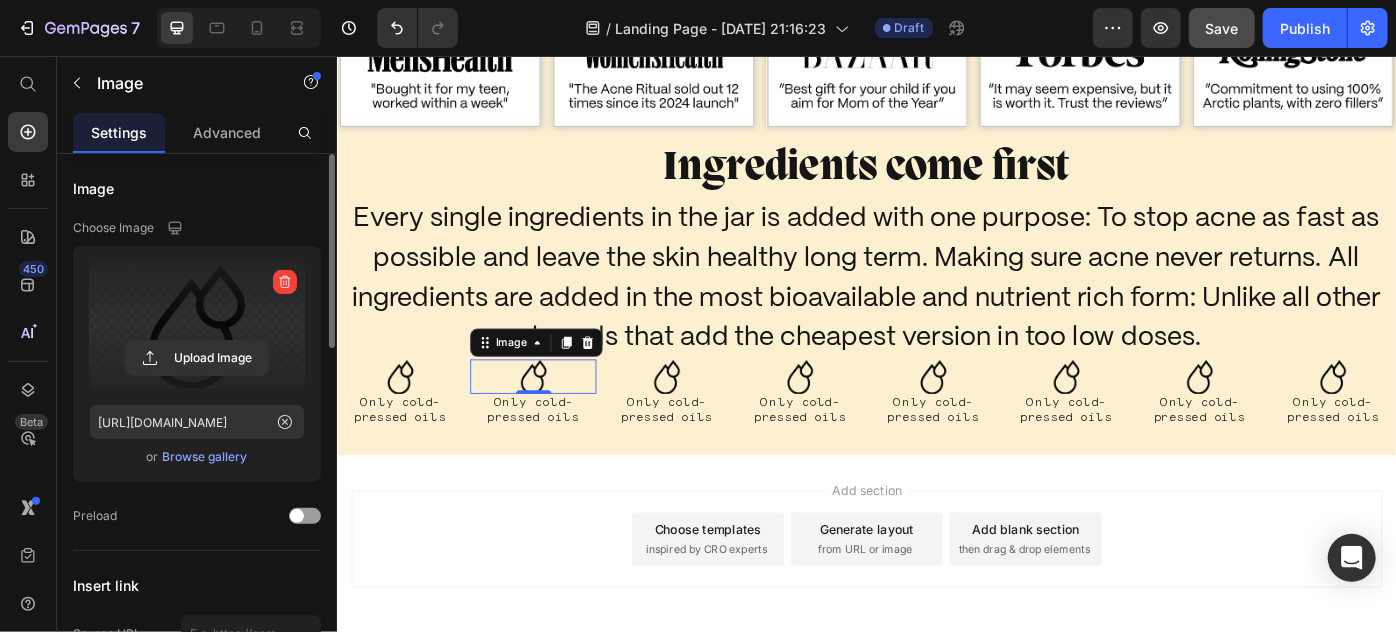 click at bounding box center (197, 325) 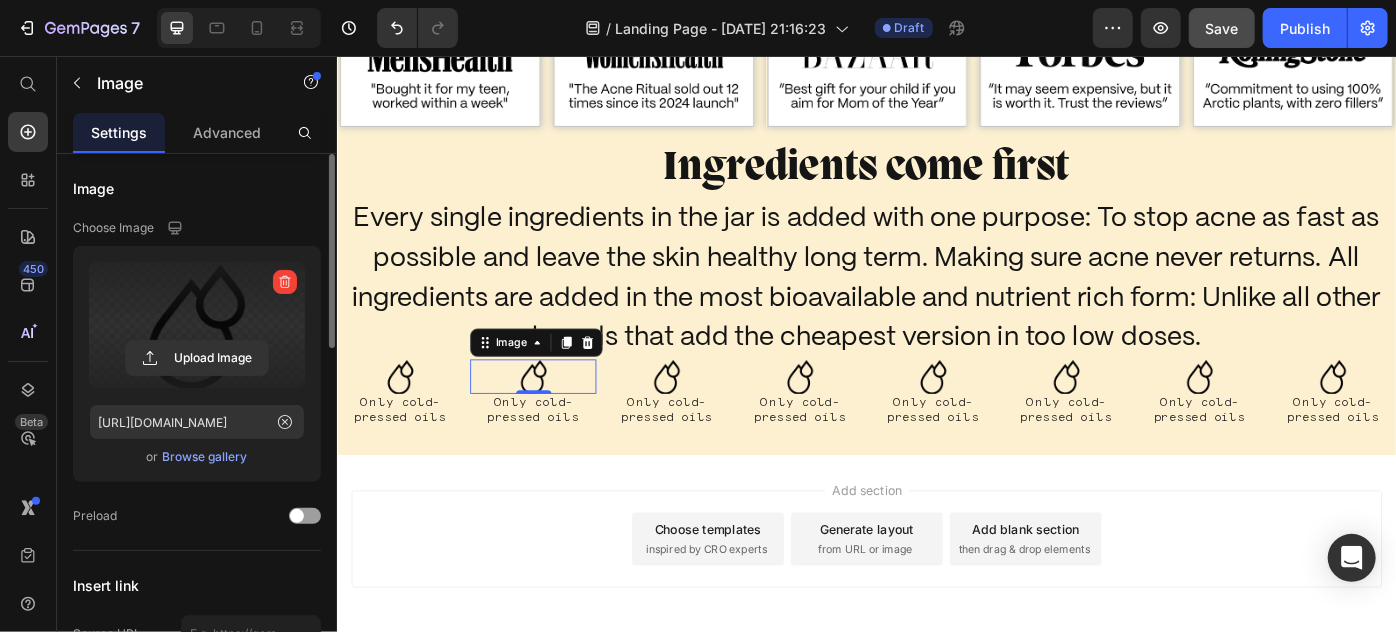 click 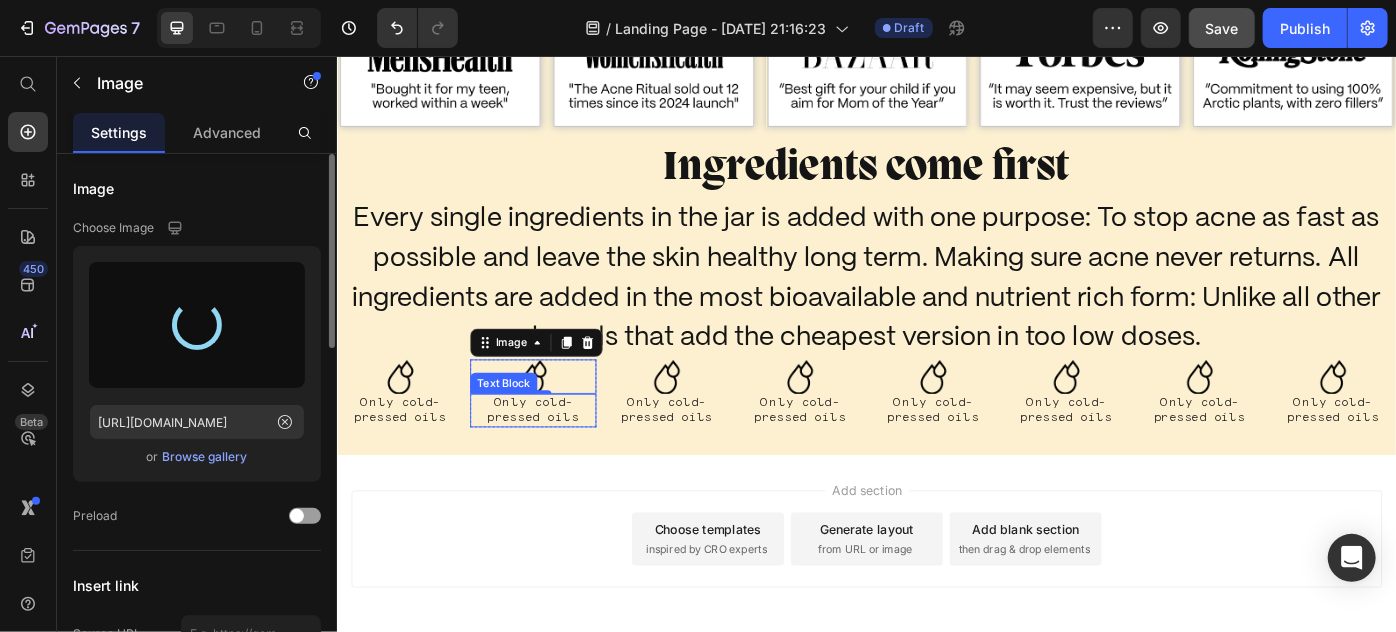 click on "Only cold- pressed oils" at bounding box center (558, 456) 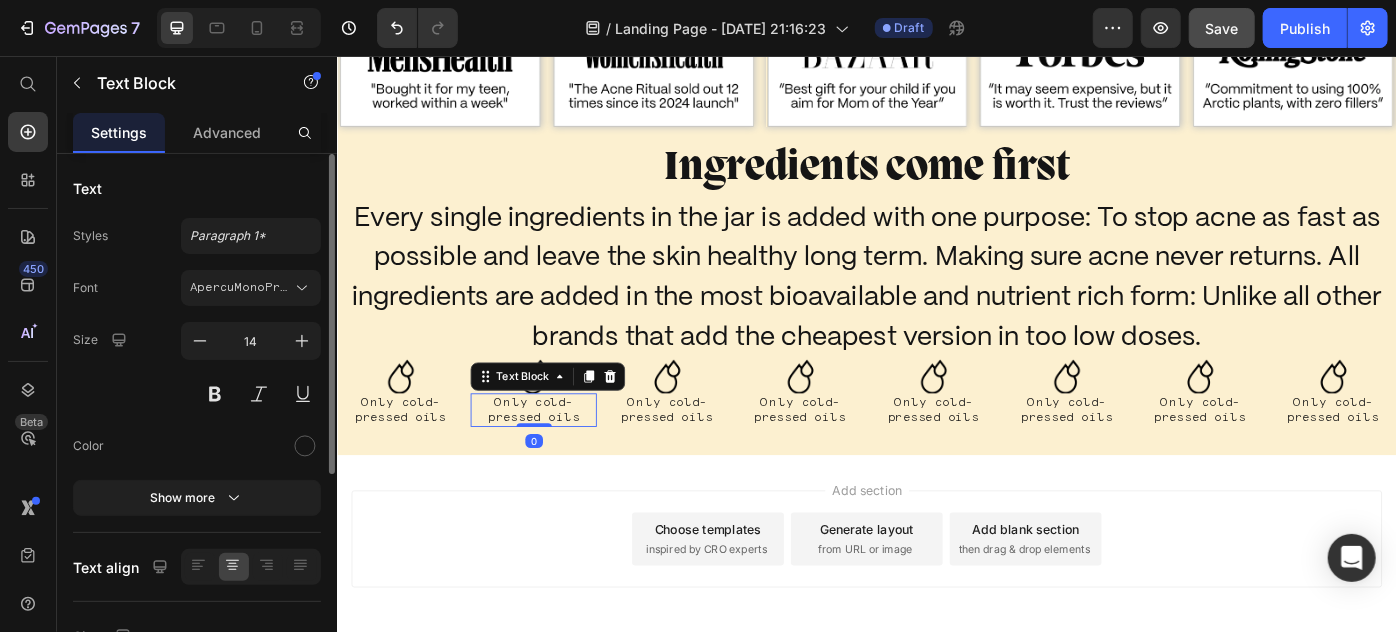 click on "Only cold- pressed oils" at bounding box center [558, 456] 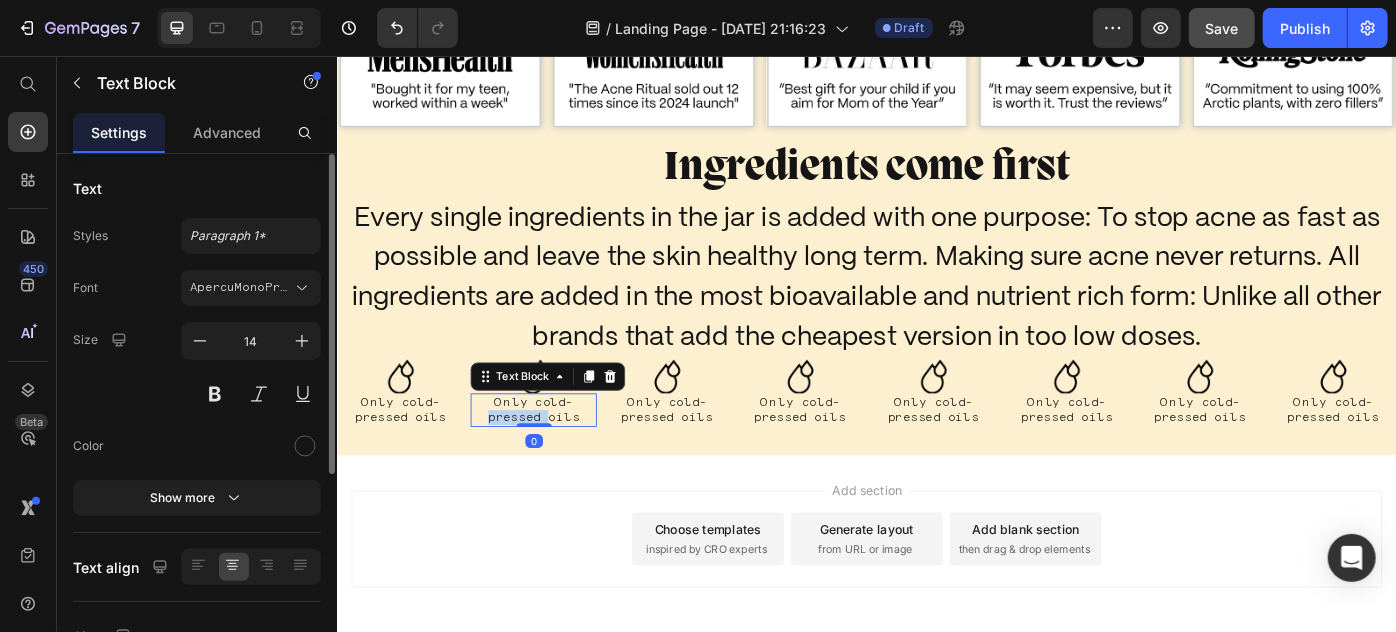 click on "Only cold- pressed oils" at bounding box center [558, 456] 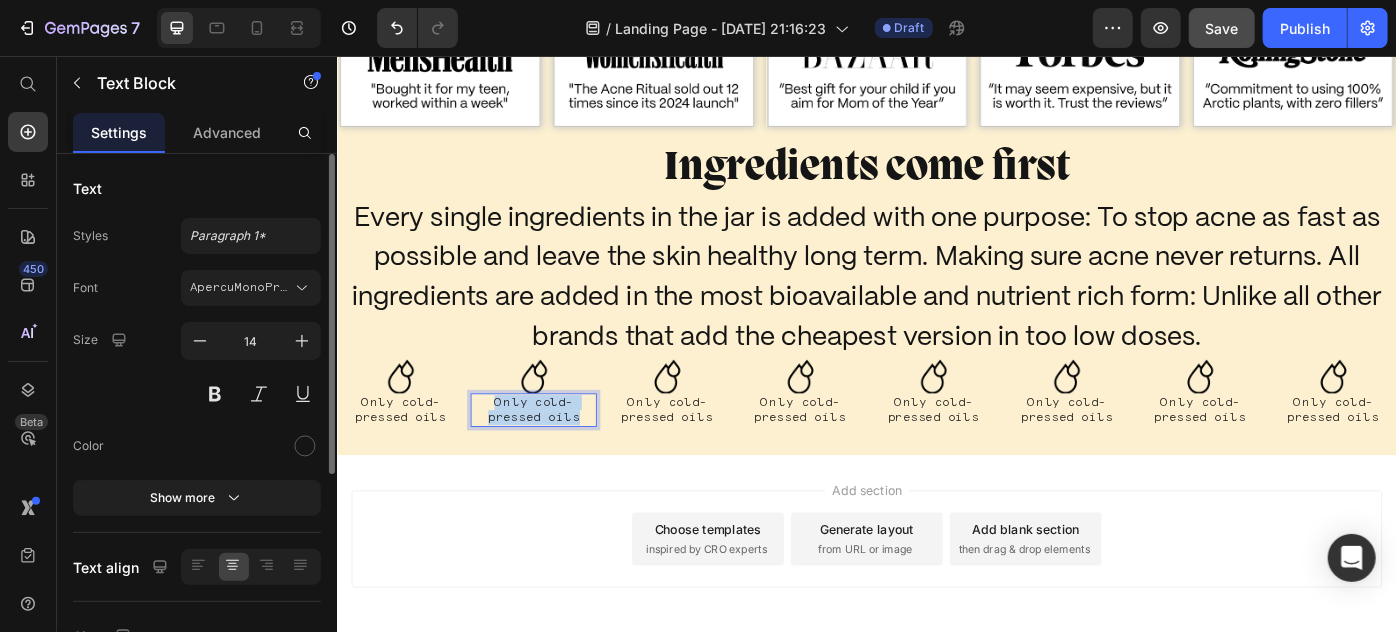 click on "Only cold- pressed oils" at bounding box center [558, 456] 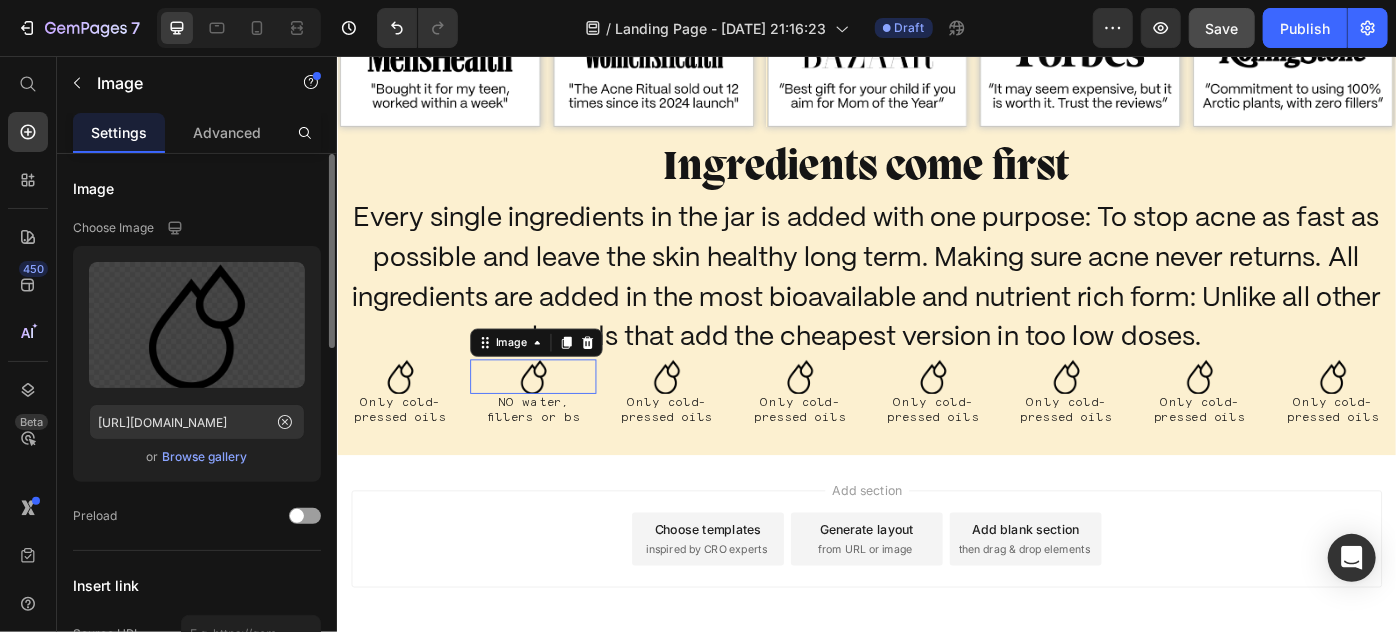 click at bounding box center (558, 417) 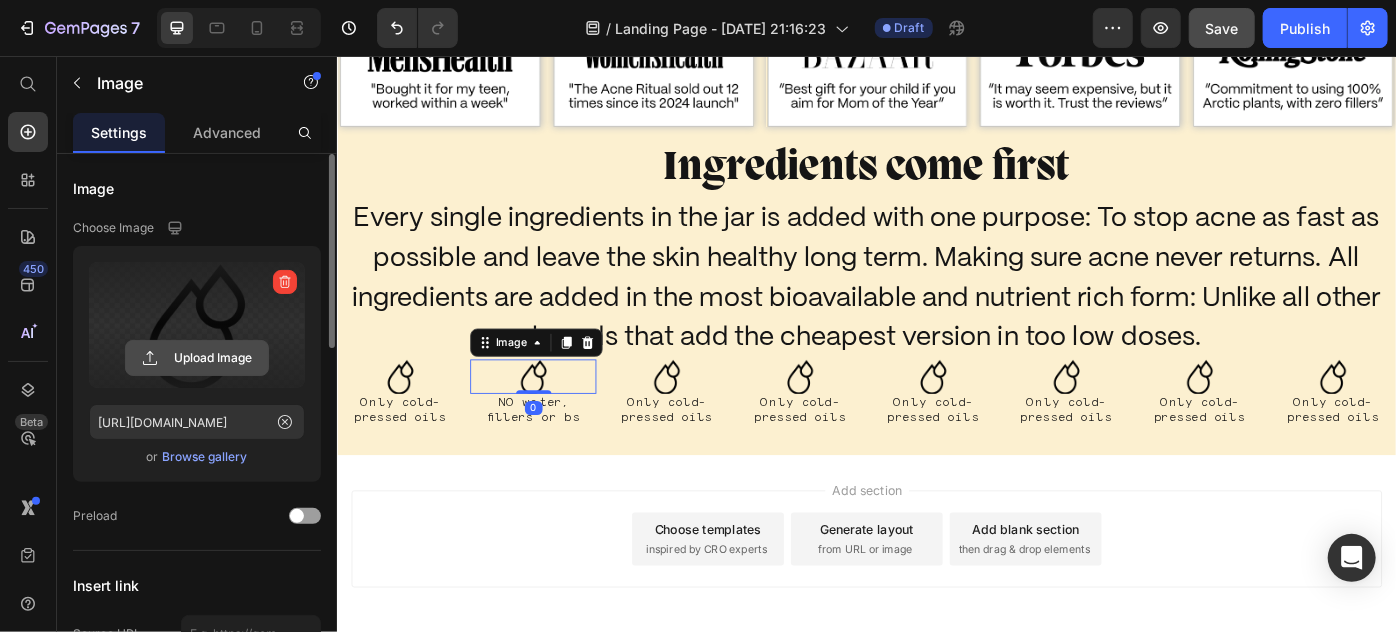 click 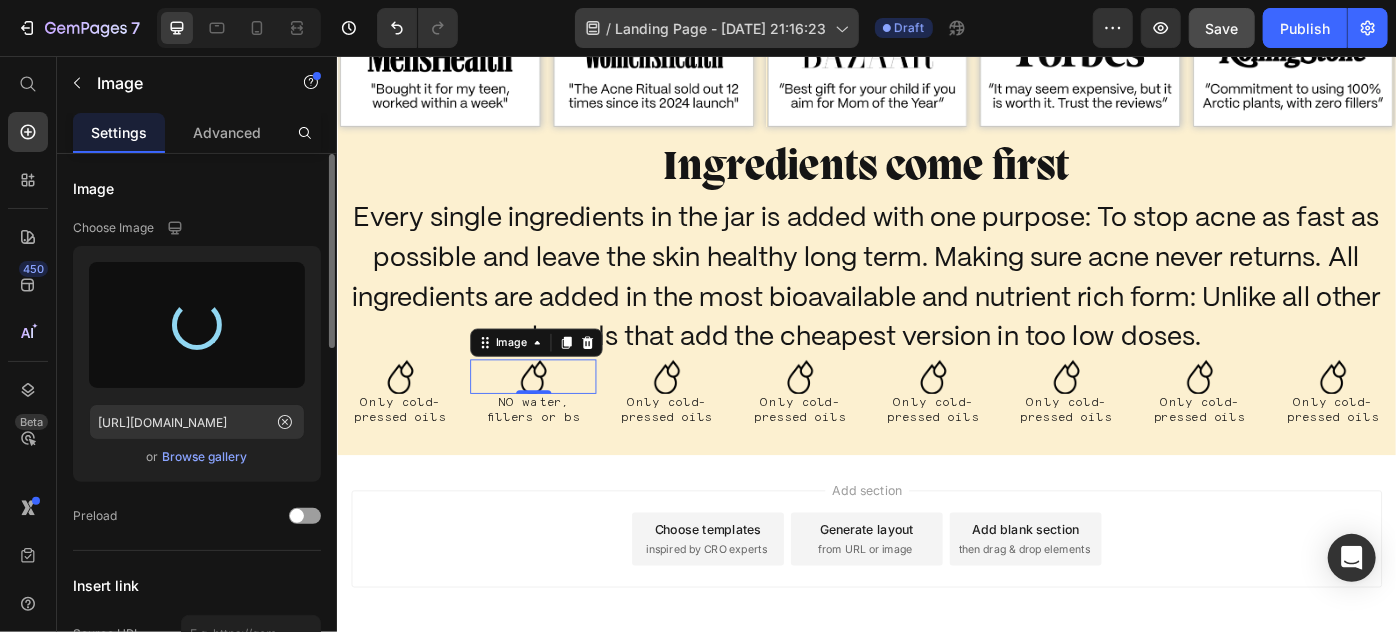 type on "[URL][DOMAIN_NAME]" 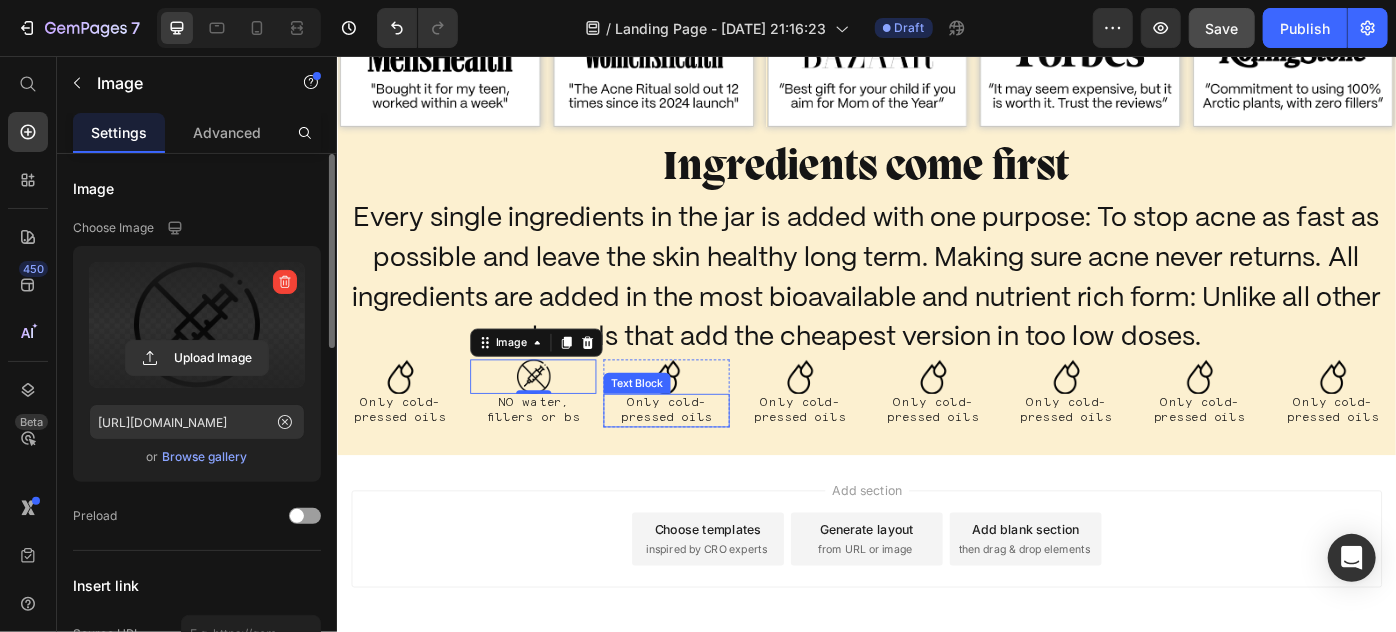 click on "Image Only cold- pressed oils Text Block" at bounding box center [709, 436] 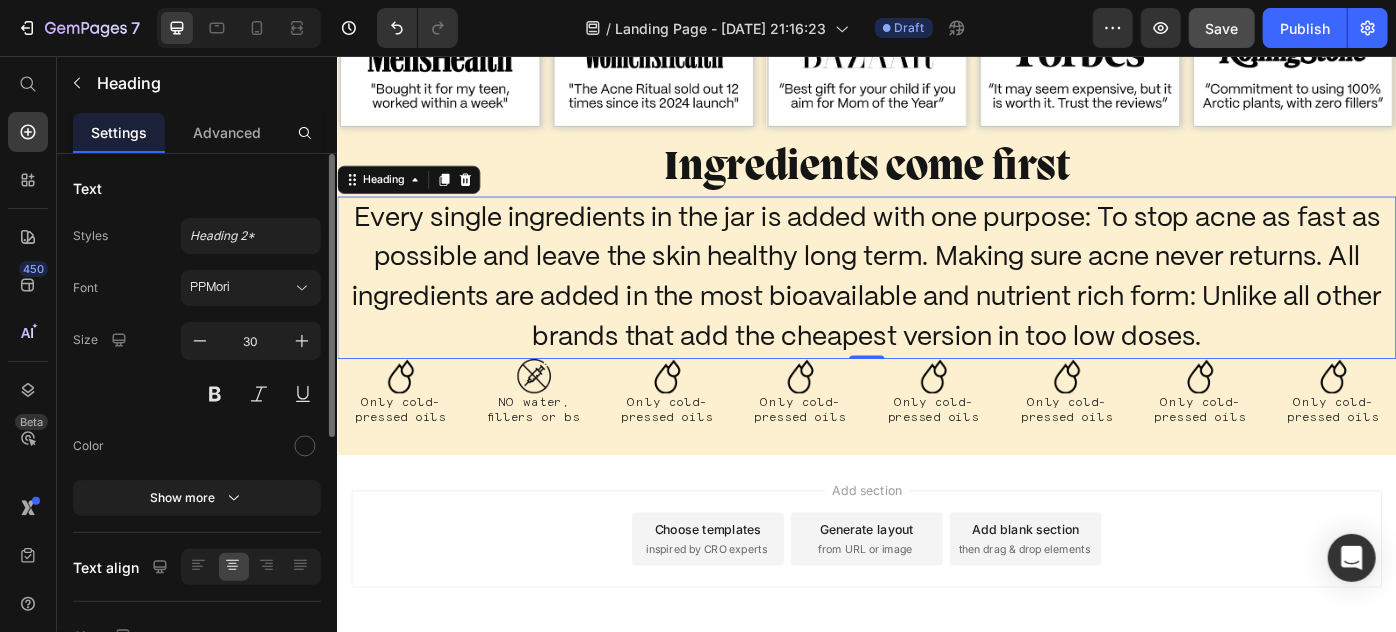 click on "Every single ingredients in the jar is added with one purpose: To stop acne as fast as possible and leave the skin healthy long term. Making sure acne never returns. All ingredients are added in the most bioavailable and nutrient rich form: Unlike all other brands that add the cheapest version in too low doses." at bounding box center (936, 306) 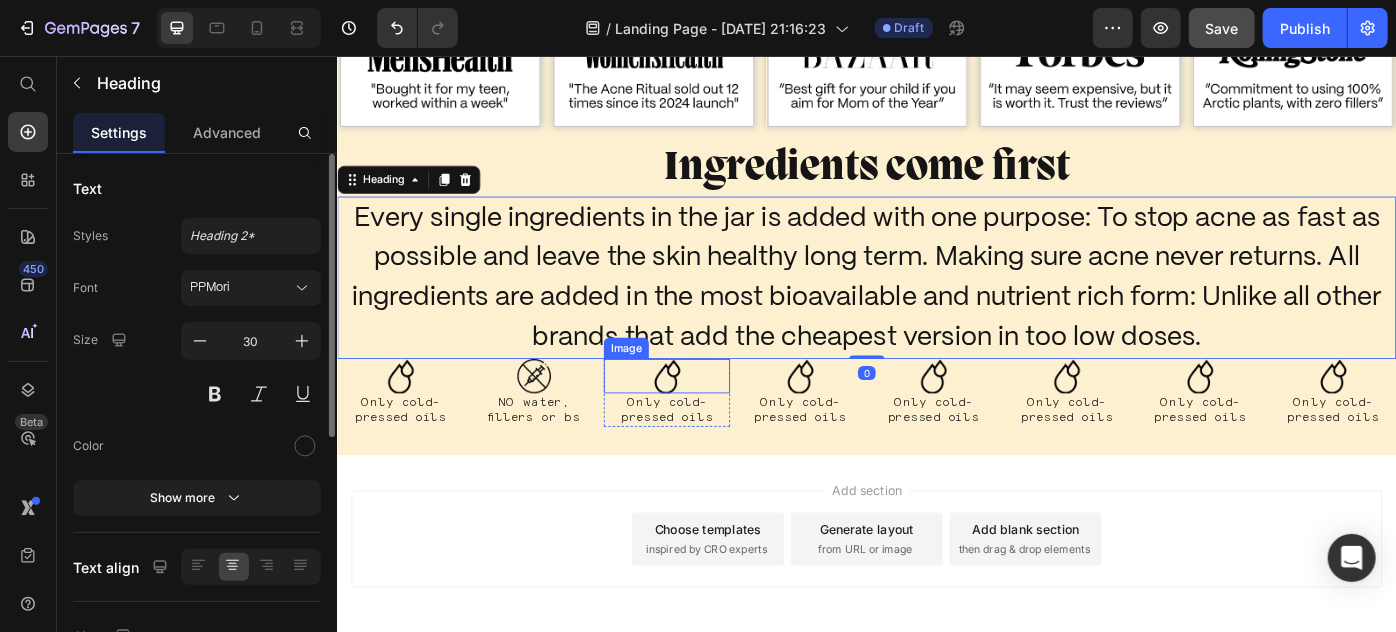 click at bounding box center (709, 417) 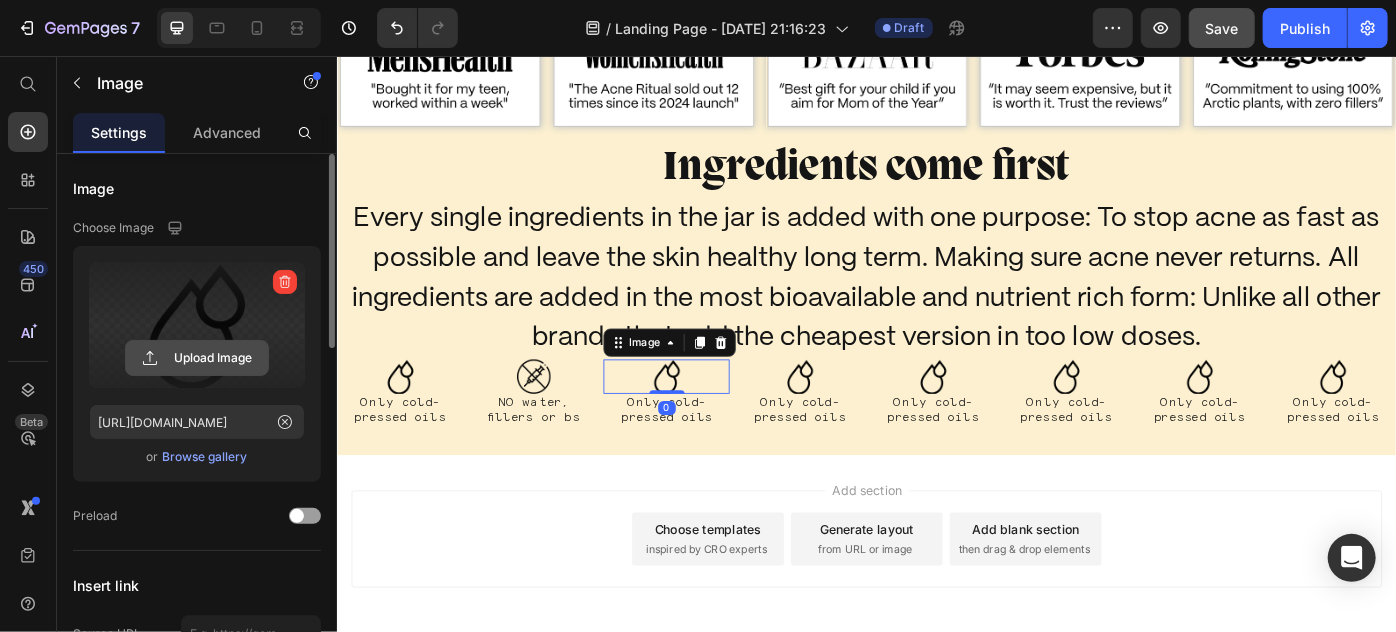 click 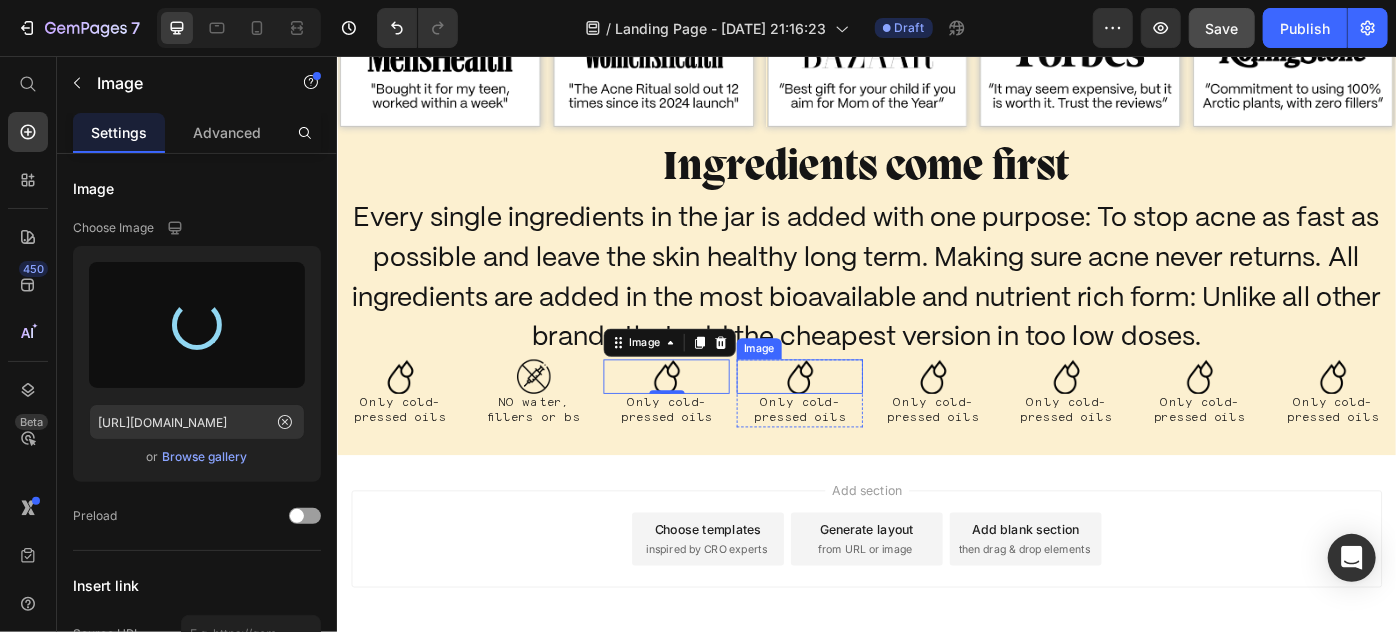 type on "[URL][DOMAIN_NAME]" 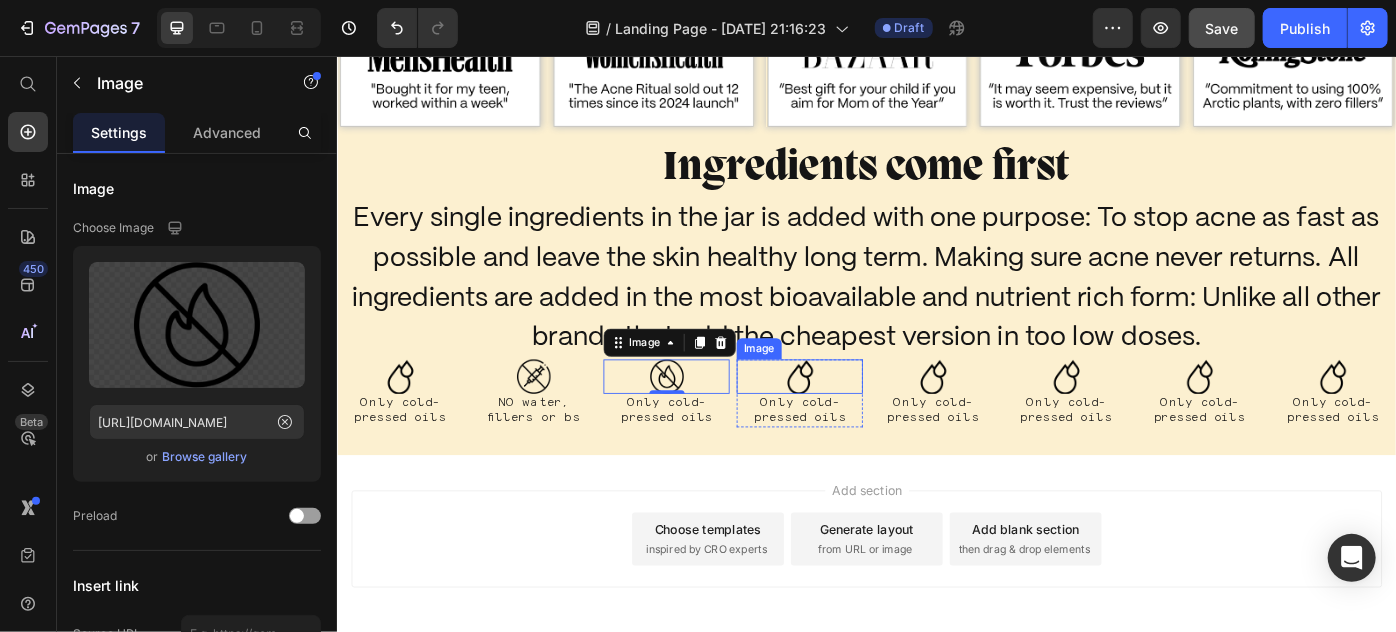click at bounding box center [860, 417] 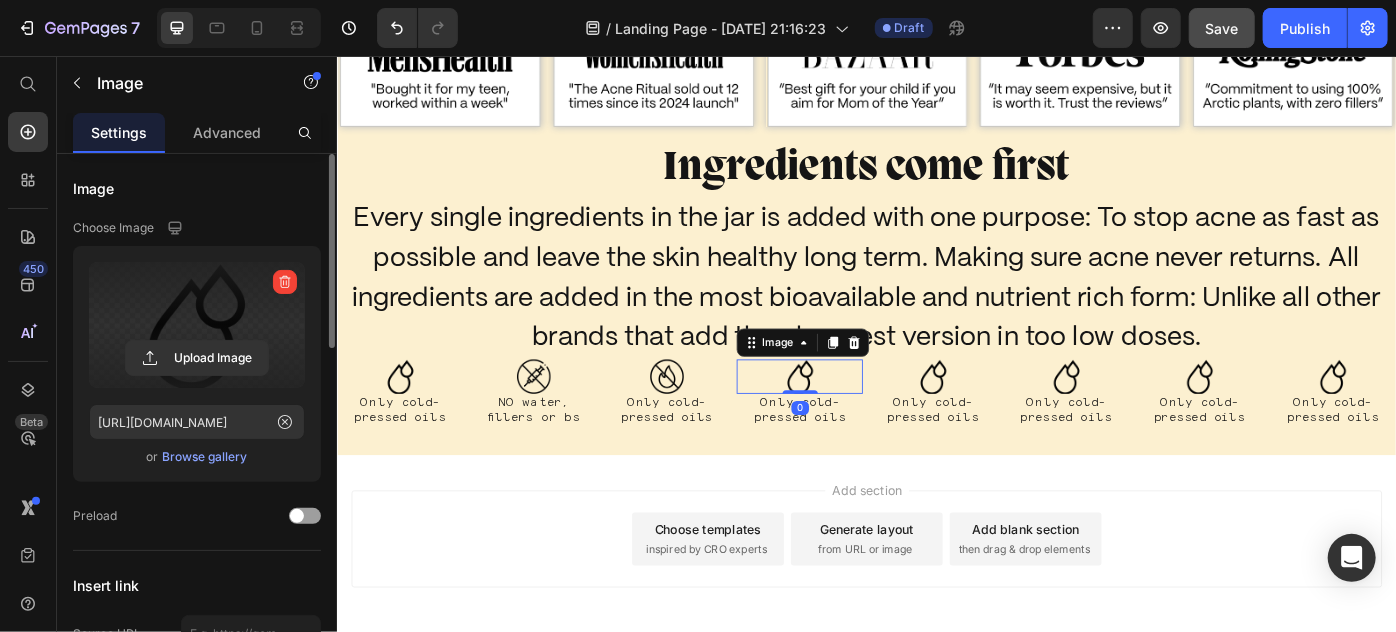 click at bounding box center [197, 325] 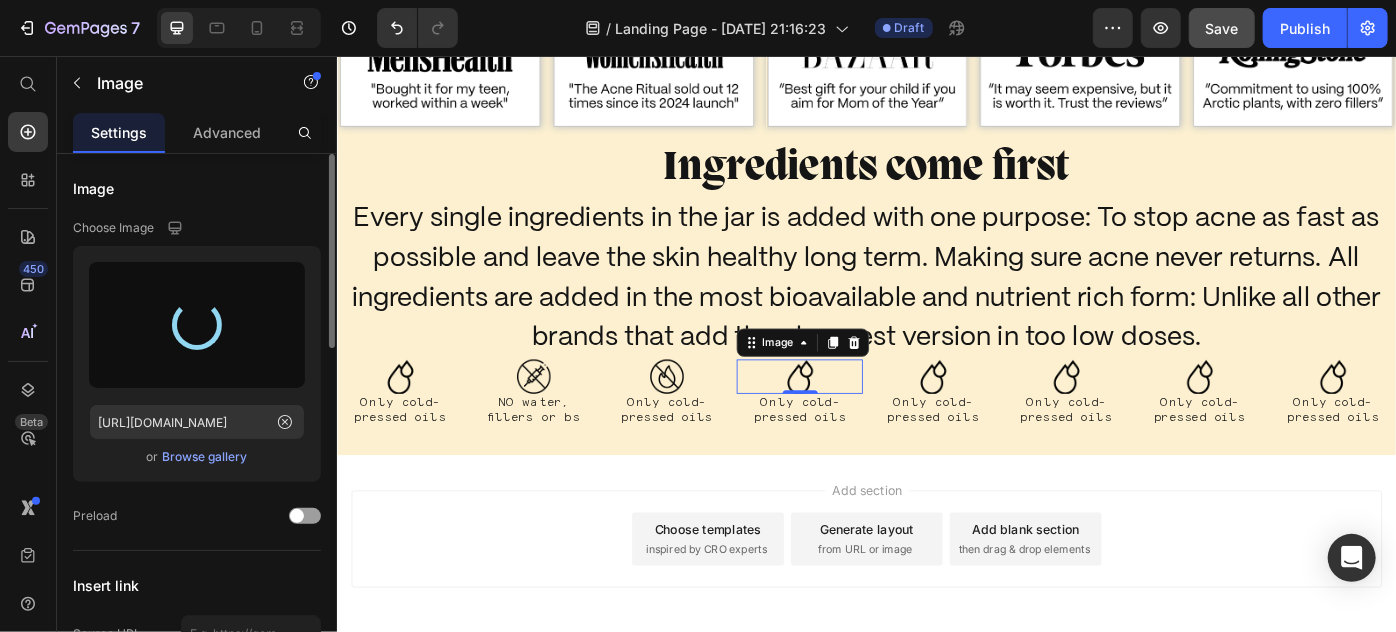 type on "https://cdn.shopify.com/s/files/1/0869/5912/8851/files/gempages_511364164535452839-ad6ef605-7db0-4138-a1f4-6c962e0ec72d.png" 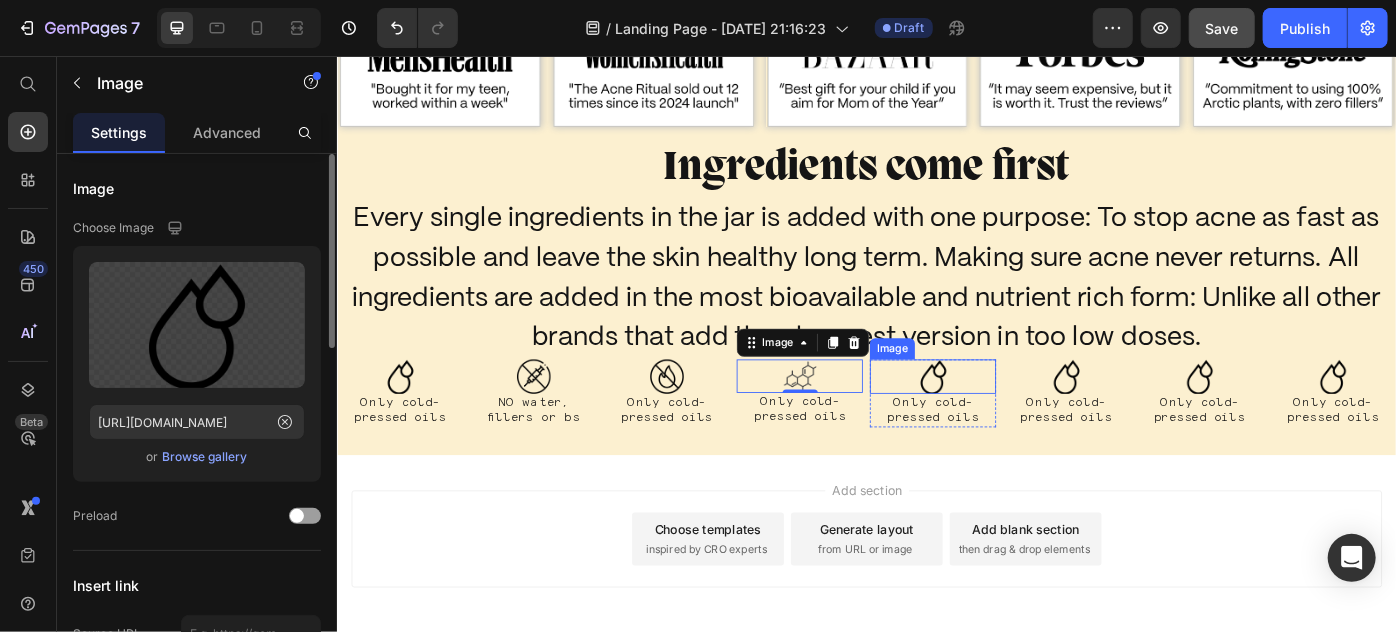 click at bounding box center [1011, 417] 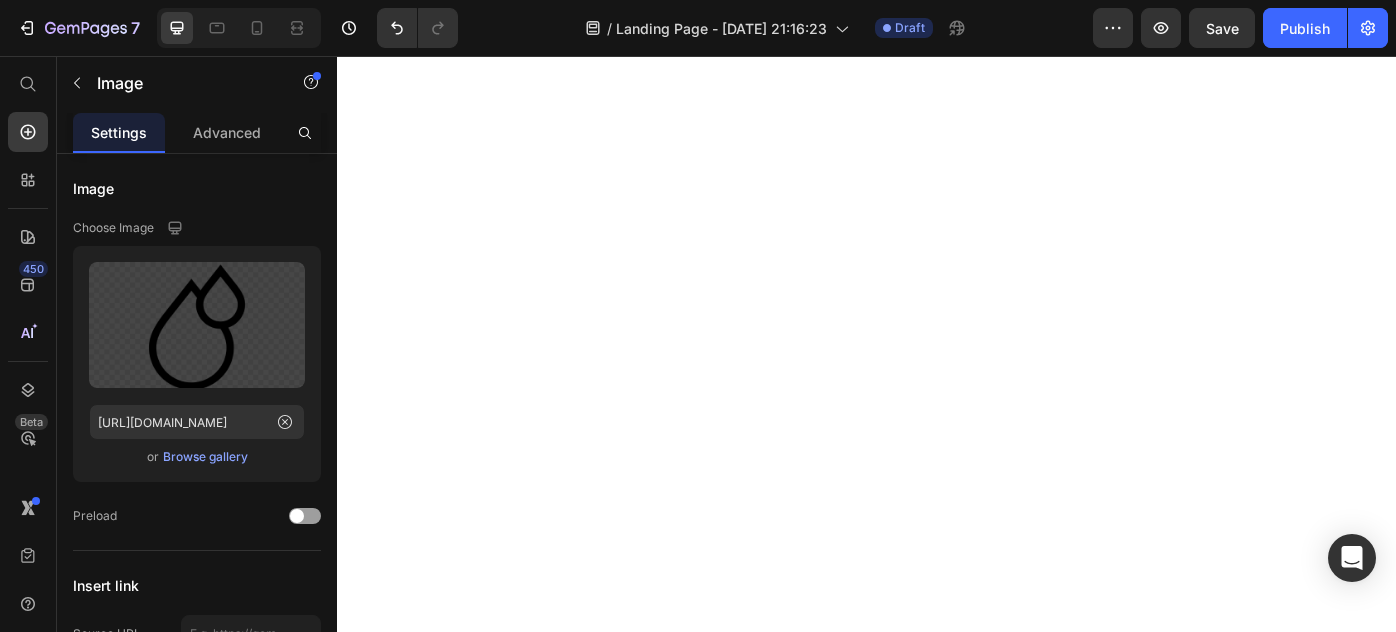 scroll, scrollTop: 0, scrollLeft: 0, axis: both 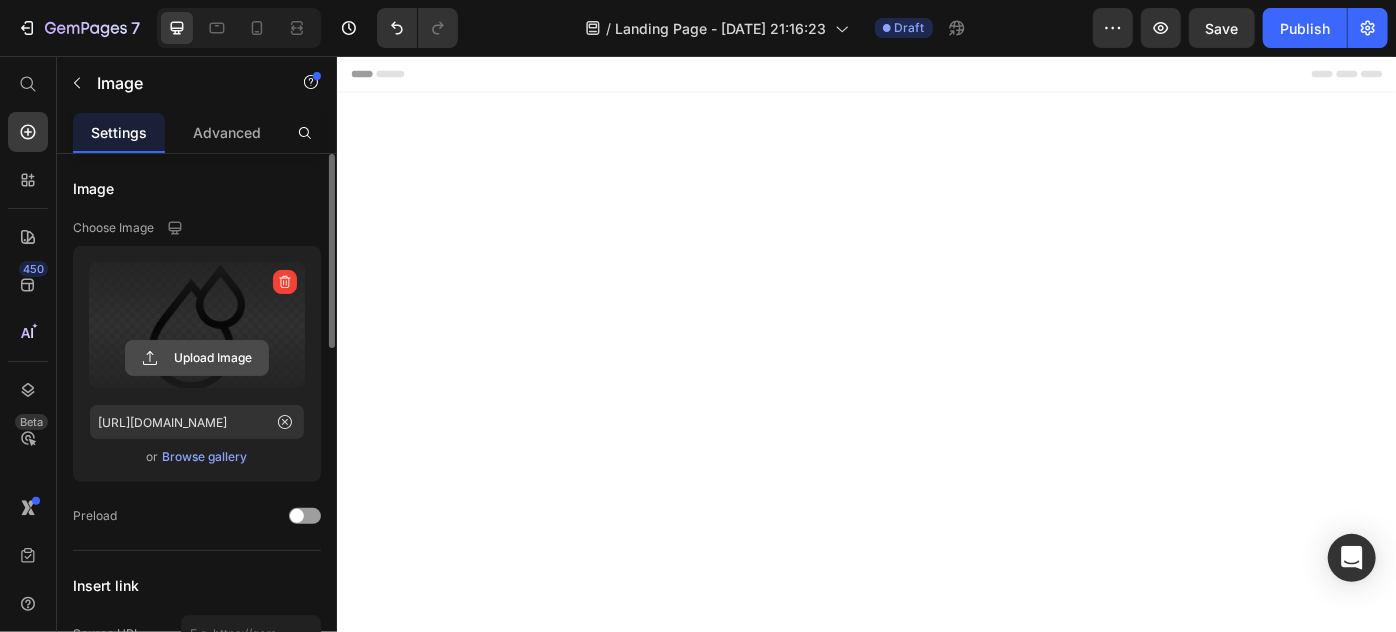 click 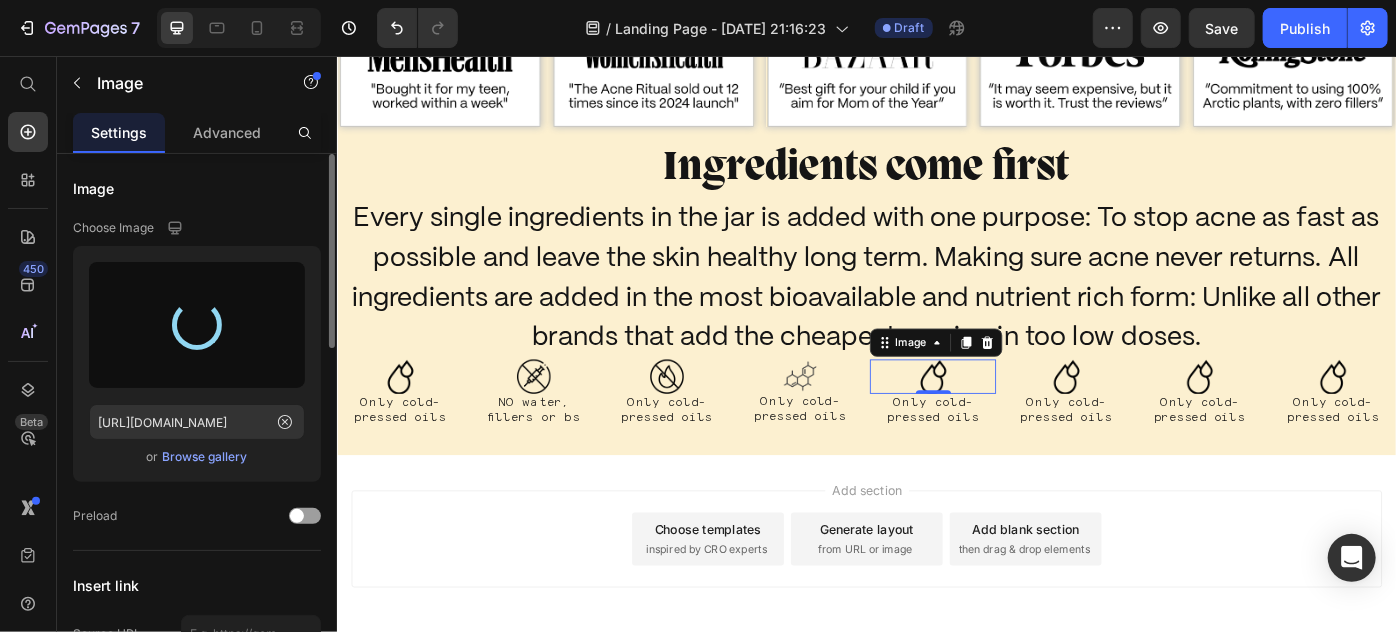 type on "[URL][DOMAIN_NAME]" 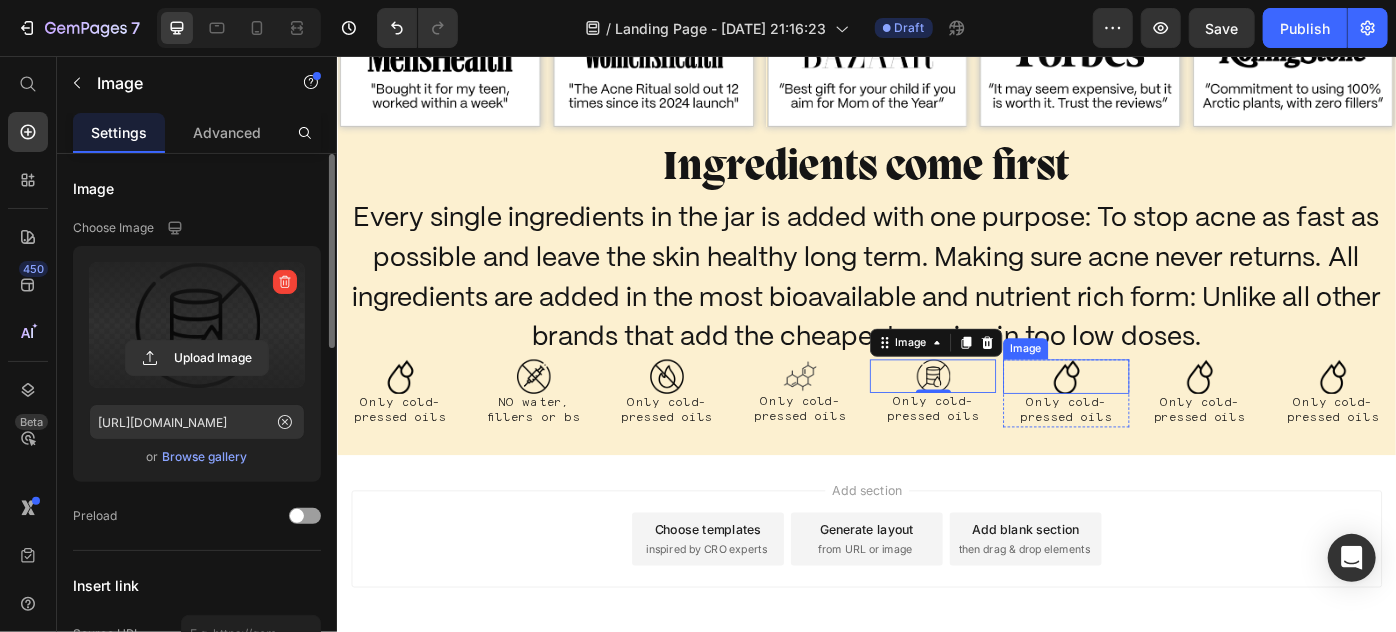 click at bounding box center [1162, 417] 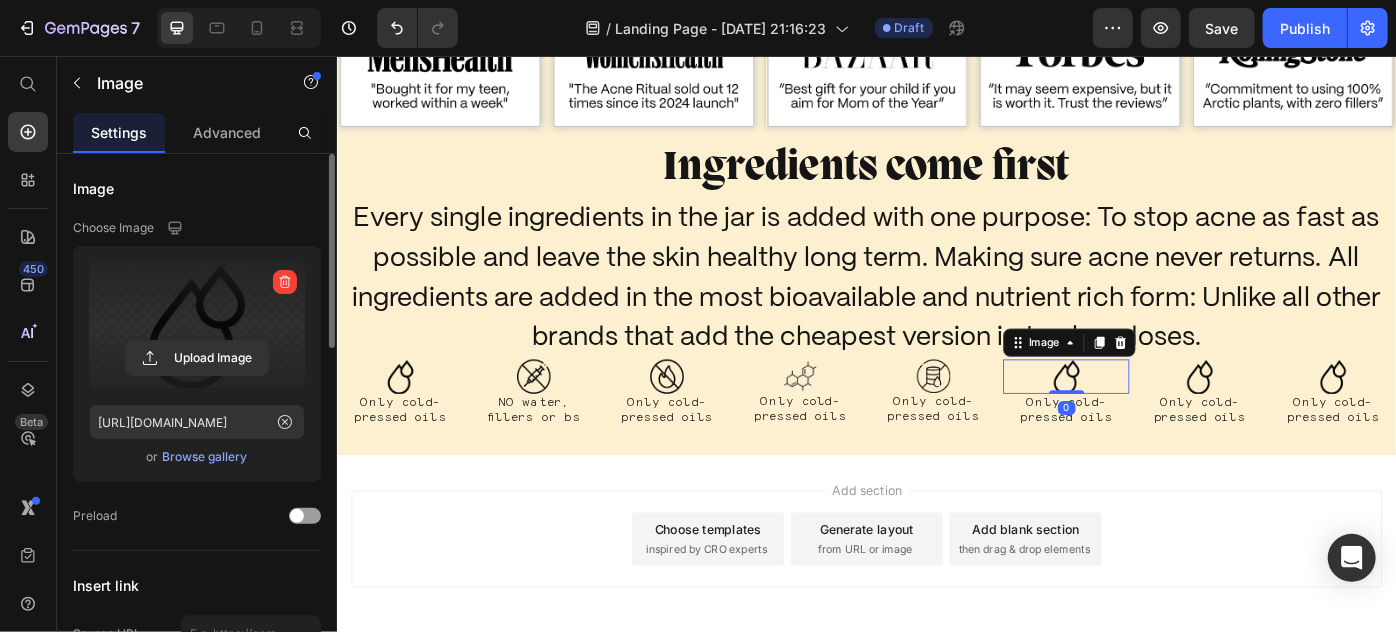 click at bounding box center (197, 325) 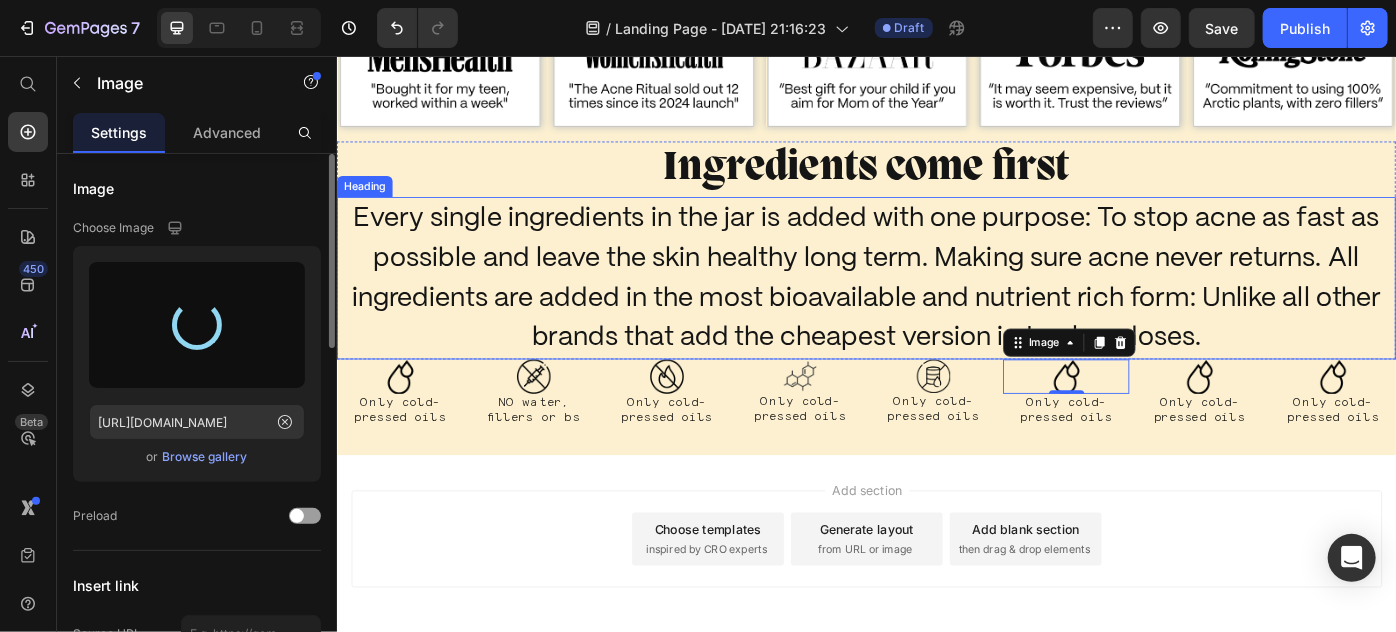 type on "[URL][DOMAIN_NAME]" 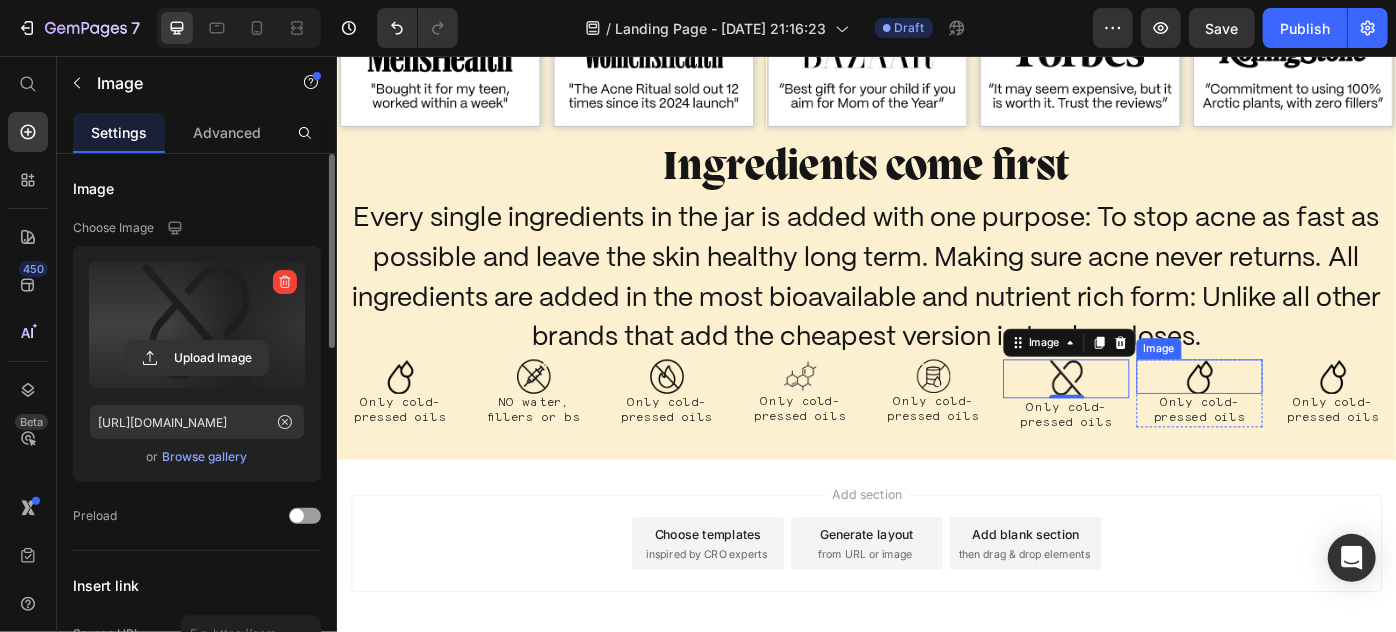 click at bounding box center (1313, 417) 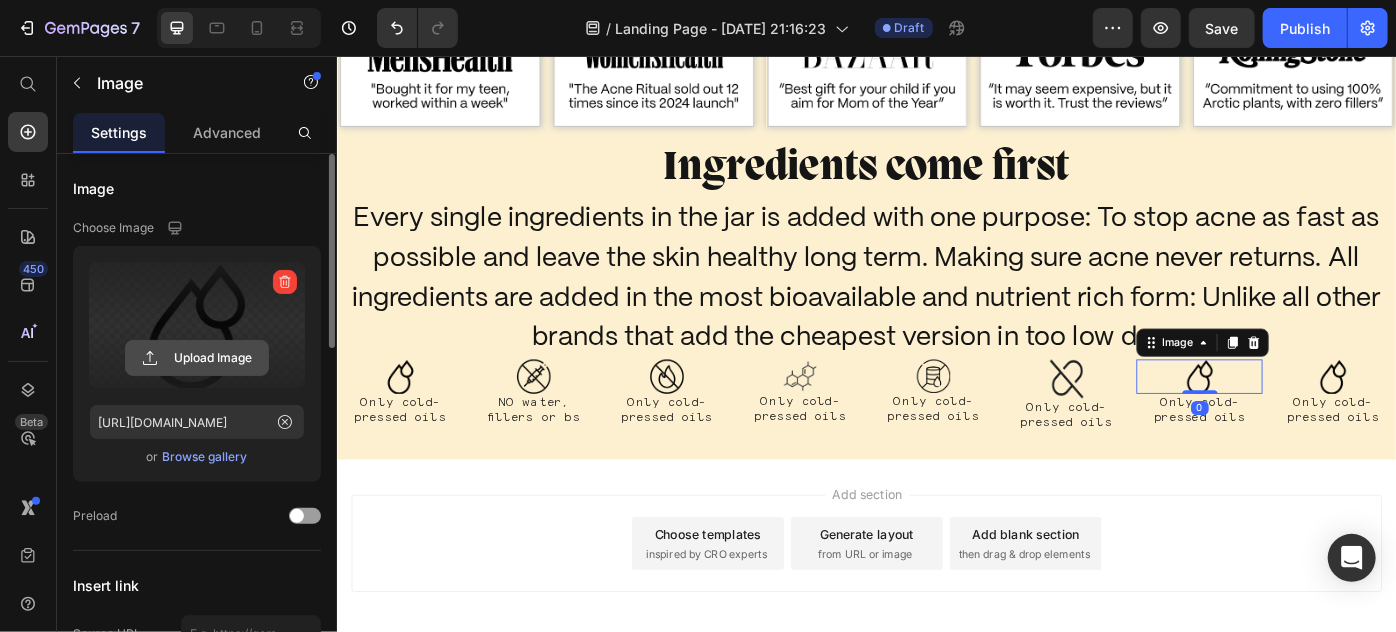 click 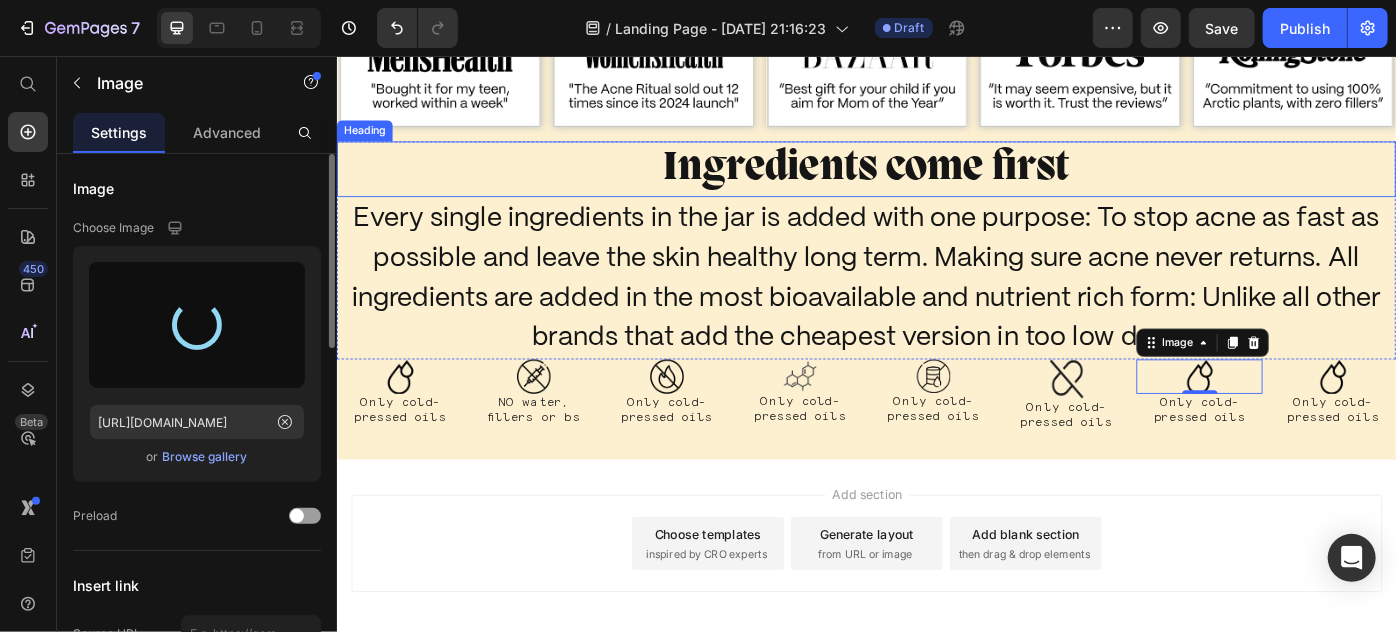 type on "[URL][DOMAIN_NAME]" 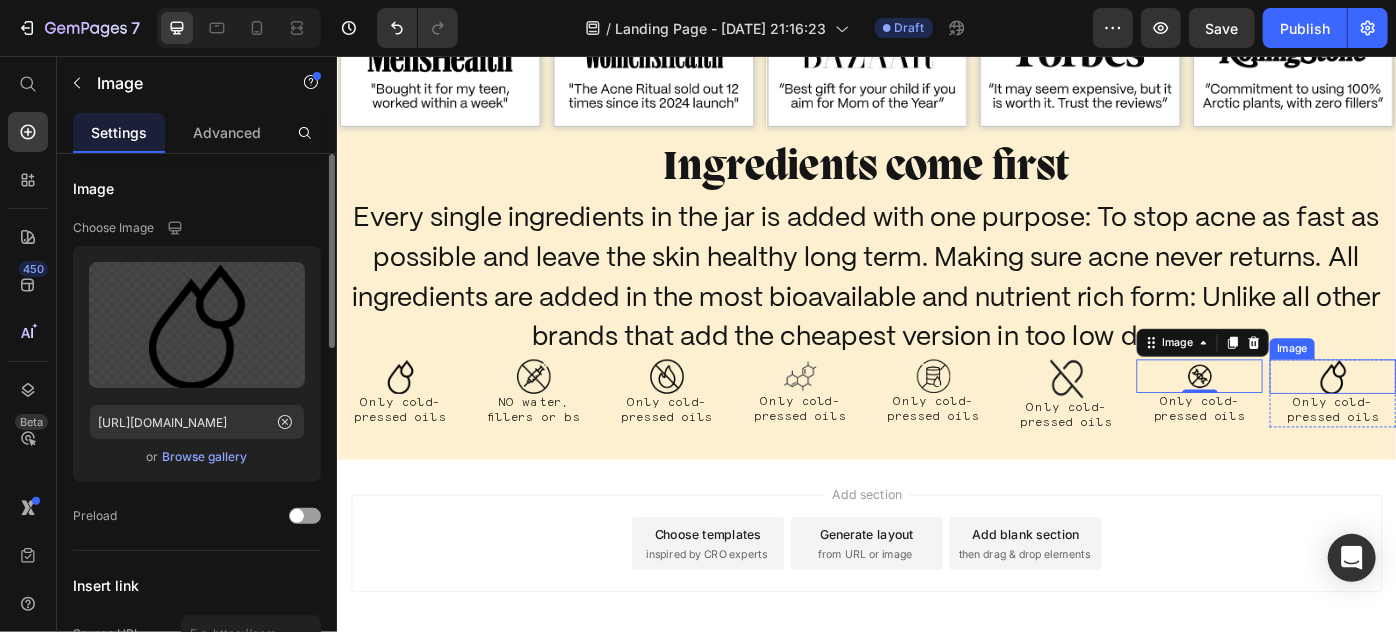 click at bounding box center (1464, 417) 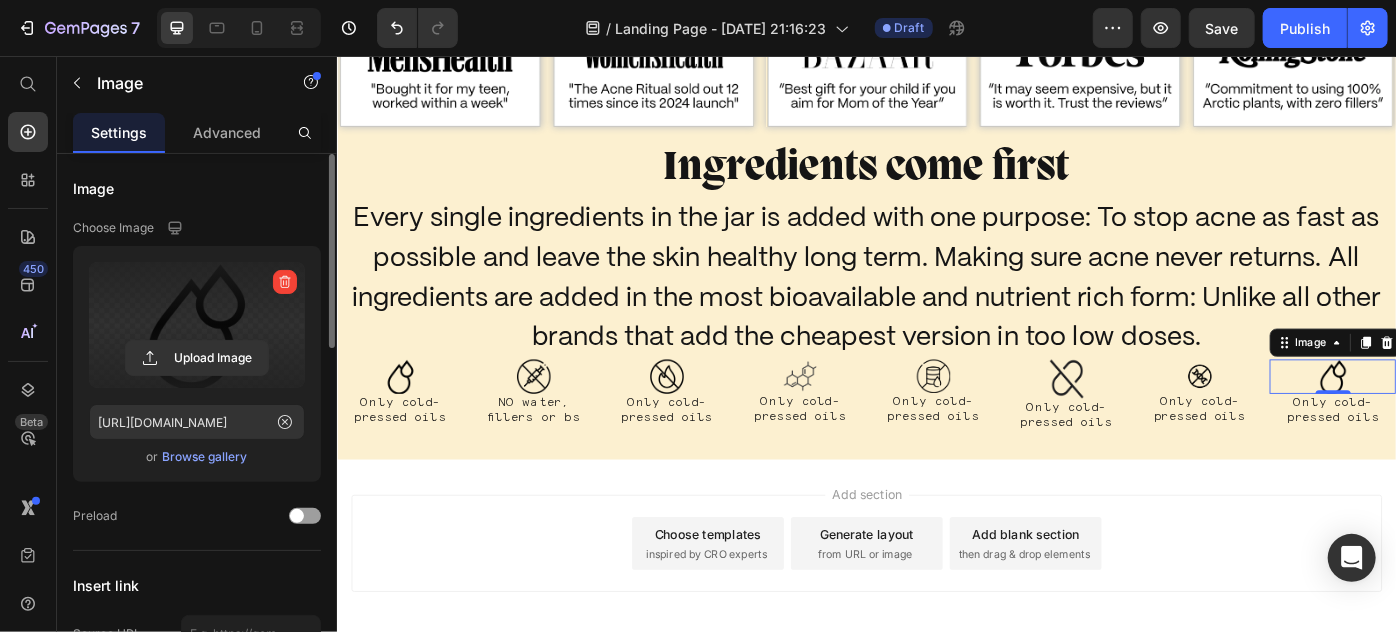 click at bounding box center [197, 325] 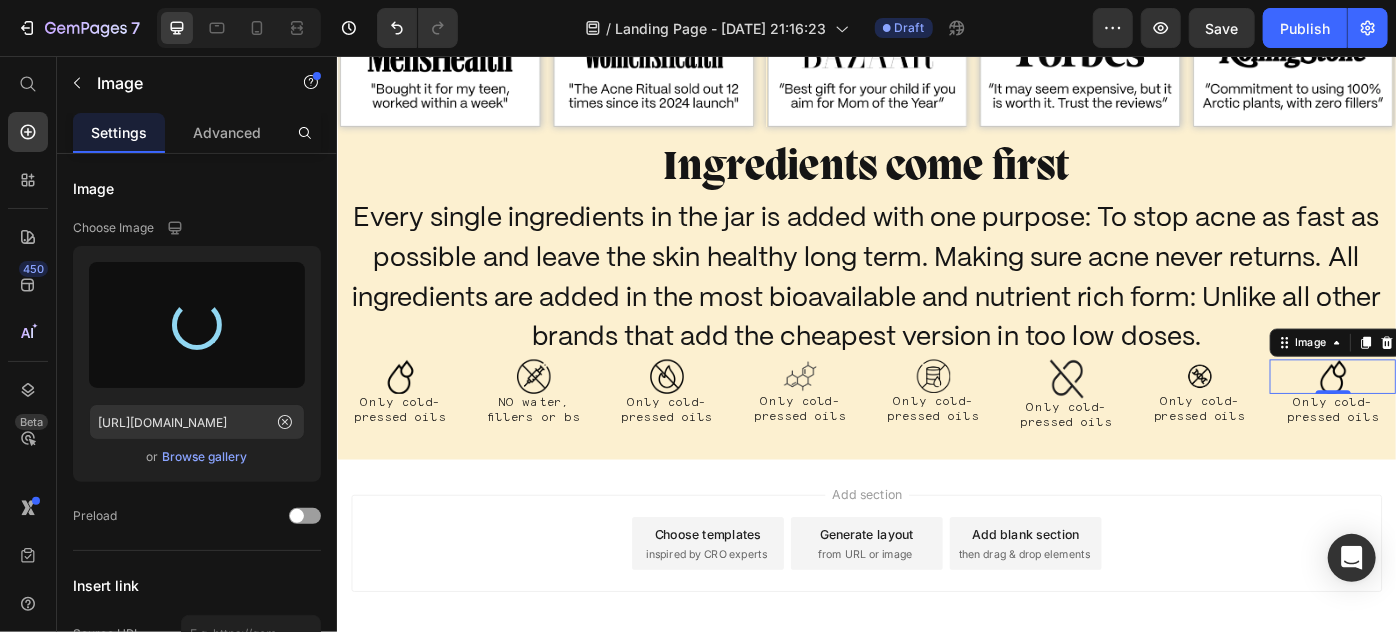 type on "[URL][DOMAIN_NAME]" 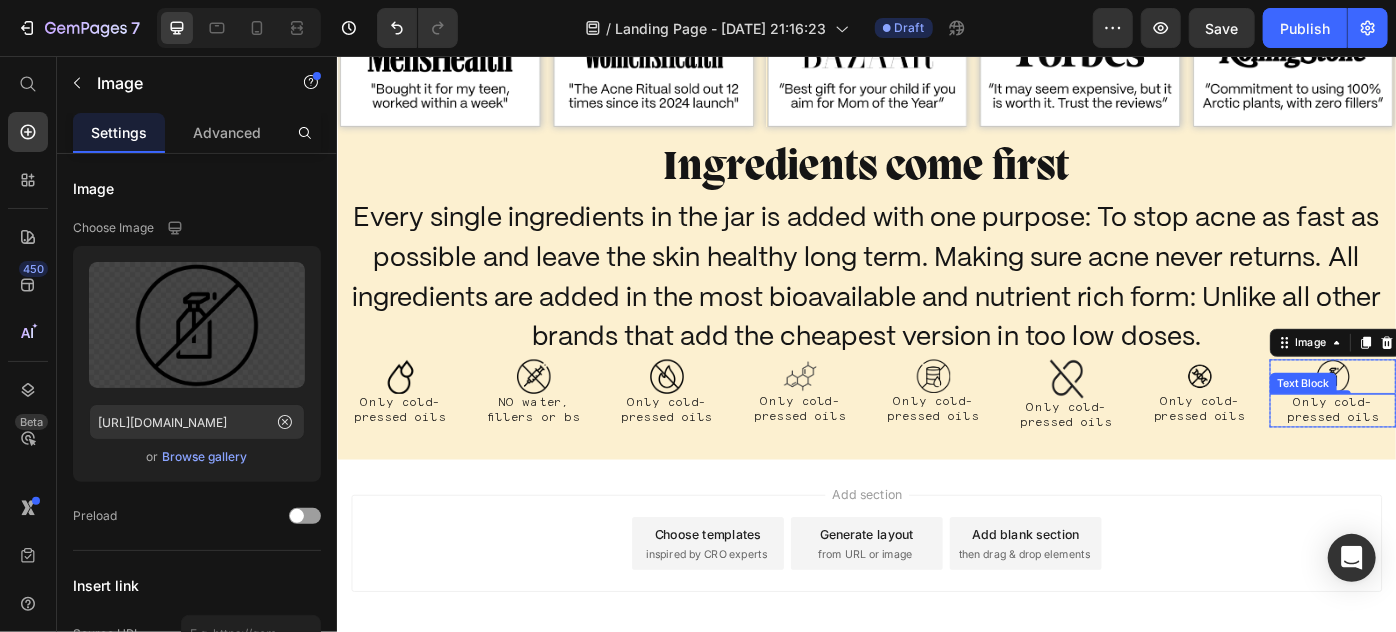 click on "Only cold- pressed oils" at bounding box center [1464, 456] 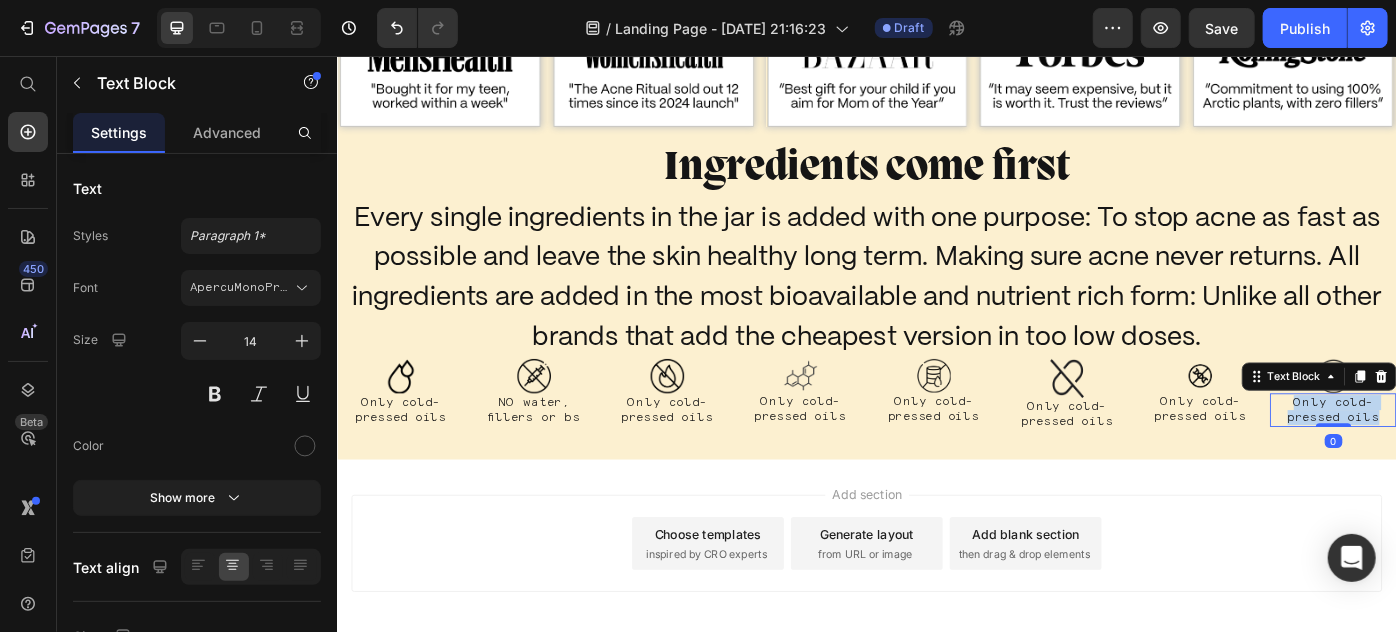 click on "Only cold- pressed oils" at bounding box center (1464, 456) 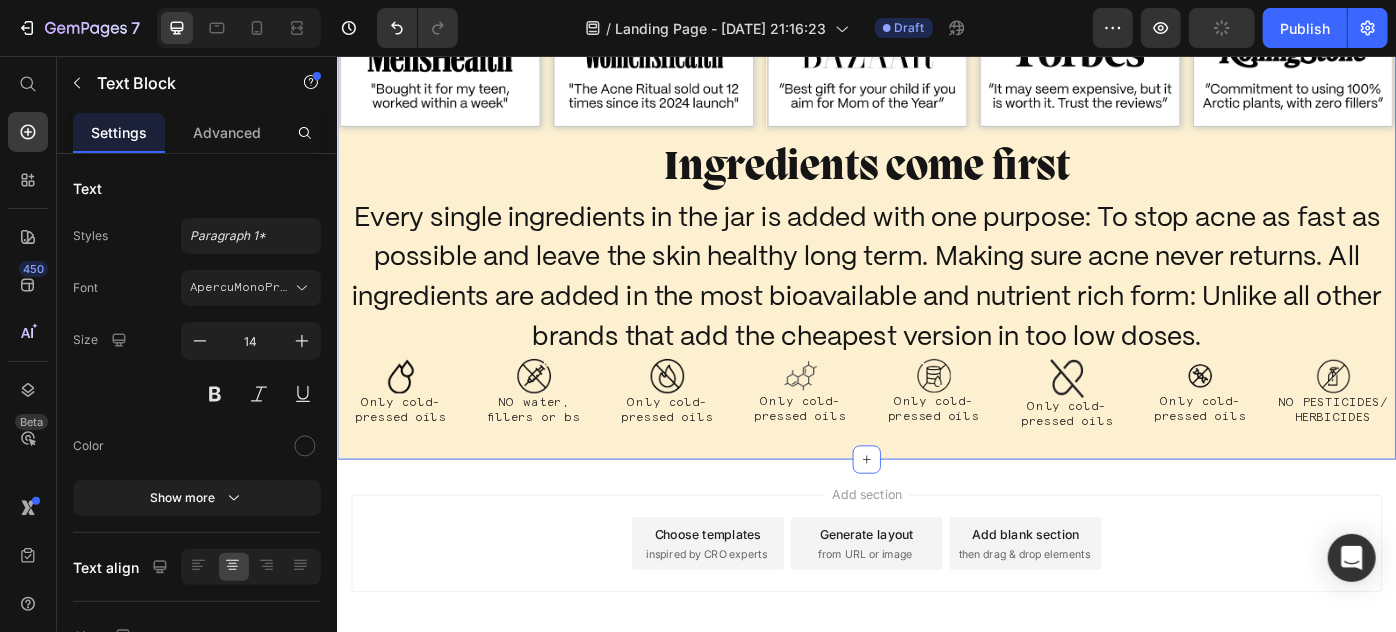 click on "Media Heading Recommended by magazines  and universities around the world Text Block Image Image Image Image Image Row Image Image Image Image Image Row Row Ingredients come first Heading Every single ingredients in the jar is added with one purpose: To stop acne as fast as possible and leave the skin healthy long term. Making sure acne never returns. All ingredients are added in the most bioavailable and nutrient rich form: Unlike all other brands that add the cheapest version in too low doses.  Heading Row Image Only cold- pressed oils Text Block Row Image NO water, fillers or bs Text Block Row Image Only cold- pressed oils Text Block Row Image Only cold- pressed oils Text Block Row Row Image Only cold- pressed oils Text Block Row Image Only cold- pressed oils Text Block Row Image Only cold- pressed oils Text Block Row Image NO PESTICIDES/ HERBICIDES Text Block Row Row Row Section 6   Create Theme Section AI Content Write with GemAI What would you like to describe here? Tone and Voice Persuasive Product" at bounding box center (936, 102) 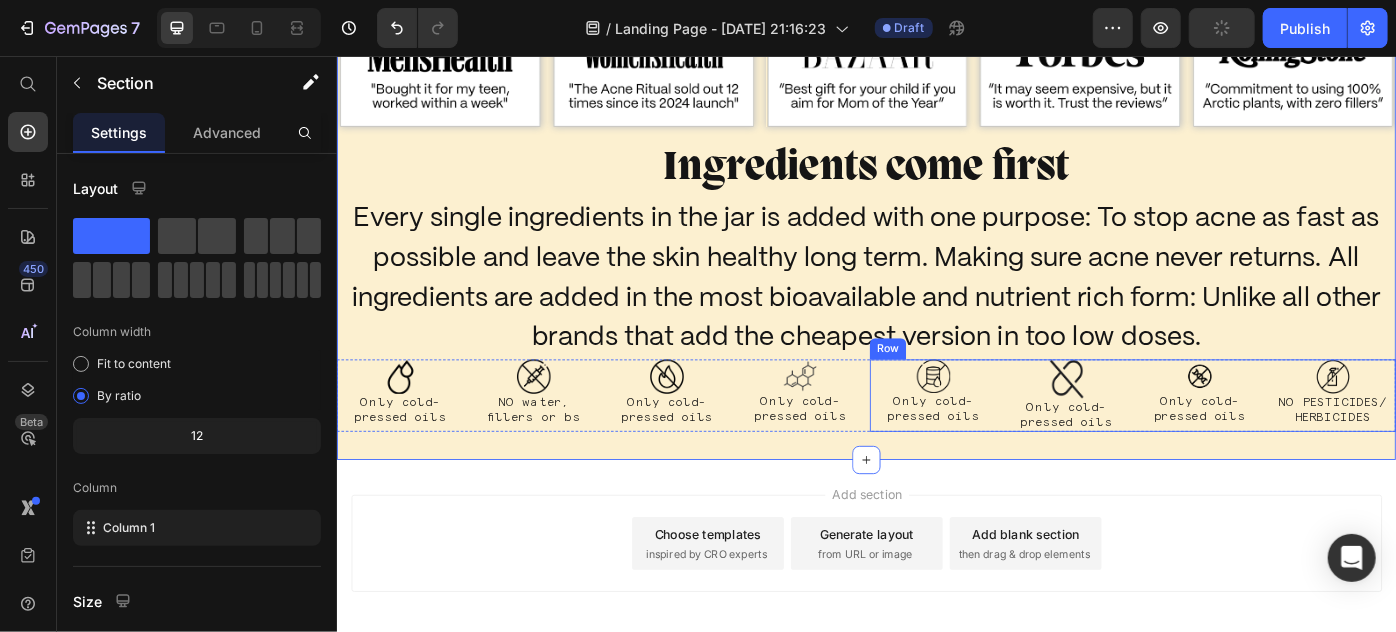click on "Only cold- pressed oils" at bounding box center [1313, 455] 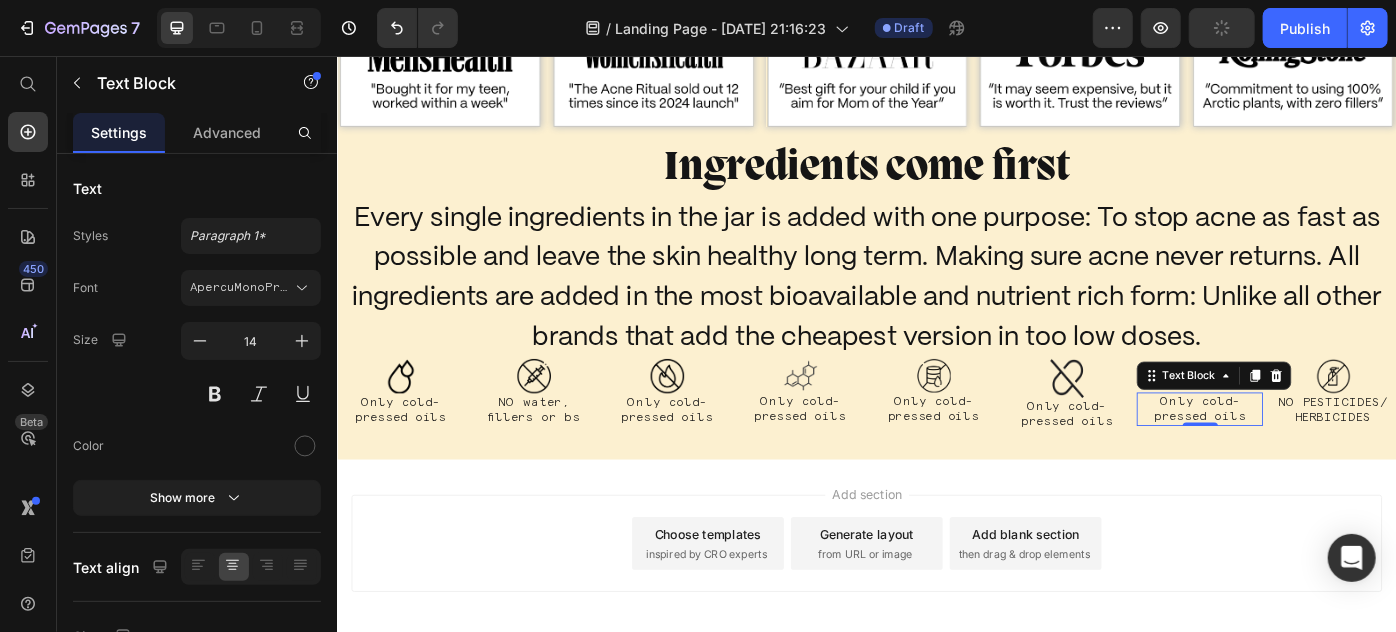 click on "Only cold- pressed oils" at bounding box center (1313, 455) 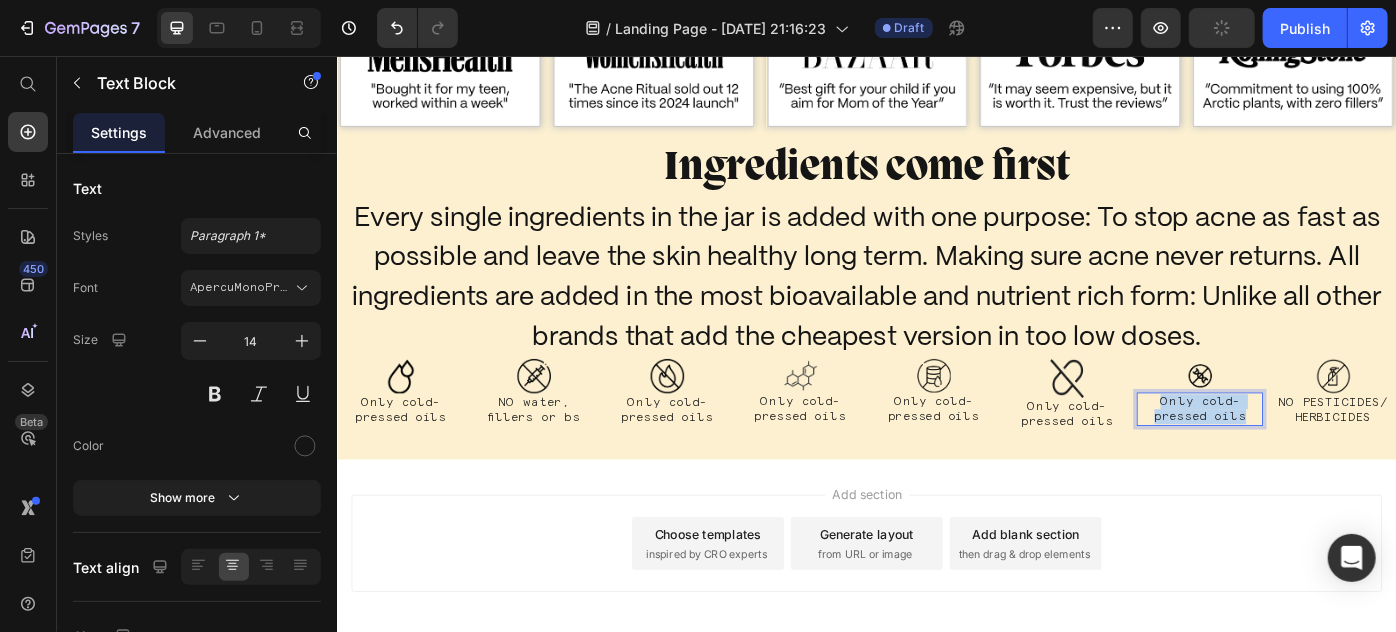 click on "Only cold- pressed oils" at bounding box center (1313, 455) 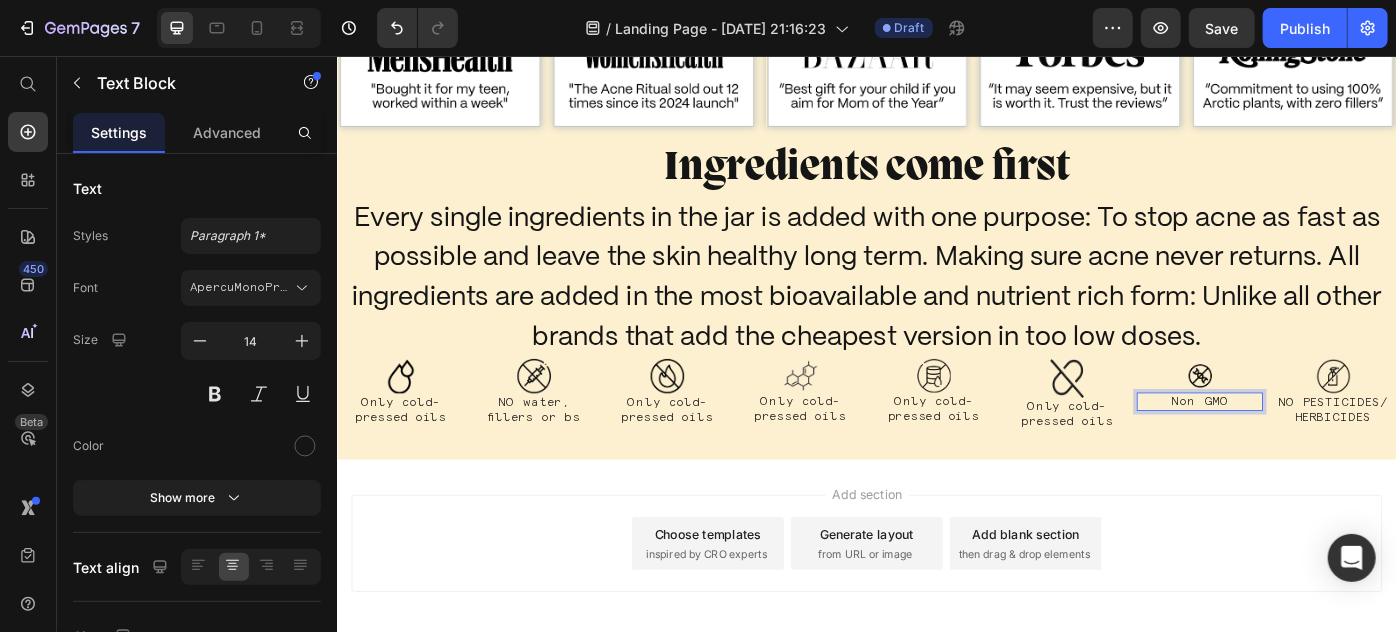 click on "Non GMO" at bounding box center (1313, 446) 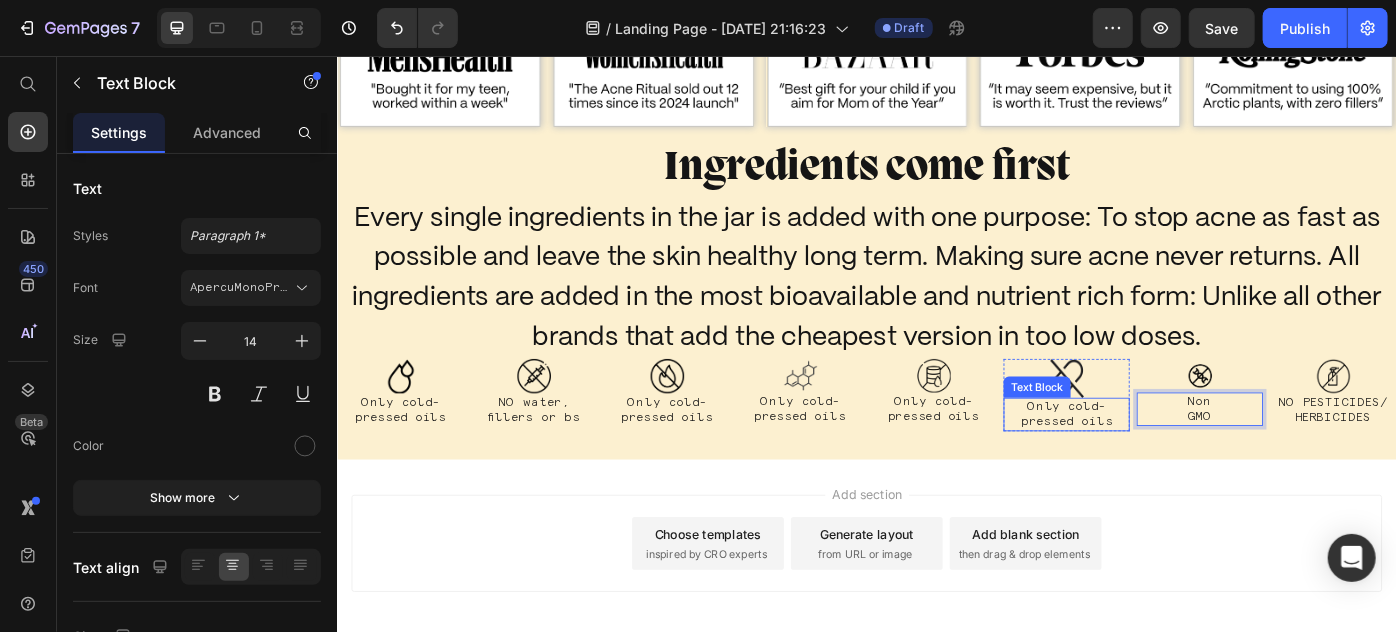 click on "Only cold- pressed oils" at bounding box center [1162, 461] 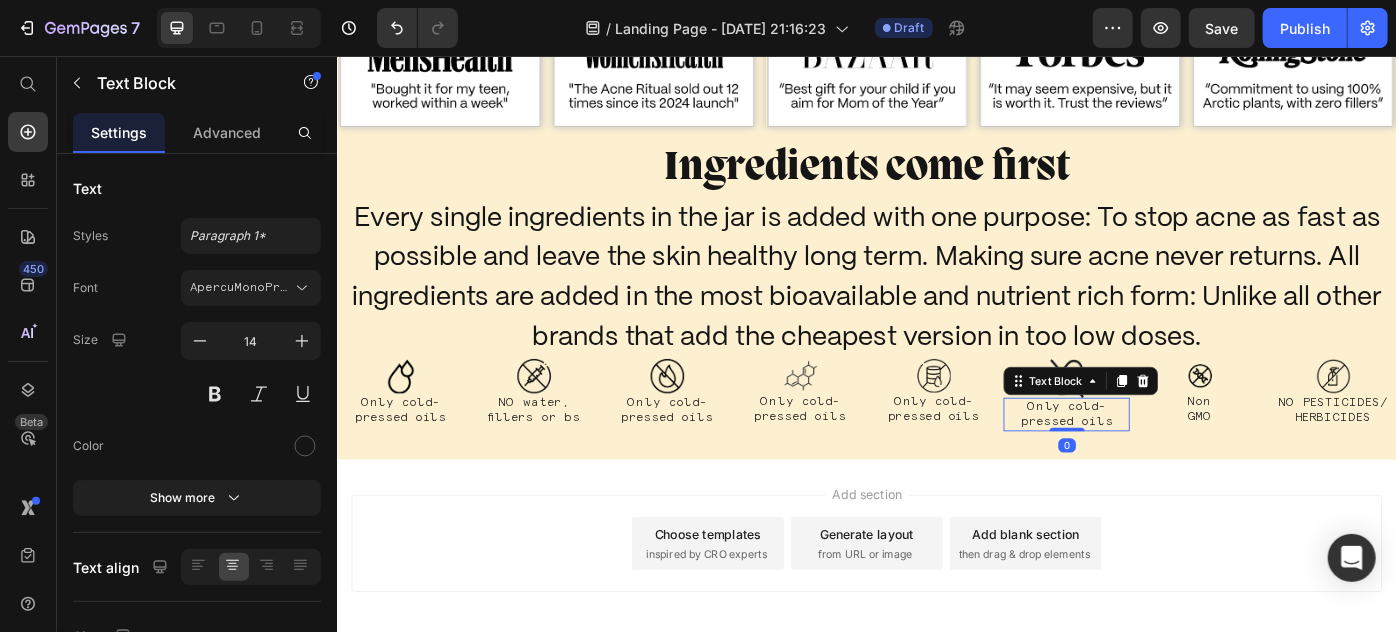 click on "Only cold- pressed oils" at bounding box center [1162, 461] 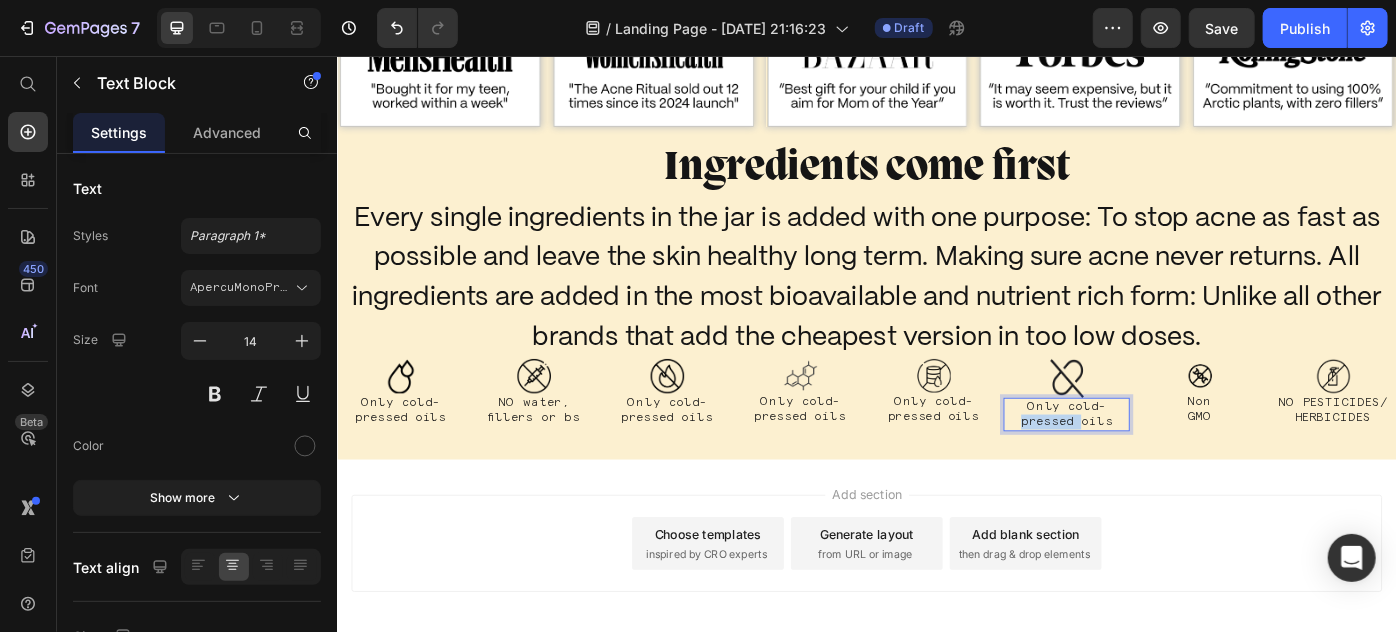 click on "Only cold- pressed oils" at bounding box center [1162, 461] 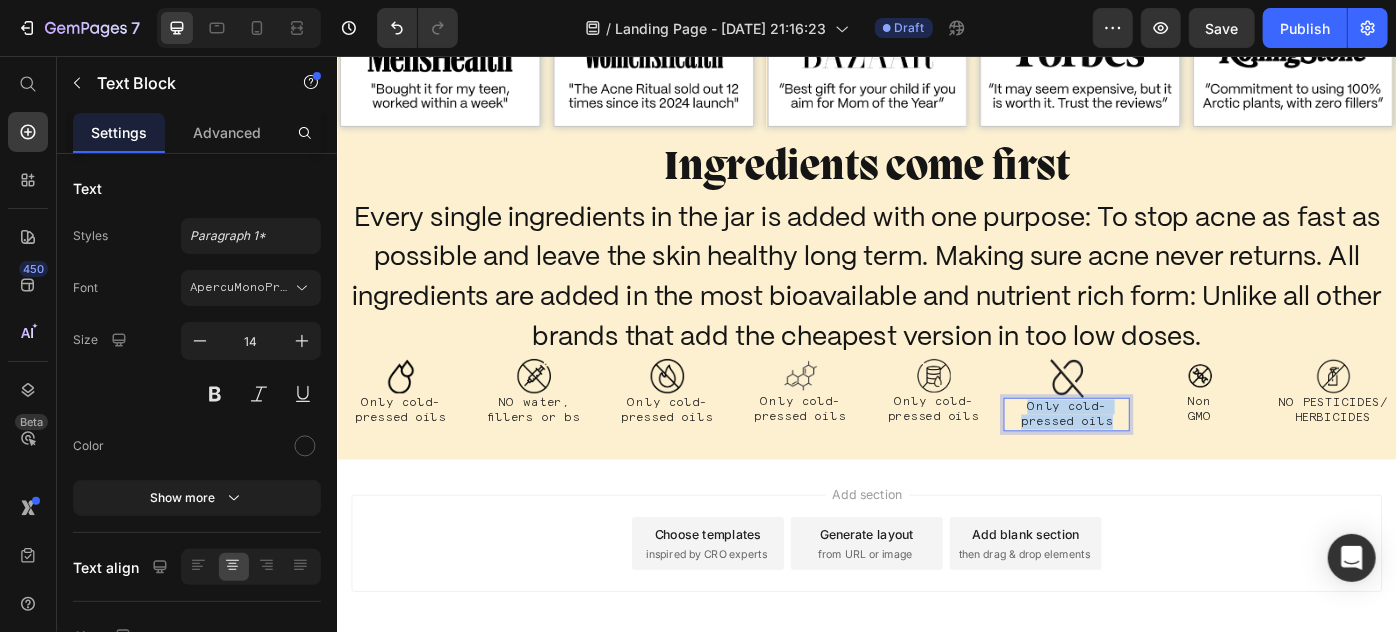 click on "Only cold- pressed oils" at bounding box center [1162, 461] 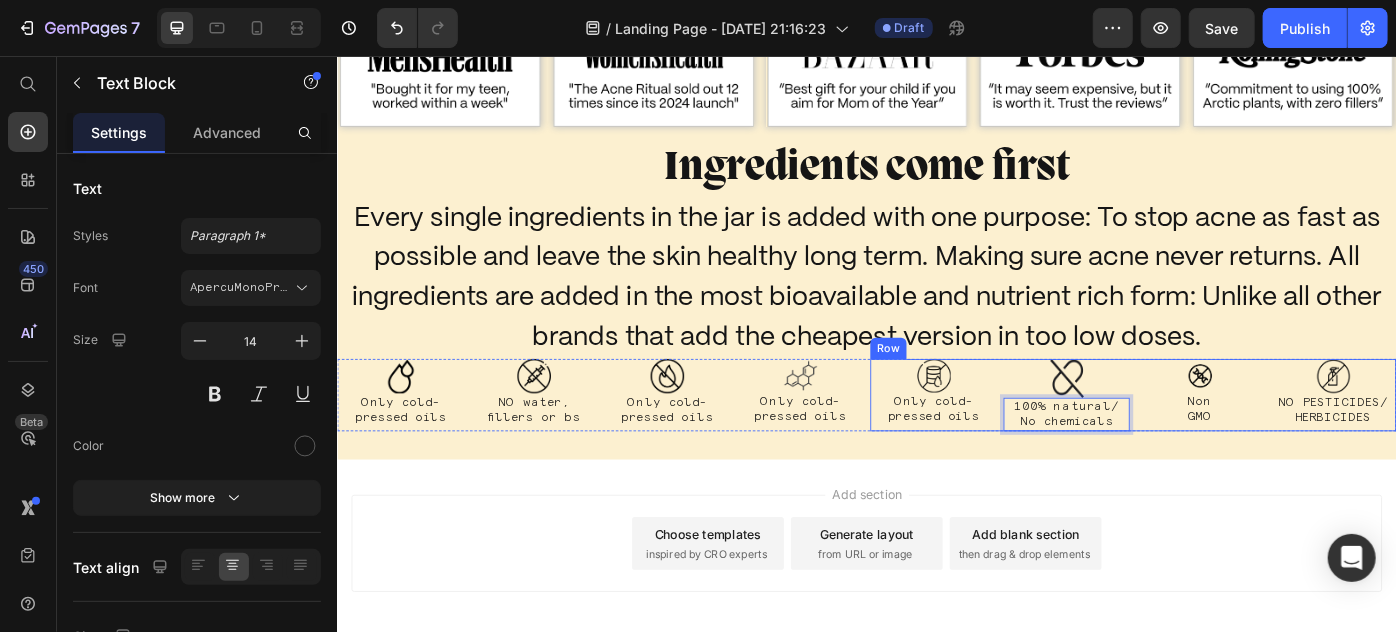 click on "Only cold- pressed oils" at bounding box center (1011, 455) 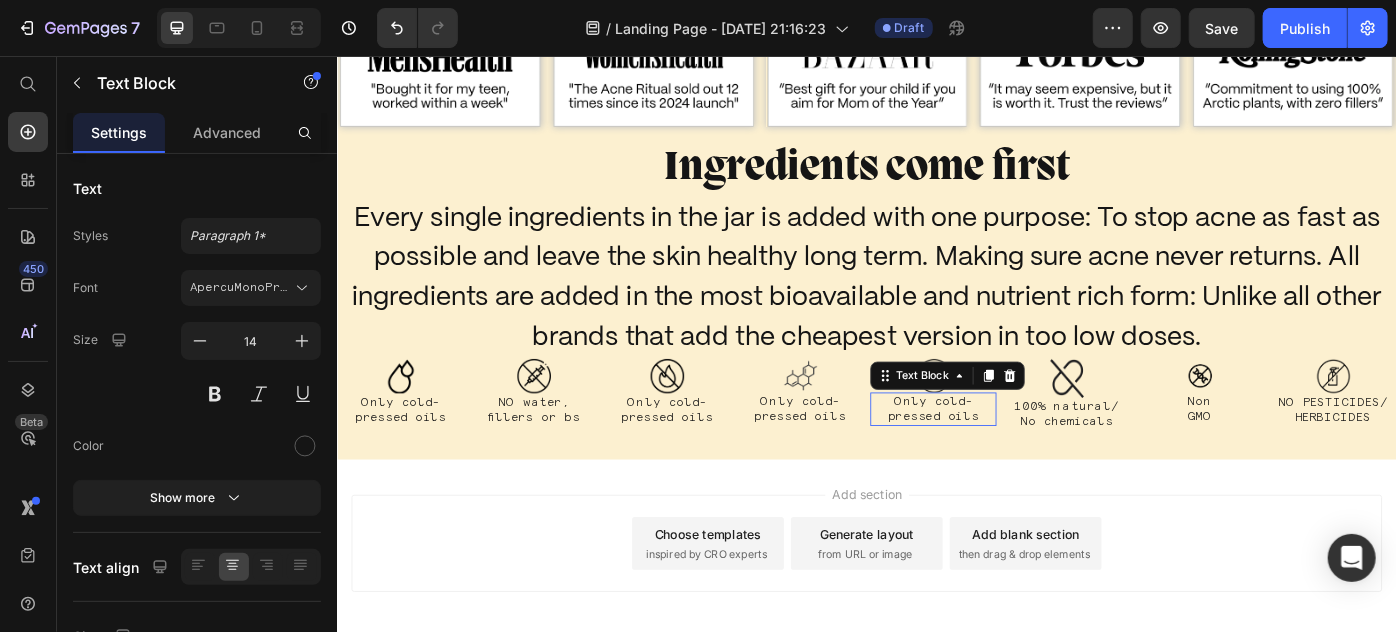 click on "Only cold- pressed oils" at bounding box center [1011, 455] 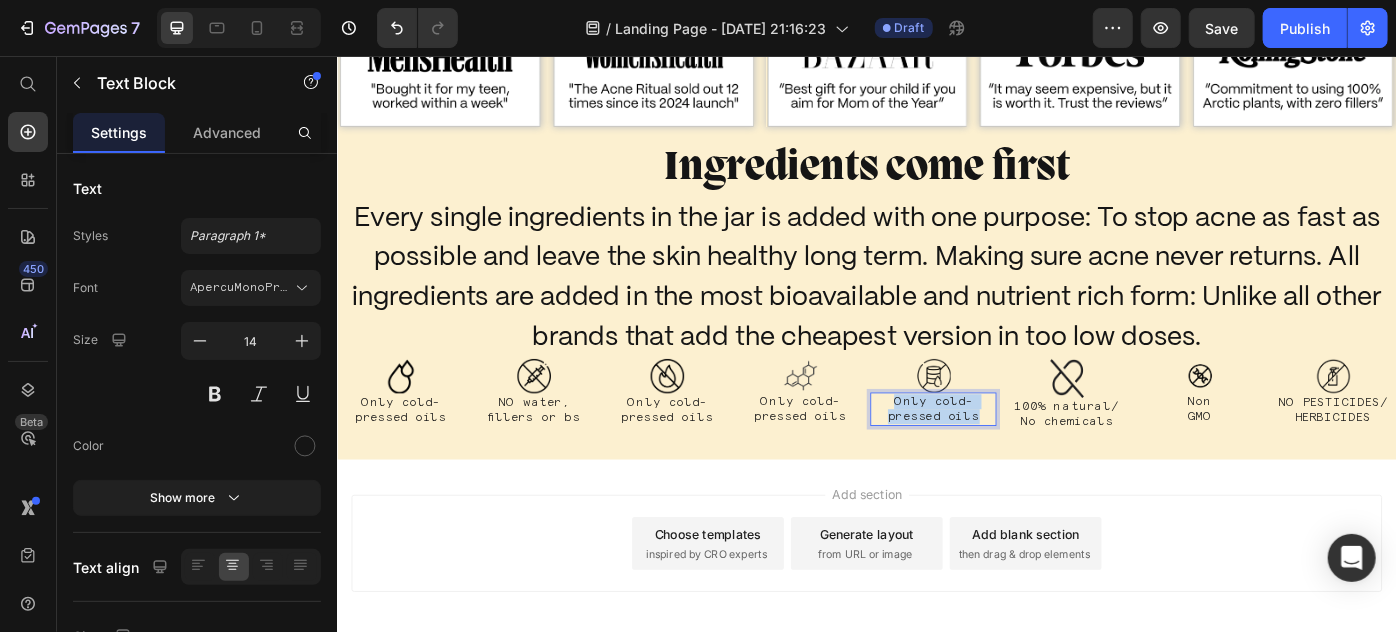 click on "Only cold- pressed oils" at bounding box center (1011, 455) 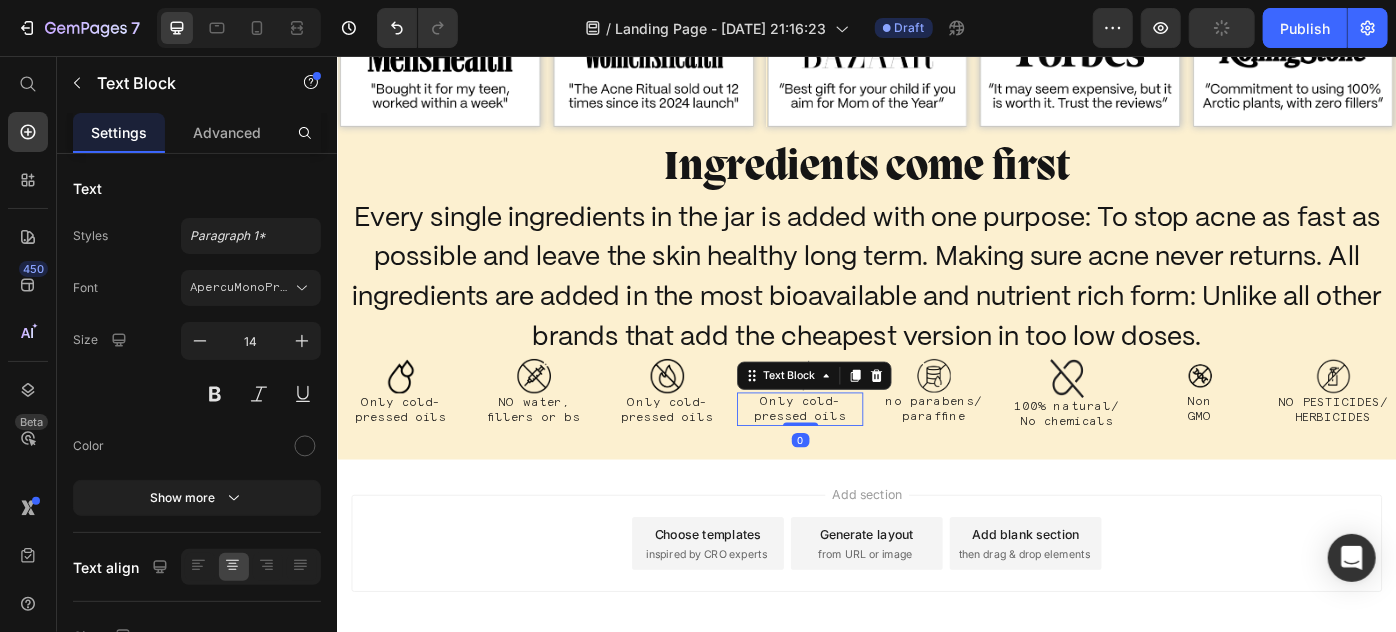 click on "Only cold- pressed oils" at bounding box center (860, 455) 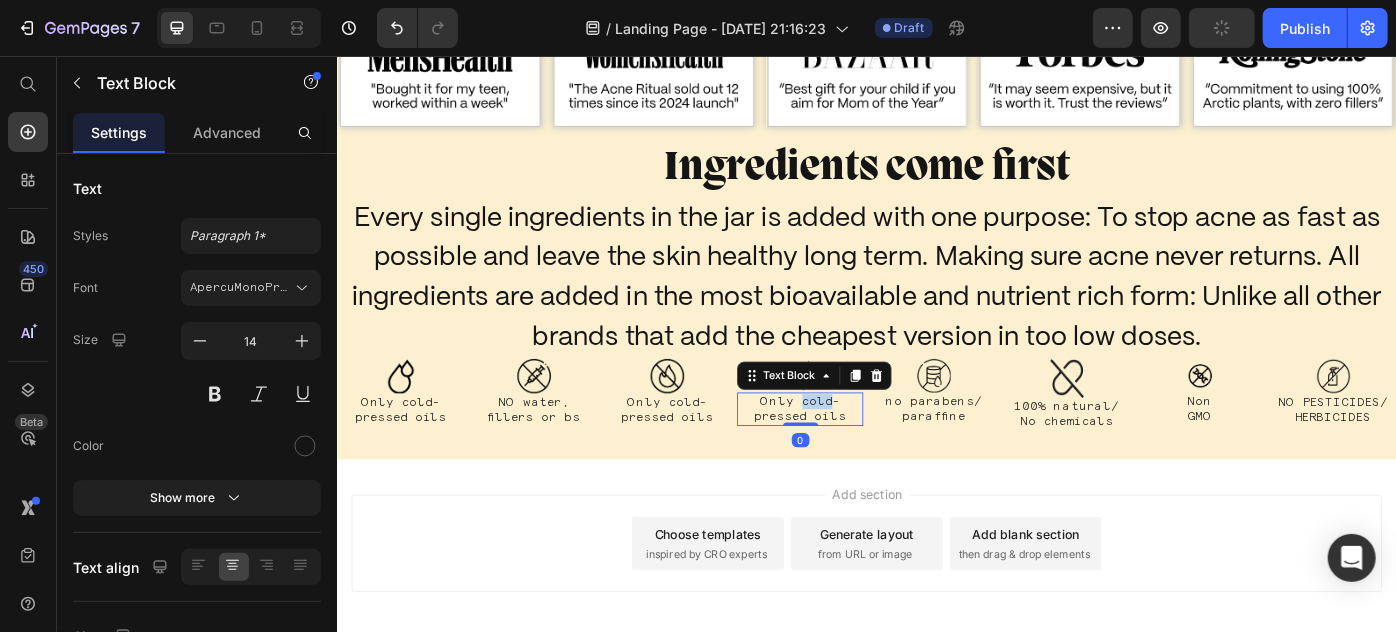 click on "Only cold- pressed oils" at bounding box center [860, 455] 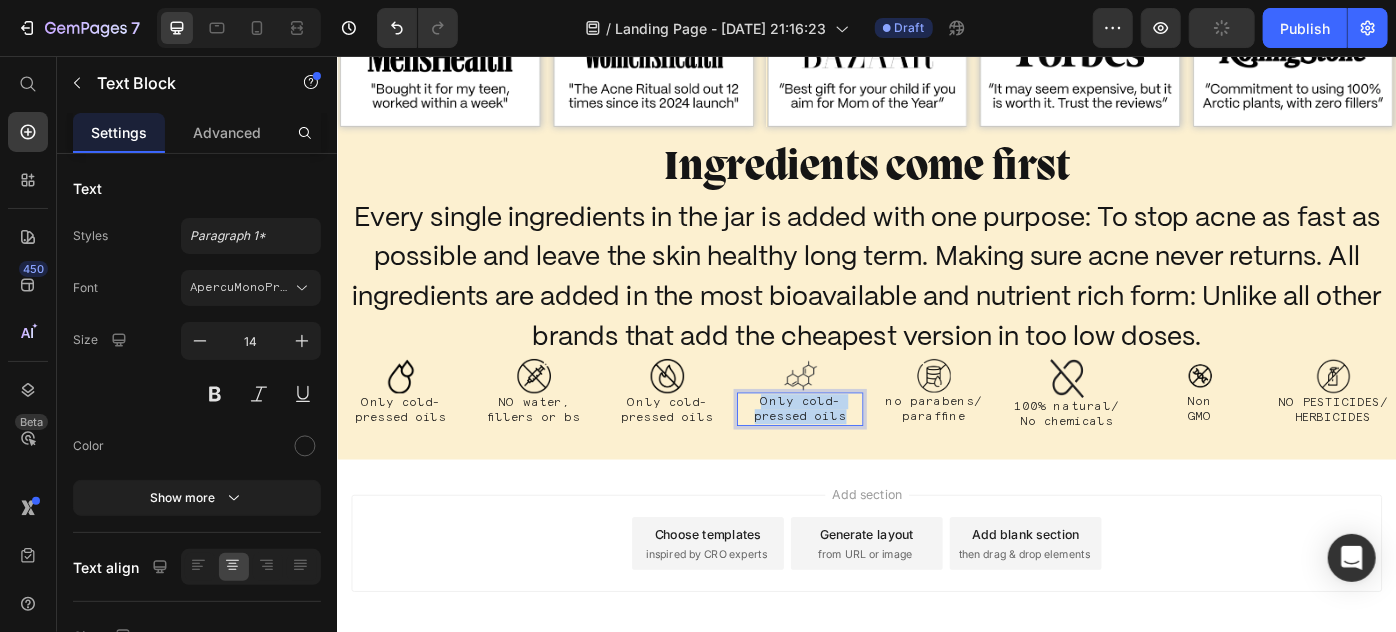 click on "Only cold- pressed oils" at bounding box center [860, 455] 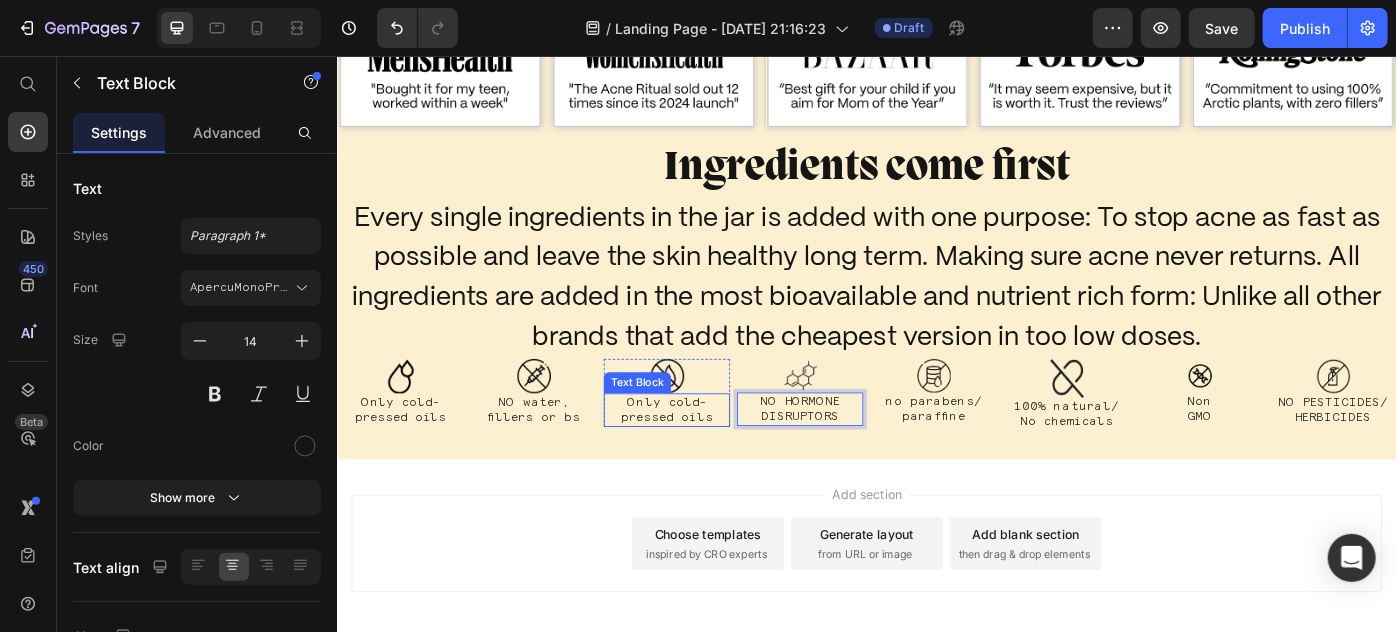 click on "Only cold- pressed oils" at bounding box center [709, 456] 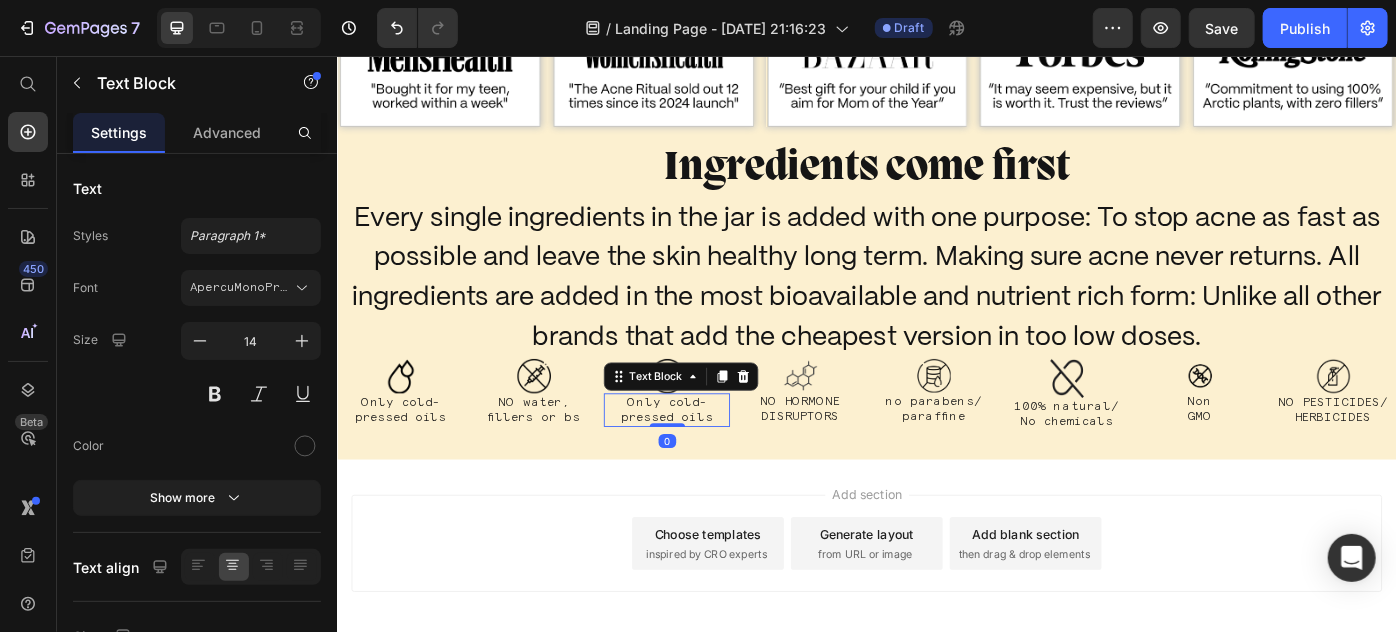 click on "Only cold- pressed oils" at bounding box center [709, 456] 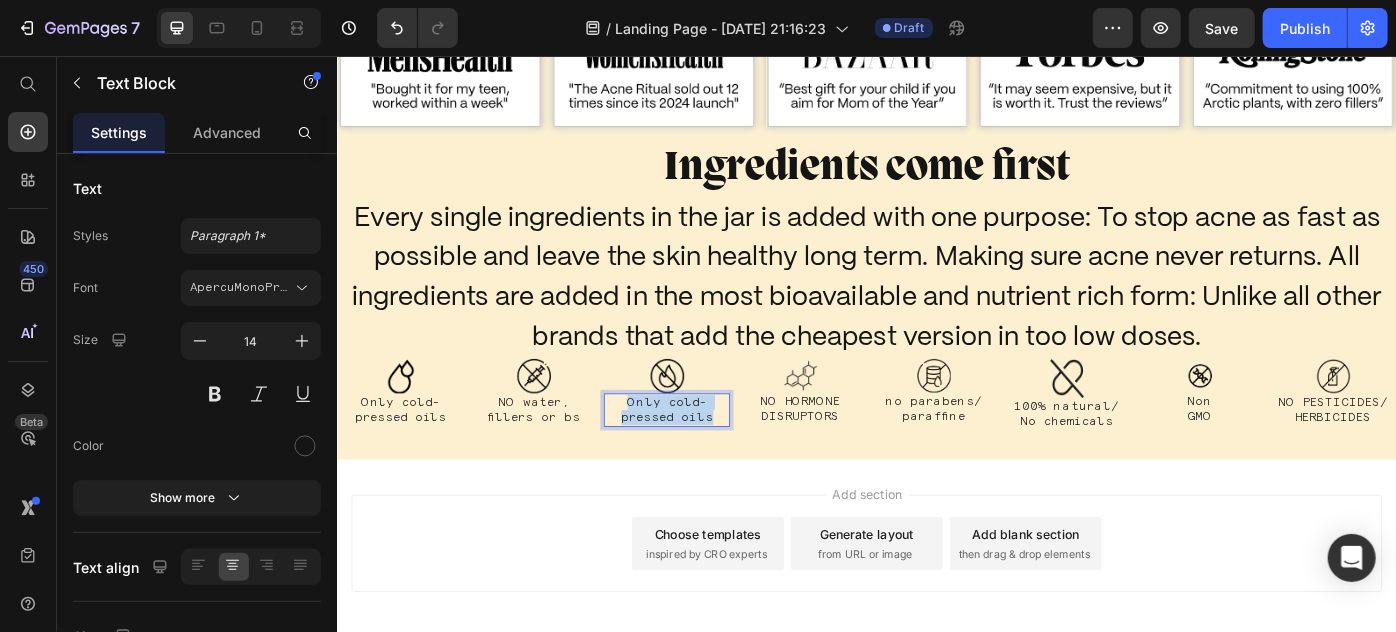click on "Only cold- pressed oils" at bounding box center [709, 456] 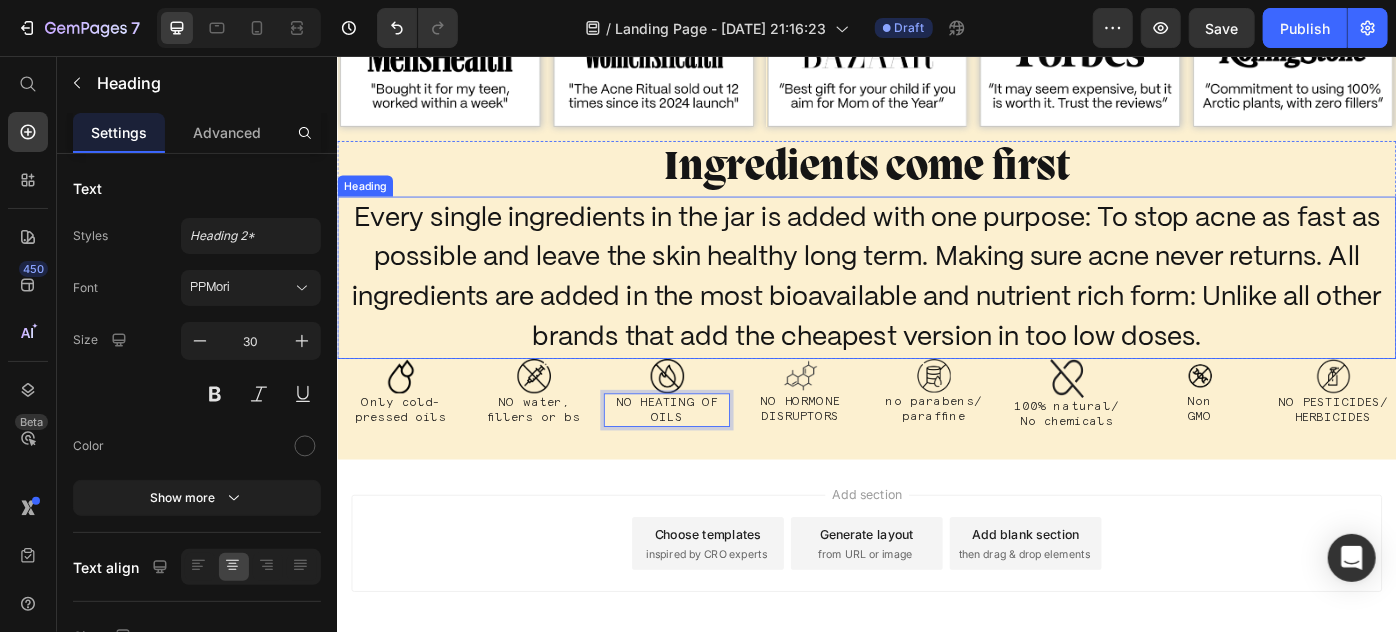 click on "Every single ingredients in the jar is added with one purpose: To stop acne as fast as possible and leave the skin healthy long term. Making sure acne never returns. All ingredients are added in the most bioavailable and nutrient rich form: Unlike all other brands that add the cheapest version in too low doses." at bounding box center [936, 306] 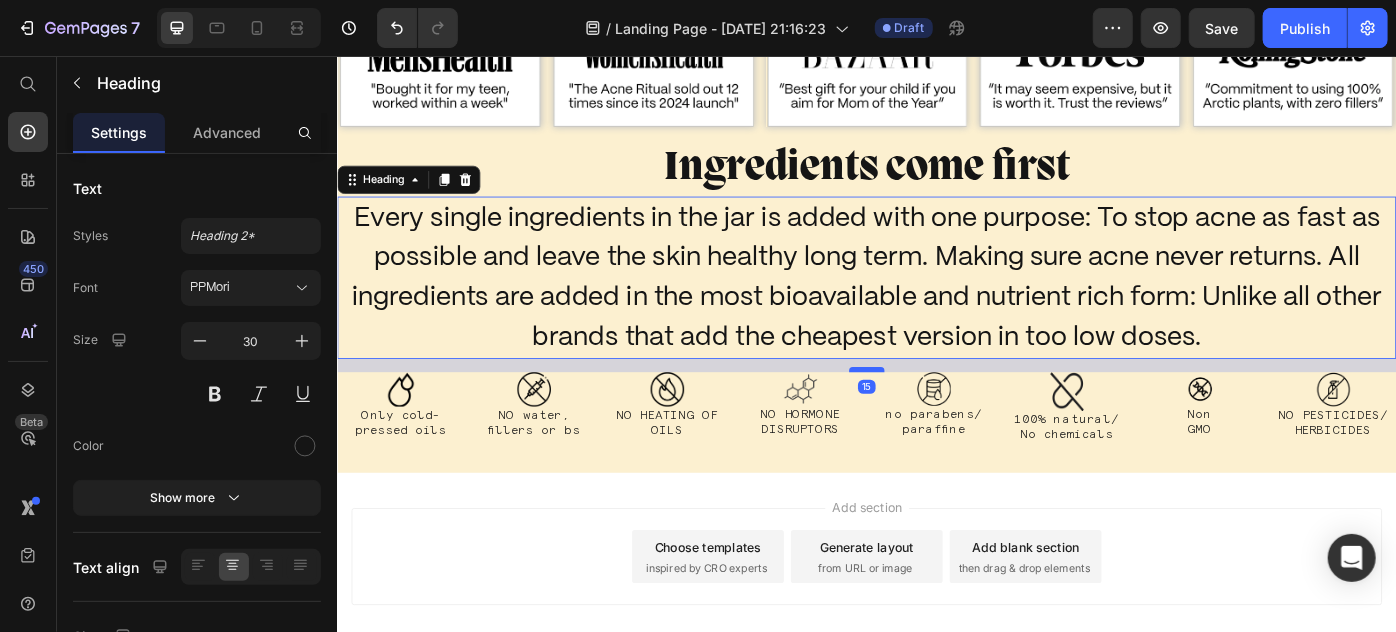 drag, startPoint x: 935, startPoint y: 385, endPoint x: 945, endPoint y: 400, distance: 18.027756 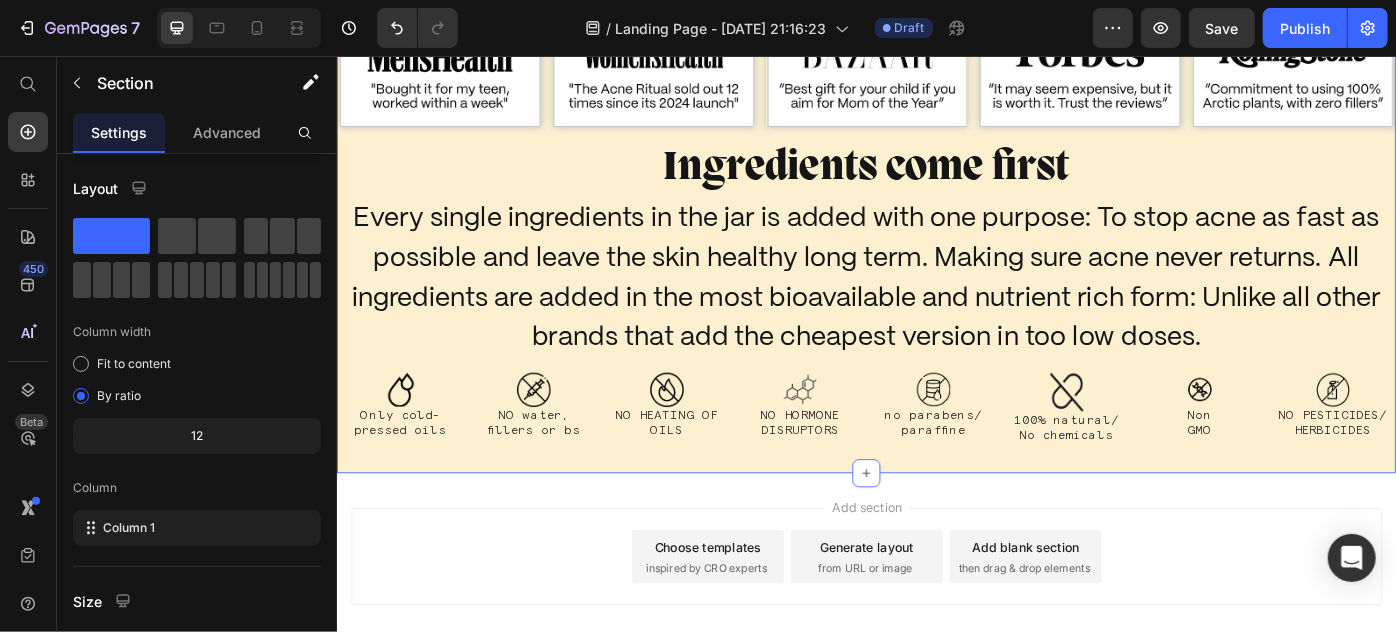 click on "Media Heading Recommended by magazines  and universities around the world Text Block Image Image Image Image Image Row Image Image Image Image Image Row Row Ingredients come first Heading Every single ingredients in the jar is added with one purpose: To stop acne as fast as possible and leave the skin healthy long term. Making sure acne never returns. All ingredients are added in the most bioavailable and nutrient rich form: Unlike all other brands that add the cheapest version in too low doses.  Heading Row Image Only cold- pressed oils Text Block Row Image NO water, fillers or bs Text Block Row Image NO HEATING OF OILS Text Block Row Image NO HORMONE DISRUPTORS Text Block Row Row Image no parabens/ paraffine  Text Block Row Image 100% natural/ No chemicals Text Block Row Image Non GMO Text Block Row Image NO PESTICIDES/ HERBICIDES Text Block Row Row Row Section 6   Create Theme Section AI Content Write with GemAI What would you like to describe here? Tone and Voice Persuasive Product Show more Generate" at bounding box center (936, 109) 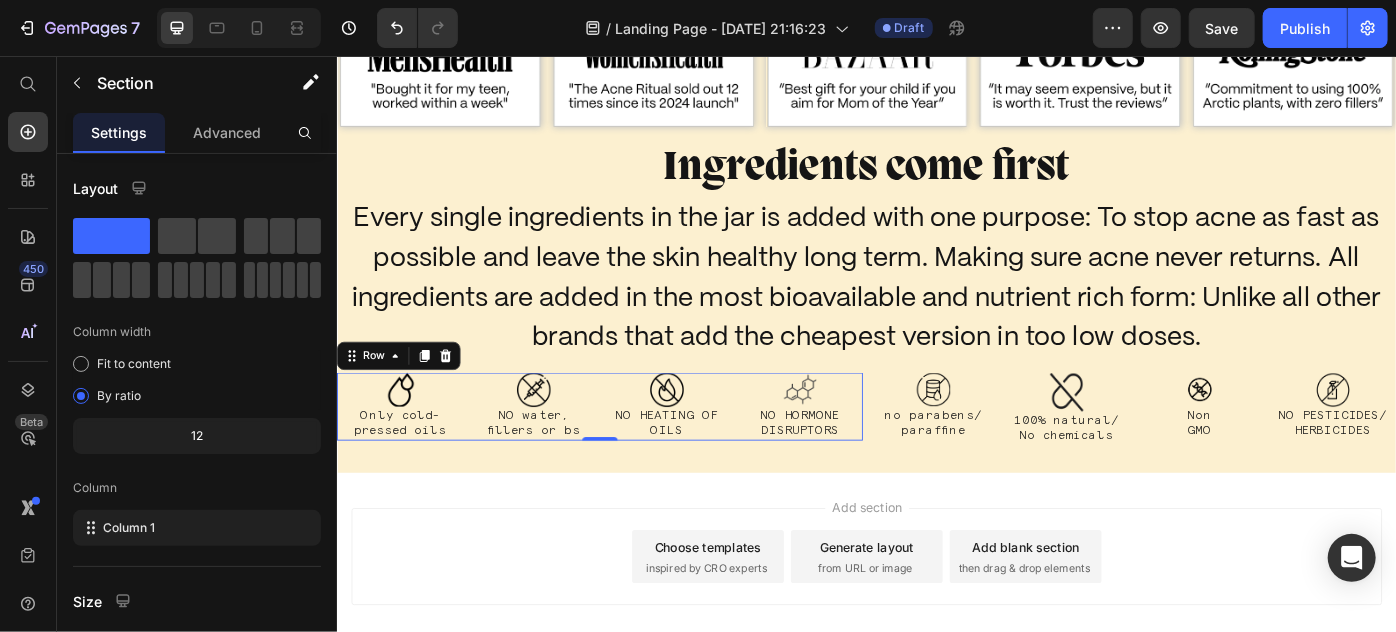 click on "Image Only cold- pressed oils Text Block Row Image NO water, fillers or bs Text Block Row Image NO HEATING OF OILS Text Block Row Image NO HORMONE DISRUPTORS Text Block Row Row   0" at bounding box center [634, 451] 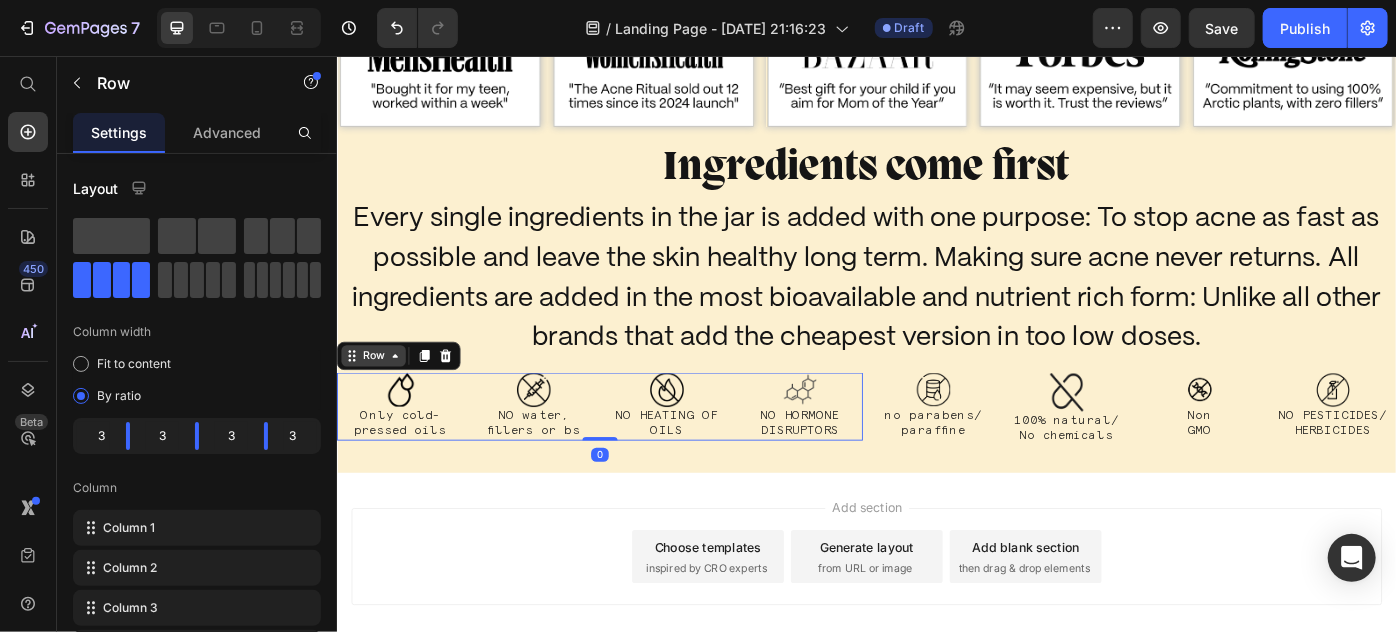 click 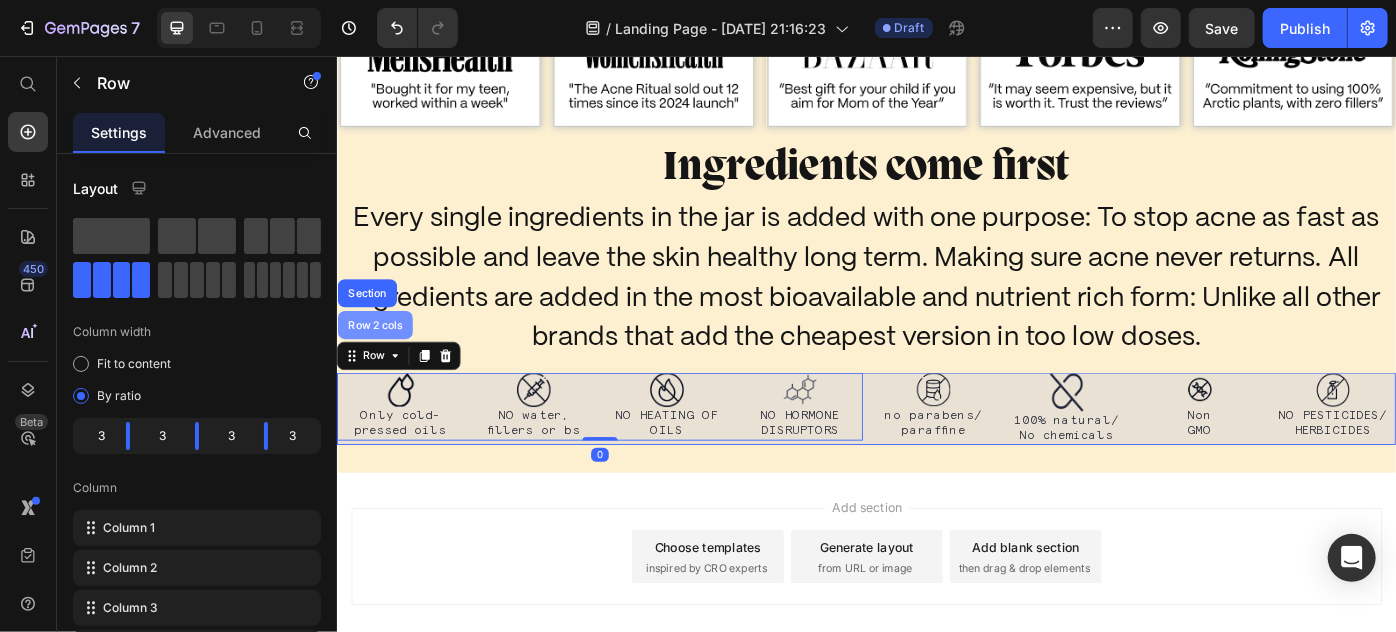 click on "Row 2 cols" at bounding box center (379, 359) 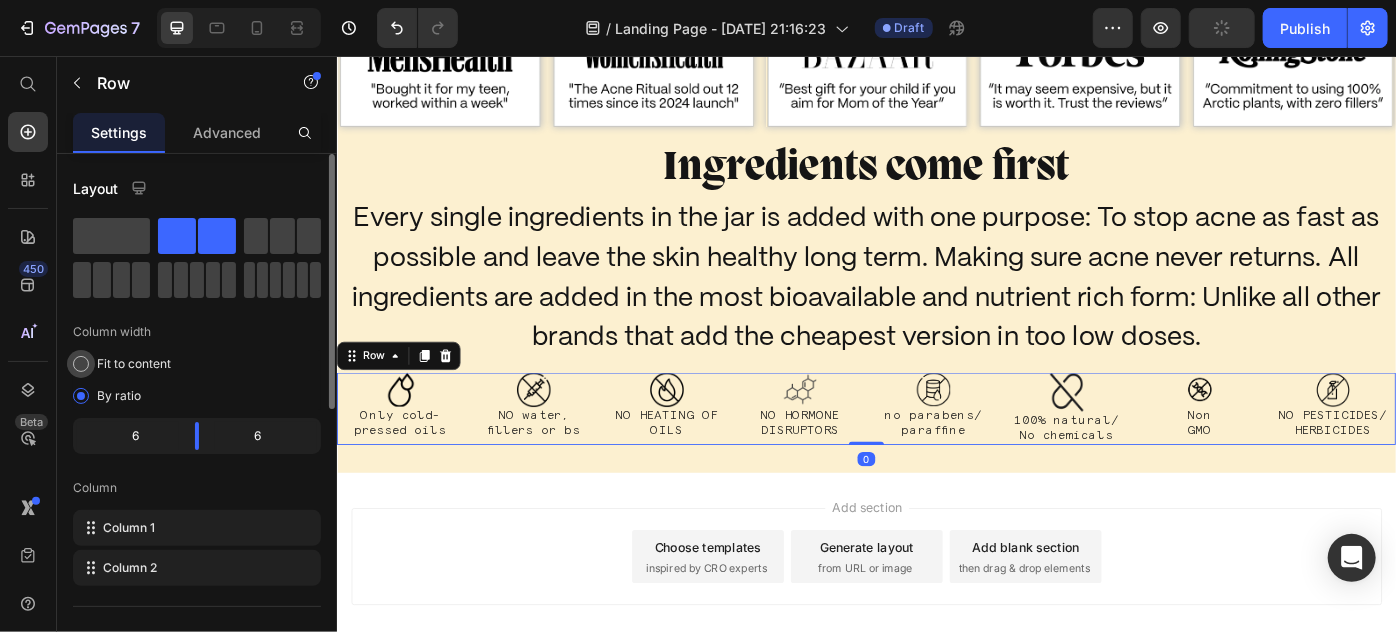 click on "Fit to content" at bounding box center (134, 364) 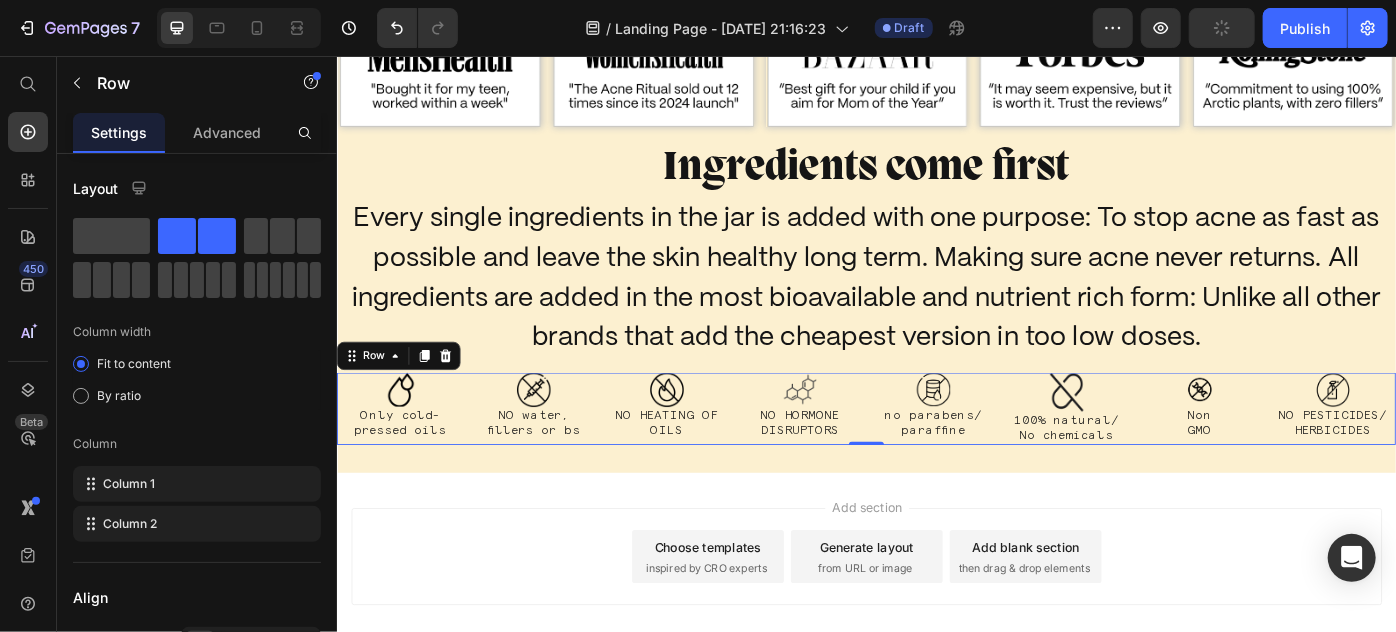 click on "Image Only cold- pressed oils Text Block Row Image NO water, fillers or bs Text Block Row Image NO HEATING OF OILS Text Block Row Image NO HORMONE DISRUPTORS Text Block Row Row" at bounding box center (634, 454) 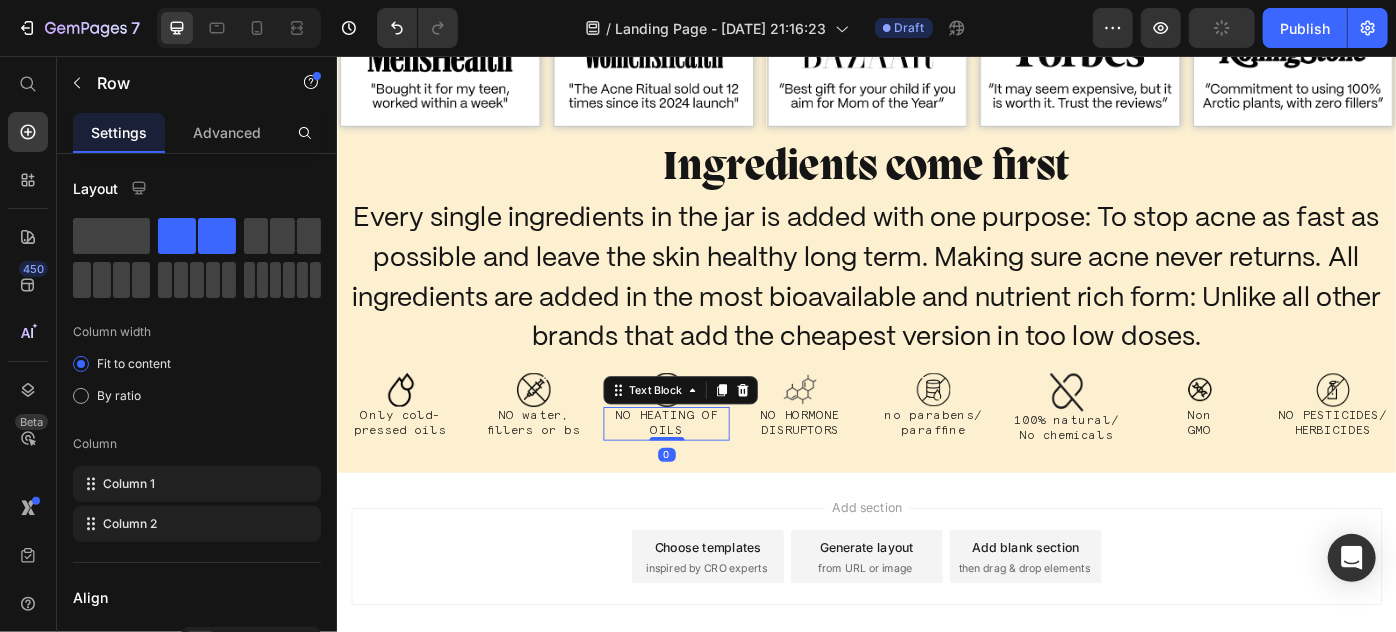 click on "NO HEATING OF OILS" at bounding box center [709, 471] 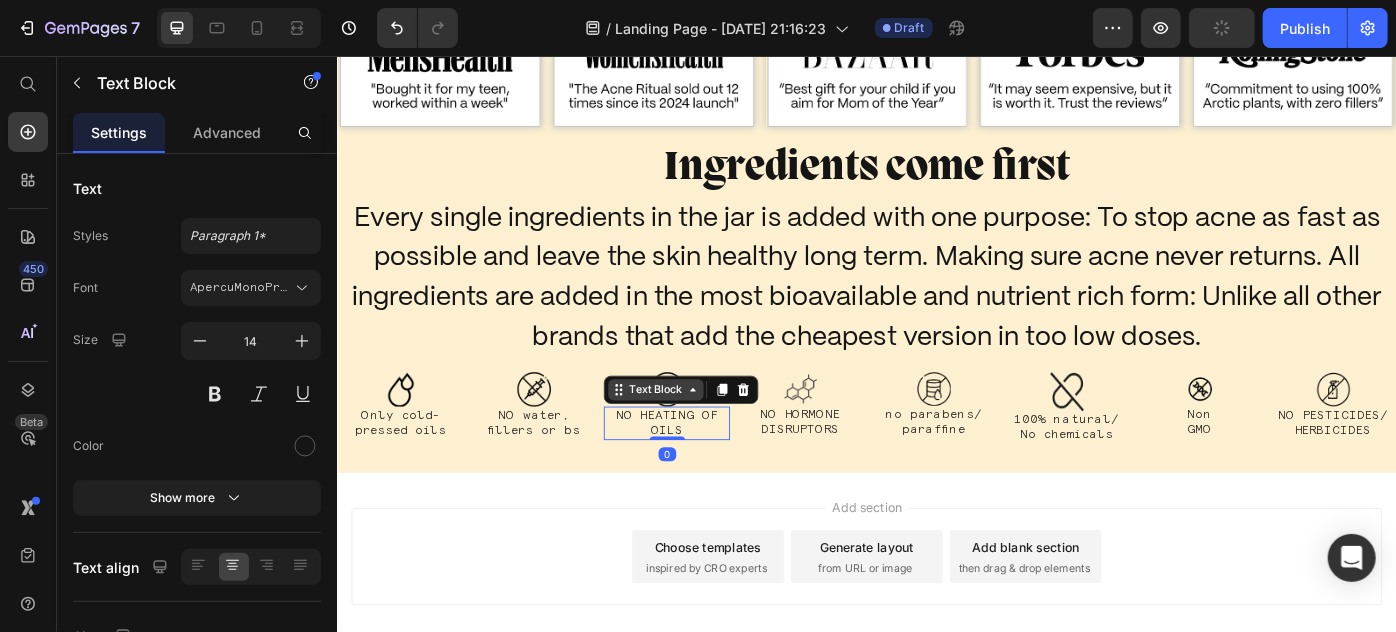 click on "Text Block" at bounding box center [697, 433] 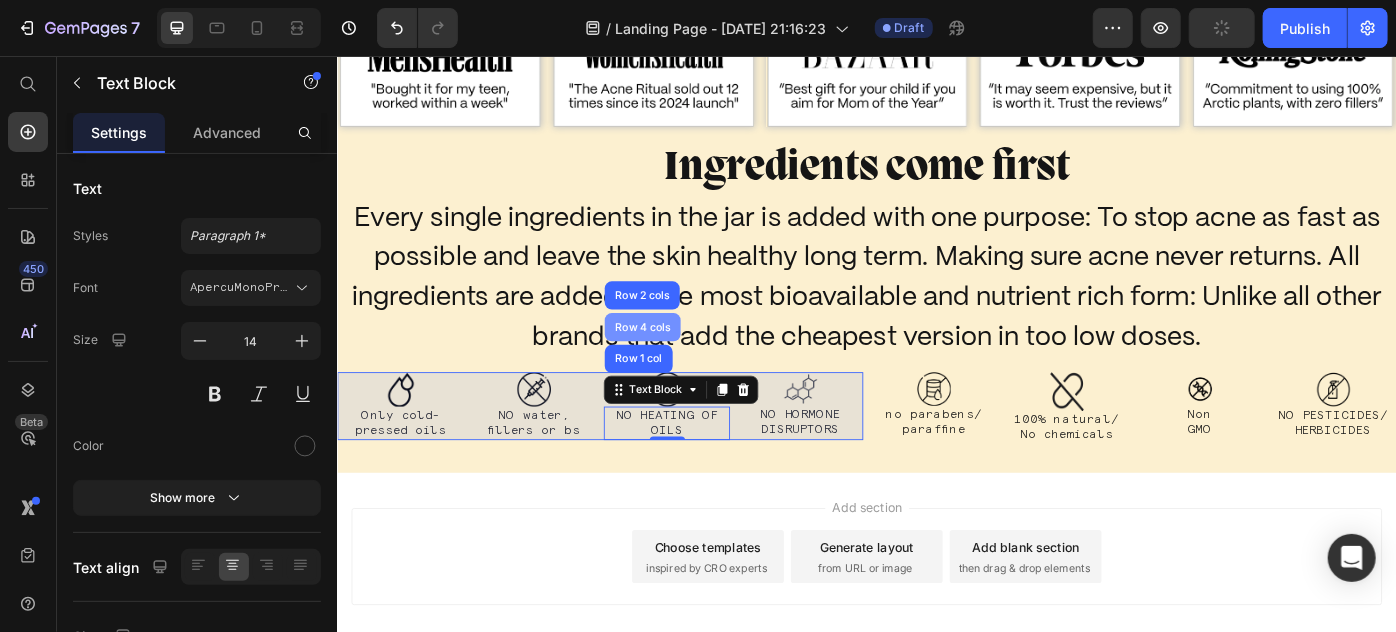click on "Row 4 cols" at bounding box center (682, 362) 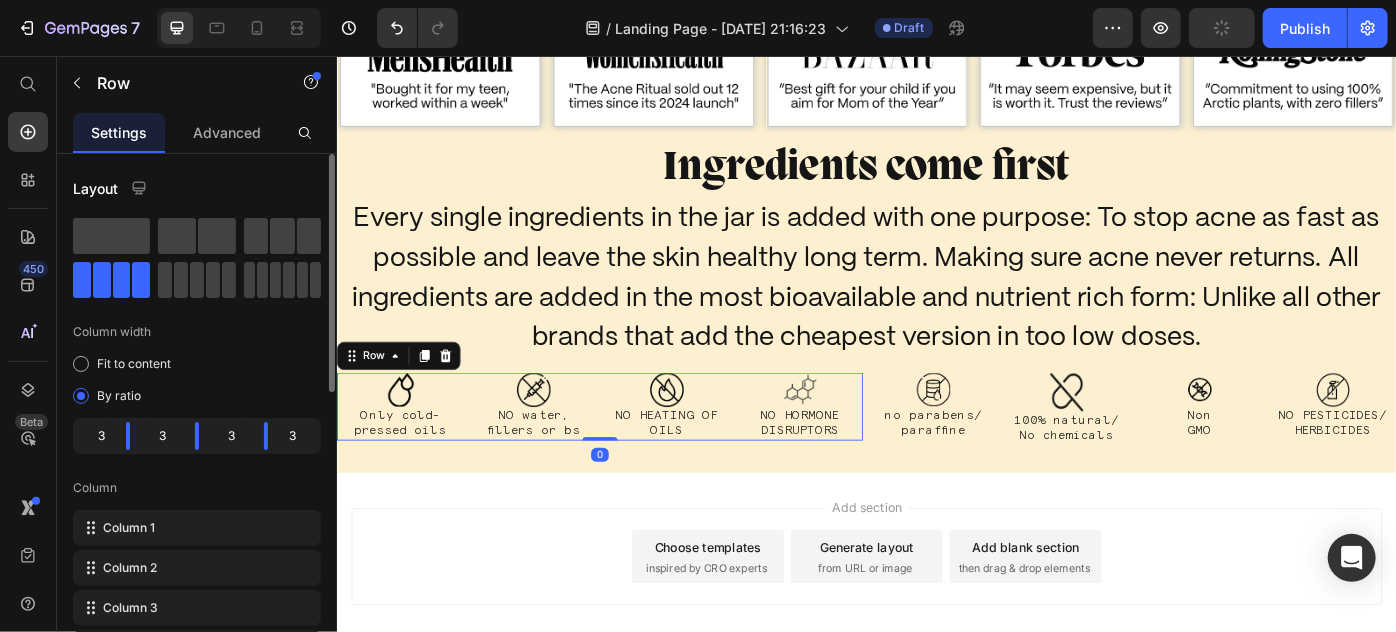 click on "Column width" at bounding box center (197, 332) 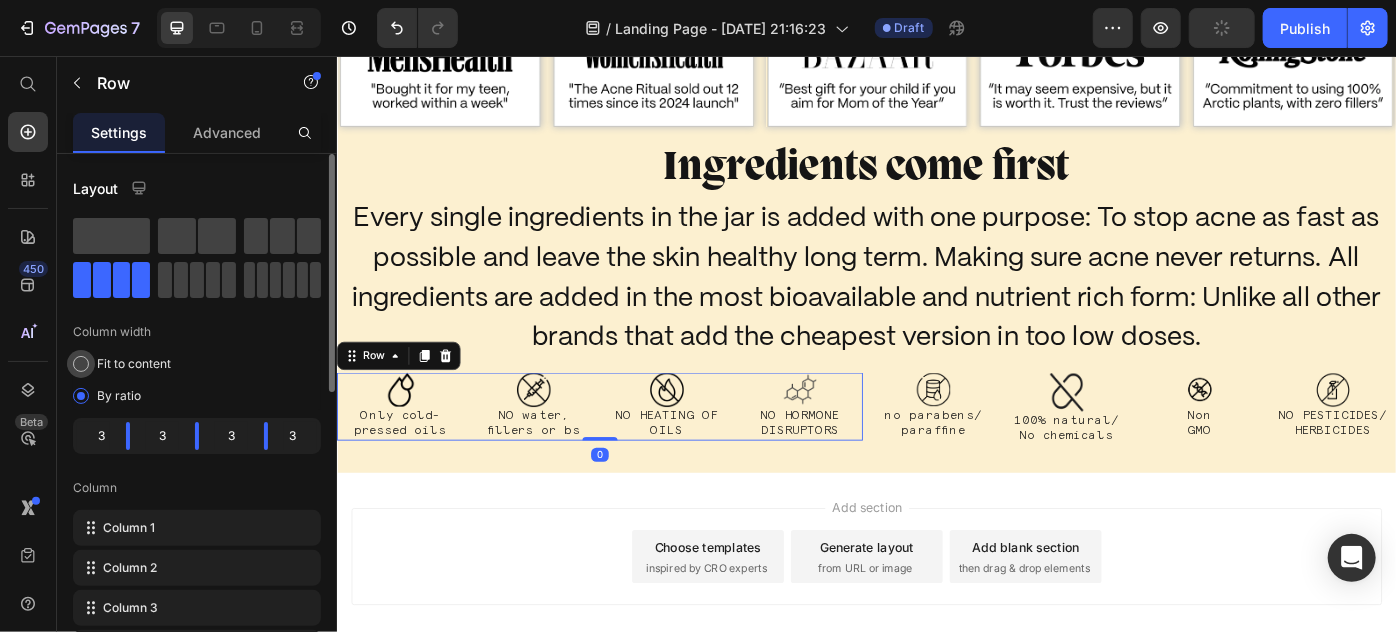 click on "Fit to content" at bounding box center [134, 364] 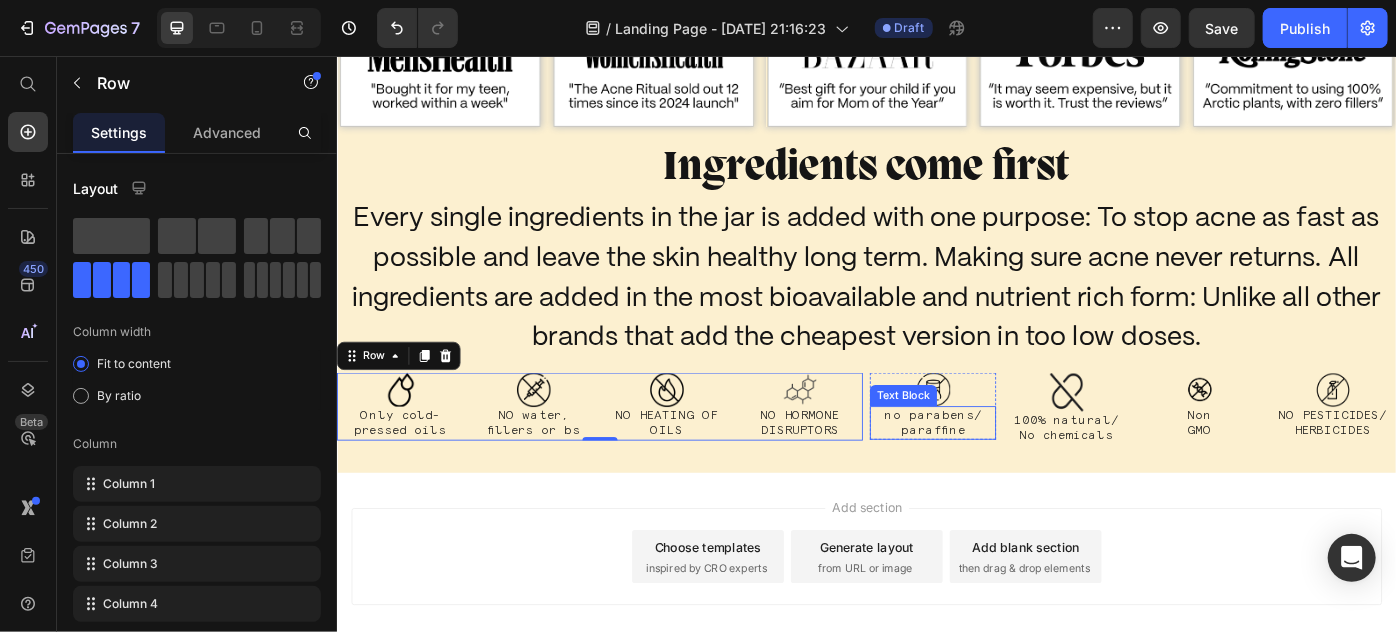 click on "no parabens/ paraffine" at bounding box center [1011, 470] 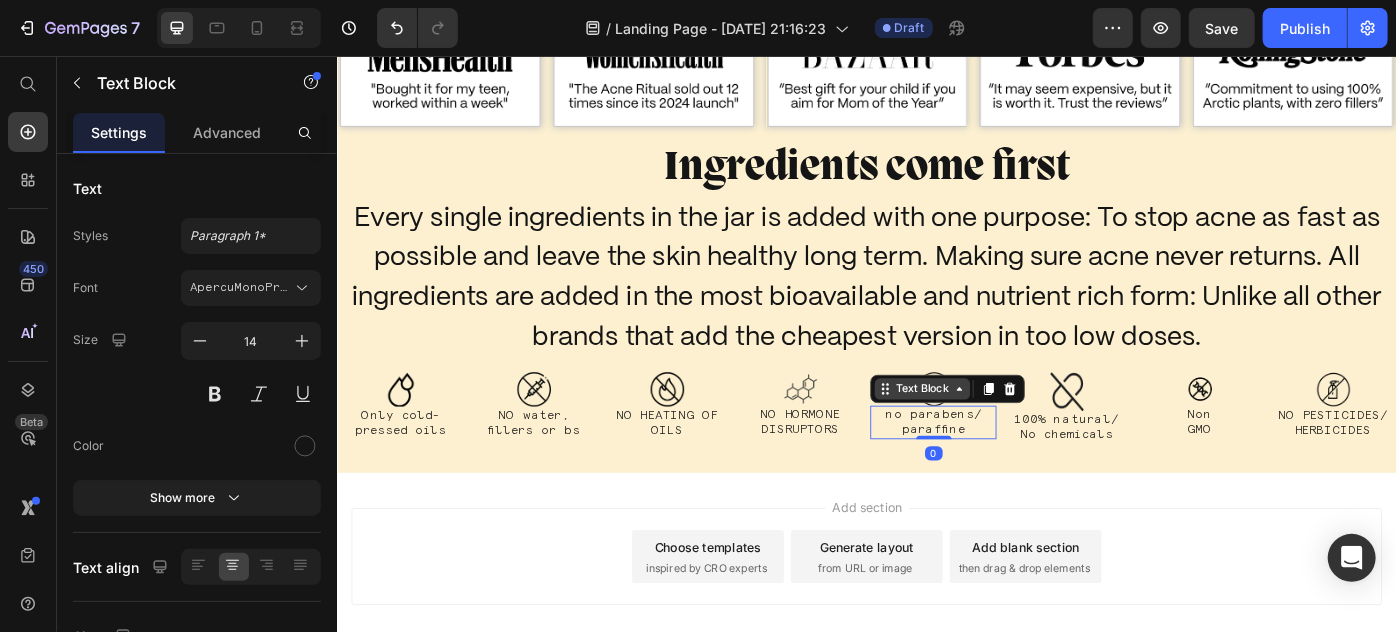 click on "Text Block" at bounding box center (999, 432) 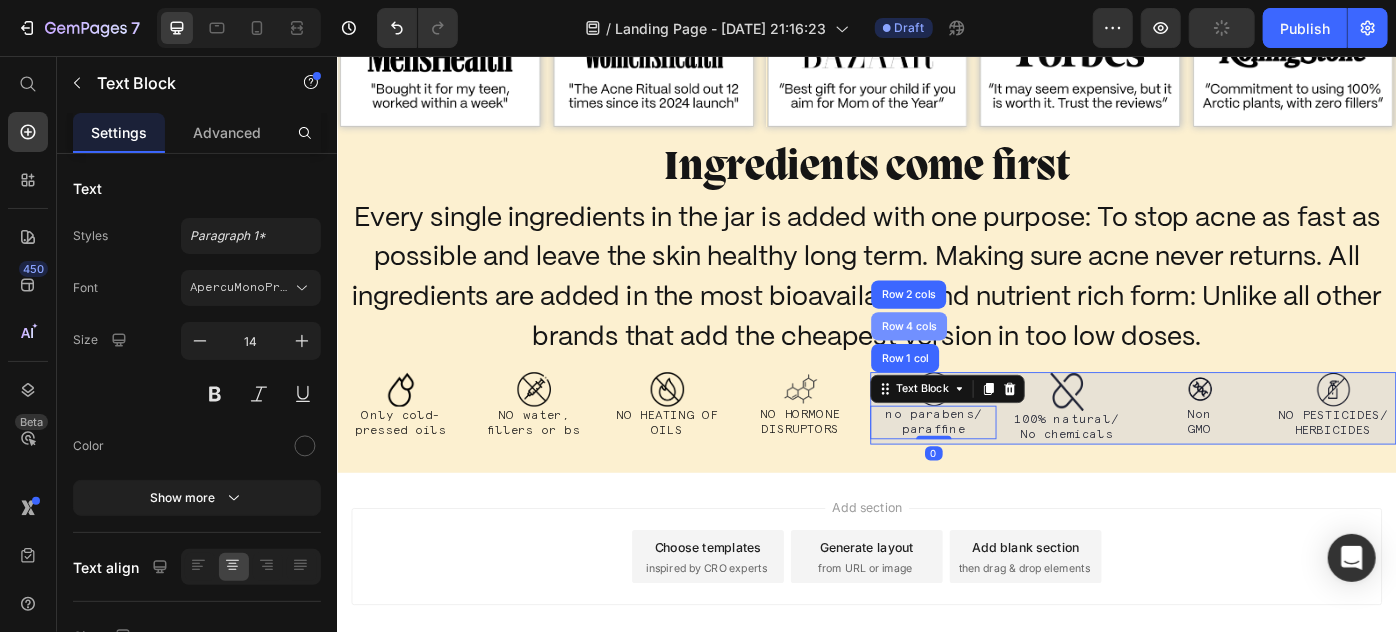 click on "Row 4 cols" at bounding box center (984, 361) 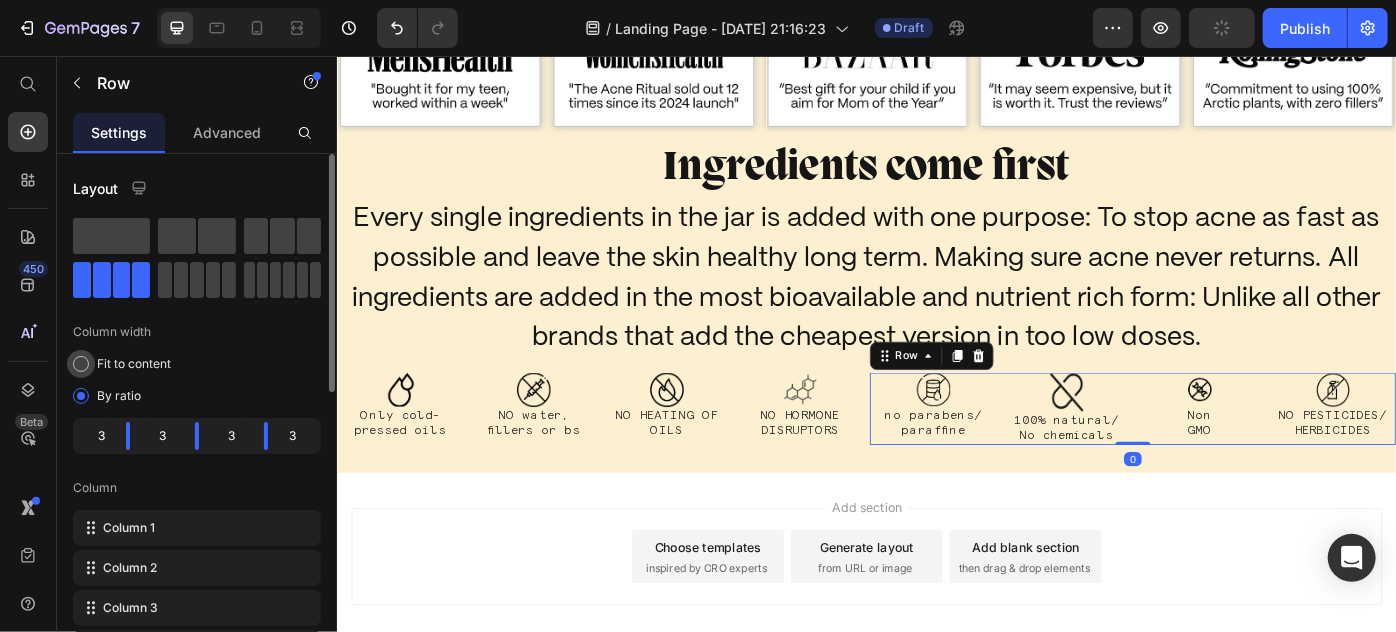 click on "Fit to content" at bounding box center [134, 364] 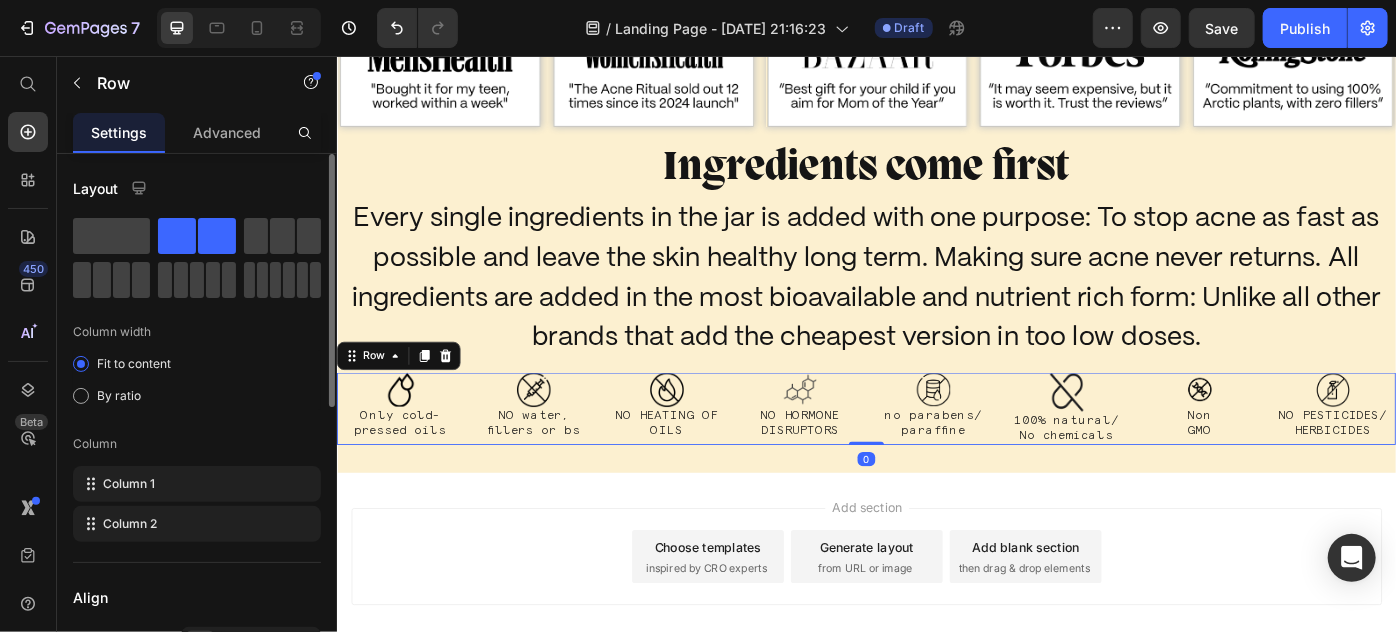 click on "Image Only cold- pressed oils Text Block Row Image NO water, fillers or bs Text Block Row Image NO HEATING OF OILS Text Block Row Image NO HORMONE DISRUPTORS Text Block Row Row Image no parabens/ paraffine  Text Block Row Image 100% natural/ No chemicals Text Block Row Image Non GMO Text Block Row Image NO PESTICIDES/ HERBICIDES Text Block Row Row Row   0" at bounding box center [936, 454] 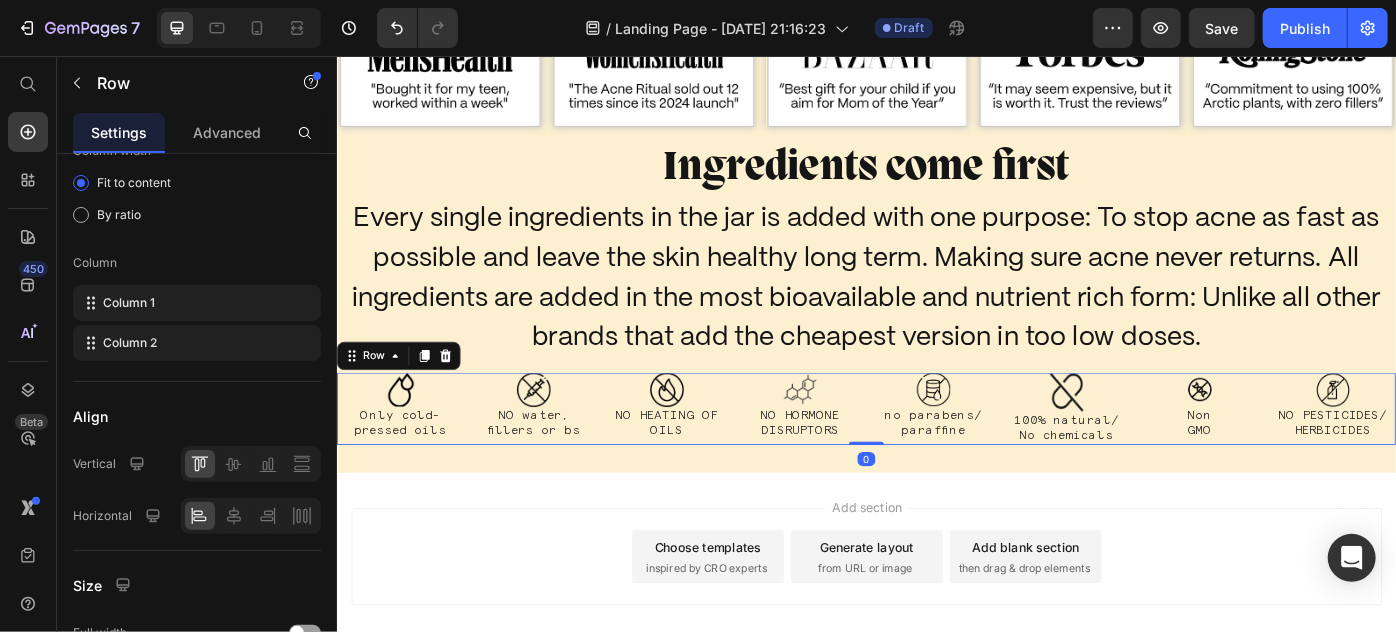 scroll, scrollTop: 454, scrollLeft: 0, axis: vertical 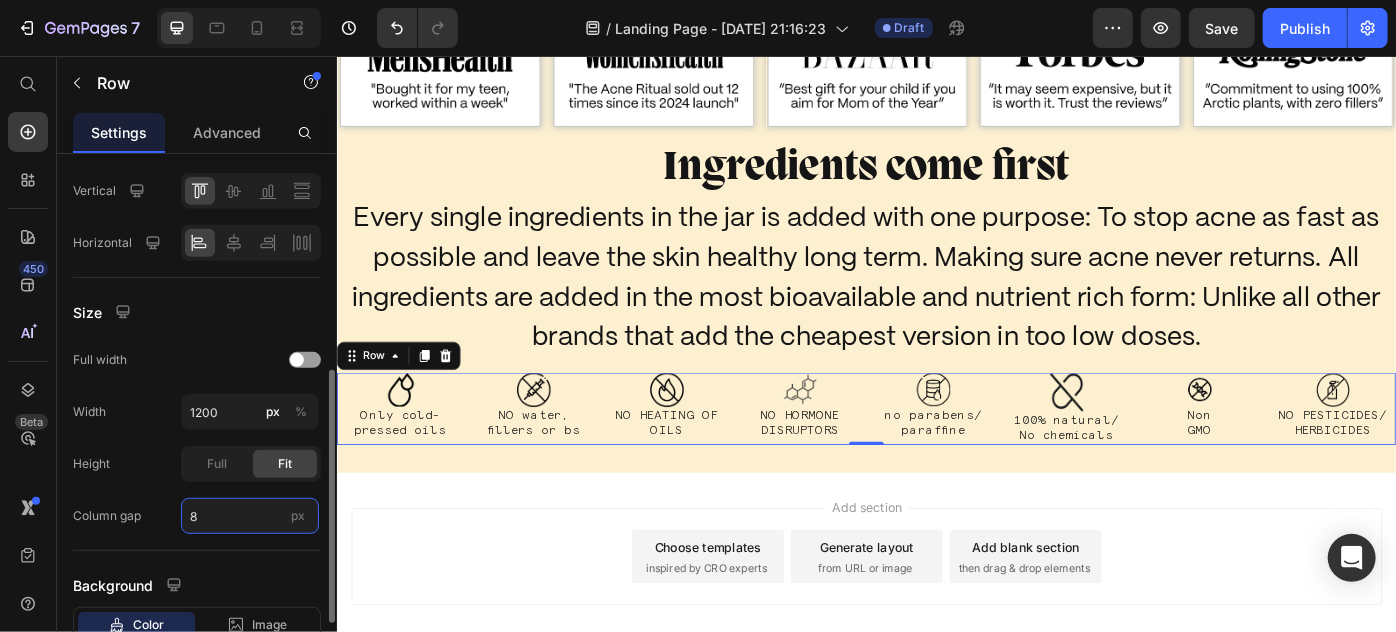 click on "8" at bounding box center [250, 516] 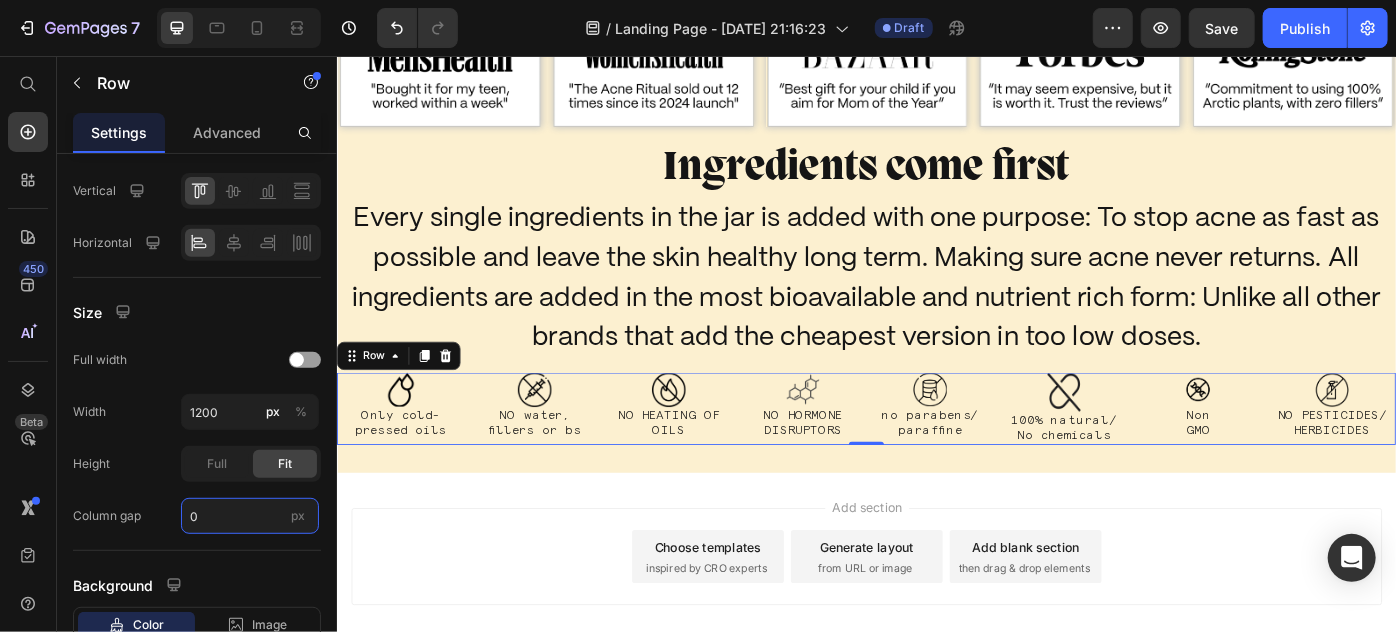 type on "0" 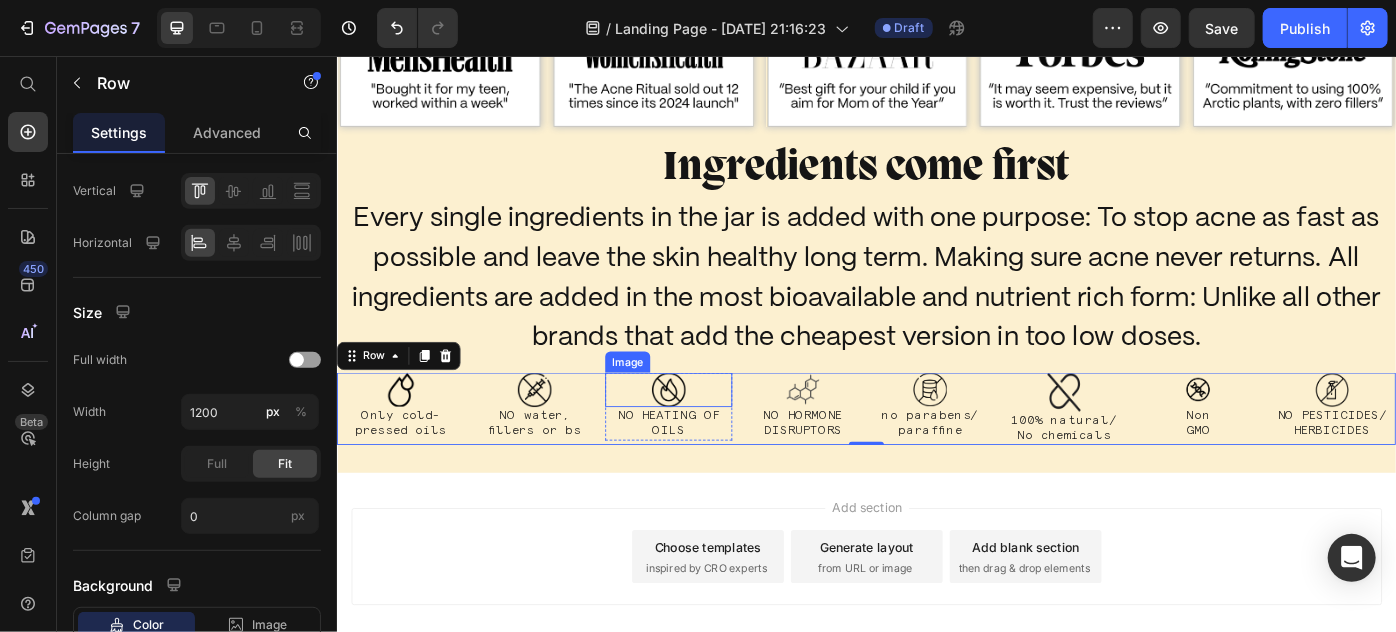 click at bounding box center (712, 432) 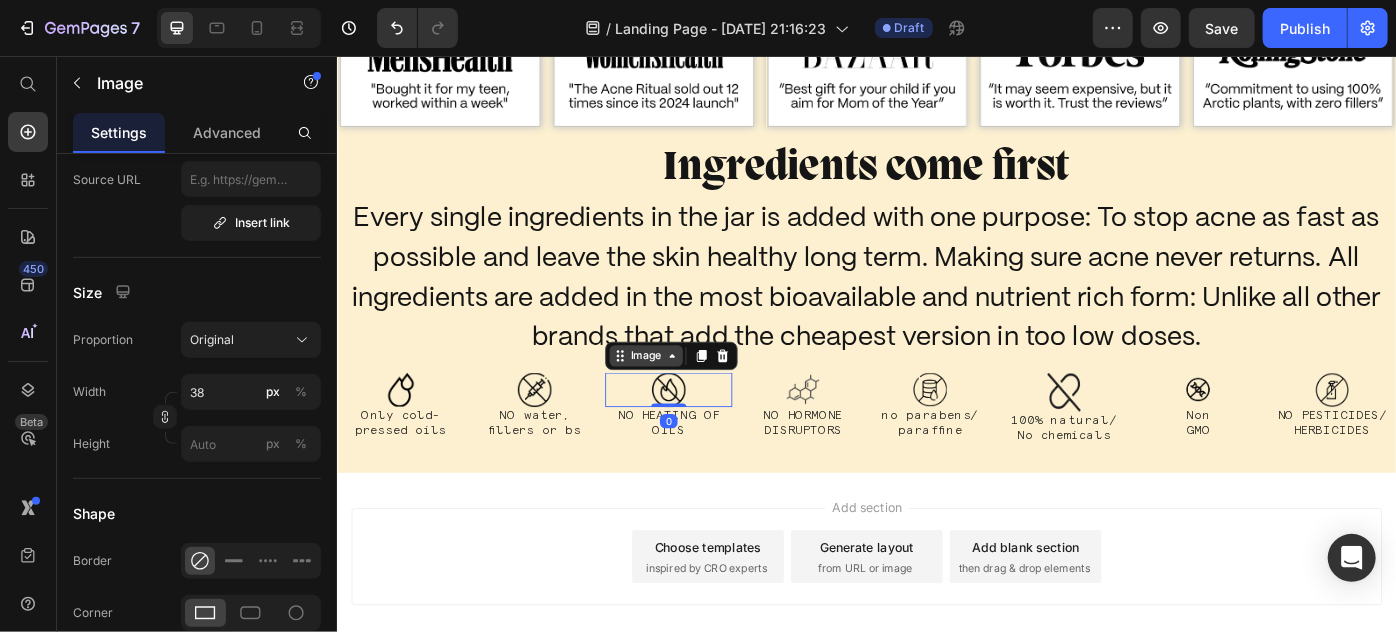 scroll, scrollTop: 0, scrollLeft: 0, axis: both 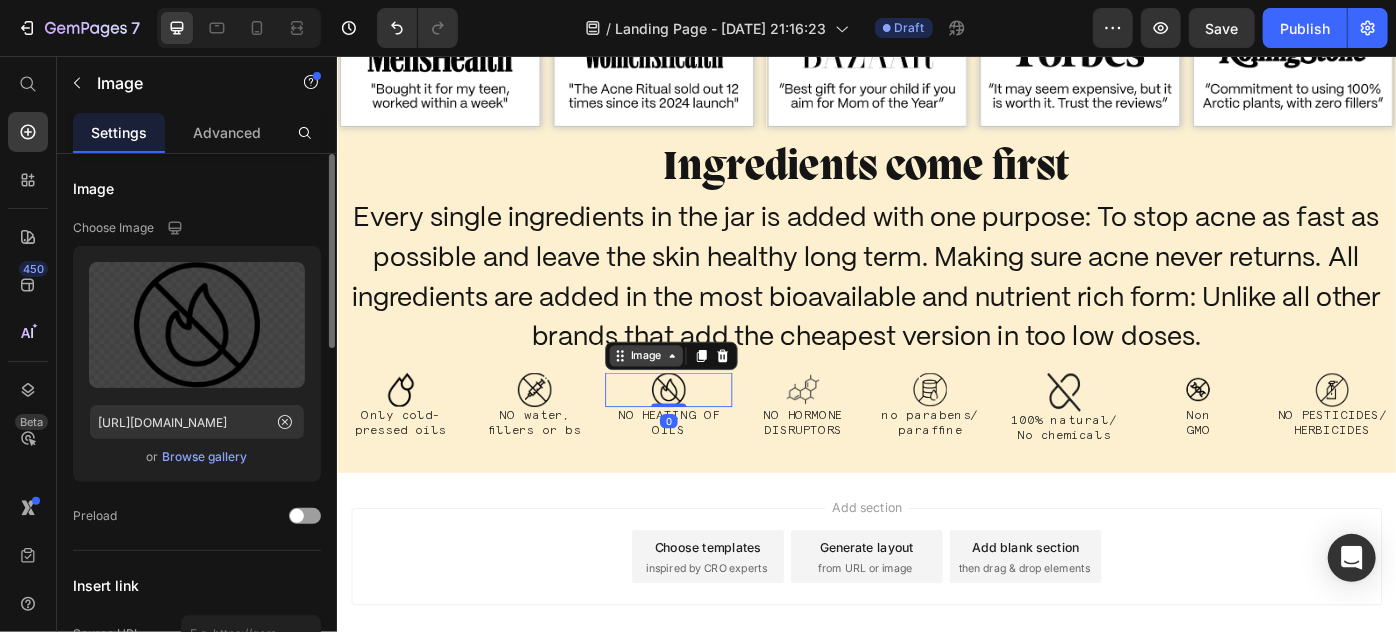 click on "Image" at bounding box center [686, 394] 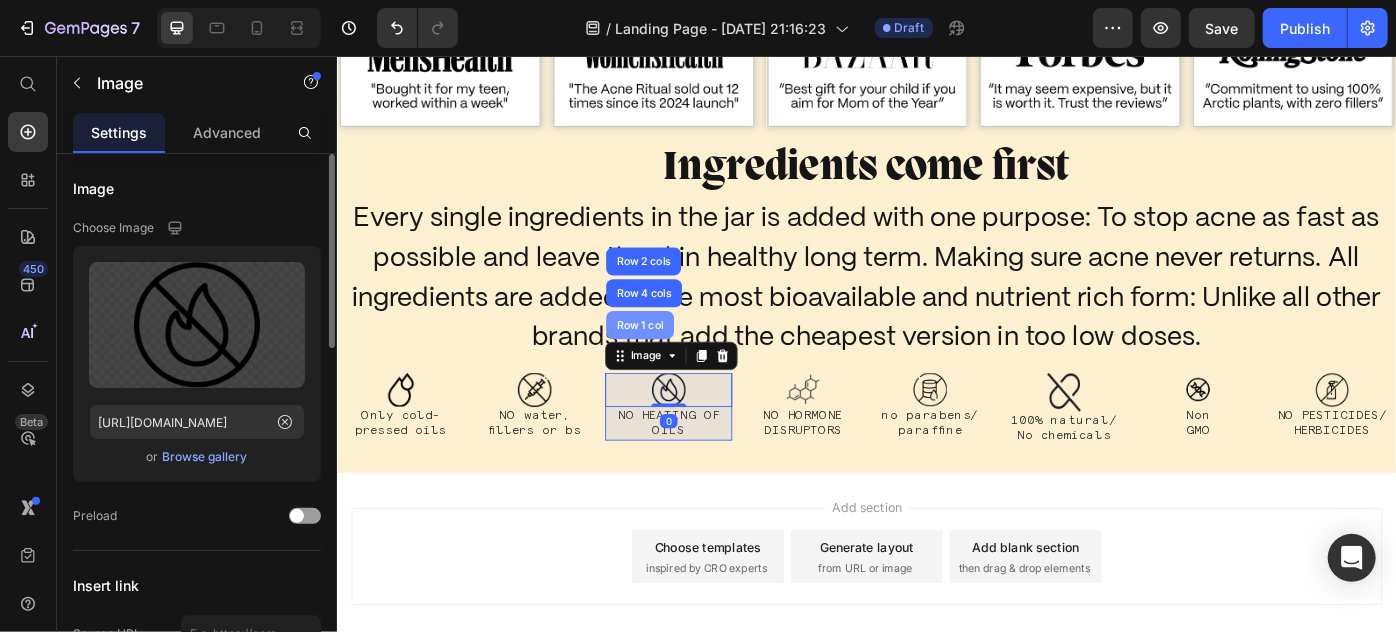 click on "Row 1 col" at bounding box center (679, 359) 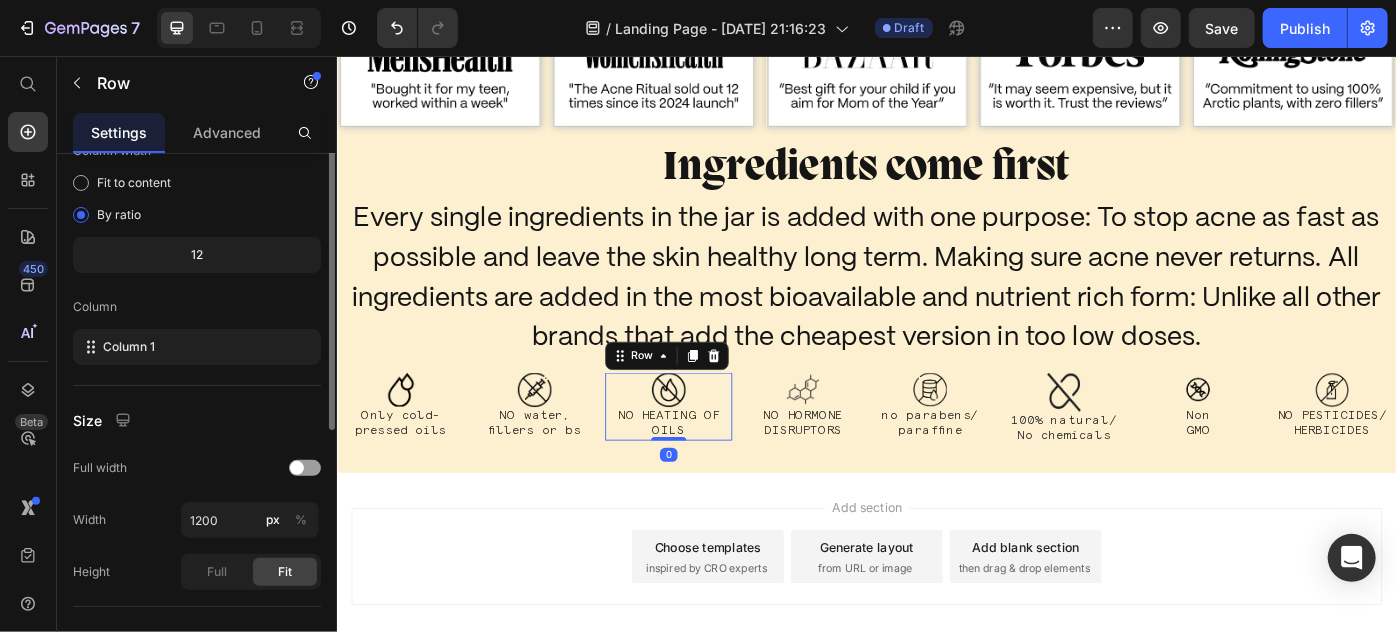 scroll, scrollTop: 374, scrollLeft: 0, axis: vertical 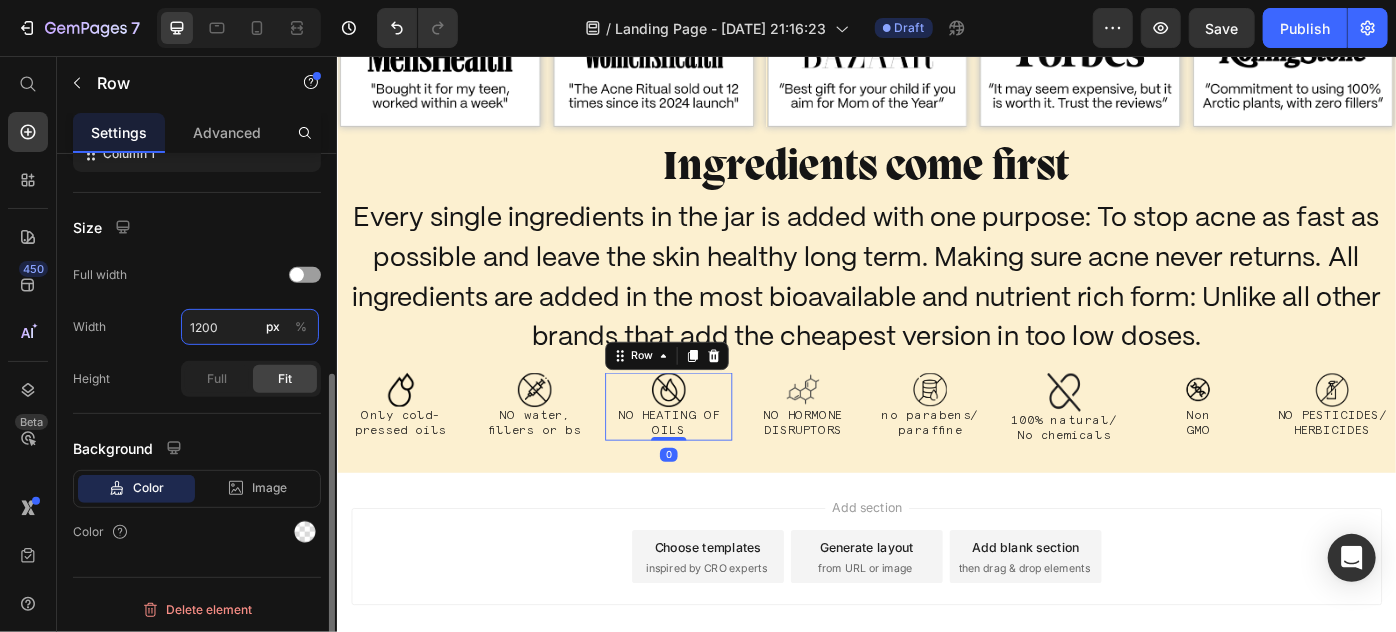 click on "1200" at bounding box center [250, 327] 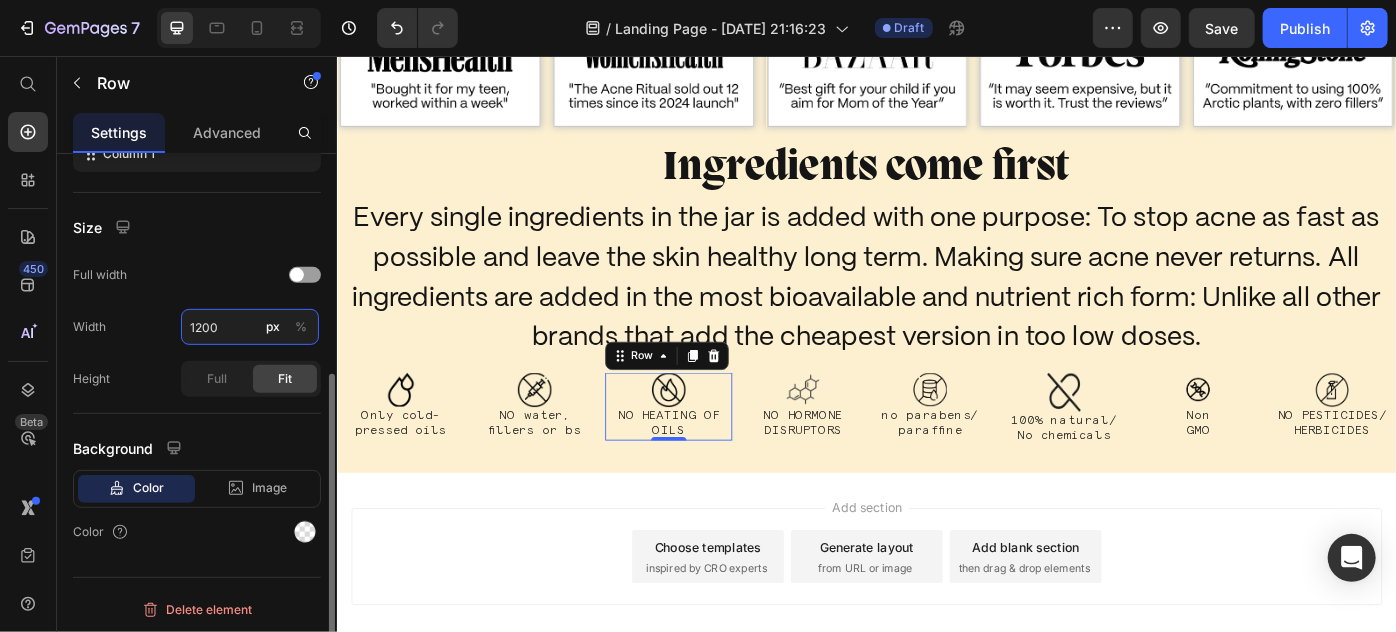 paste on "90 px" 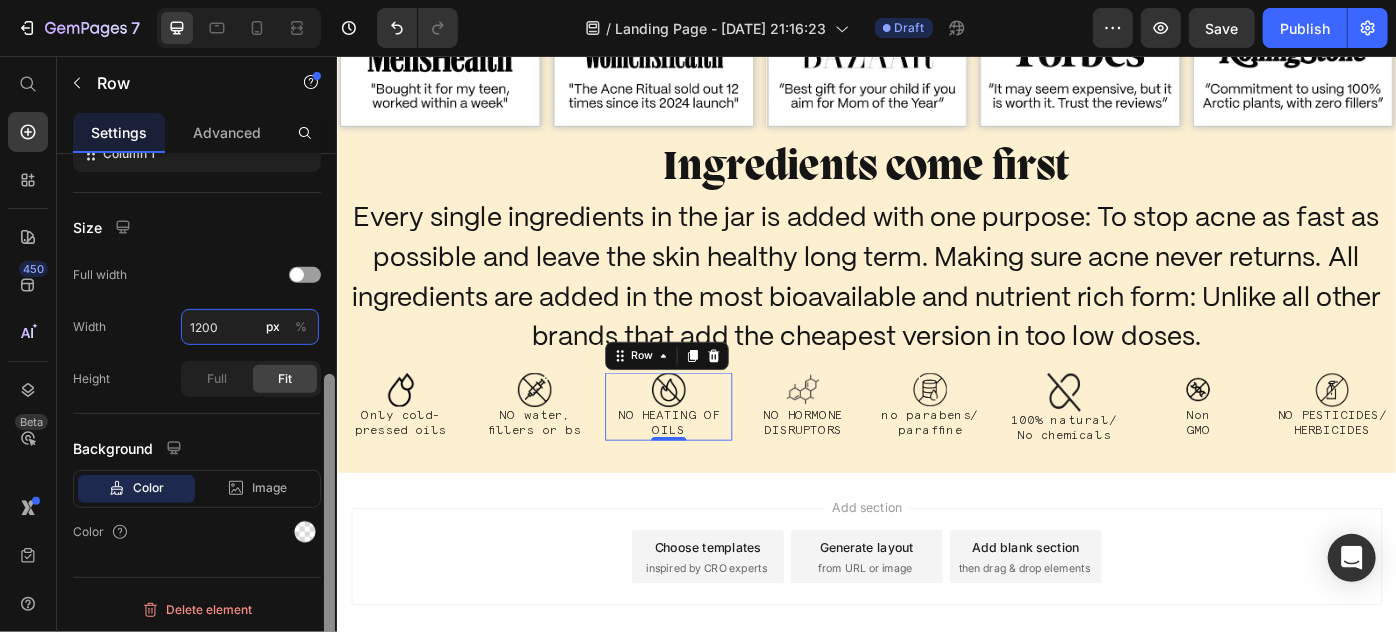 type on "90 px" 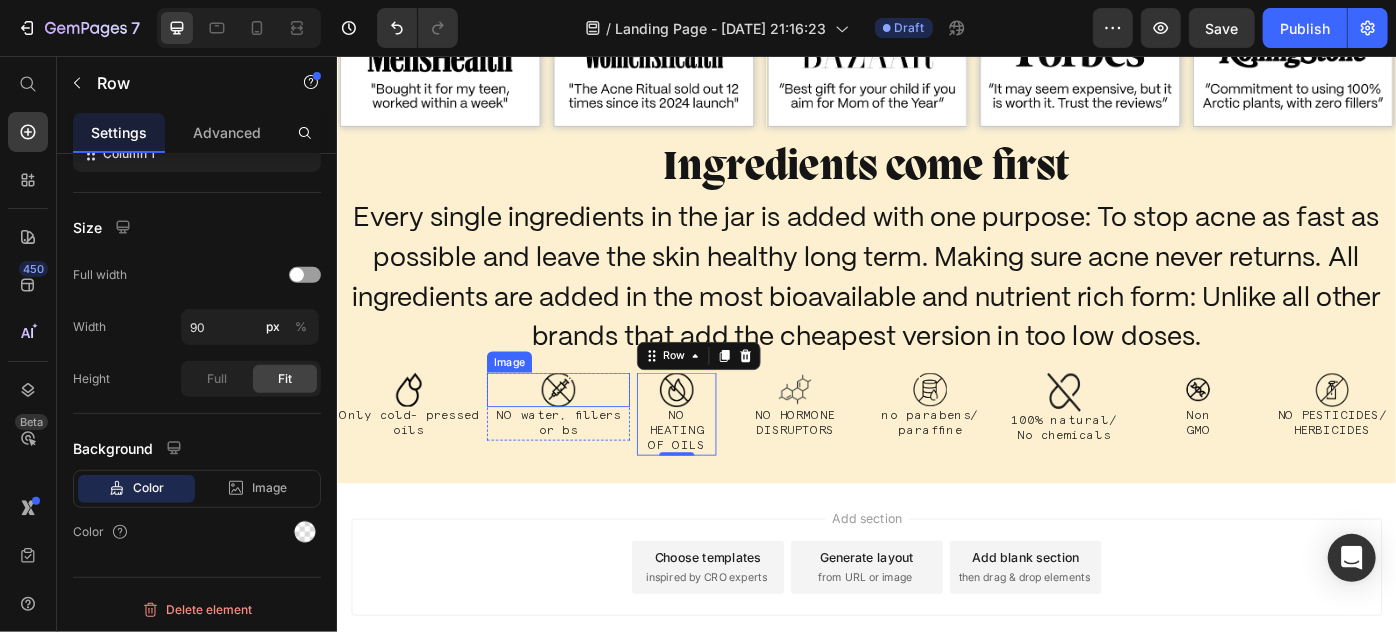 click at bounding box center (587, 432) 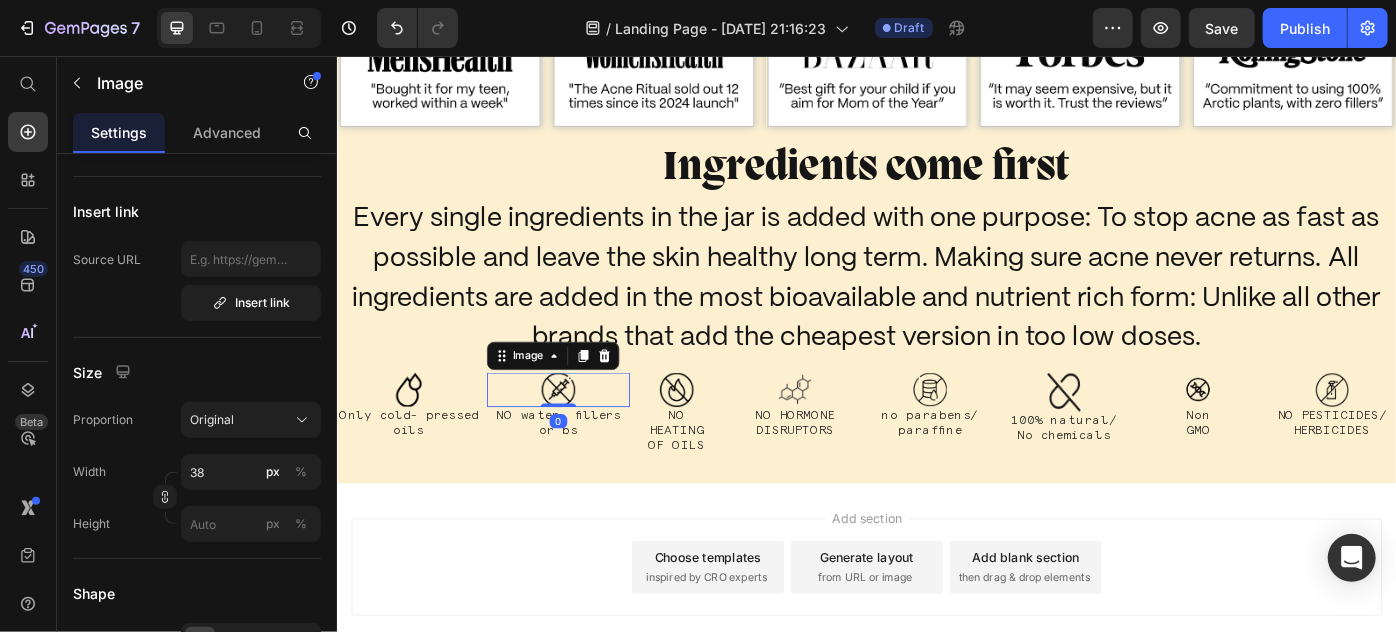 scroll, scrollTop: 0, scrollLeft: 0, axis: both 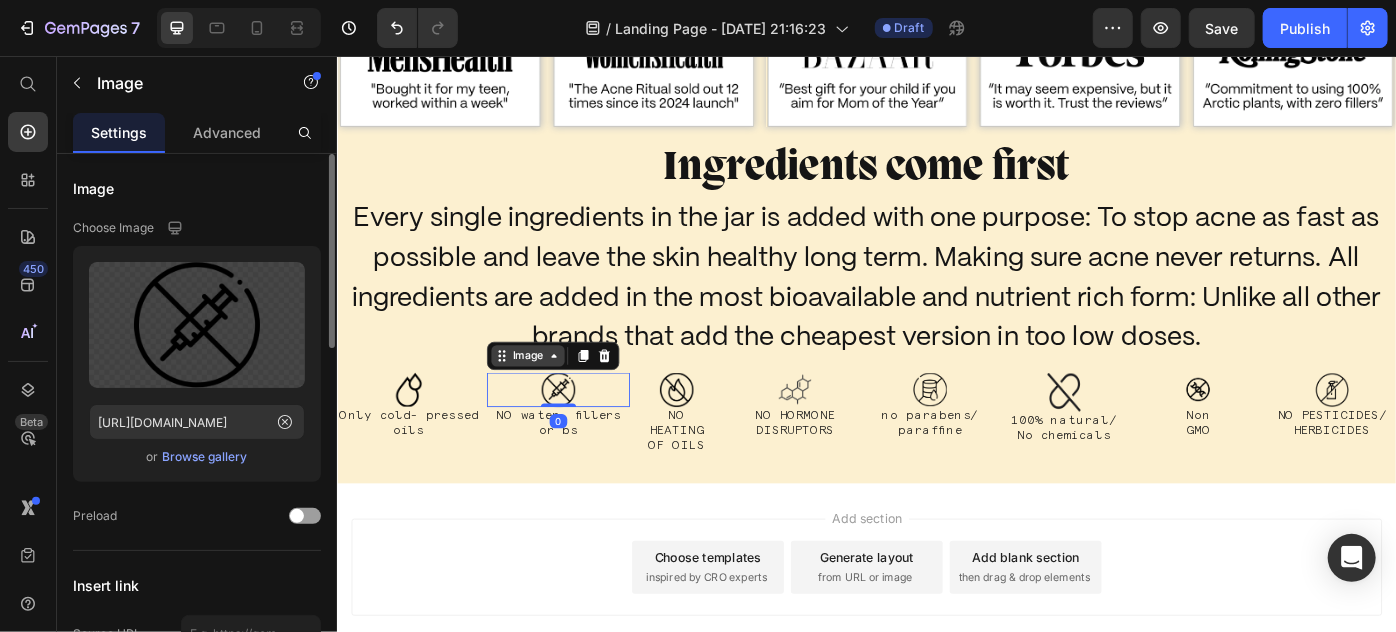 click on "Image" at bounding box center [552, 394] 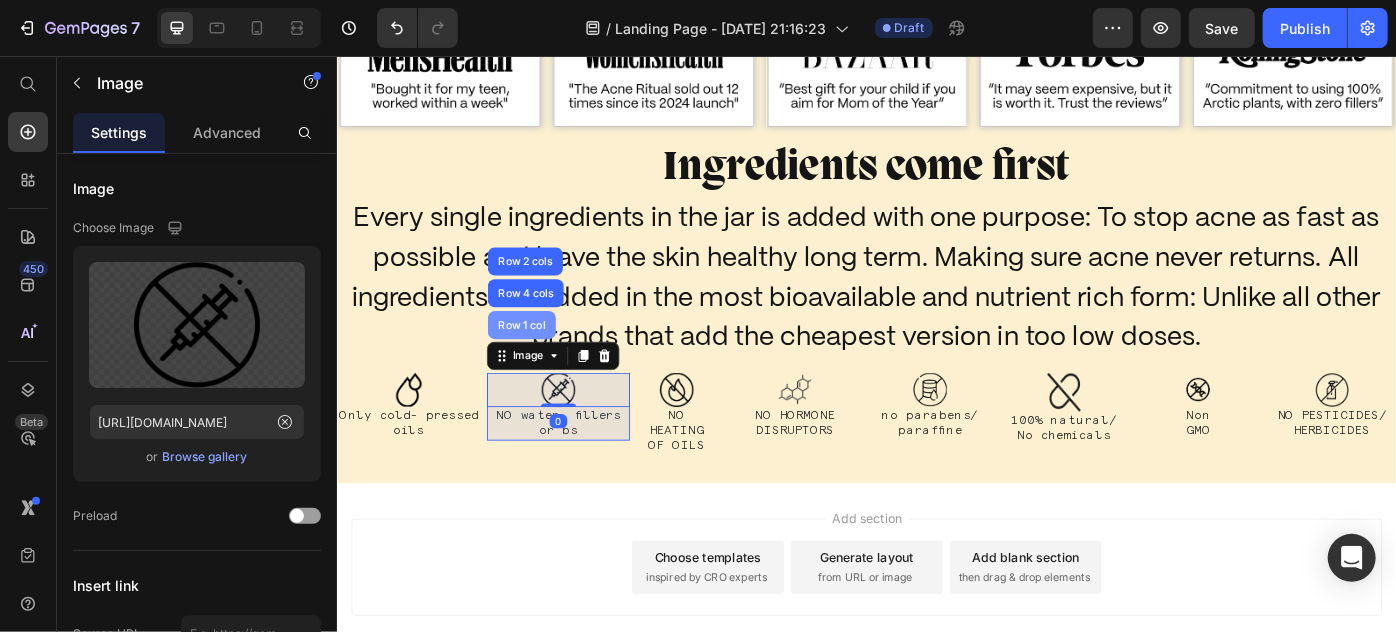 click on "Row 1 col" at bounding box center [545, 359] 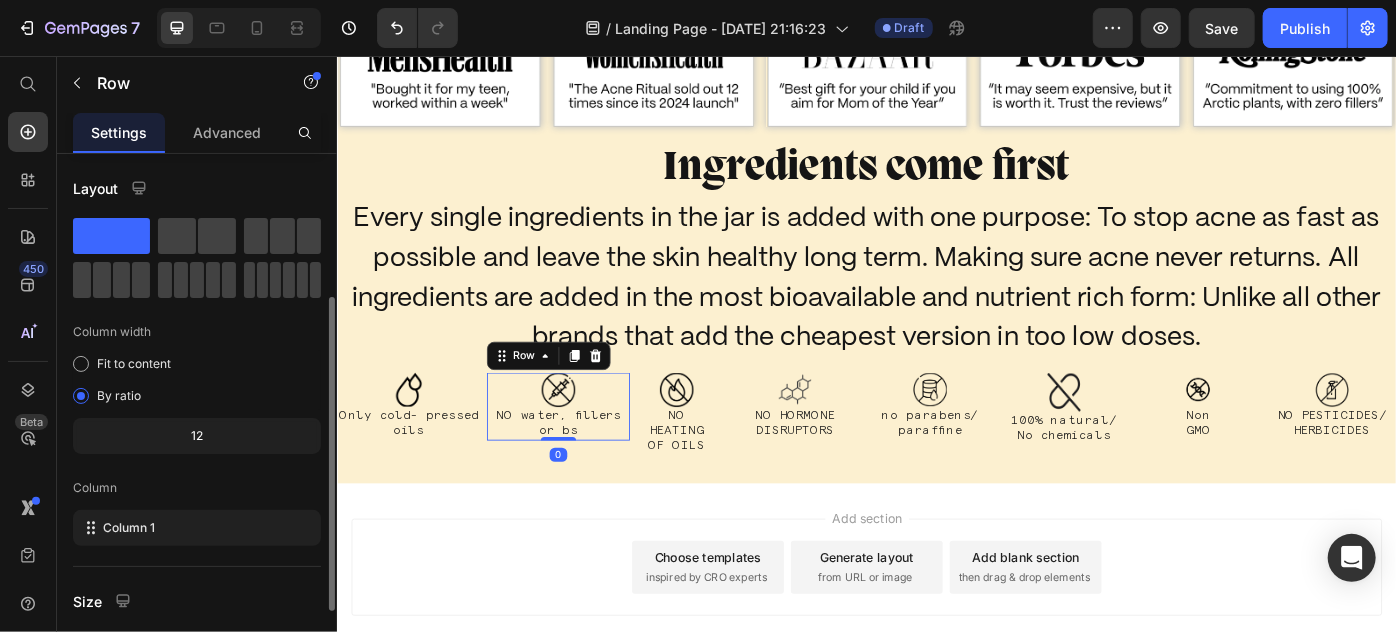 scroll, scrollTop: 272, scrollLeft: 0, axis: vertical 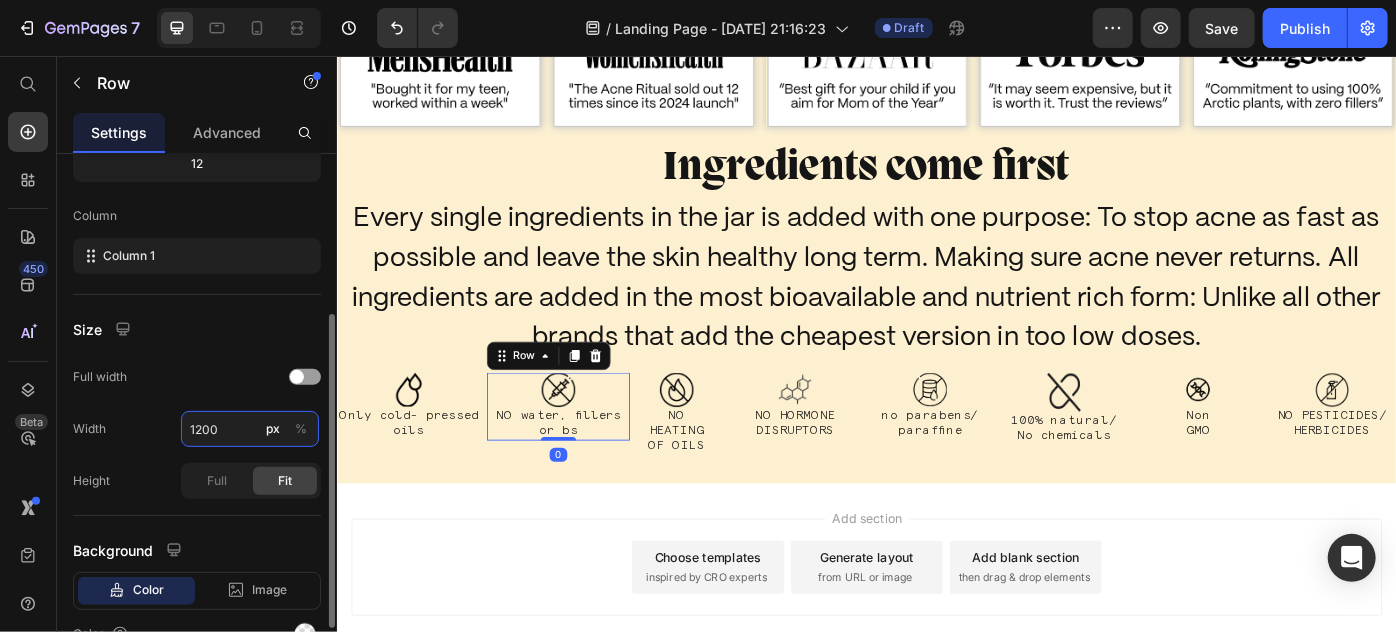 click on "1200" at bounding box center (250, 429) 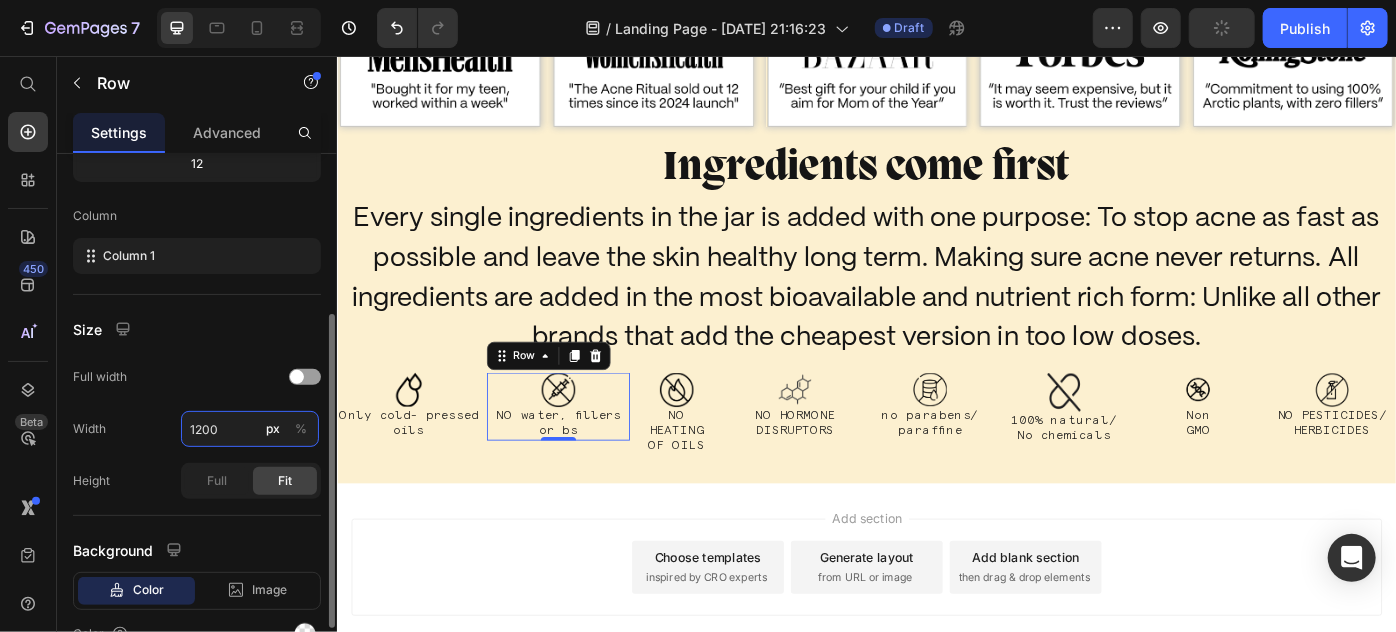 paste on "90 px" 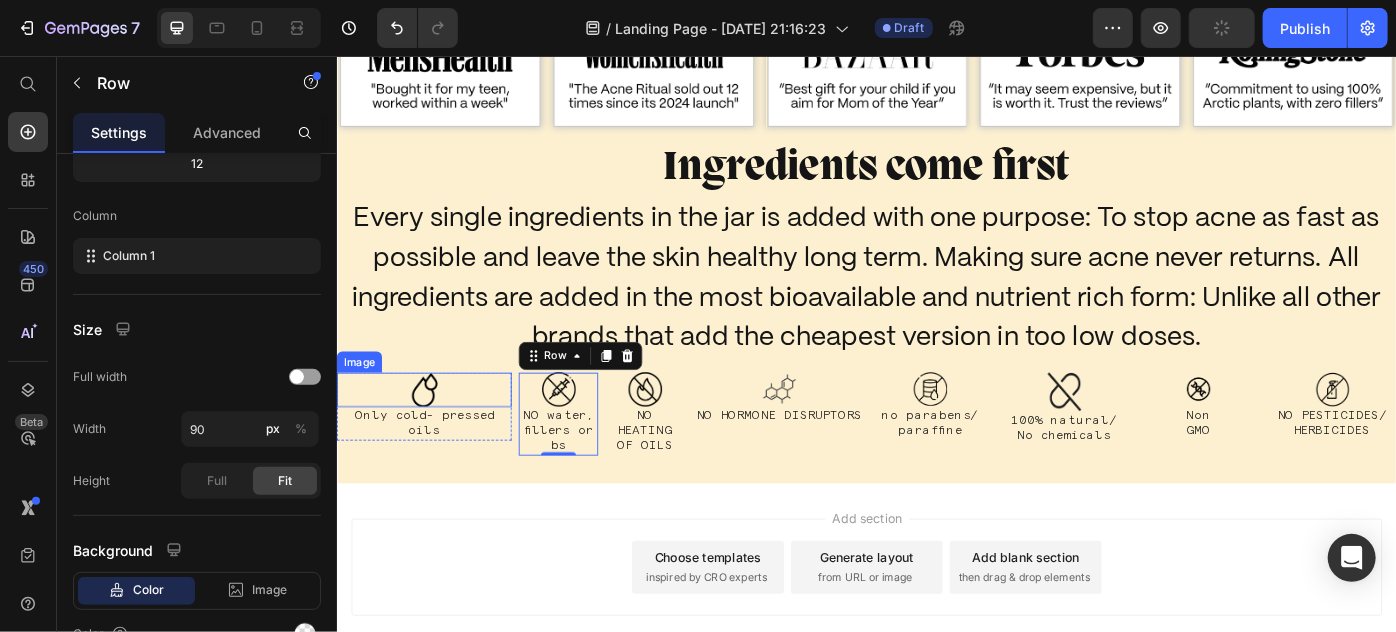 click at bounding box center (435, 432) 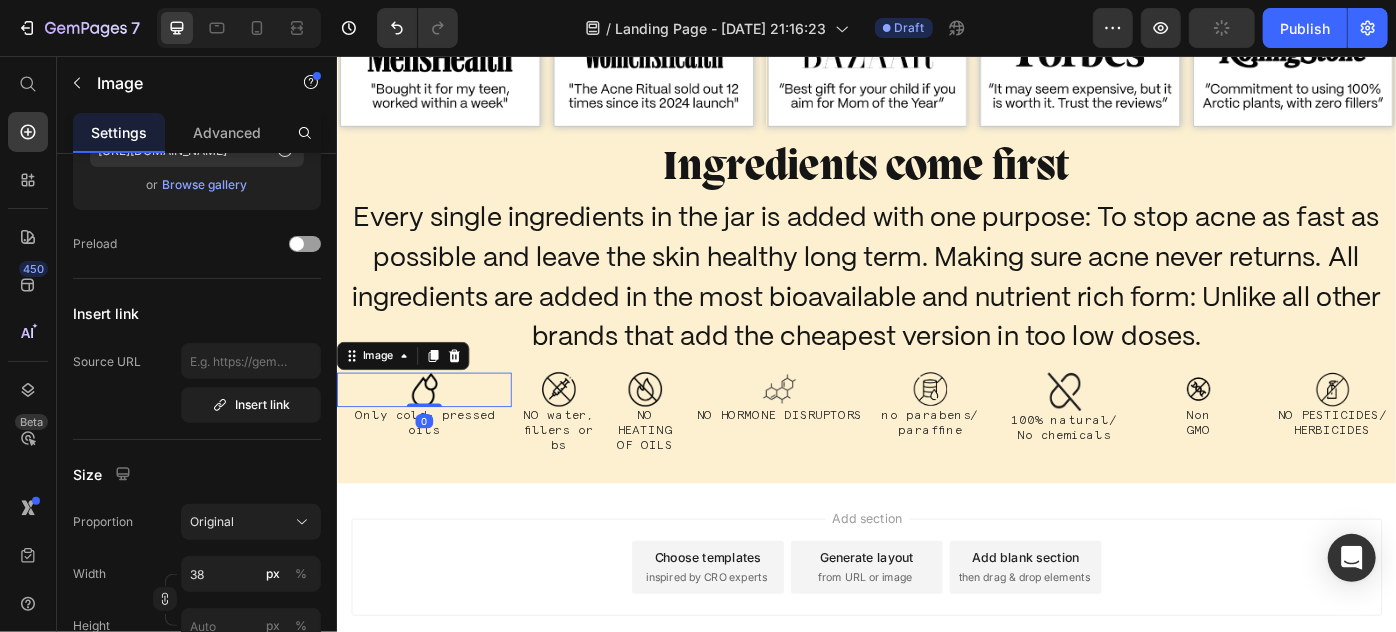 scroll, scrollTop: 0, scrollLeft: 0, axis: both 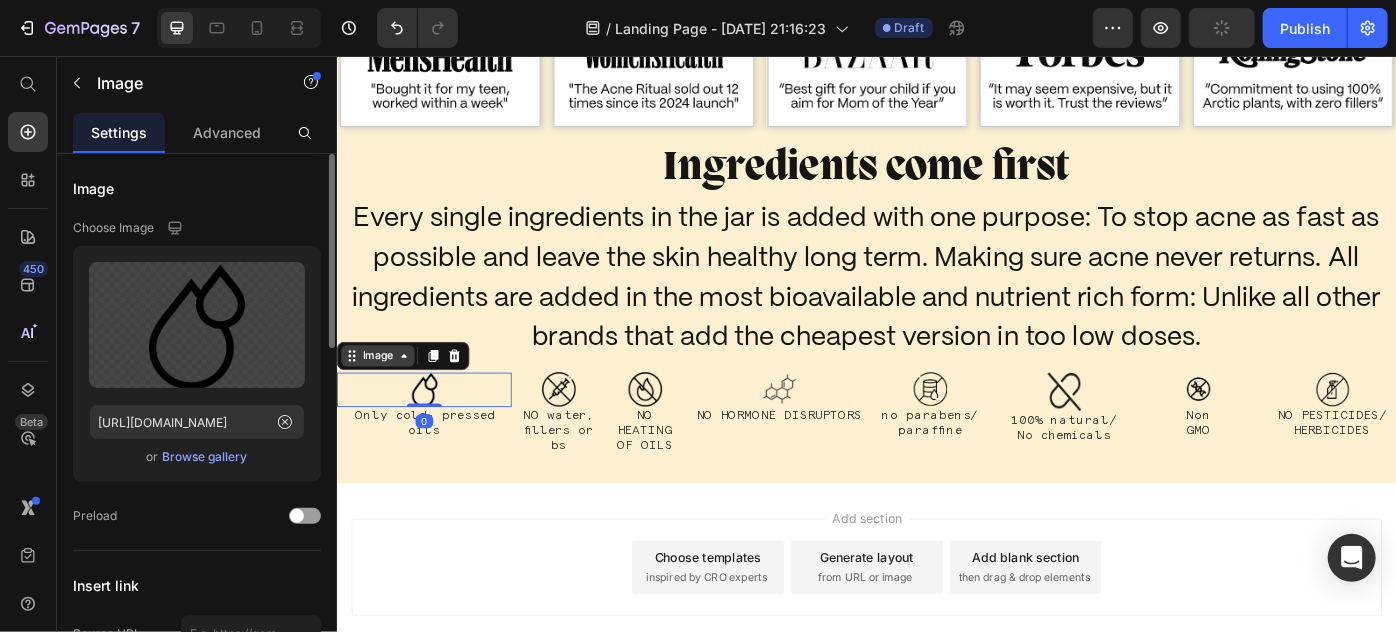 click on "Image" at bounding box center [382, 394] 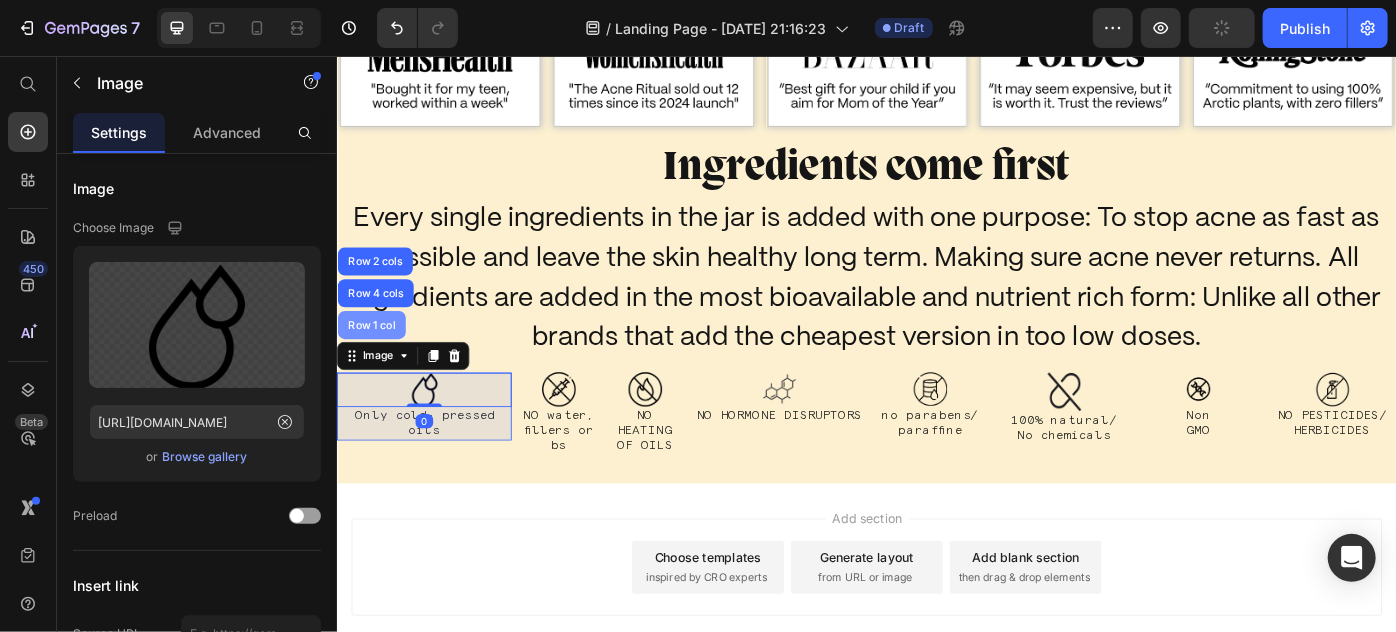 click on "Row 1 col" at bounding box center [375, 359] 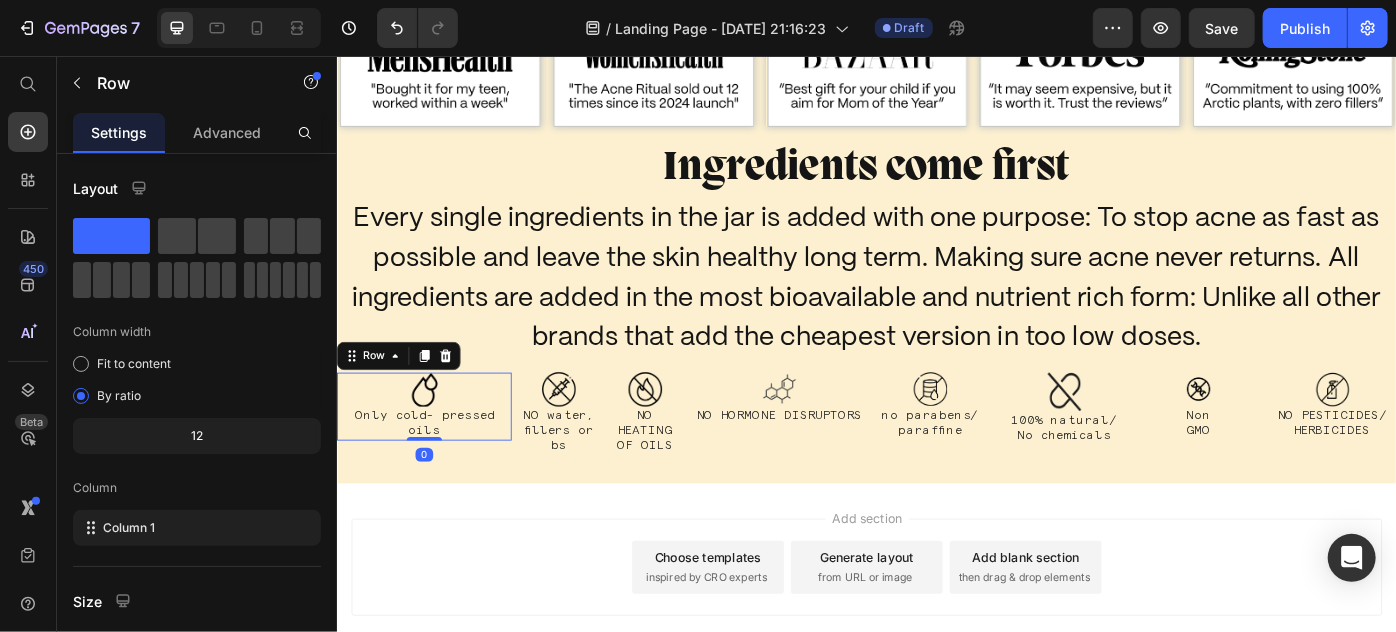 scroll, scrollTop: 363, scrollLeft: 0, axis: vertical 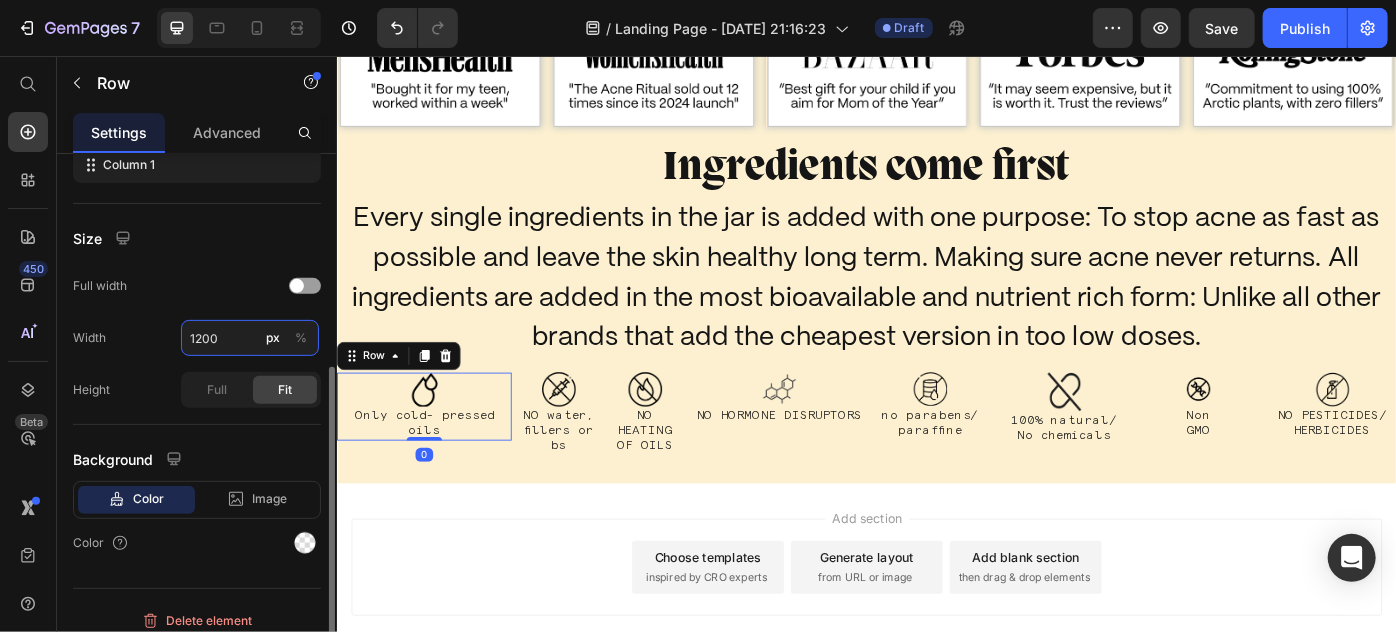 click on "1200" at bounding box center (250, 338) 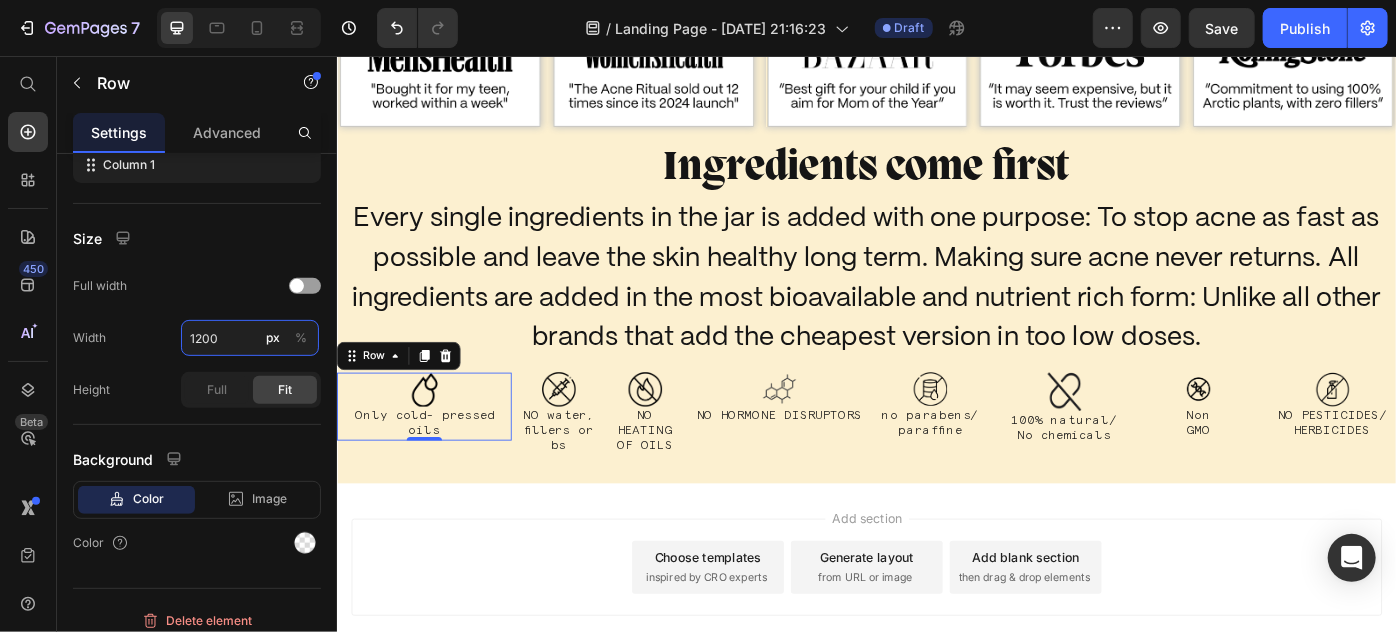 paste on "90 px" 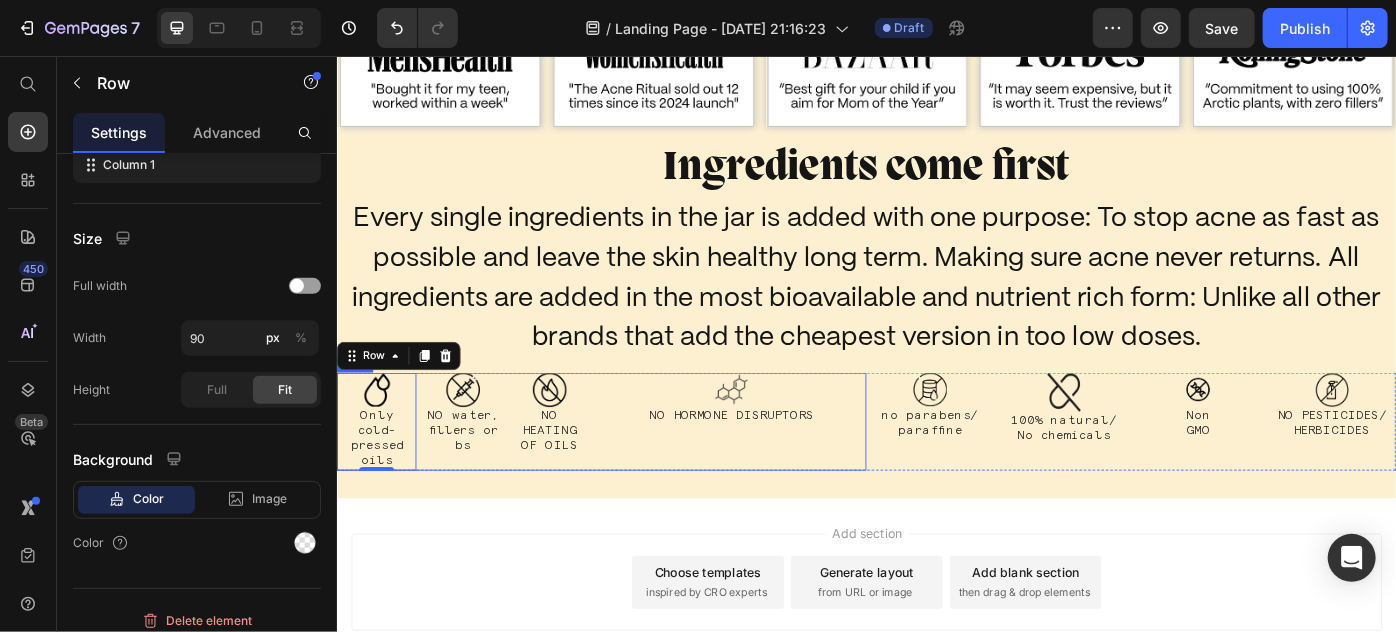 click on "Image NO HORMONE DISRUPTORS Text Block Row" at bounding box center (783, 468) 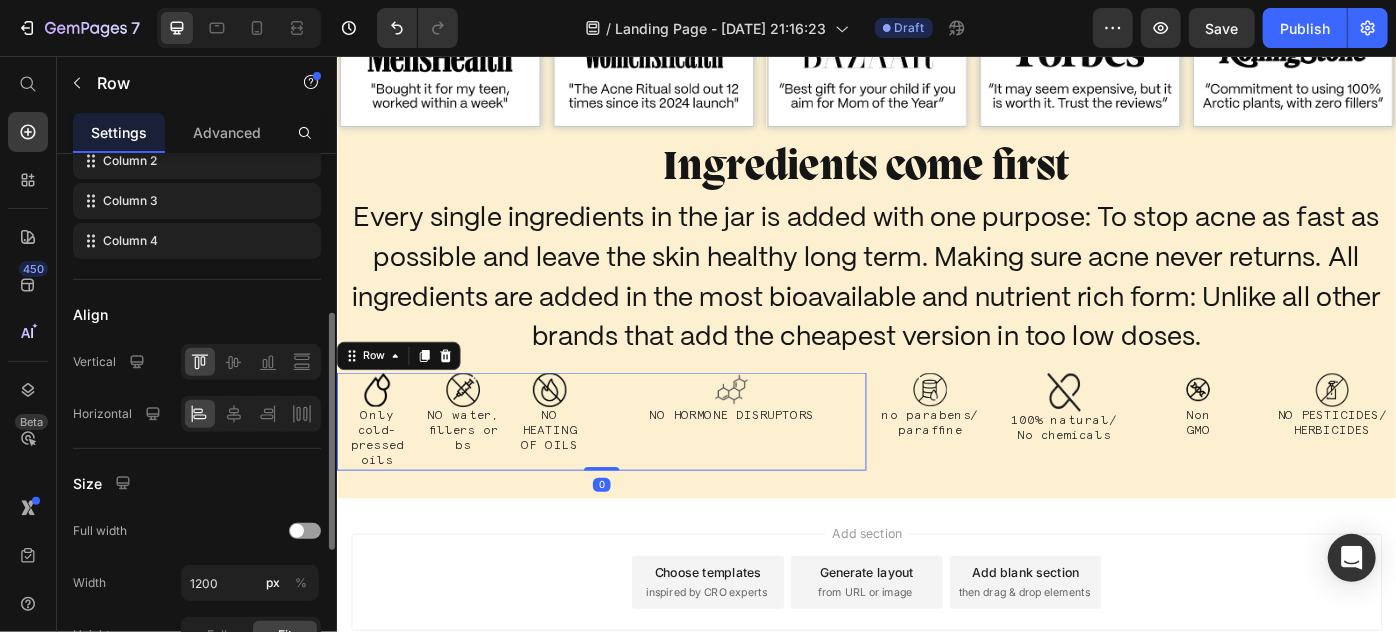 scroll, scrollTop: 362, scrollLeft: 0, axis: vertical 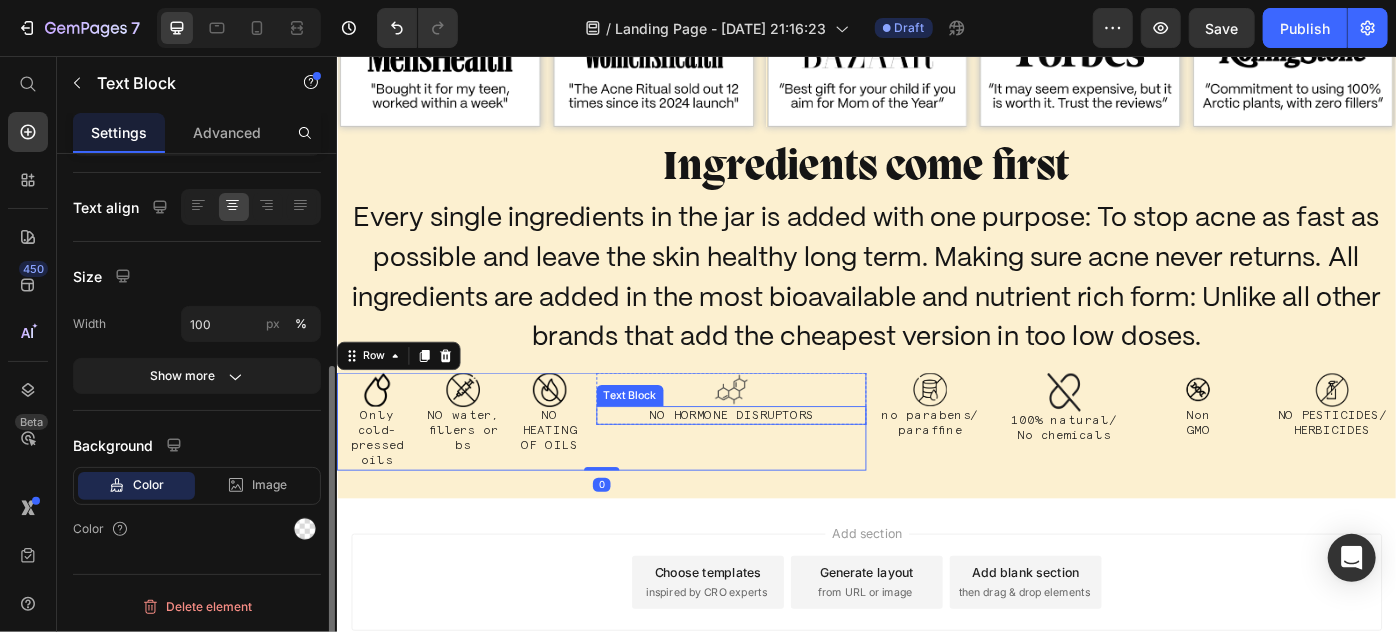 click on "NO HORMONE DISRUPTORS" at bounding box center [783, 461] 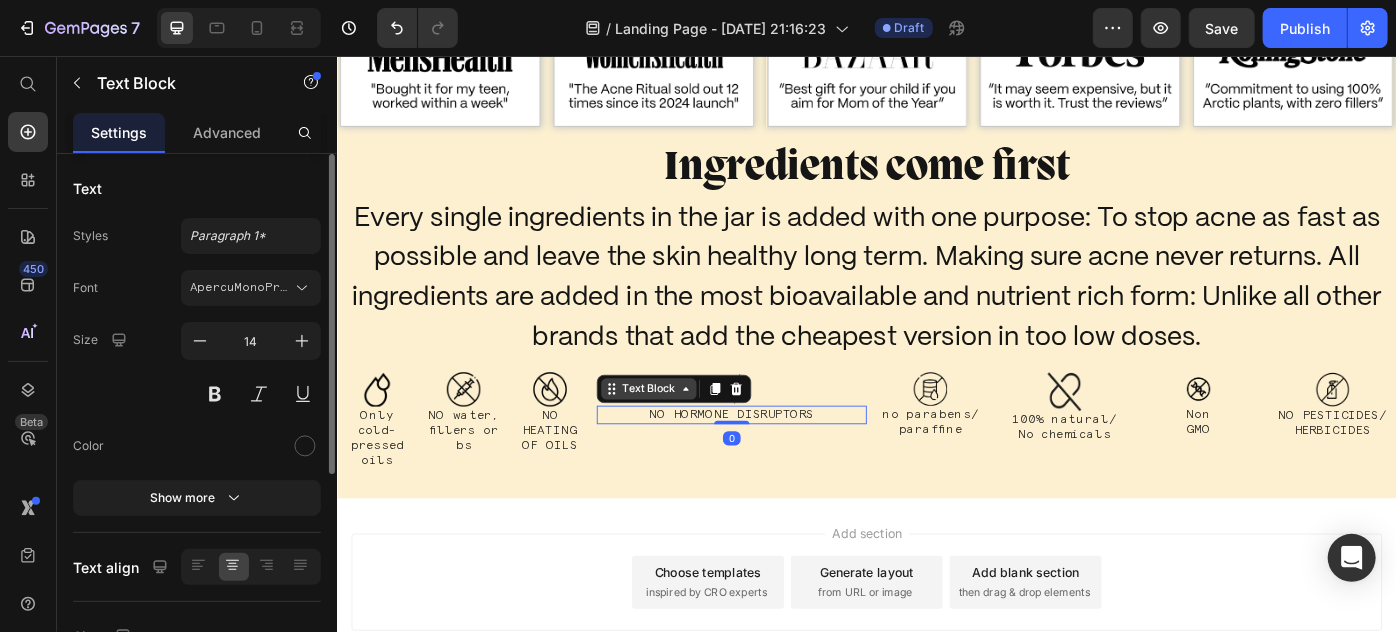 click on "Text Block" at bounding box center [689, 432] 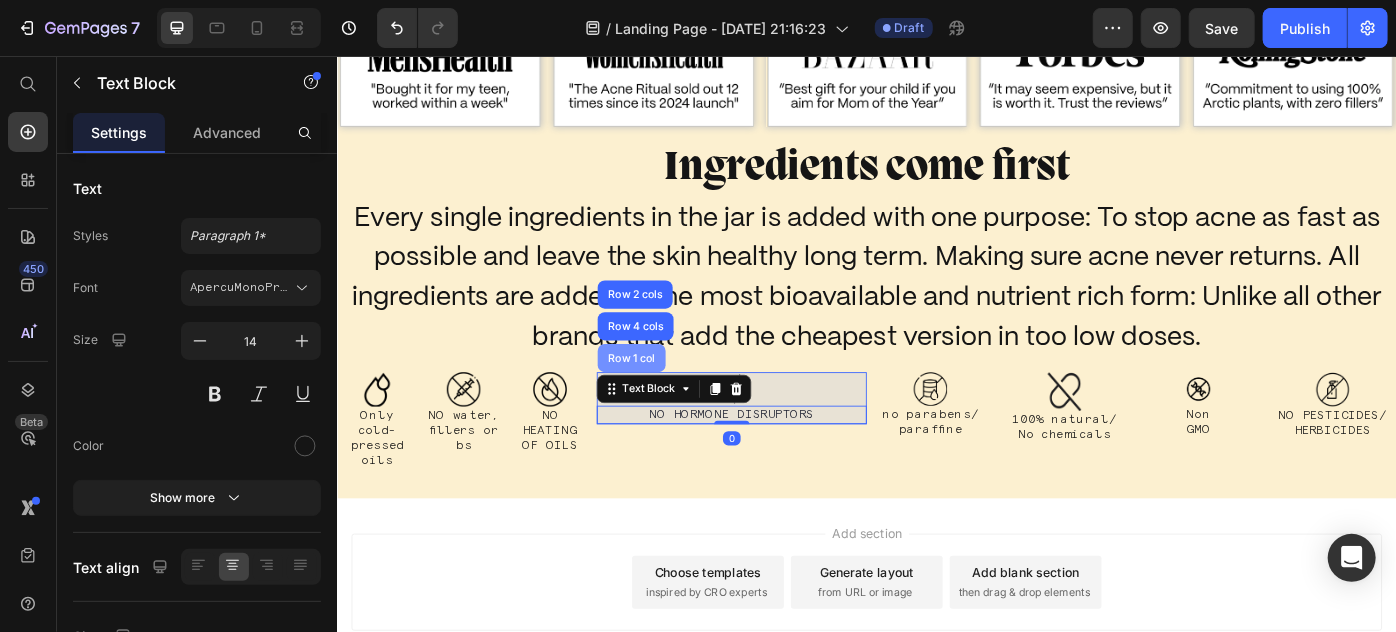 click on "Row 1 col" at bounding box center (669, 397) 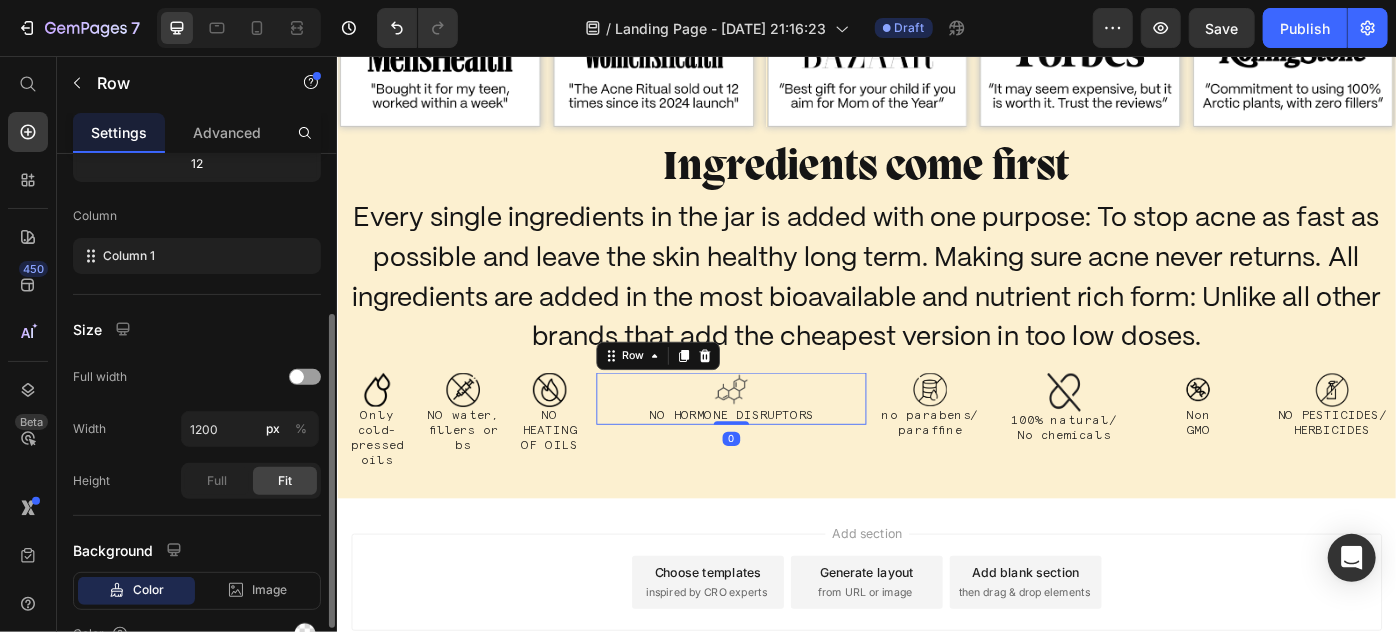 scroll, scrollTop: 363, scrollLeft: 0, axis: vertical 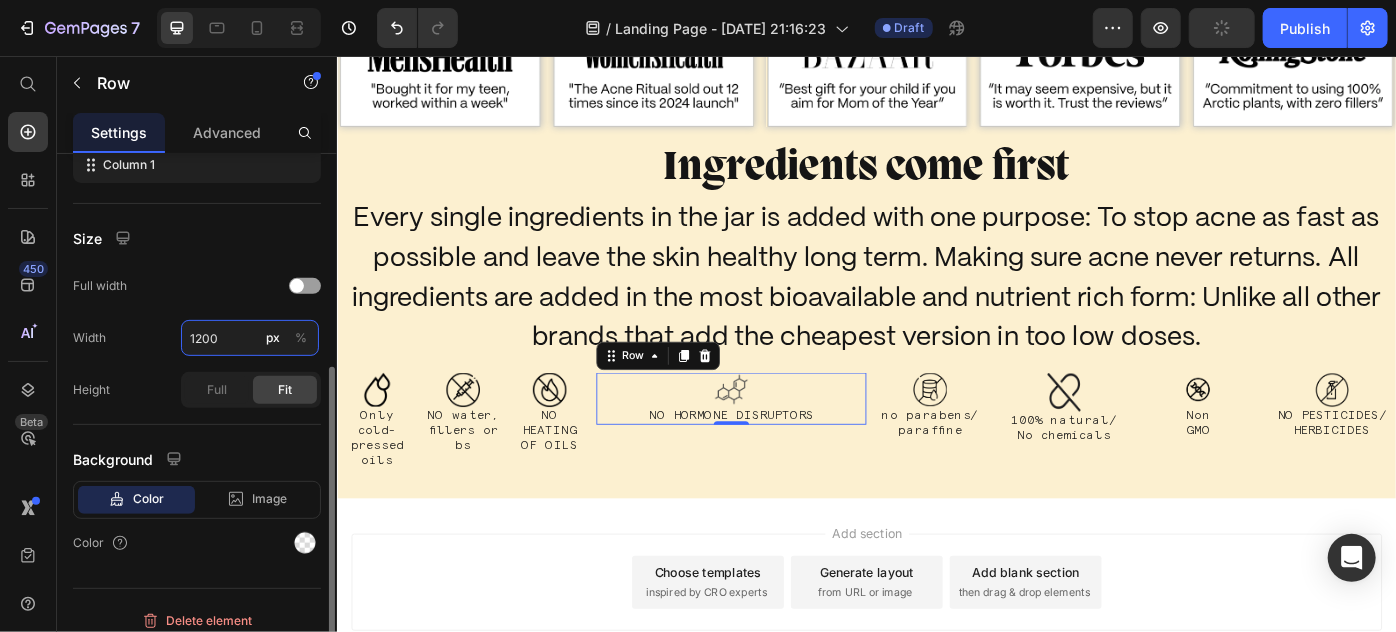 click on "1200" at bounding box center [250, 338] 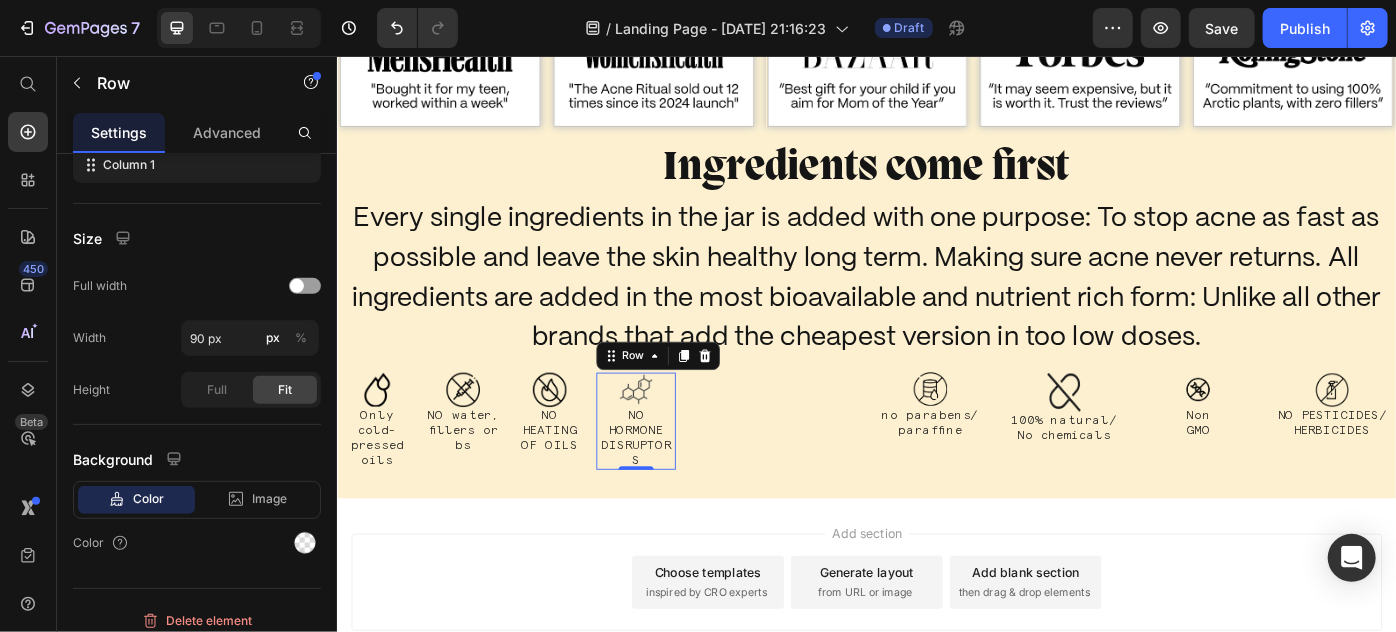 type on "90" 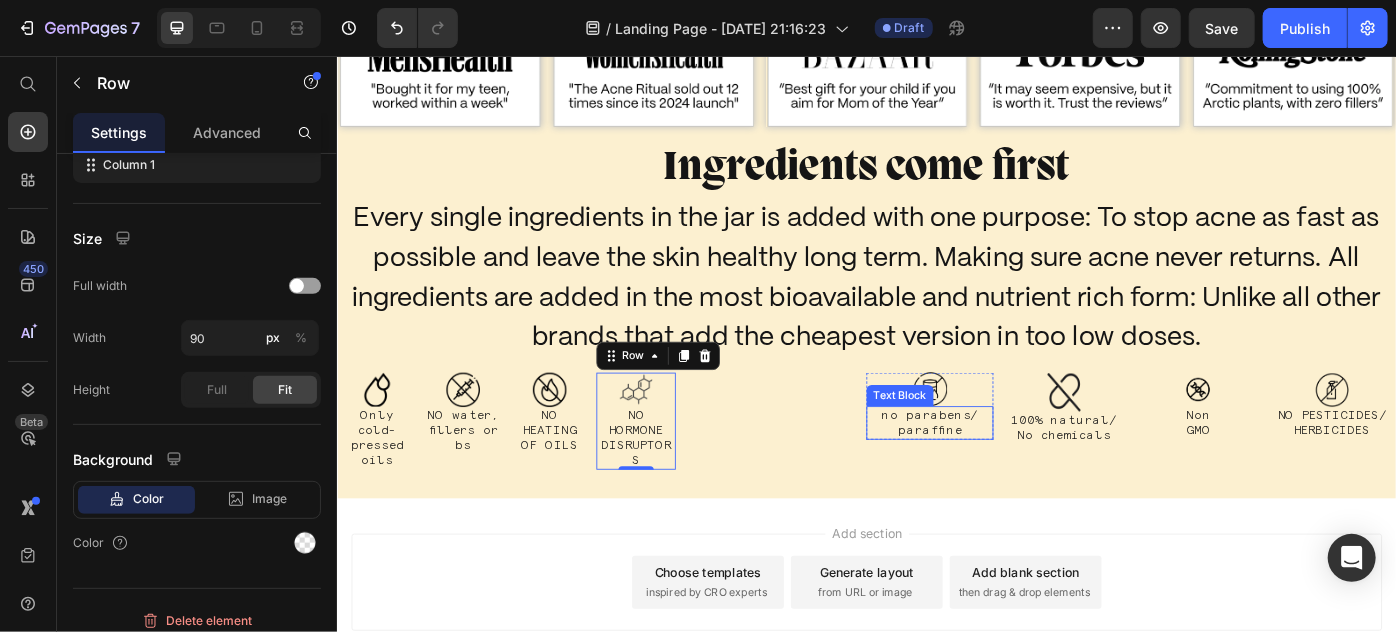 click on "no parabens/ paraffine" at bounding box center (1008, 470) 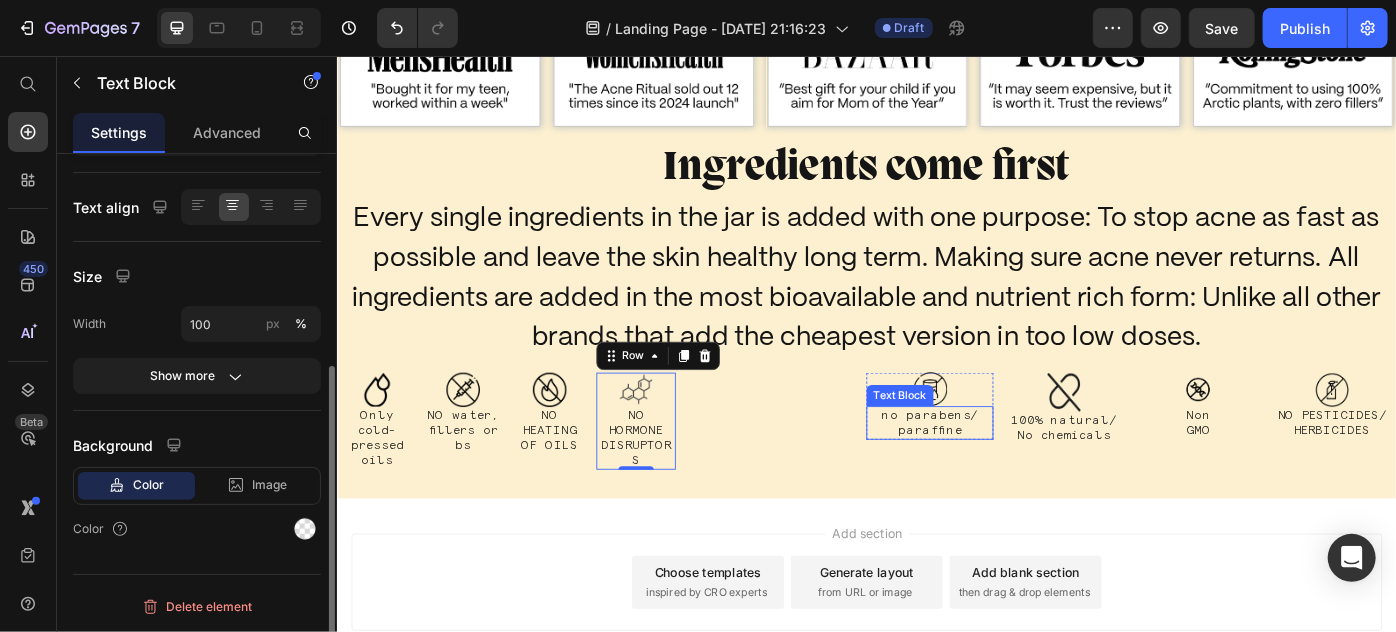 scroll, scrollTop: 0, scrollLeft: 0, axis: both 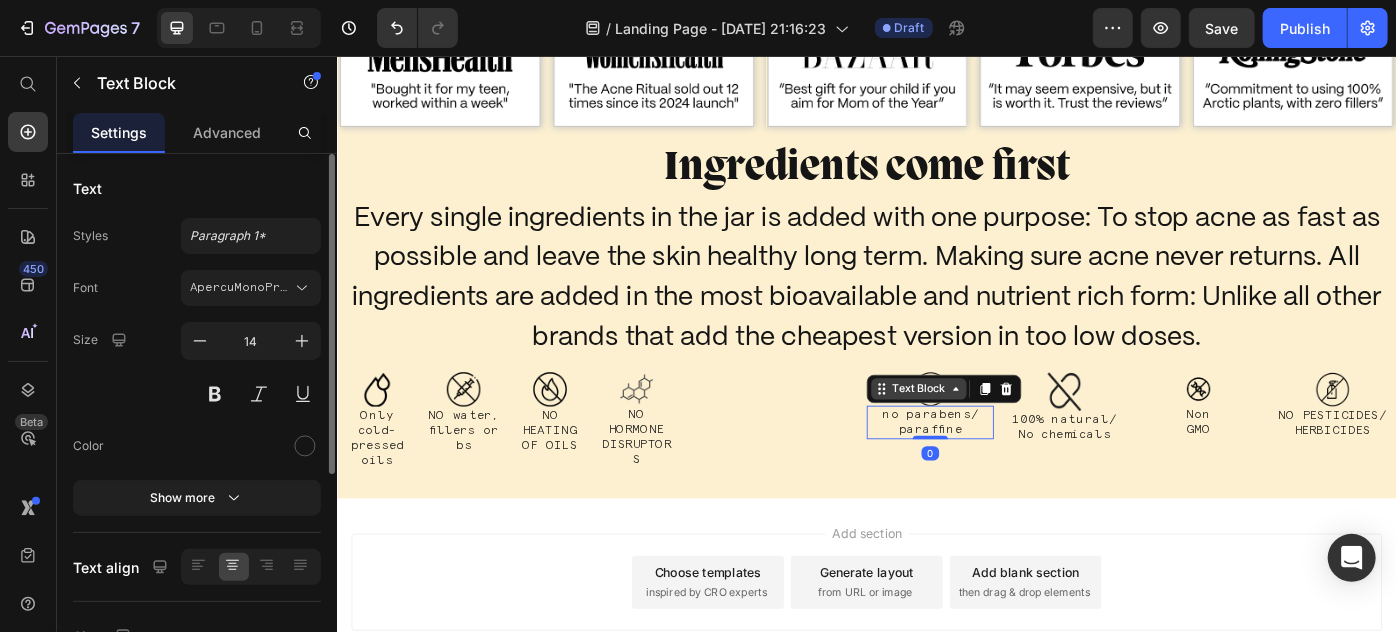 click on "Text Block" at bounding box center [995, 432] 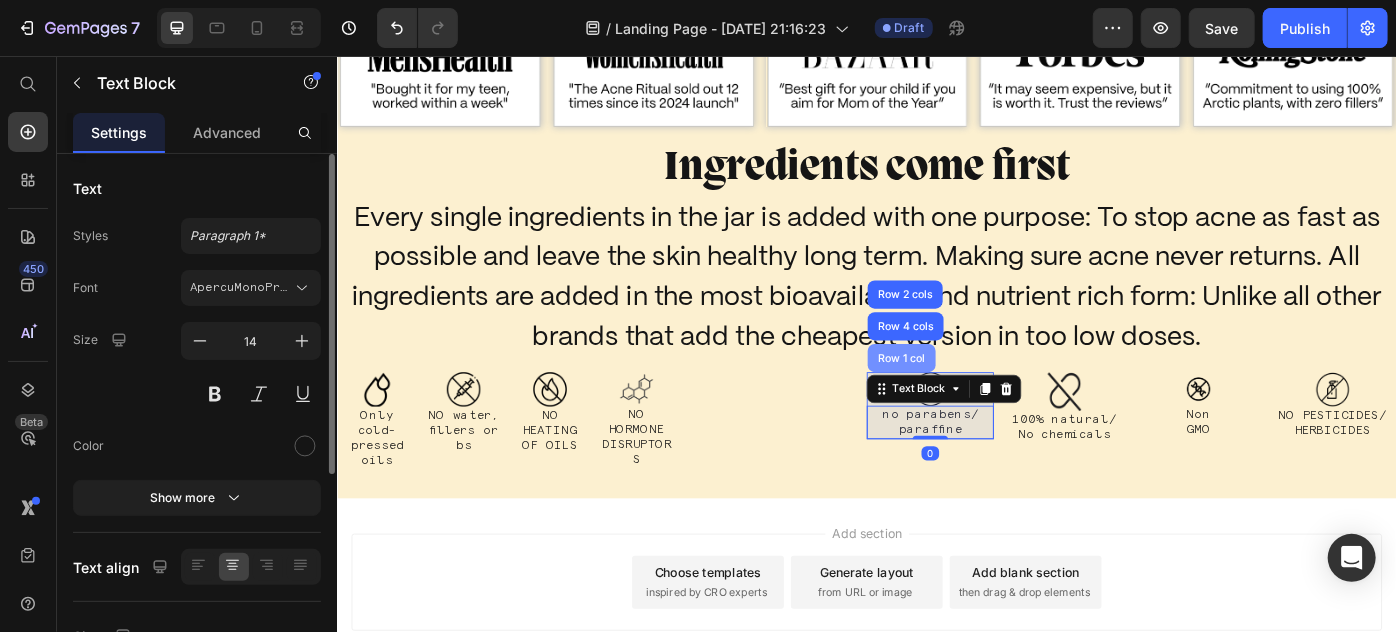 click on "Row 1 col" at bounding box center (975, 397) 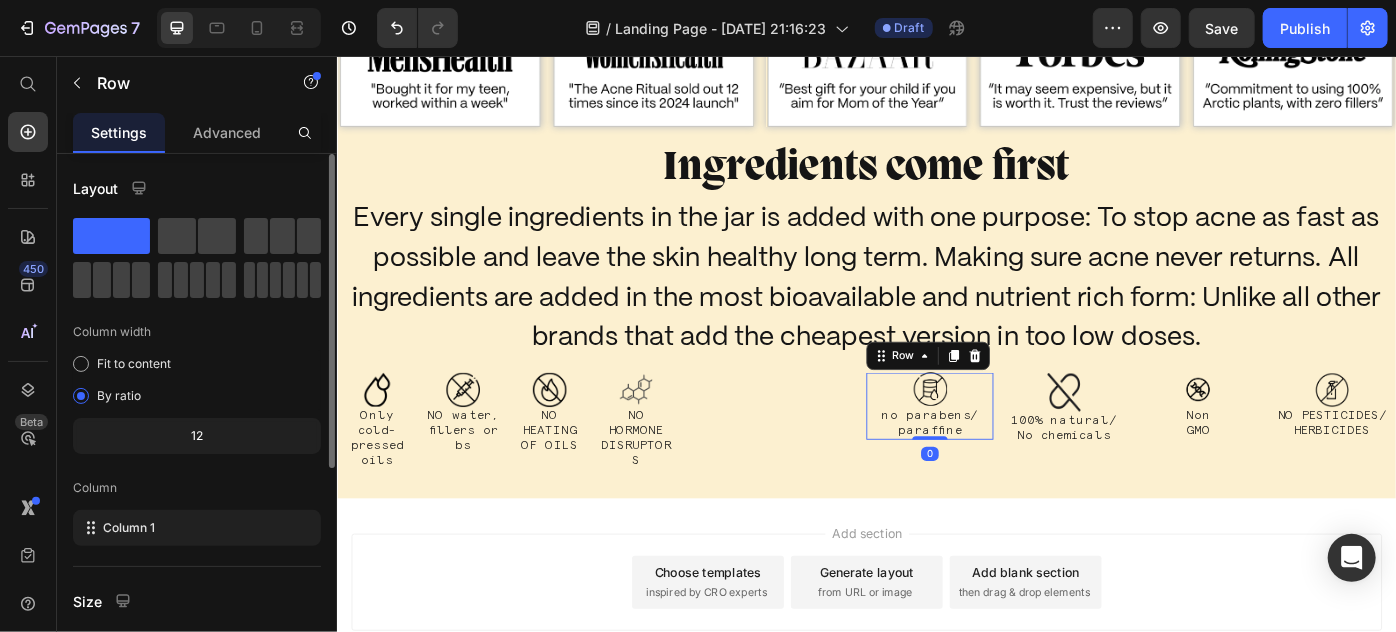 scroll, scrollTop: 363, scrollLeft: 0, axis: vertical 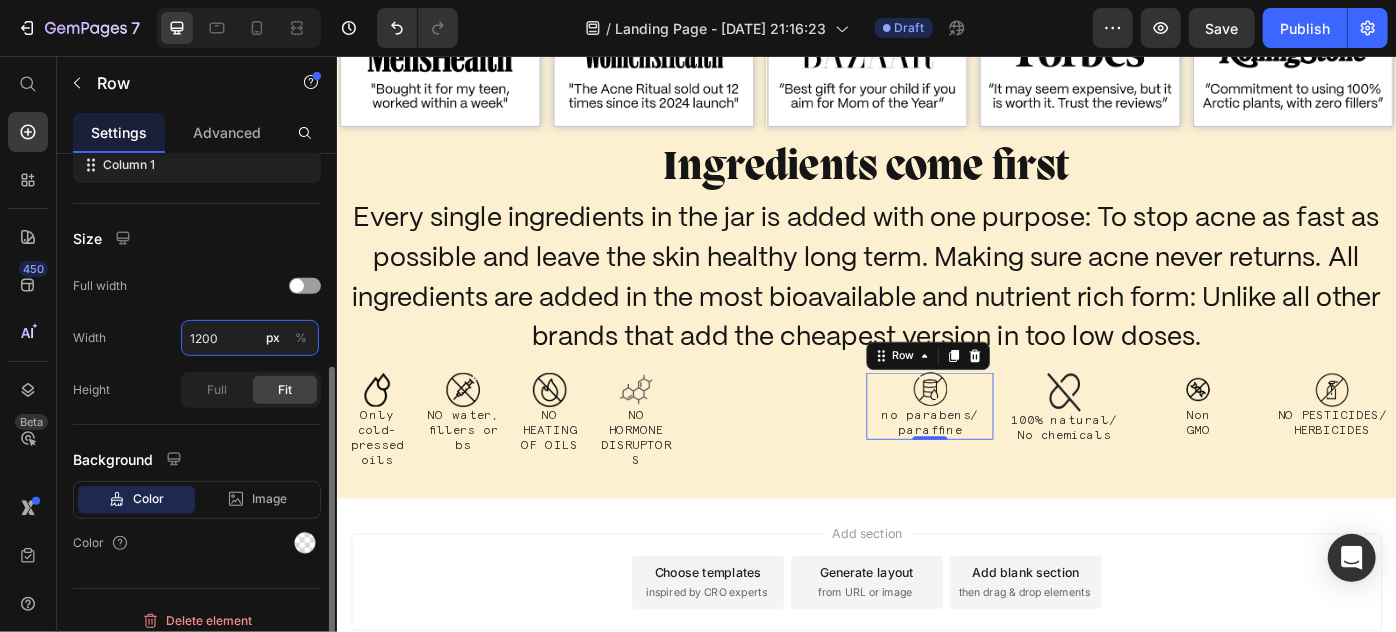 click on "1200" at bounding box center (250, 338) 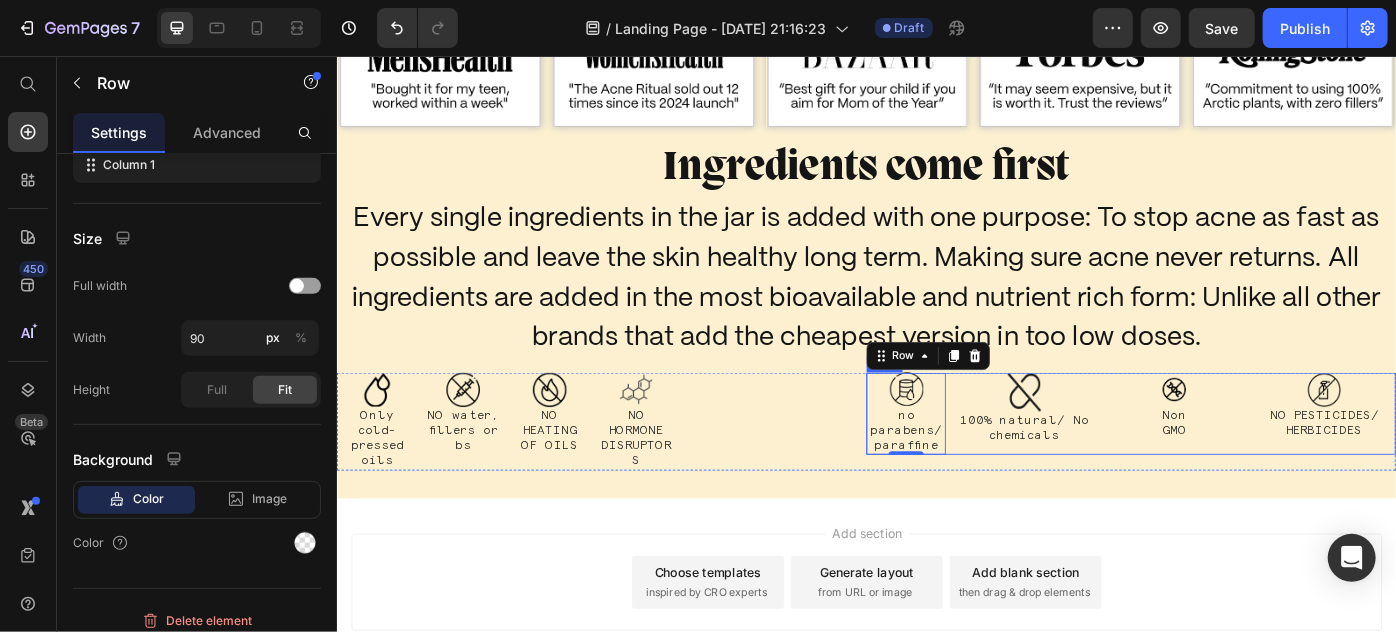 scroll, scrollTop: 362, scrollLeft: 0, axis: vertical 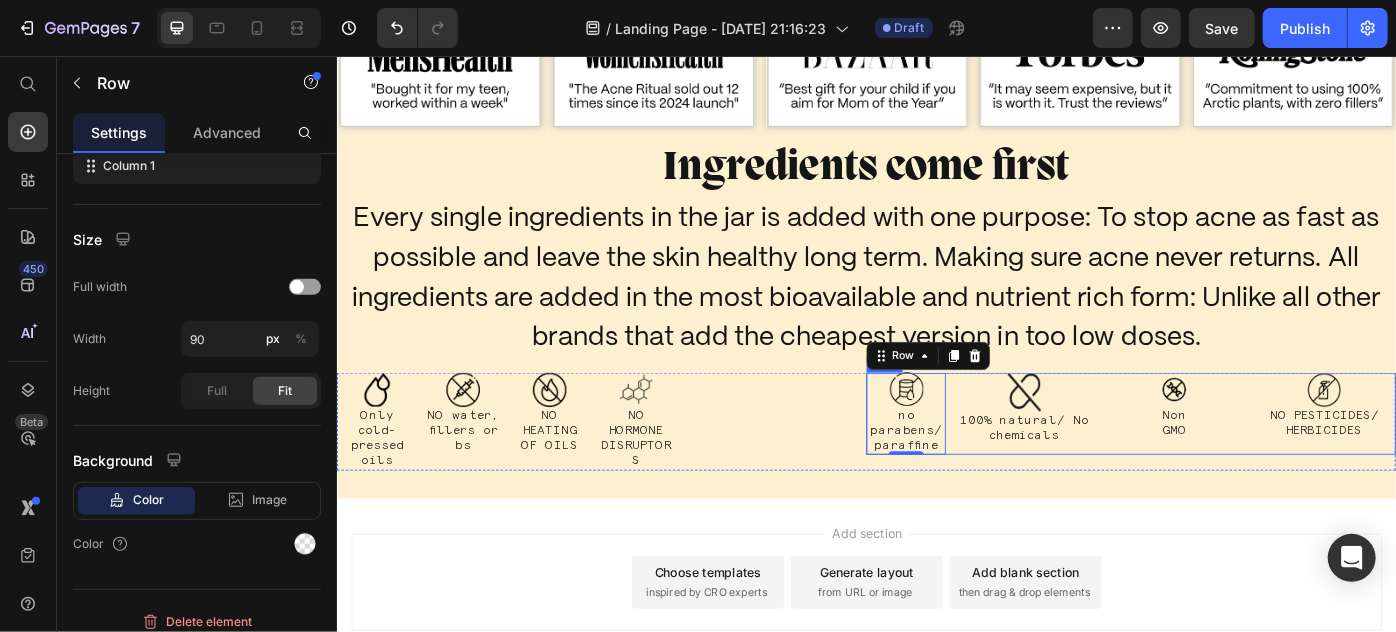 click on "Image 100% natural/ No chemicals Text Block Row" at bounding box center [1115, 459] 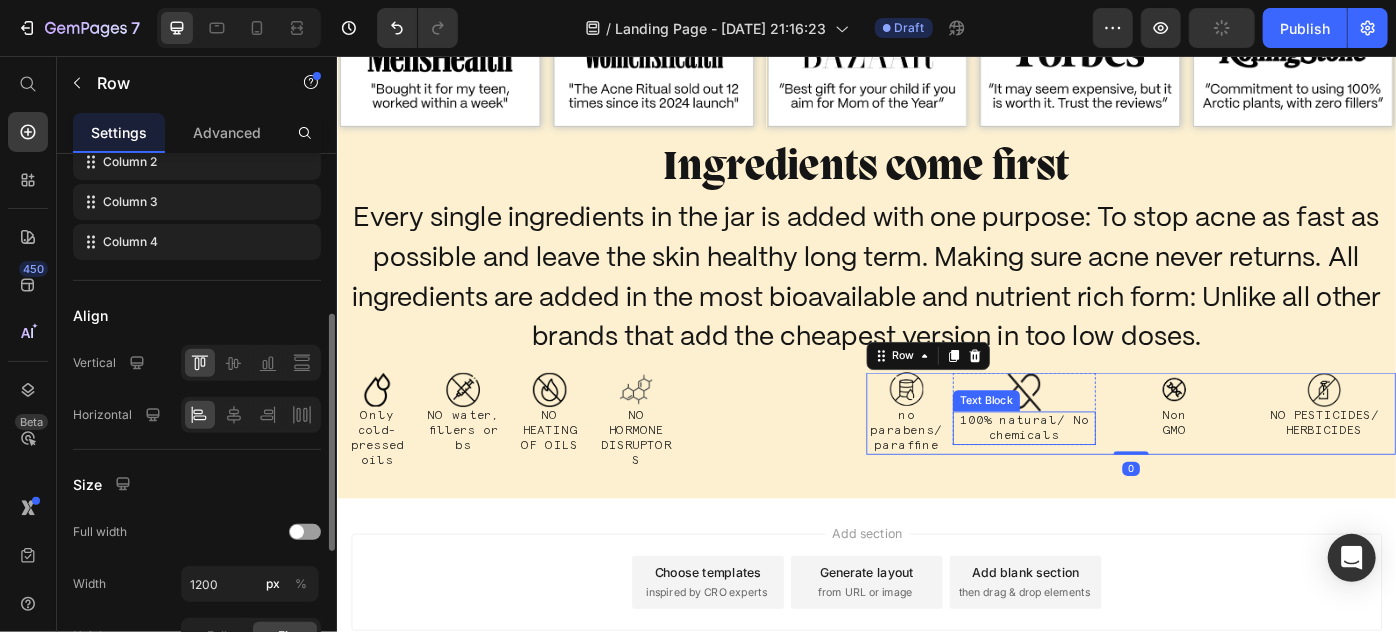 click on "100% natural/ No chemicals" at bounding box center [1115, 476] 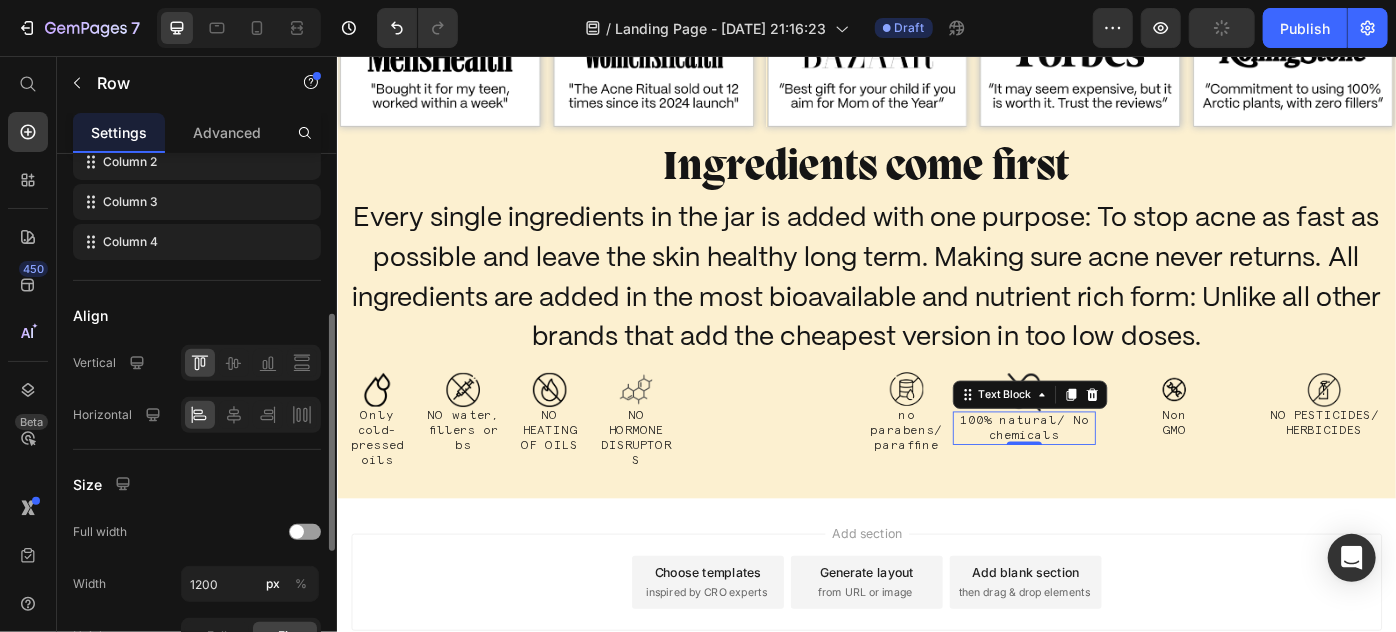 scroll, scrollTop: 0, scrollLeft: 0, axis: both 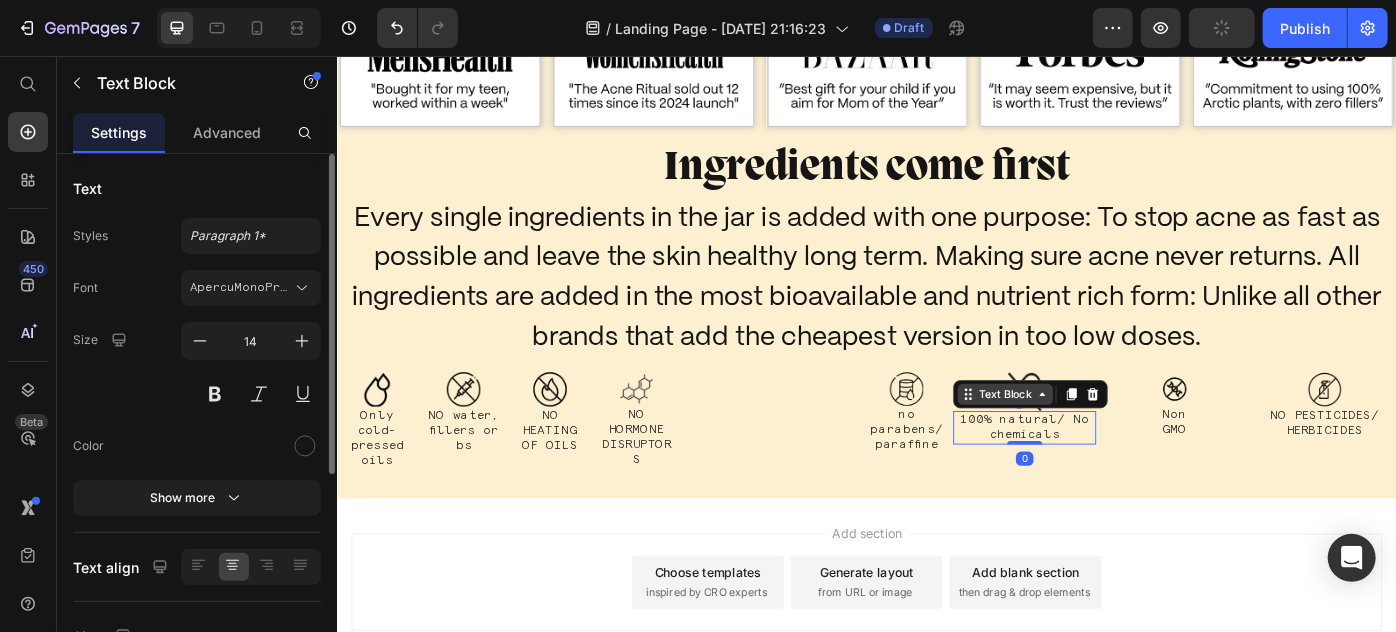 click on "Text Block" at bounding box center (1093, 438) 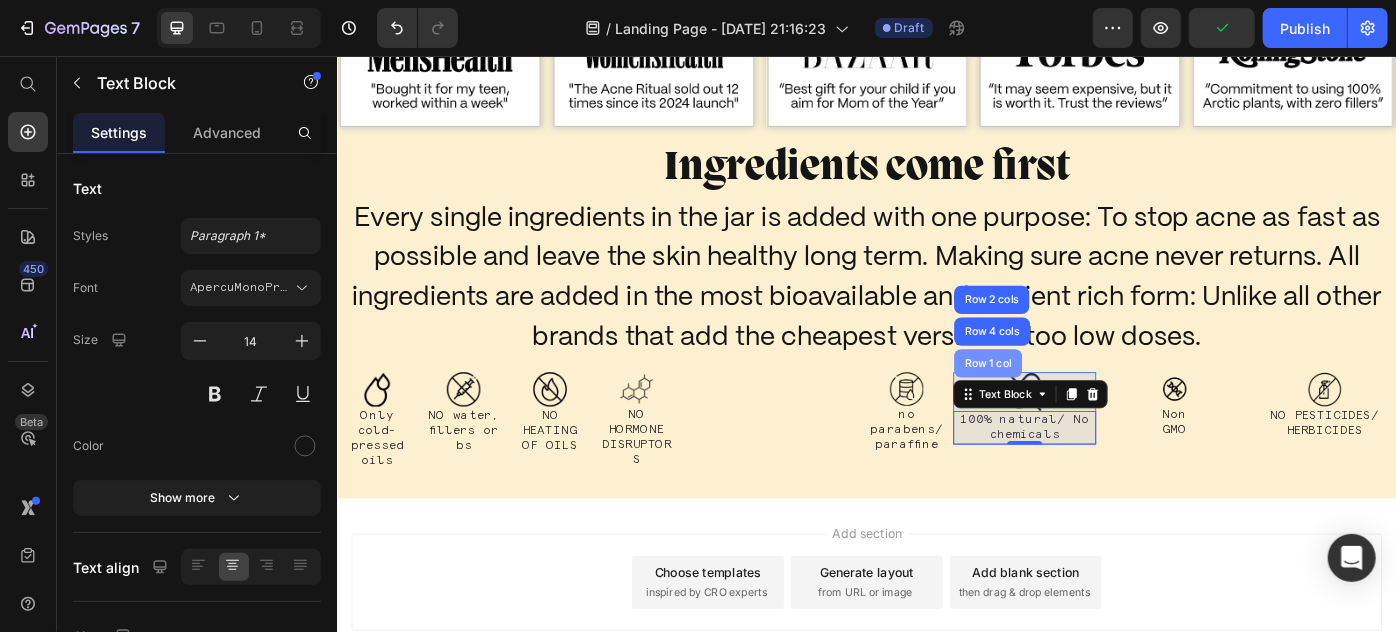 click on "Row 1 col" at bounding box center [1073, 403] 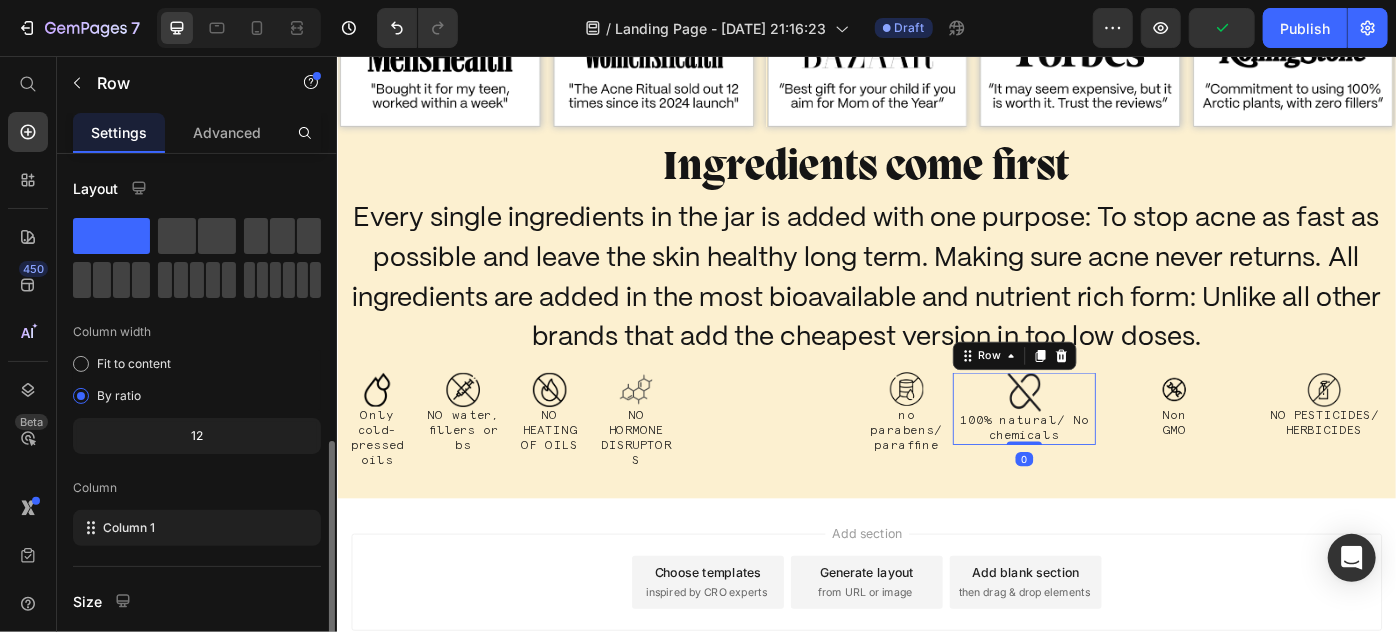 scroll, scrollTop: 181, scrollLeft: 0, axis: vertical 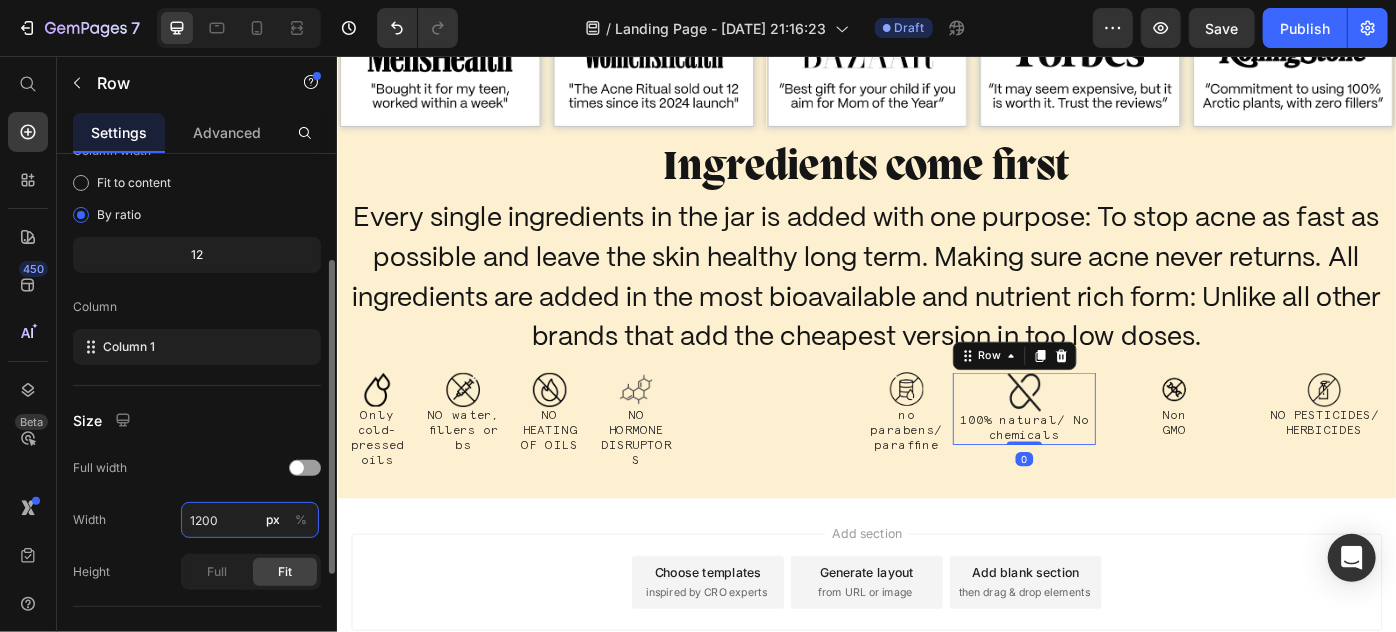 click on "1200" at bounding box center (250, 520) 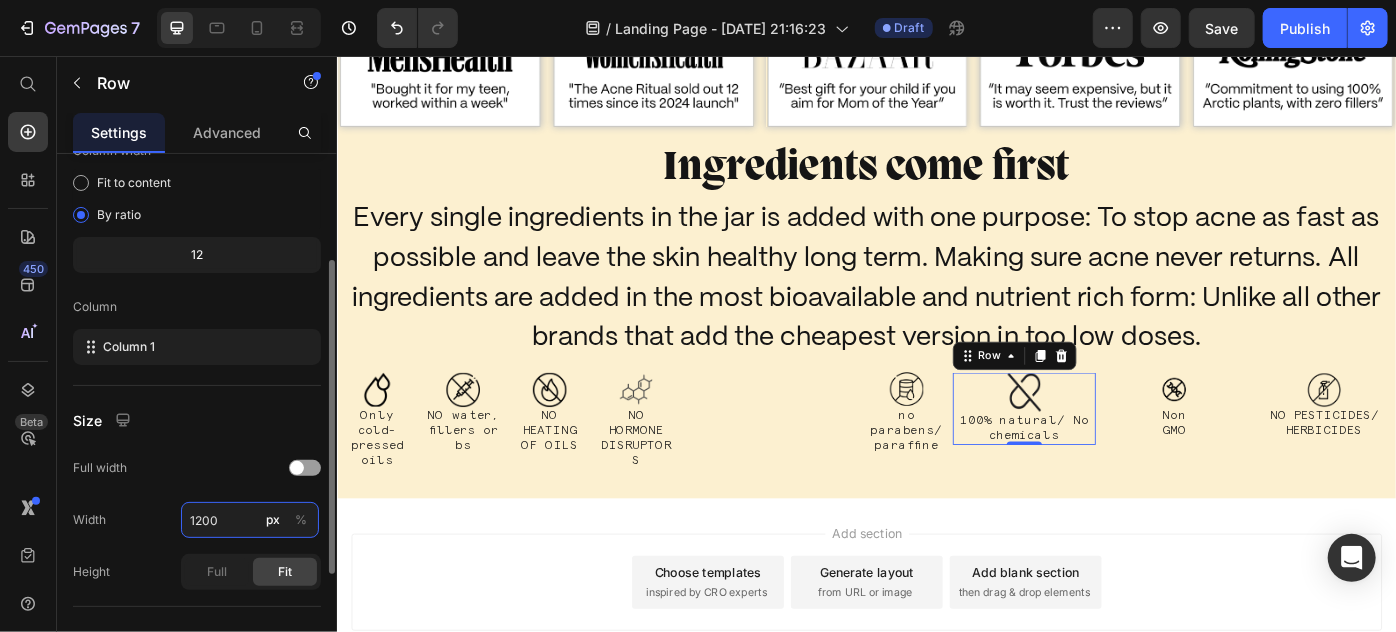 paste on "90 px" 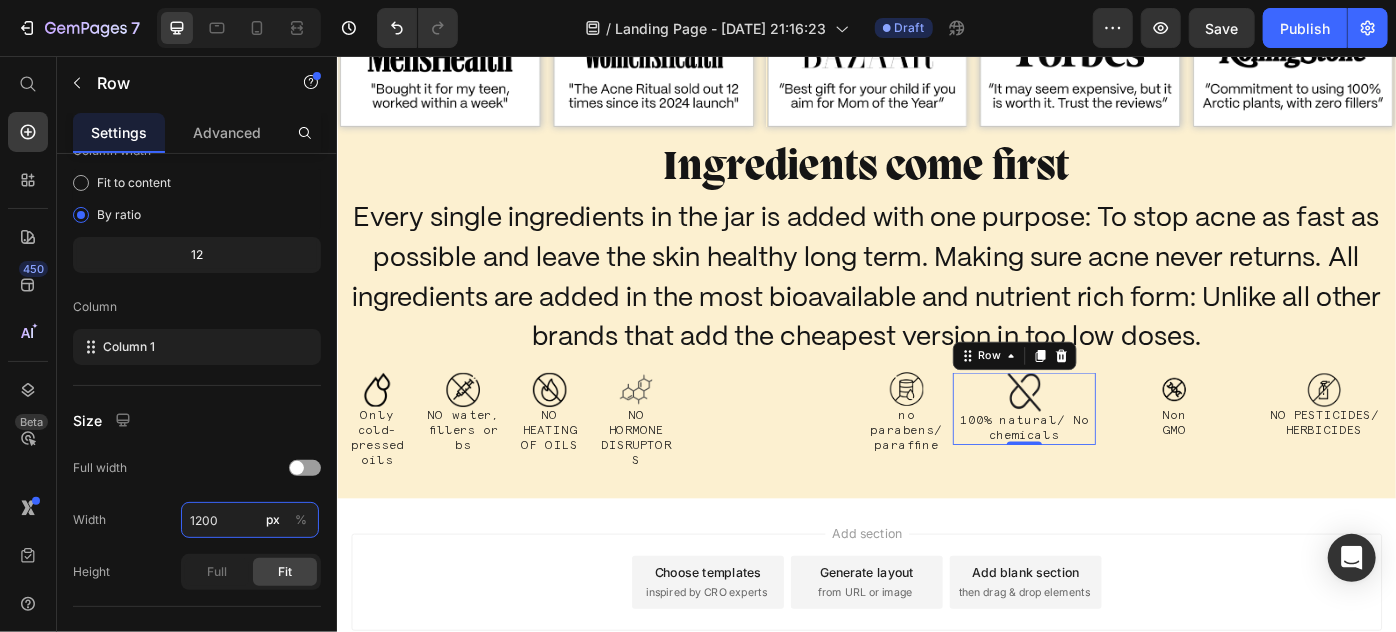 type on "90 px" 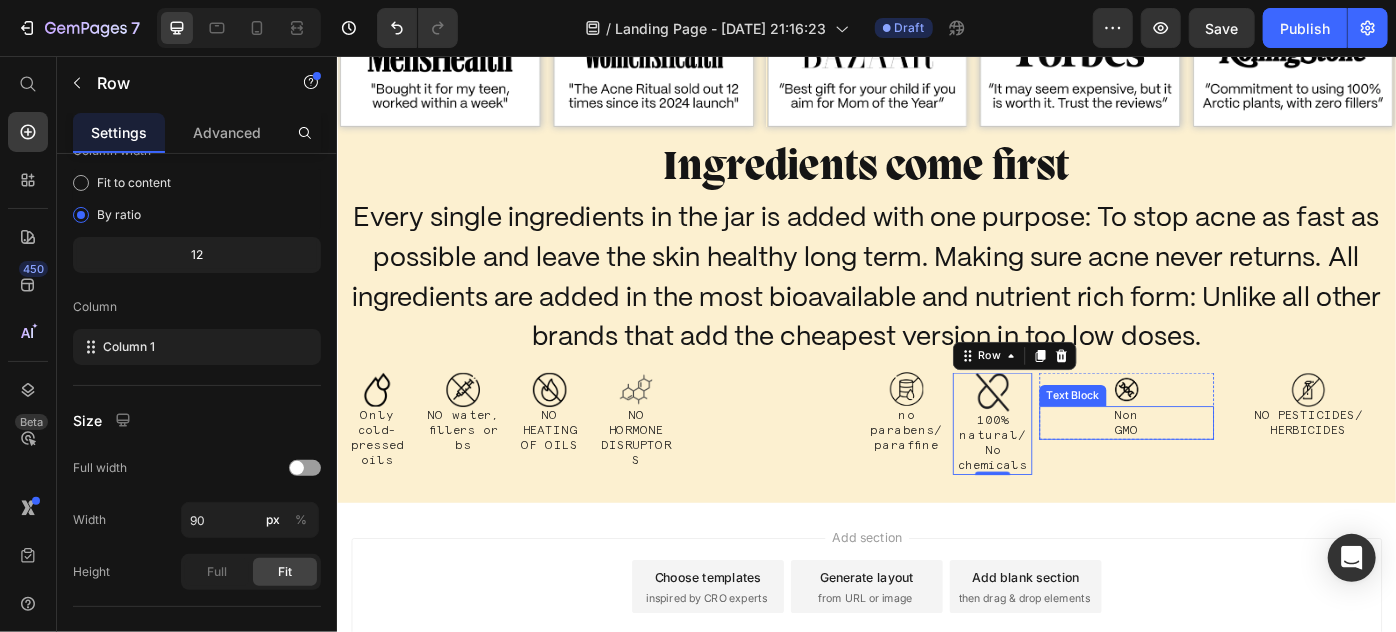 click on "Non GMO Text Block" at bounding box center [1231, 470] 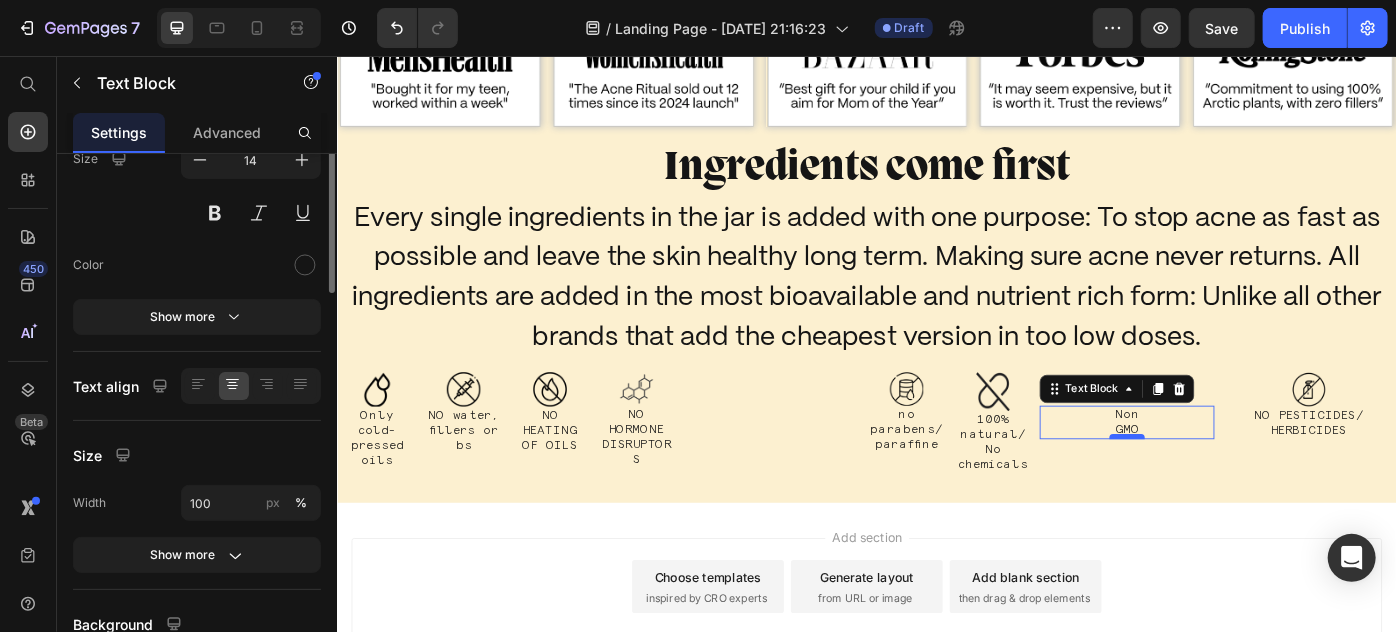 scroll, scrollTop: 0, scrollLeft: 0, axis: both 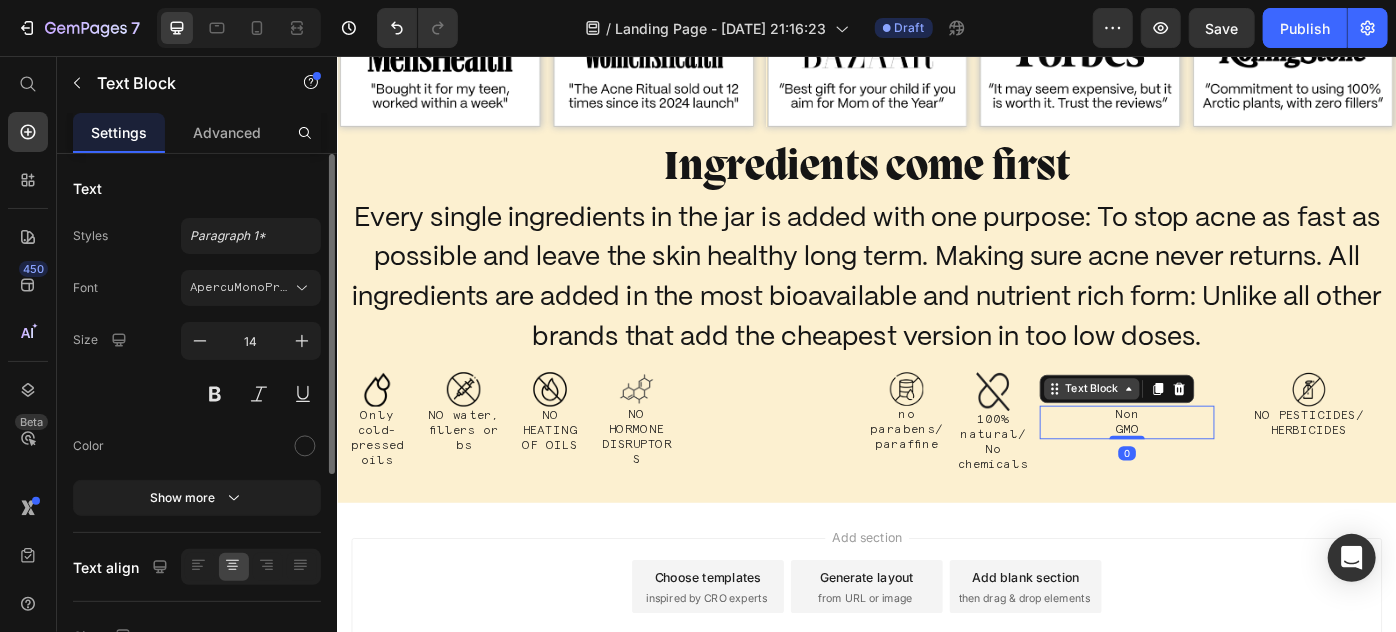 click on "Text Block" at bounding box center (1191, 432) 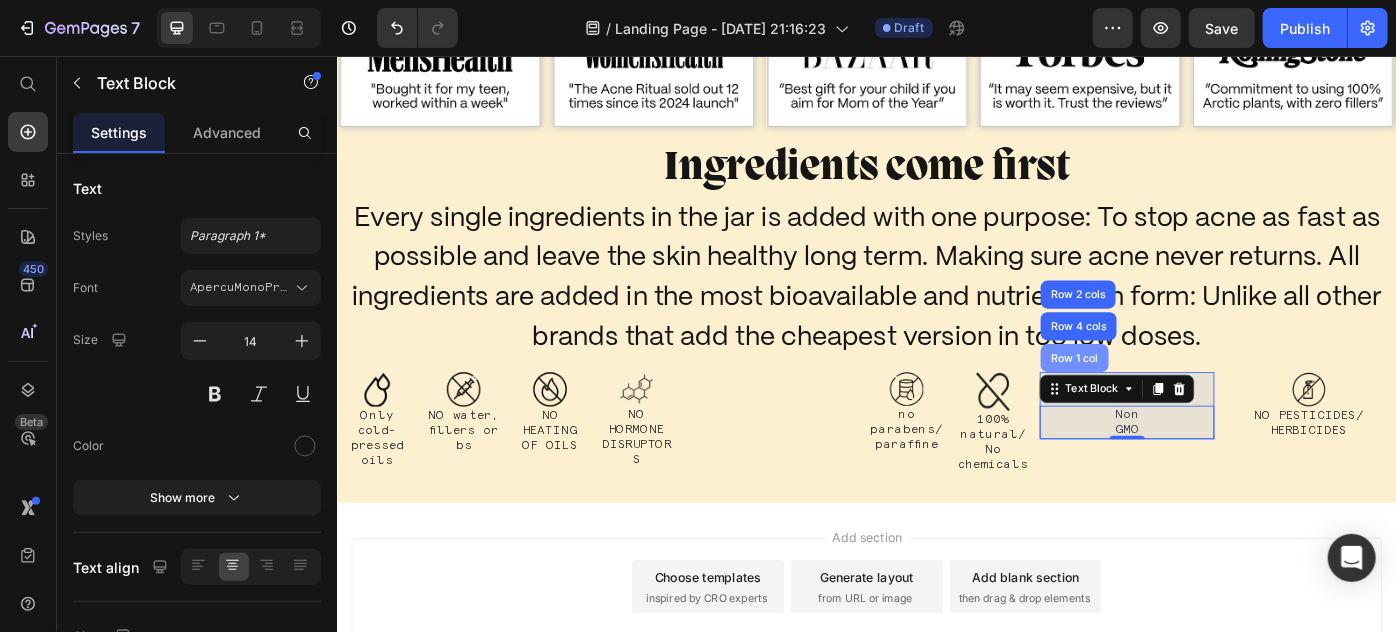 click on "Row 1 col" at bounding box center [1171, 397] 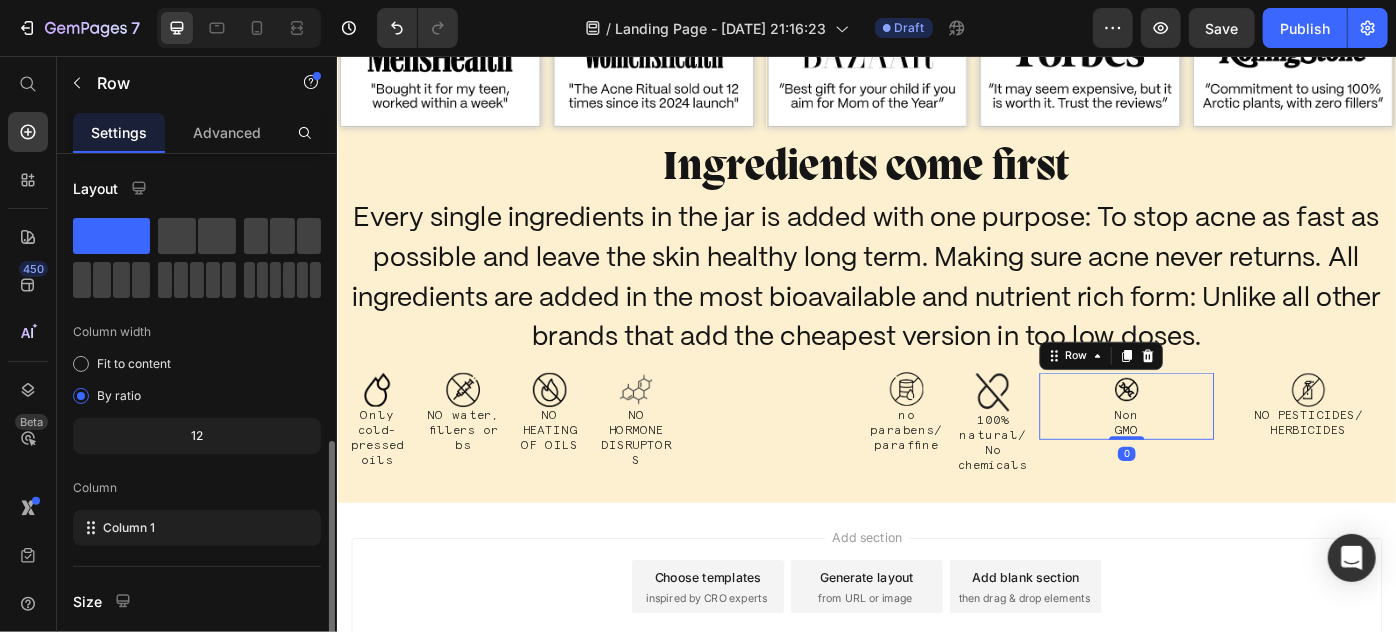scroll, scrollTop: 181, scrollLeft: 0, axis: vertical 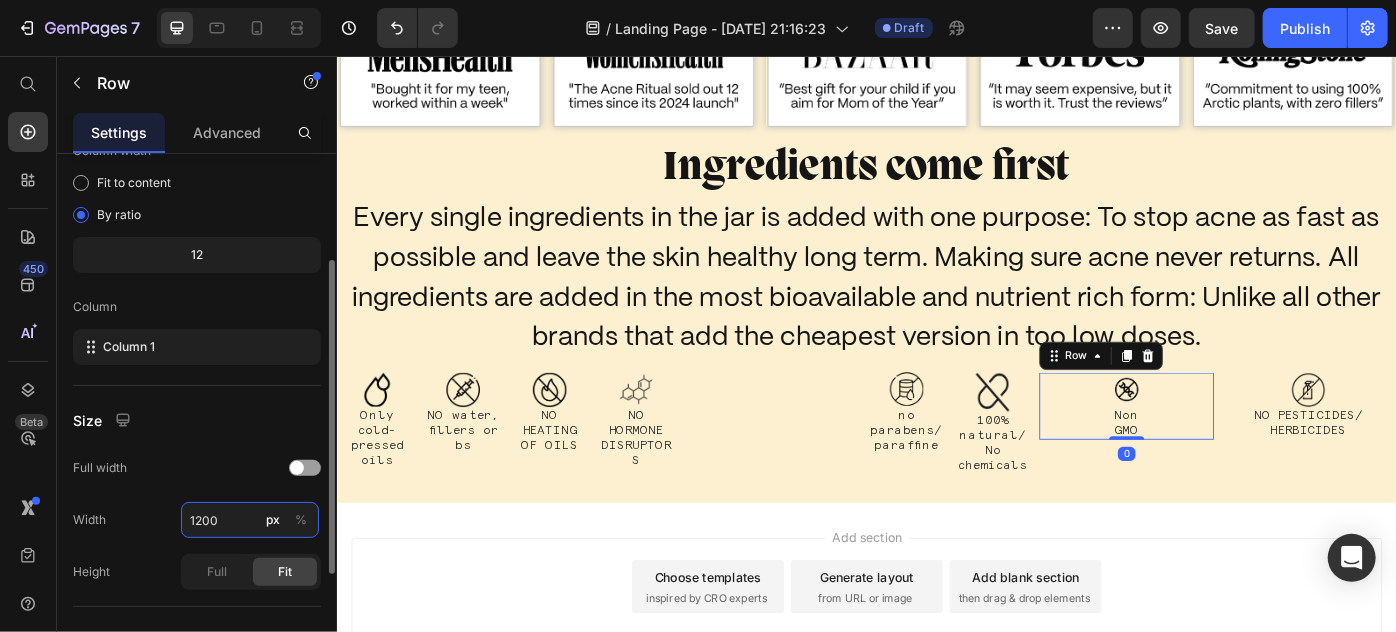 click on "1200" at bounding box center (250, 520) 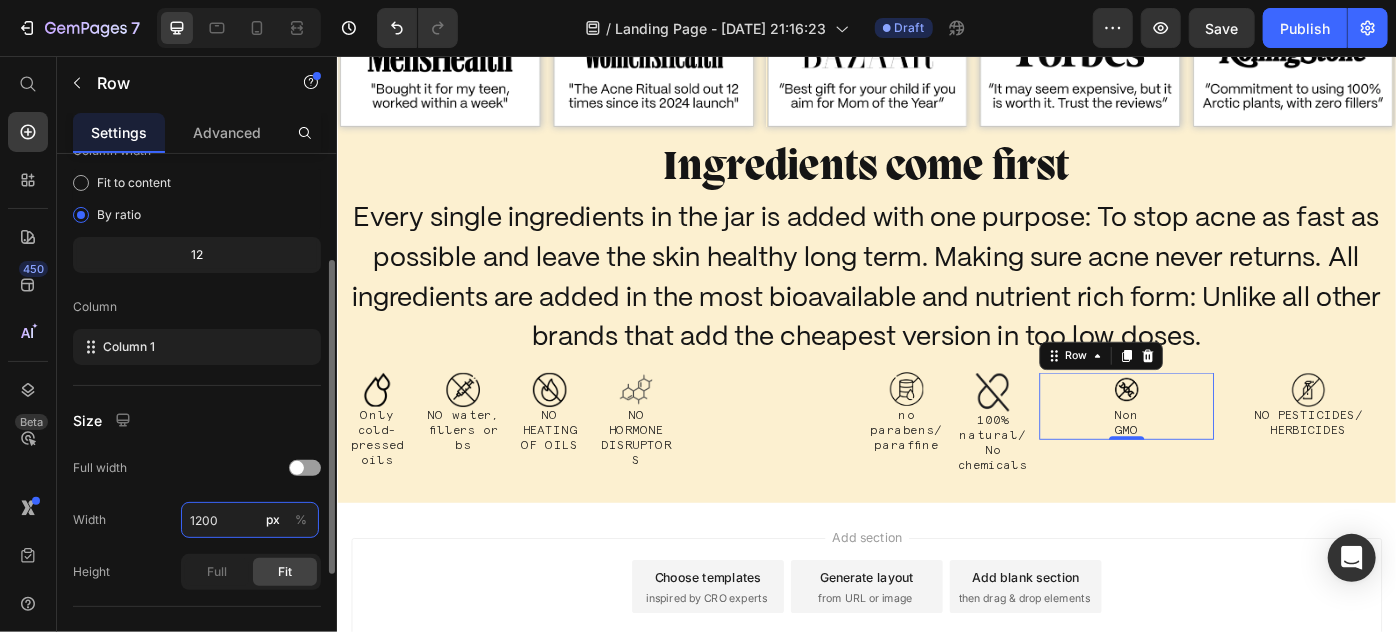 paste on "90 px" 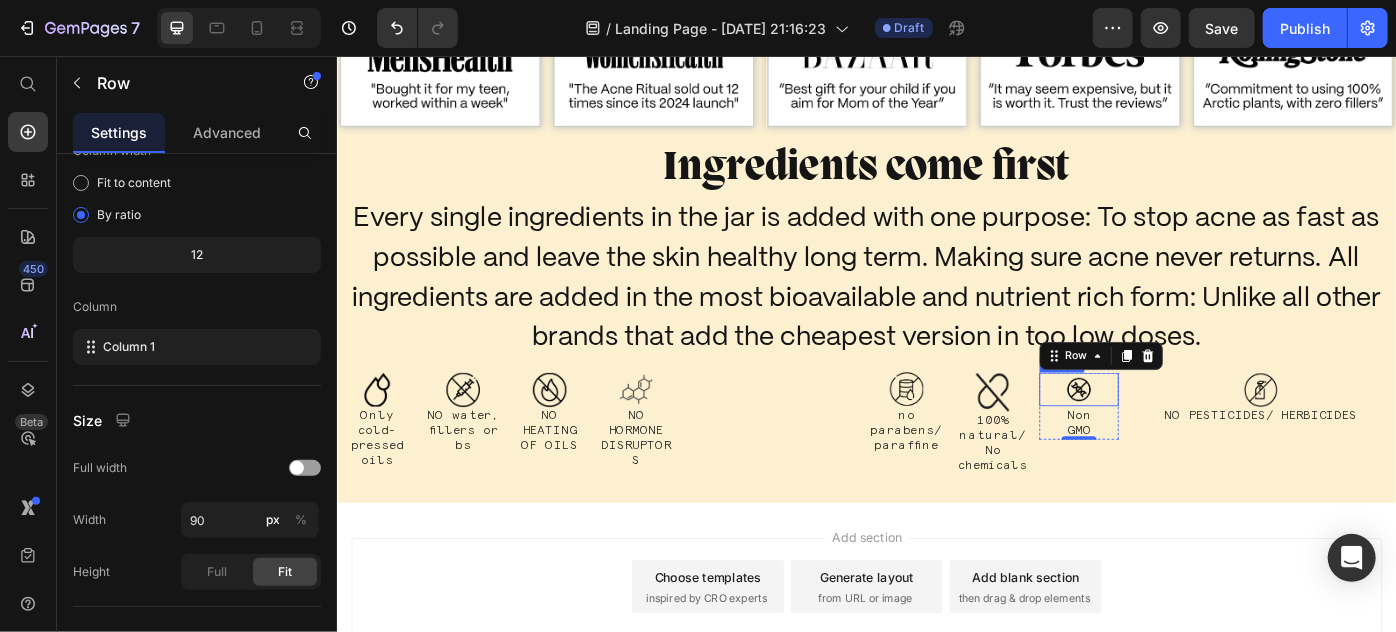 click at bounding box center (1177, 432) 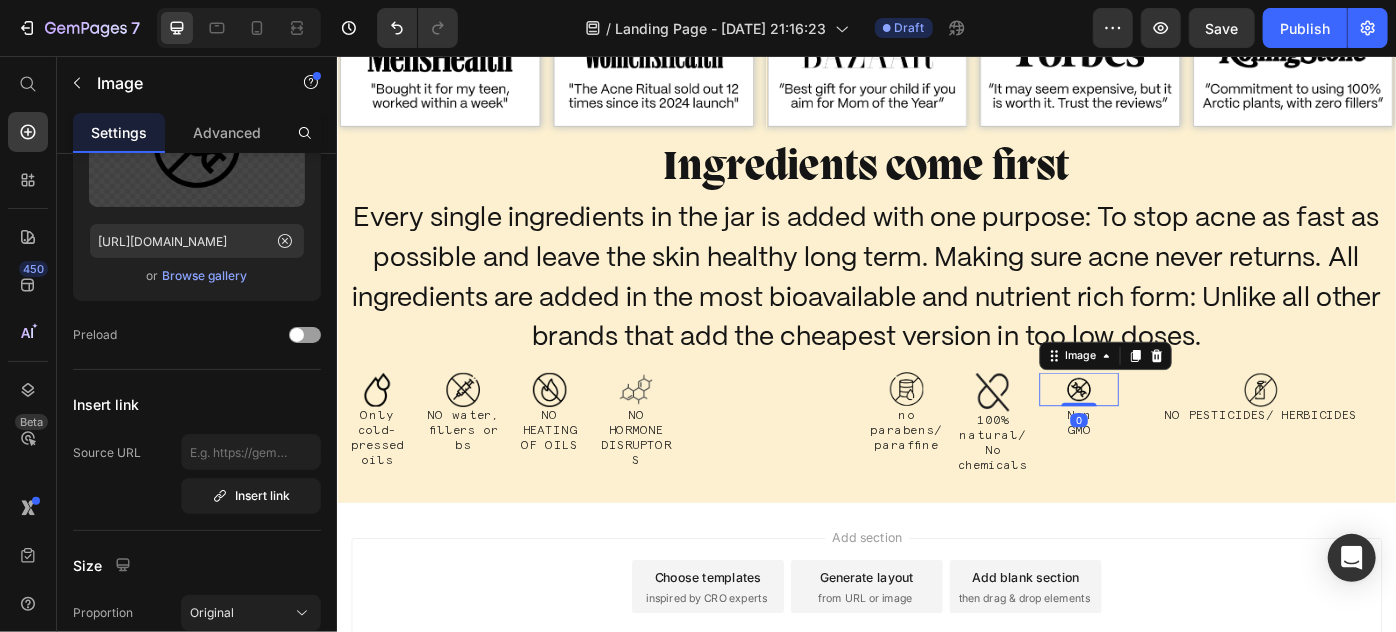 scroll, scrollTop: 0, scrollLeft: 0, axis: both 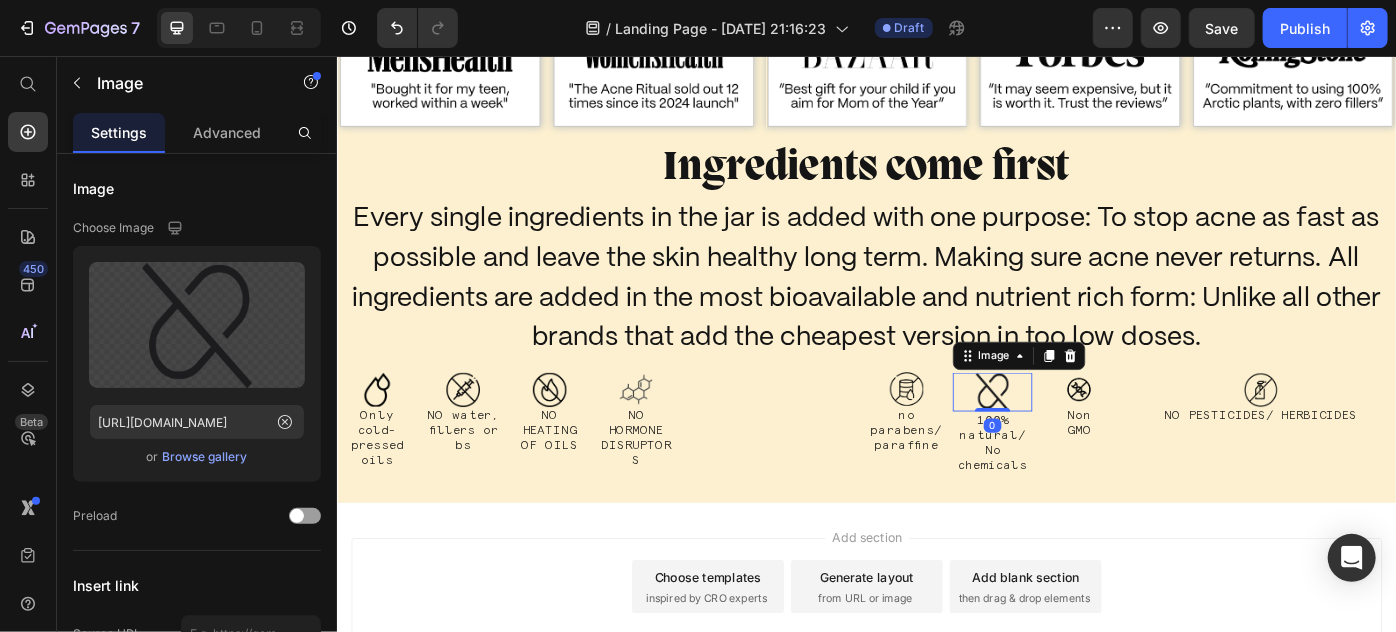 click at bounding box center (1079, 435) 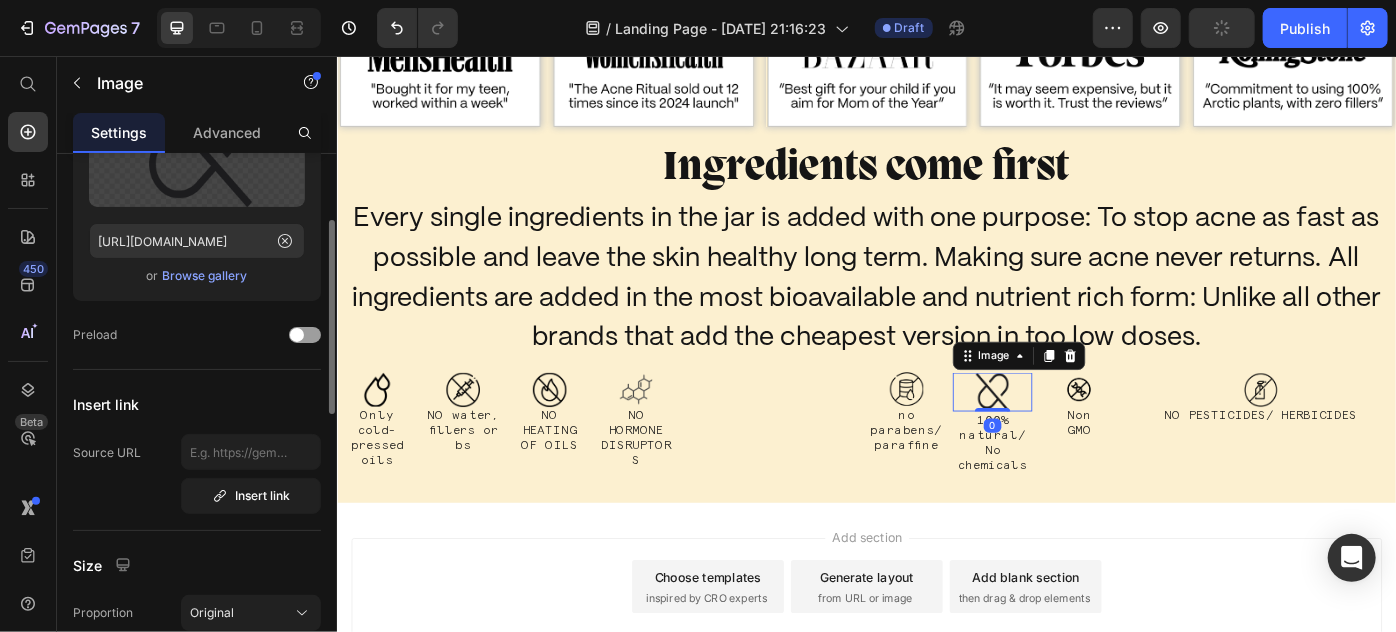 scroll, scrollTop: 363, scrollLeft: 0, axis: vertical 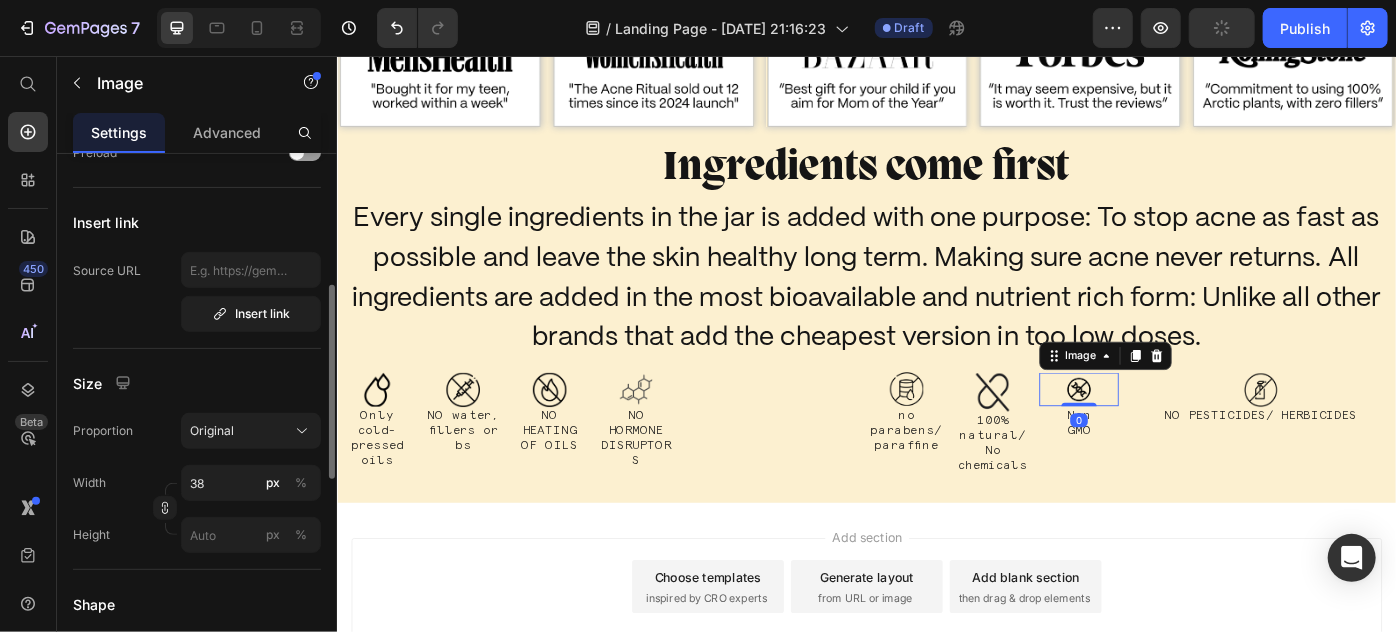 click at bounding box center (1177, 432) 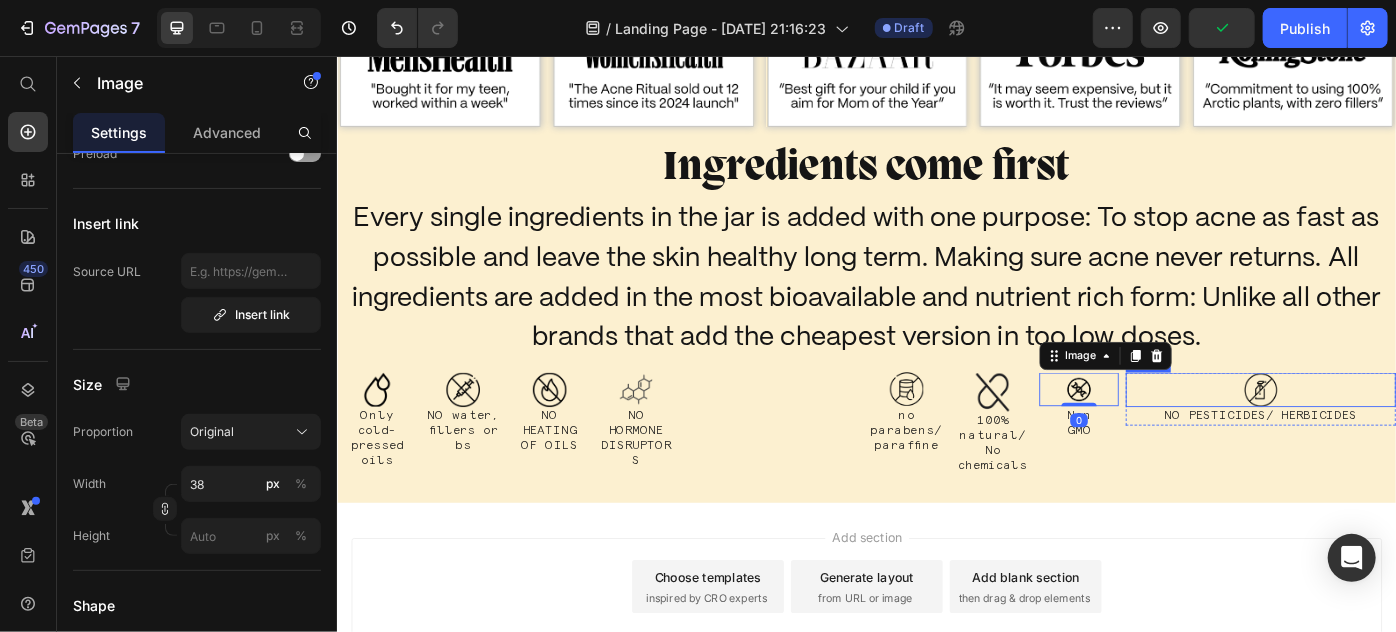click on "NO PESTICIDES/ HERBICIDES" at bounding box center (1383, 462) 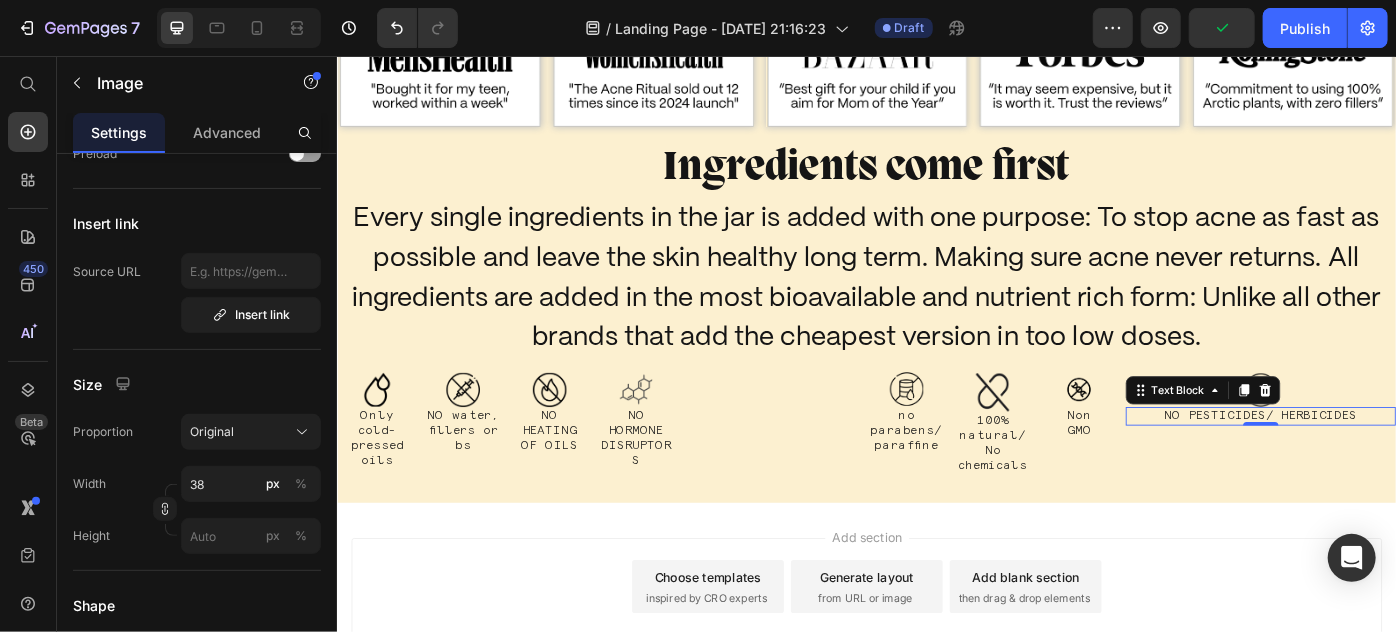 scroll, scrollTop: 0, scrollLeft: 0, axis: both 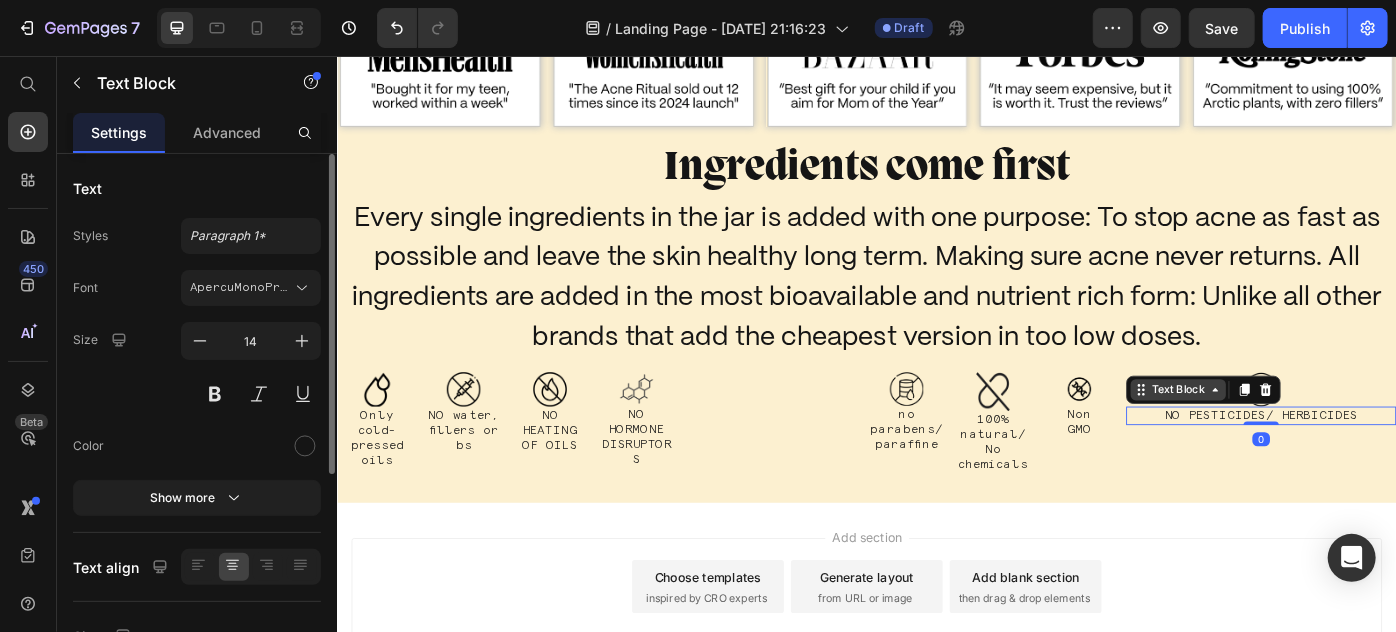 click on "Text Block" at bounding box center (1289, 433) 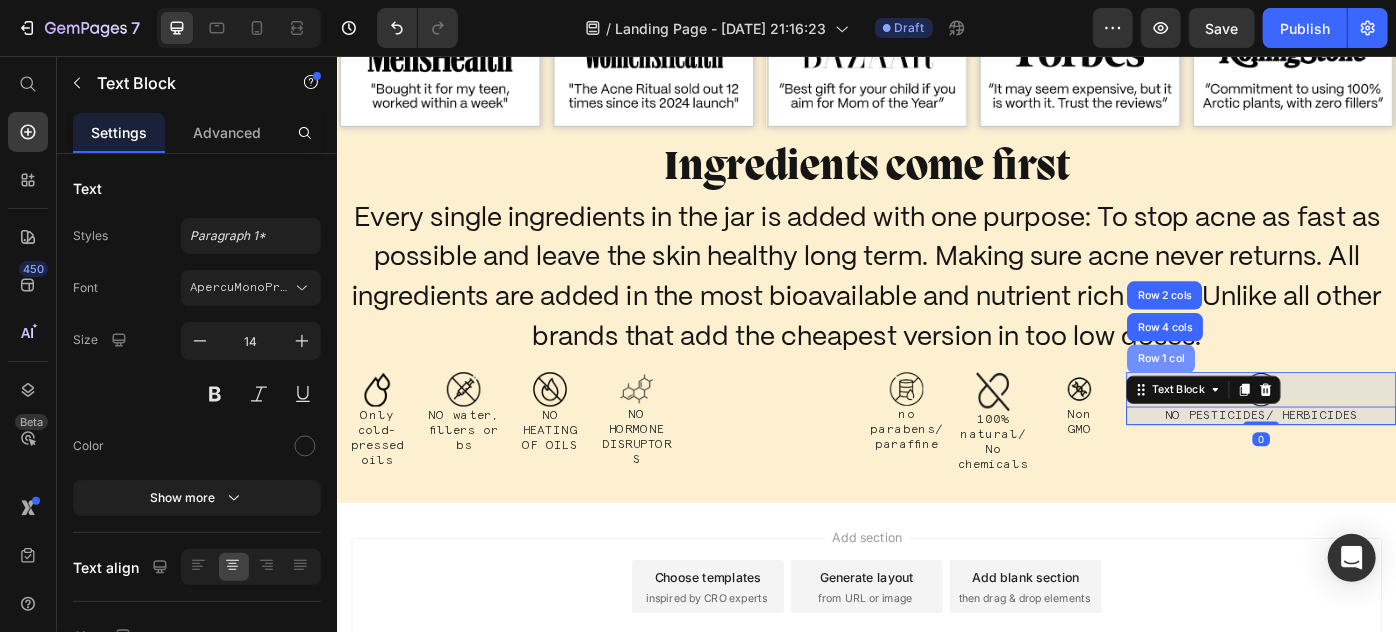 click on "Row 1 col" at bounding box center (1269, 398) 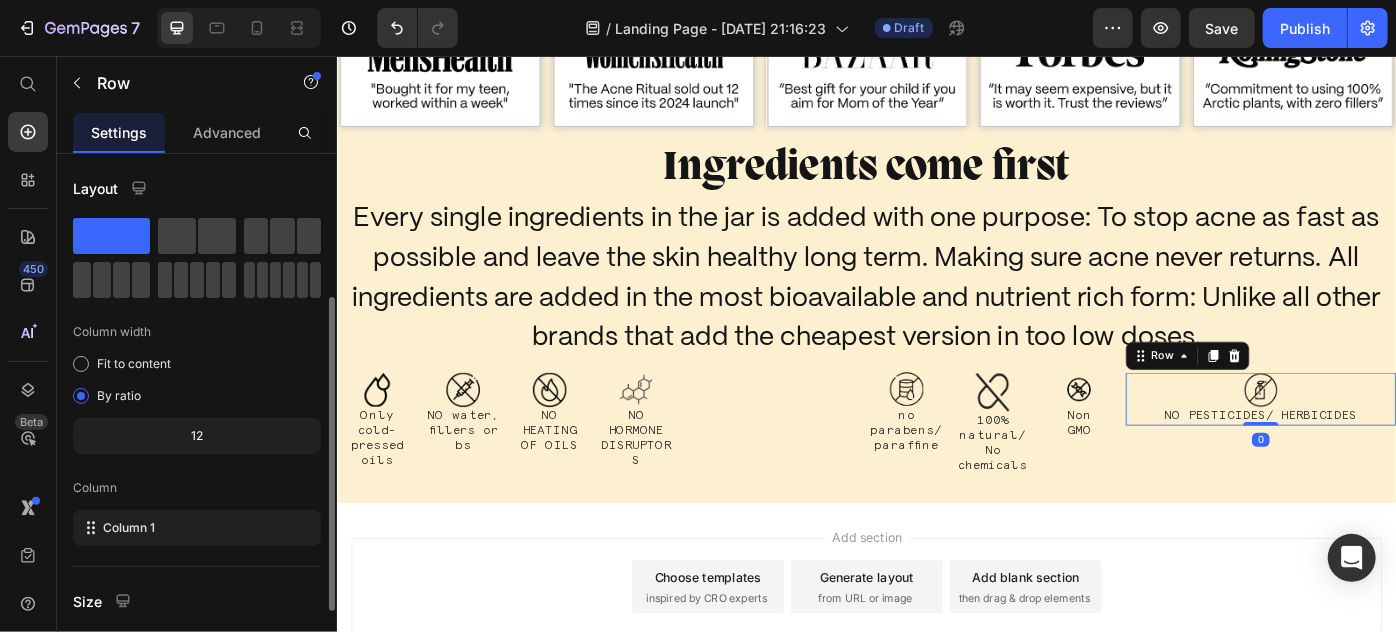 scroll, scrollTop: 272, scrollLeft: 0, axis: vertical 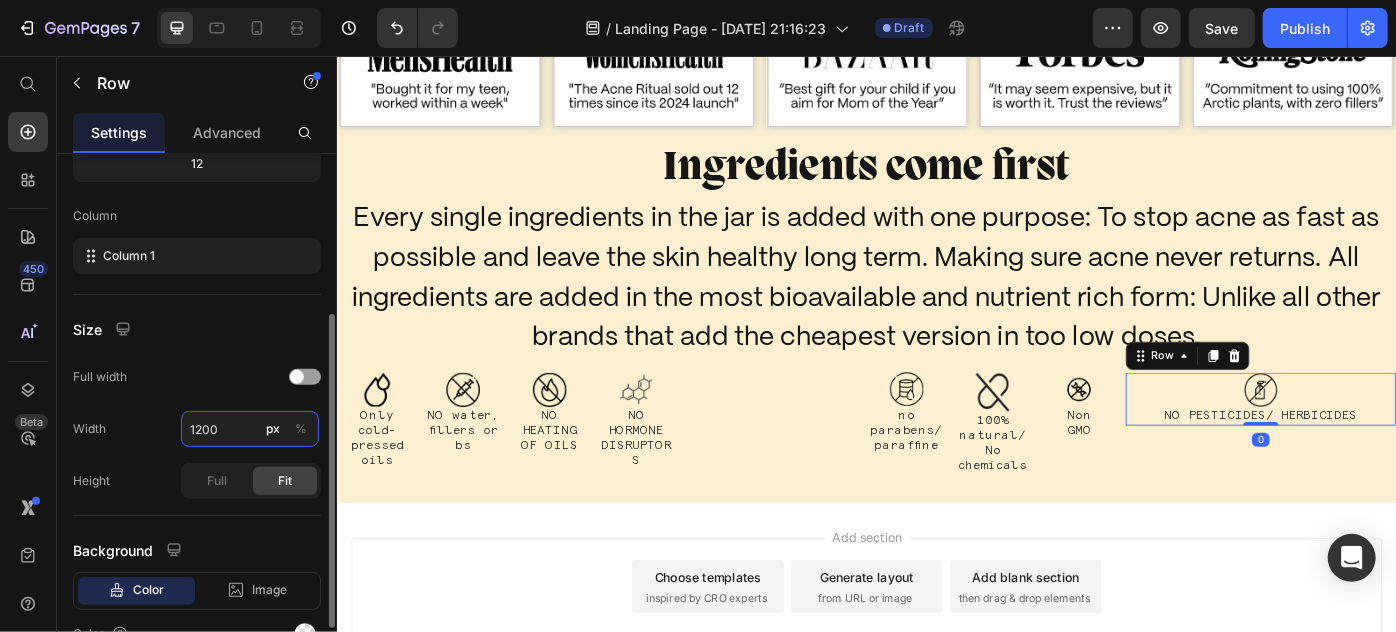 click on "1200" at bounding box center (250, 429) 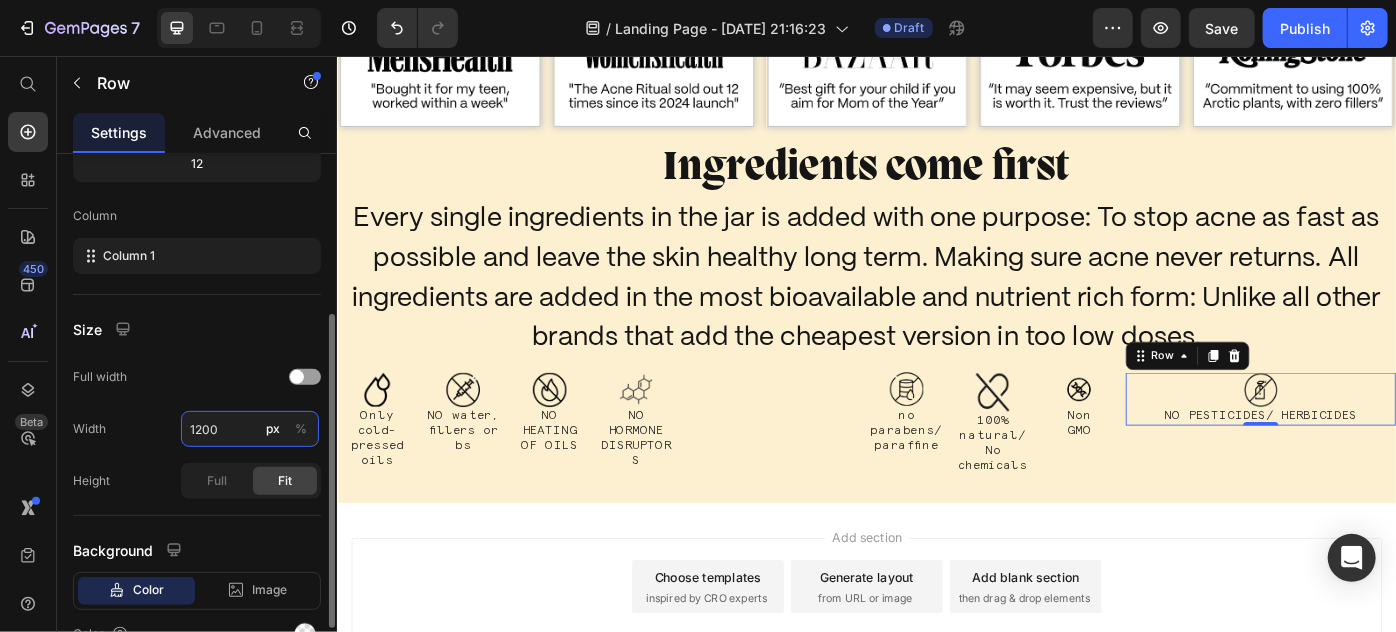 paste on "90 px" 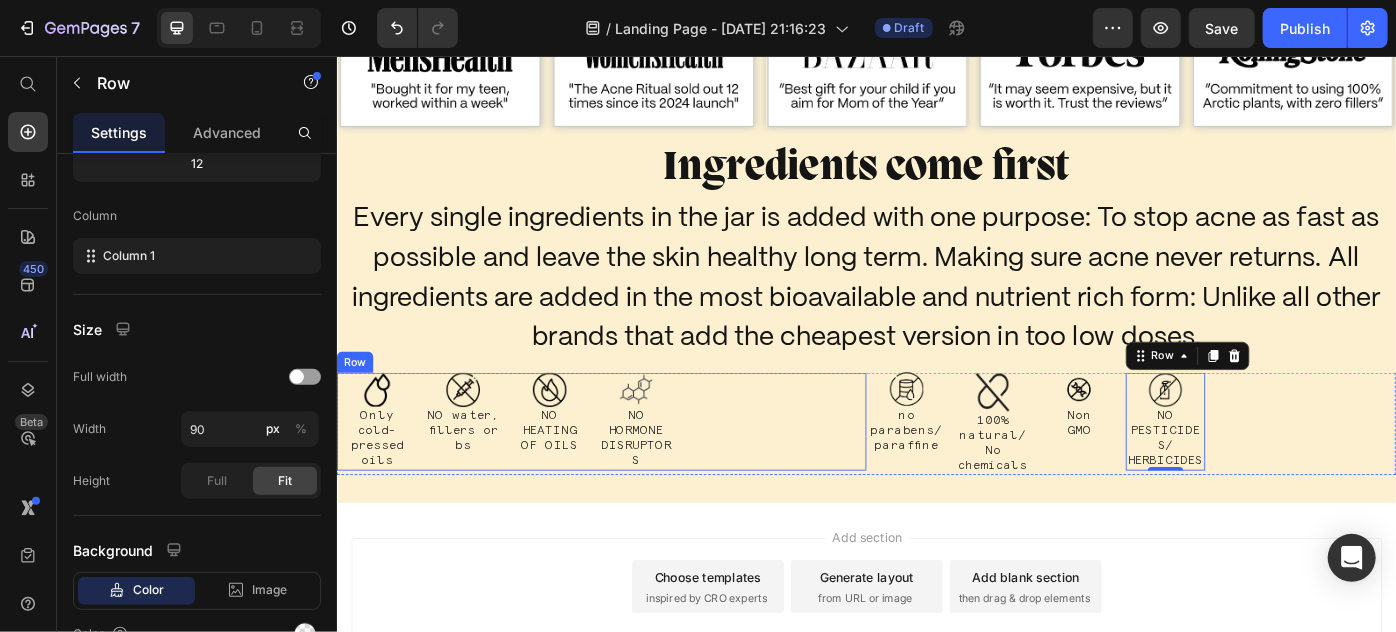 scroll, scrollTop: 272, scrollLeft: 0, axis: vertical 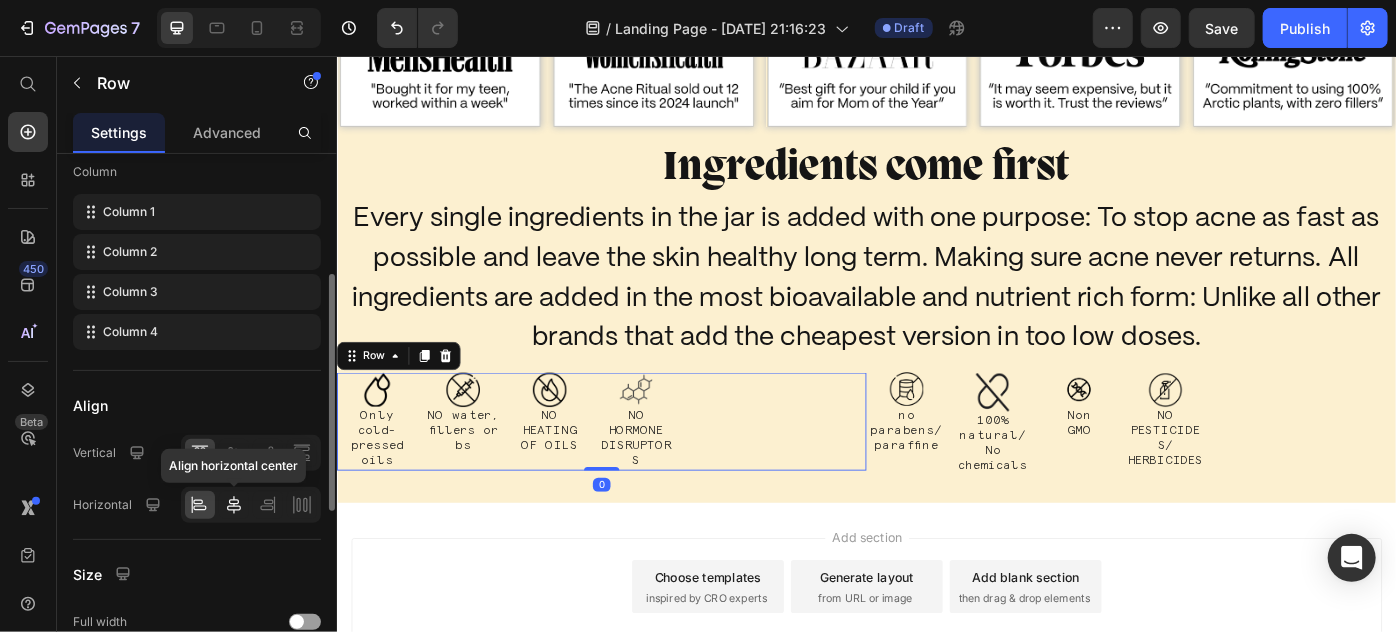 click 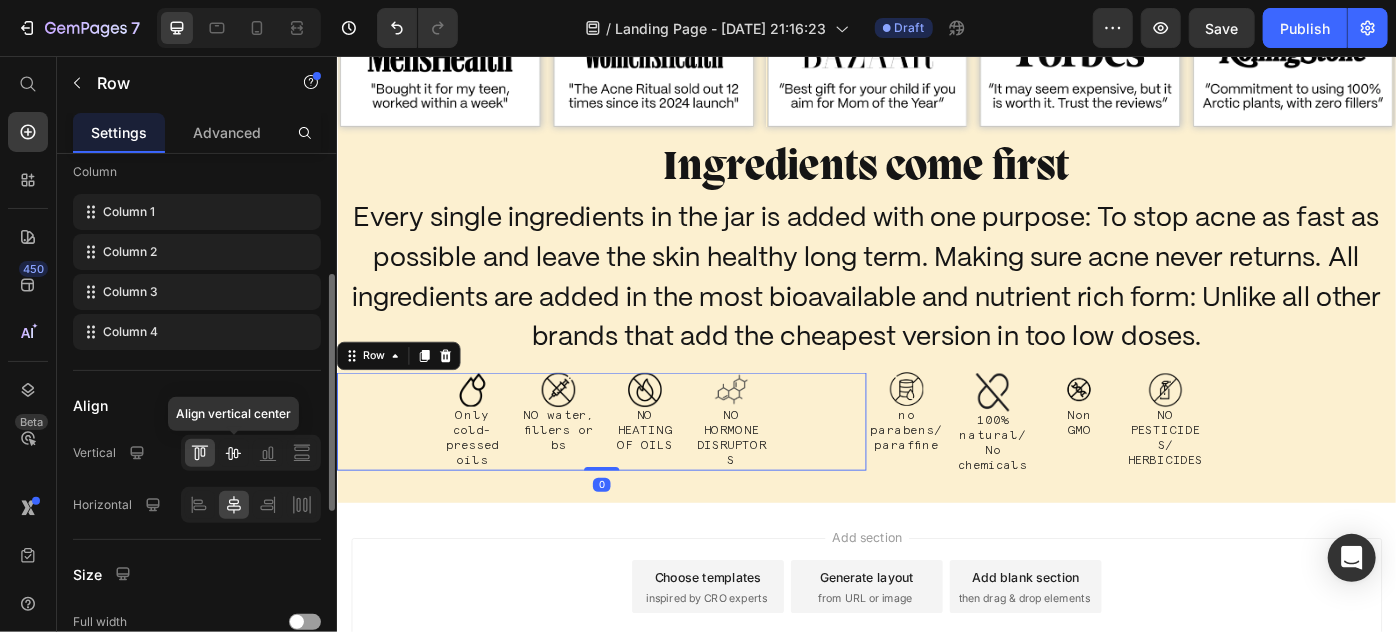 drag, startPoint x: 224, startPoint y: 458, endPoint x: 245, endPoint y: 448, distance: 23.259407 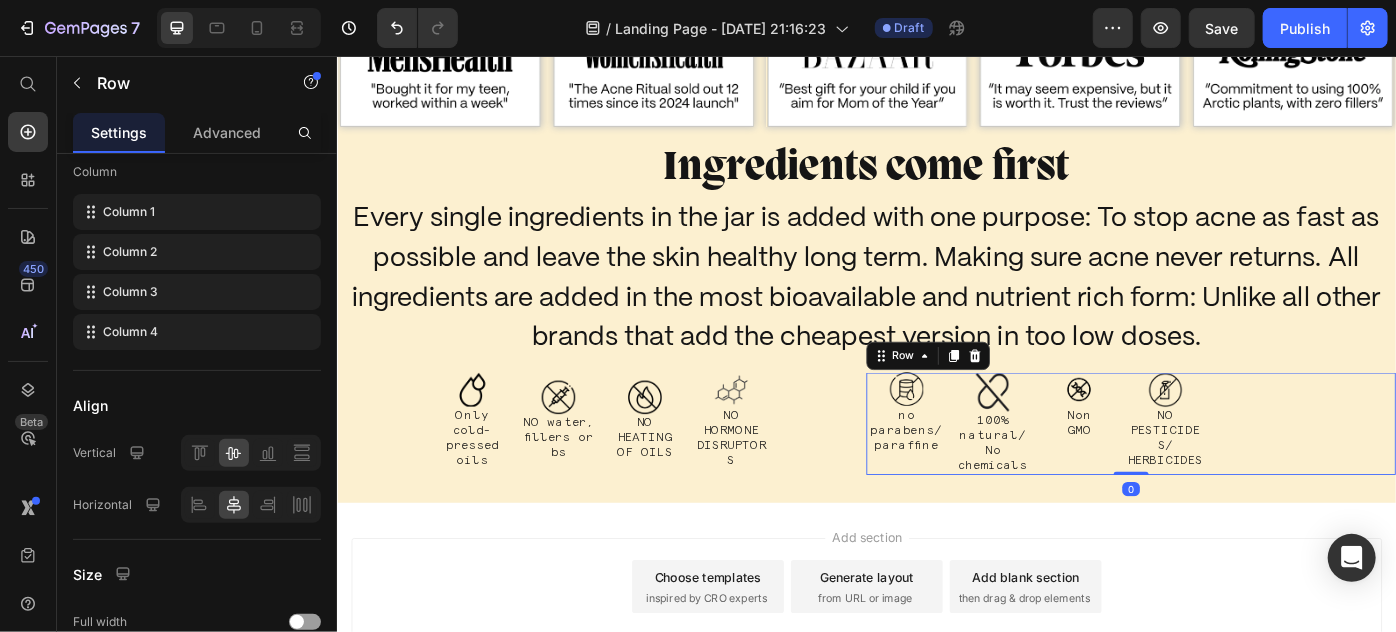 drag, startPoint x: 1473, startPoint y: 445, endPoint x: 942, endPoint y: 471, distance: 531.63617 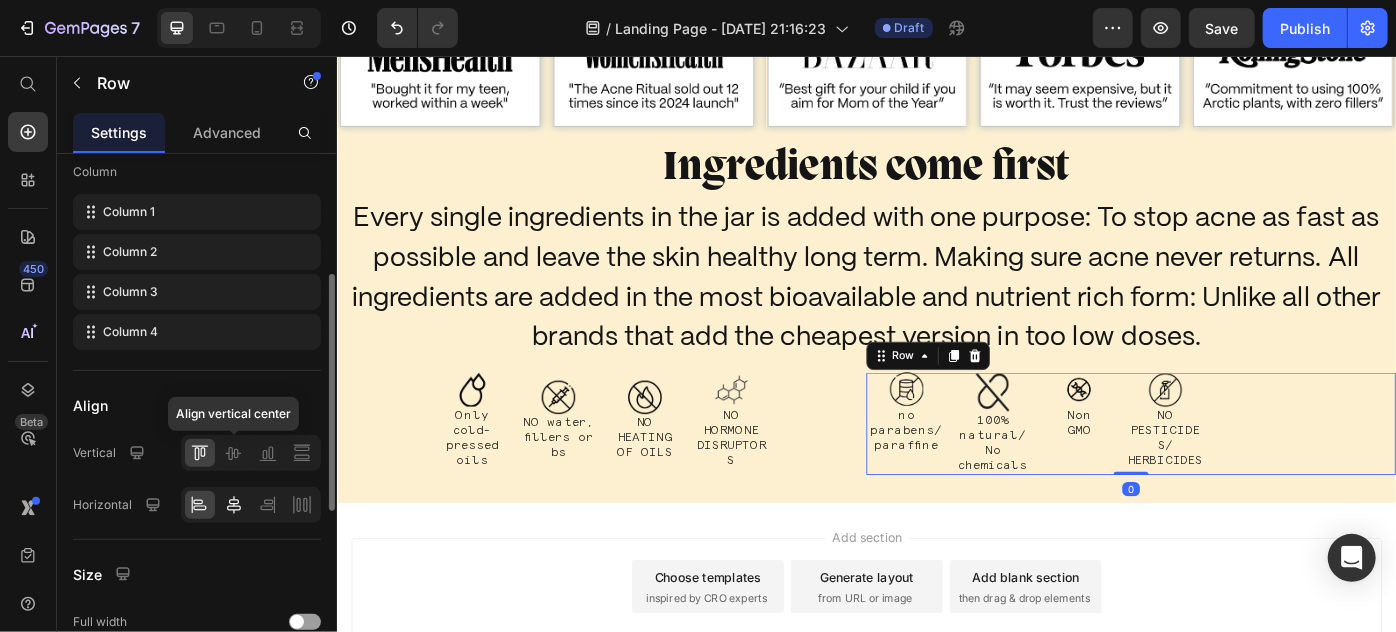 drag, startPoint x: 226, startPoint y: 455, endPoint x: 229, endPoint y: 508, distance: 53.08484 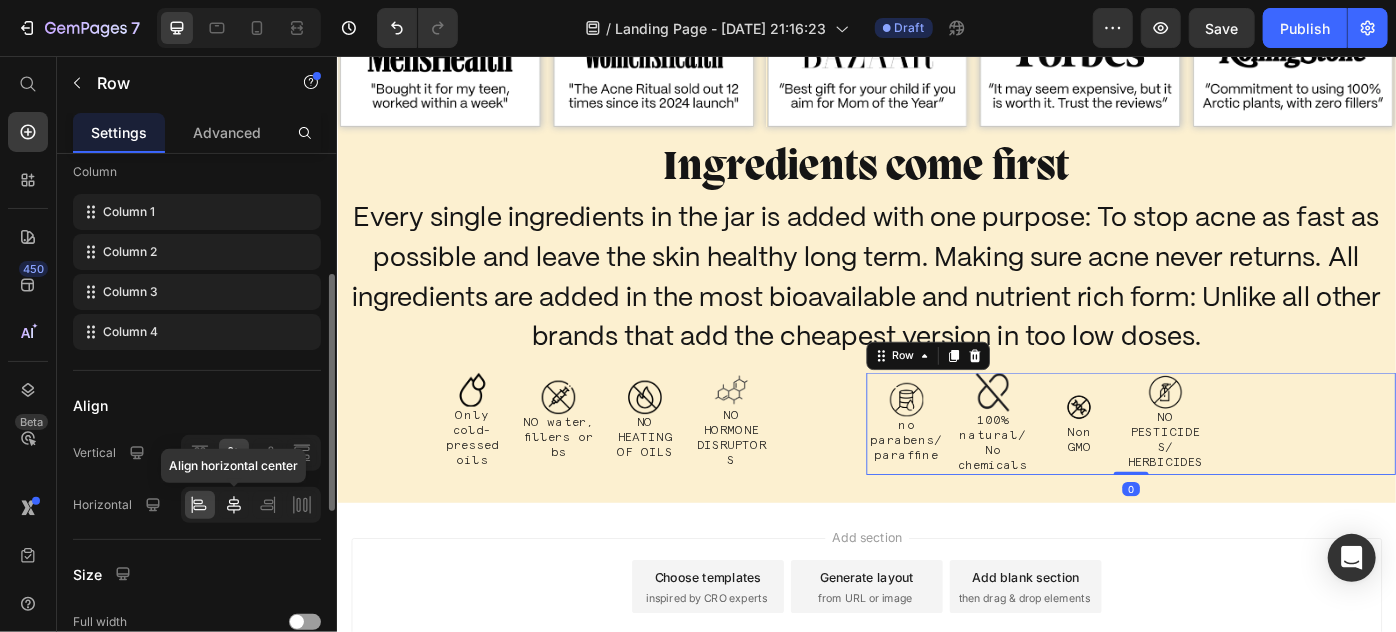 click 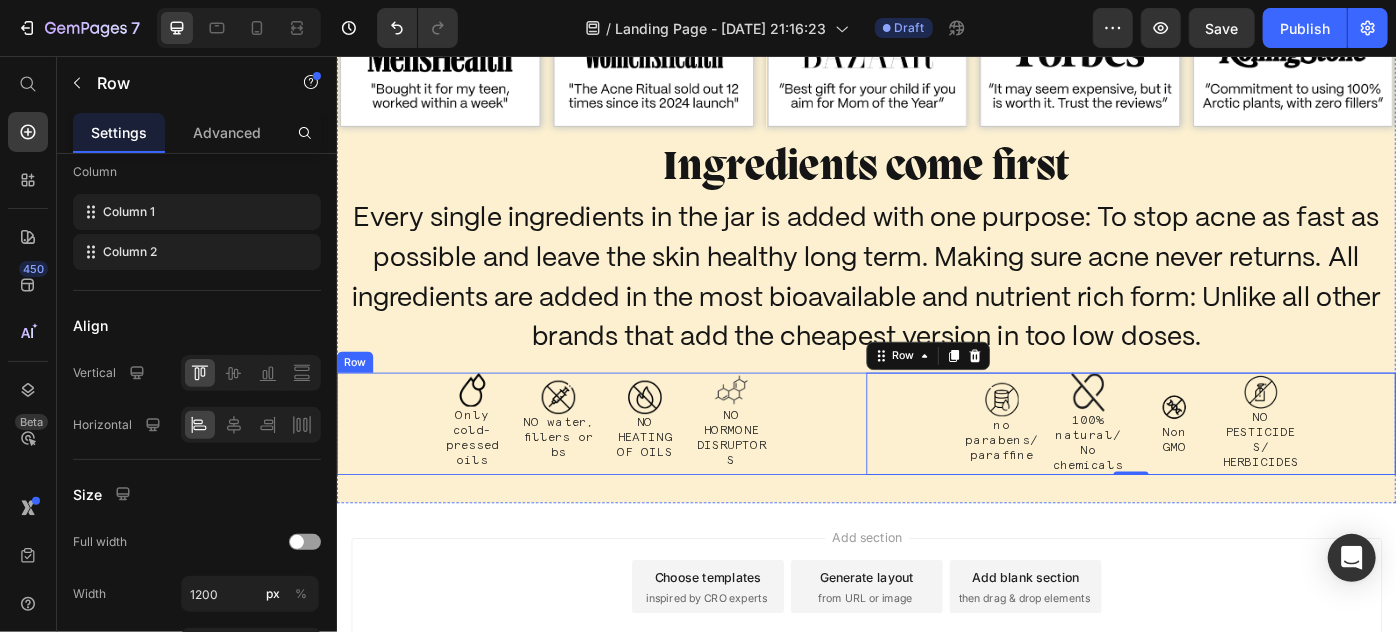 click on "Image Only cold- pressed oils Text Block Row Image NO water, fillers or bs Text Block Row Image NO HEATING OF OILS Text Block Row Image NO HORMONE DISRUPTORS Text Block Row Row" at bounding box center [636, 471] 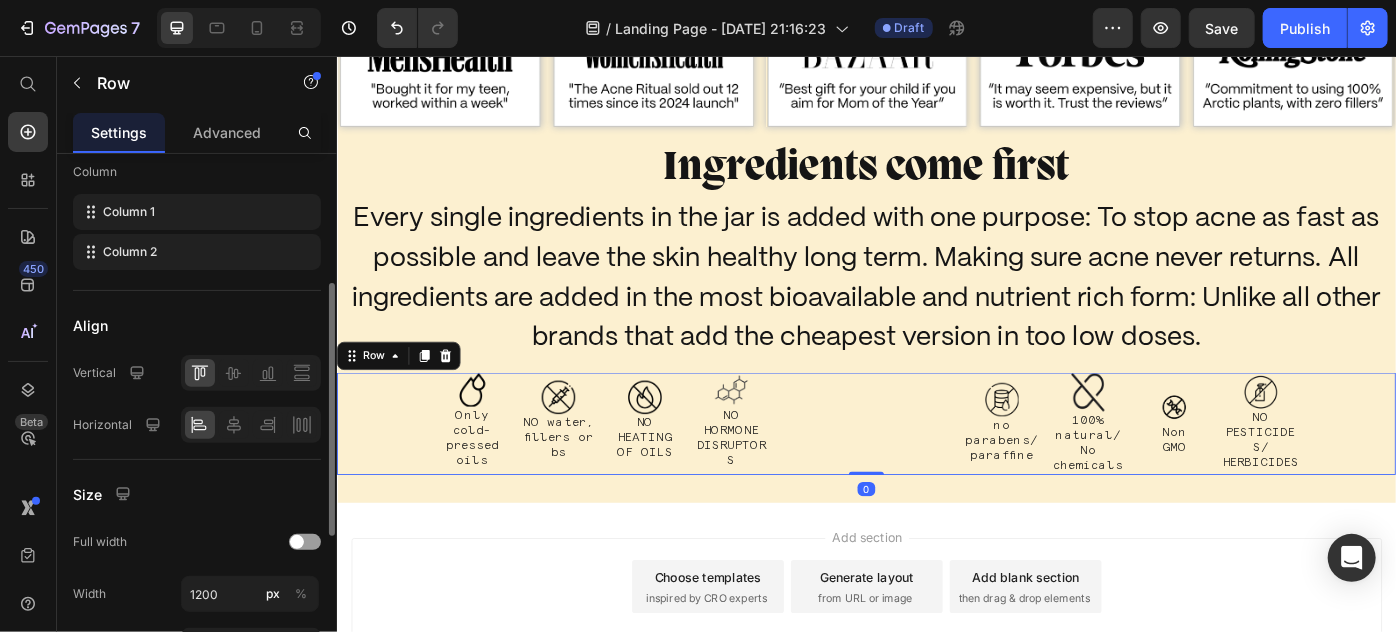 scroll, scrollTop: 0, scrollLeft: 0, axis: both 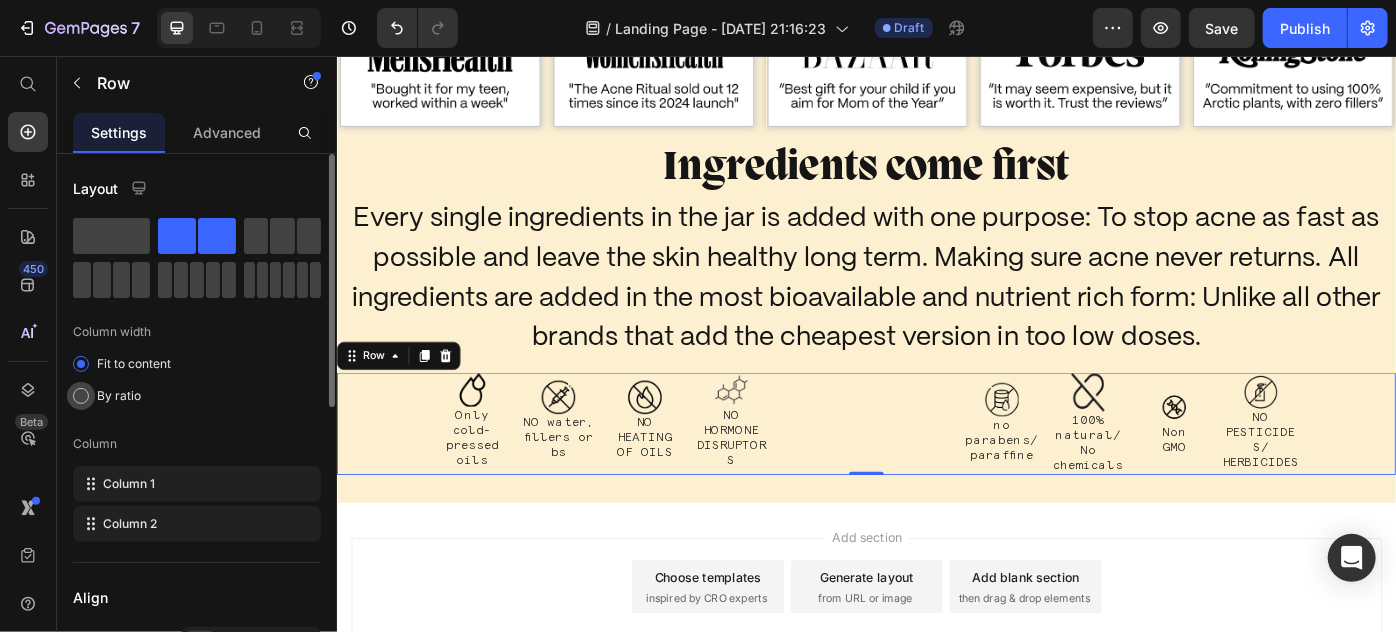 click on "By ratio" 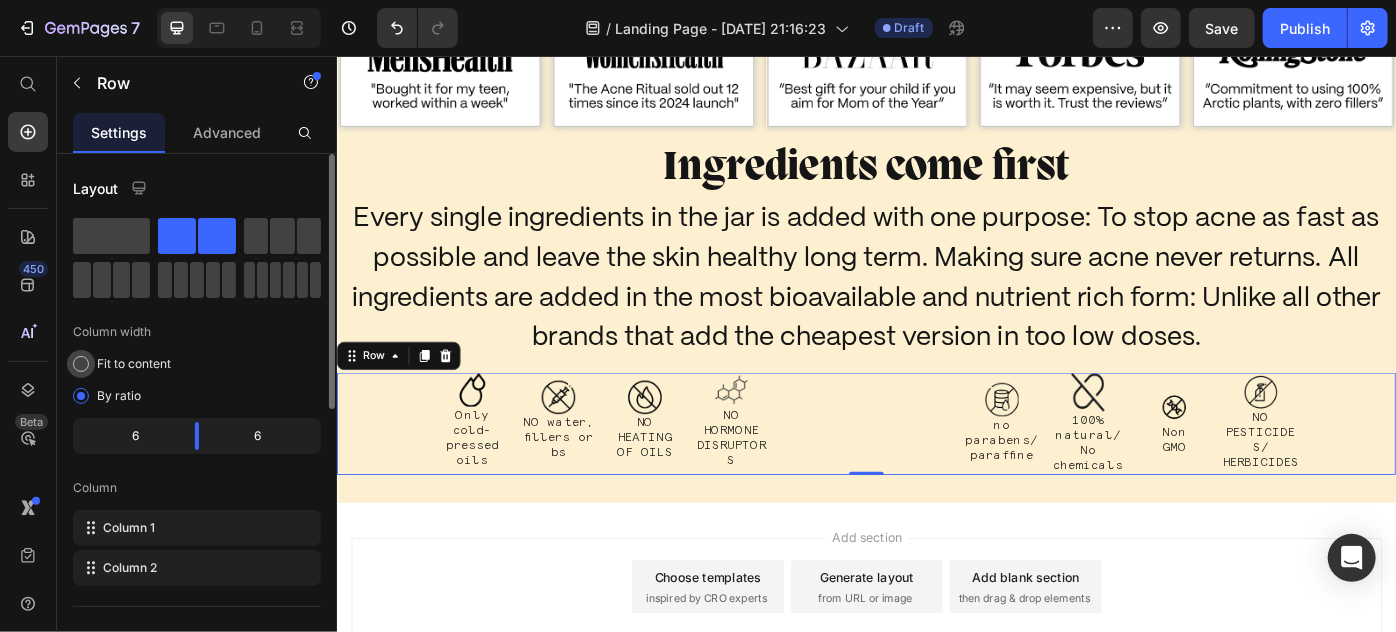 click on "Fit to content" 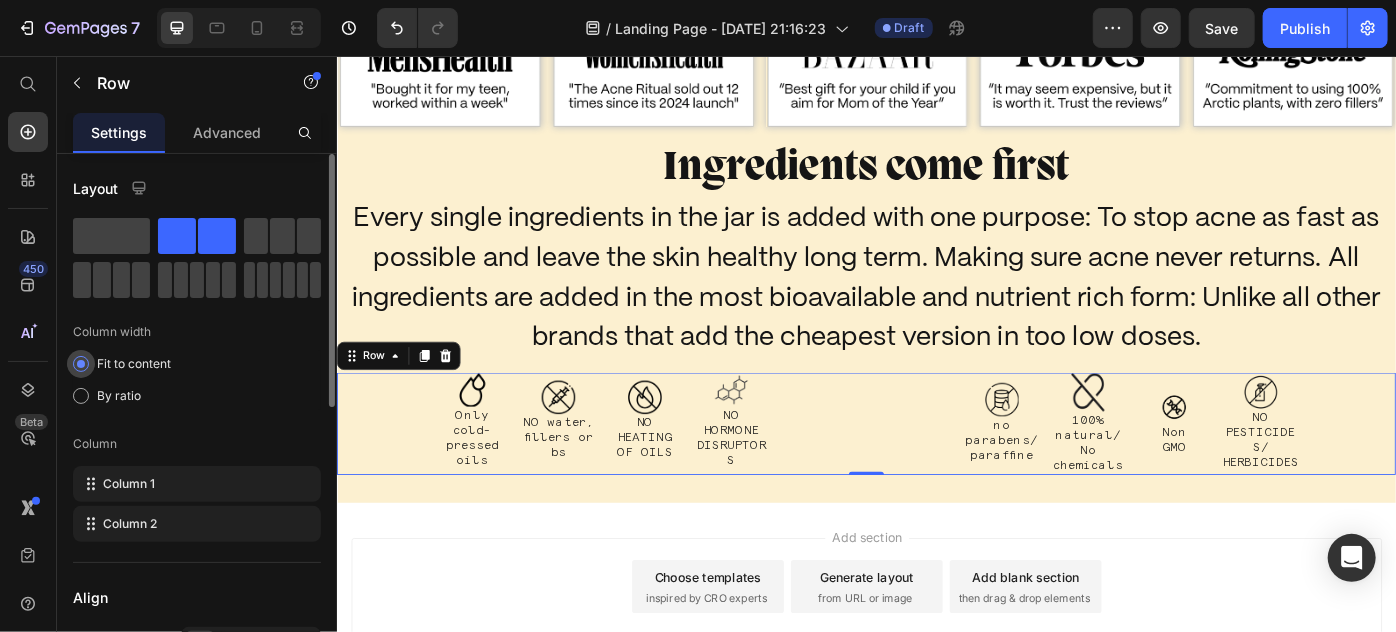 scroll, scrollTop: 181, scrollLeft: 0, axis: vertical 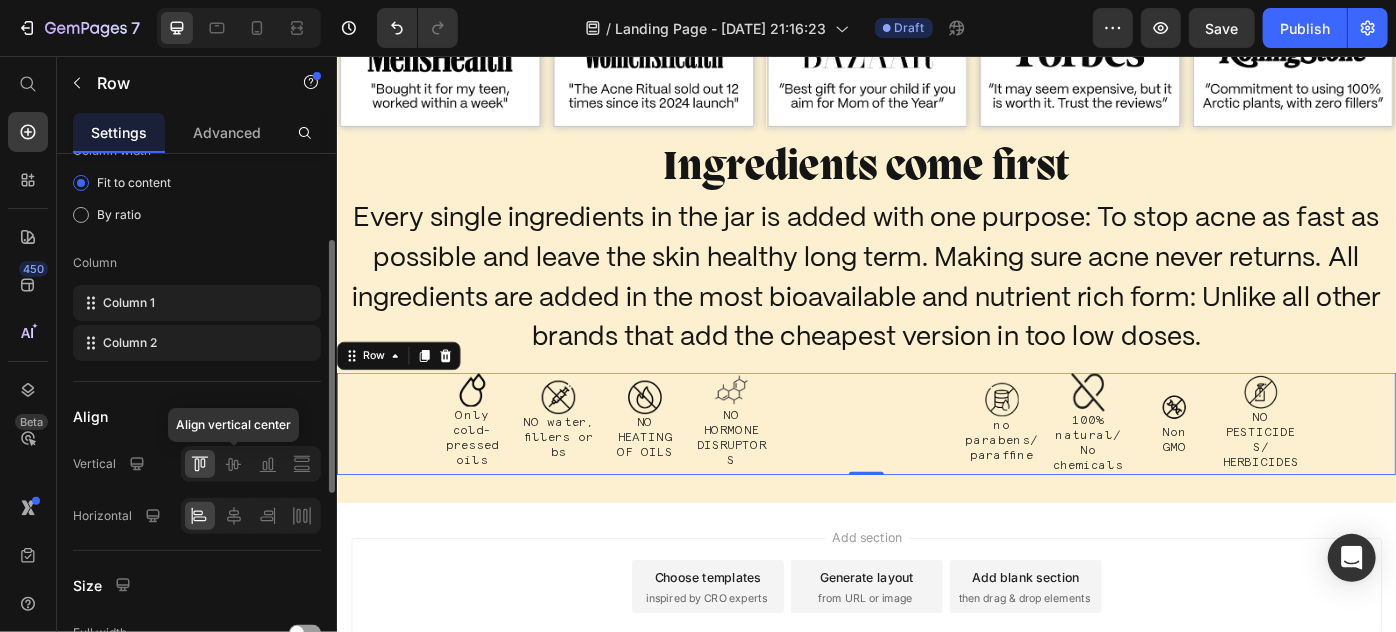 drag, startPoint x: 233, startPoint y: 460, endPoint x: 238, endPoint y: 489, distance: 29.427877 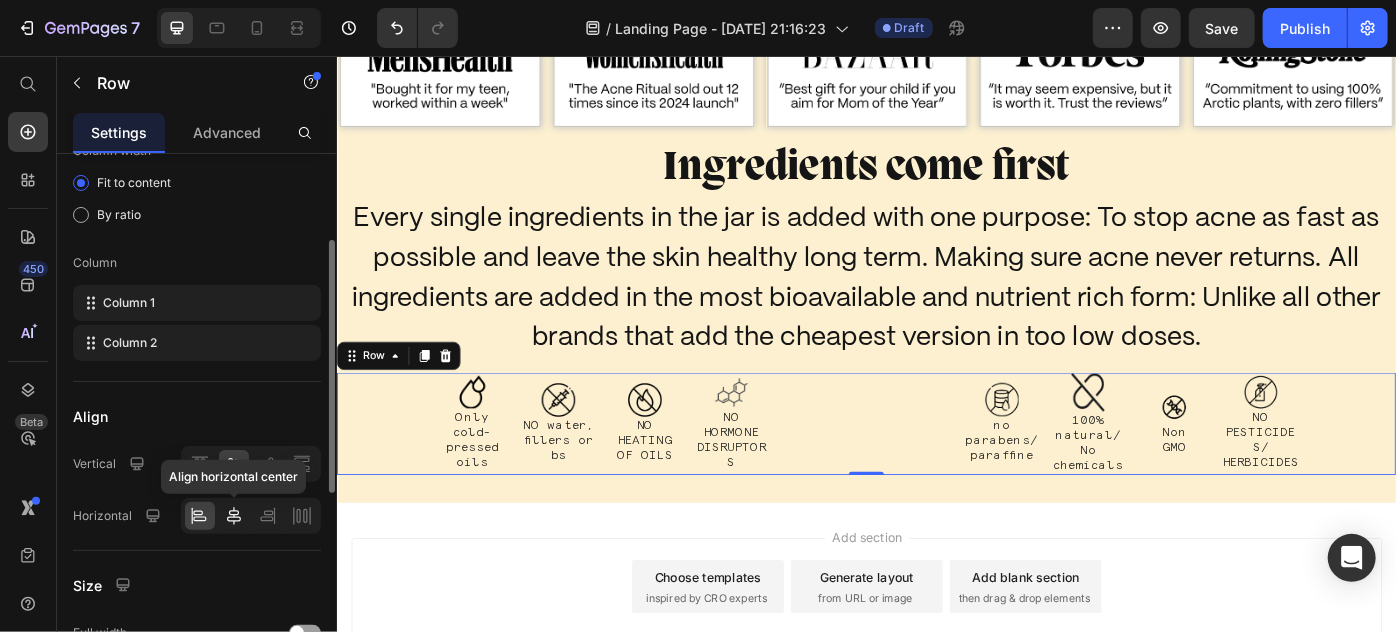 click 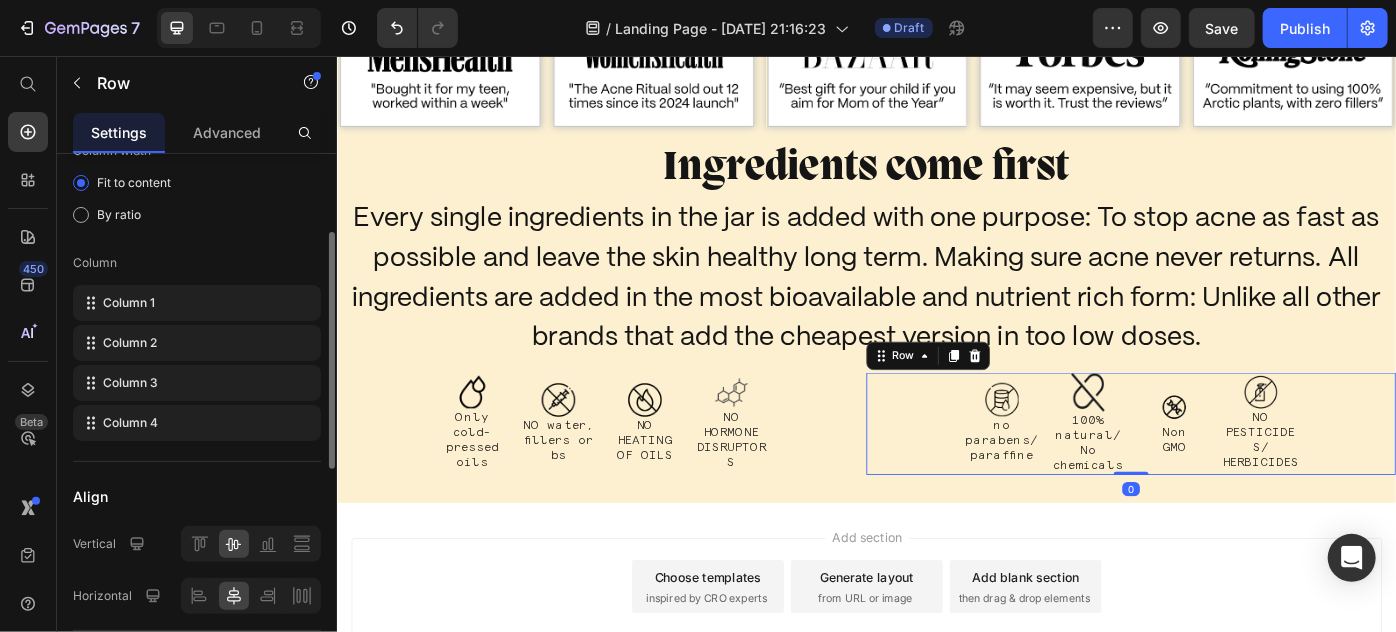 scroll, scrollTop: 180, scrollLeft: 0, axis: vertical 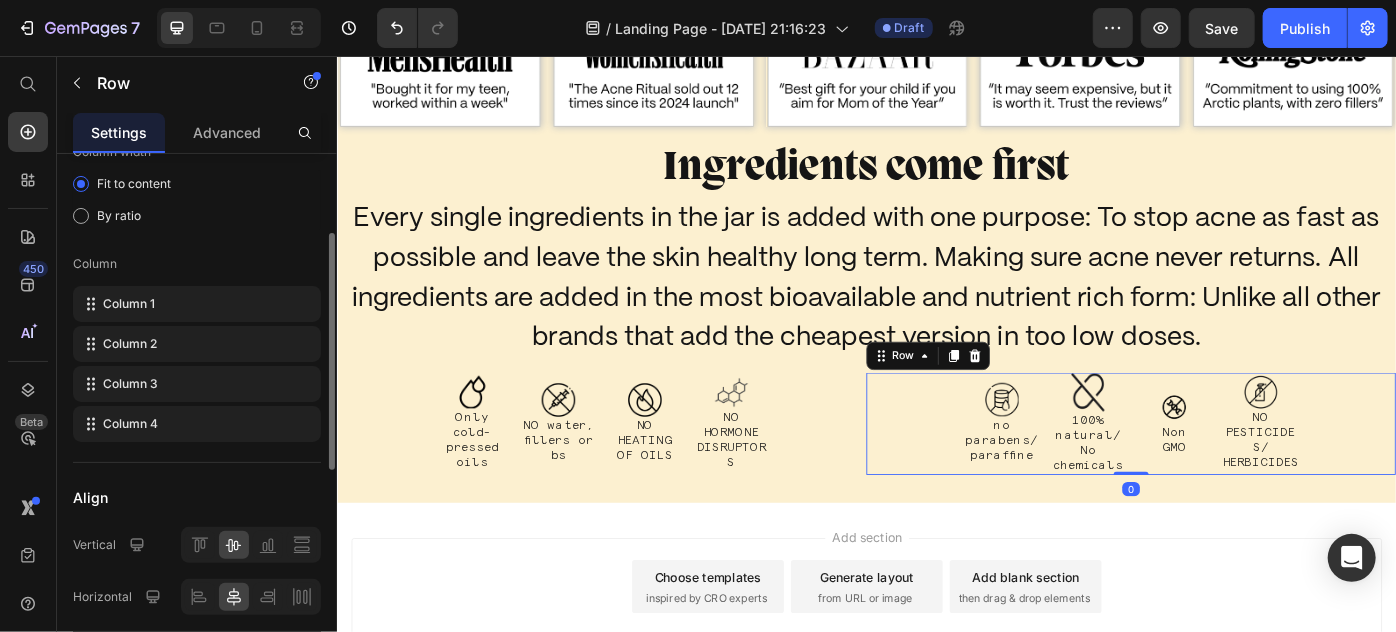 click on "Image no parabens/ paraffine  Text Block Row Image 100% natural/ No chemicals Text Block Row Image Non GMO Text Block Row Image NO PESTICIDES/ HERBICIDES Text Block Row Row   0" at bounding box center (1236, 471) 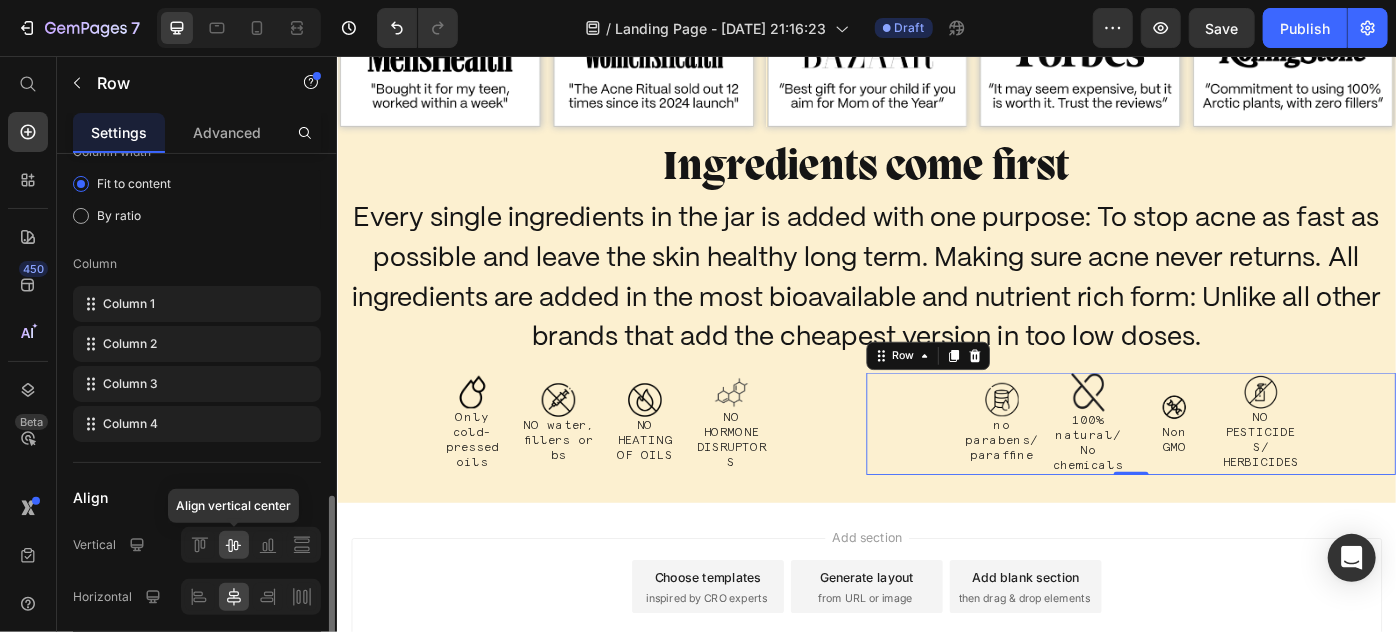 scroll, scrollTop: 544, scrollLeft: 0, axis: vertical 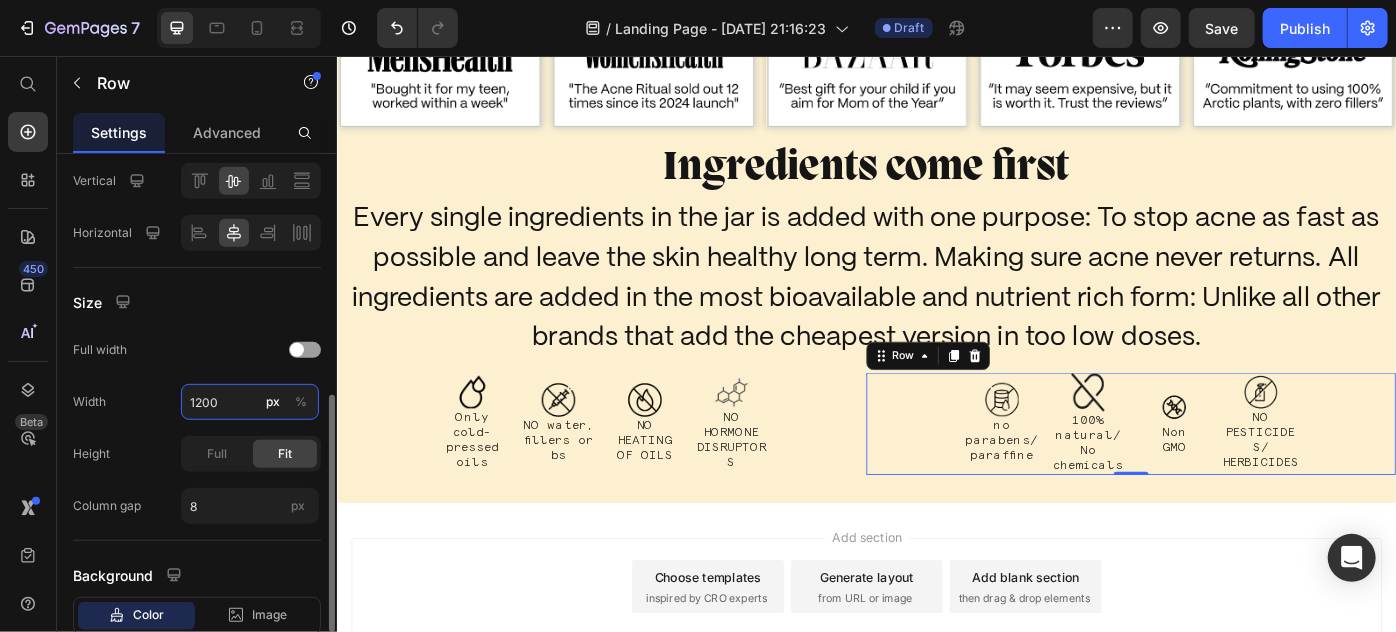 click on "1200" at bounding box center [250, 402] 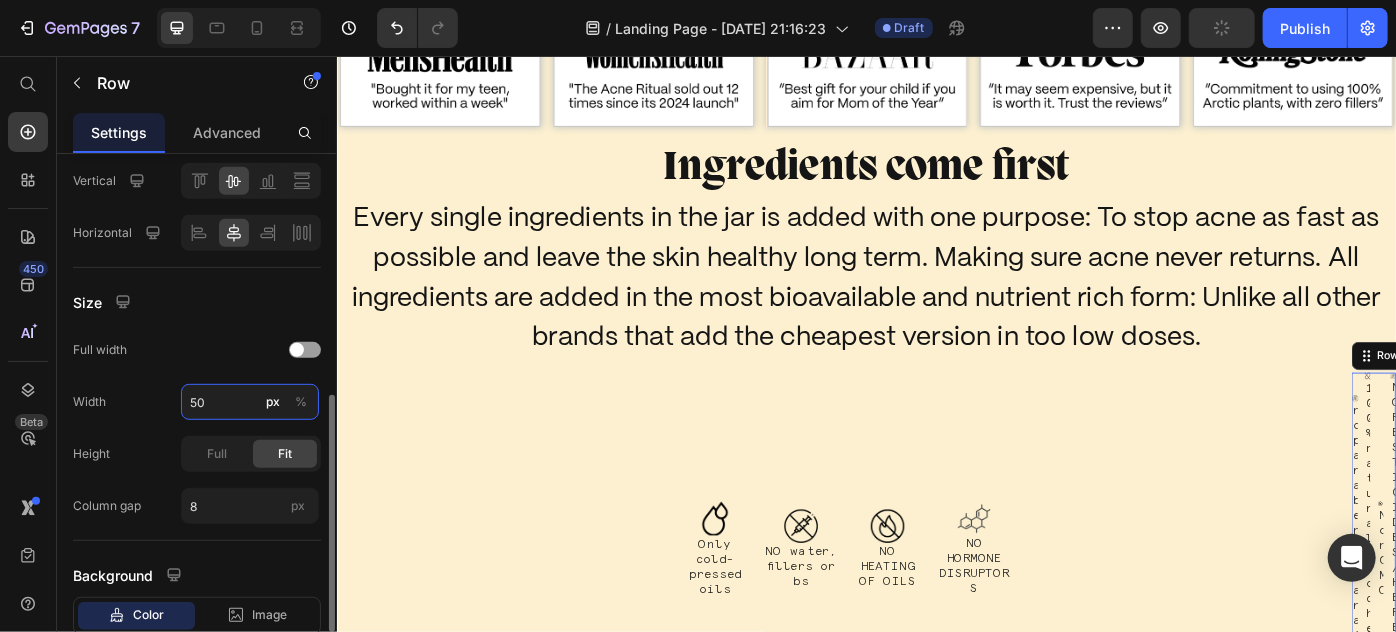 type on "5" 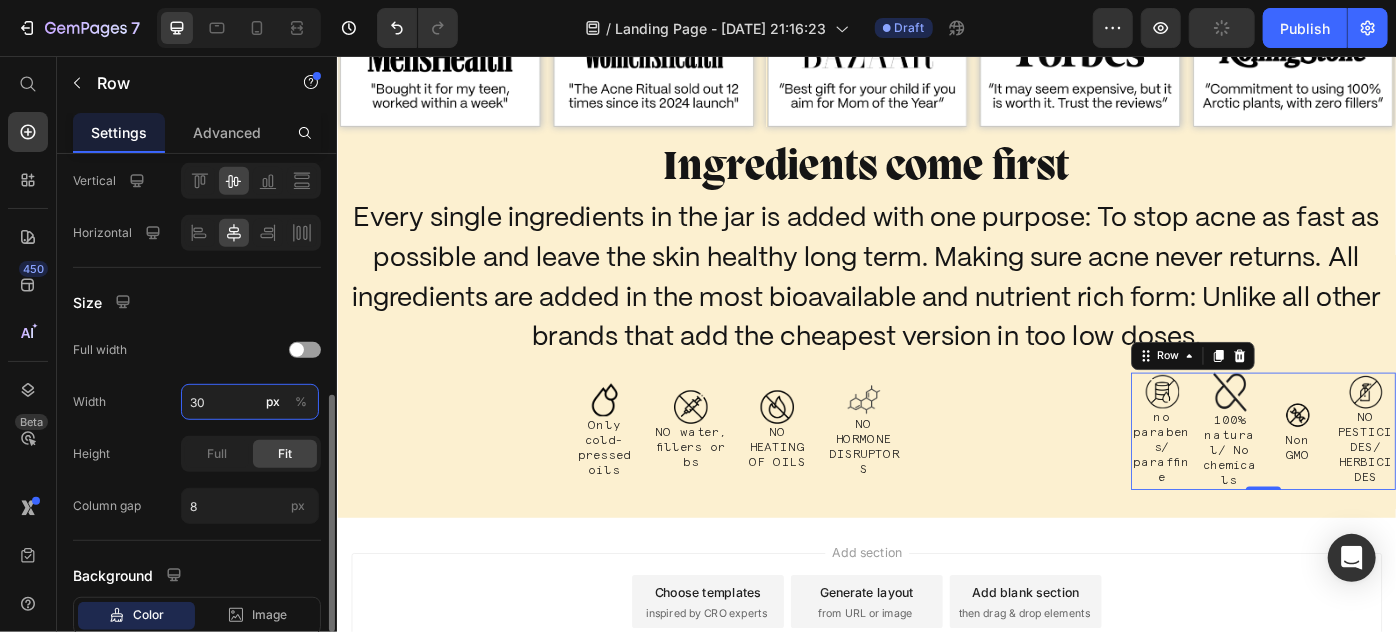 type on "3" 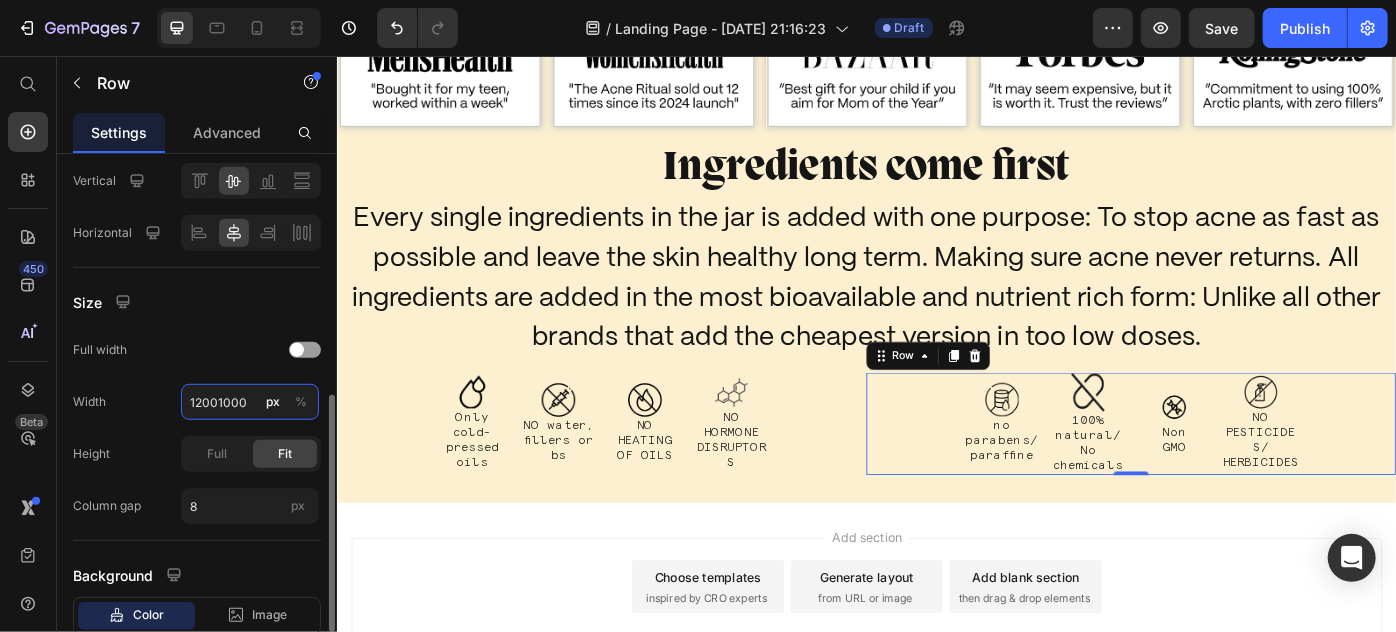 click on "12001000" at bounding box center [250, 402] 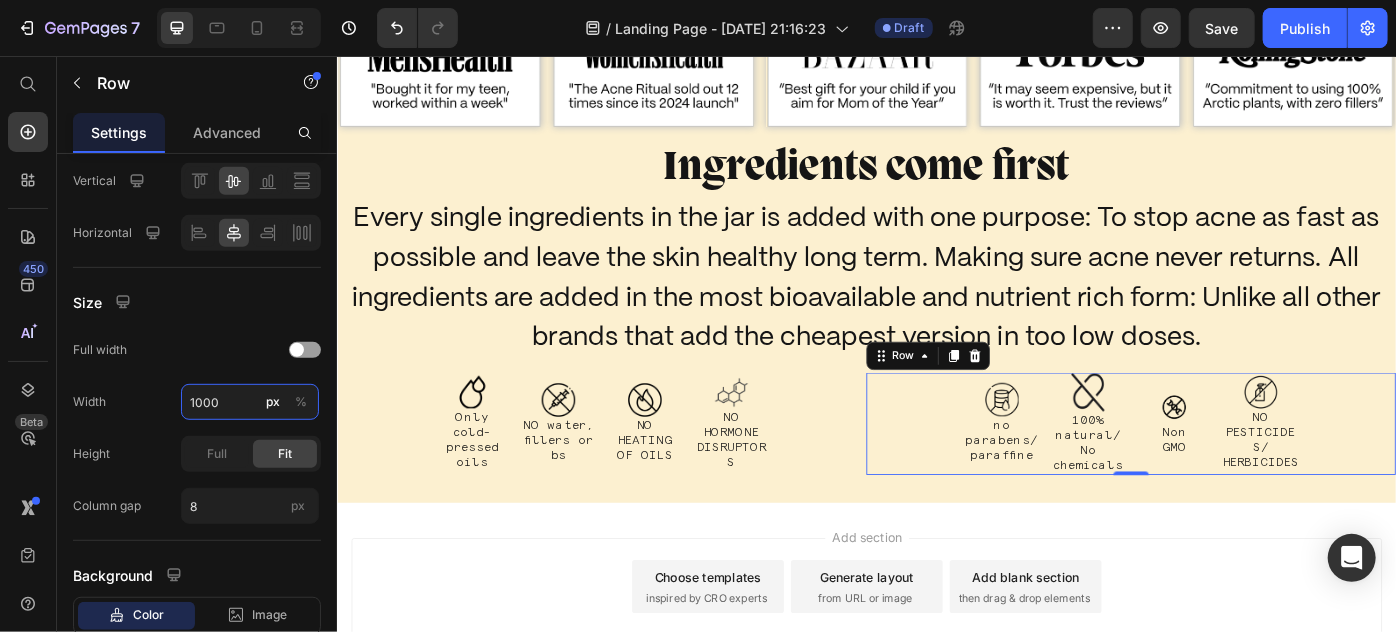 type on "1000" 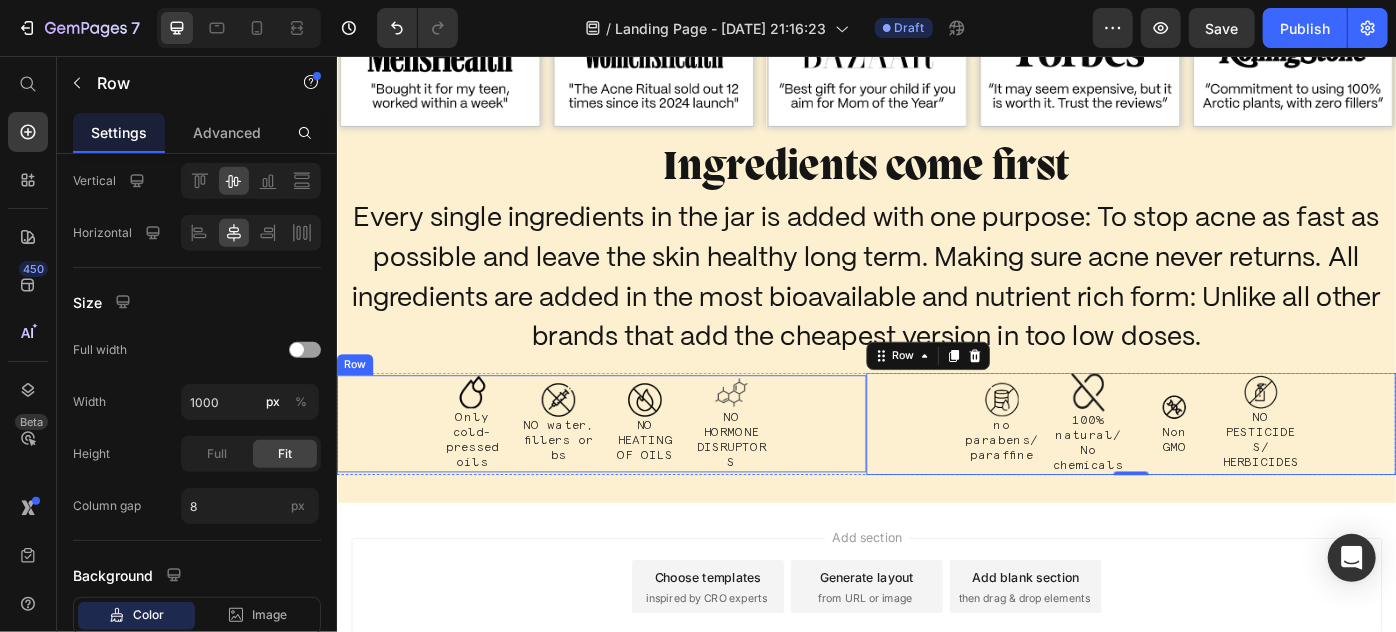 click on "Image Only cold- pressed oils Text Block Row Image NO water, fillers or bs Text Block Row Image NO HEATING OF OILS Text Block Row Image NO HORMONE DISRUPTORS Text Block Row Row" at bounding box center [636, 471] 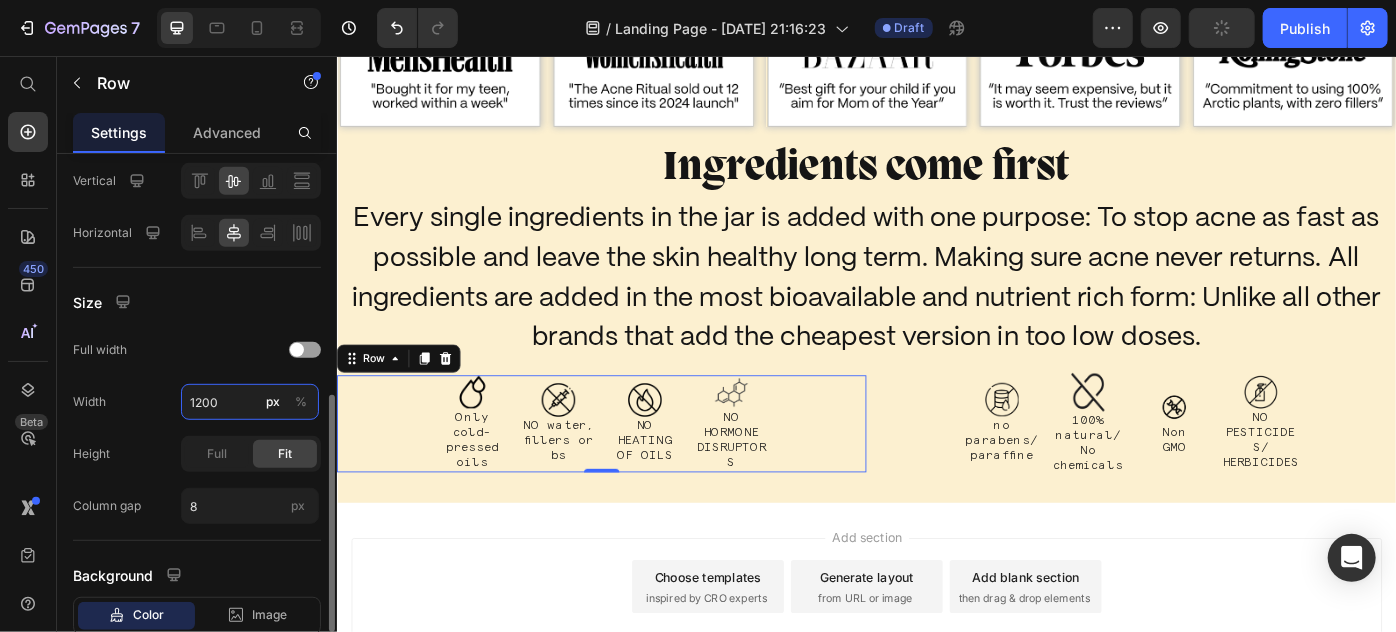 click on "1200" at bounding box center [250, 402] 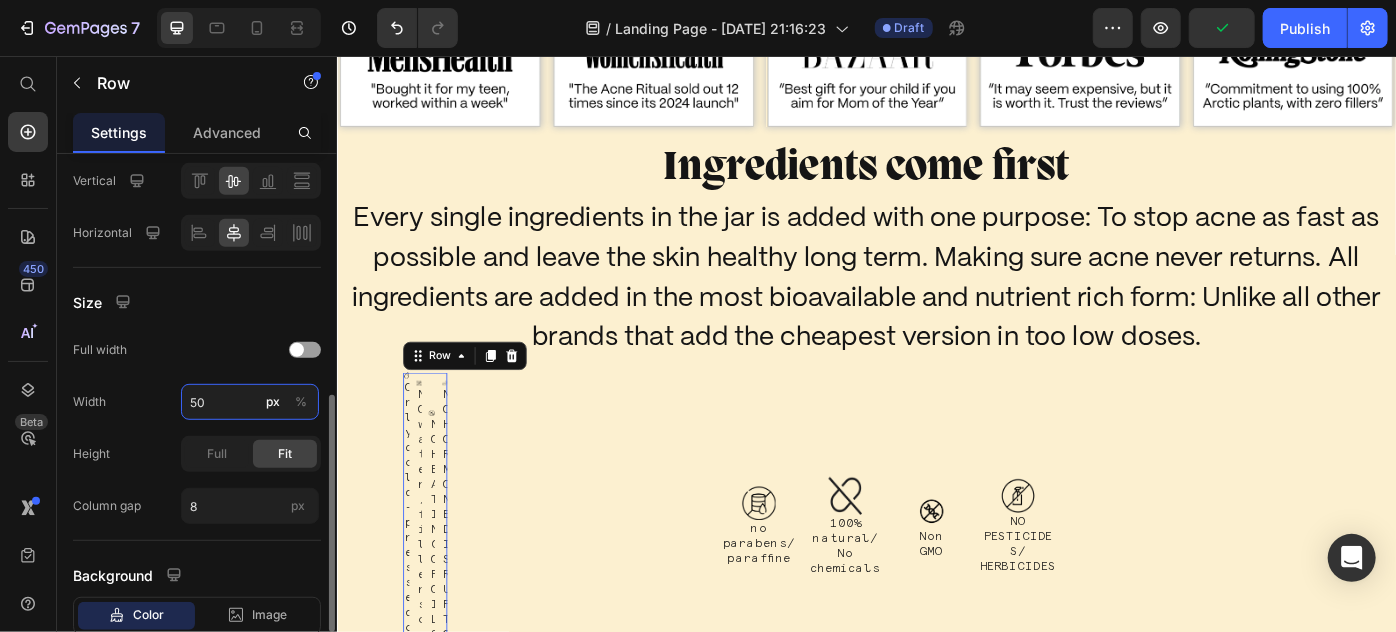type on "500" 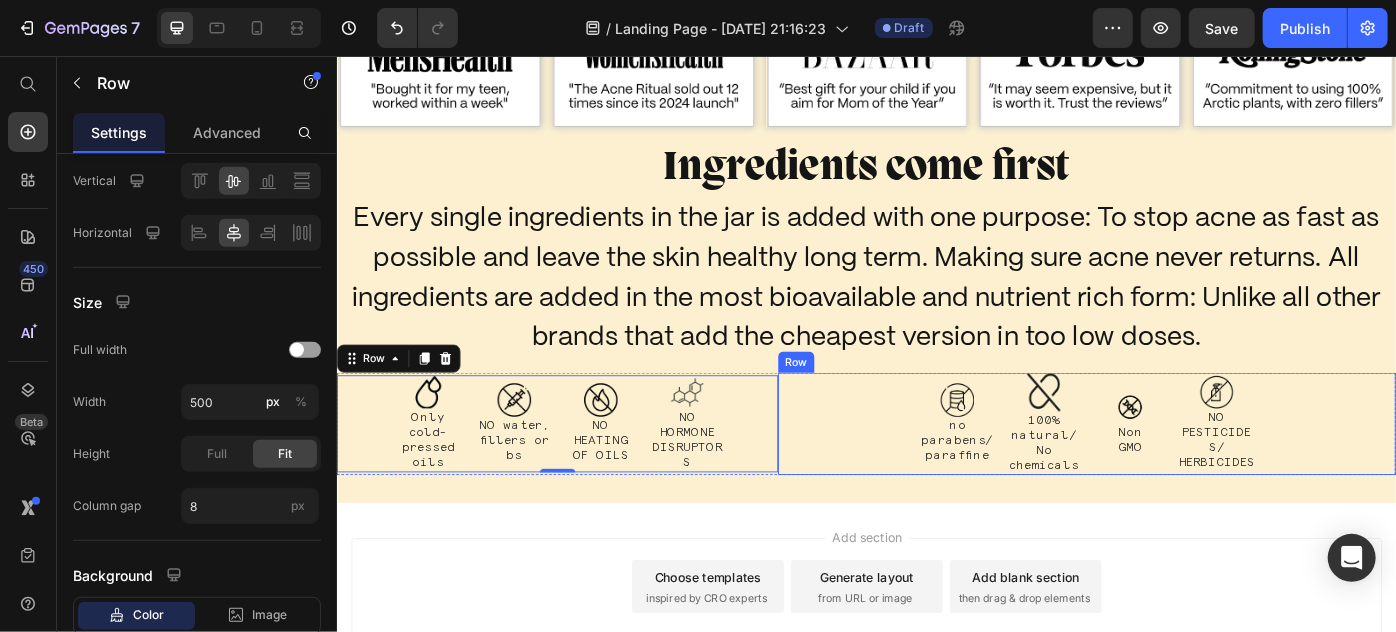 click on "Image no parabens/ paraffine  Text Block Row Image 100% natural/ No chemicals Text Block Row Image Non GMO Text Block Row Image NO PESTICIDES/ HERBICIDES Text Block Row Row" at bounding box center [1186, 471] 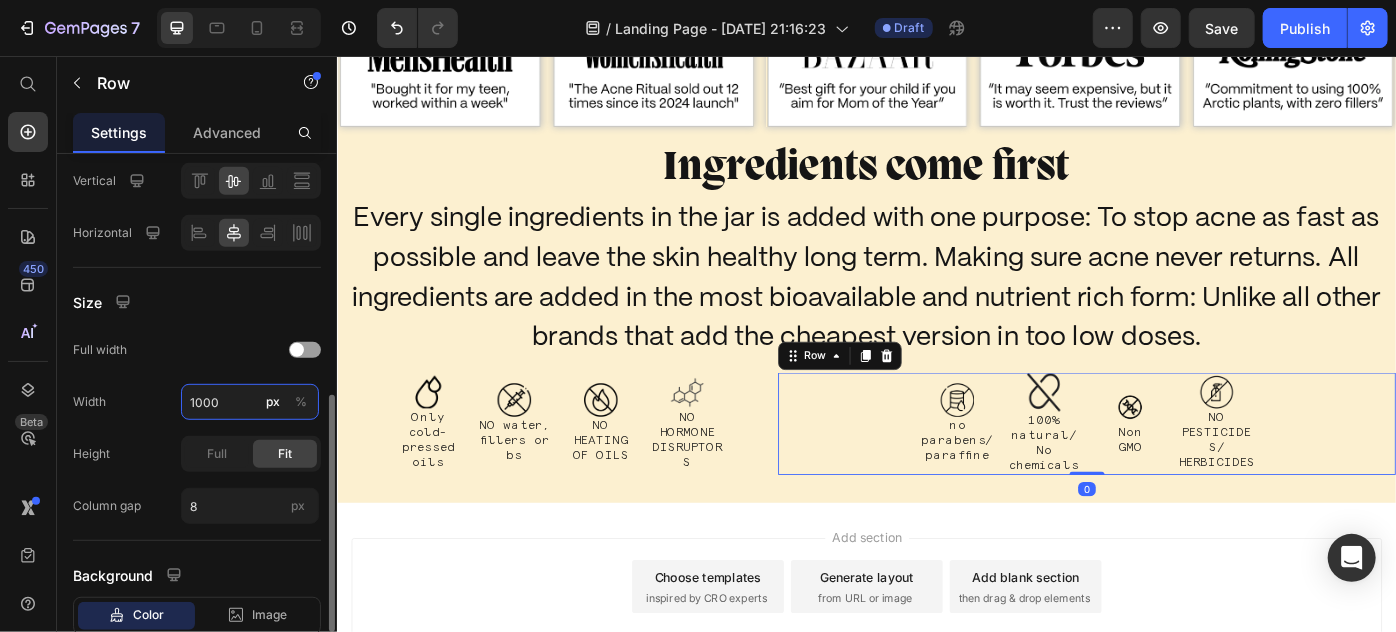 click on "1000" at bounding box center (250, 402) 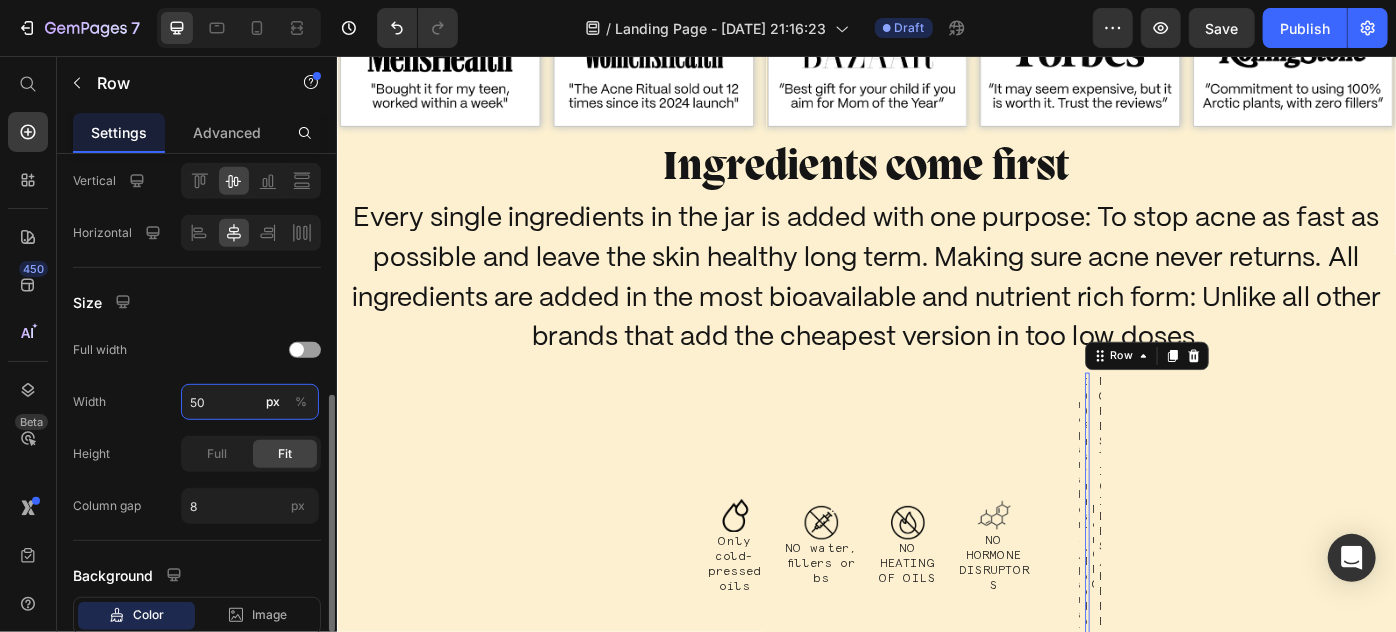type on "500" 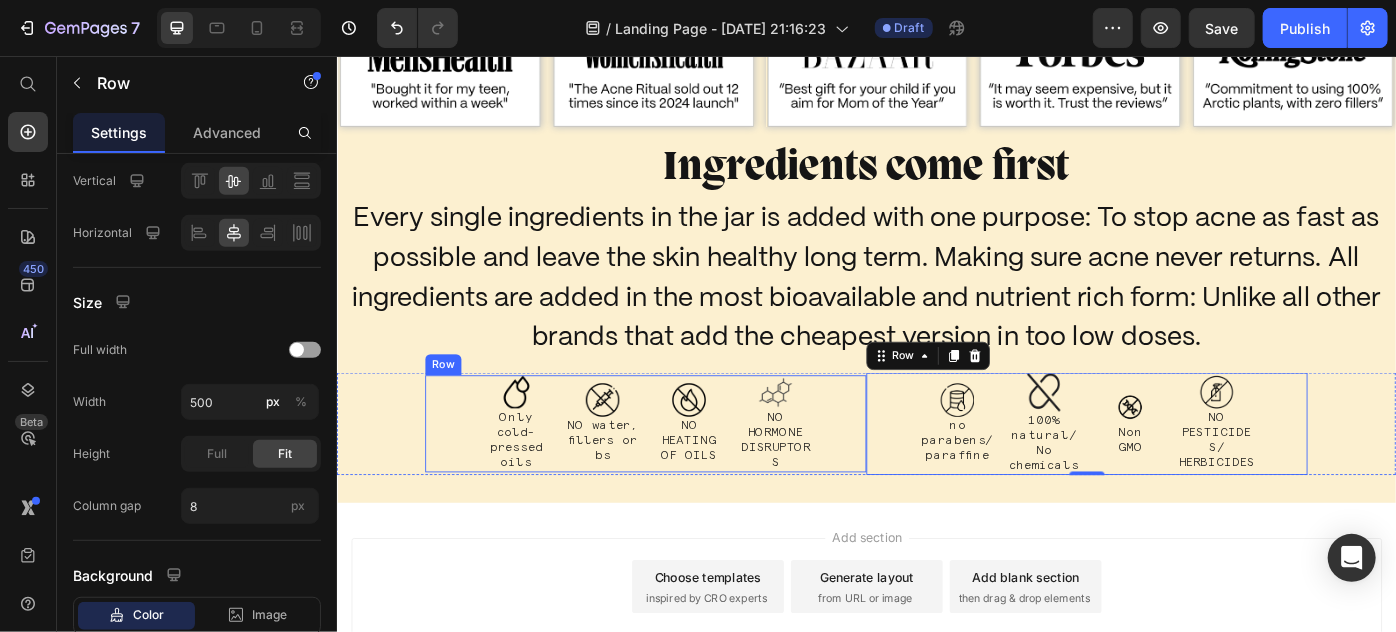 click on "Image Only cold- pressed oils Text Block Row Image NO water, fillers or bs Text Block Row Image NO HEATING OF OILS Text Block Row Image NO HORMONE DISRUPTORS Text Block Row Row" at bounding box center [686, 471] 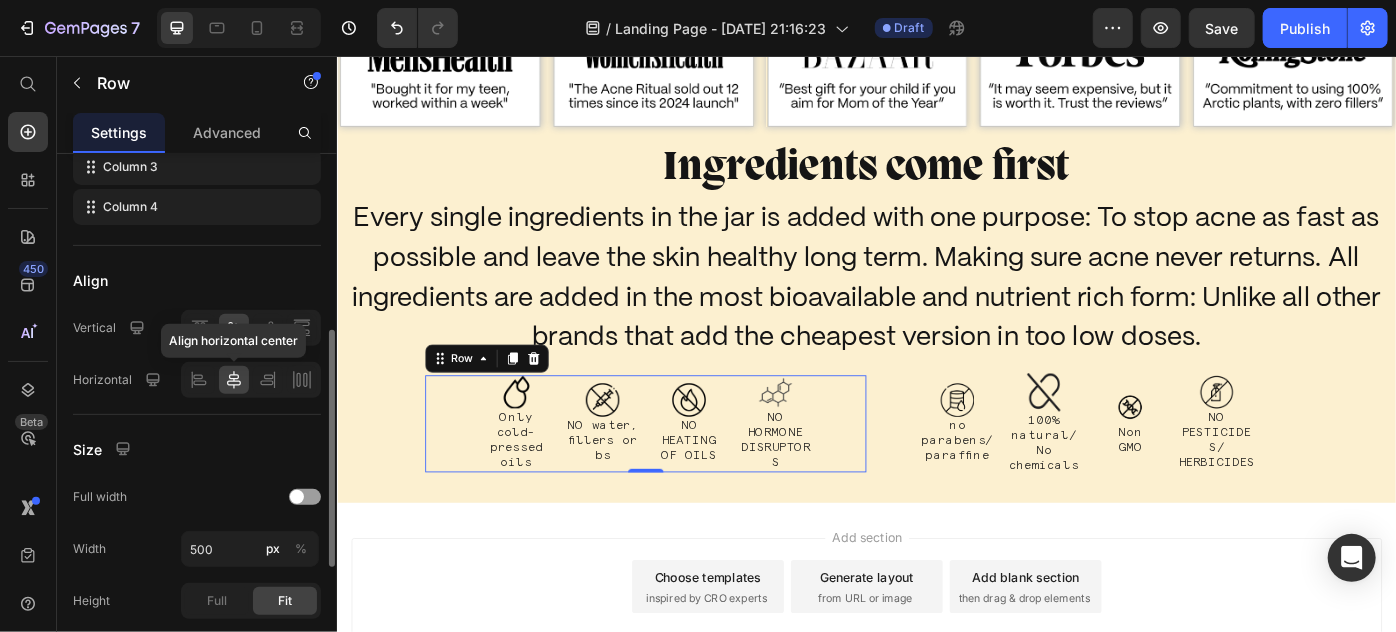 scroll, scrollTop: 306, scrollLeft: 0, axis: vertical 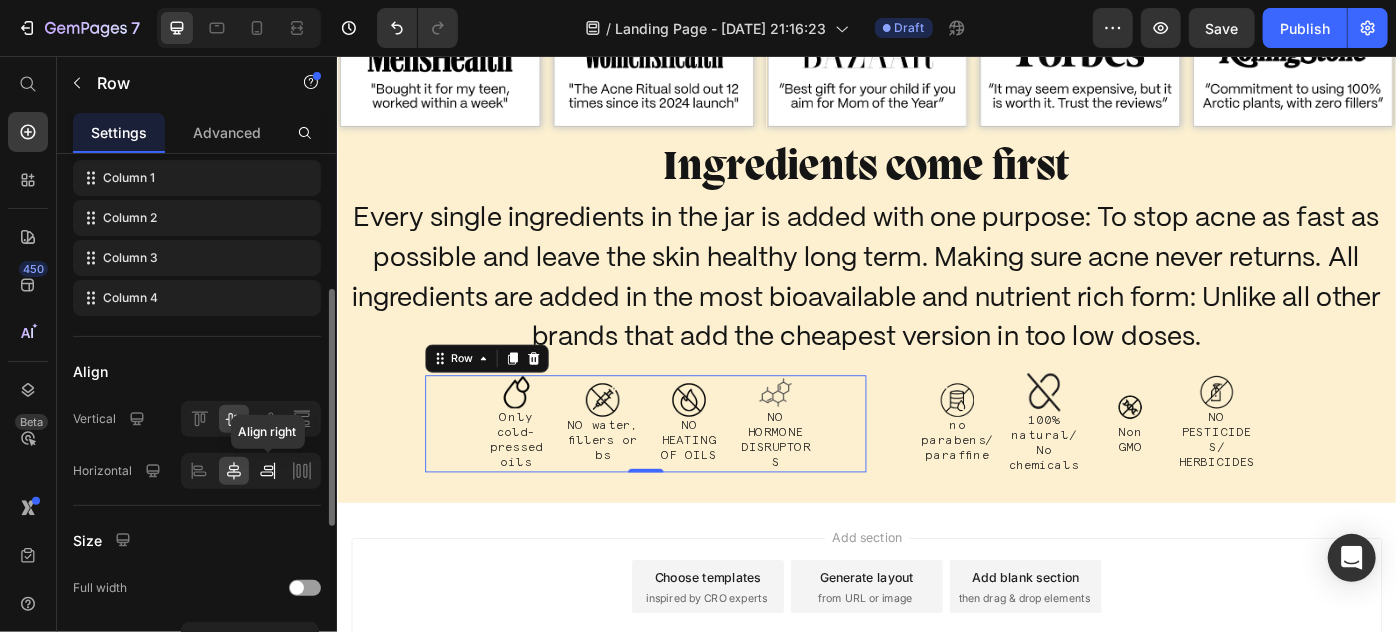 click 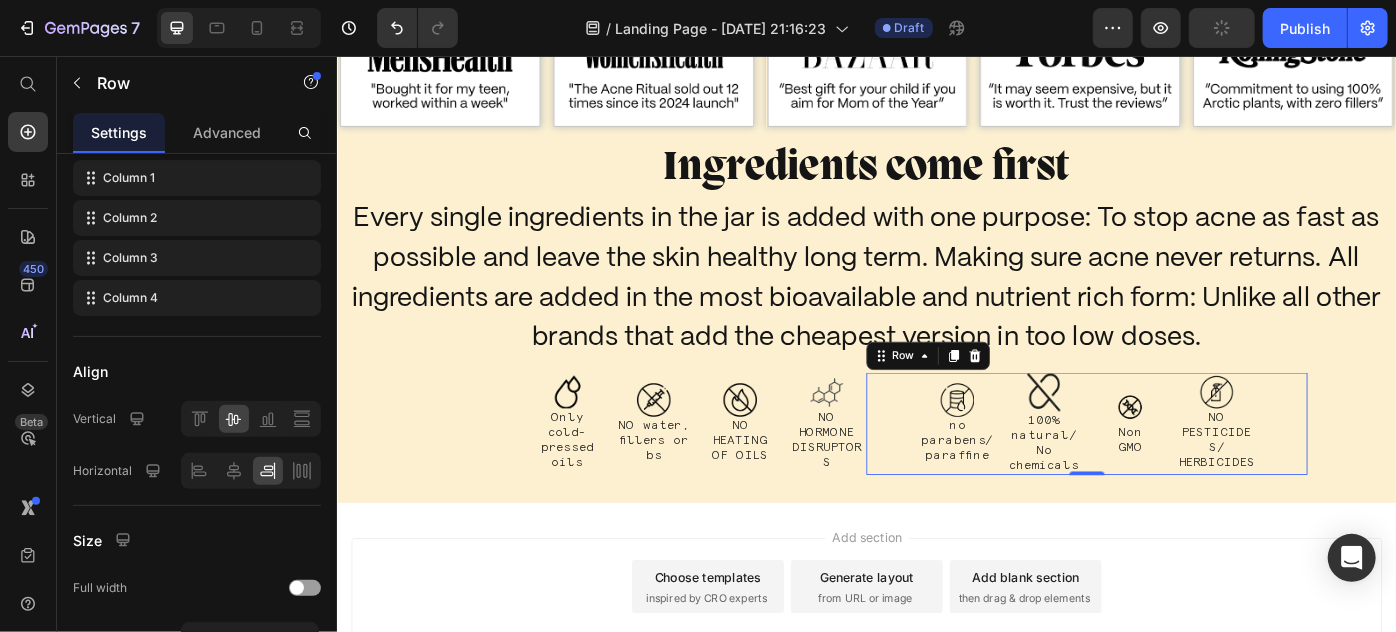 click on "Image no parabens/ paraffine  Text Block Row Image 100% natural/ No chemicals Text Block Row Image Non GMO Text Block Row Image NO PESTICIDES/ HERBICIDES Text Block Row Row   0" at bounding box center [1186, 471] 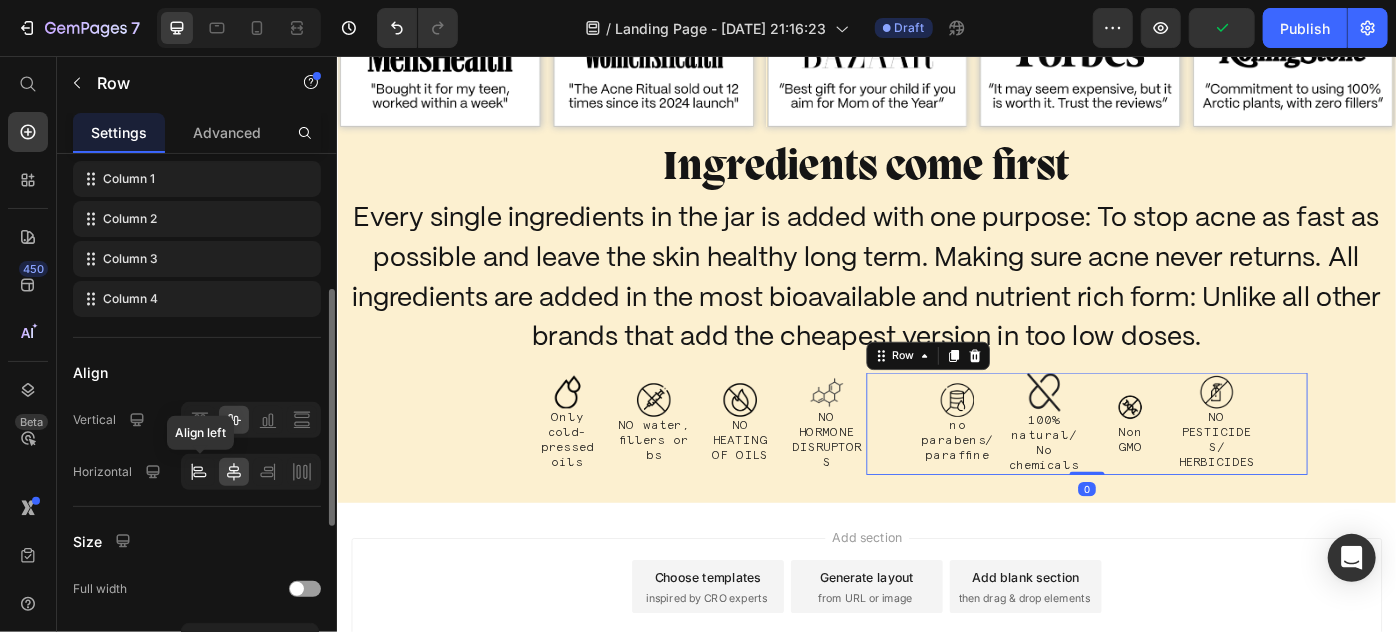 click 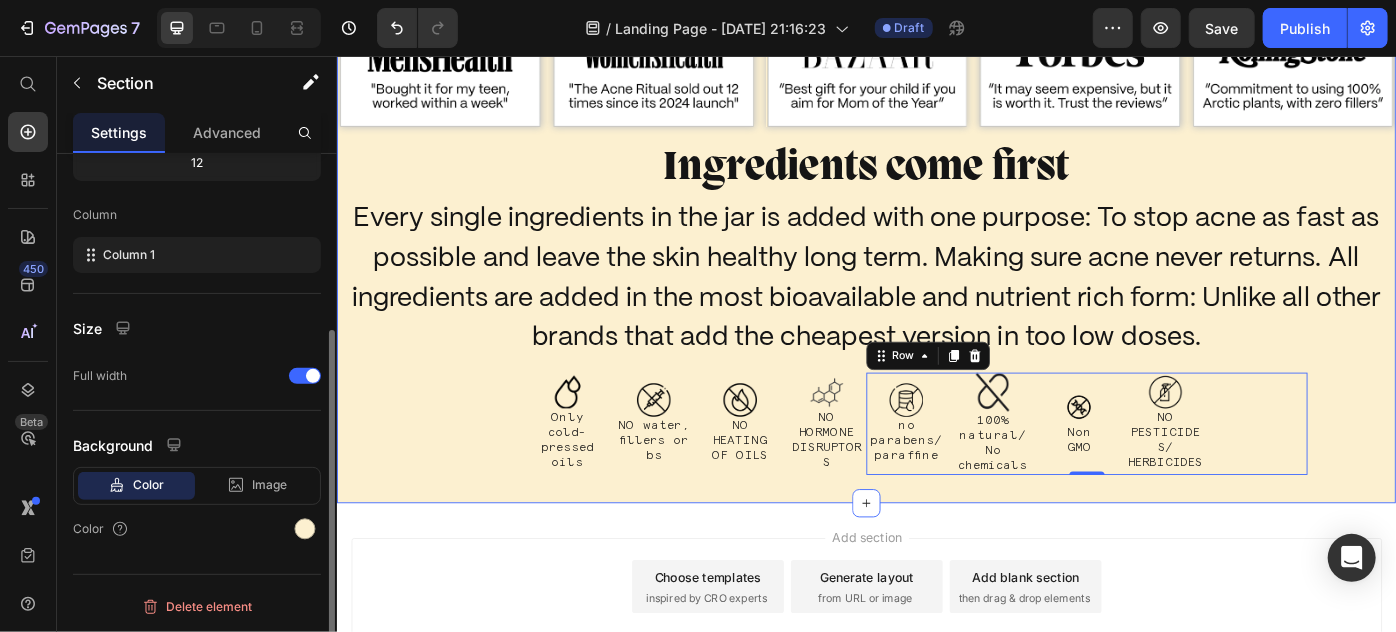 click on "Media Heading Recommended by magazines  and universities around the world Text Block Image Image Image Image Image Row Image Image Image Image Image Row Row Ingredients come first Heading Every single ingredients in the jar is added with one purpose: To stop acne as fast as possible and leave the skin healthy long term. Making sure acne never returns. All ingredients are added in the most bioavailable and nutrient rich form: Unlike all other brands that add the cheapest version in too low doses.  Heading Row Image Only cold- pressed oils Text Block Row Image NO water, fillers or bs Text Block Row Image NO HEATING OF OILS Text Block Row Image NO HORMONE DISRUPTORS Text Block Row Row Image no parabens/ paraffine  Text Block Row Image 100% natural/ No chemicals Text Block Row Image Non GMO Text Block Row Image NO PESTICIDES/ HERBICIDES Text Block Row Row   0 Row Section 6" at bounding box center (936, 126) 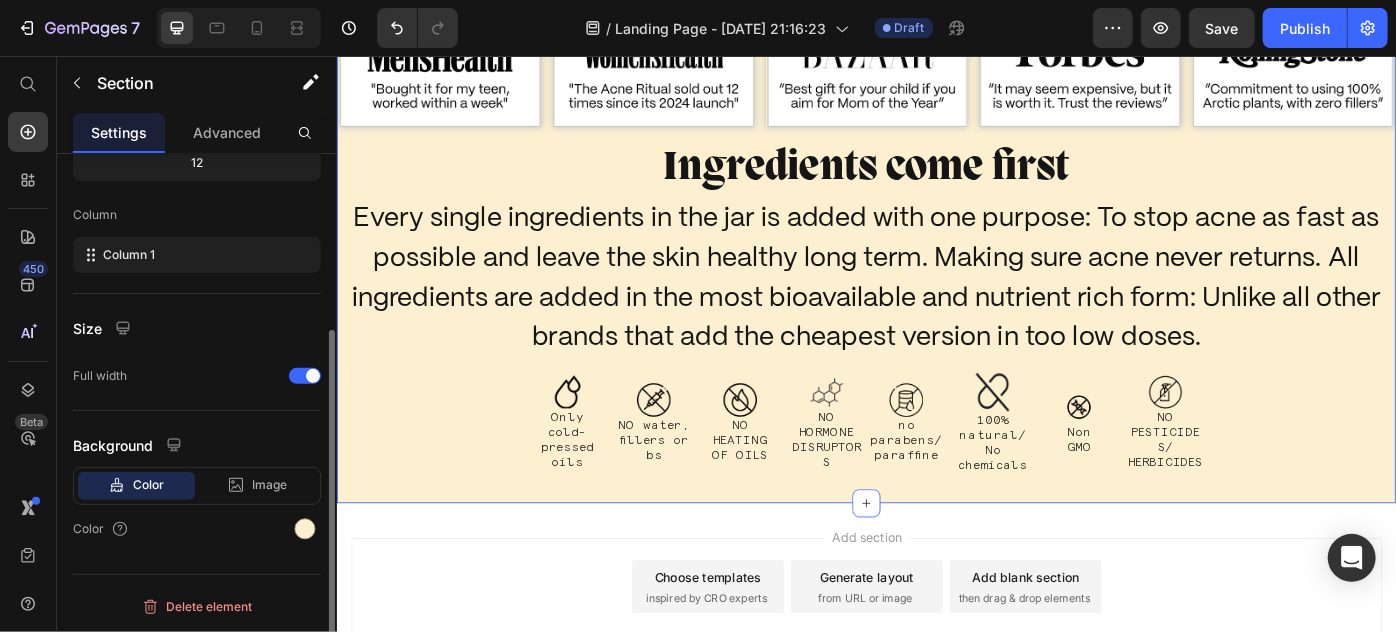 scroll, scrollTop: 0, scrollLeft: 0, axis: both 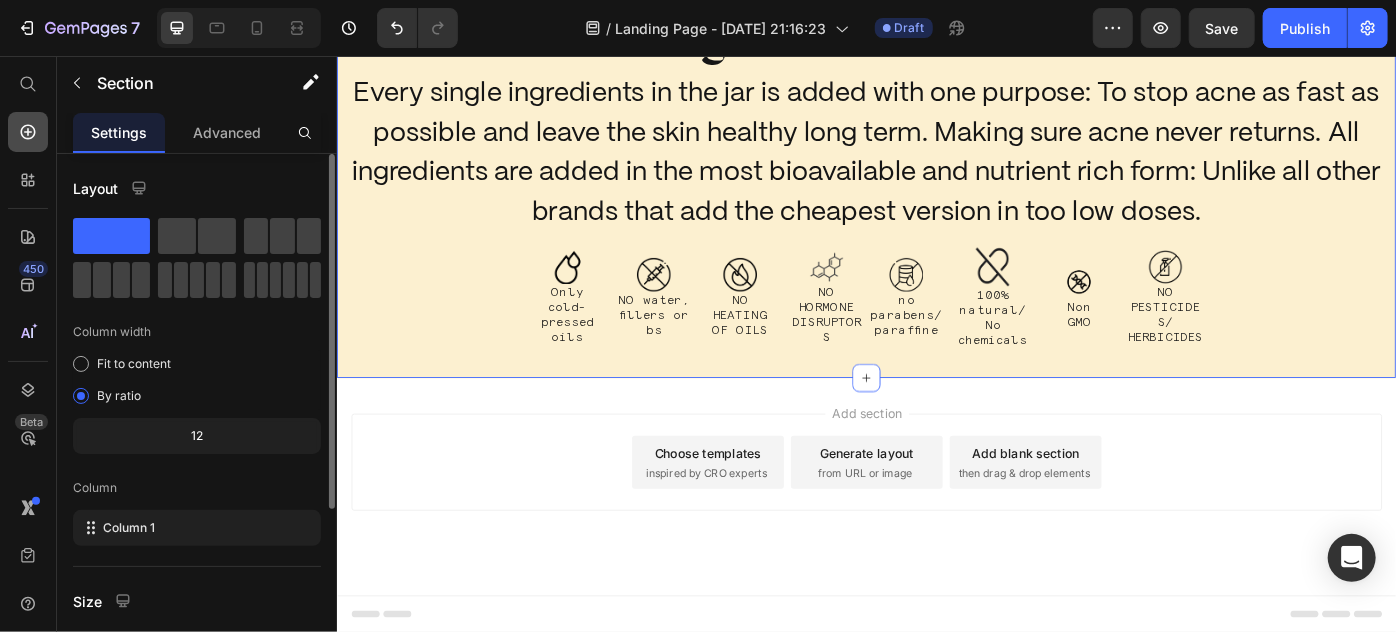 click 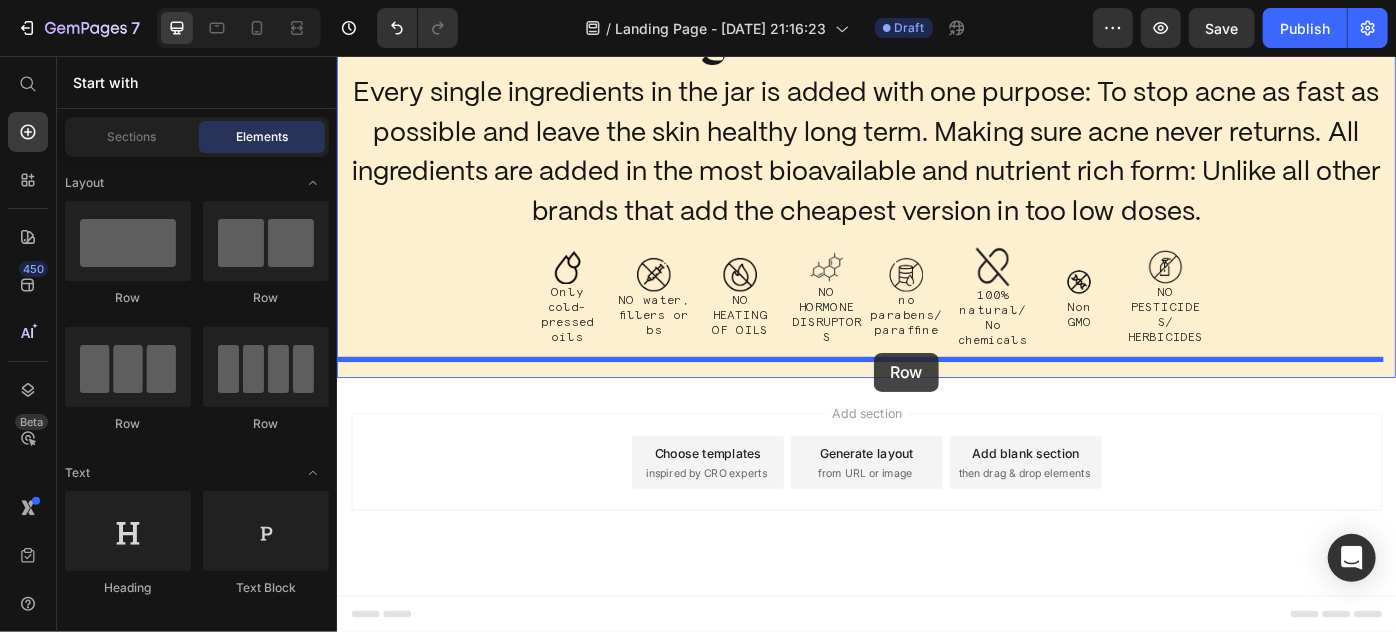 drag, startPoint x: 583, startPoint y: 320, endPoint x: 944, endPoint y: 391, distance: 367.91574 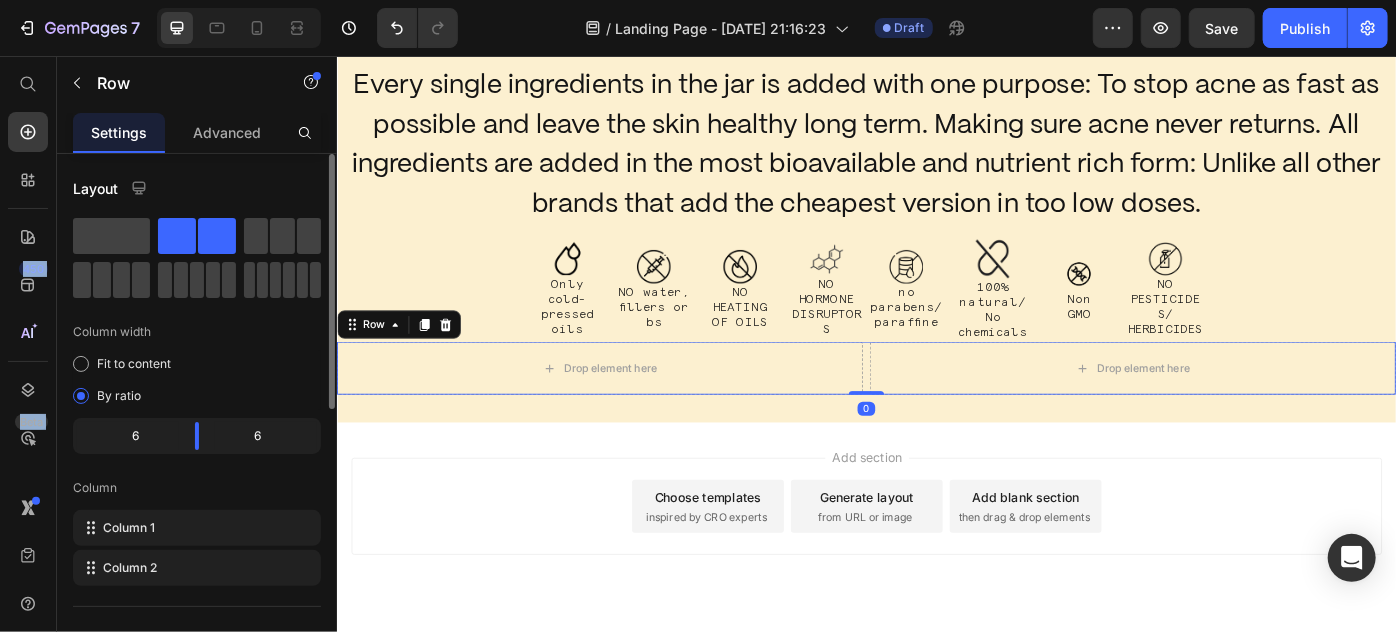 click on "450 Beta Start with Sections Elements Hero Section Product Detail Brands Trusted Badges Guarantee Product Breakdown How to use Testimonials Compare Bundle FAQs Social Proof Brand Story Product List Collection Blog List Contact Sticky Add to Cart Custom Footer Browse Library 450 Layout
Row
Row
Row
Row Text
Heading
Text Block Button
Button
Button
Sticky Back to top Media
Image
Image
Video" at bounding box center (168, 344) 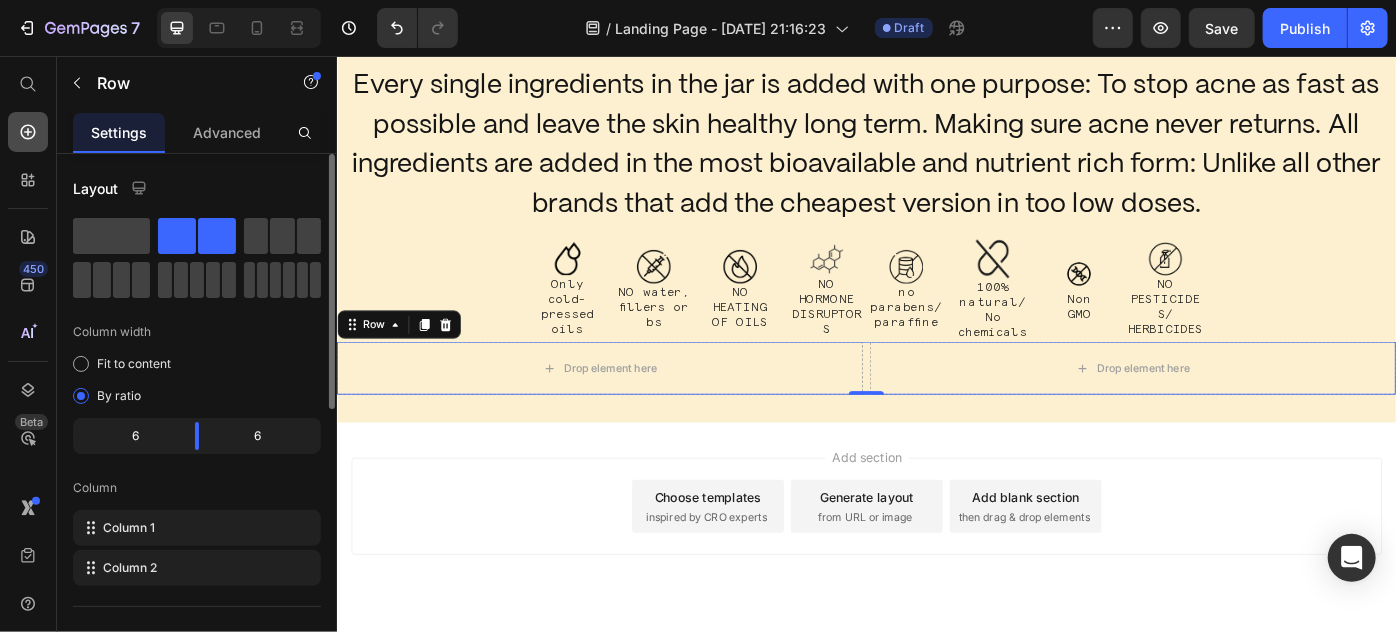 click 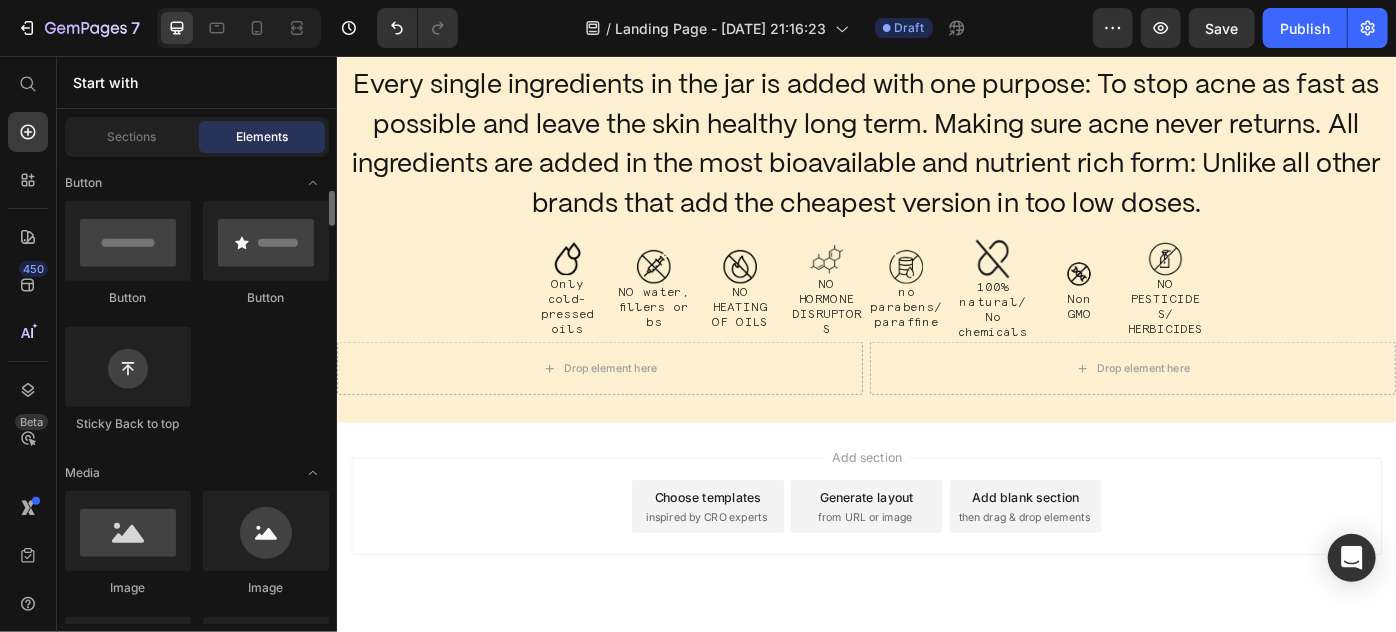 scroll, scrollTop: 727, scrollLeft: 0, axis: vertical 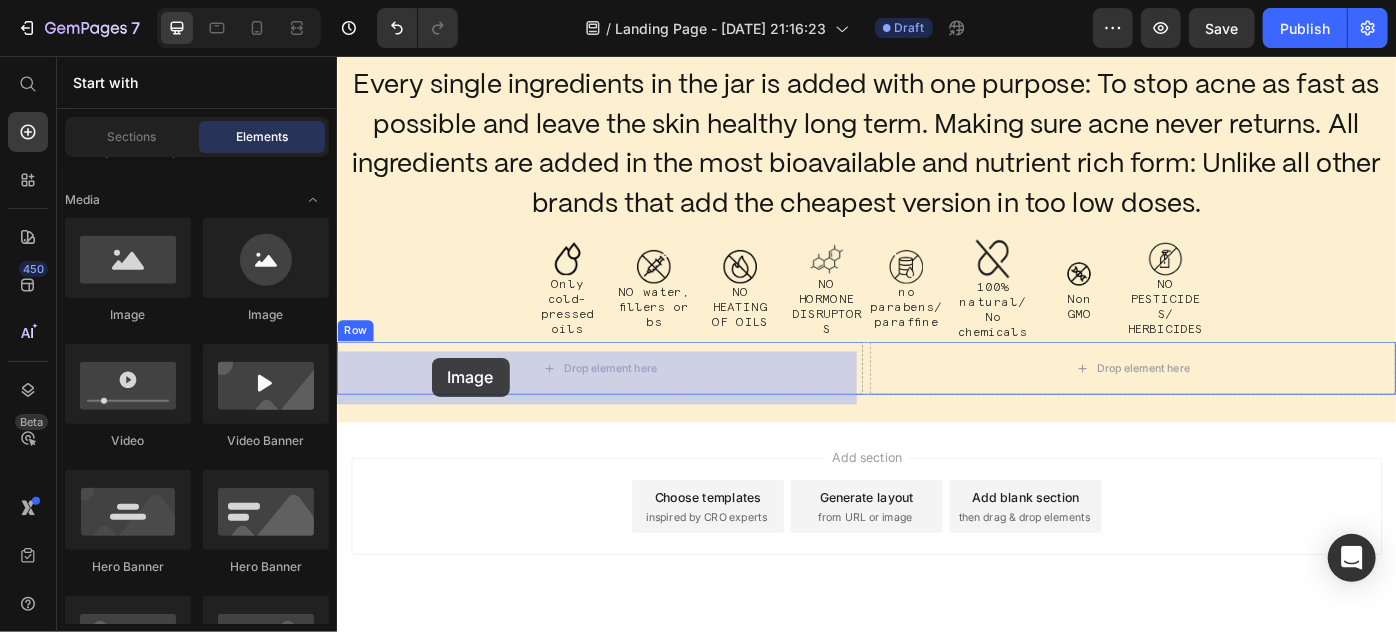 drag, startPoint x: 484, startPoint y: 329, endPoint x: 436, endPoint y: 400, distance: 85.70297 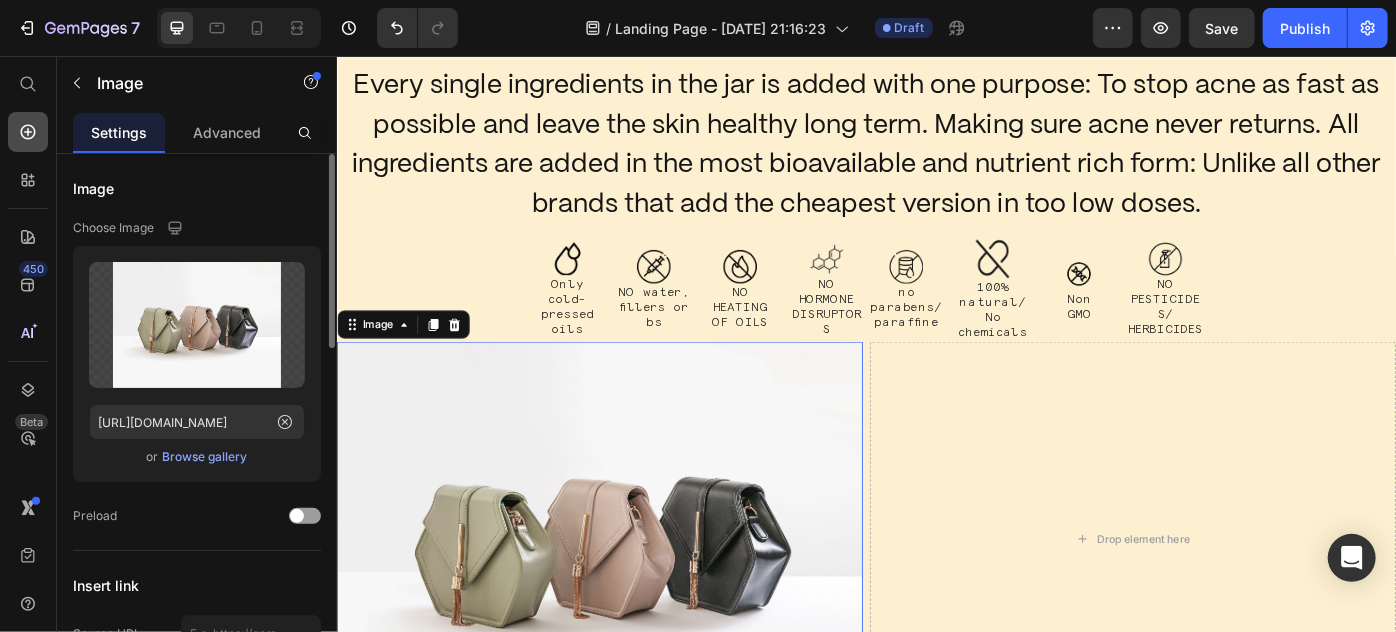 click 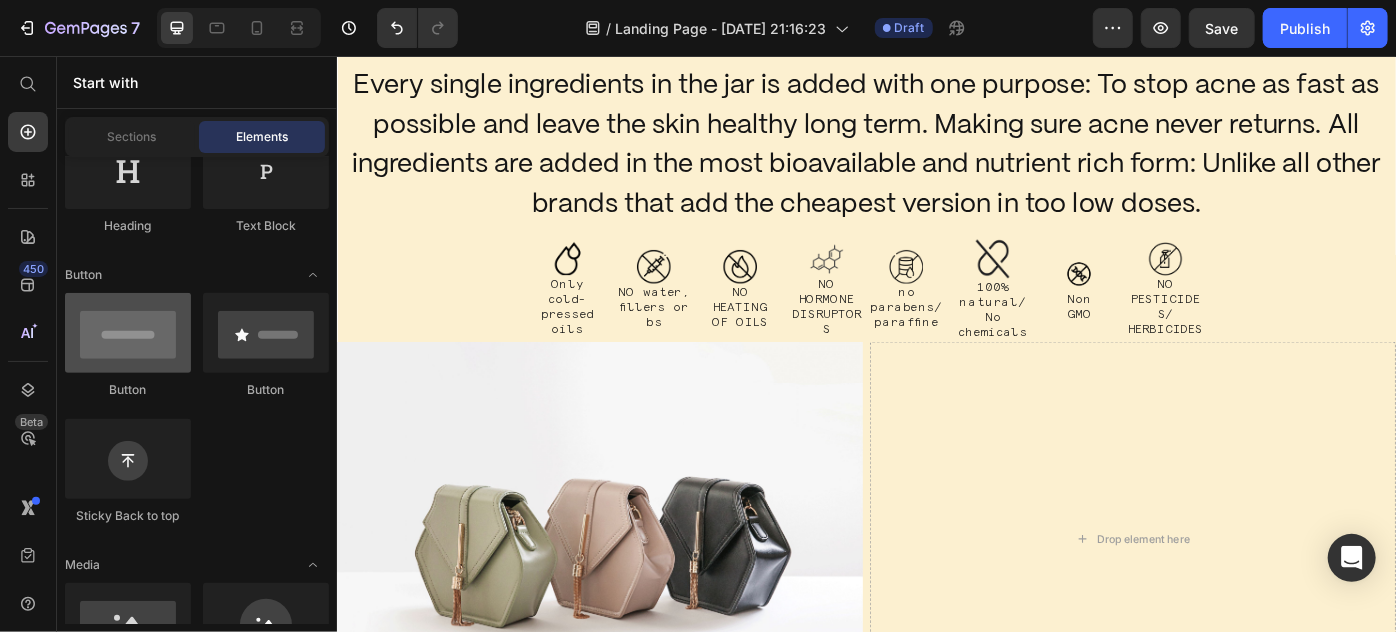 scroll, scrollTop: 271, scrollLeft: 0, axis: vertical 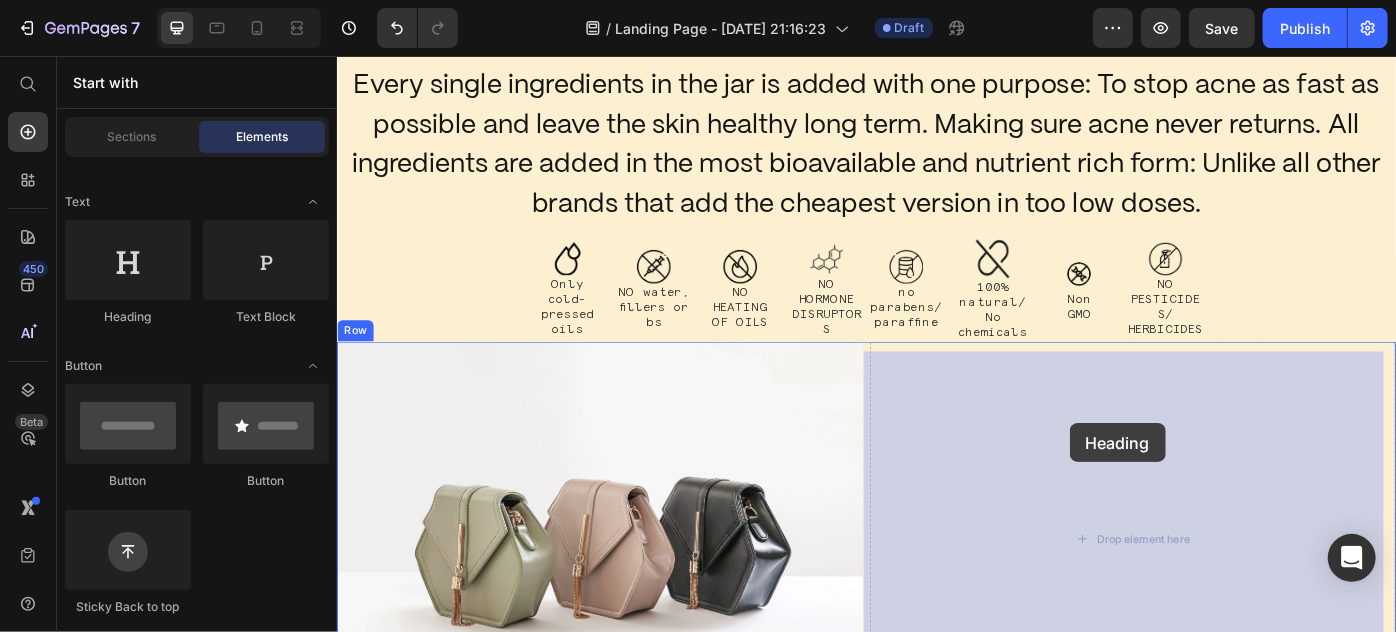drag, startPoint x: 485, startPoint y: 323, endPoint x: 1166, endPoint y: 471, distance: 696.89667 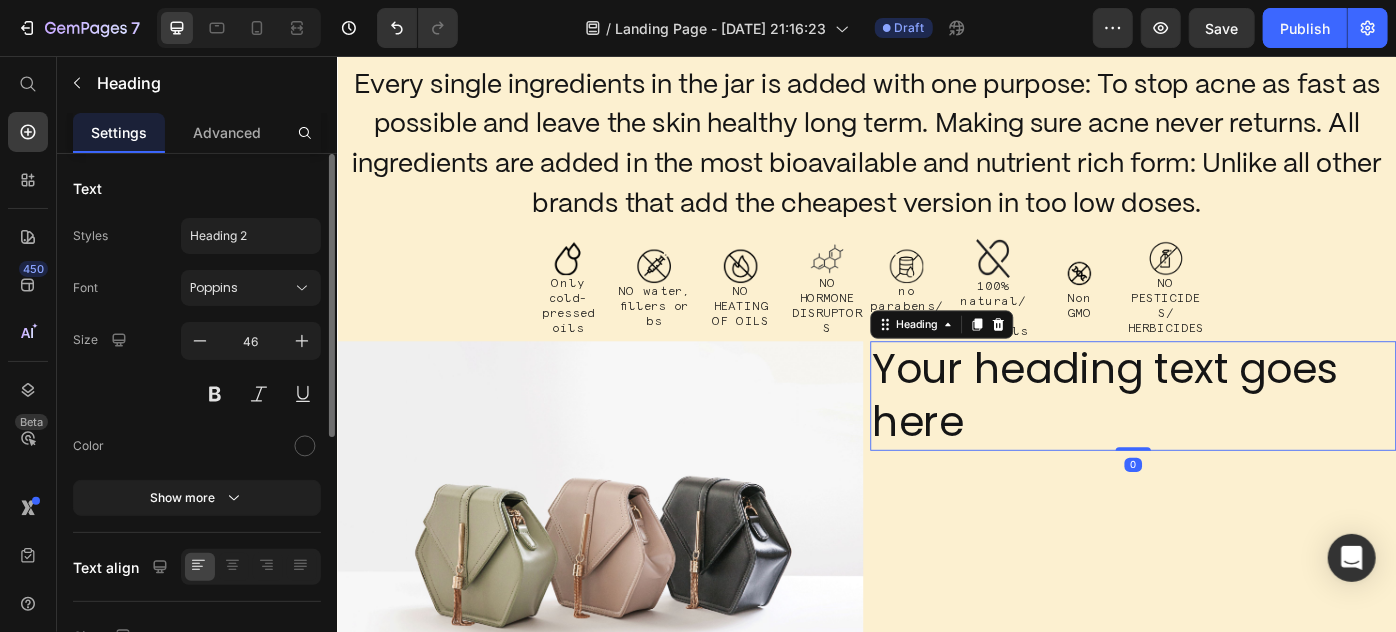 click on "Your heading text goes here" at bounding box center [1238, 440] 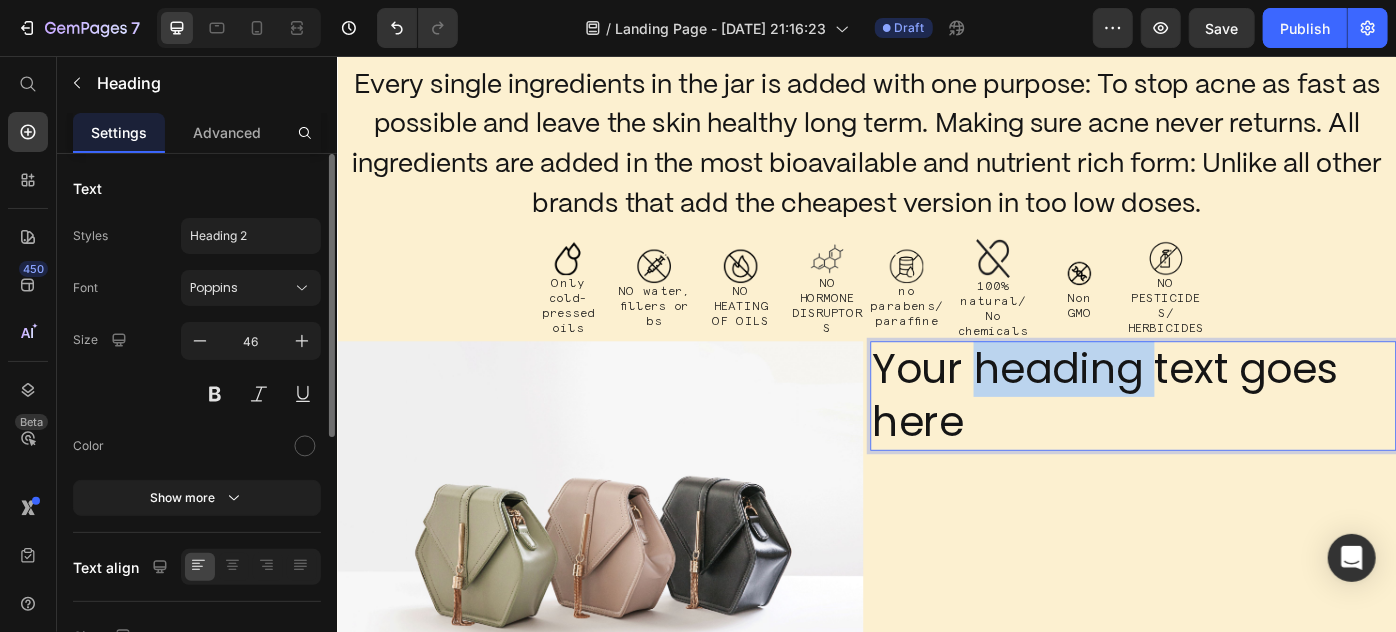 click on "Your heading text goes here" at bounding box center [1238, 440] 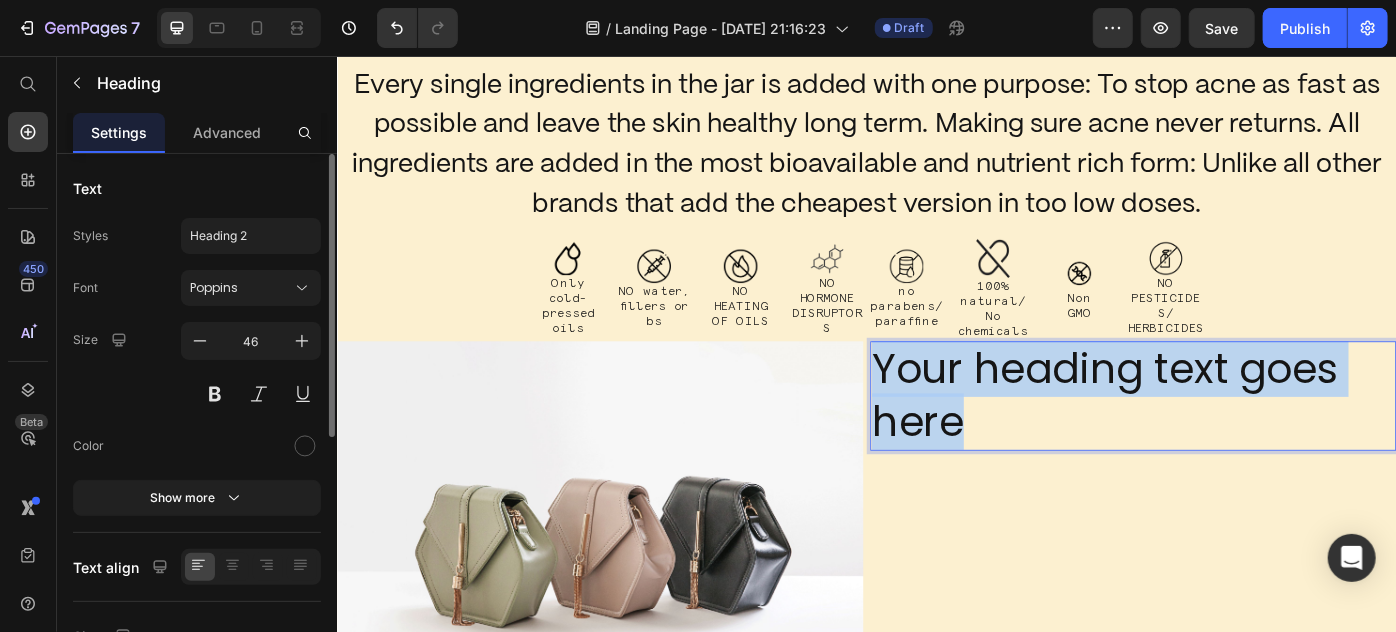 click on "Your heading text goes here" at bounding box center (1238, 440) 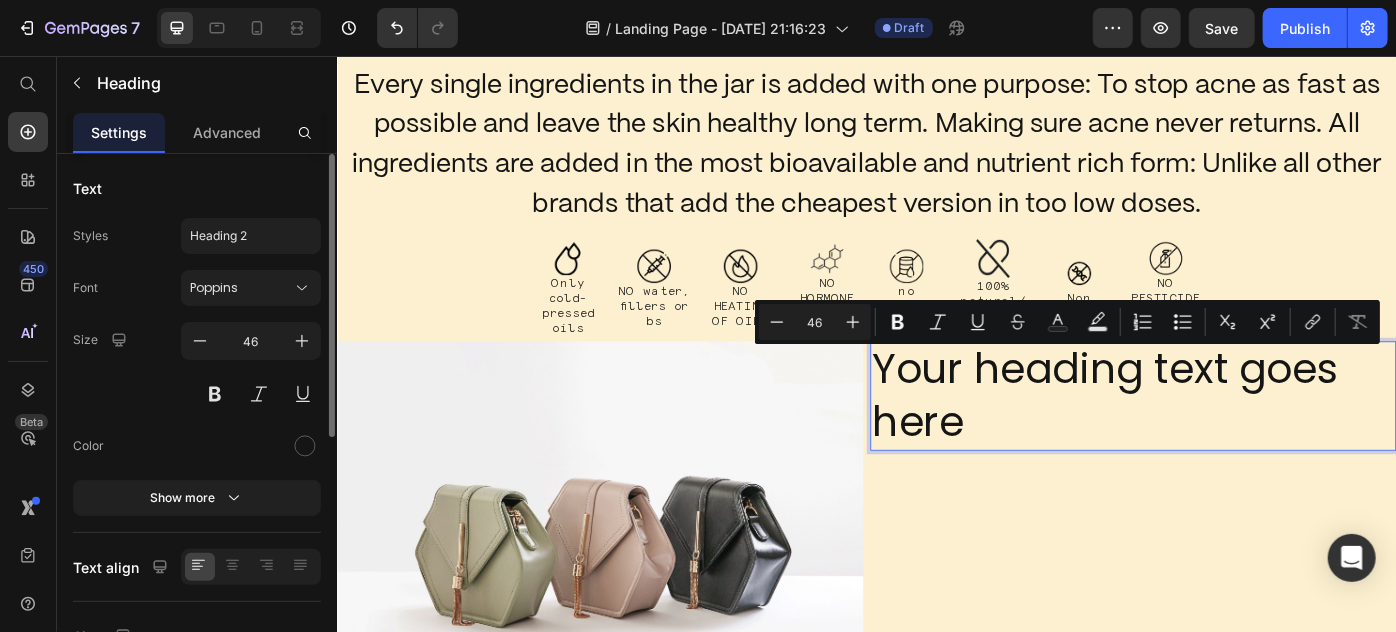 scroll, scrollTop: 18, scrollLeft: 0, axis: vertical 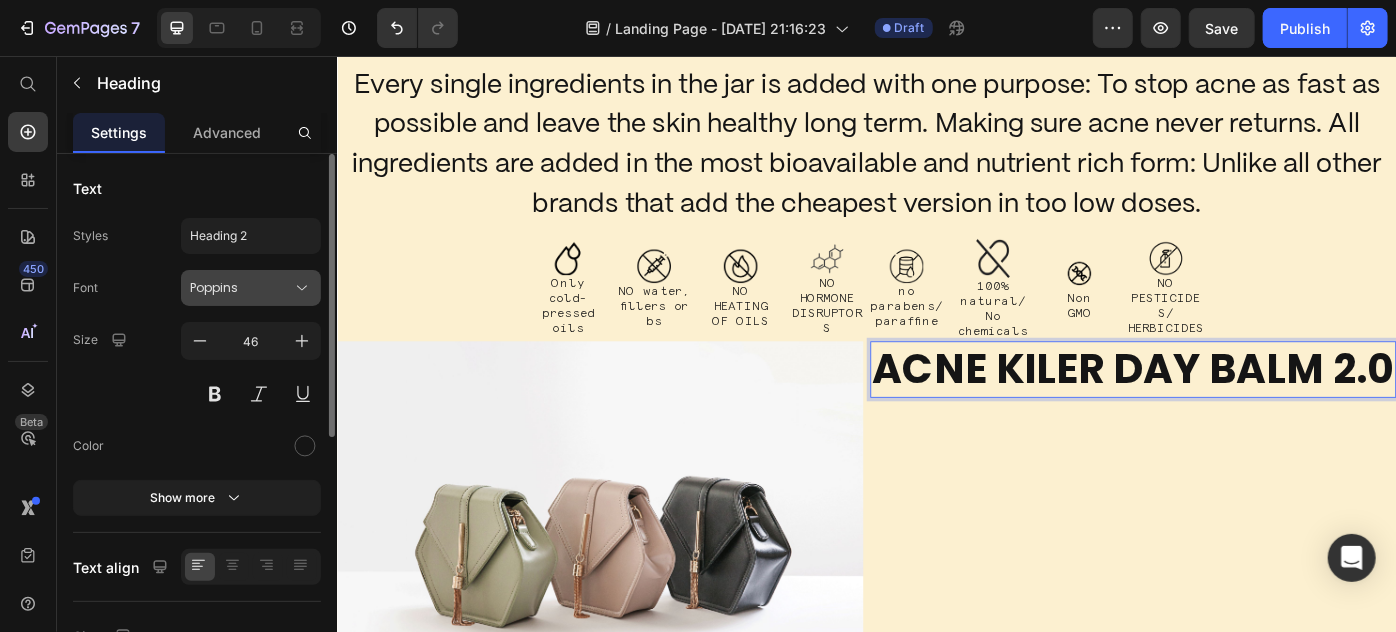 click on "Poppins" at bounding box center [241, 288] 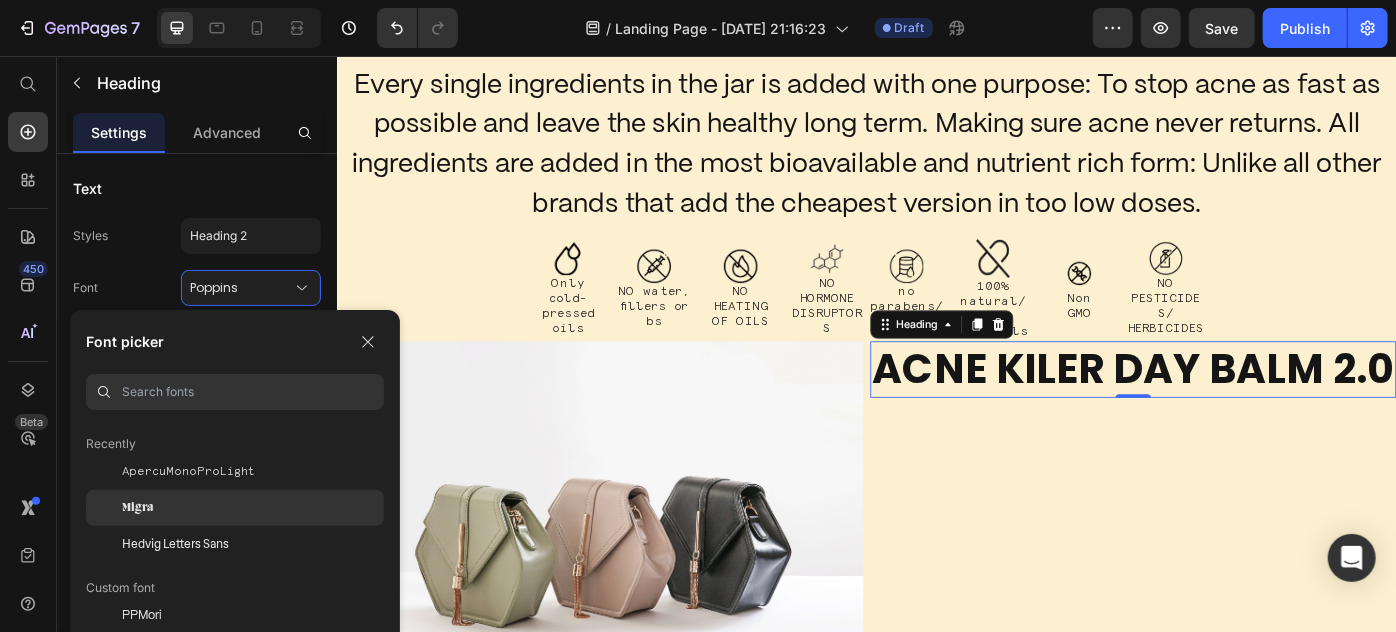scroll, scrollTop: 90, scrollLeft: 0, axis: vertical 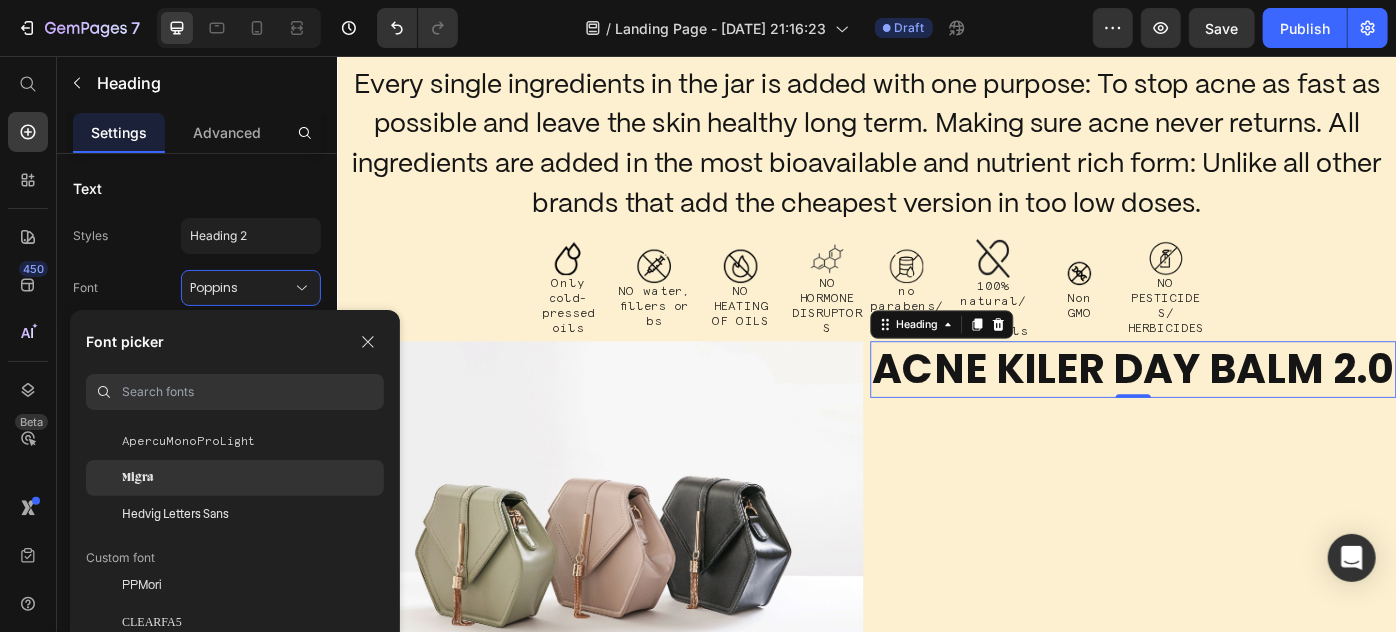 click on "Migra" 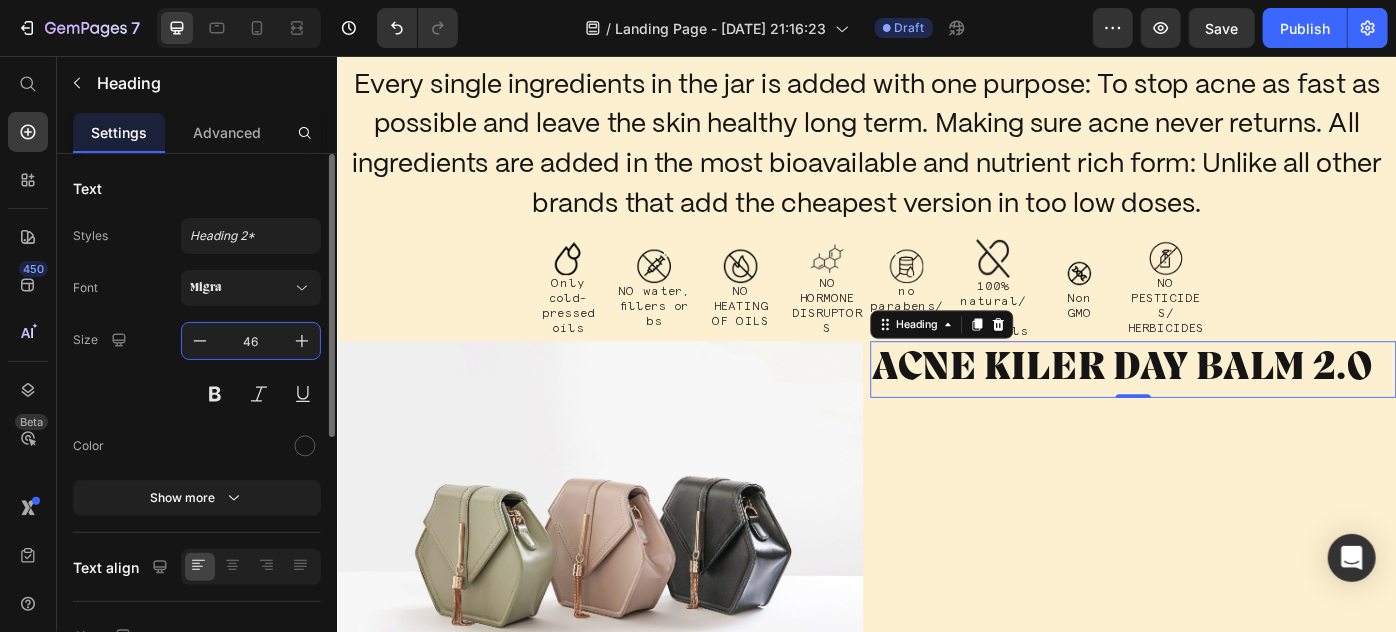 click on "46" at bounding box center (251, 341) 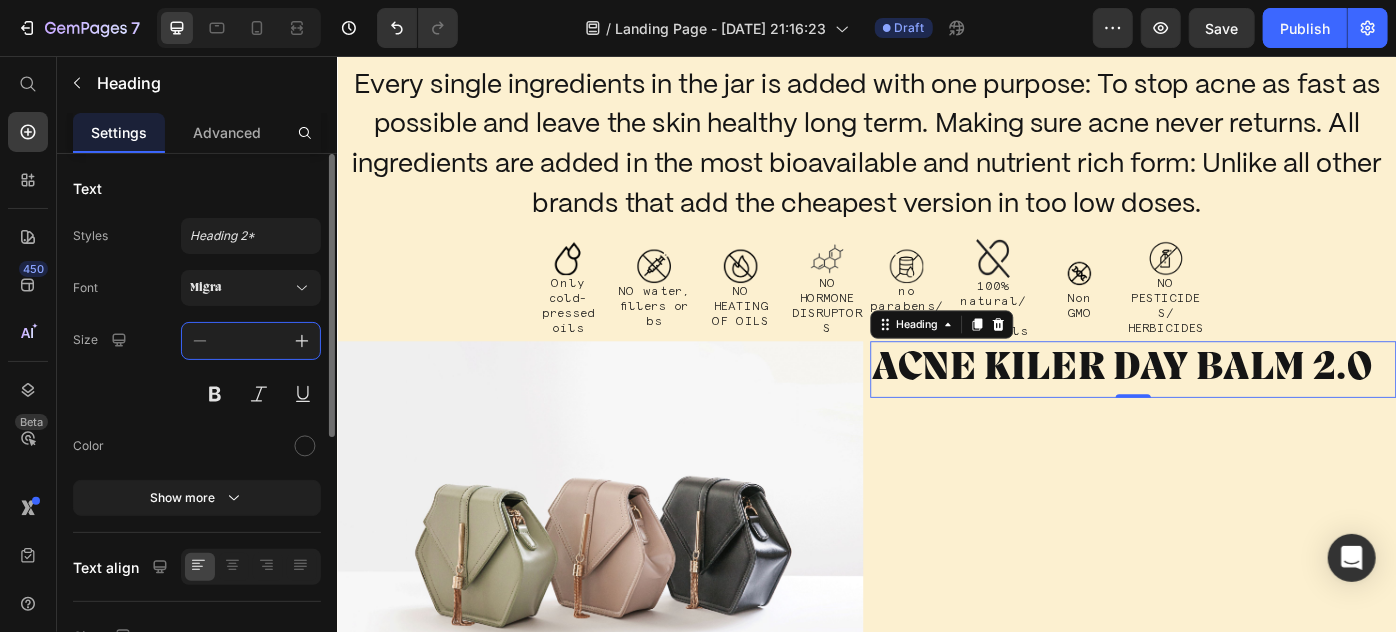 click at bounding box center [251, 341] 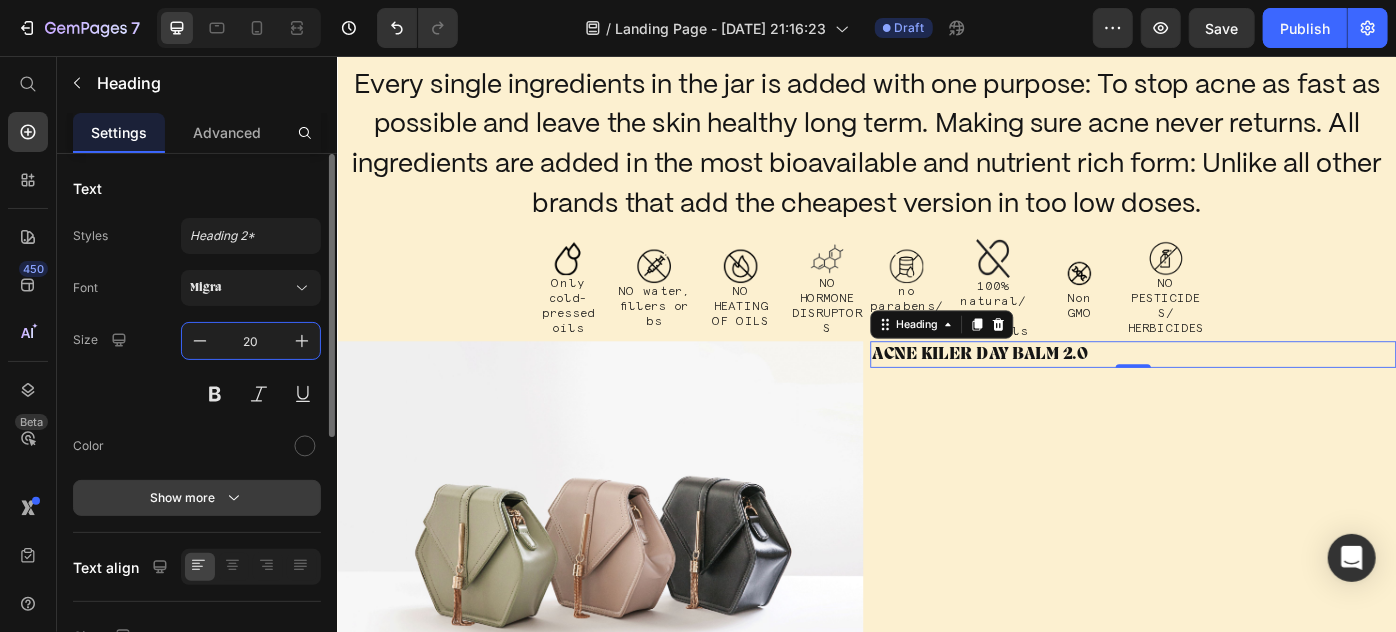 type on "20" 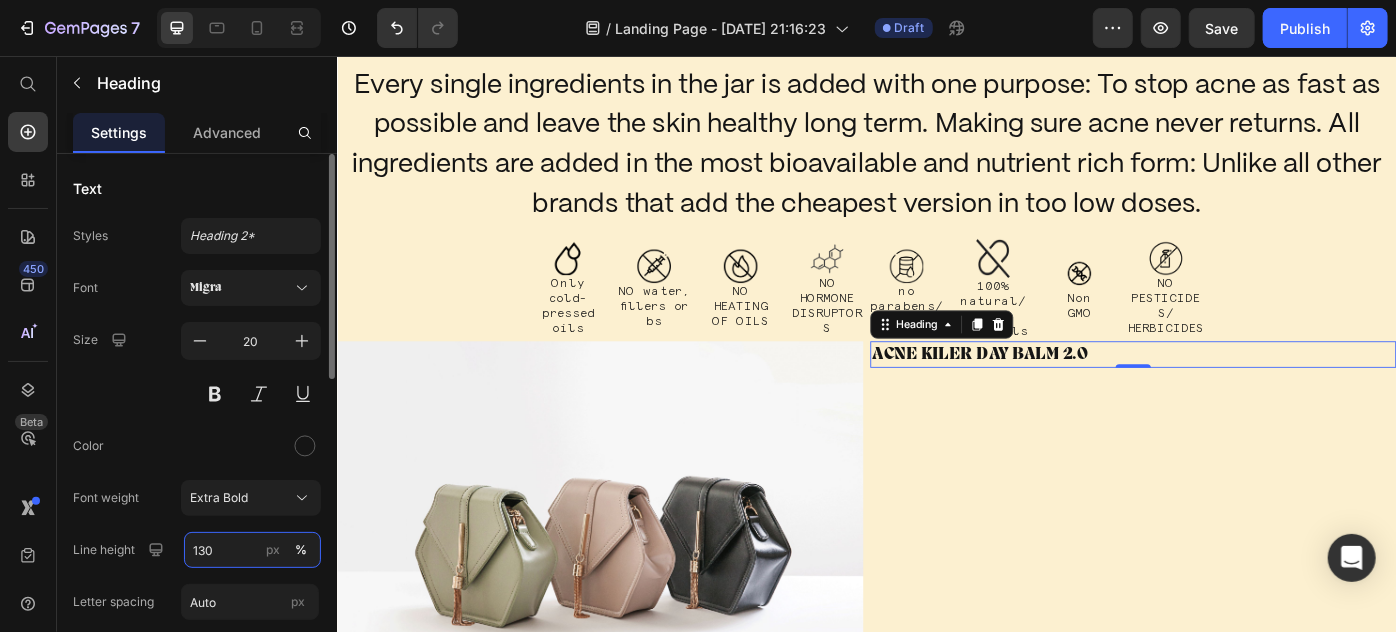 click on "130" at bounding box center (252, 550) 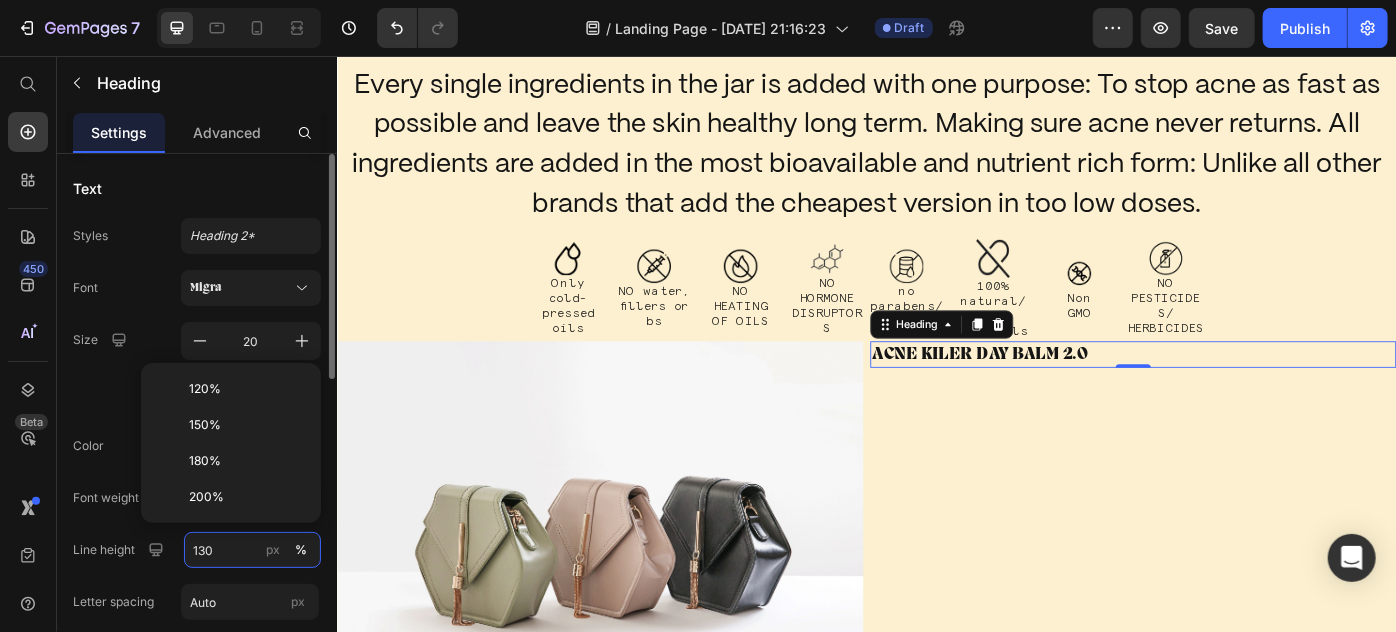 paste on "24.2 px" 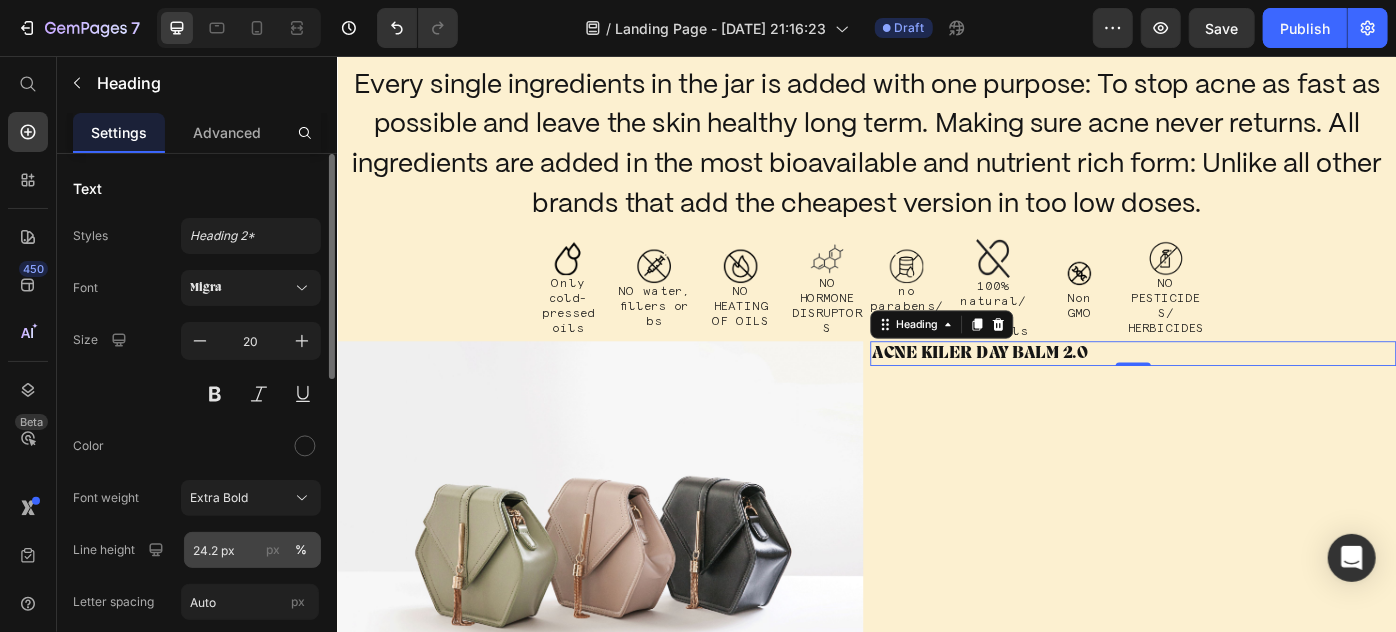 type on "24.2" 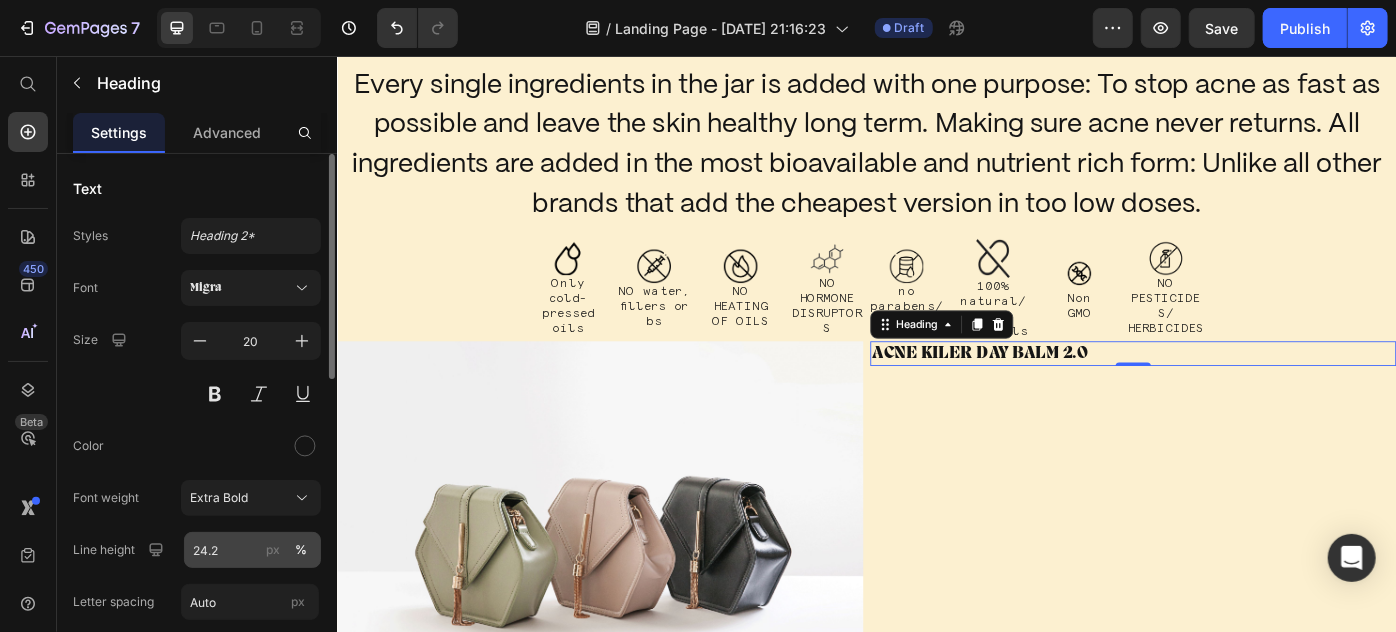 click on "px" at bounding box center (273, 550) 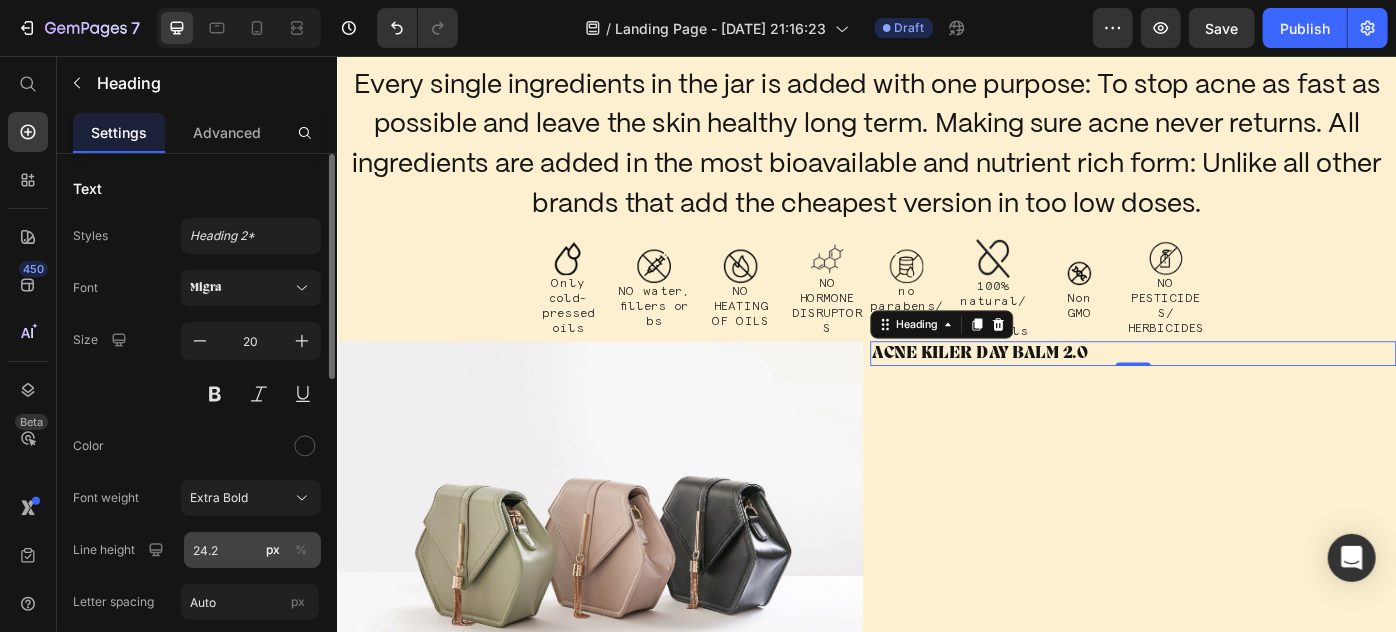 scroll, scrollTop: 90, scrollLeft: 0, axis: vertical 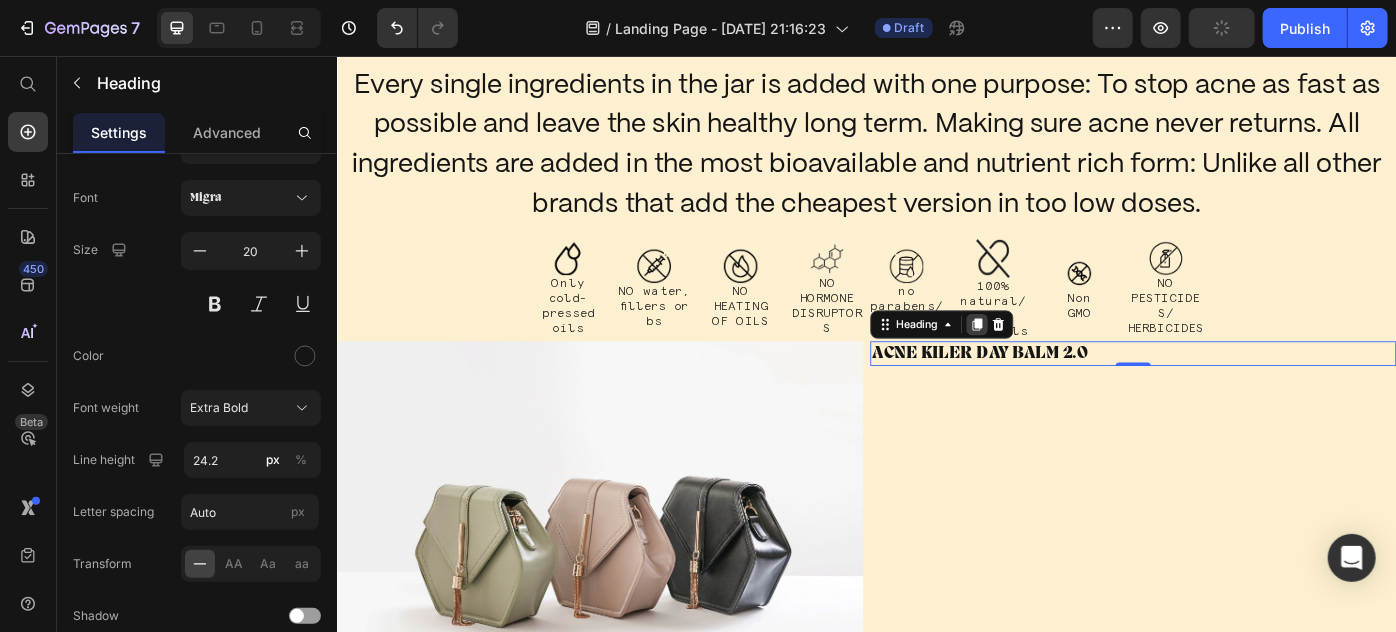 click 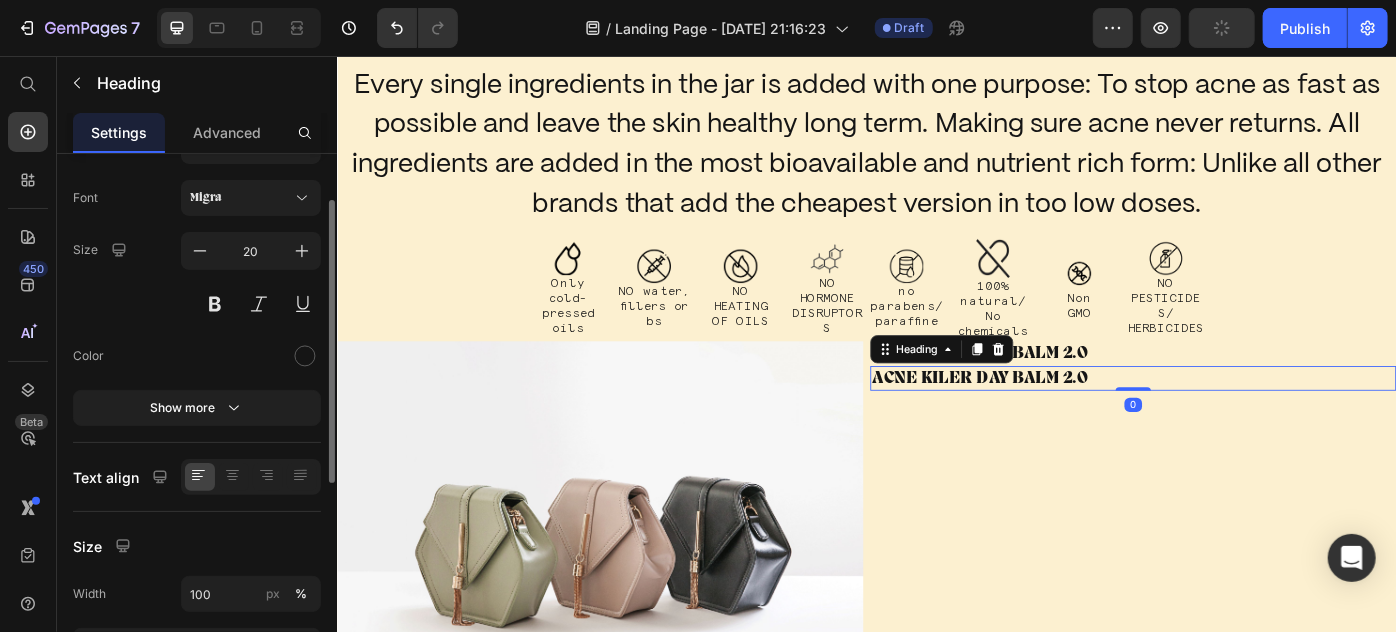scroll, scrollTop: 0, scrollLeft: 0, axis: both 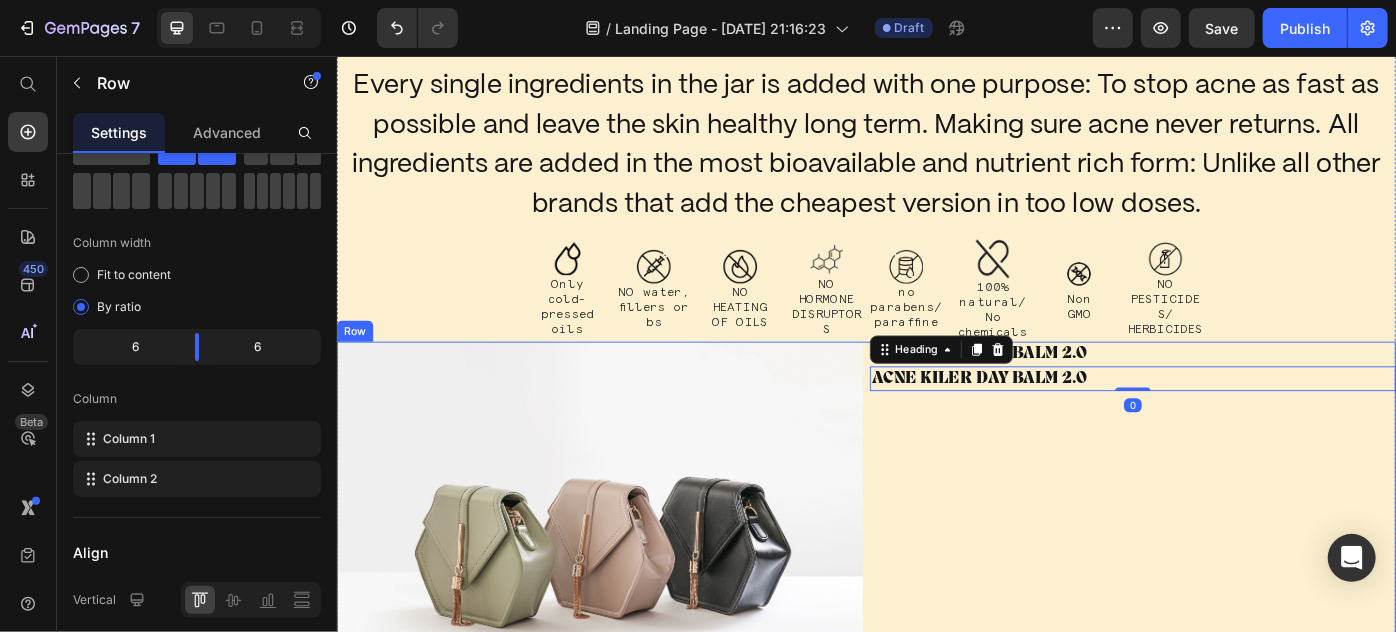 click on "⁠⁠⁠⁠⁠⁠⁠ ACNE KILER DAY BALM 2.0 Heading ACNE KILER DAY BALM 2.0 Heading   0" at bounding box center [1238, 601] 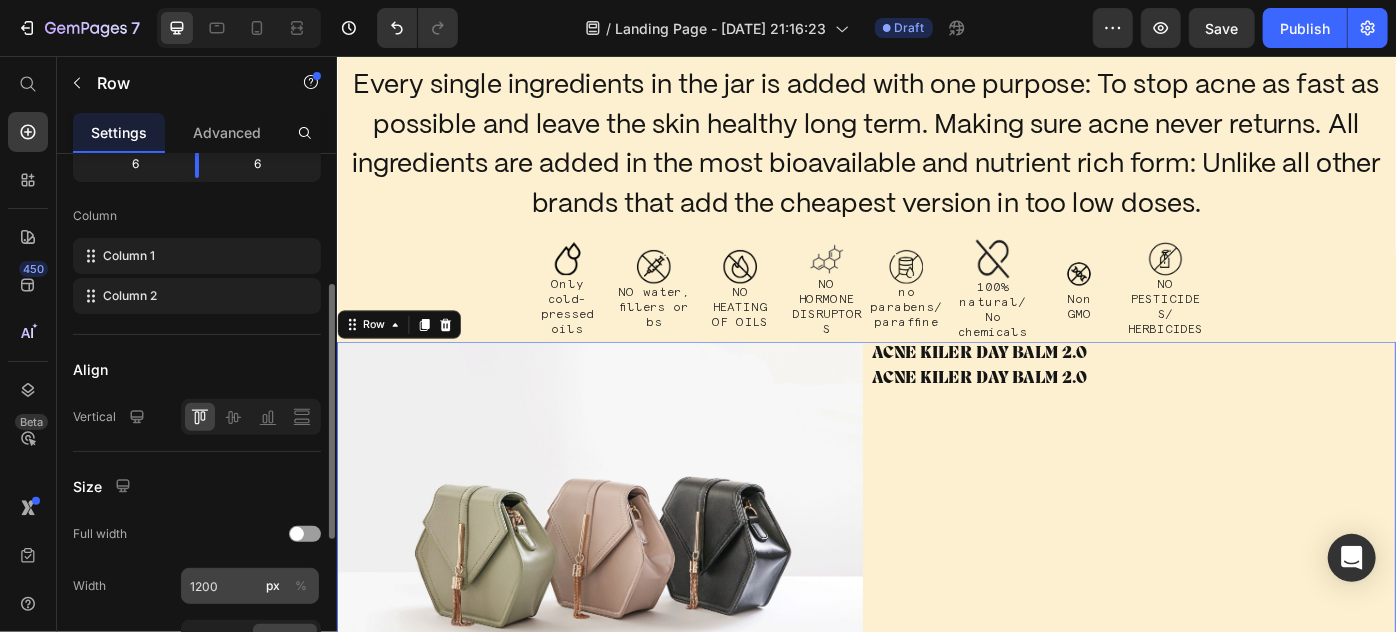 scroll, scrollTop: 454, scrollLeft: 0, axis: vertical 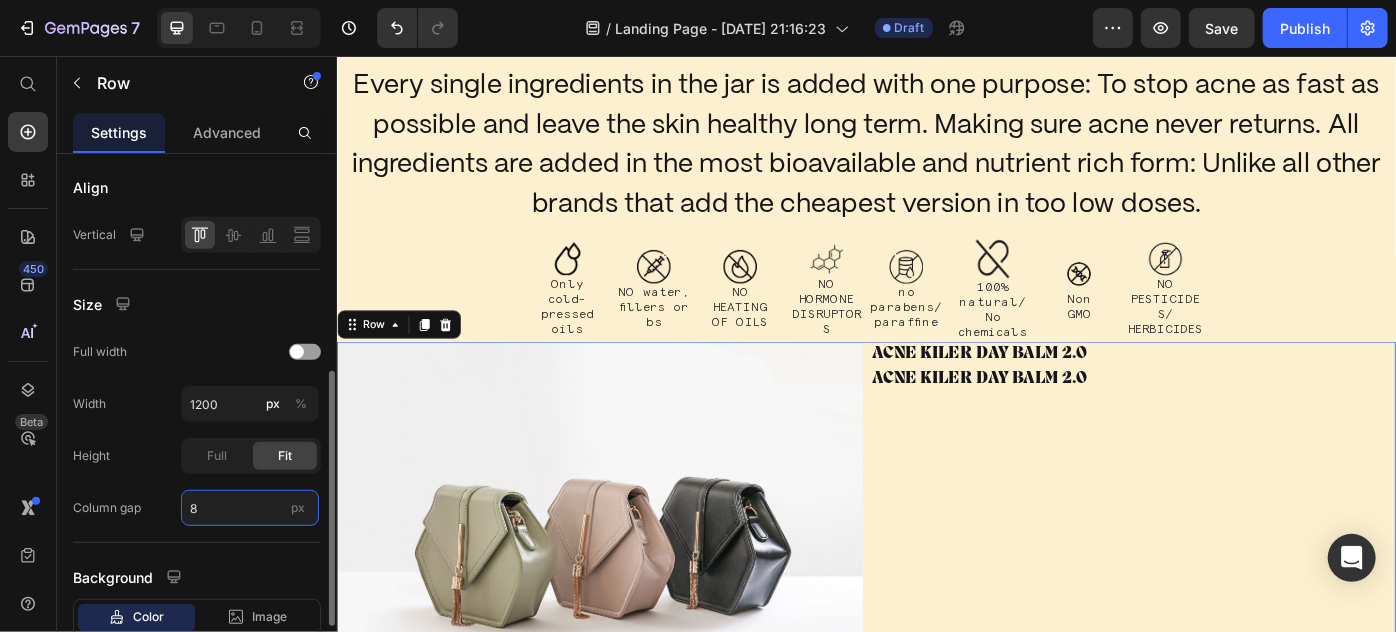 click on "8" at bounding box center [250, 508] 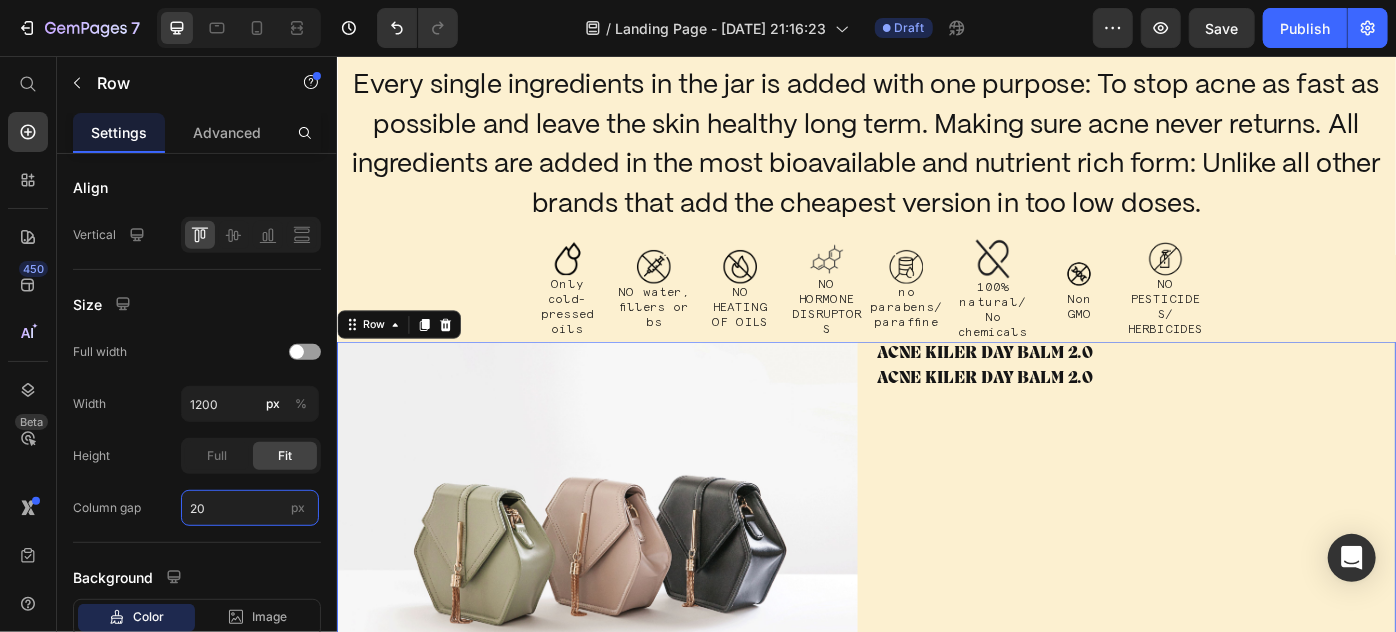 type on "20" 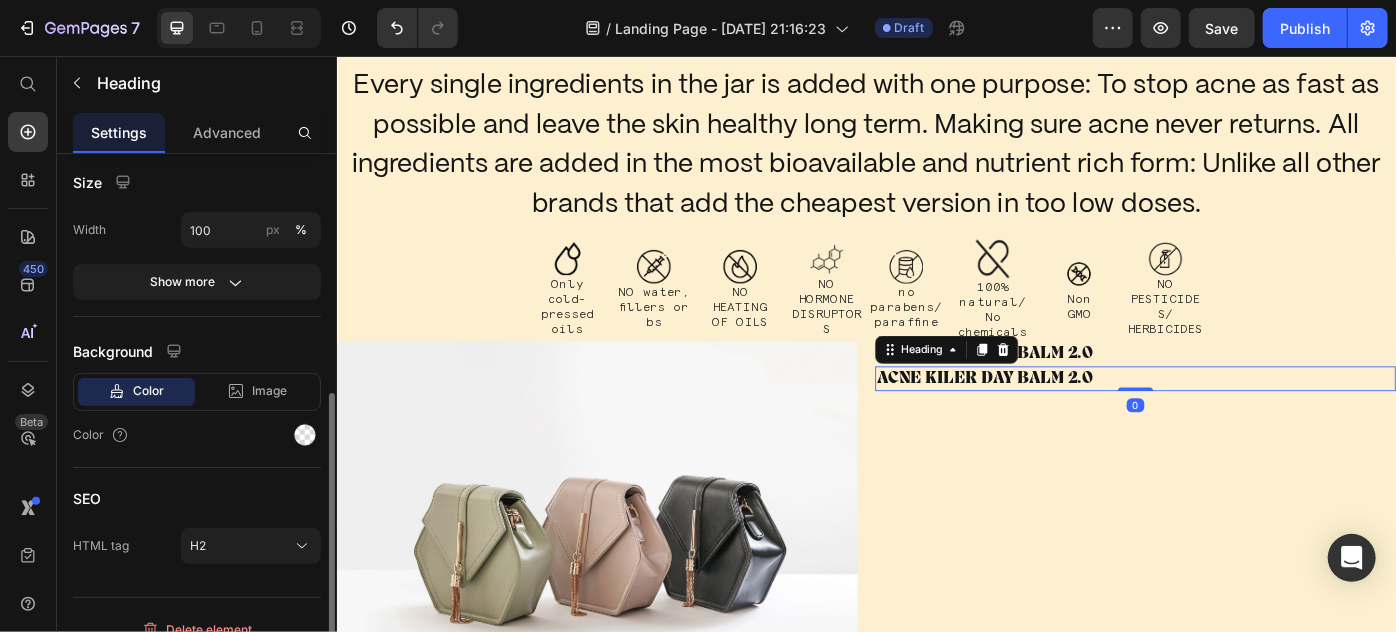 scroll, scrollTop: 0, scrollLeft: 0, axis: both 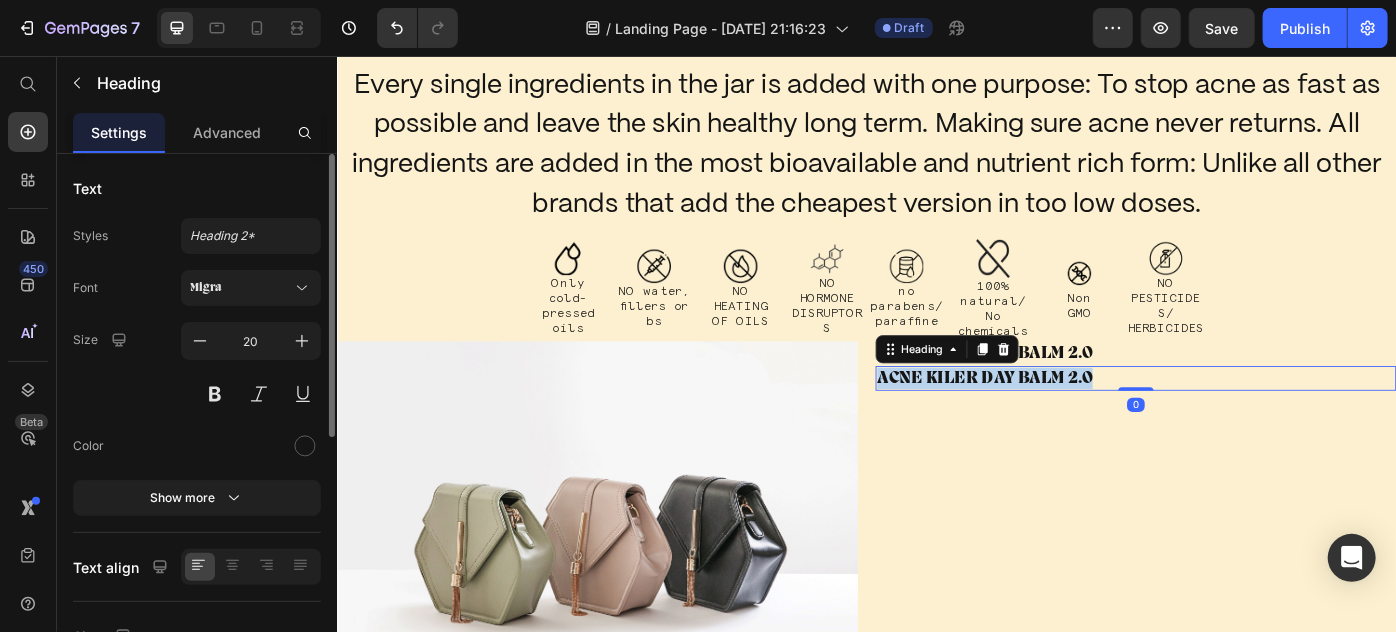 click on "ACNE KILER DAY BALM 2.0" at bounding box center (1070, 420) 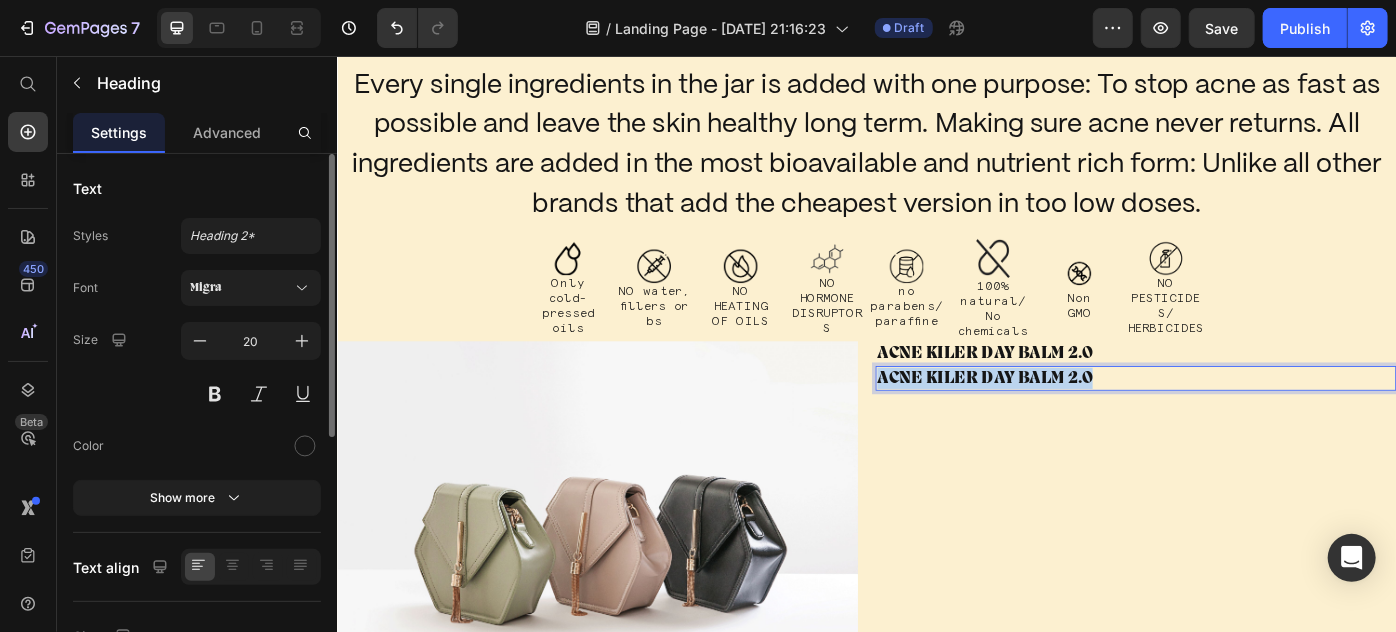 click on "ACNE KILER DAY BALM 2.0" at bounding box center [1070, 420] 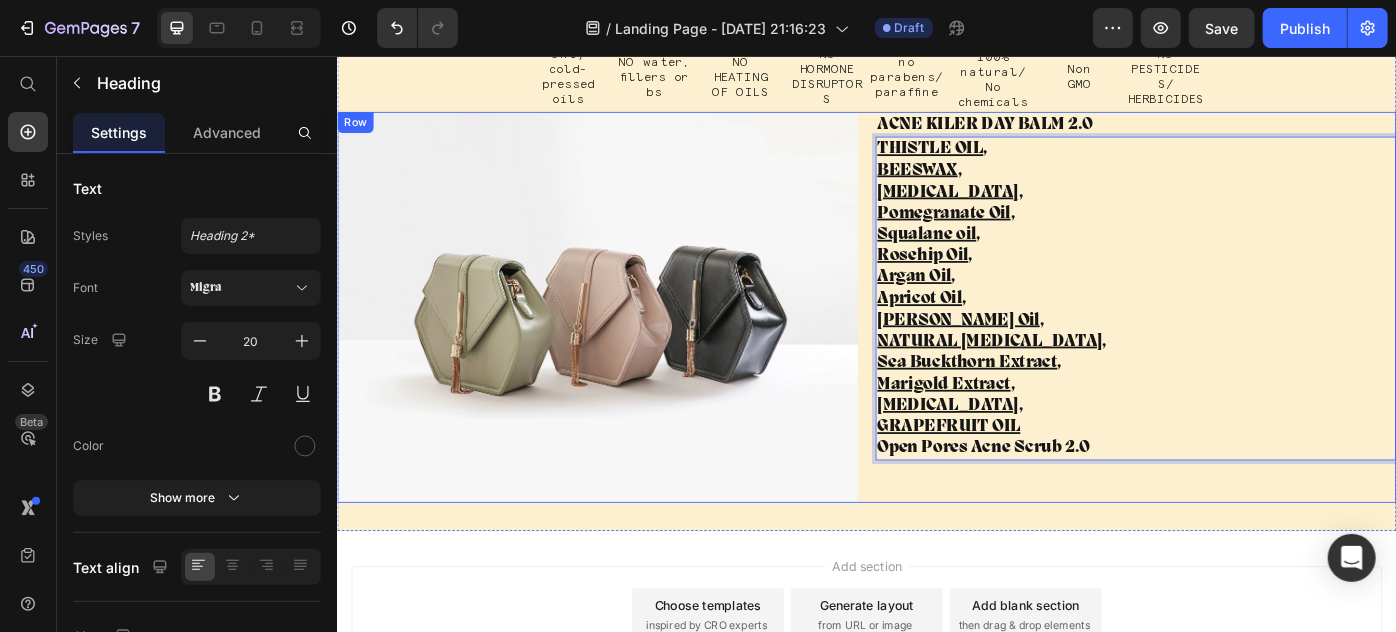 scroll, scrollTop: 4875, scrollLeft: 0, axis: vertical 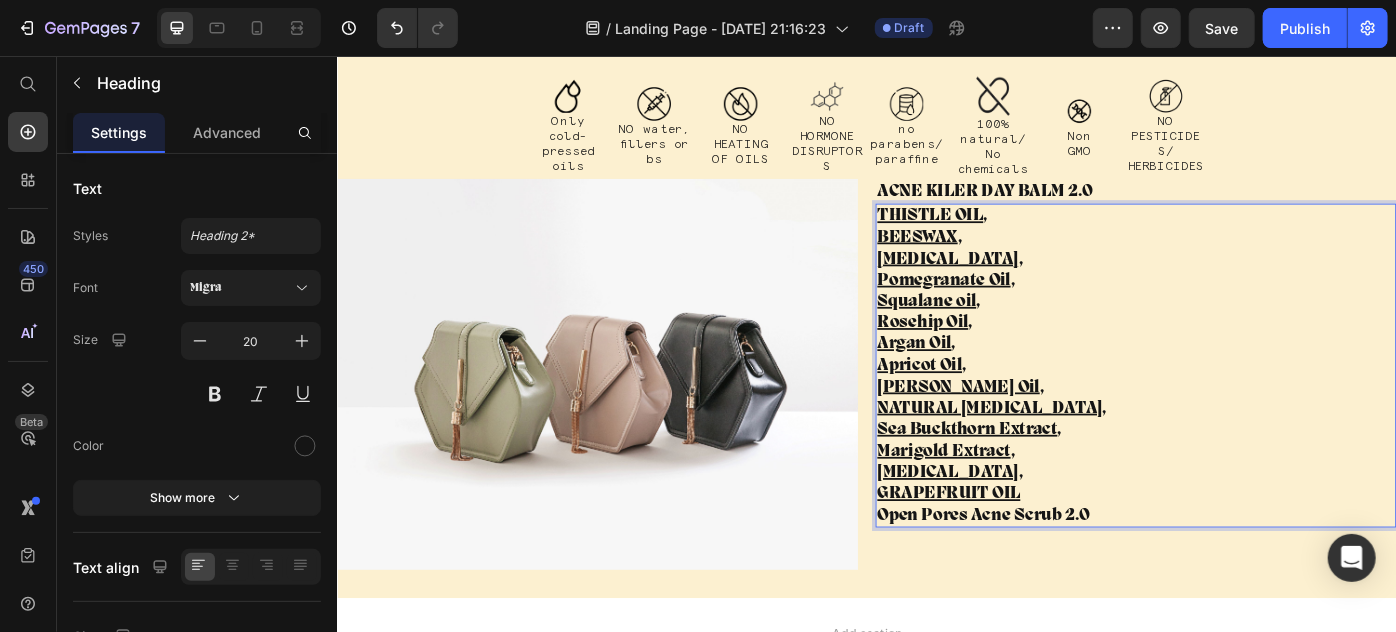 click on "BEESWAX ," at bounding box center [1241, 260] 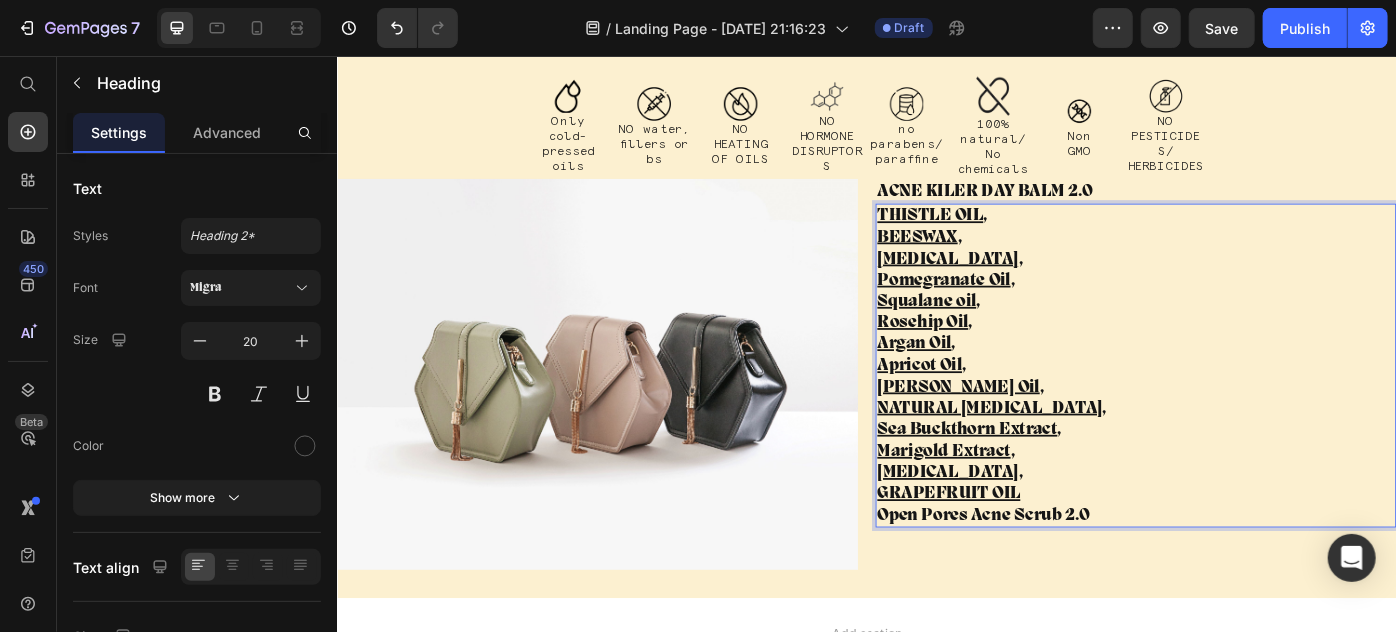 click on "BEESWAX ," at bounding box center (1241, 260) 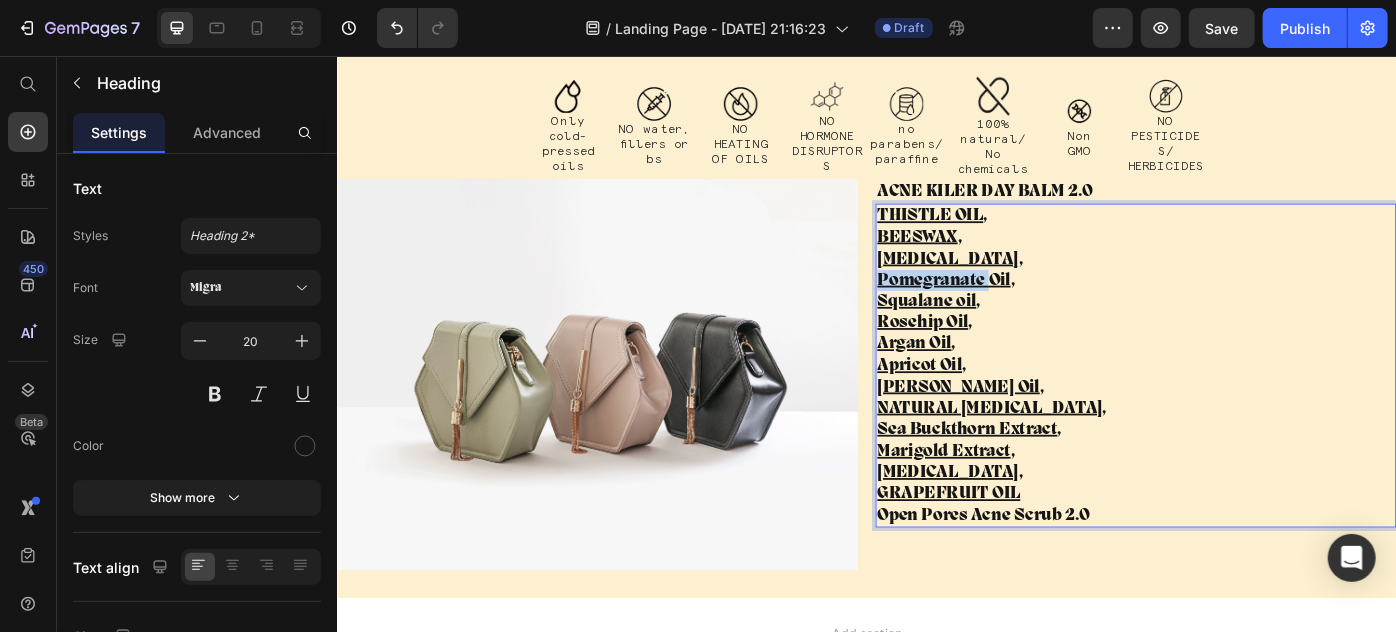 click on "Pomegranate Oil" at bounding box center (1023, 309) 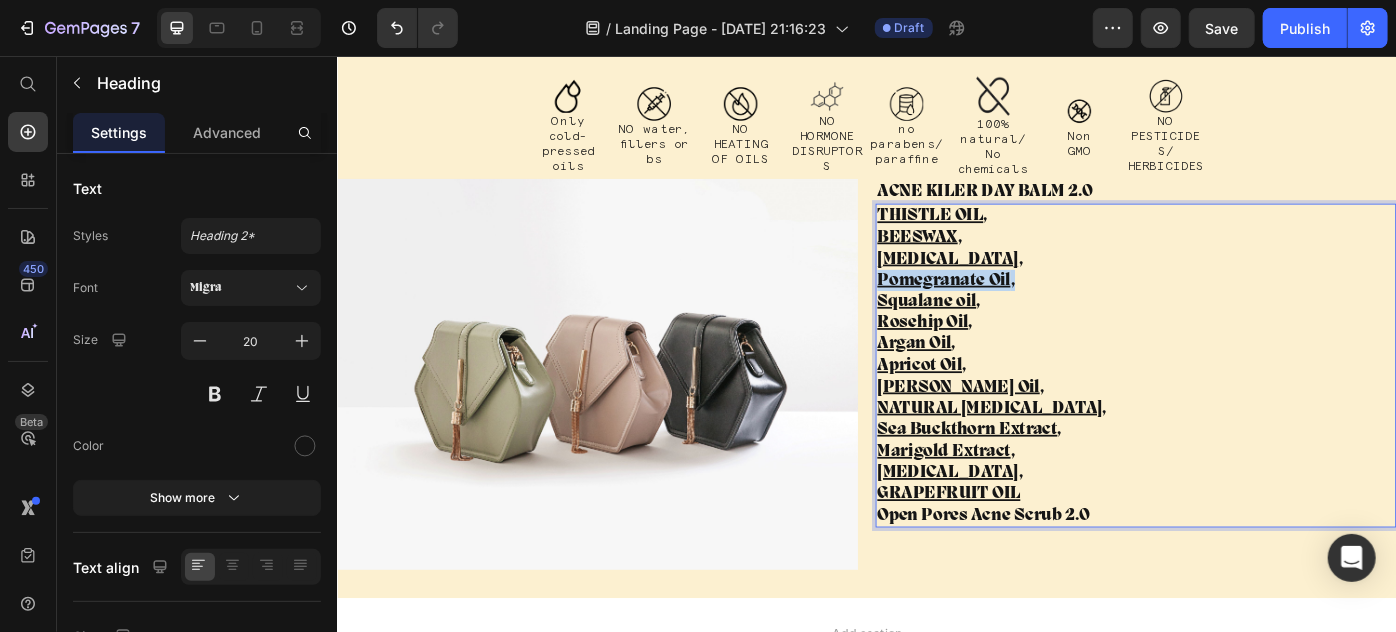 click on "Pomegranate Oil" at bounding box center (1023, 309) 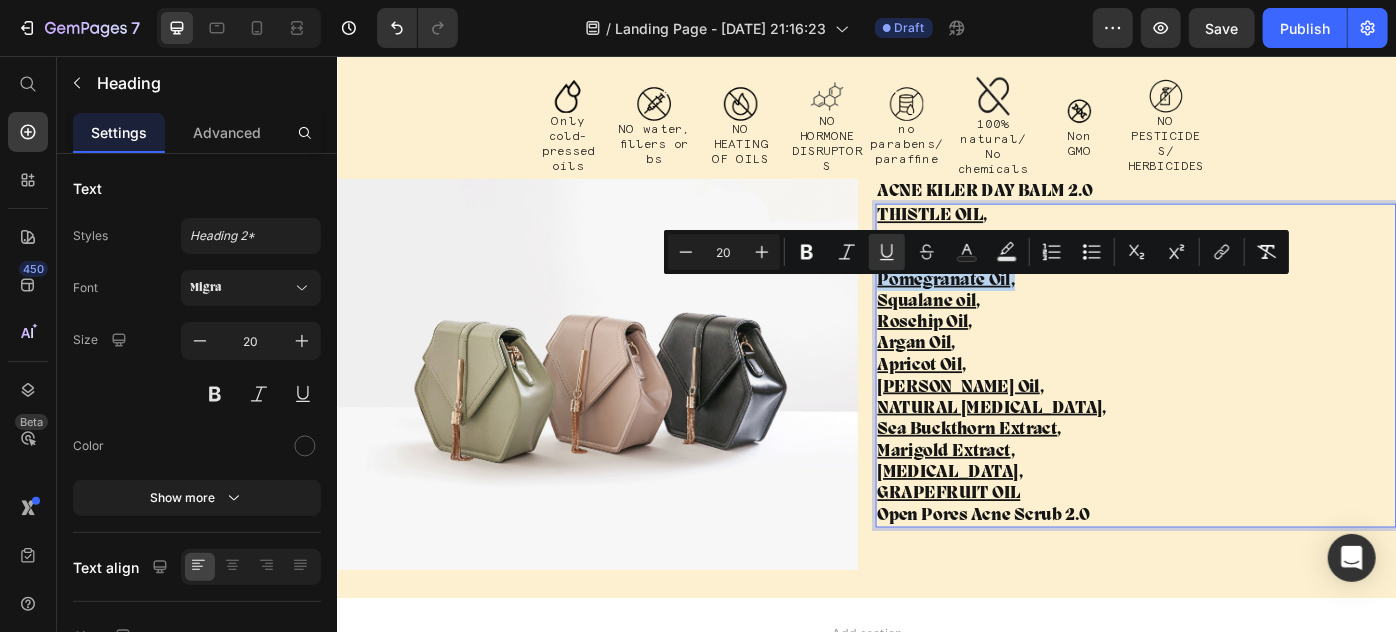 click on "Pomegranate Oil" at bounding box center [1023, 309] 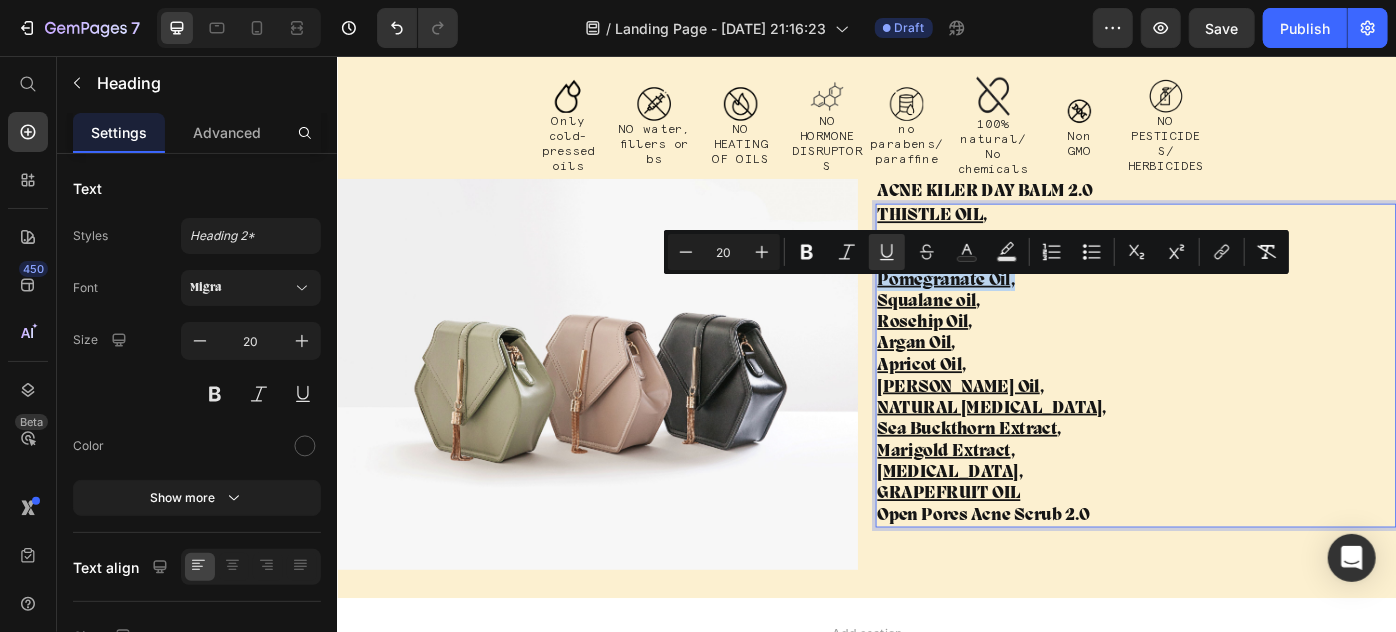 click on "Pomegranate Oil" at bounding box center [1023, 309] 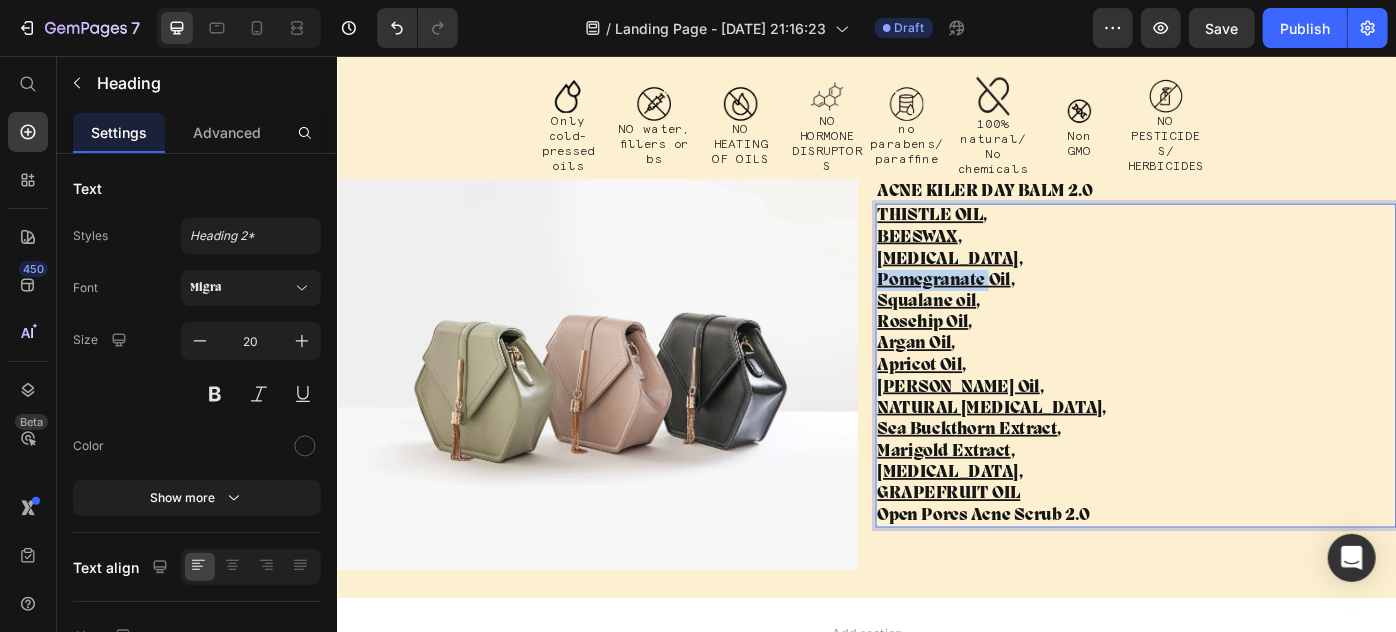 click on "Pomegranate Oil" at bounding box center [1023, 309] 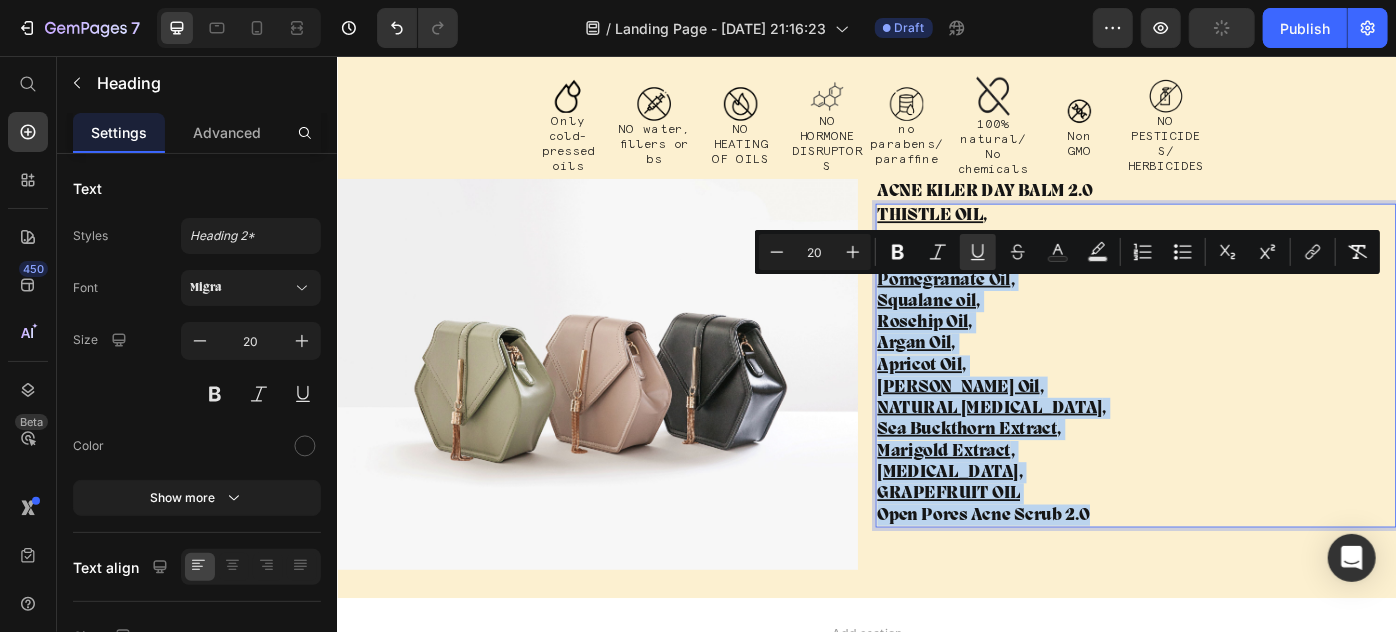drag, startPoint x: 1027, startPoint y: 326, endPoint x: 1181, endPoint y: 597, distance: 311.70016 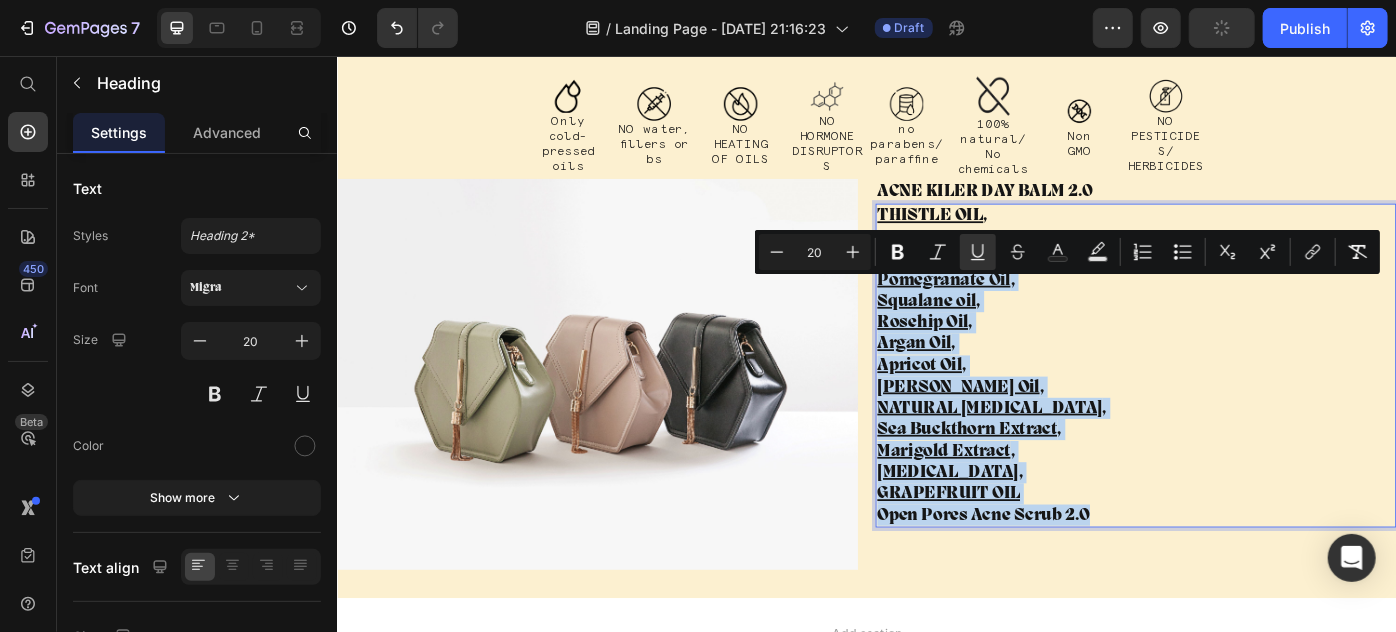 click on "THISTLE OIL , BEESWAX , [MEDICAL_DATA] , Pomegranate Oil , Squalane oil , Rosehip Oil , Argan Oil , Apricot Oil , [PERSON_NAME] Oil , NATURAL [MEDICAL_DATA] , Sea Buckthorn Extract , Marigold Extract , [MEDICAL_DATA] , GRAPEFRUIT OIL Open Pores Acne Scrub 2.0" at bounding box center [1241, 405] 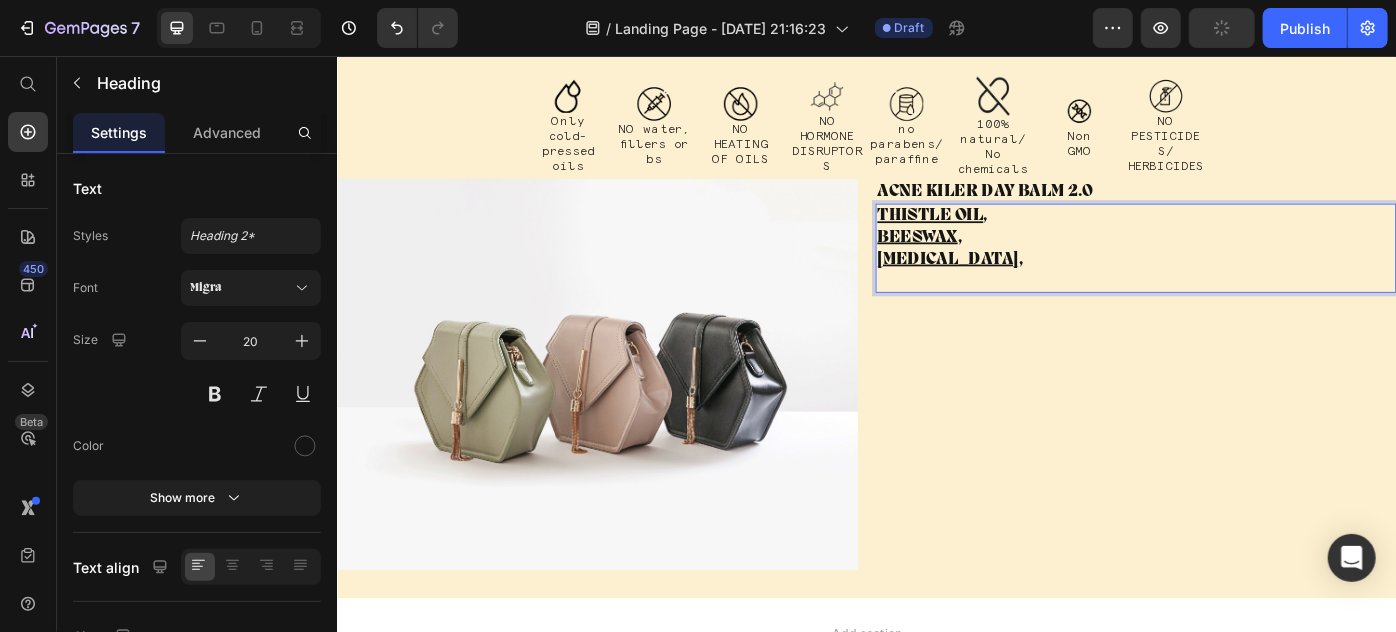 click on "THISTLE OIL" at bounding box center (1008, 236) 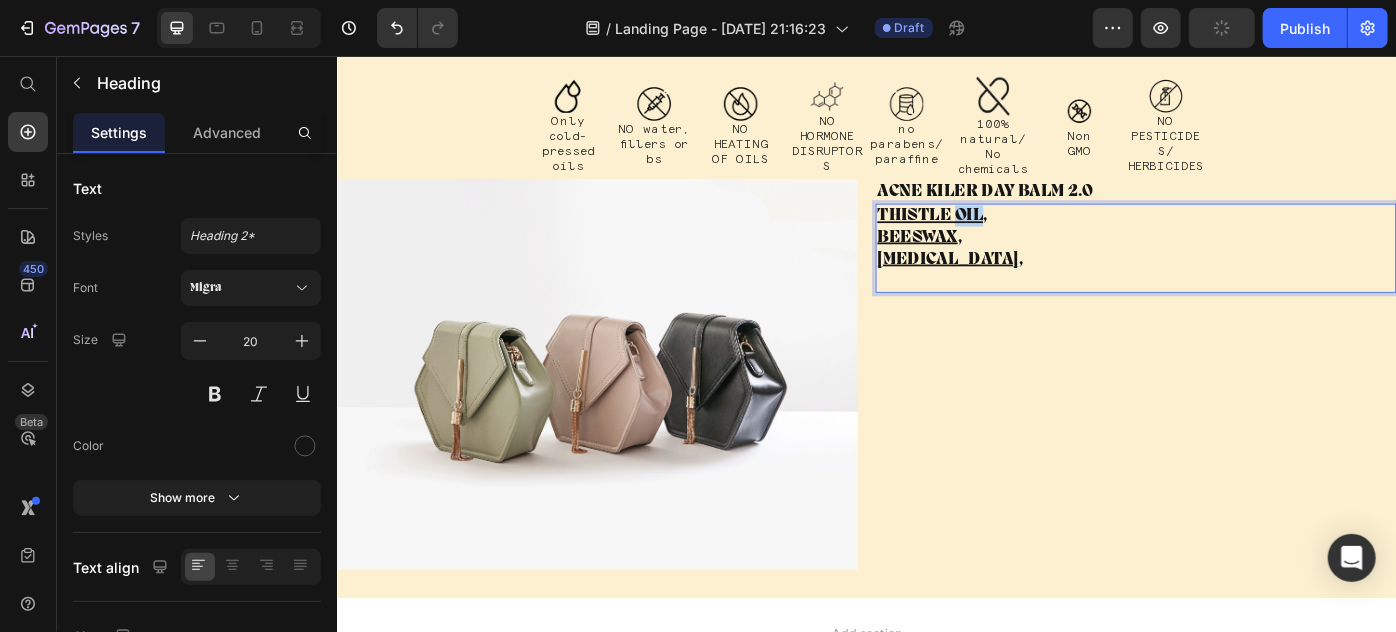 click on "THISTLE OIL" at bounding box center [1008, 236] 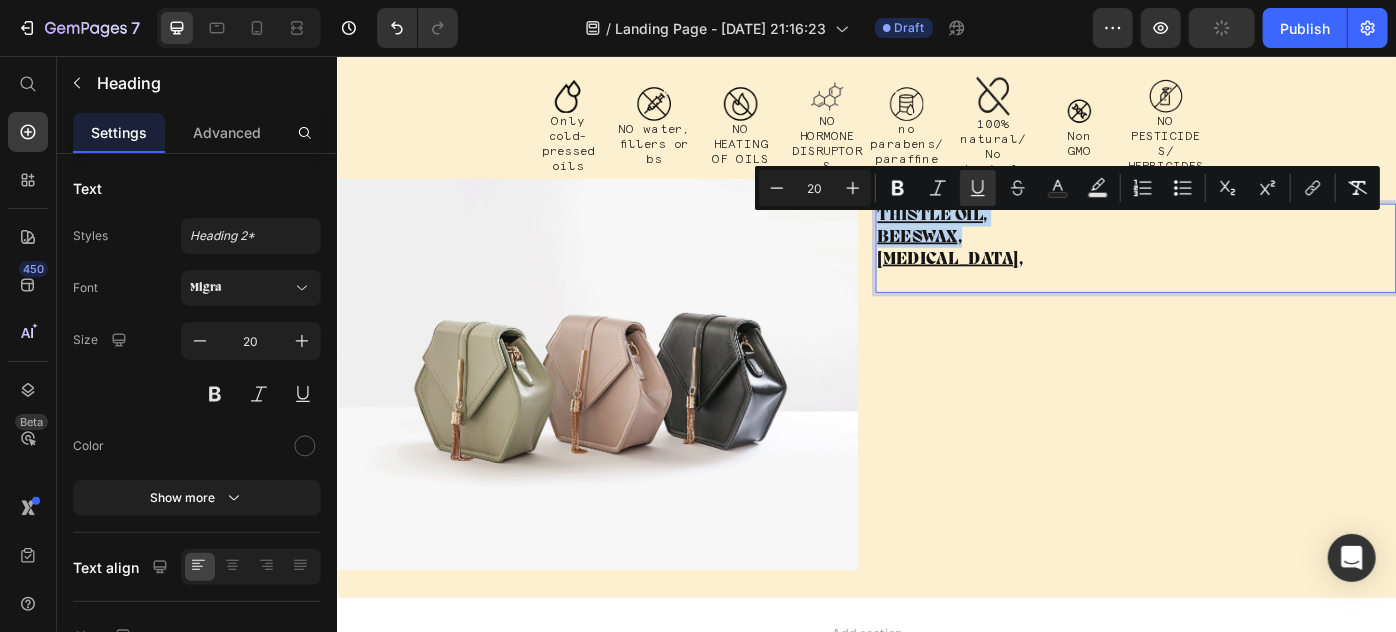 drag, startPoint x: 1045, startPoint y: 246, endPoint x: 1086, endPoint y: 283, distance: 55.226807 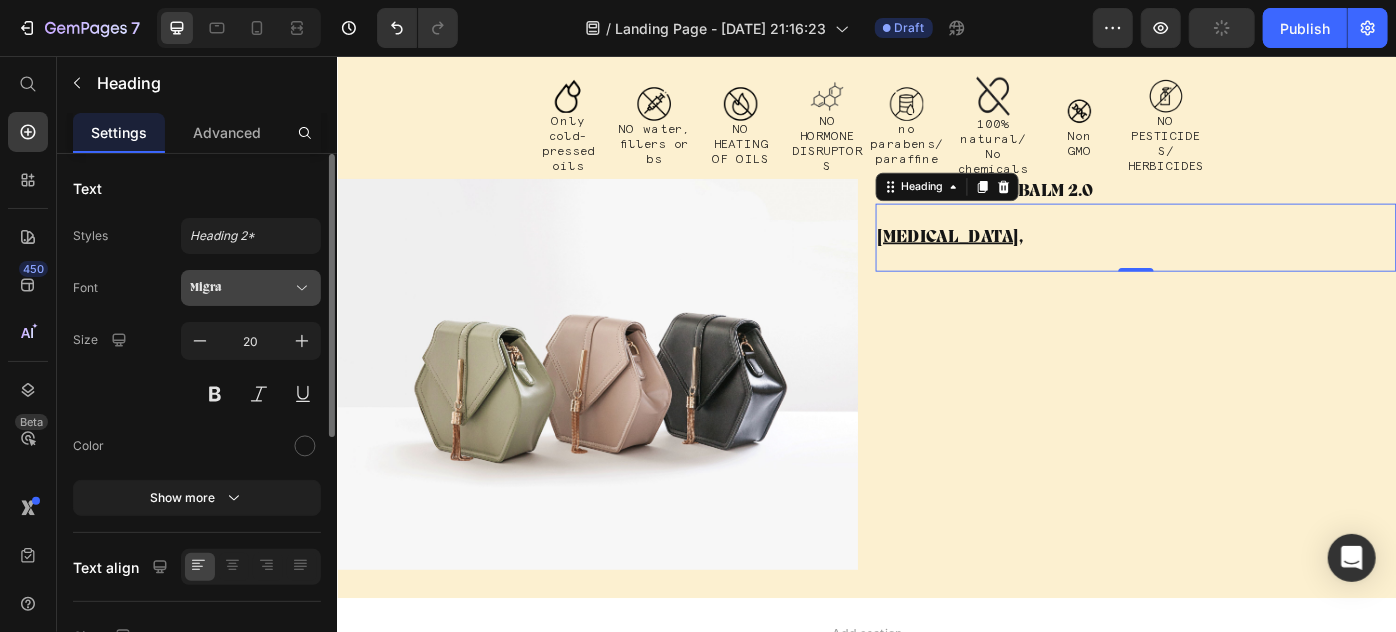 click on "Migra" at bounding box center (241, 288) 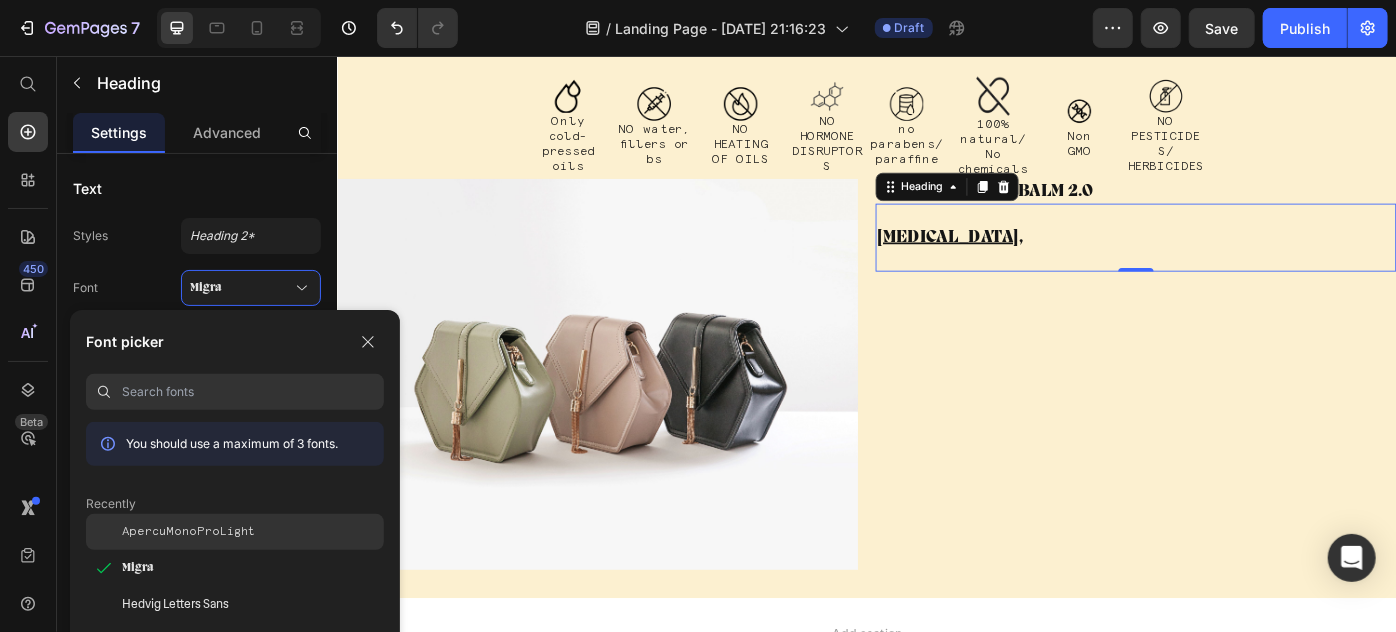 click on "ApercuMonoProLight" at bounding box center (188, 532) 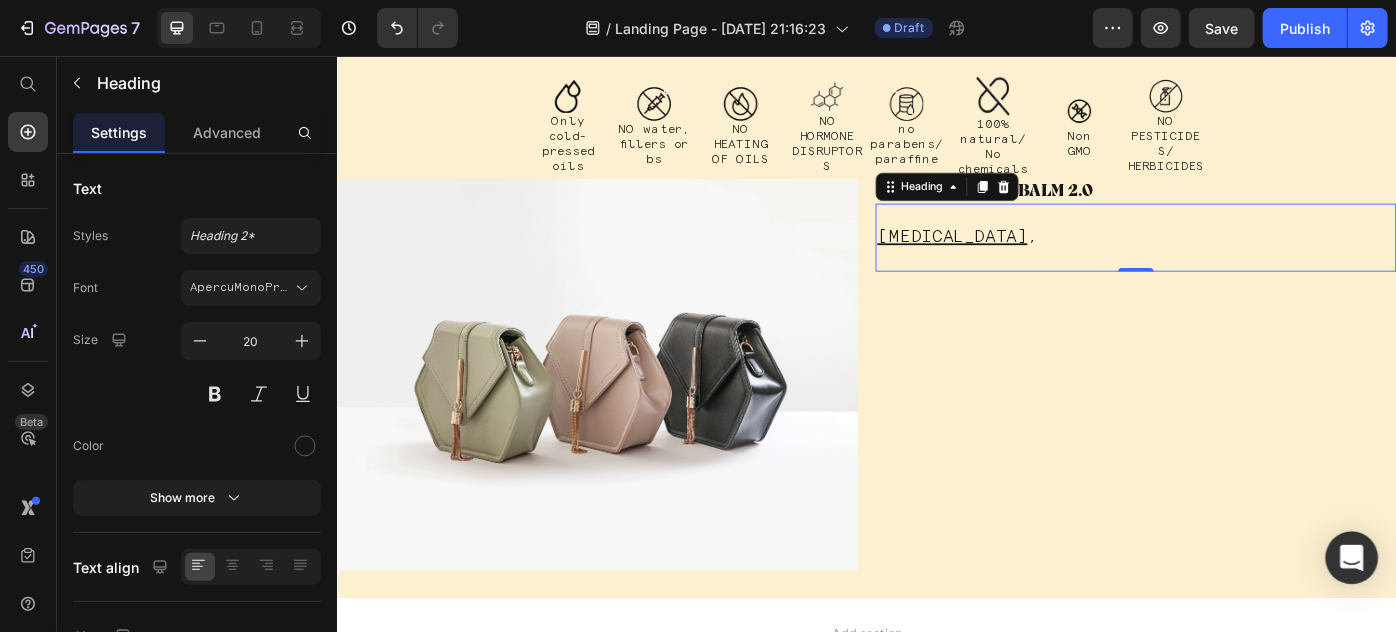 click 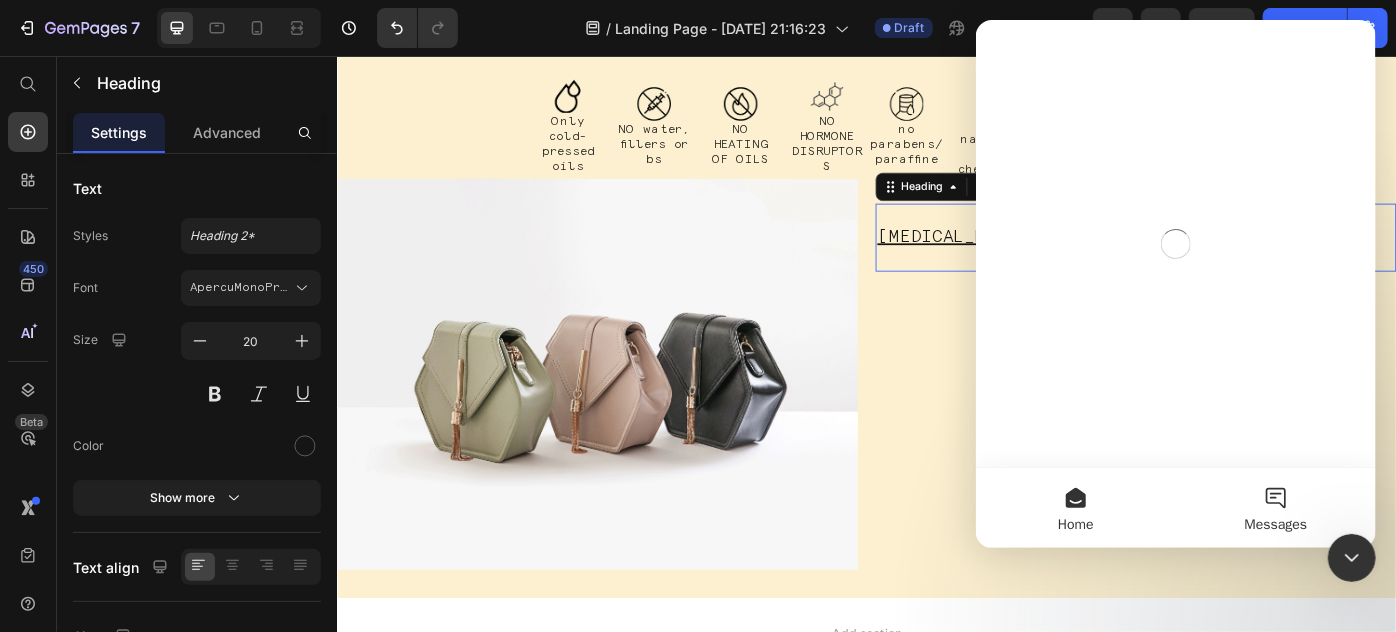 scroll, scrollTop: 0, scrollLeft: 0, axis: both 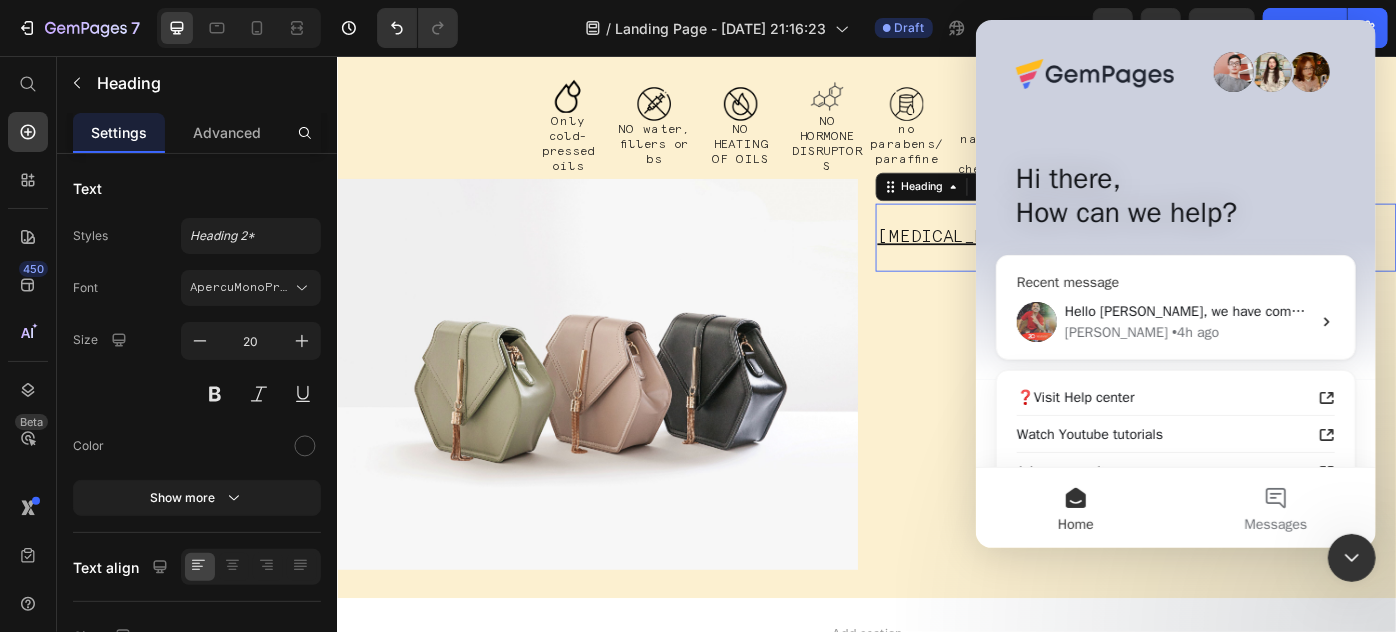 click on "[PERSON_NAME] •  4h ago" at bounding box center (1187, 332) 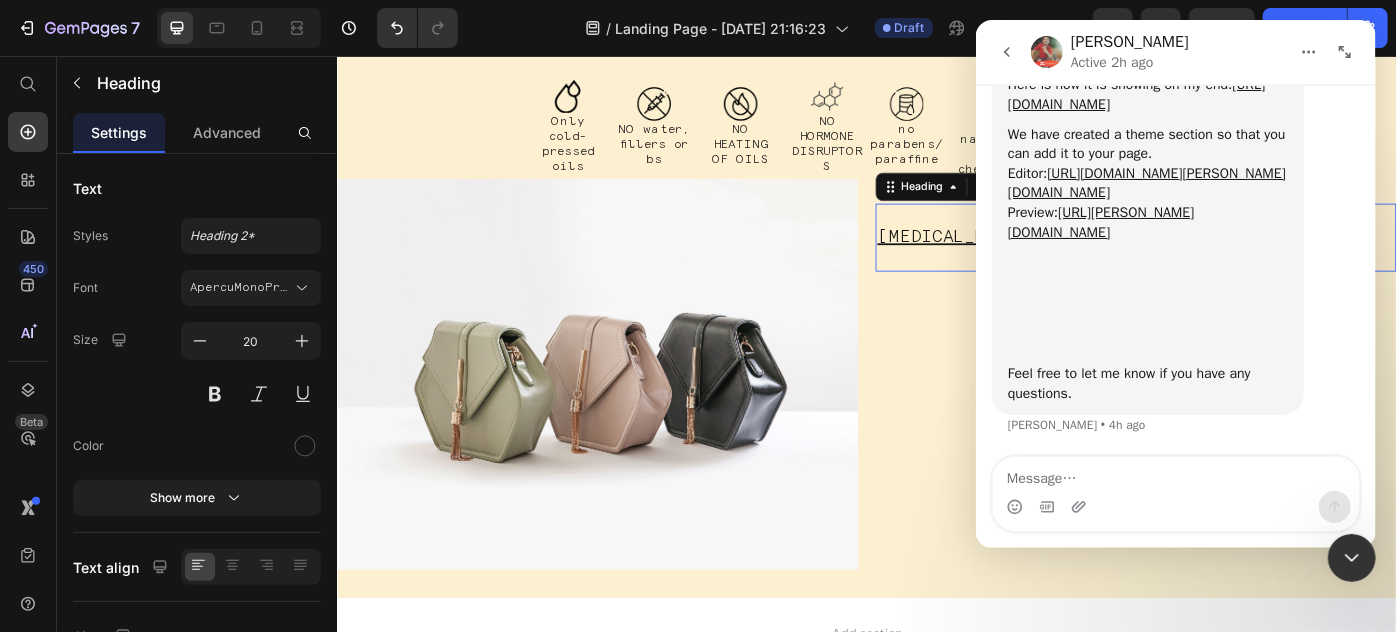 scroll, scrollTop: 4544, scrollLeft: 0, axis: vertical 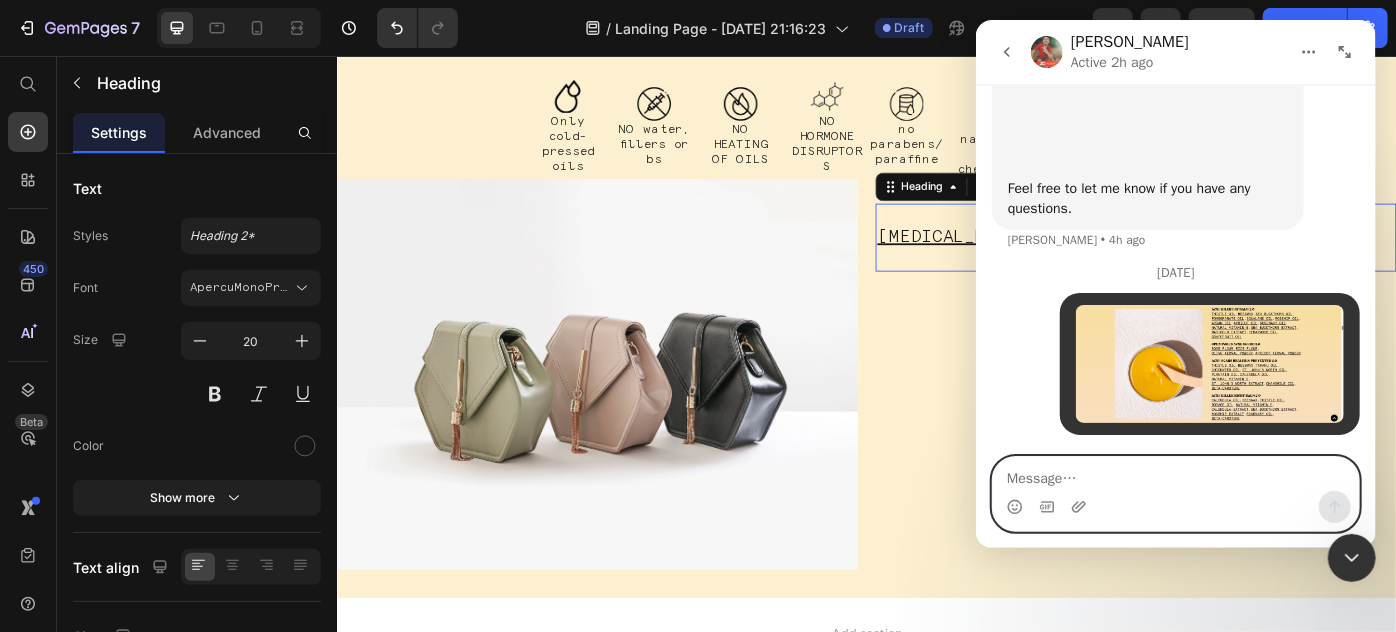 click at bounding box center [1175, 474] 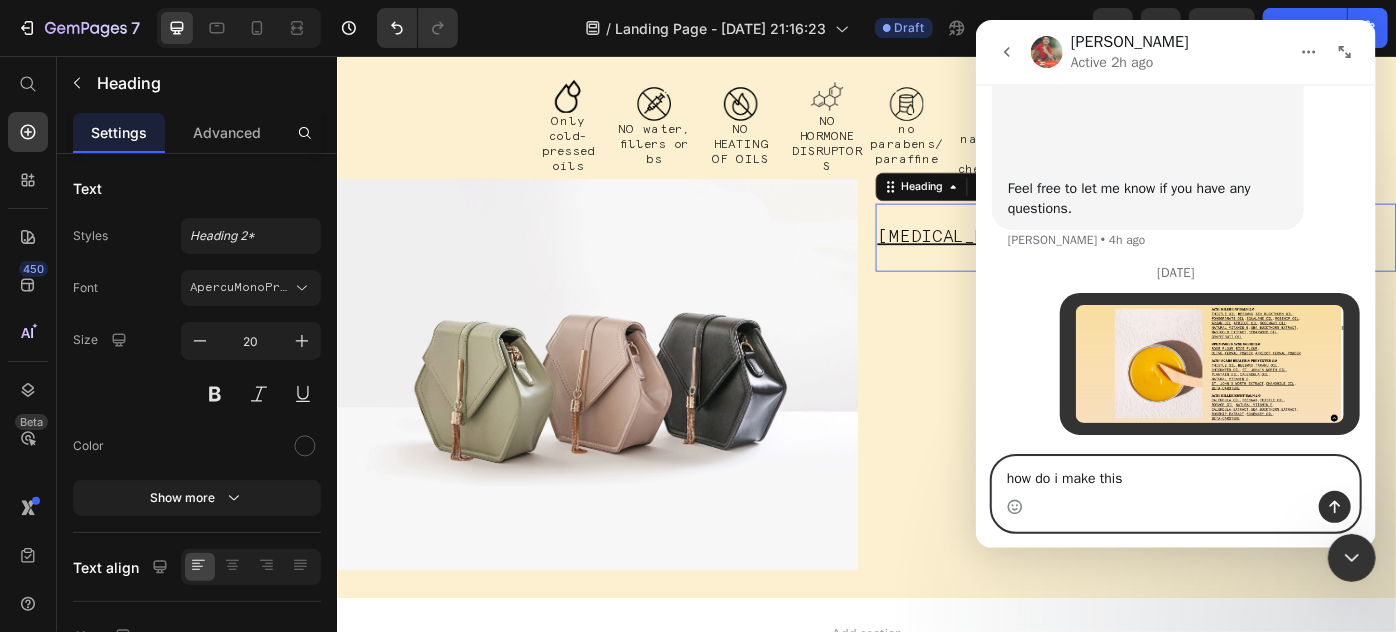 type on "how do i make this" 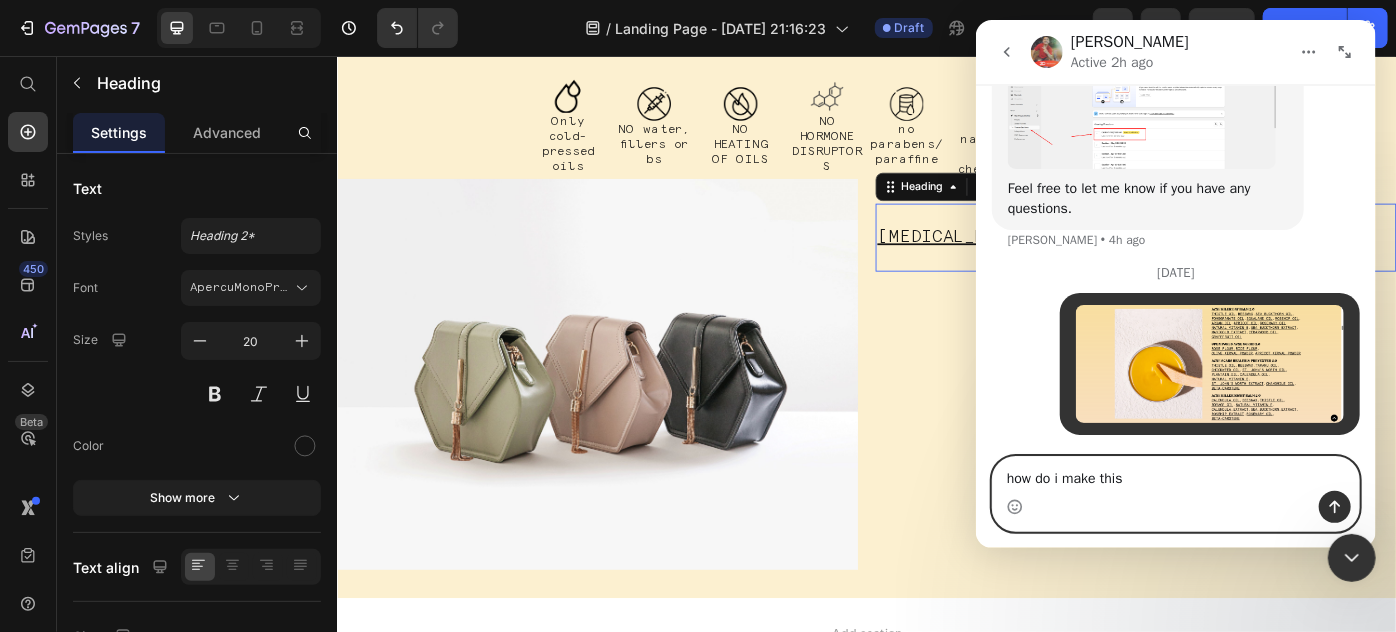 type 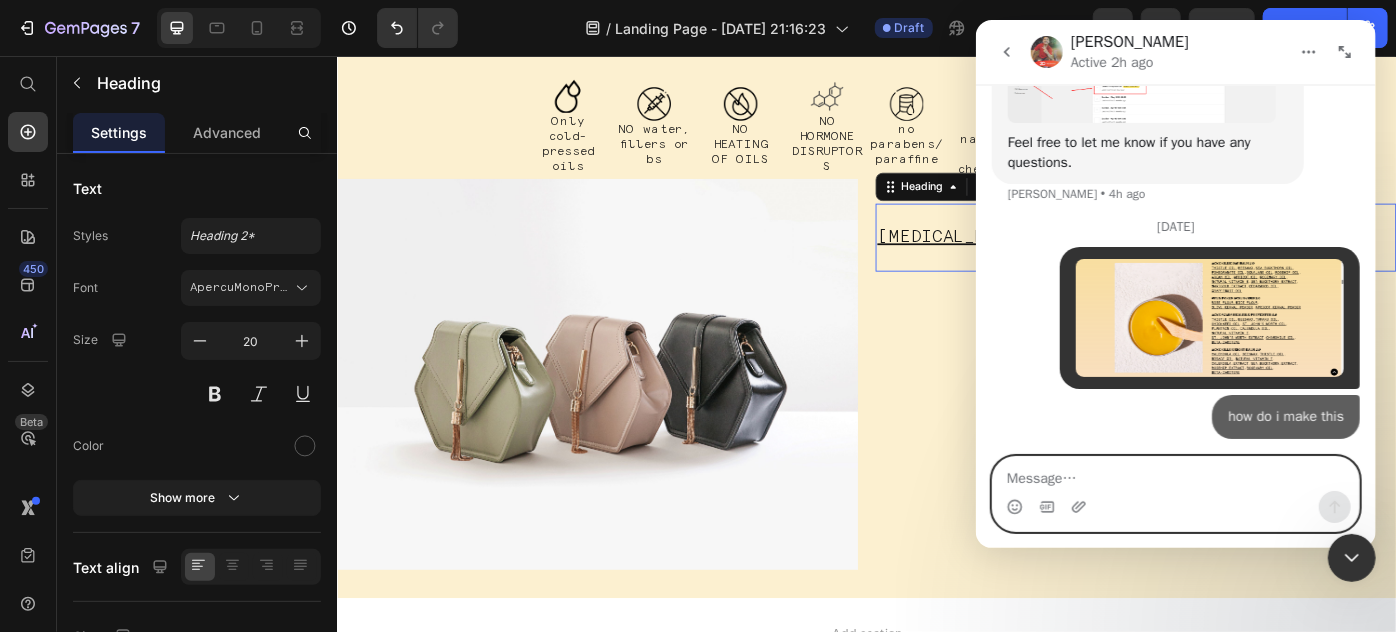 scroll, scrollTop: 4801, scrollLeft: 0, axis: vertical 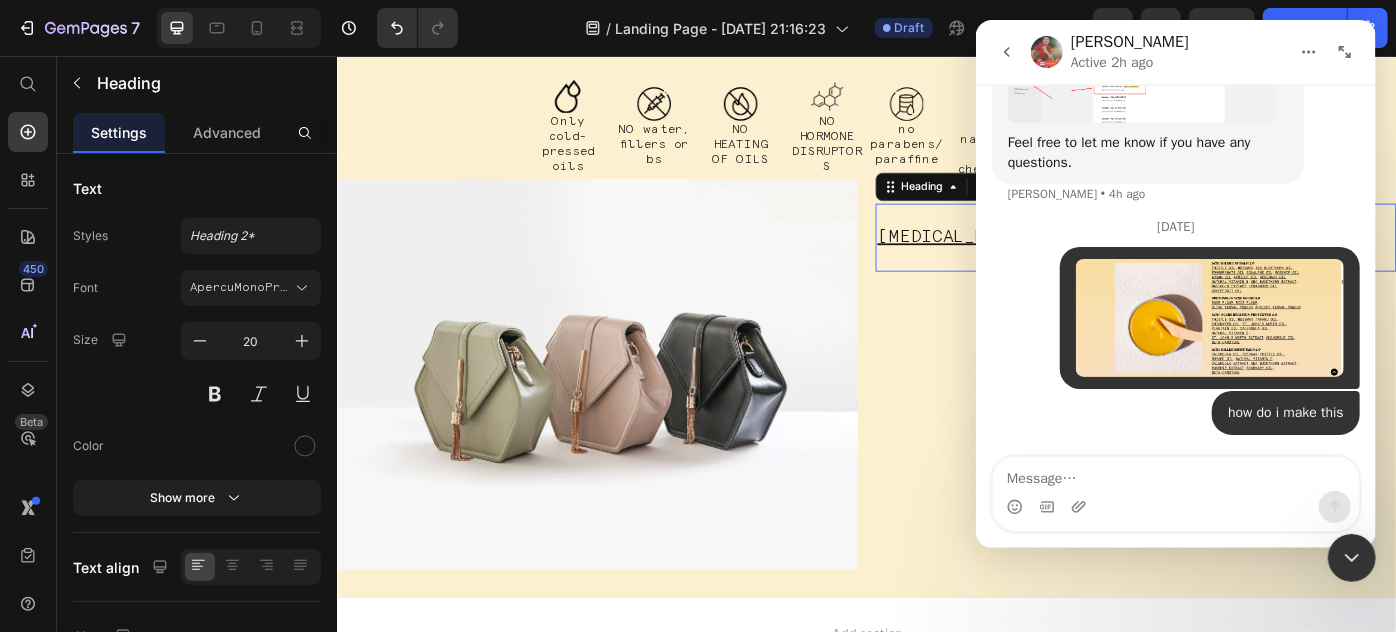 click 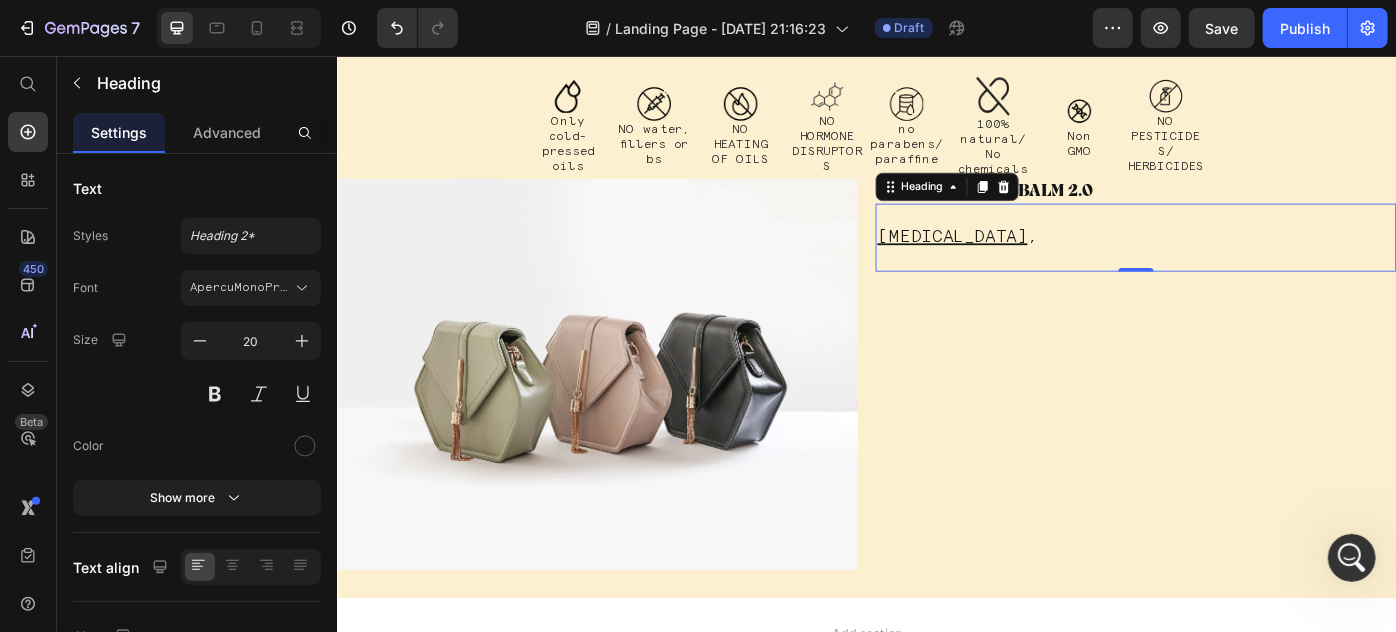 scroll, scrollTop: 0, scrollLeft: 0, axis: both 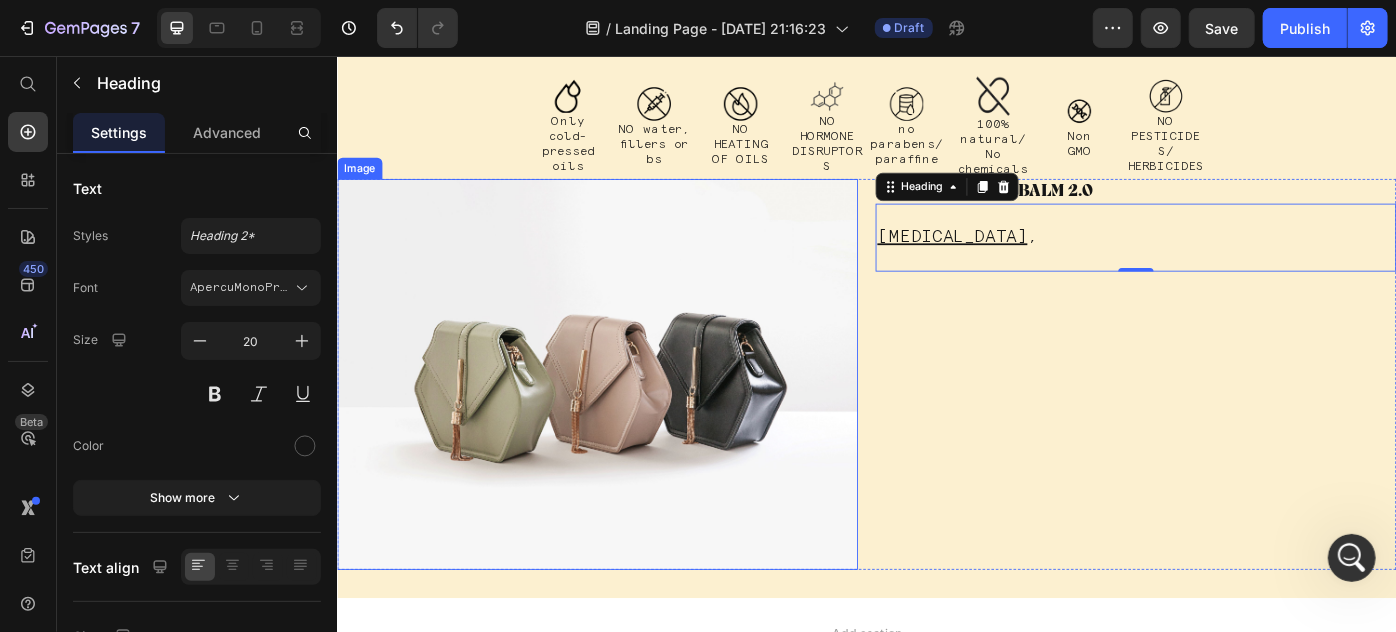 click at bounding box center [631, 415] 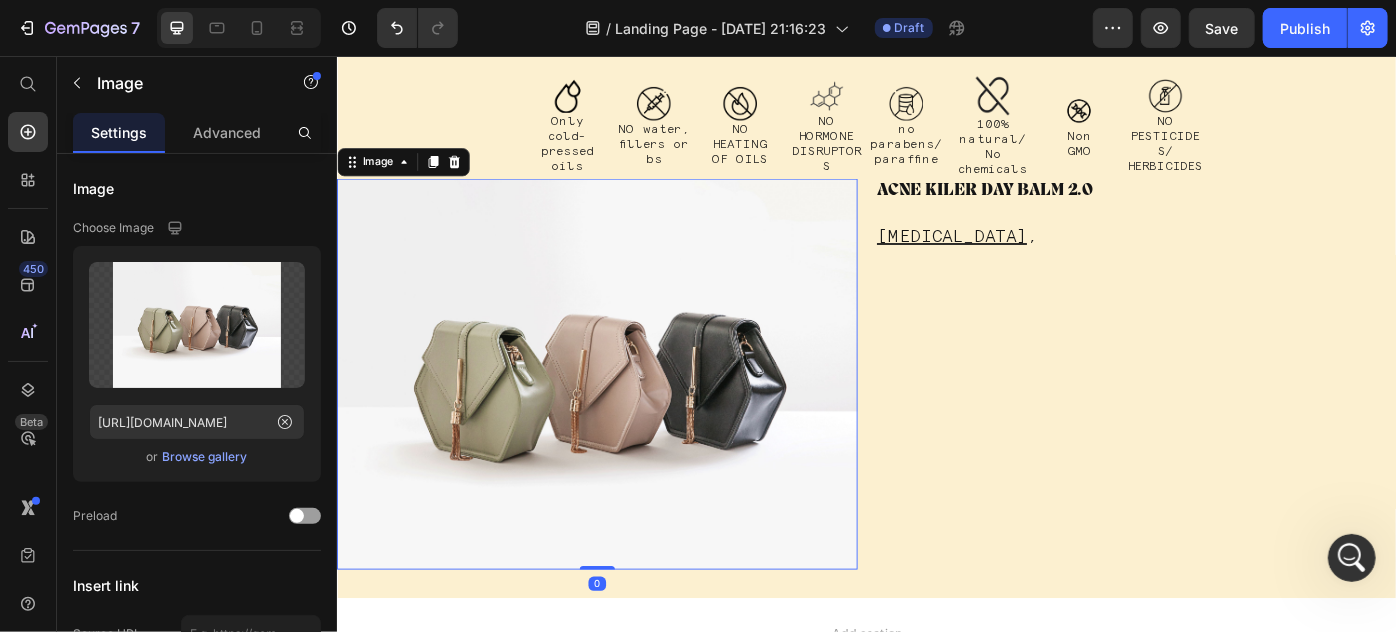 scroll, scrollTop: 0, scrollLeft: 0, axis: both 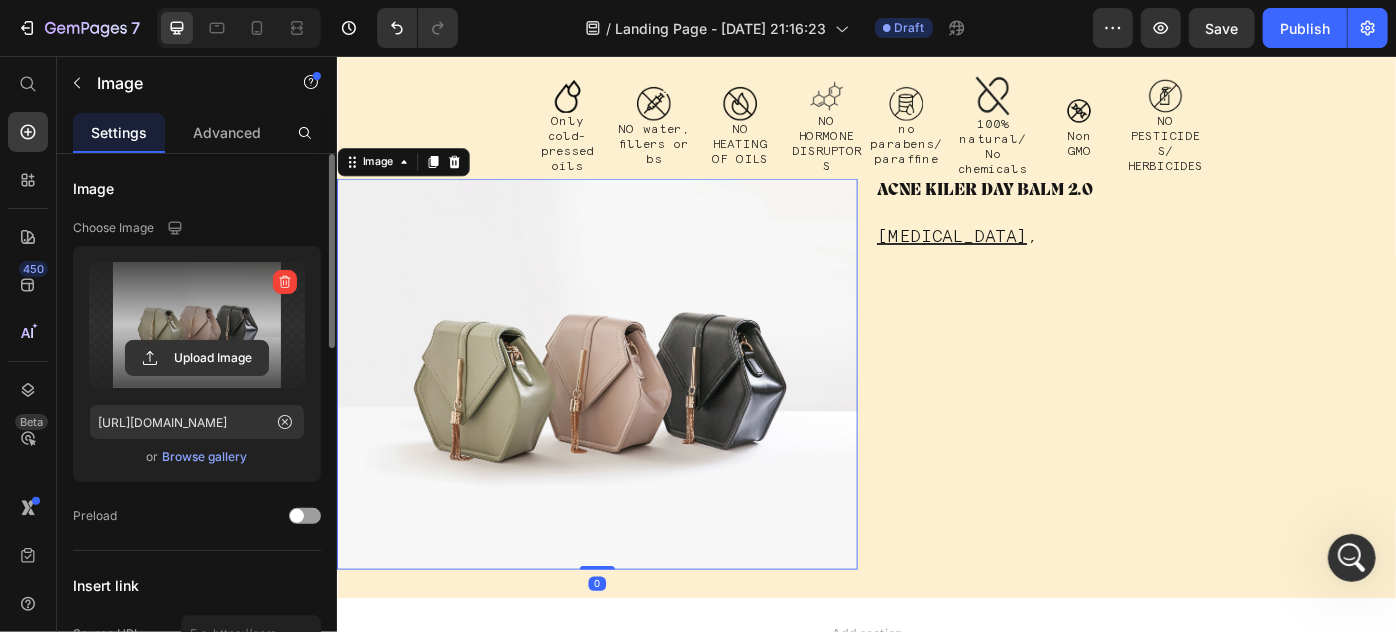 click at bounding box center (197, 325) 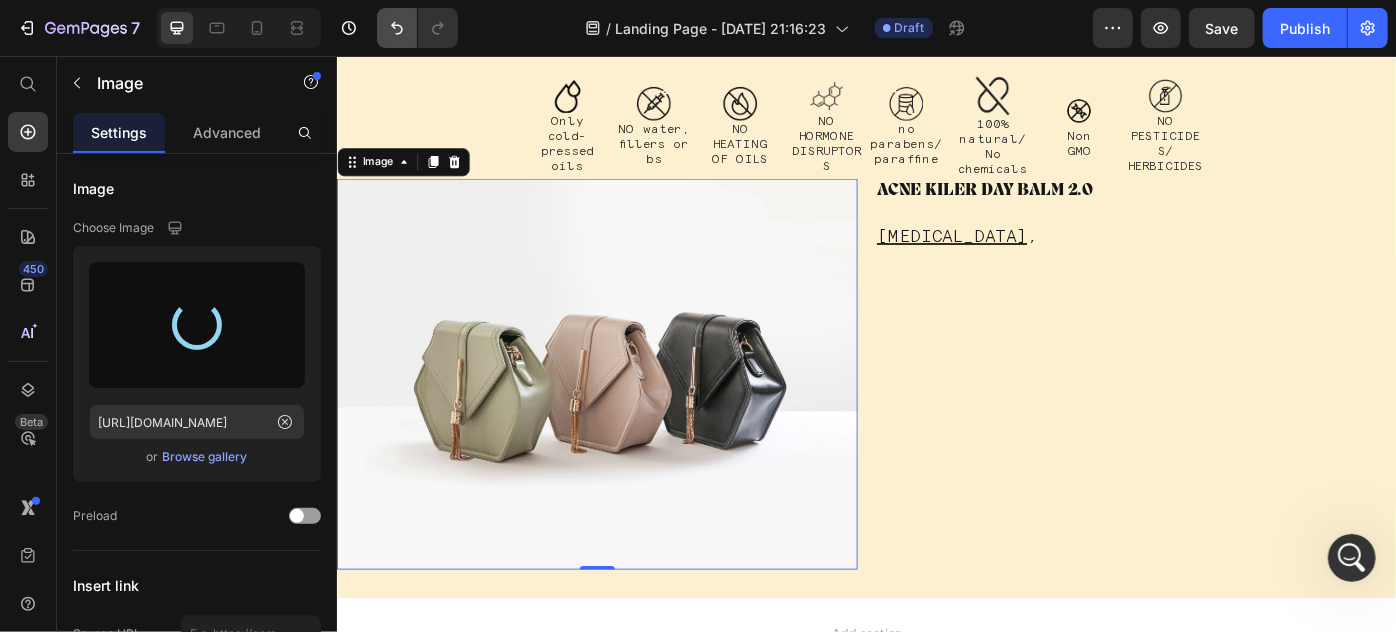 type on "[URL][DOMAIN_NAME]" 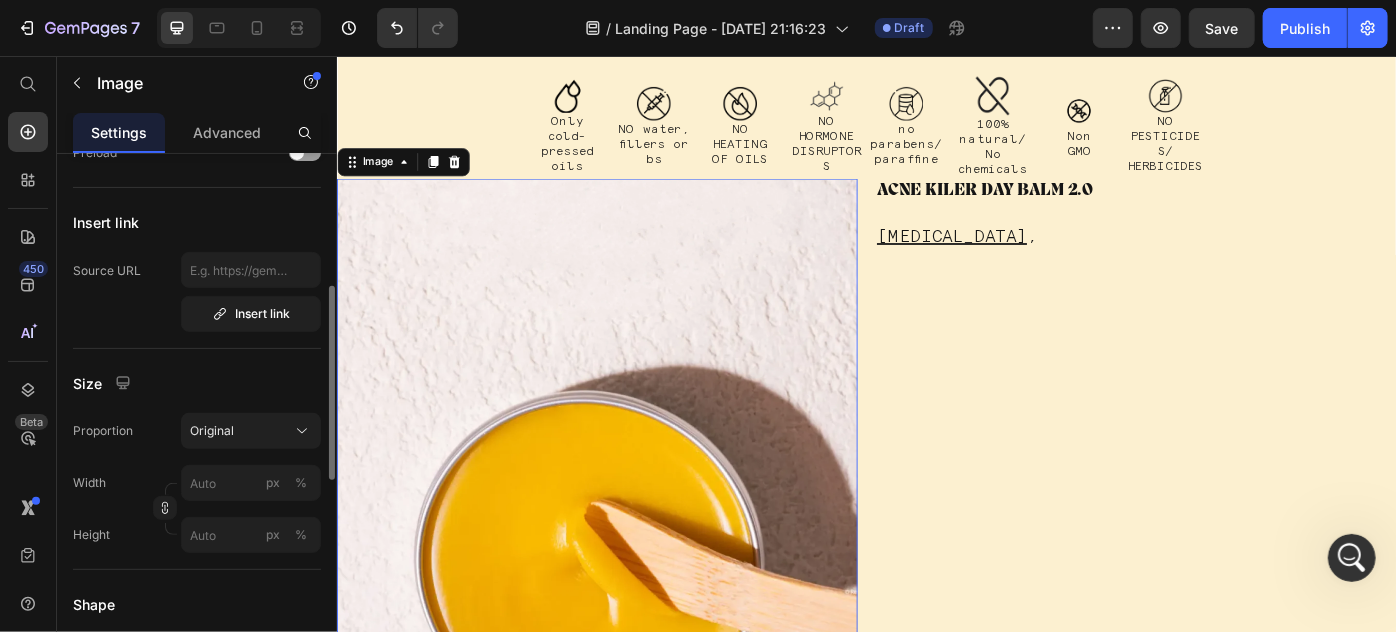 scroll, scrollTop: 454, scrollLeft: 0, axis: vertical 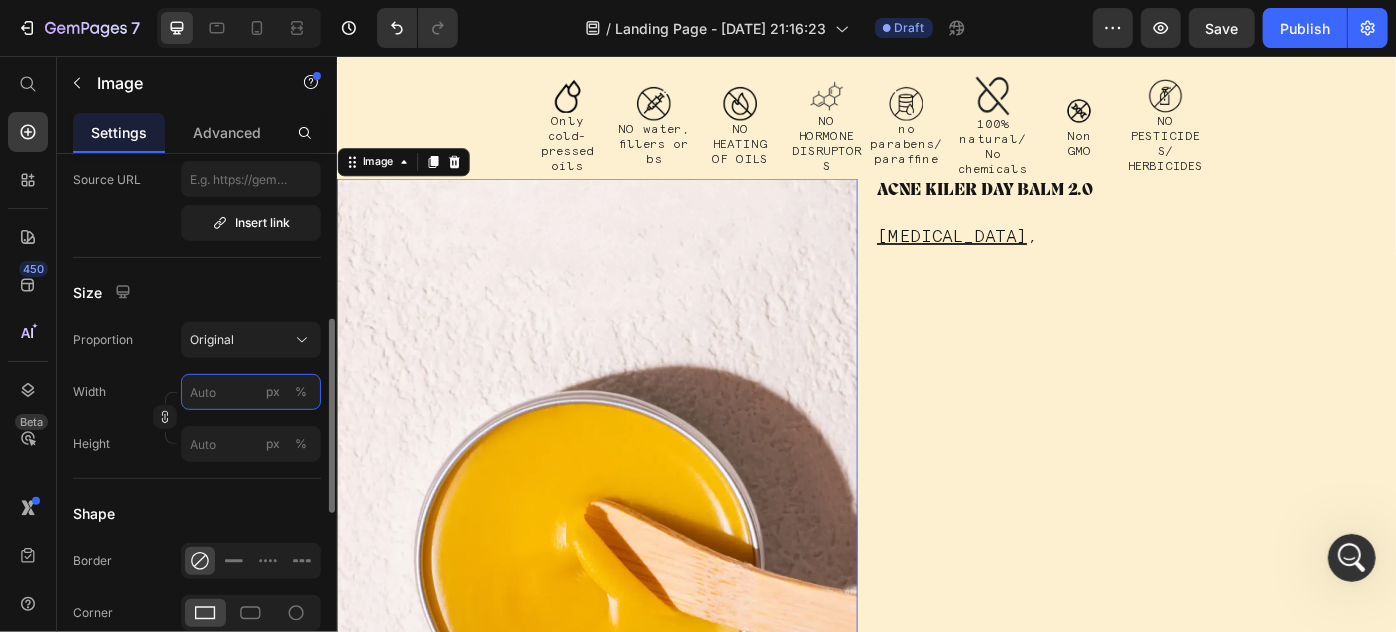 click on "px %" at bounding box center [251, 392] 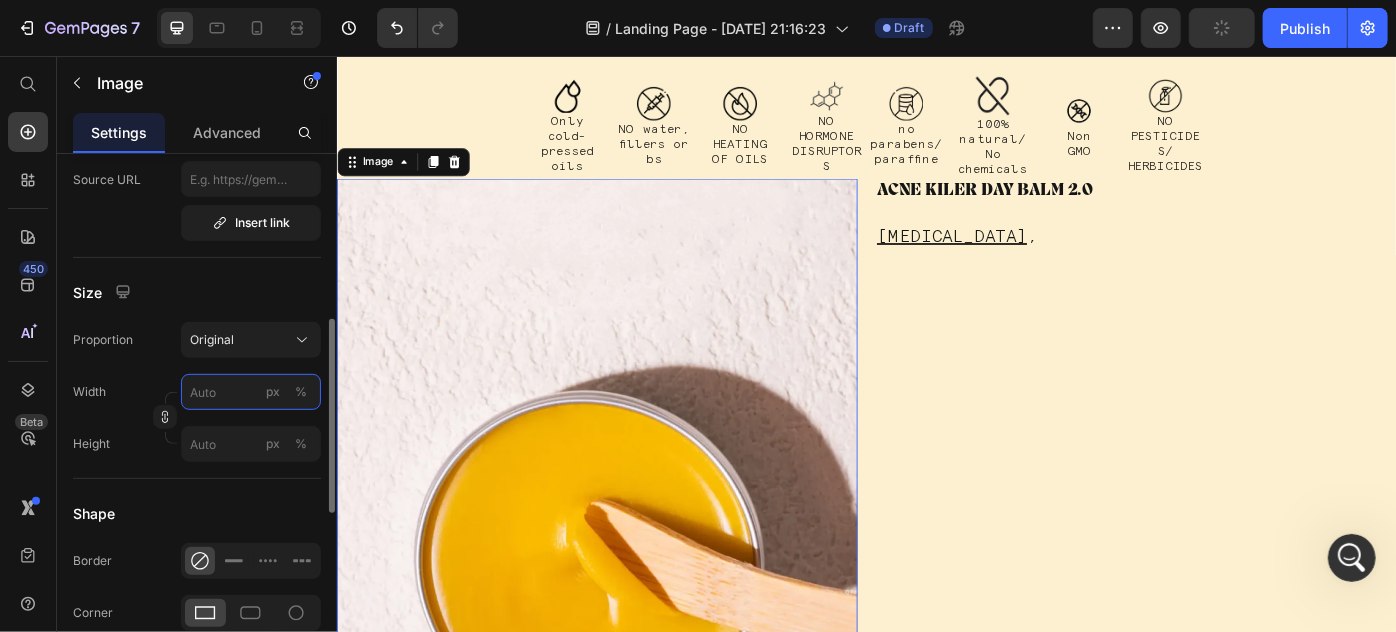 paste on "503" 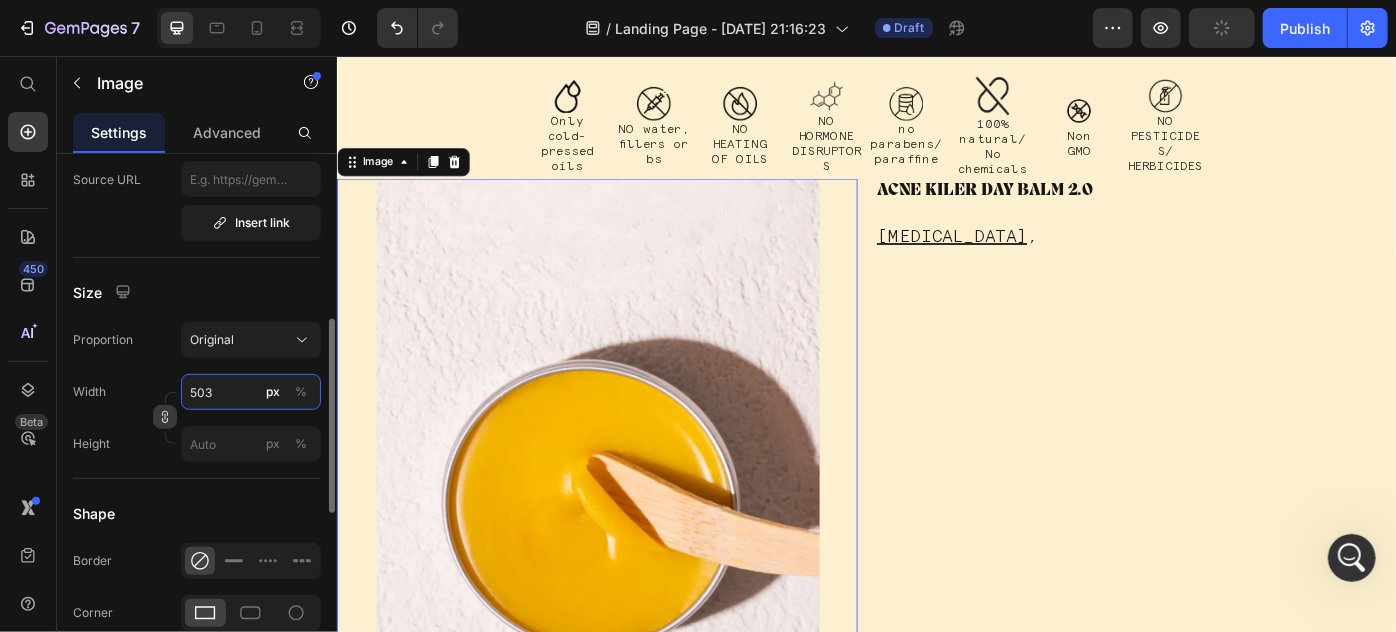 type on "503" 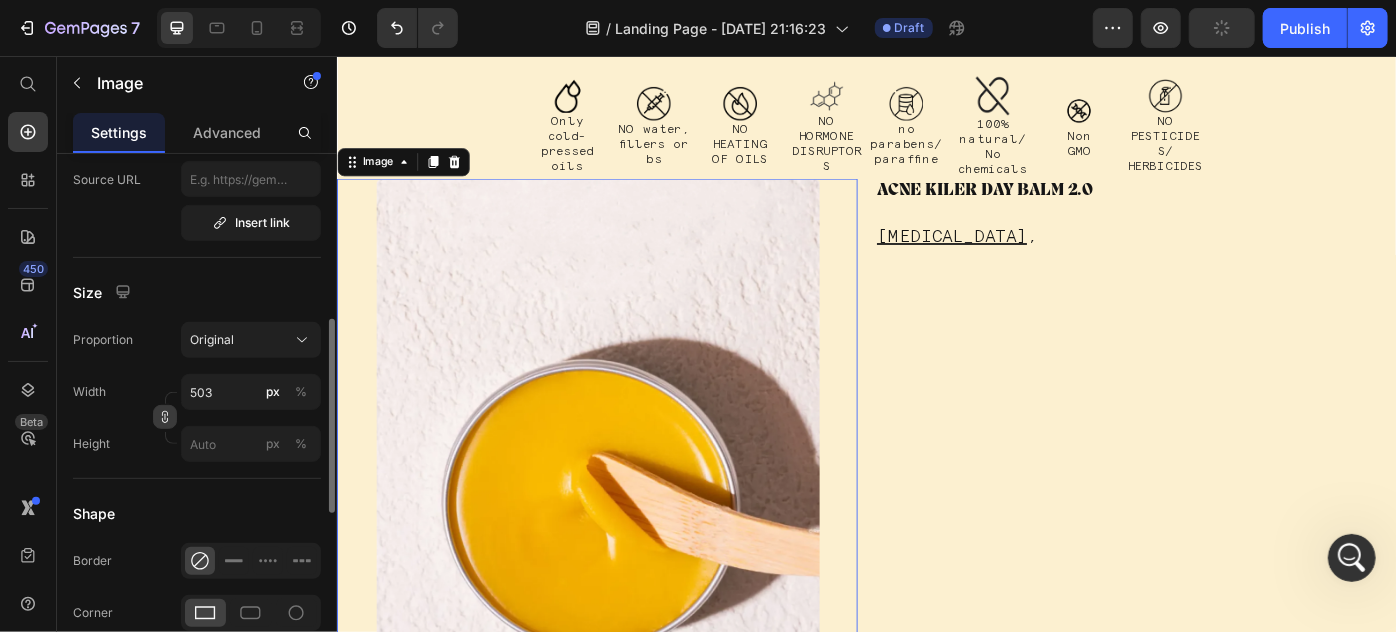 click 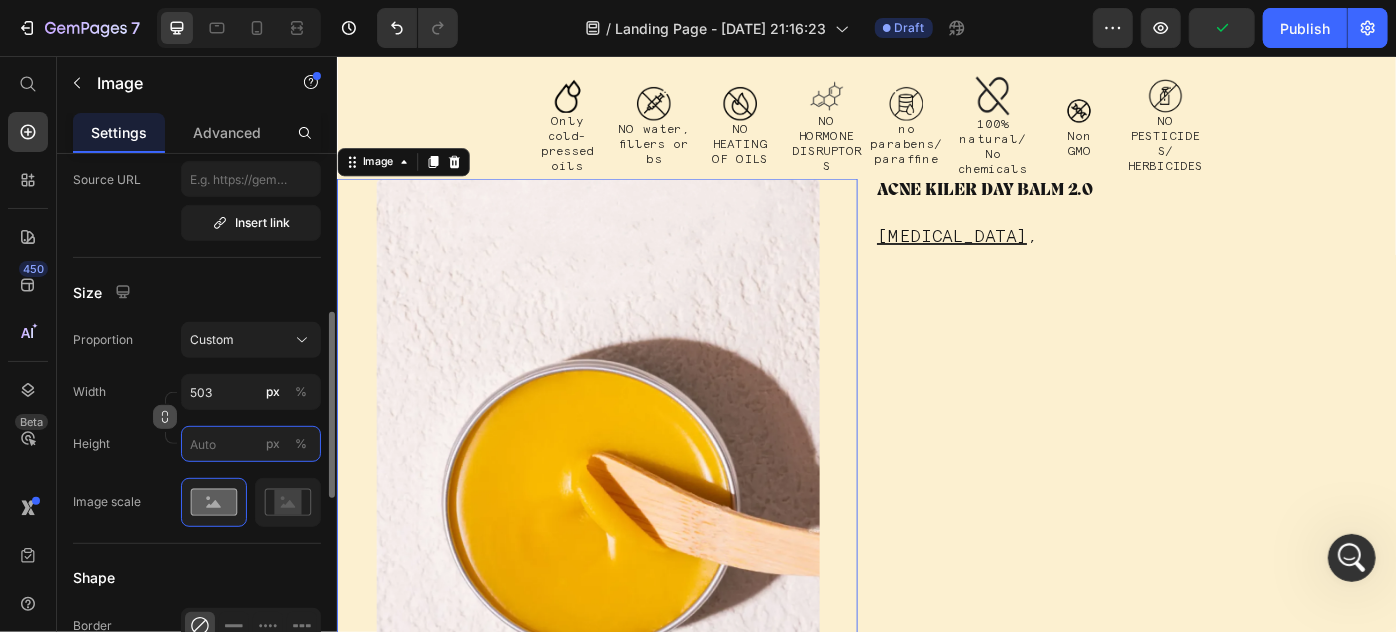 click on "px %" at bounding box center [251, 444] 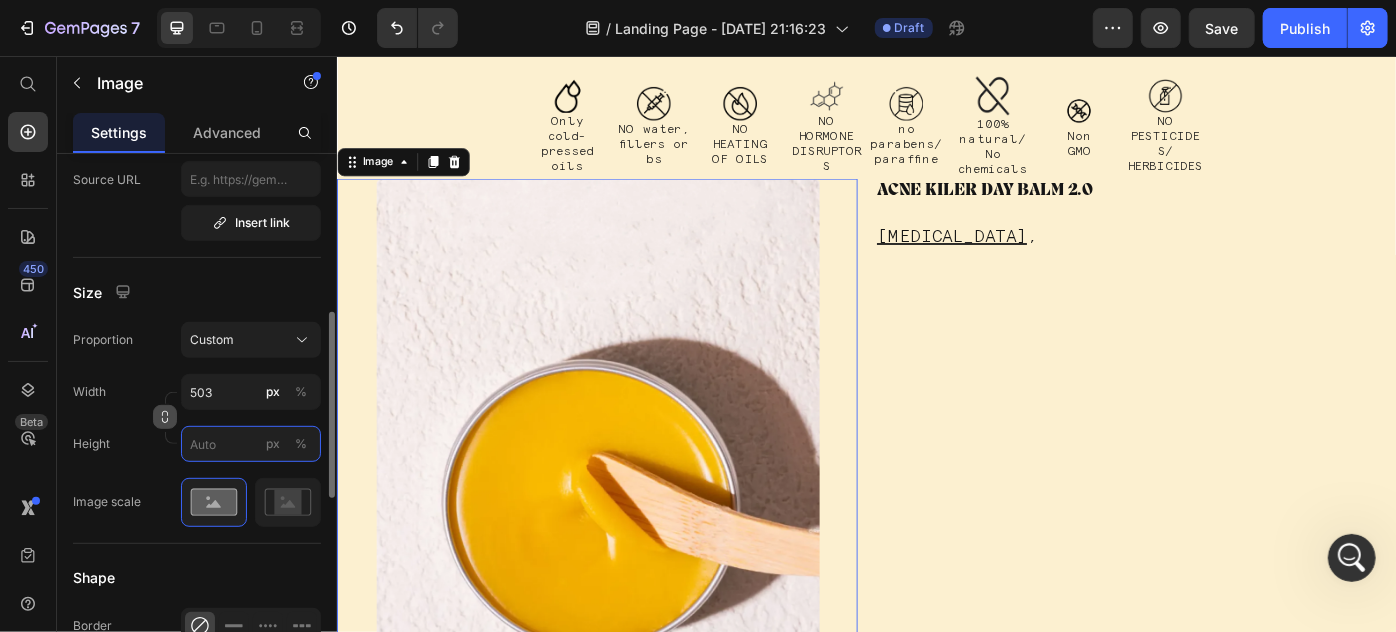 paste on "631.537" 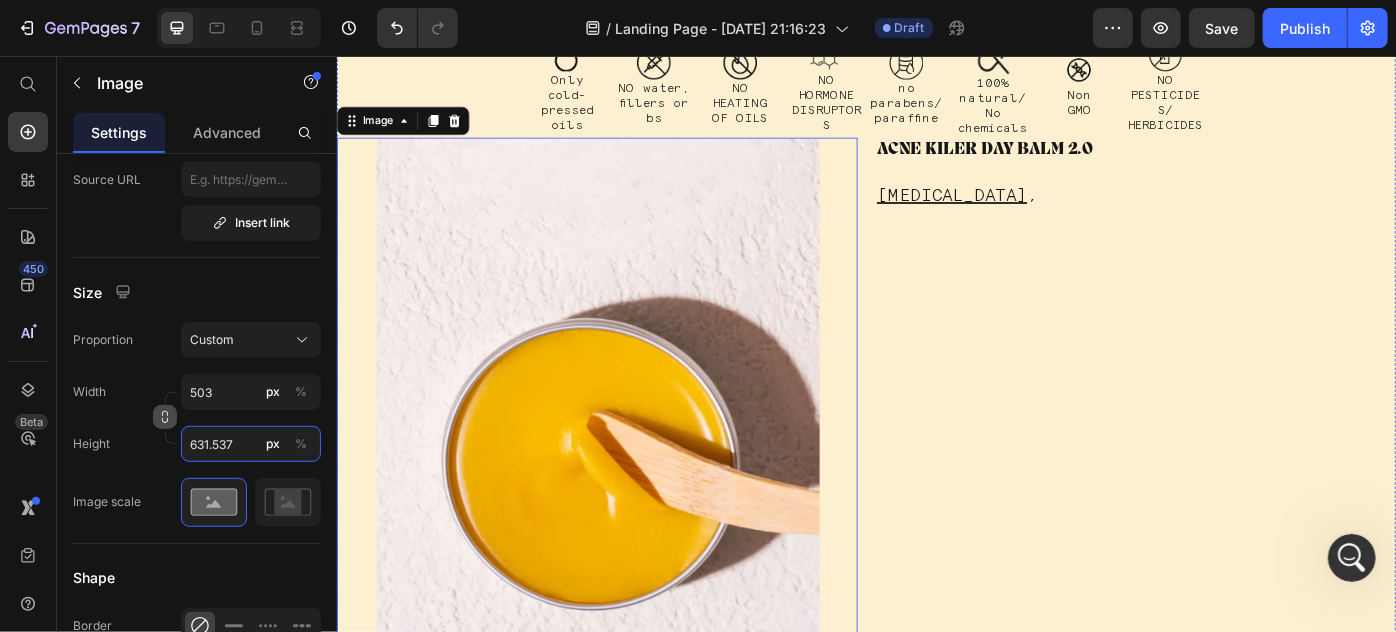 scroll, scrollTop: 4875, scrollLeft: 0, axis: vertical 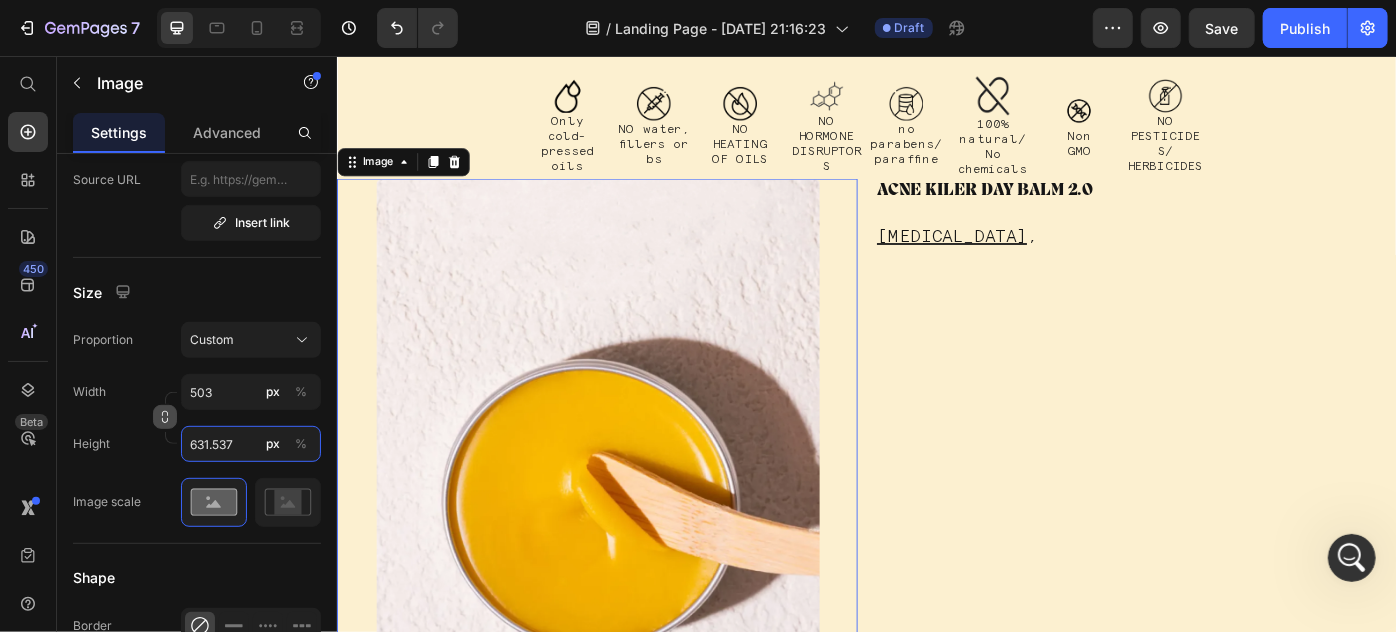 type on "631.537" 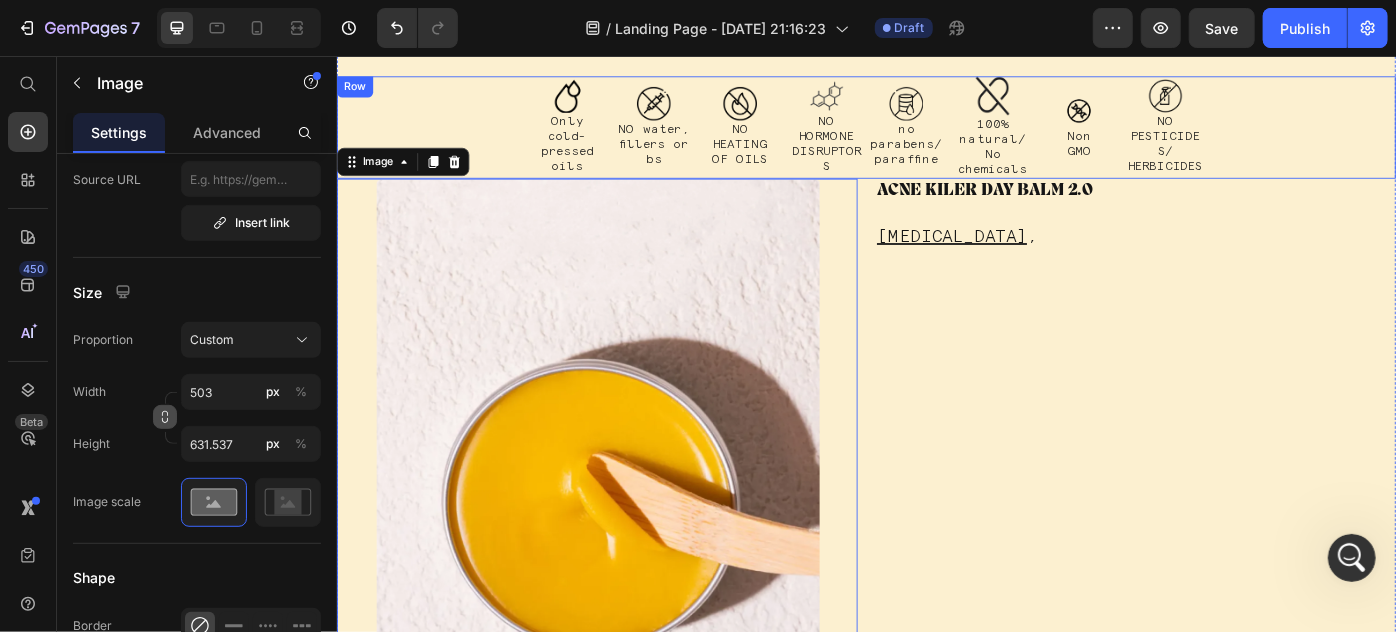 click on "Image Only cold- pressed oils Text Block Row Image NO water, fillers or bs Text Block Row Image NO HEATING OF OILS Text Block Row Image NO HORMONE DISRUPTORS Text Block Row Row" at bounding box center [686, 136] 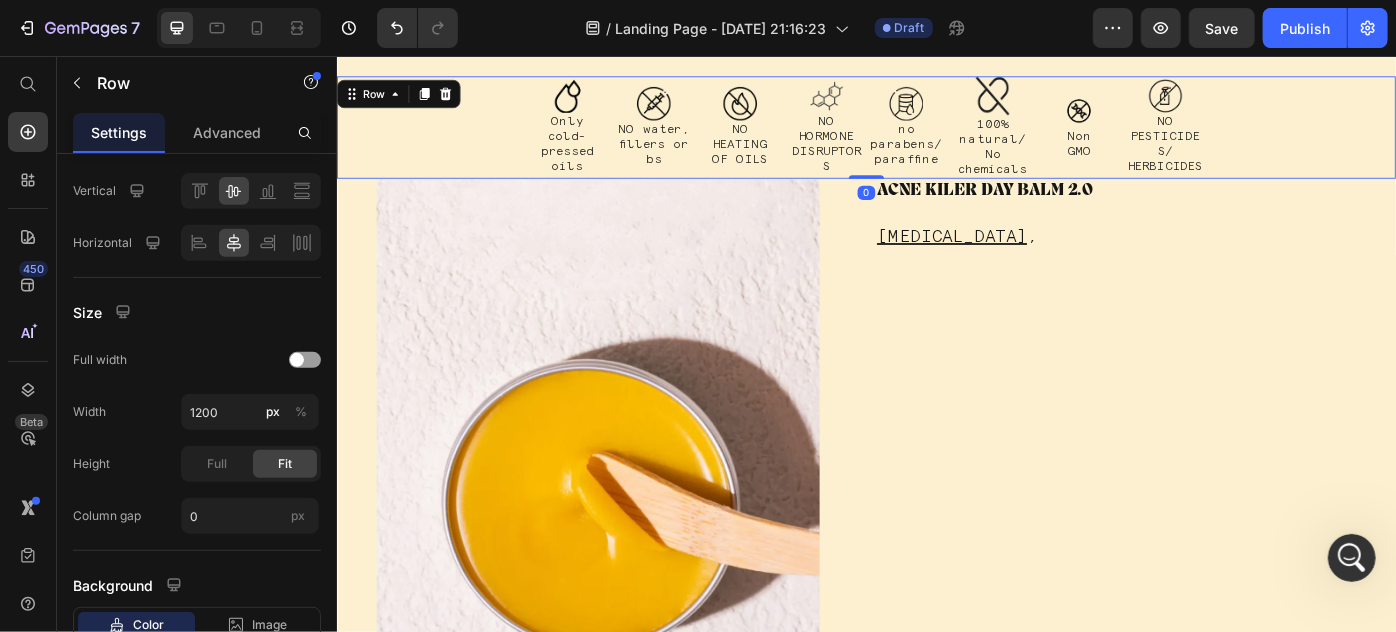 scroll, scrollTop: 0, scrollLeft: 0, axis: both 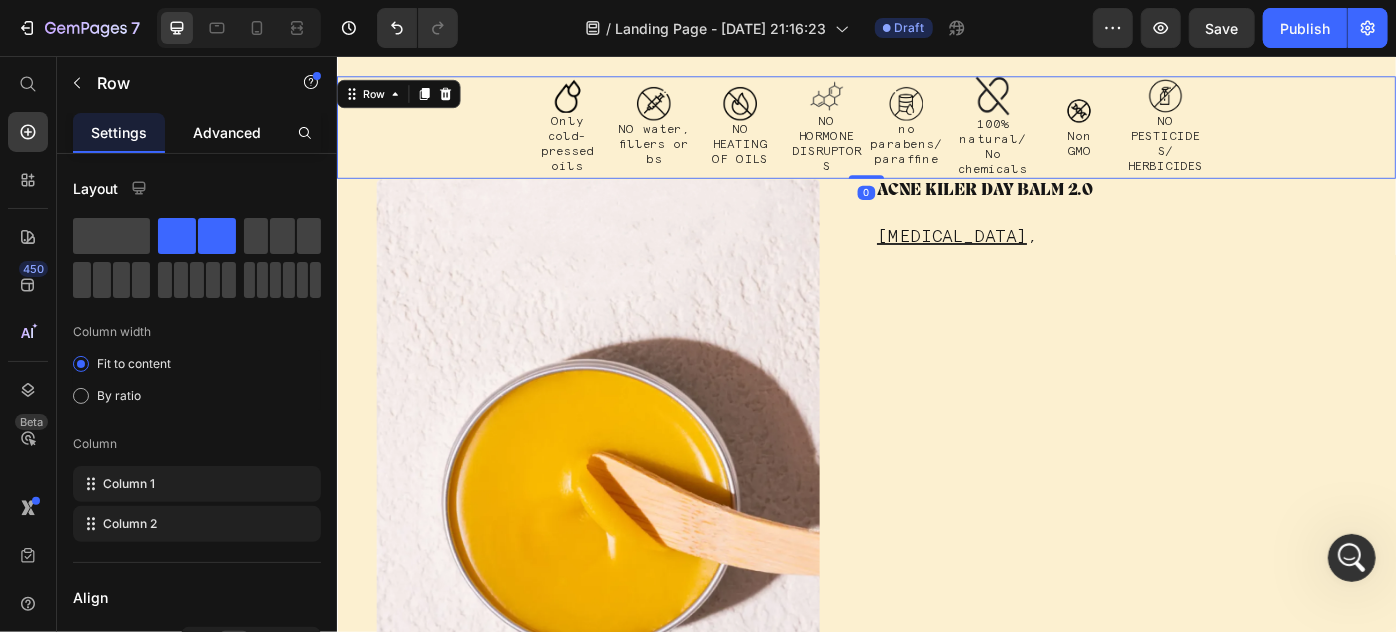 drag, startPoint x: 202, startPoint y: 121, endPoint x: 217, endPoint y: 147, distance: 30.016663 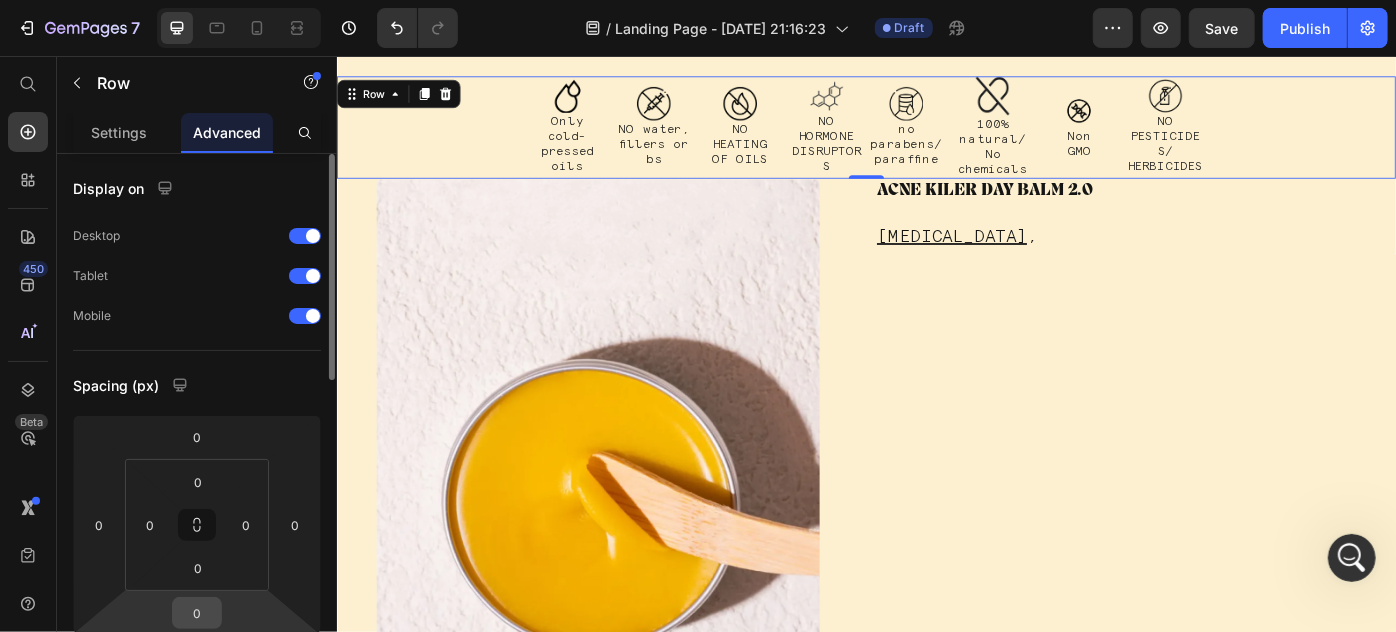 click on "0" at bounding box center [197, 613] 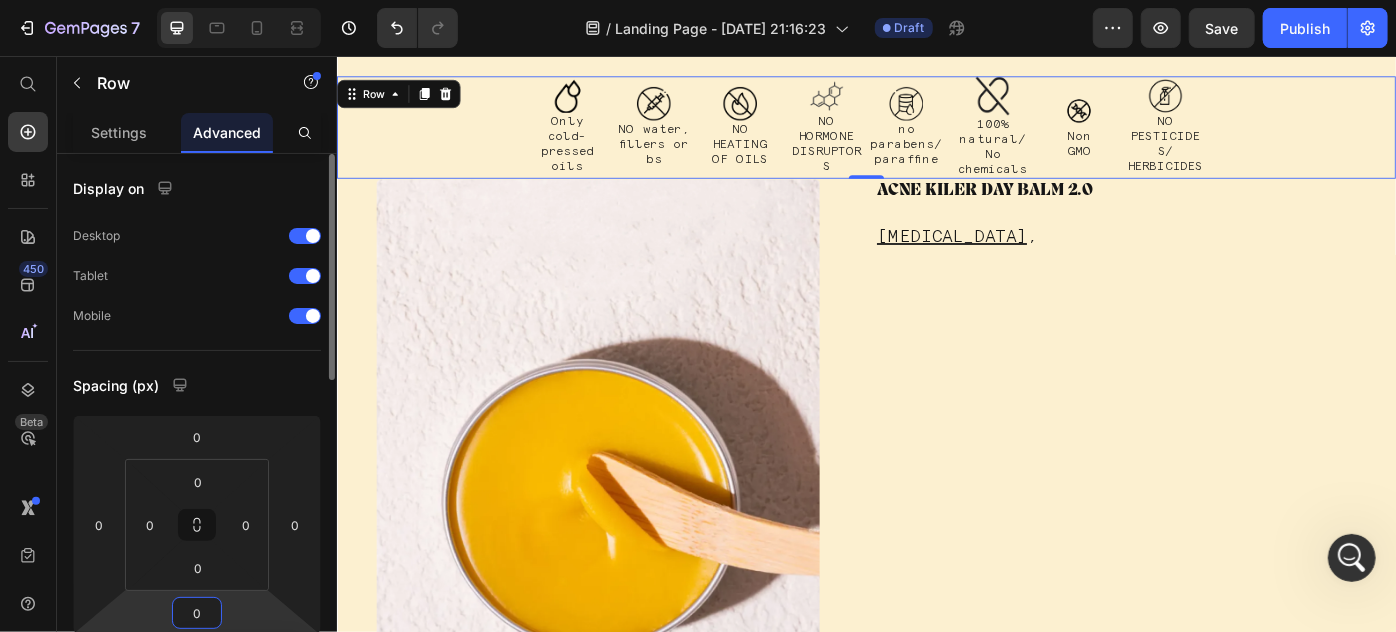 click on "0" at bounding box center (197, 613) 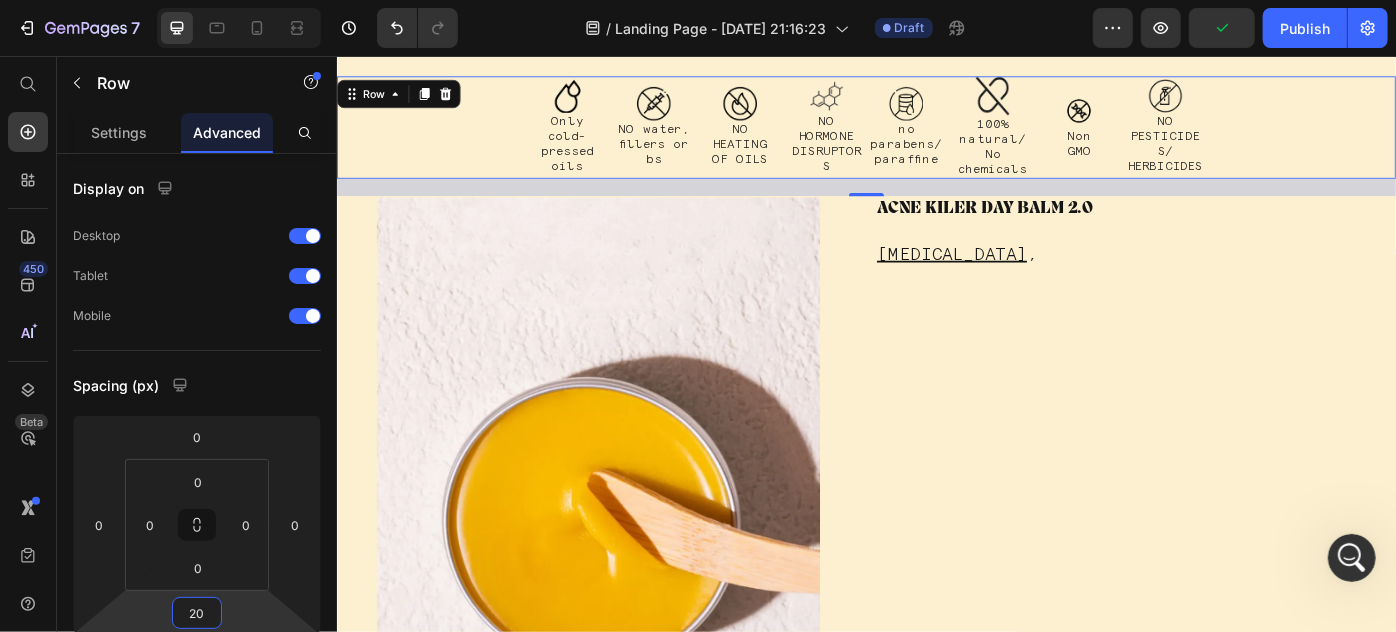 type on "20" 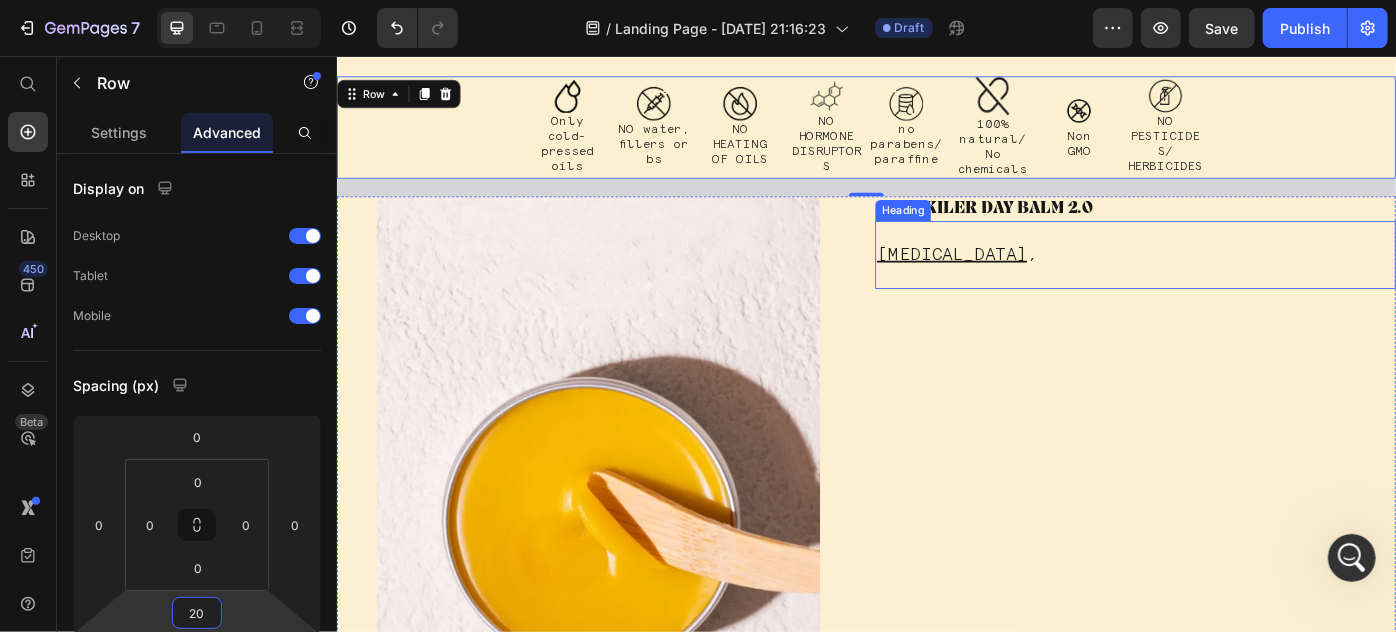 click on "[MEDICAL_DATA] ," at bounding box center [1241, 280] 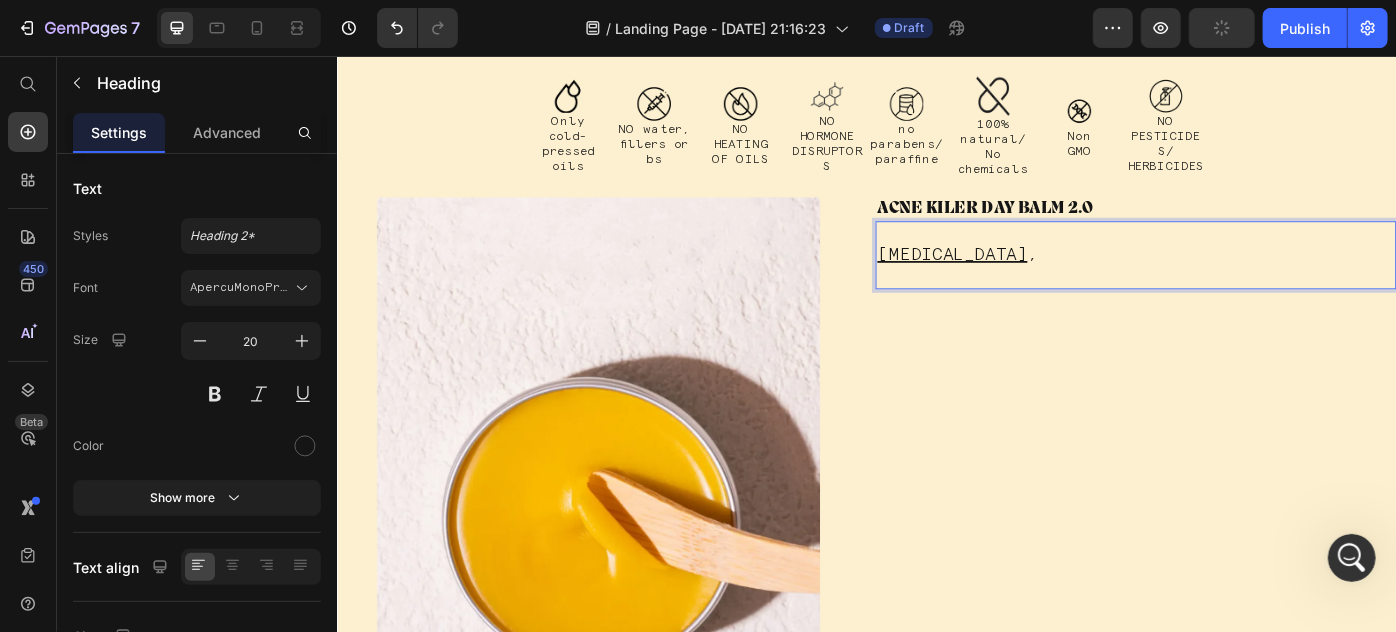 click on "[MEDICAL_DATA]" at bounding box center (1033, 280) 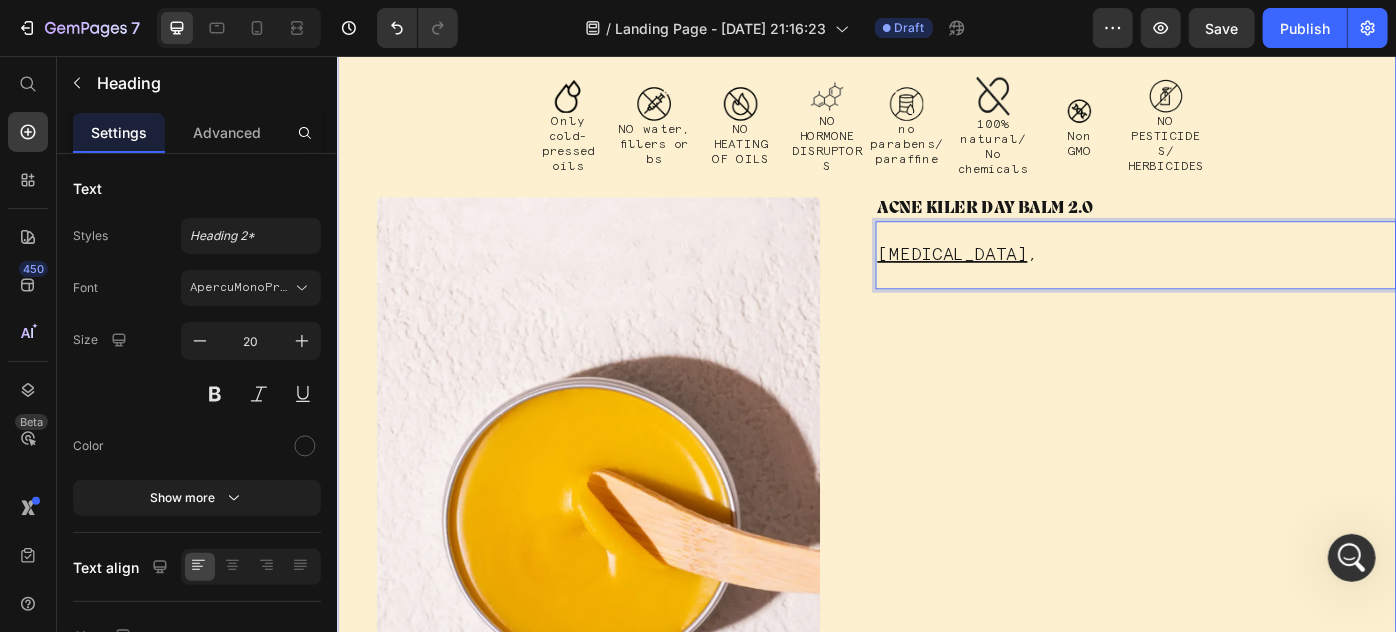 click on "ACNE KILER DAY BALM 2.0" at bounding box center (1070, 228) 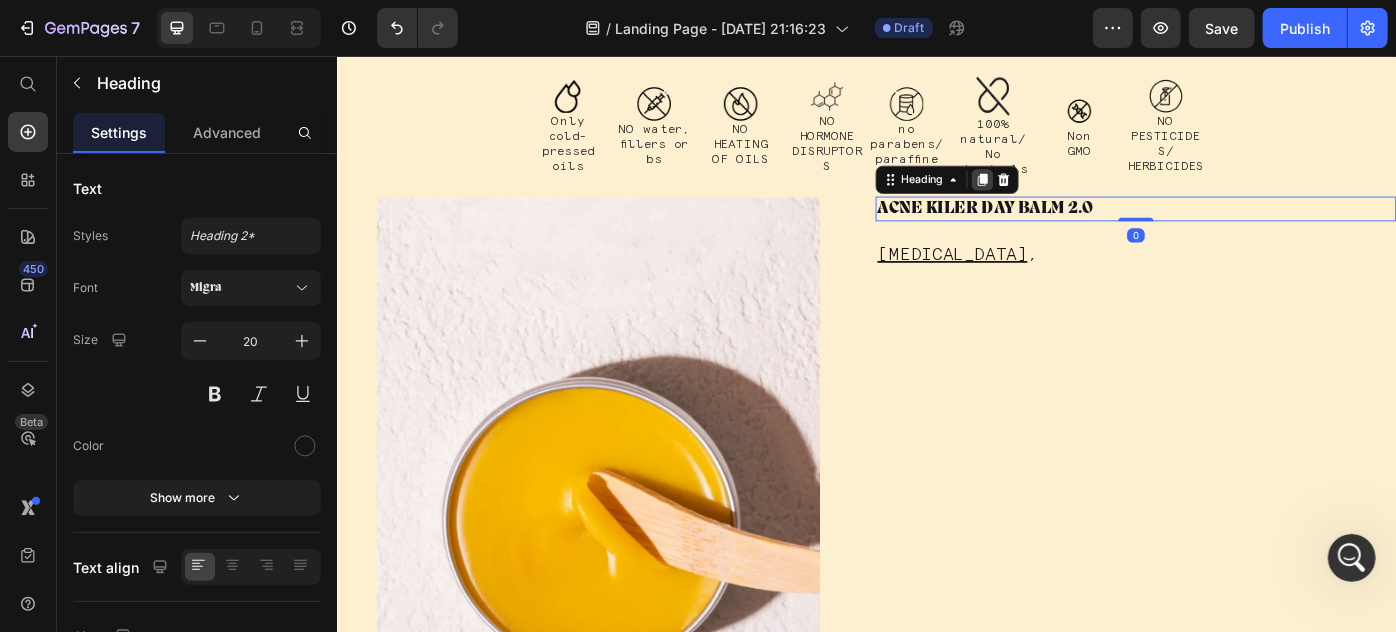 click at bounding box center (1067, 195) 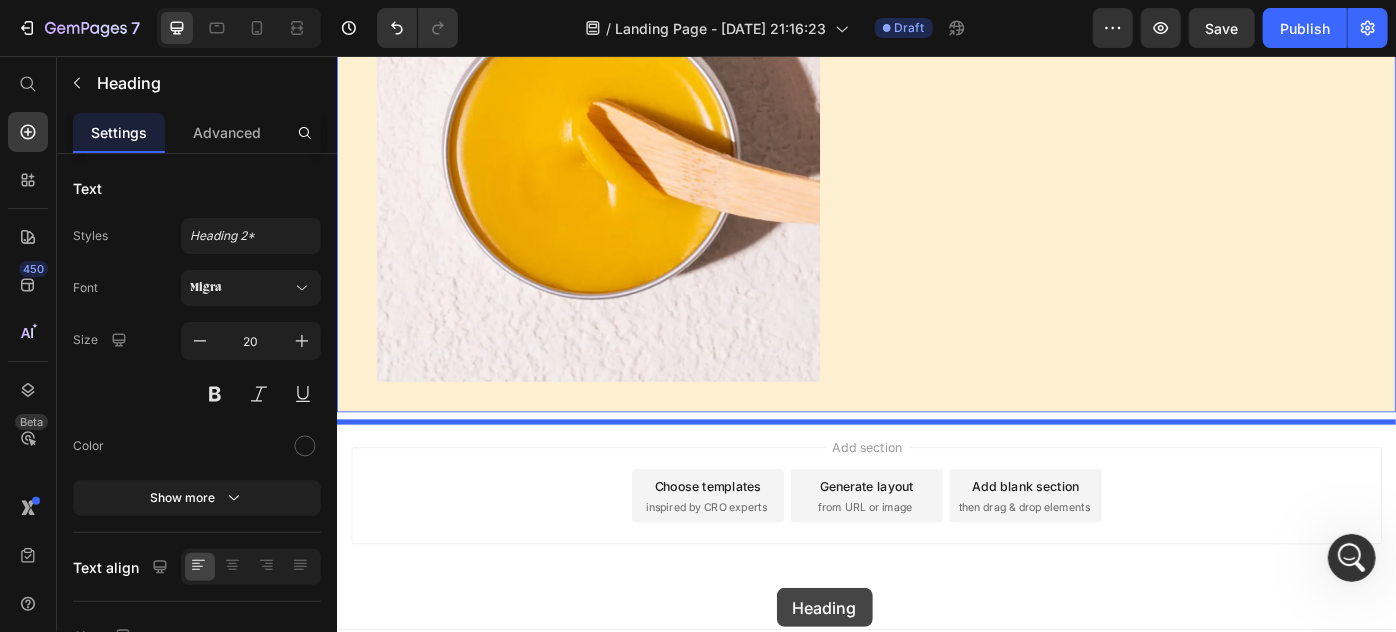 scroll, scrollTop: 5342, scrollLeft: 0, axis: vertical 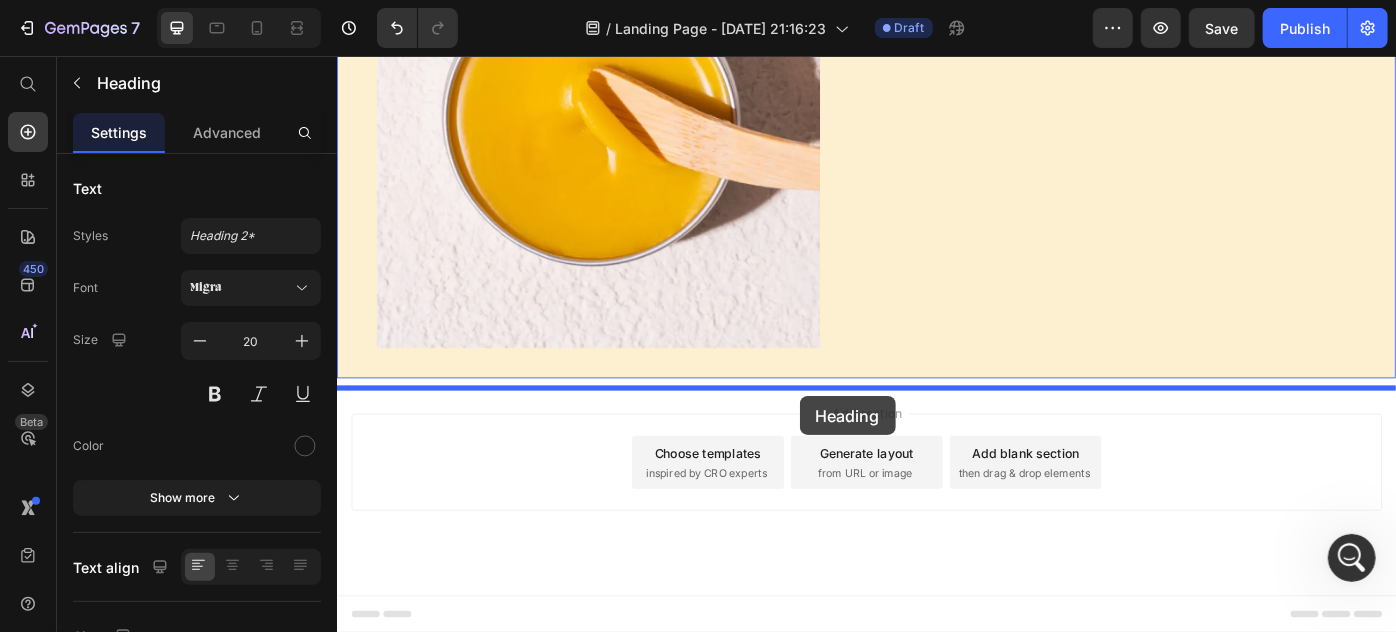 drag, startPoint x: 1012, startPoint y: 238, endPoint x: 861, endPoint y: 440, distance: 252.20032 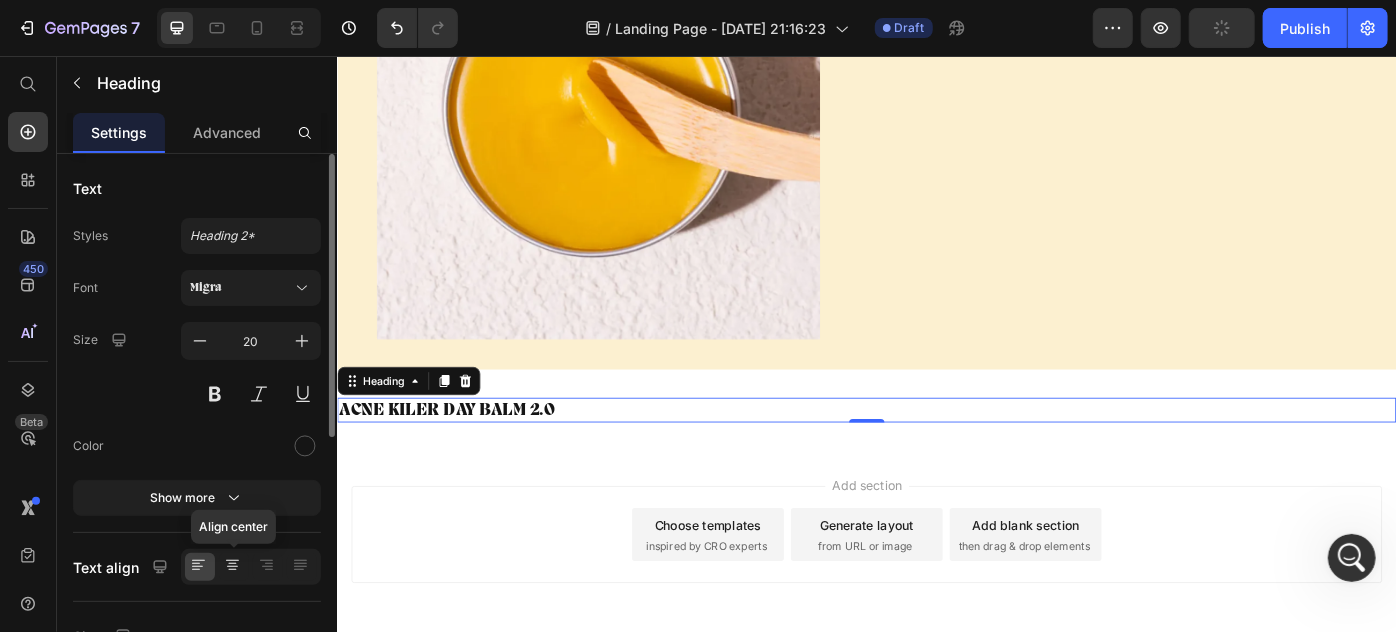 click 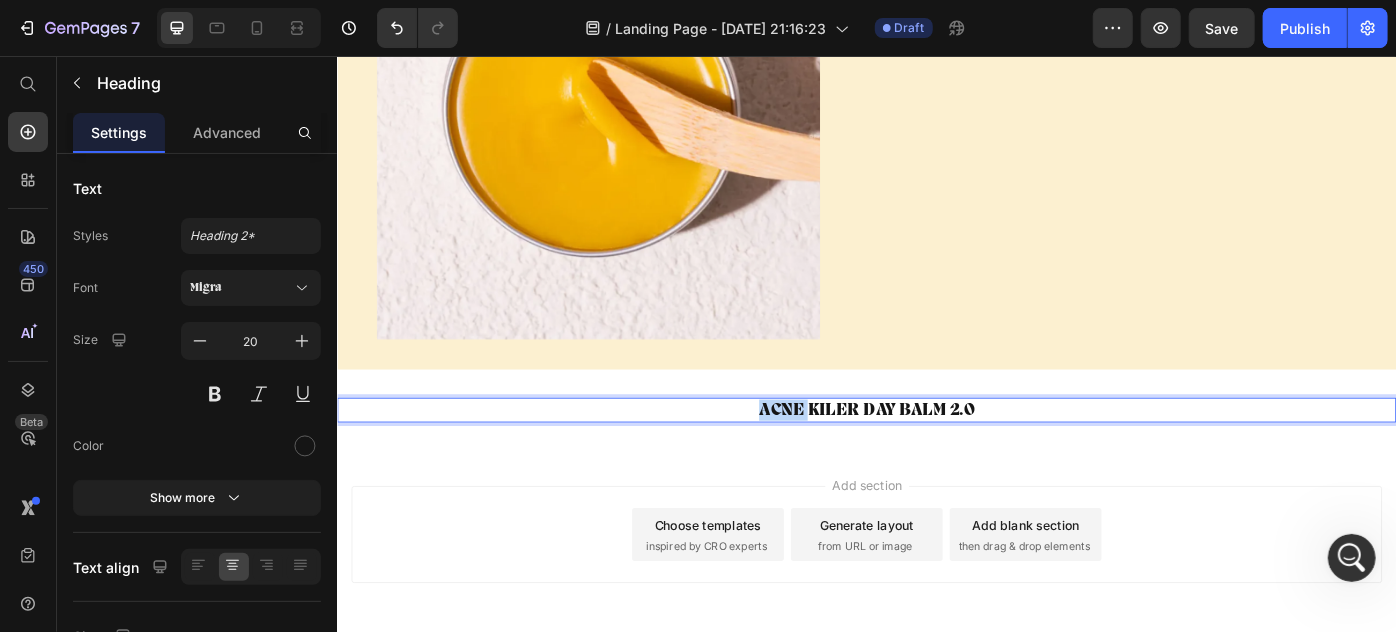 click on "ACNE KILER DAY BALM 2.0" at bounding box center (936, 456) 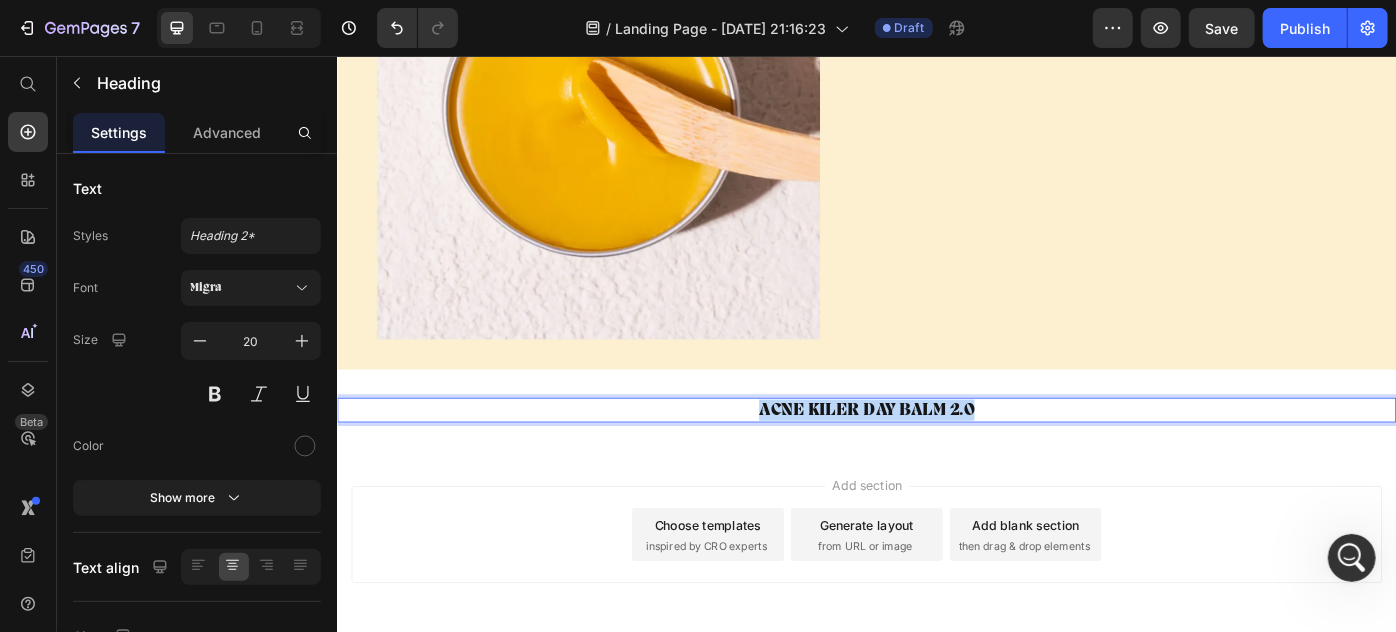click on "ACNE KILER DAY BALM 2.0" at bounding box center (936, 456) 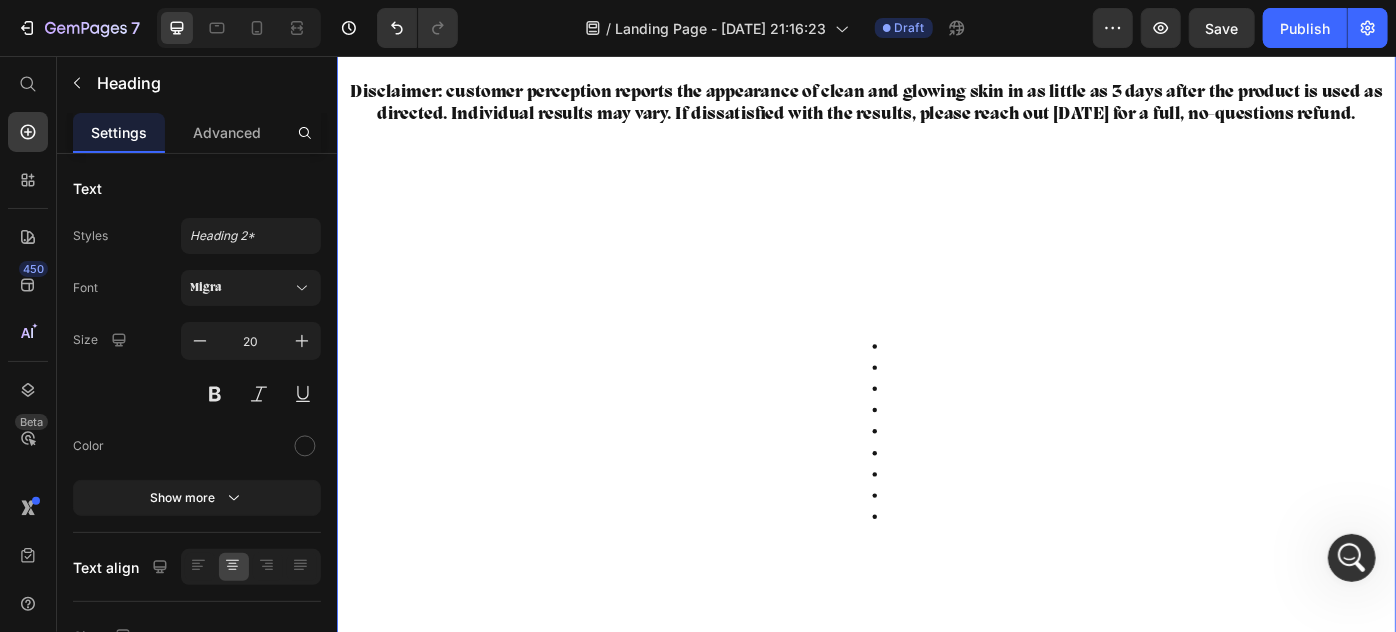scroll, scrollTop: 12005, scrollLeft: 0, axis: vertical 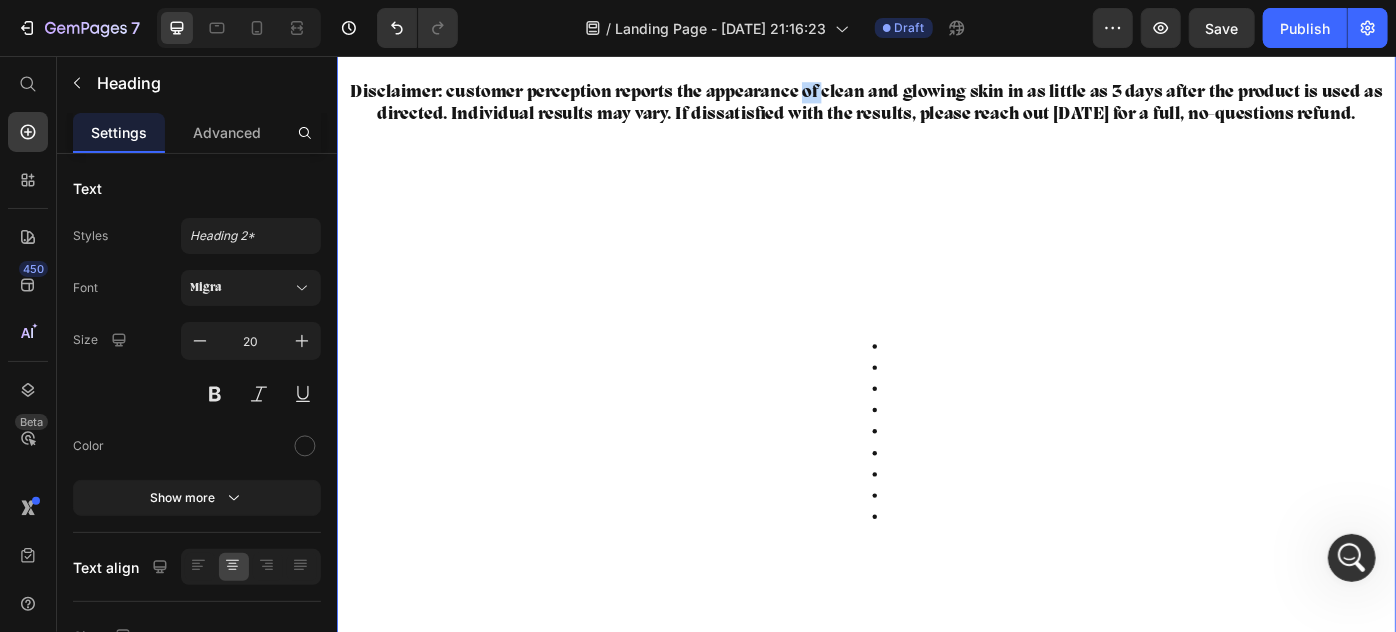 click on "Disclaimer: customer perception reports the appearance of clean and glowing skin in as little as 3 days after the product is used as directed. Individual results may vary. If dissatisfied with the results, please reach out [DATE] for a full, no-questions refund." at bounding box center (936, 108) 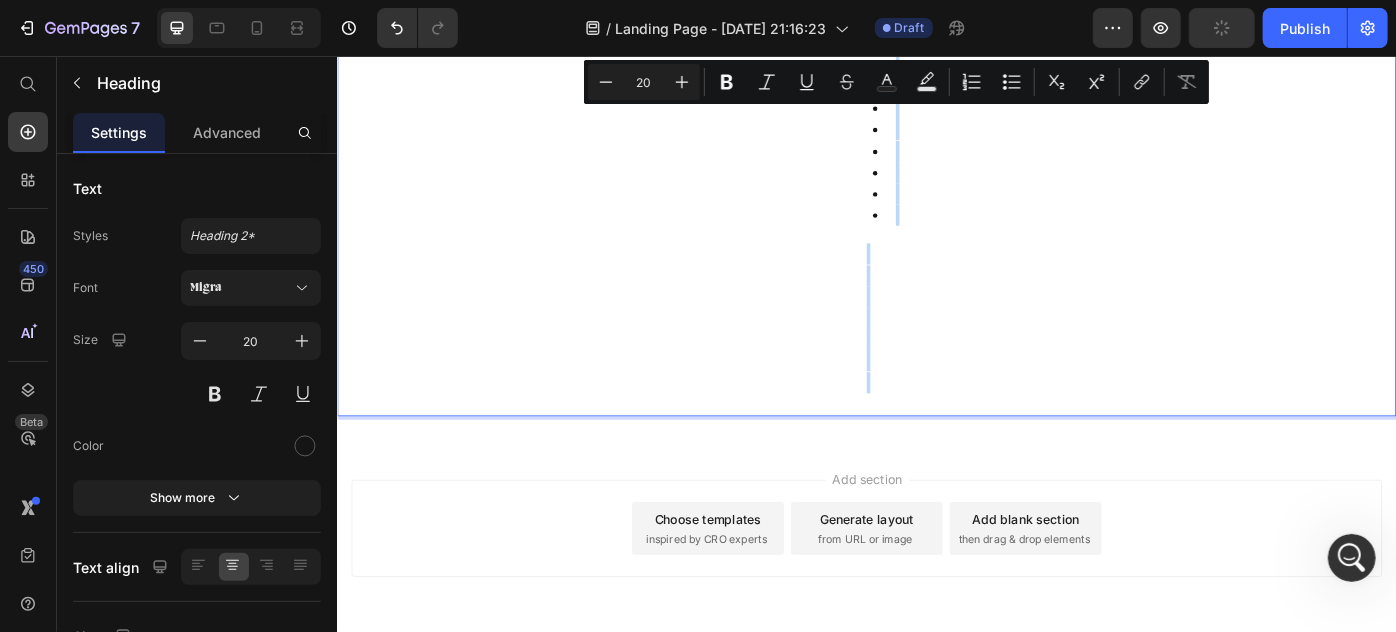 drag, startPoint x: 862, startPoint y: 73, endPoint x: 931, endPoint y: 719, distance: 649.67456 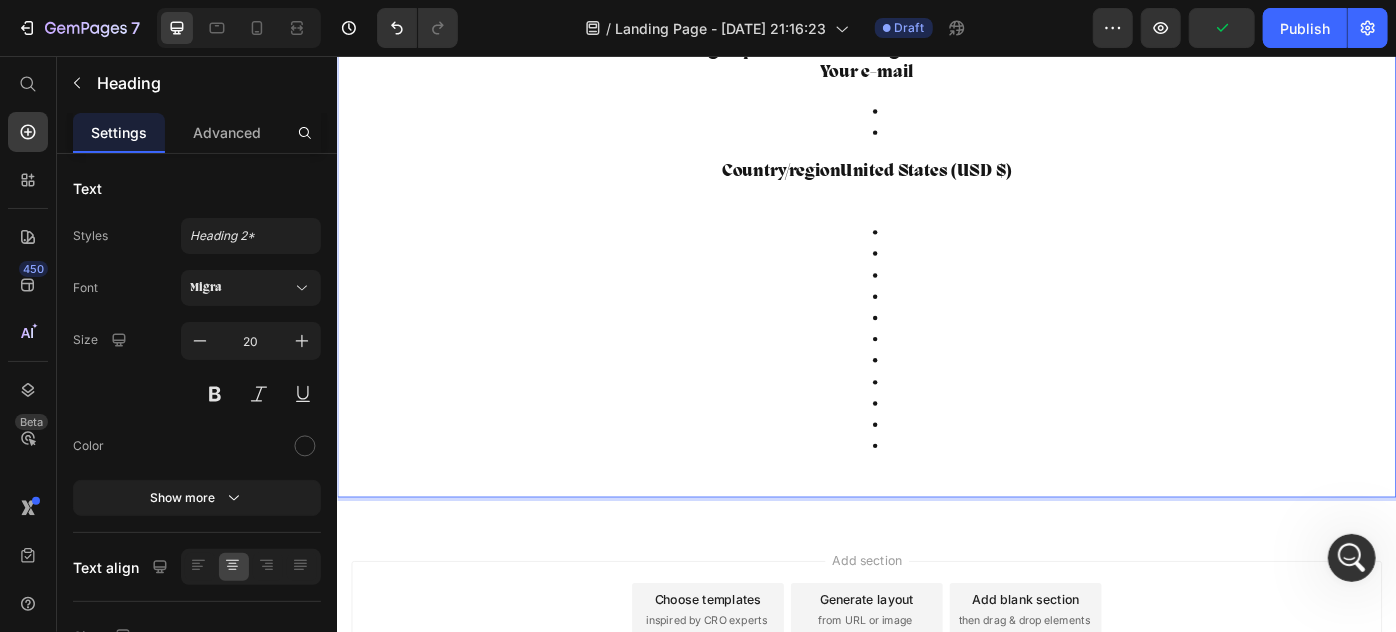 scroll, scrollTop: 11430, scrollLeft: 0, axis: vertical 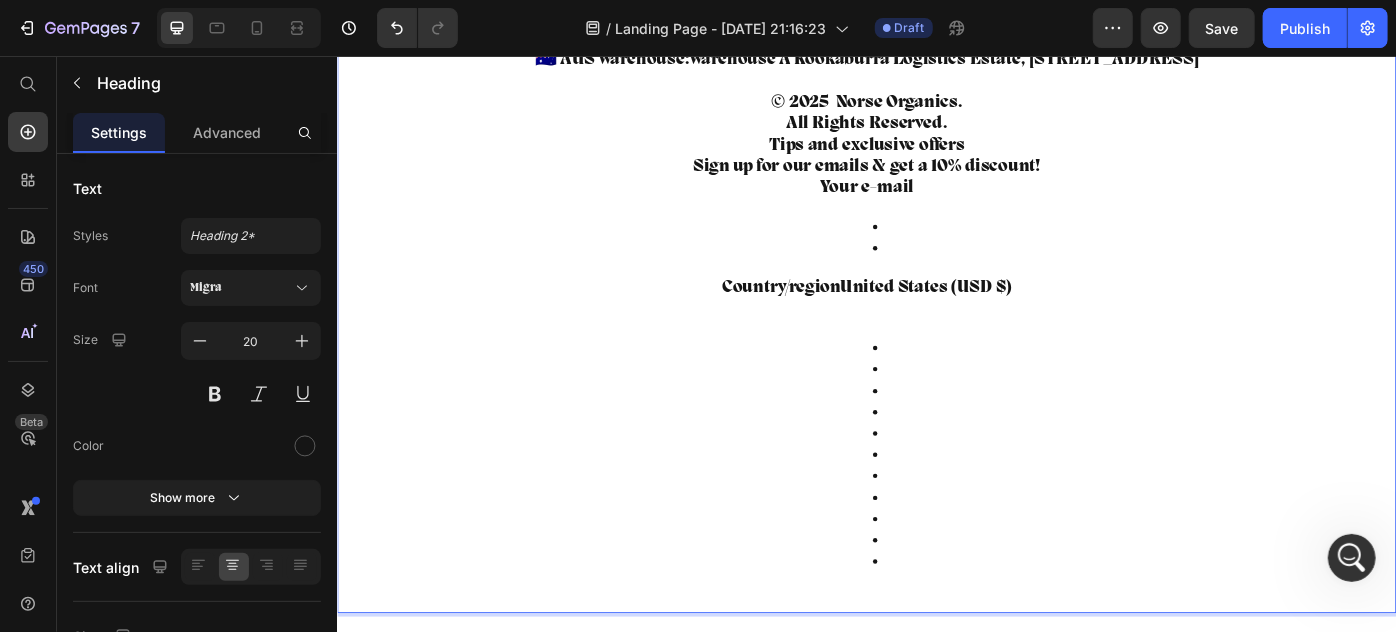 click on "© 2025  Norse Organics. All Rights Reserved." at bounding box center [936, 119] 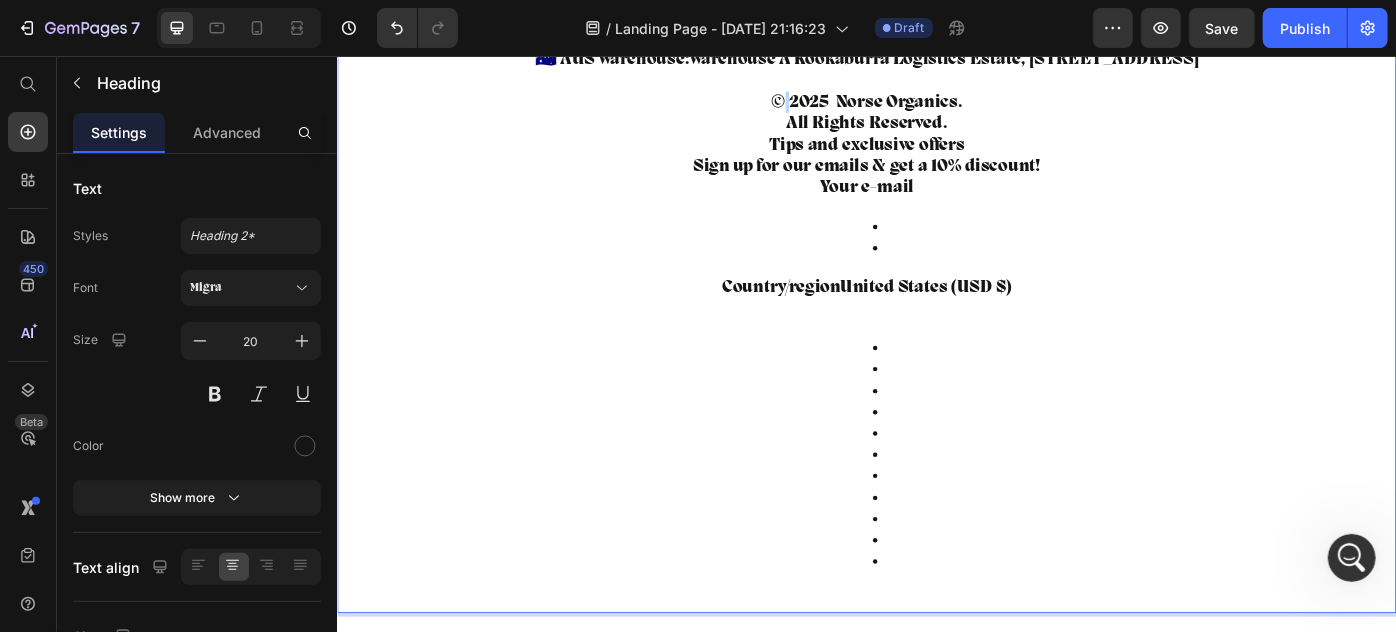 click on "© 2025  Norse Organics. All Rights Reserved." at bounding box center (936, 119) 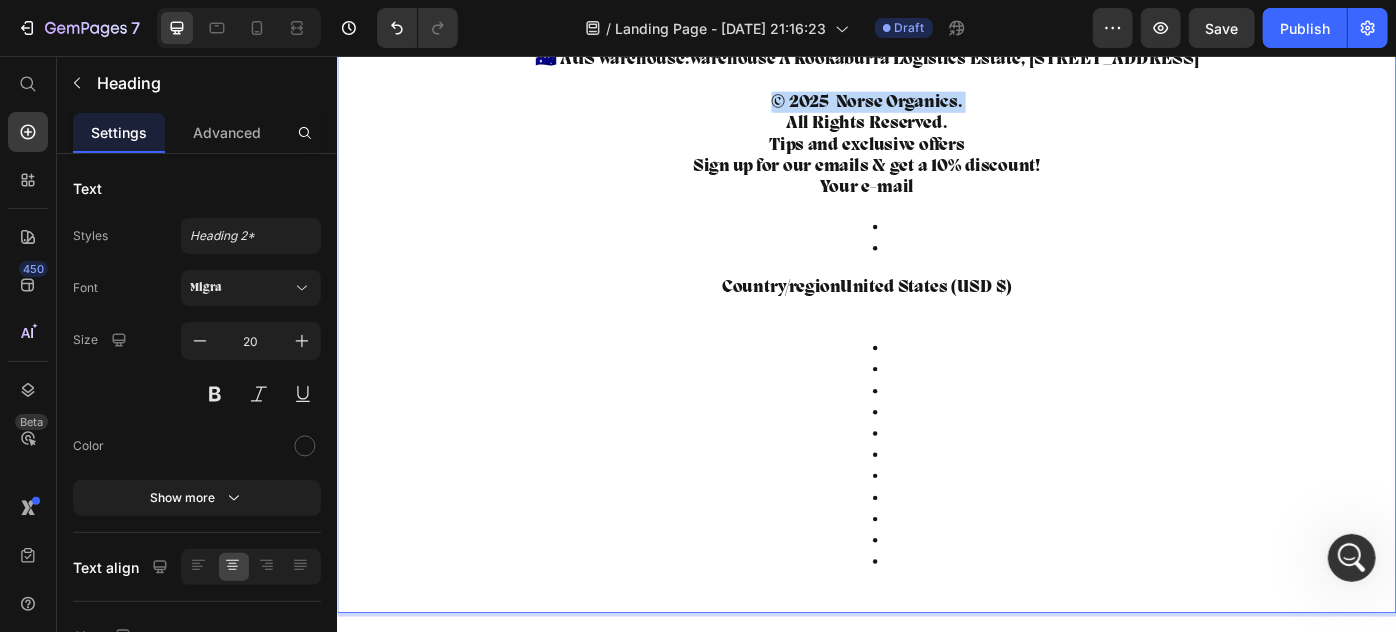 click on "© 2025  Norse Organics. All Rights Reserved." at bounding box center [936, 119] 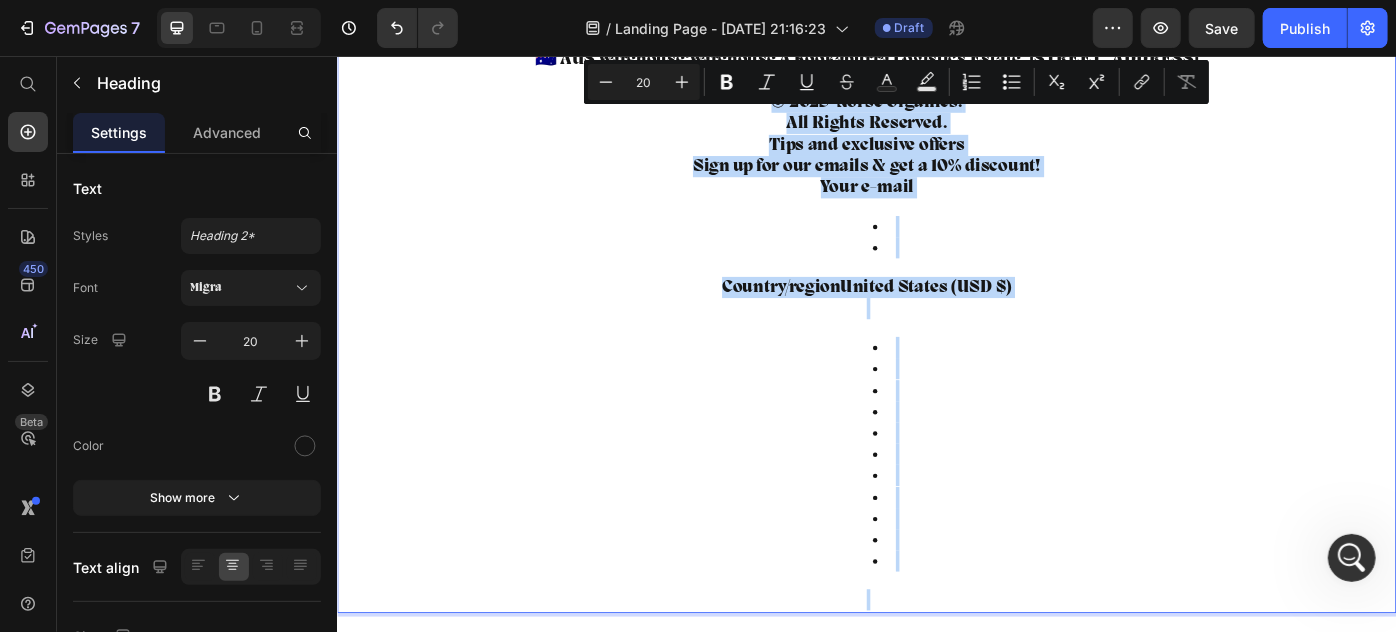 drag, startPoint x: 834, startPoint y: 88, endPoint x: 947, endPoint y: 641, distance: 564.4271 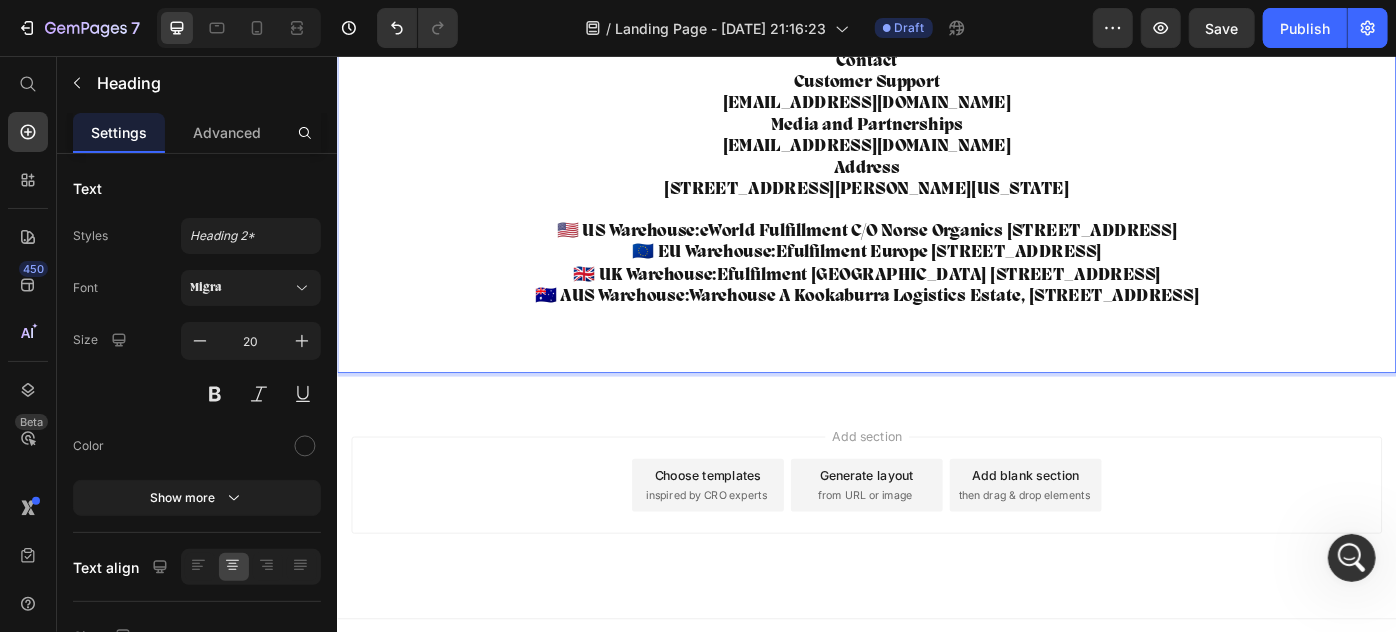 scroll, scrollTop: 10890, scrollLeft: 0, axis: vertical 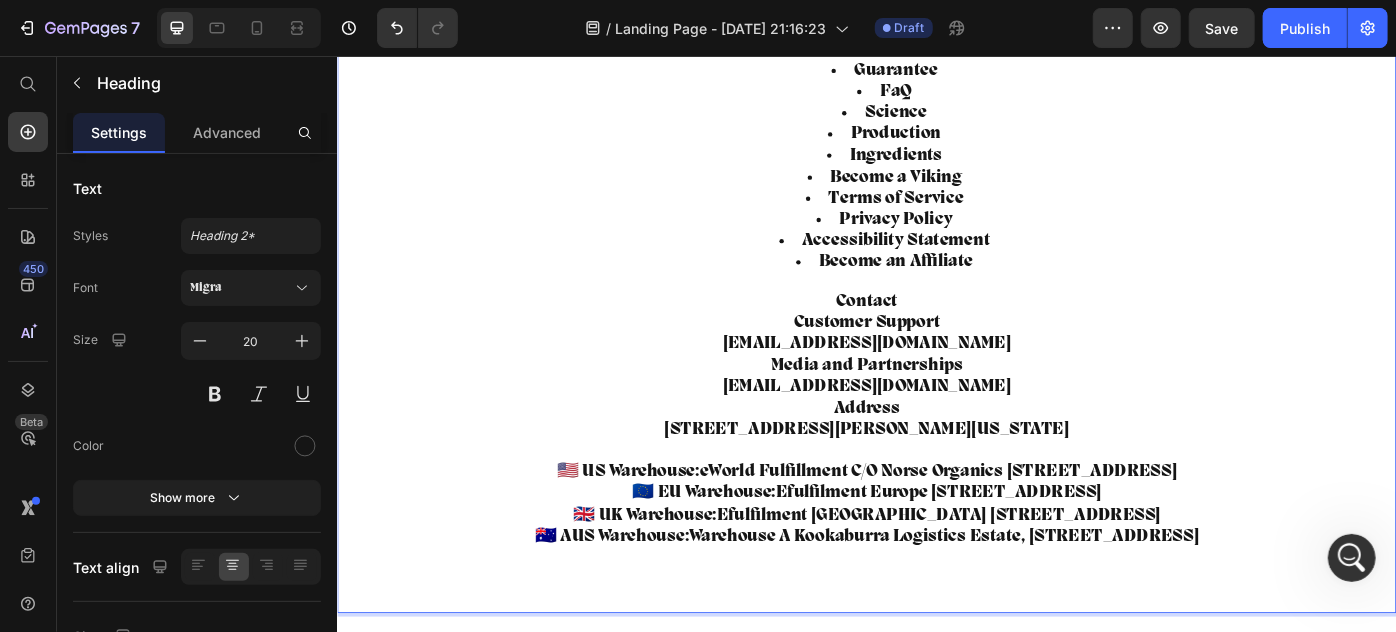 click on "Terms of Service" at bounding box center (956, 216) 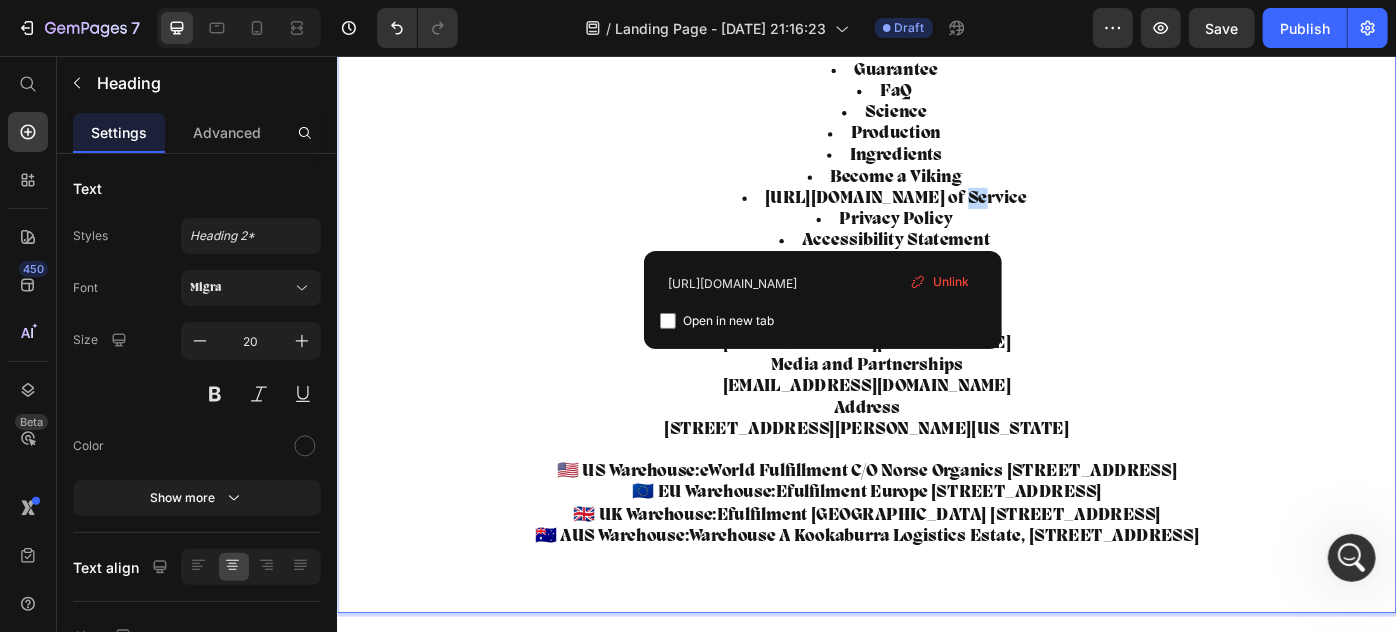 click on "[URL][DOMAIN_NAME] of Service" at bounding box center [956, 216] 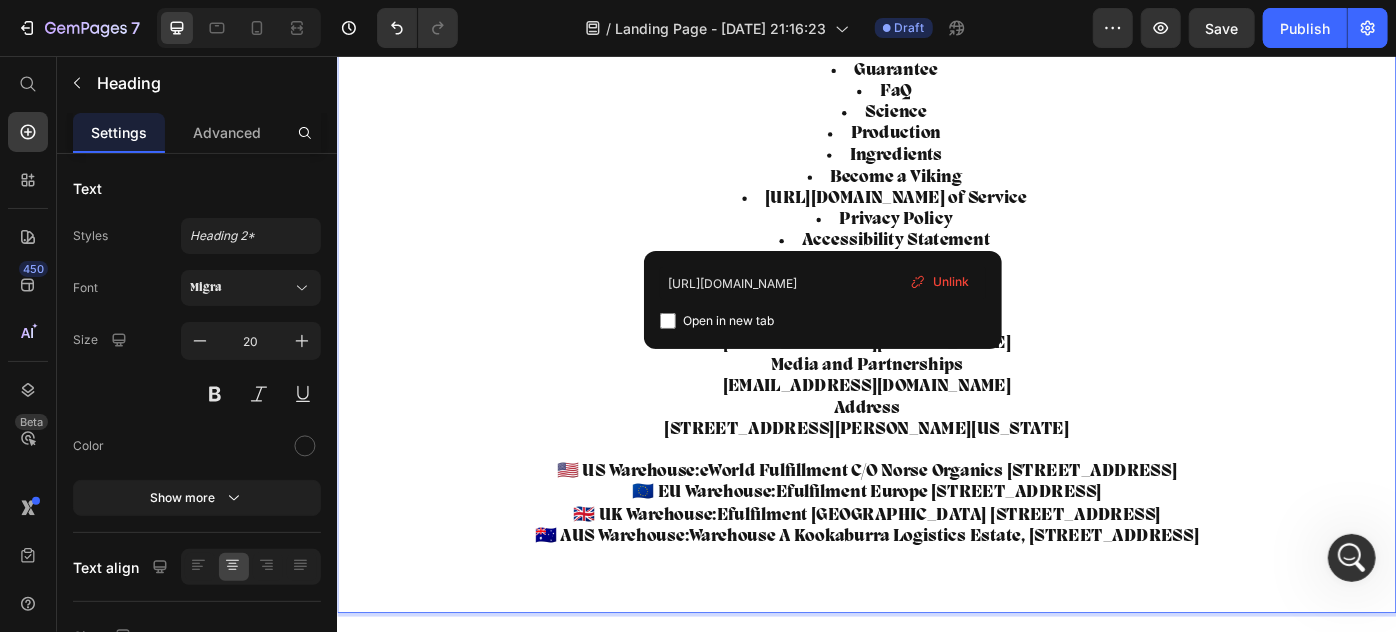 drag, startPoint x: 877, startPoint y: 184, endPoint x: 912, endPoint y: 305, distance: 125.96031 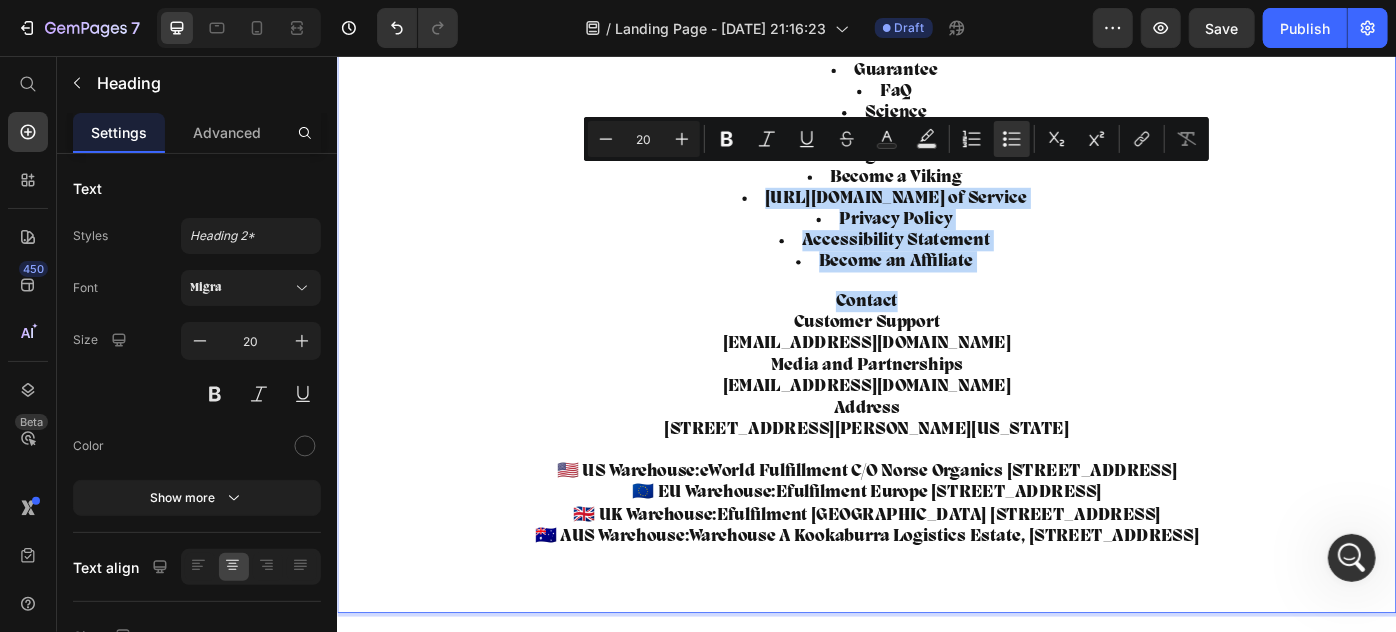click on "[URL][DOMAIN_NAME] of Service" at bounding box center [969, 216] 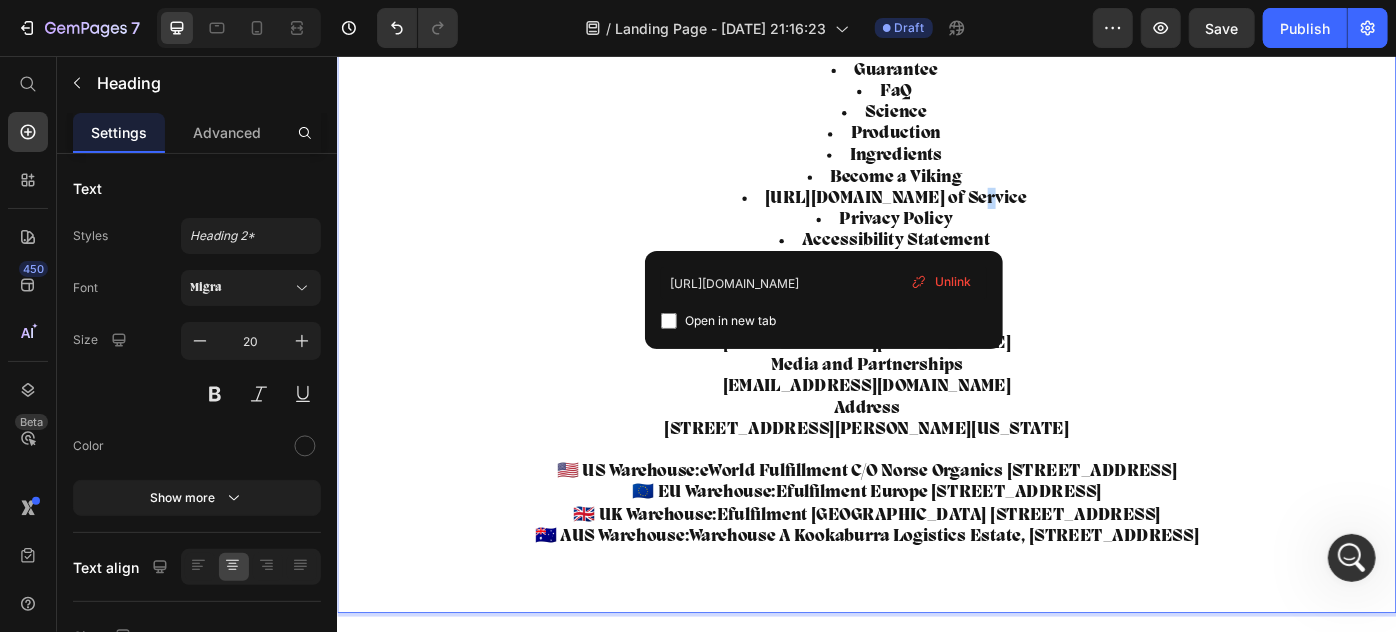 click on "[URL][DOMAIN_NAME] of Service" at bounding box center [969, 216] 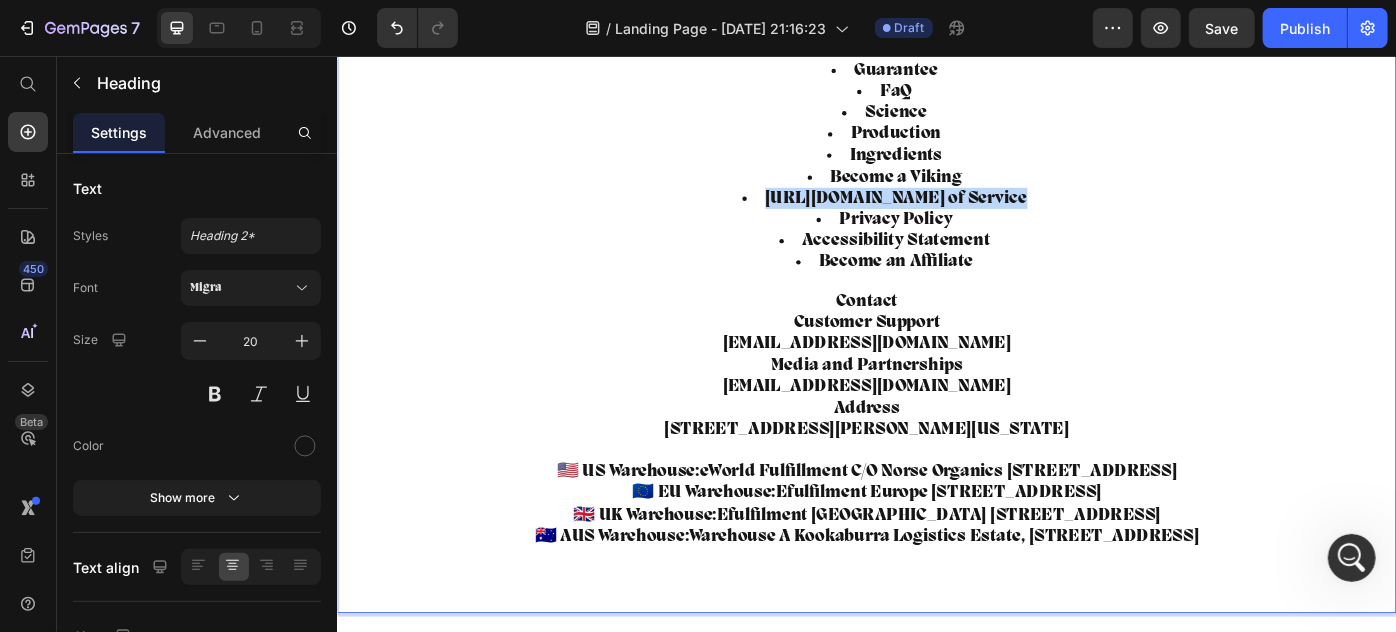 click on "[URL][DOMAIN_NAME] of Service" at bounding box center [969, 216] 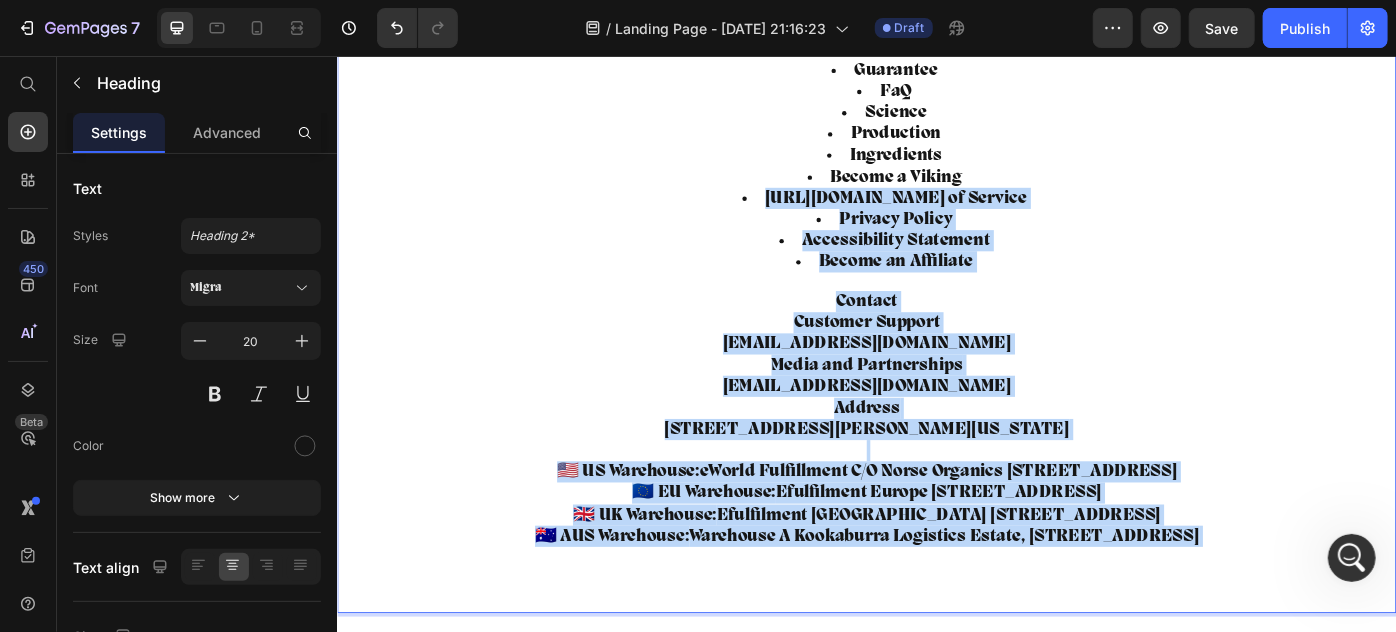 drag, startPoint x: 890, startPoint y: 187, endPoint x: 988, endPoint y: 583, distance: 407.94608 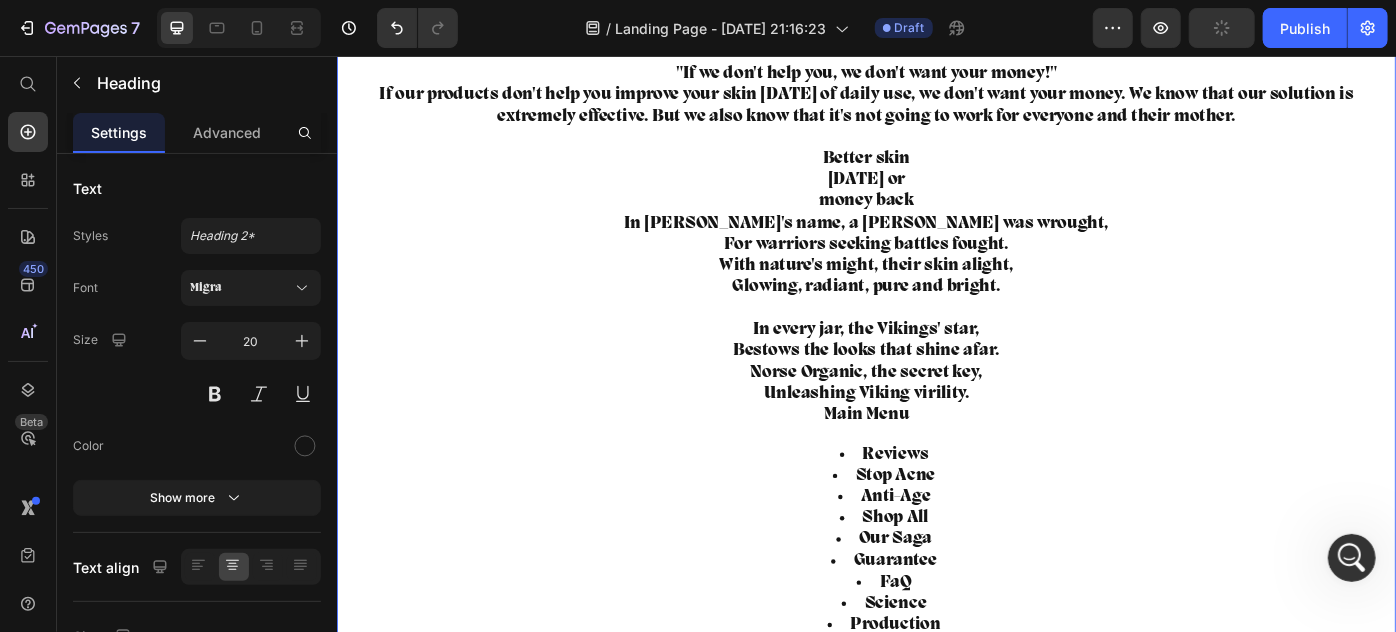 scroll, scrollTop: 10321, scrollLeft: 0, axis: vertical 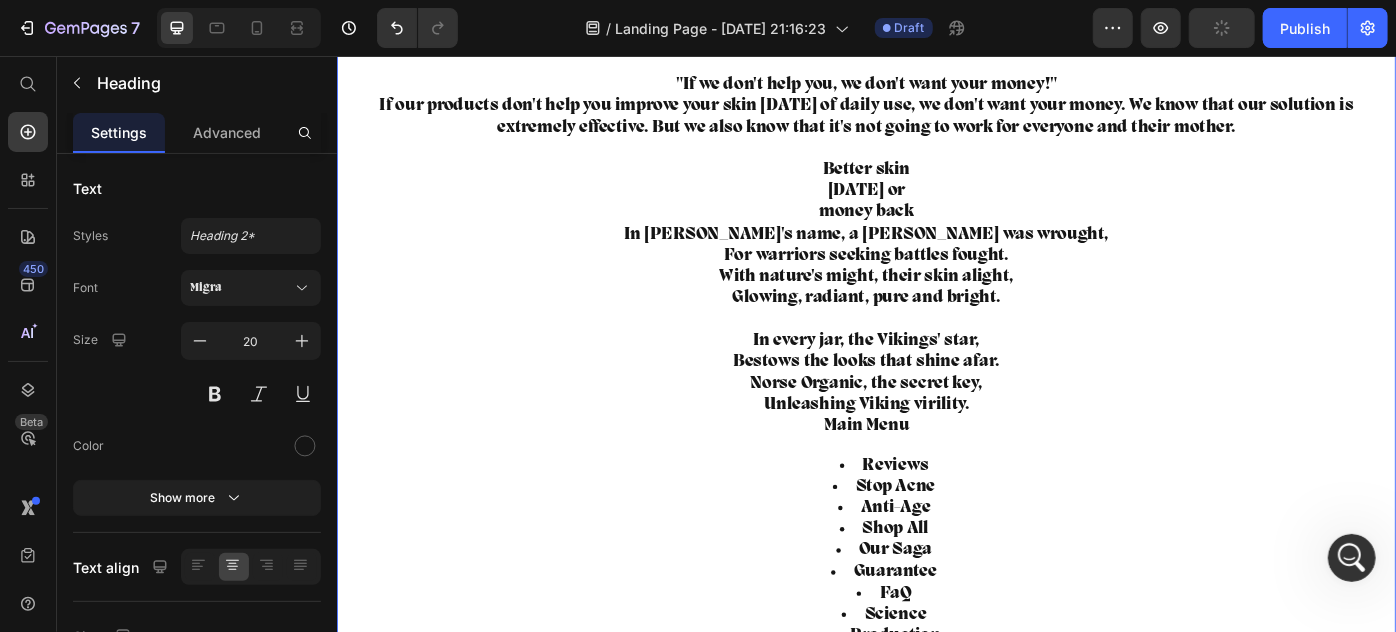 click on "Better skin [DATE] or money back" at bounding box center (936, 208) 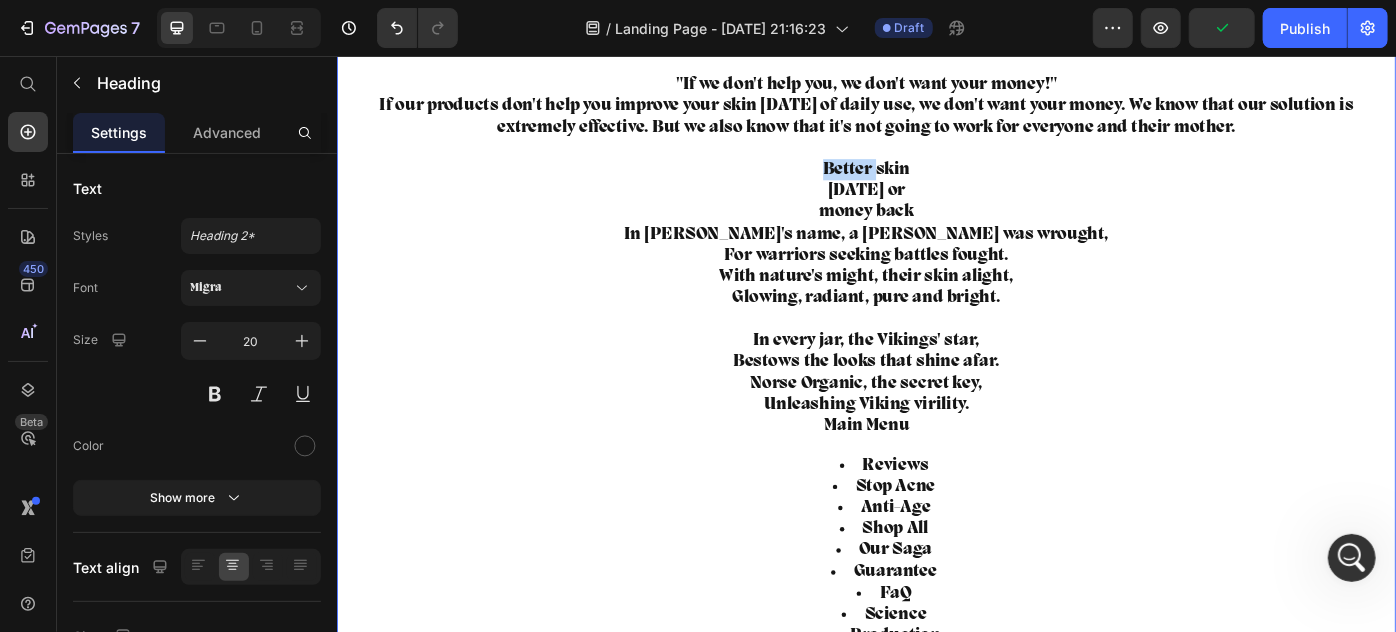 click on "Better skin [DATE] or money back" at bounding box center (936, 208) 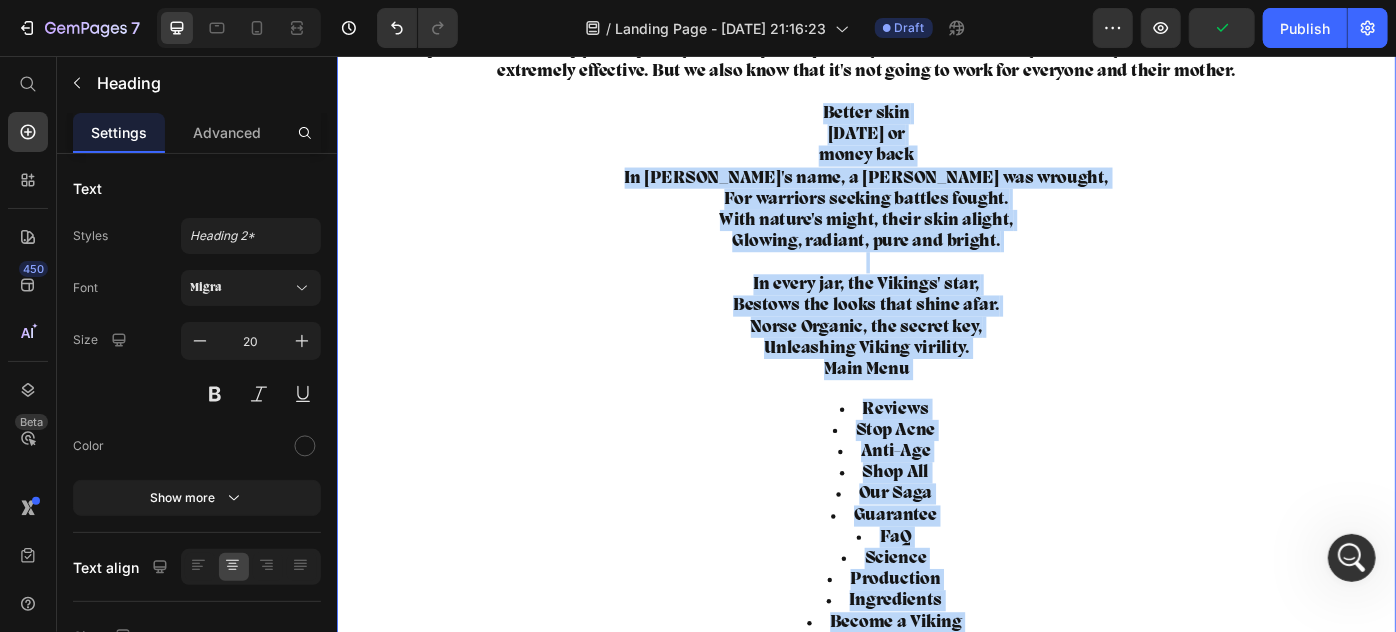 drag, startPoint x: 852, startPoint y: 164, endPoint x: 985, endPoint y: 722, distance: 573.6314 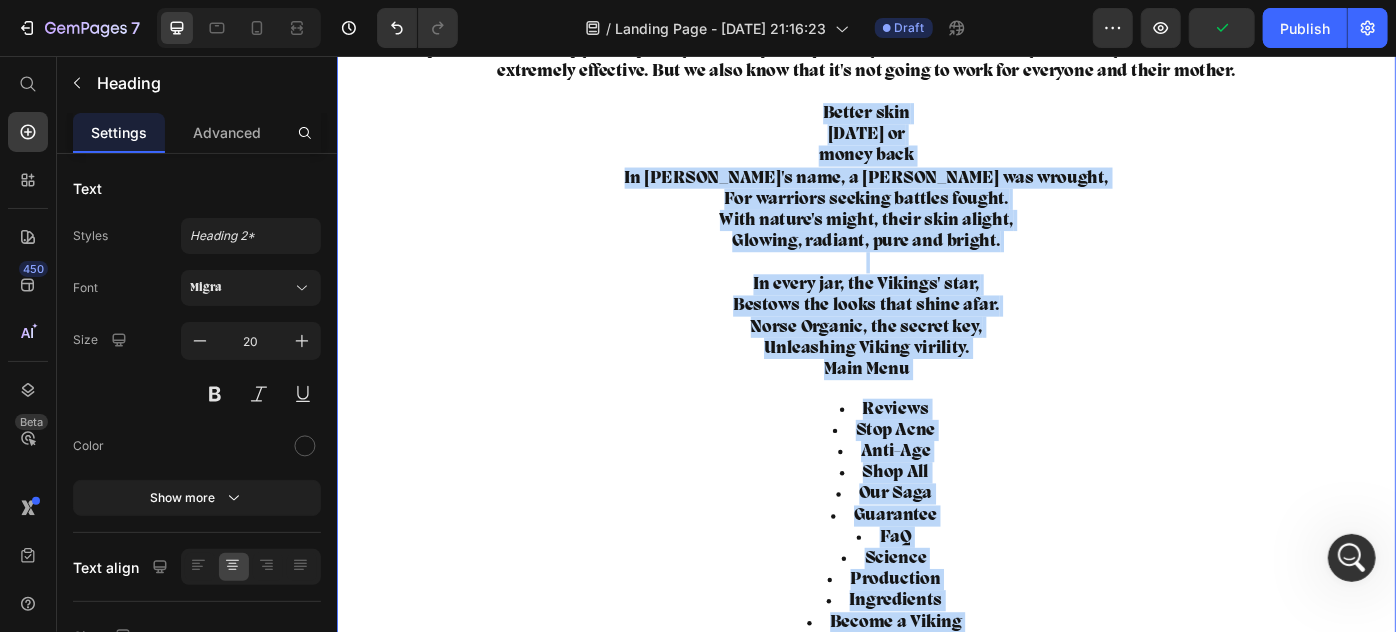 click on "Header Acne sucks, we don’t Why arctic ingredients are incredibly powerful 1. must survive harsh [PERSON_NAME] The arctics have [PERSON_NAME] of -40°F to -58°F (-40°C to -50°C). To survive this and deep snow the plants need to be resilient. 2. Very short ripening window The plants need to bloom fast because of short summer. So they push all the nutrition to the leaves at the same time. 3. COMPETES WITH OTHER SPECIES When plants grow in the wild they need to fight off other plants and insects in a diverse environment. Making them strong. Why [DEMOGRAPHIC_DATA] customers get Acne-free faster Works in days Works in months 97% reported acne free skin 20%-30% gets results Long-term healthy skin Acne will come back fast Arctic plants proven to stop Acne Lab ingredients makes acne worse Treats the root cause of acne Controls symptoms, often unsuccessful Supports your overall health Chemicals that are hormone disruptors 0 fillers, 0 water, 0 chemicals, 0 bs 70-80% water and cheap fillers Handmade - can’t be made with machines ): 100%" at bounding box center (936, -4604) 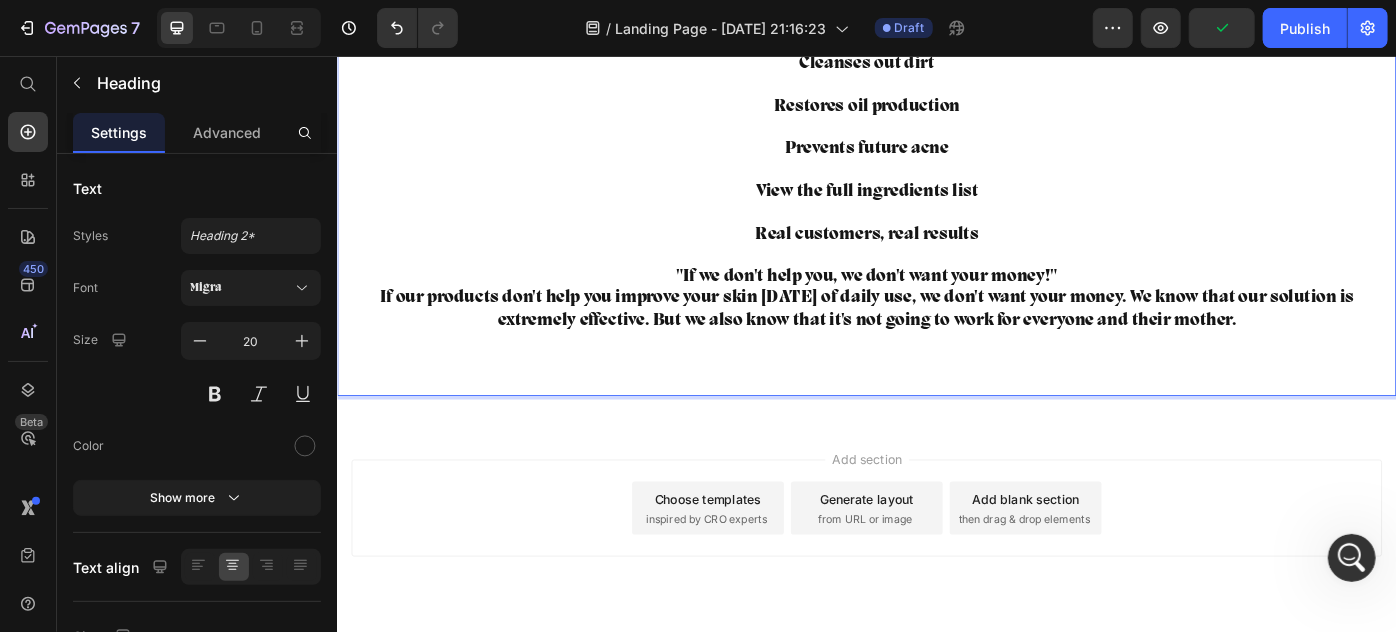 scroll, scrollTop: 9494, scrollLeft: 0, axis: vertical 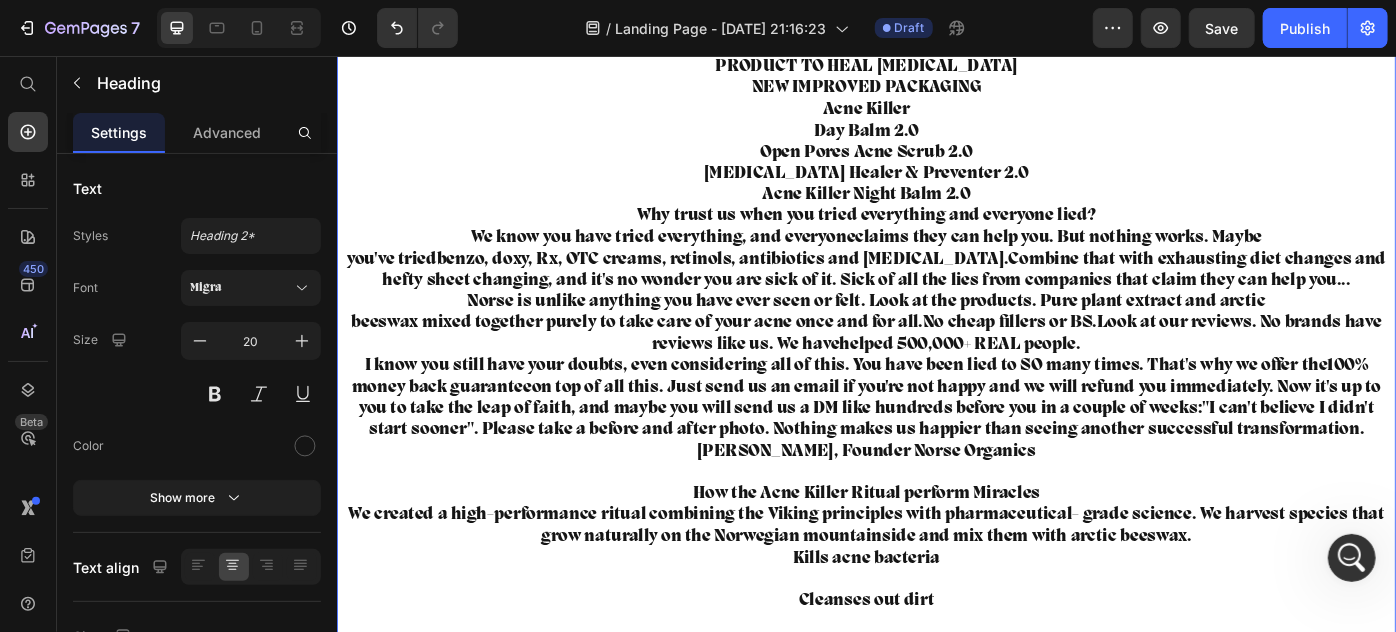 click on "Open Pores Acne Scrub 2.0" at bounding box center [936, 164] 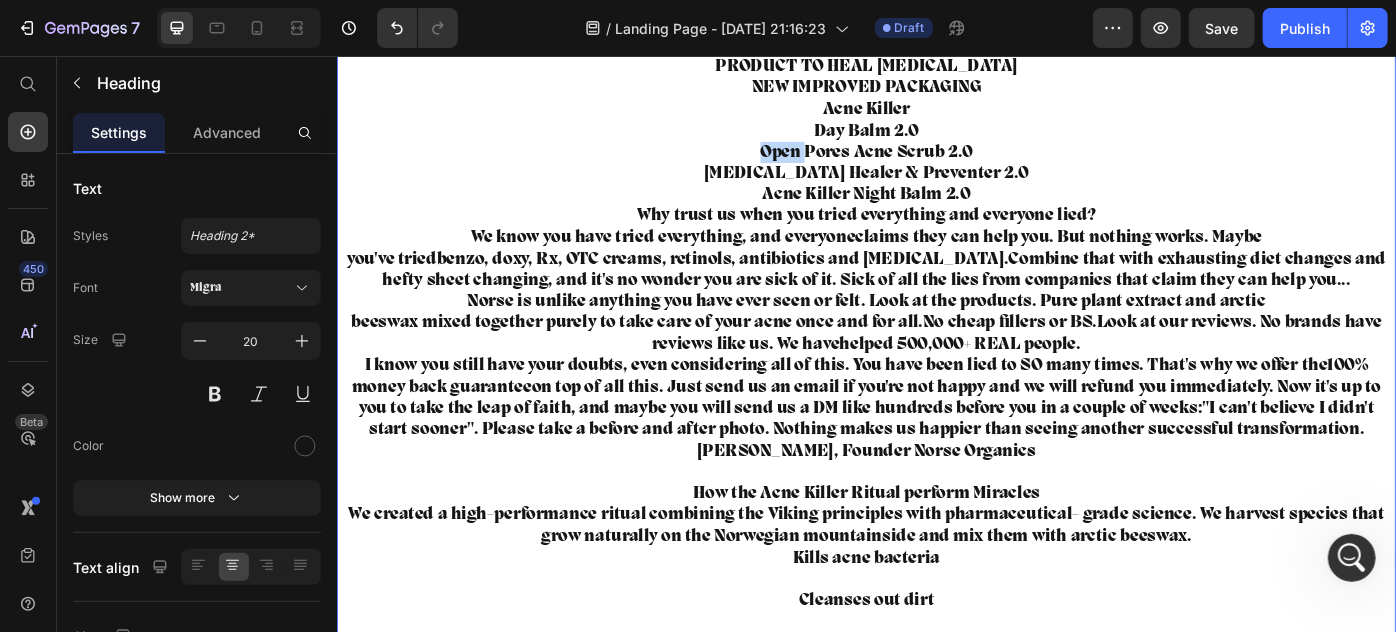 click on "Open Pores Acne Scrub 2.0" at bounding box center [936, 164] 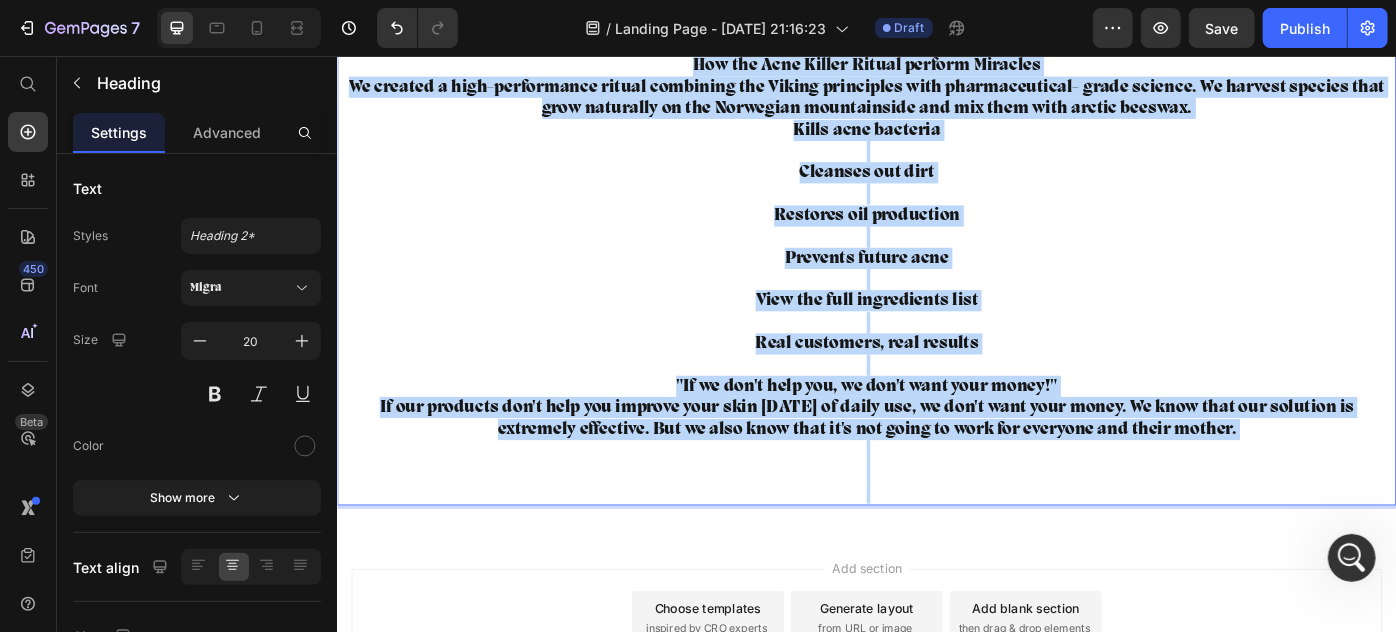 drag, startPoint x: 826, startPoint y: 132, endPoint x: 942, endPoint y: 742, distance: 620.9316 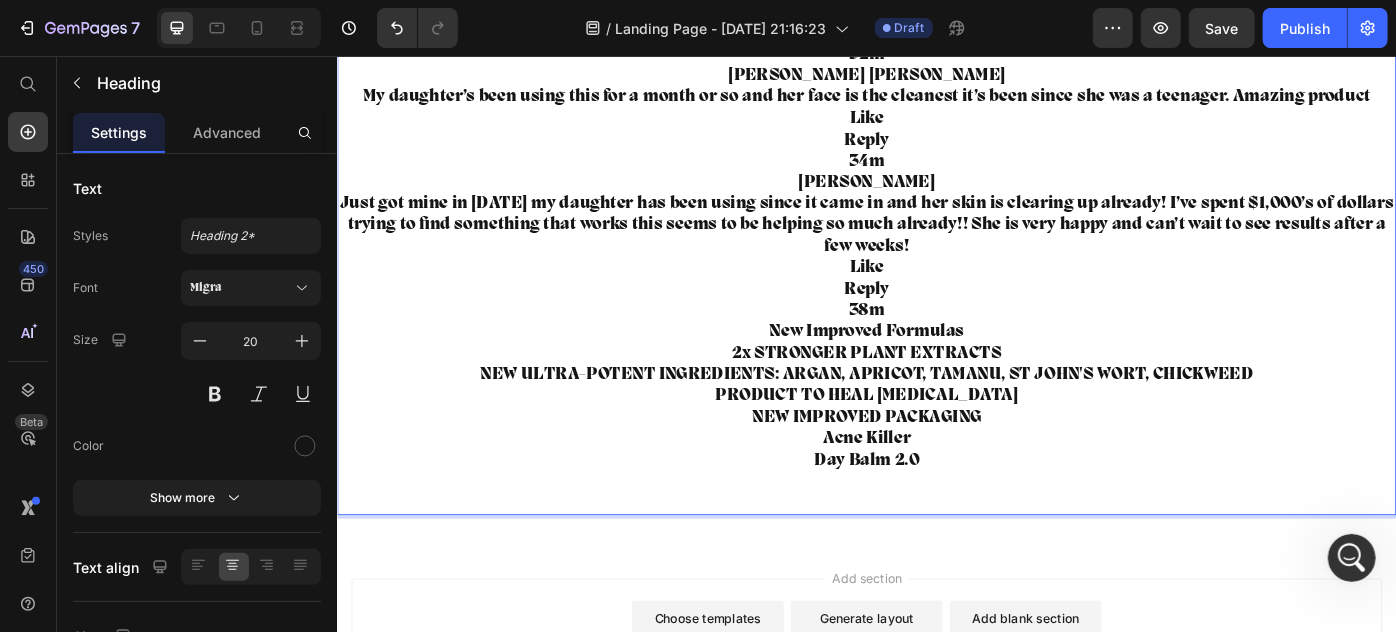 scroll, scrollTop: 8920, scrollLeft: 0, axis: vertical 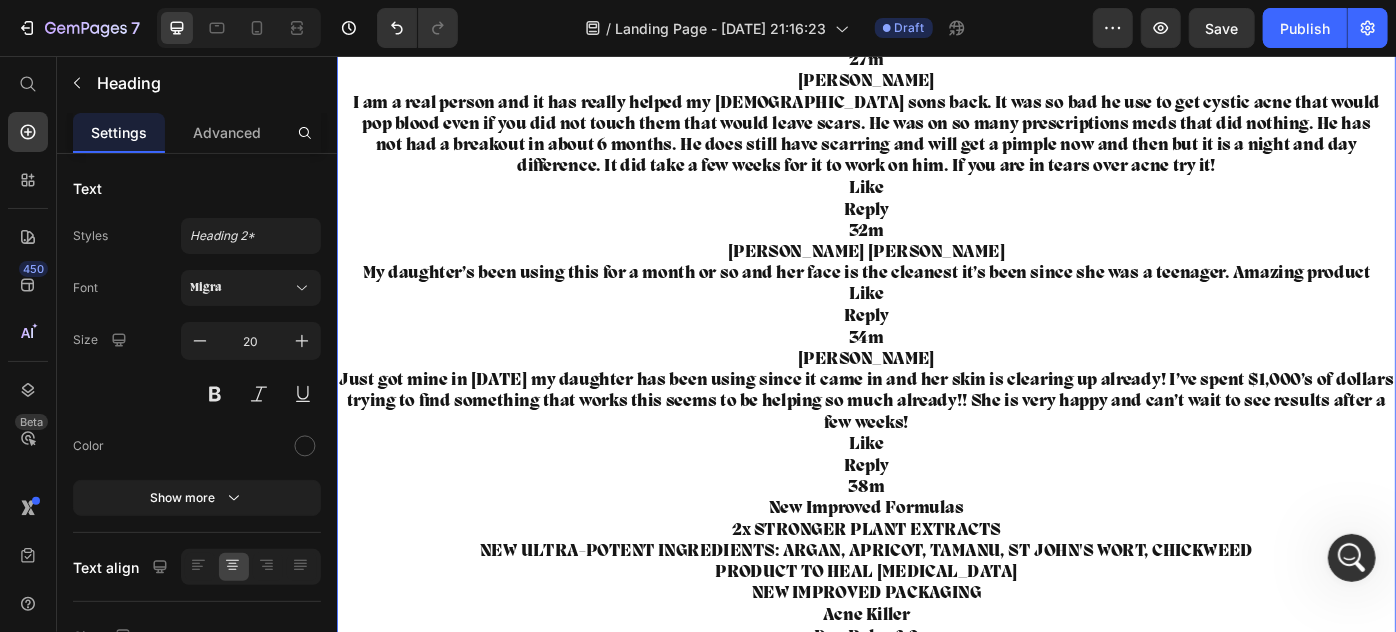 click on "I am a real person and it has really helped my [DEMOGRAPHIC_DATA] sons back. It was so bad he use to get cystic acne that would pop blood even if you did not touch them that would leave scars. He was on so many prescriptions meds that did nothing. He has not had a breakout in about 6 months. He does still have scarring and will get a pimple now and then but it is a night and day difference. It did take a few weeks for it to work on him. If you are in tears over acne try it!" at bounding box center [936, 145] 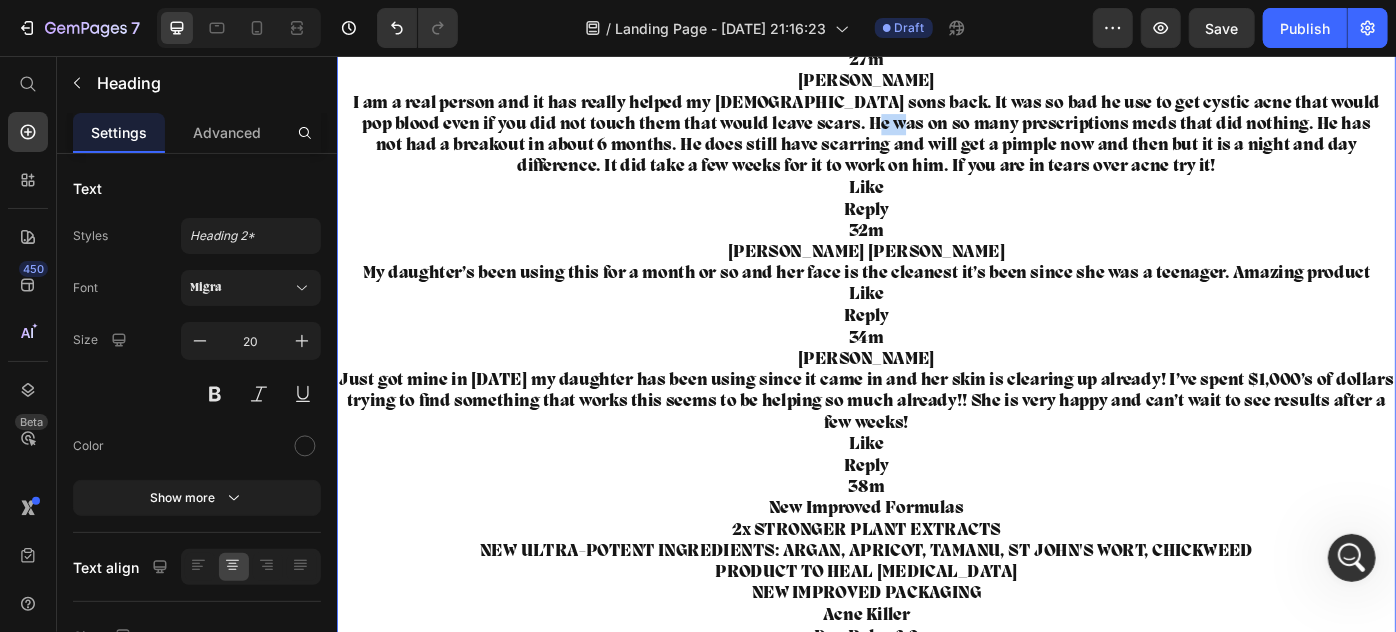 click on "I am a real person and it has really helped my [DEMOGRAPHIC_DATA] sons back. It was so bad he use to get cystic acne that would pop blood even if you did not touch them that would leave scars. He was on so many prescriptions meds that did nothing. He has not had a breakout in about 6 months. He does still have scarring and will get a pimple now and then but it is a night and day difference. It did take a few weeks for it to work on him. If you are in tears over acne try it!" at bounding box center (936, 145) 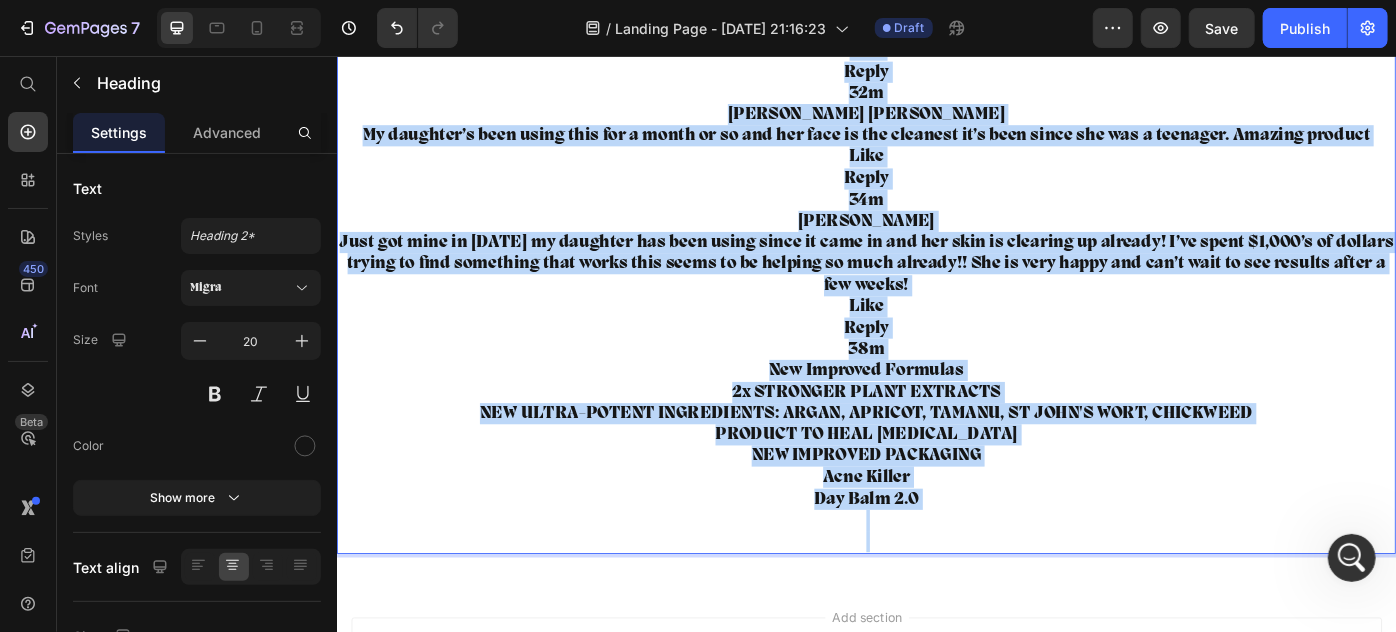 drag, startPoint x: 858, startPoint y: 102, endPoint x: 990, endPoint y: 725, distance: 636.83044 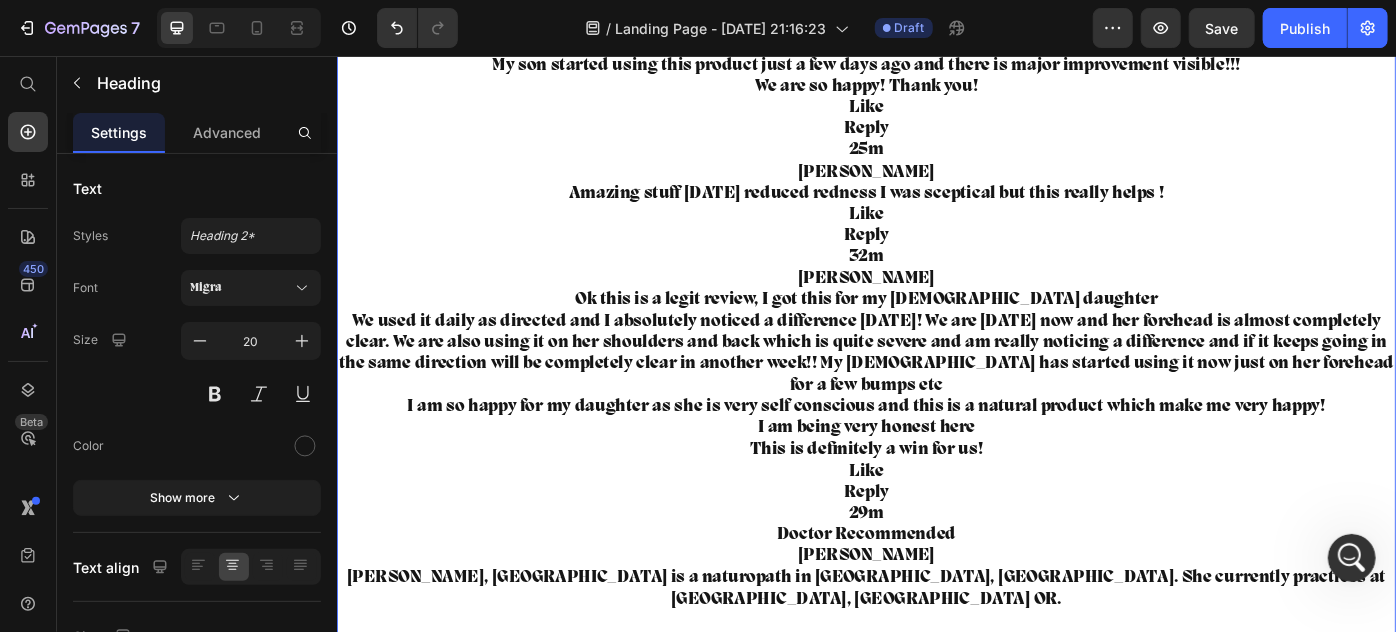 scroll, scrollTop: 8109, scrollLeft: 0, axis: vertical 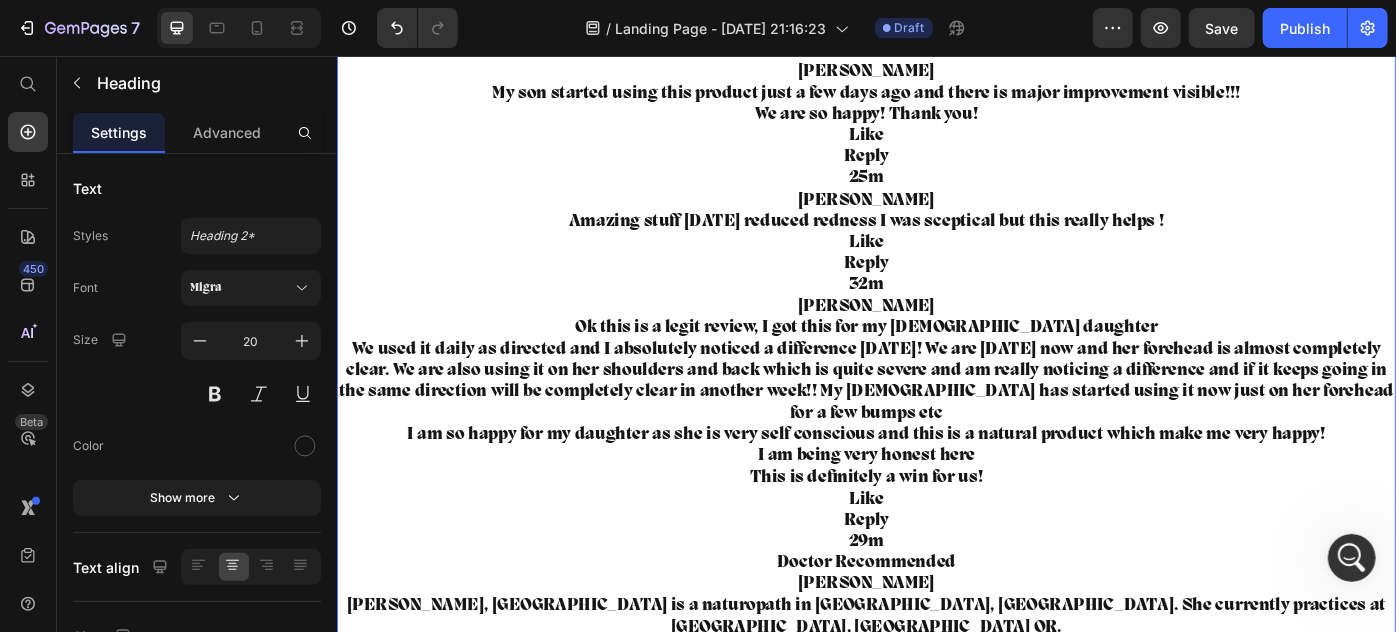 click on "25m" at bounding box center (936, 193) 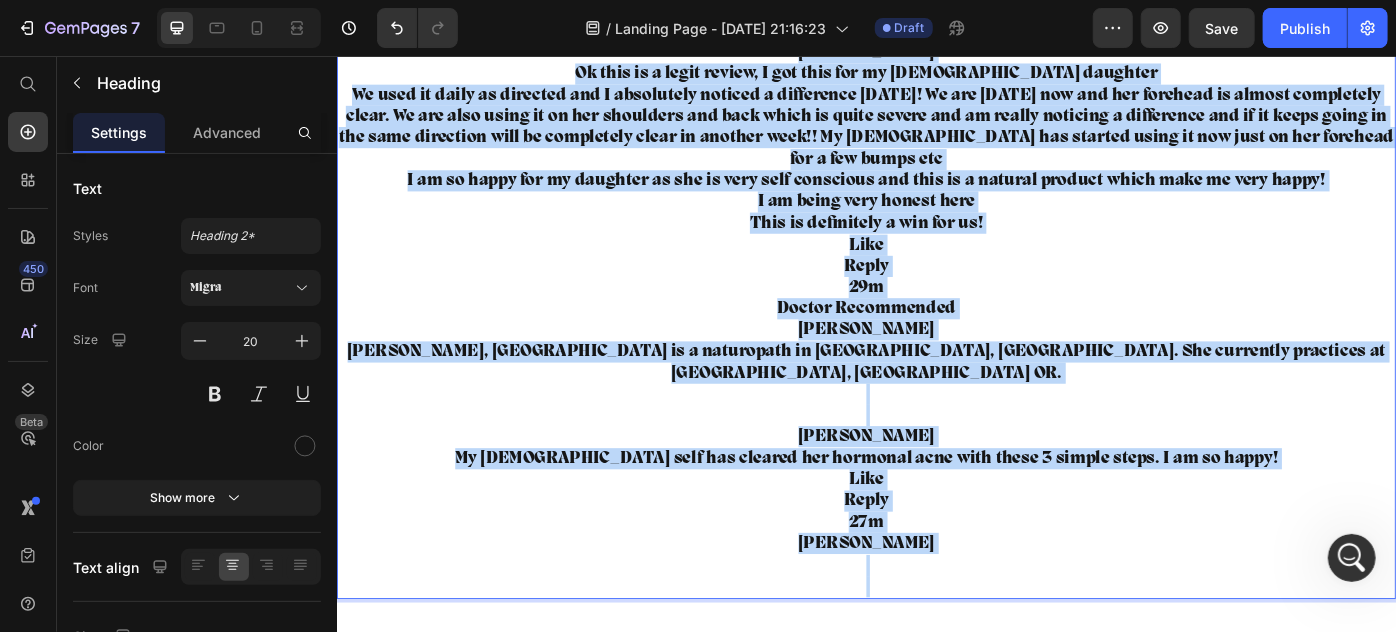 drag, startPoint x: 843, startPoint y: 197, endPoint x: 975, endPoint y: 728, distance: 547.1608 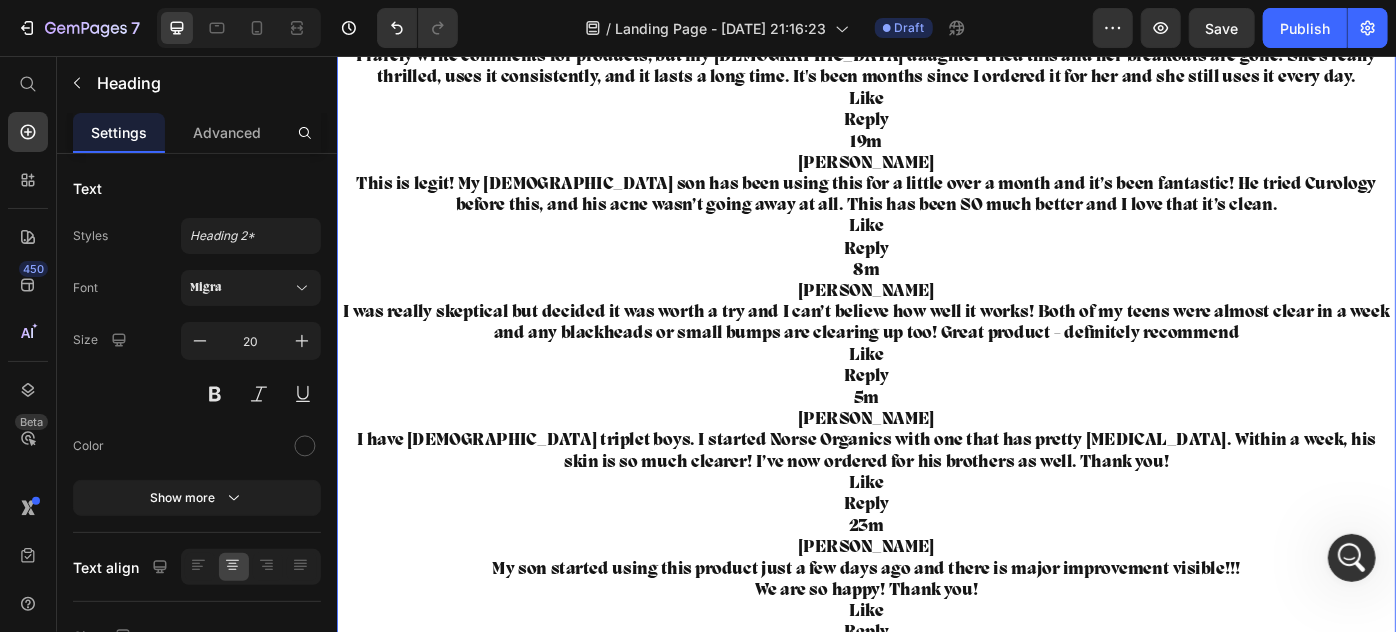 scroll, scrollTop: 7497, scrollLeft: 0, axis: vertical 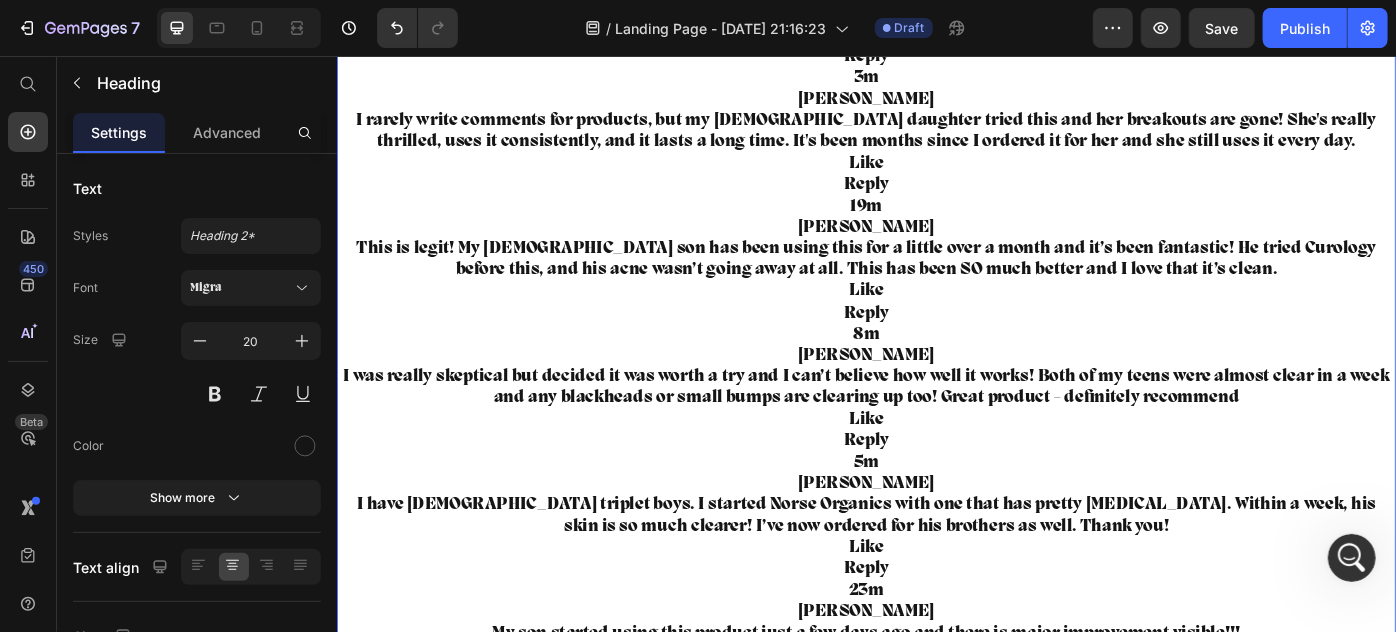 click on "I rarely write comments for products, but my [DEMOGRAPHIC_DATA] daughter tried this and her breakouts are gone! She's really thrilled, uses it consistently, and it lasts a long time. It's been months since I ordered it for her and she still uses it every day." at bounding box center (936, 140) 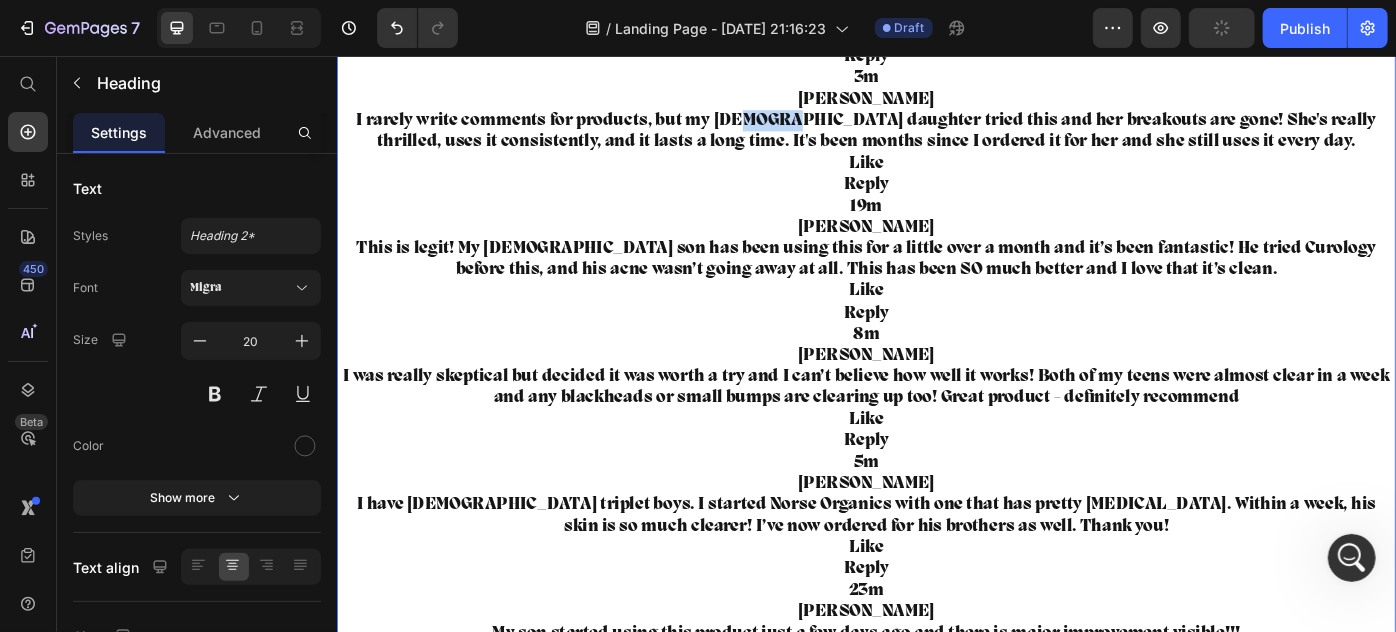 click on "I rarely write comments for products, but my [DEMOGRAPHIC_DATA] daughter tried this and her breakouts are gone! She's really thrilled, uses it consistently, and it lasts a long time. It's been months since I ordered it for her and she still uses it every day." at bounding box center [936, 140] 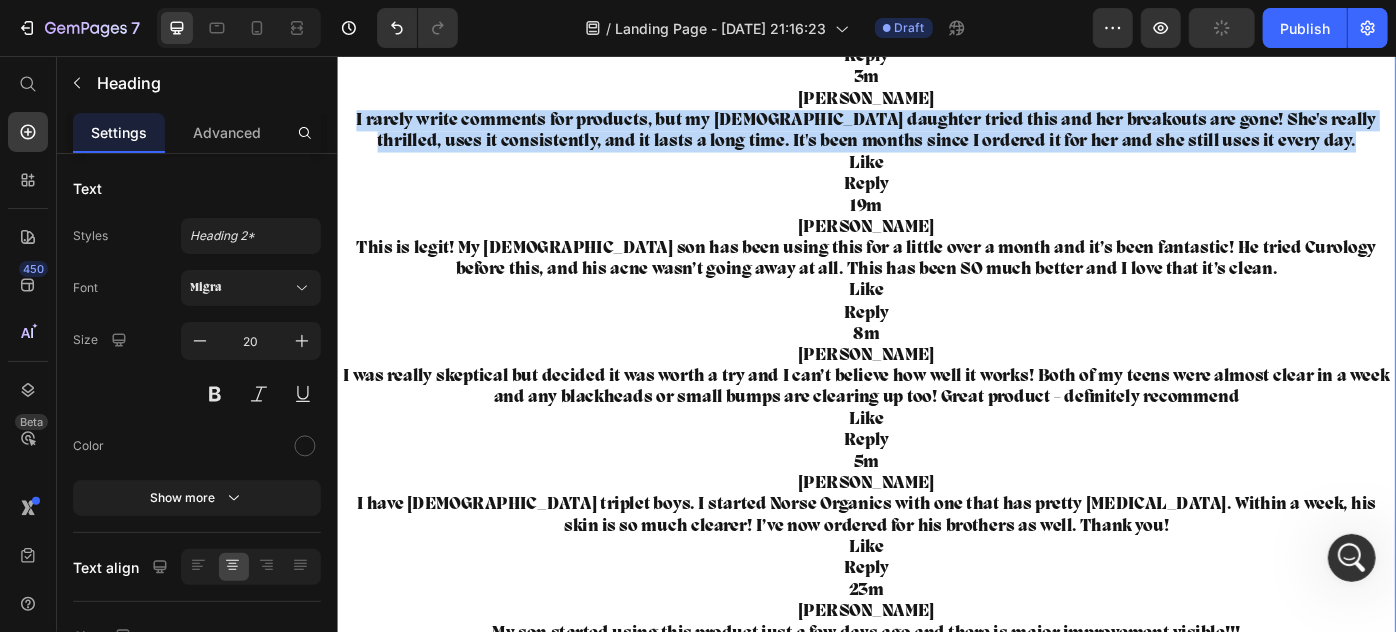 click on "I rarely write comments for products, but my [DEMOGRAPHIC_DATA] daughter tried this and her breakouts are gone! She's really thrilled, uses it consistently, and it lasts a long time. It's been months since I ordered it for her and she still uses it every day." at bounding box center (936, 140) 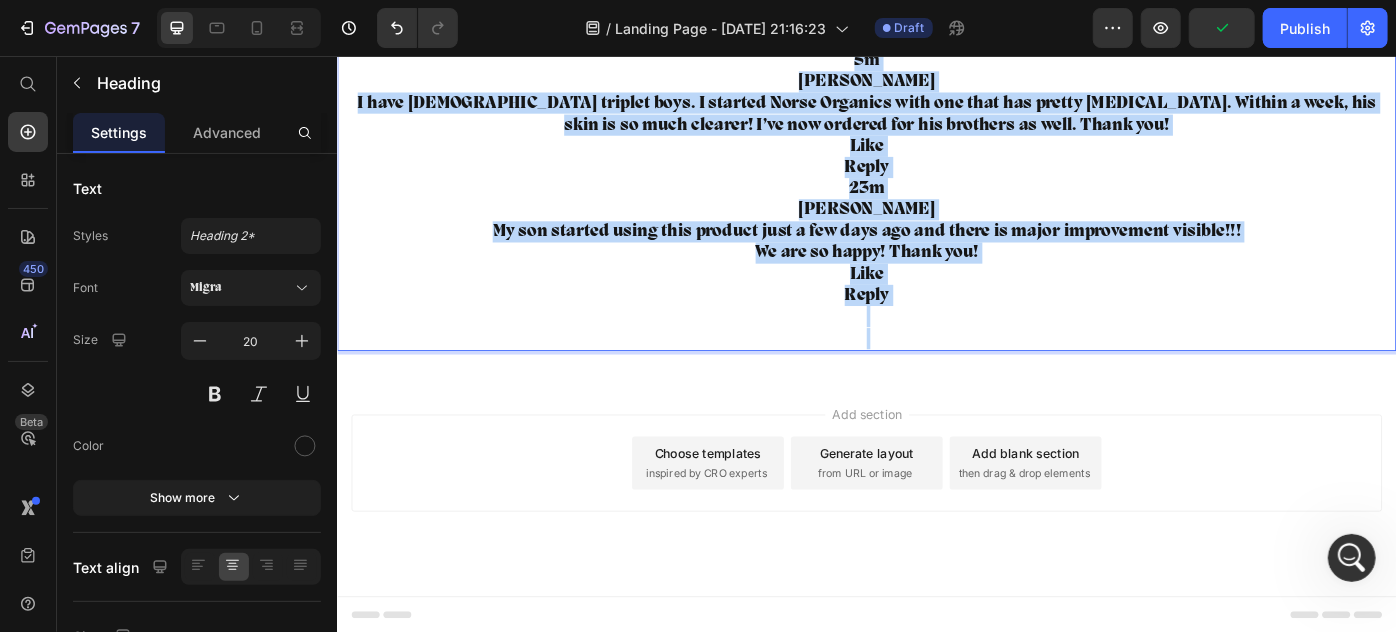 drag, startPoint x: 794, startPoint y: 121, endPoint x: 1026, endPoint y: 756, distance: 676.054 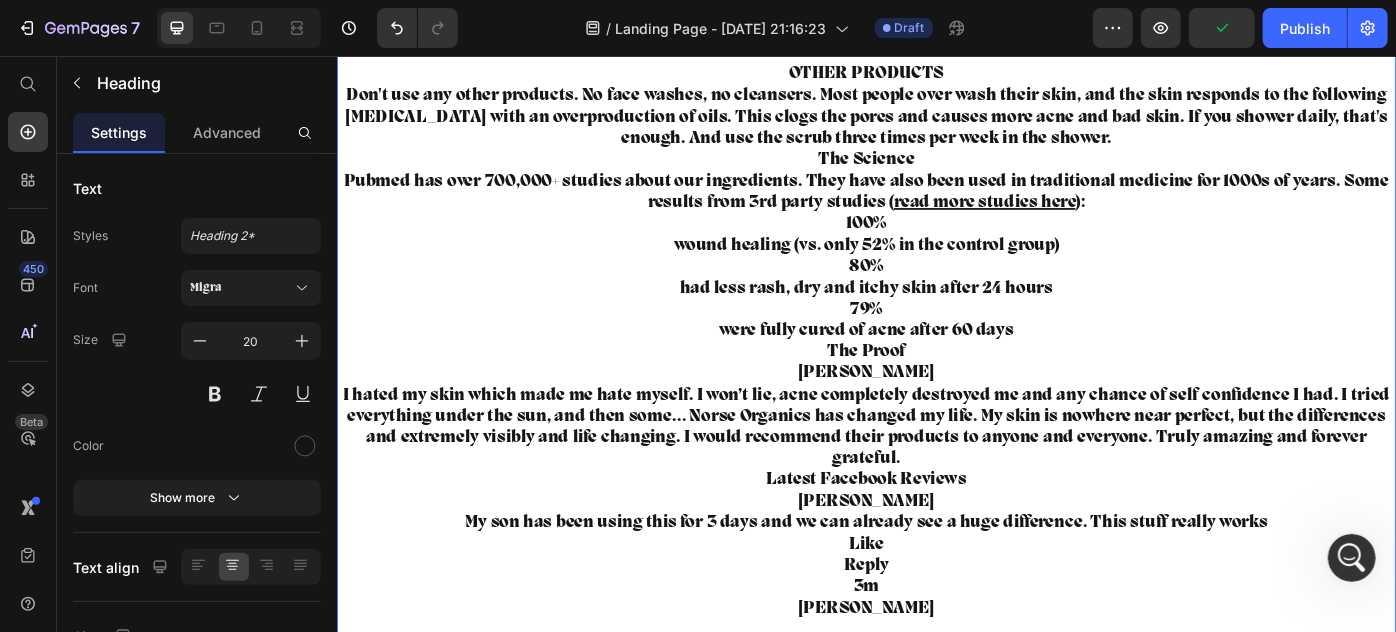 scroll, scrollTop: 6911, scrollLeft: 0, axis: vertical 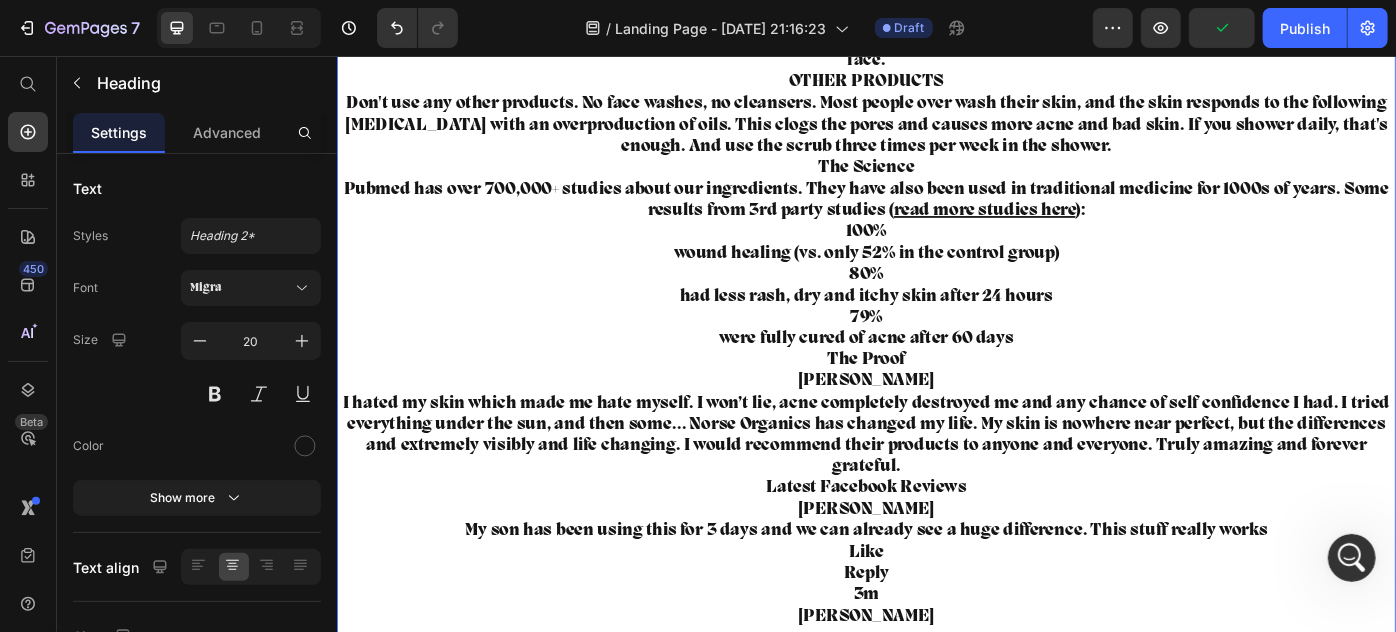click on "Don't use any other products. No face washes, no cleansers. Most people over wash their skin, and the skin responds to the following [MEDICAL_DATA] with an overproduction of oils. This clogs the pores and causes more acne and bad skin. If you shower daily, that's enough. And use the scrub three times per week in the shower." at bounding box center (936, 133) 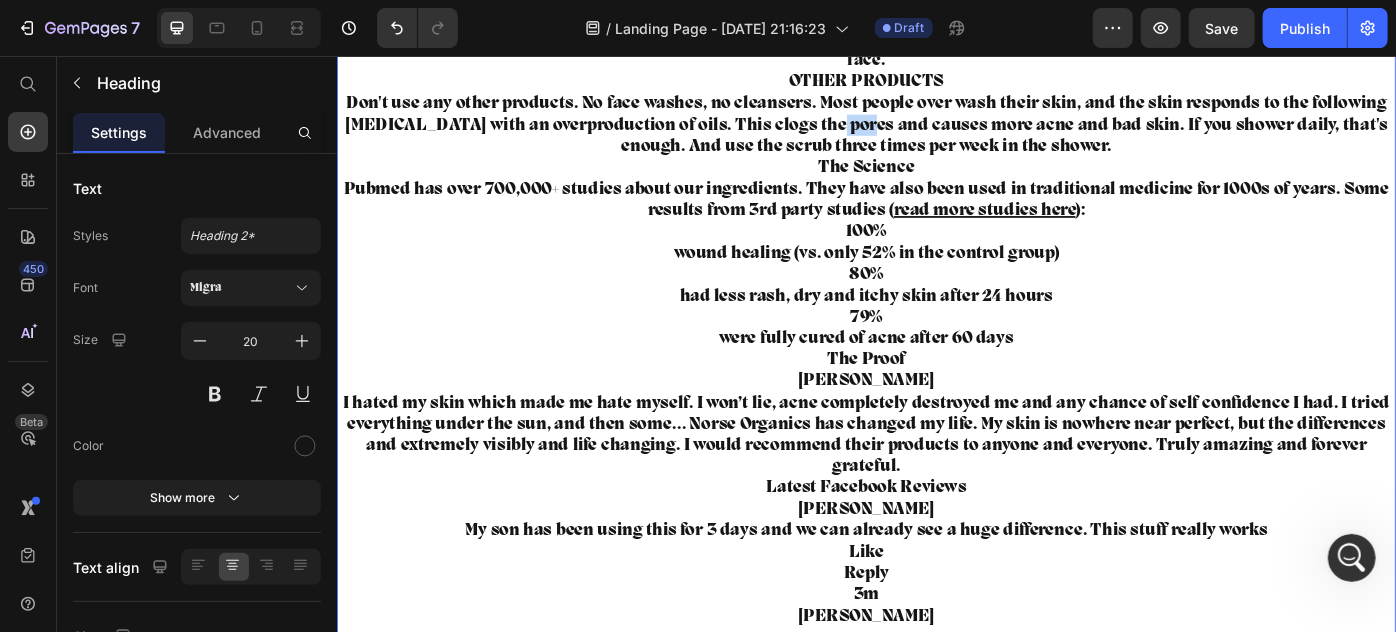 click on "Don't use any other products. No face washes, no cleansers. Most people over wash their skin, and the skin responds to the following [MEDICAL_DATA] with an overproduction of oils. This clogs the pores and causes more acne and bad skin. If you shower daily, that's enough. And use the scrub three times per week in the shower." at bounding box center (936, 133) 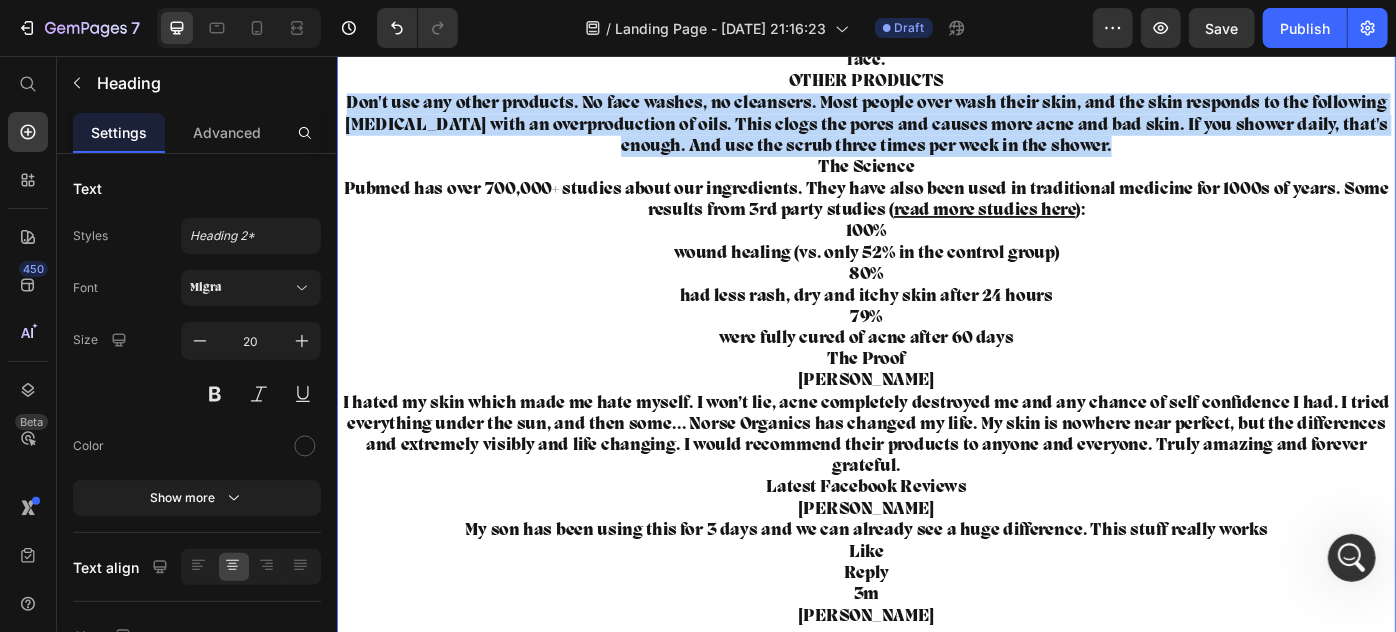 click on "Don't use any other products. No face washes, no cleansers. Most people over wash their skin, and the skin responds to the following [MEDICAL_DATA] with an overproduction of oils. This clogs the pores and causes more acne and bad skin. If you shower daily, that's enough. And use the scrub three times per week in the shower." at bounding box center [936, 133] 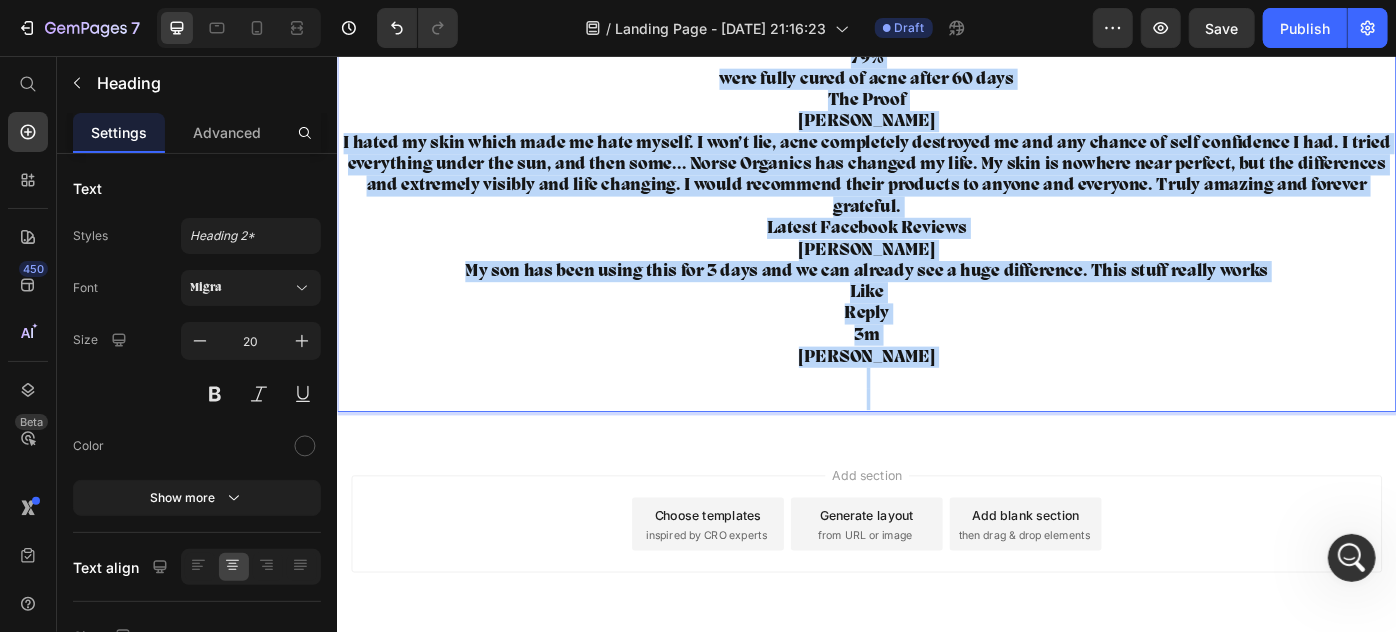drag, startPoint x: 882, startPoint y: 125, endPoint x: 1000, endPoint y: 756, distance: 641.9385 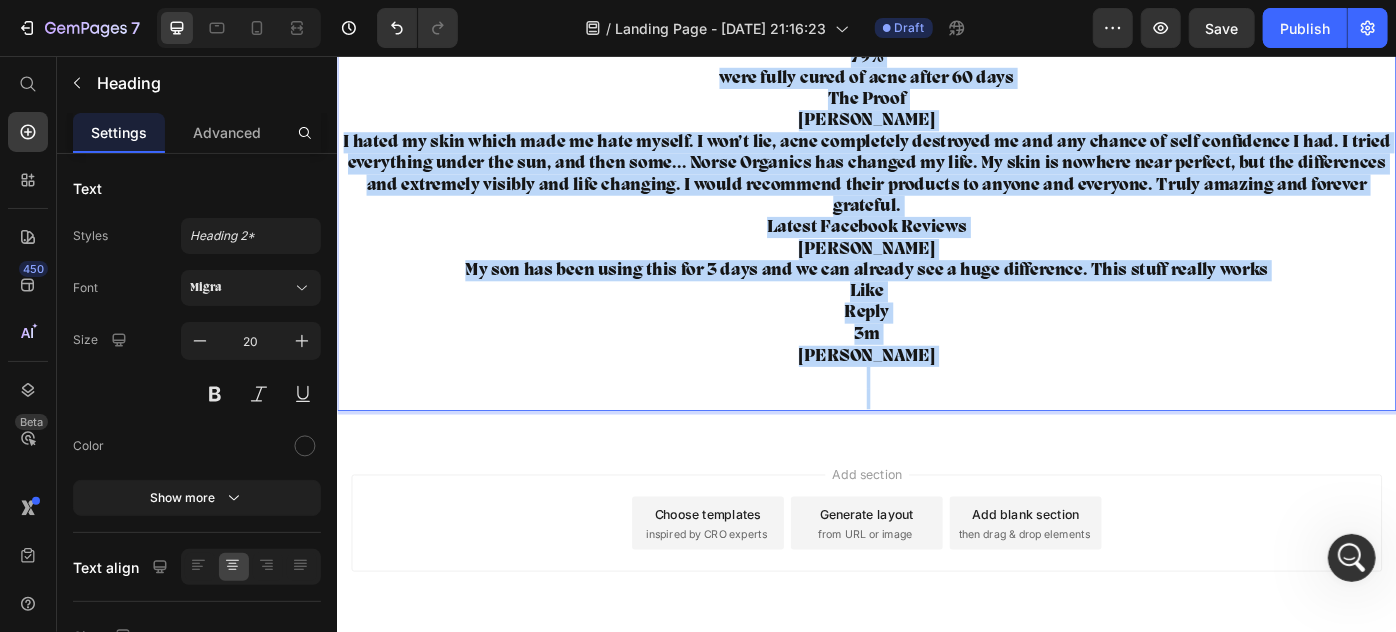 click on "Header Acne sucks, we don’t Why arctic ingredients are incredibly powerful 1. must survive harsh [PERSON_NAME] The arctics have [PERSON_NAME] of -40°F to -58°F (-40°C to -50°C). To survive this and deep snow the plants need to be resilient. 2. Very short ripening window The plants need to bloom fast because of short summer. So they push all the nutrition to the leaves at the same time. 3. COMPETES WITH OTHER SPECIES When plants grow in the wild they need to fight off other plants and insects in a diverse environment. Making them strong. Why [DEMOGRAPHIC_DATA] customers get Acne-free faster Works in days Works in months 97% reported acne free skin 20%-30% gets results Long-term healthy skin Acne will come back fast Arctic plants proven to stop Acne Lab ingredients makes acne worse Treats the root cause of acne Controls symptoms, often unsuccessful Supports your overall health Chemicals that are hormone disruptors 0 fillers, 0 water, 0 chemicals, 0 bs 70-80% water and cheap fillers Handmade - can’t be made with machines ): 100%" at bounding box center [936, -3187] 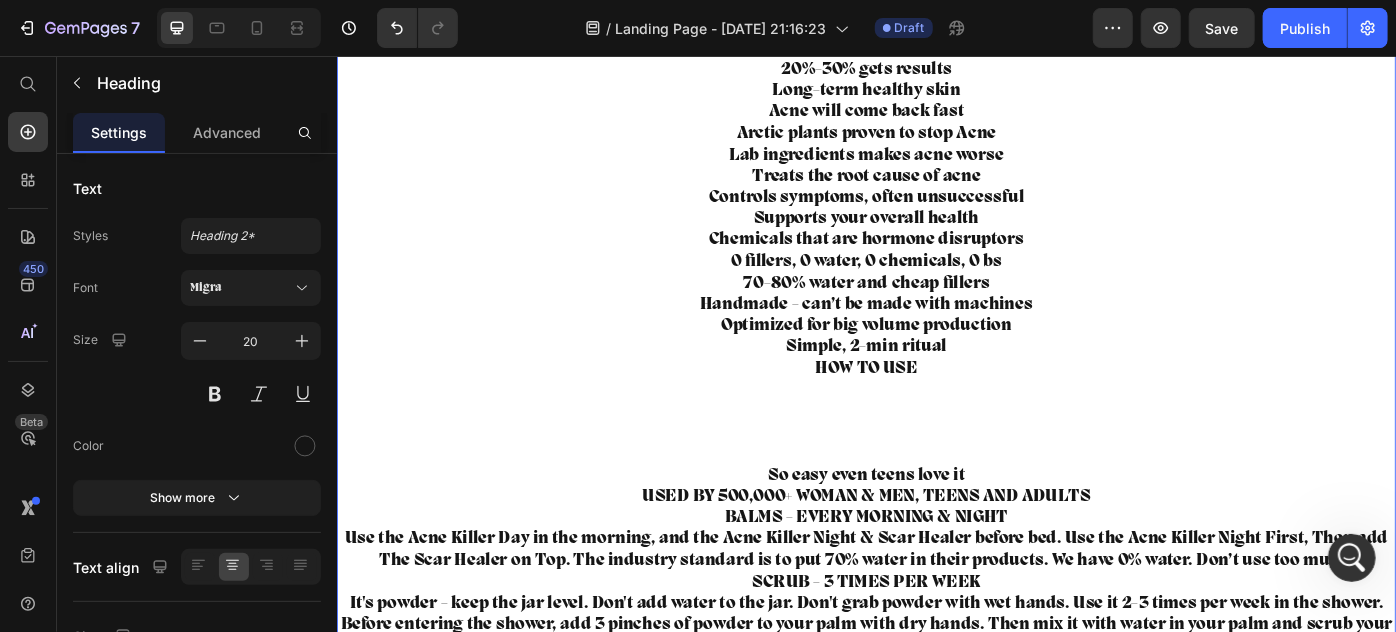 scroll, scrollTop: 6215, scrollLeft: 0, axis: vertical 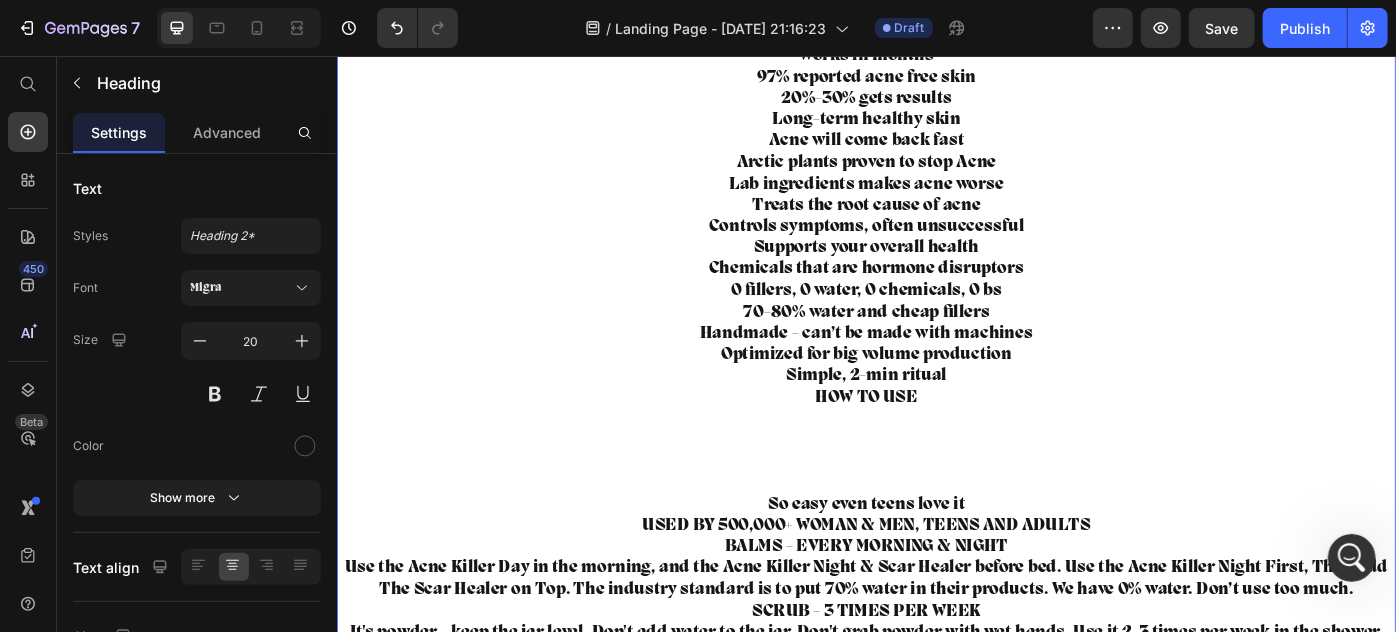 click on "Long-term healthy skin" at bounding box center [936, 127] 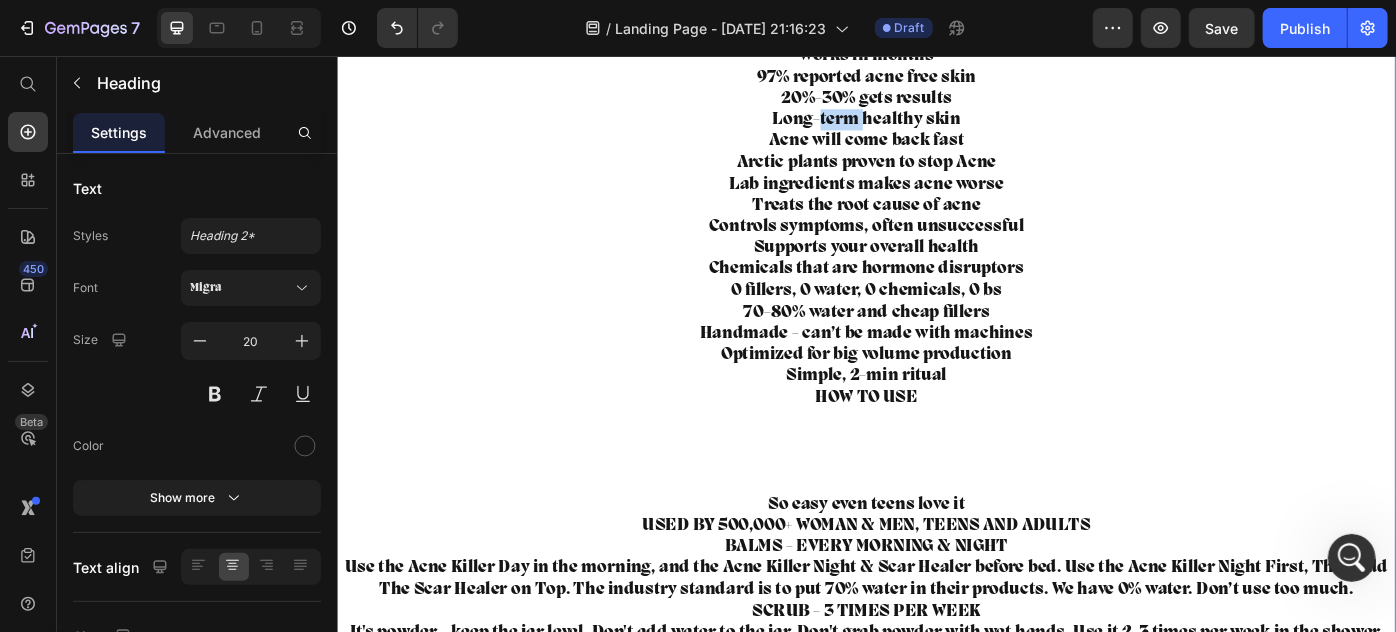 click on "Long-term healthy skin" at bounding box center (936, 127) 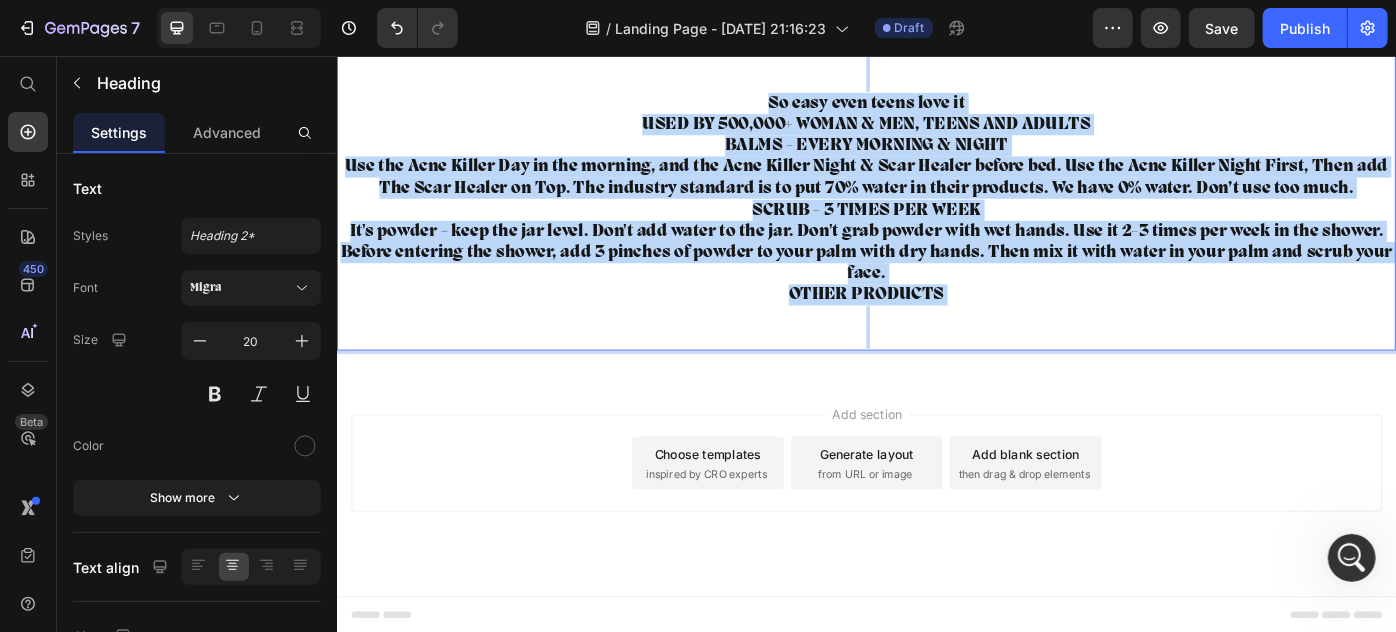 drag, startPoint x: 881, startPoint y: 127, endPoint x: 932, endPoint y: 756, distance: 631.0642 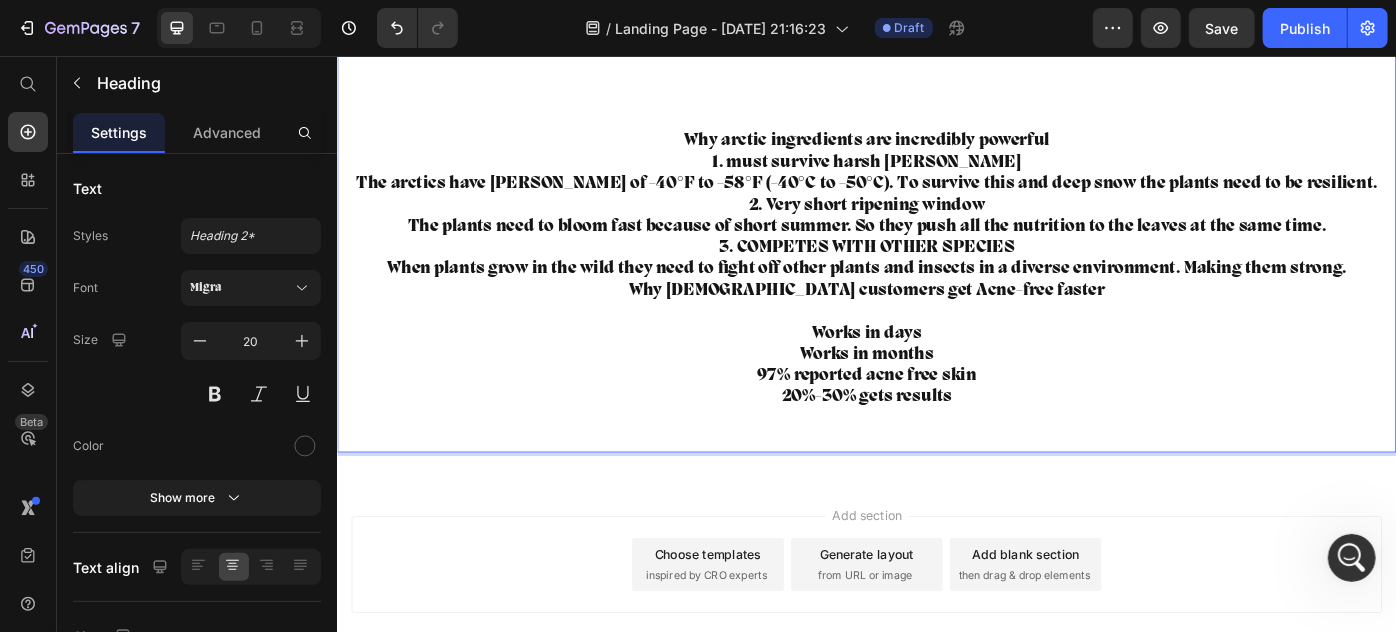 scroll, scrollTop: 5719, scrollLeft: 0, axis: vertical 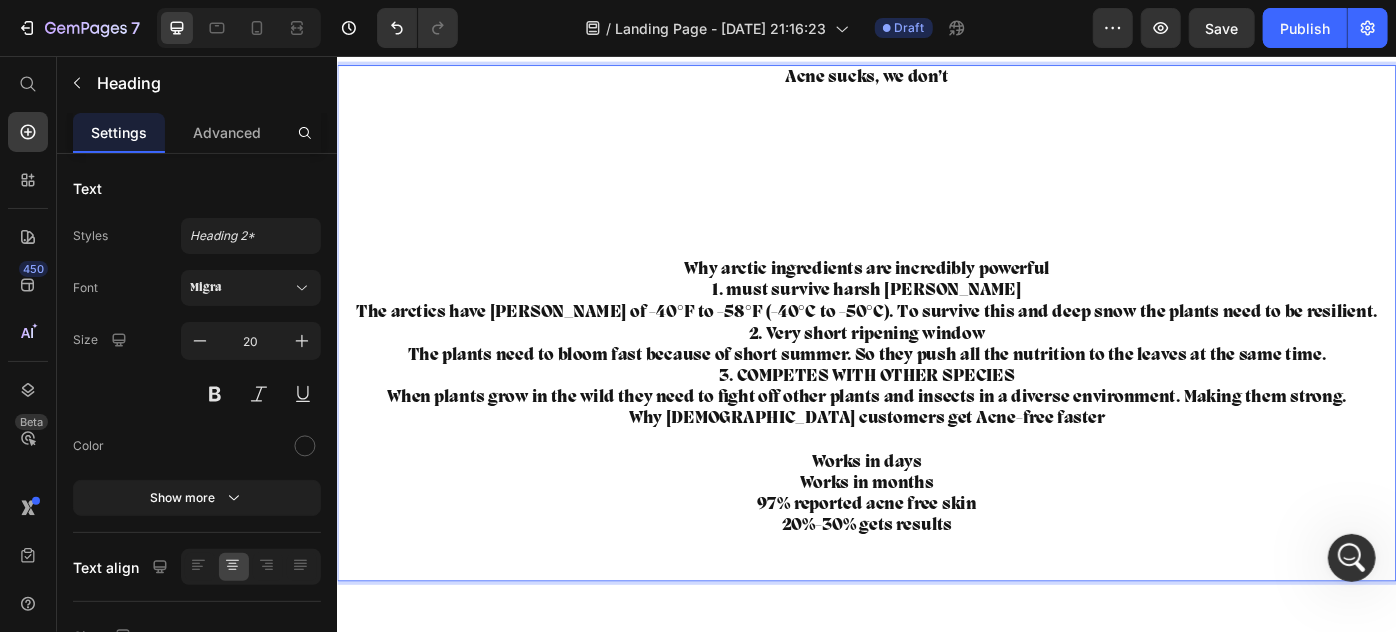 click at bounding box center [936, 224] 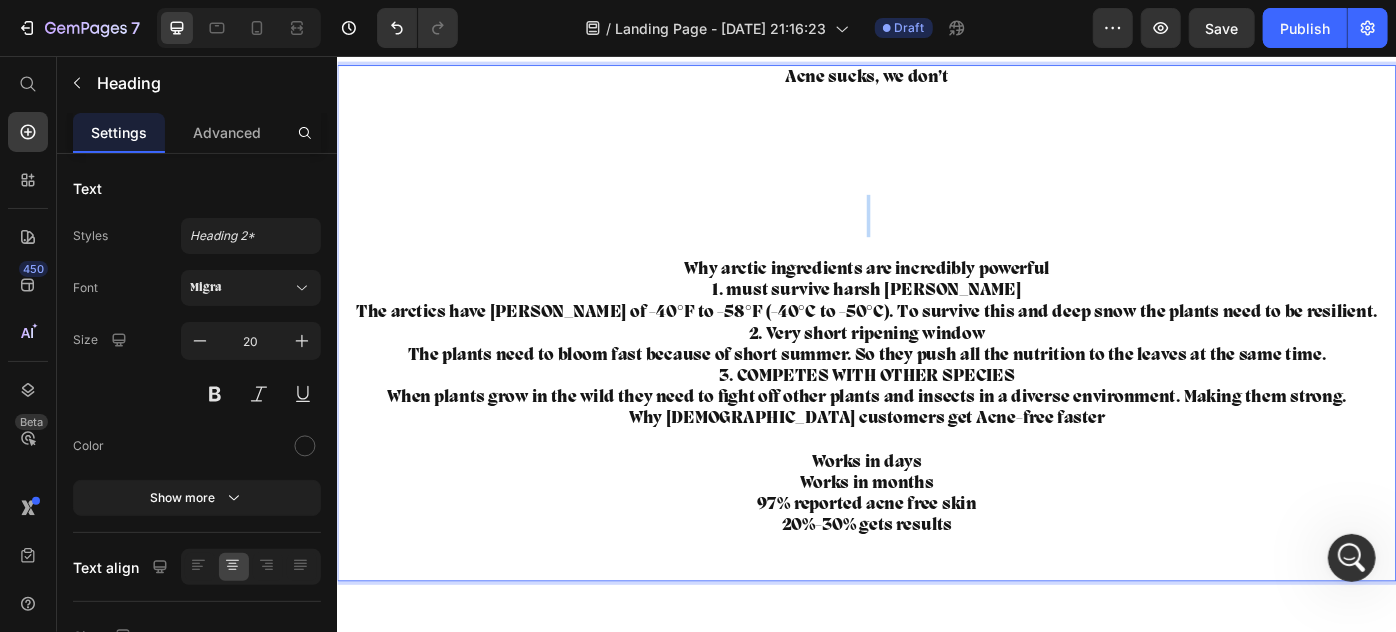 click at bounding box center [936, 224] 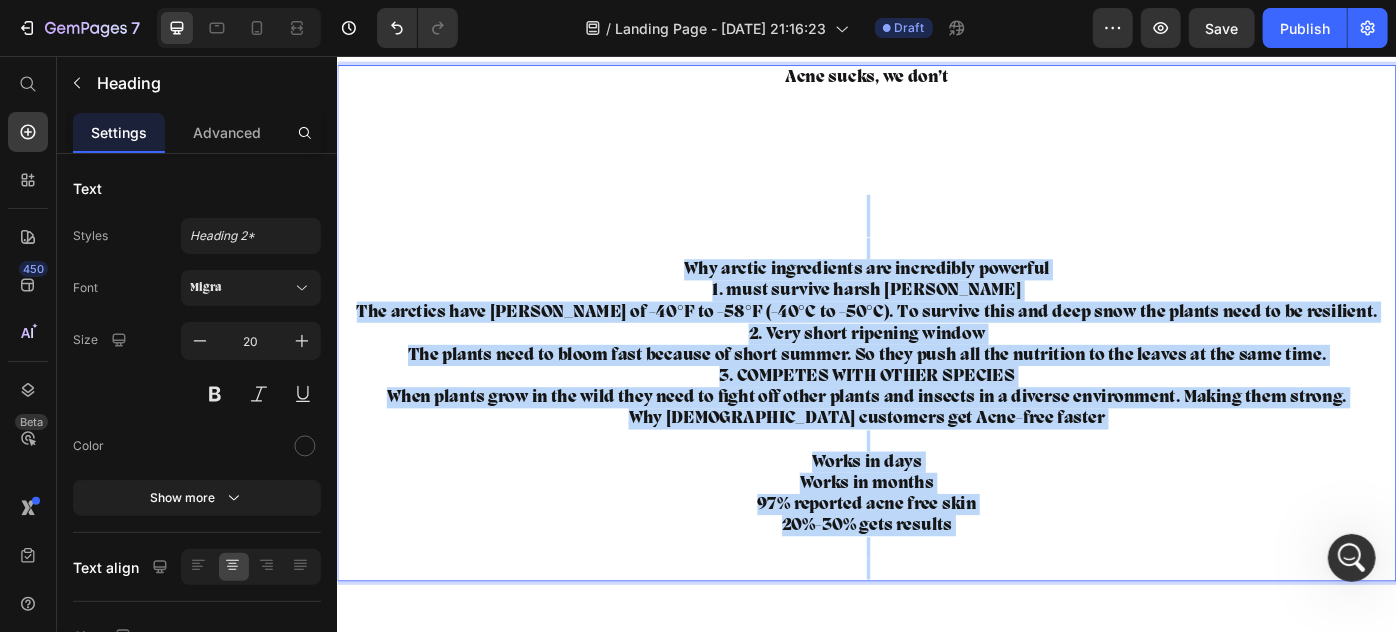 drag, startPoint x: 909, startPoint y: 226, endPoint x: 995, endPoint y: 647, distance: 429.6941 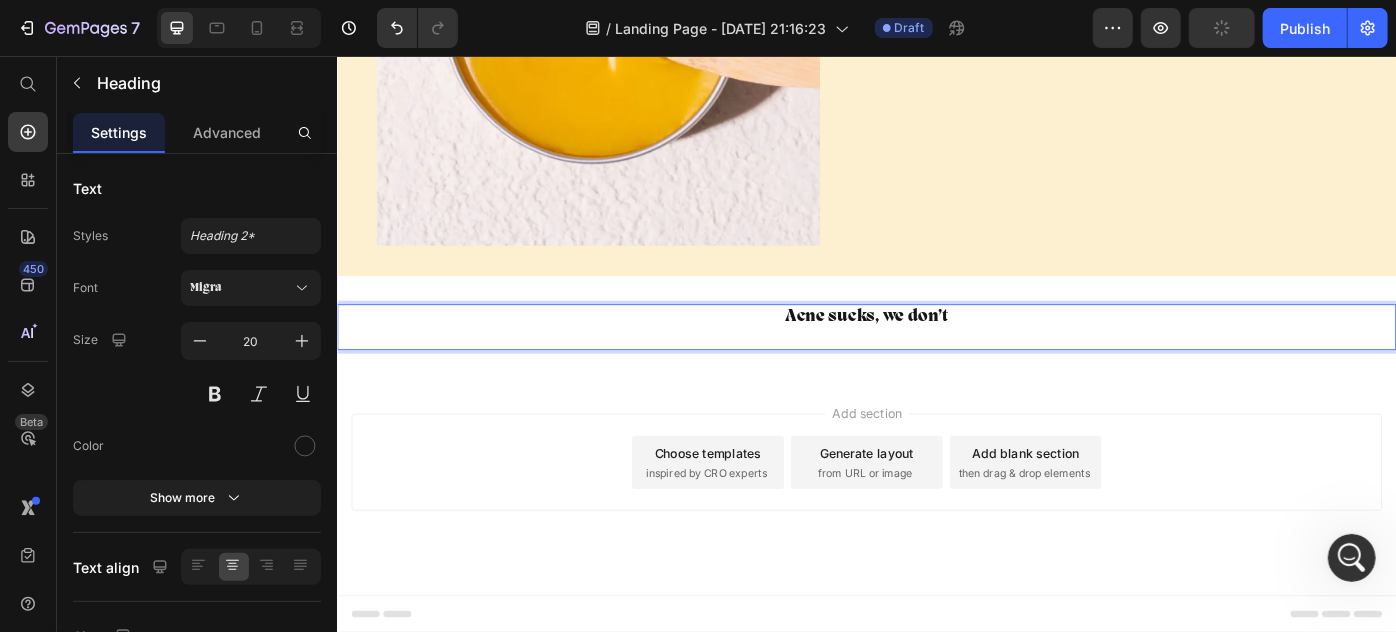 scroll, scrollTop: 5459, scrollLeft: 0, axis: vertical 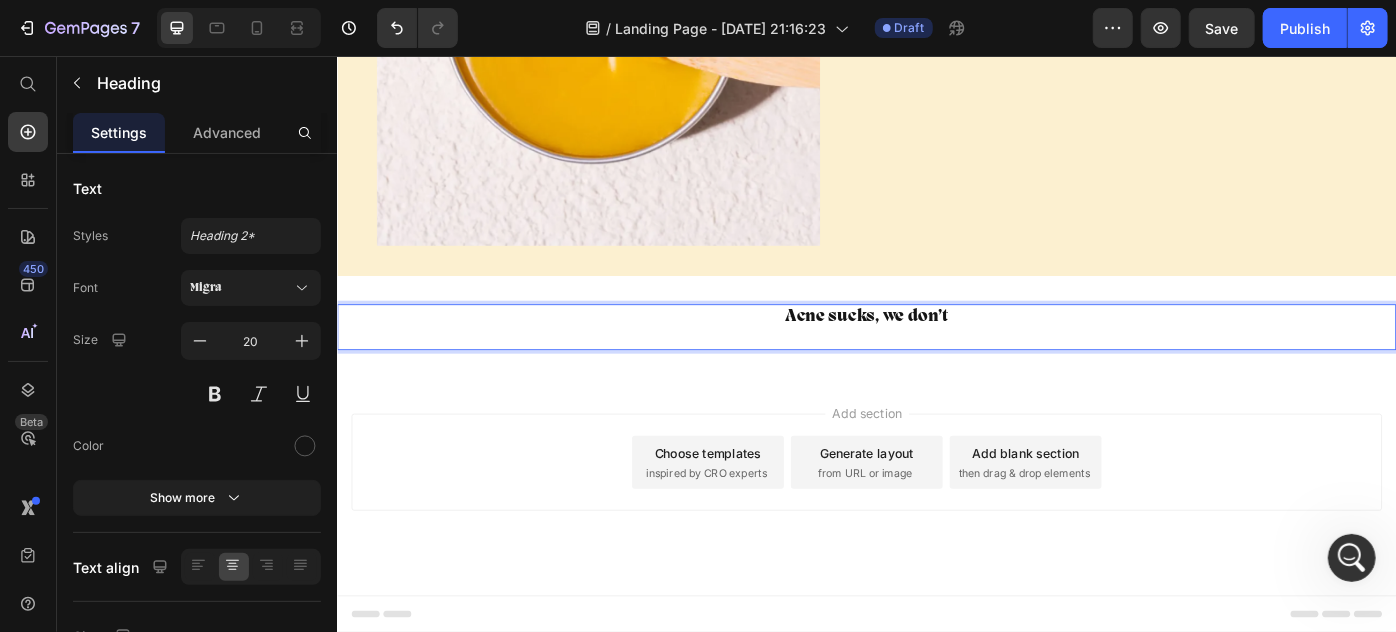 click at bounding box center (936, 374) 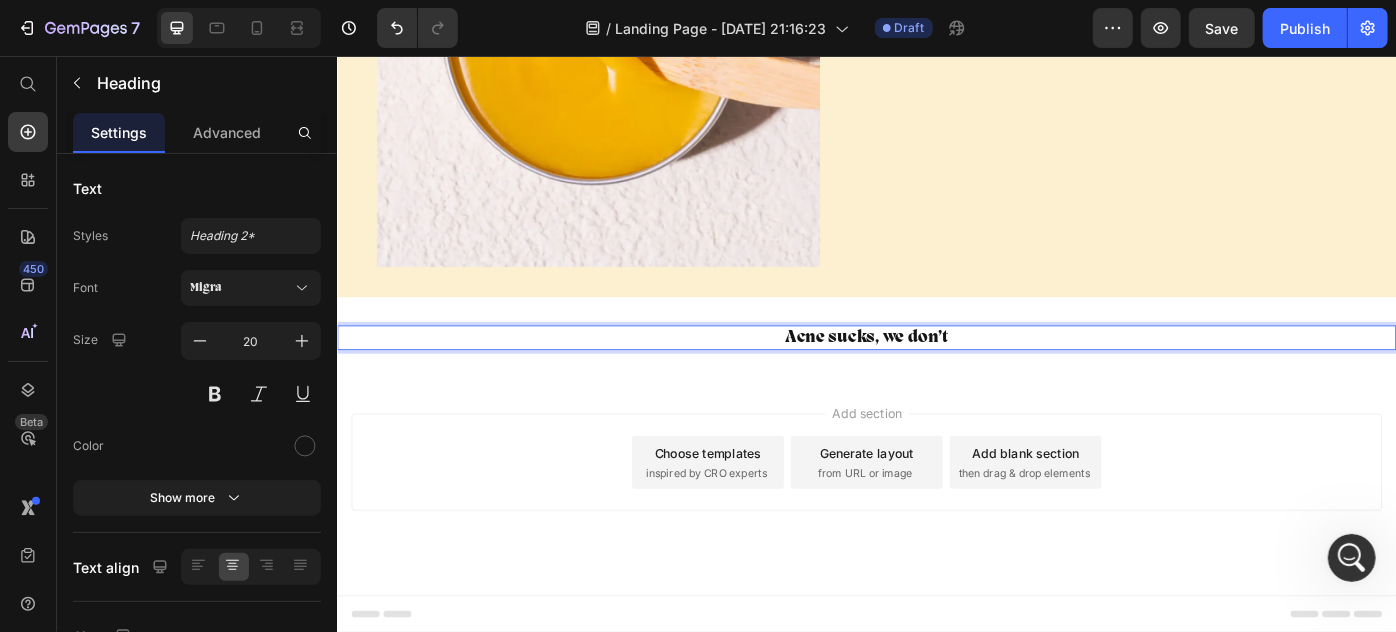 scroll, scrollTop: 5434, scrollLeft: 0, axis: vertical 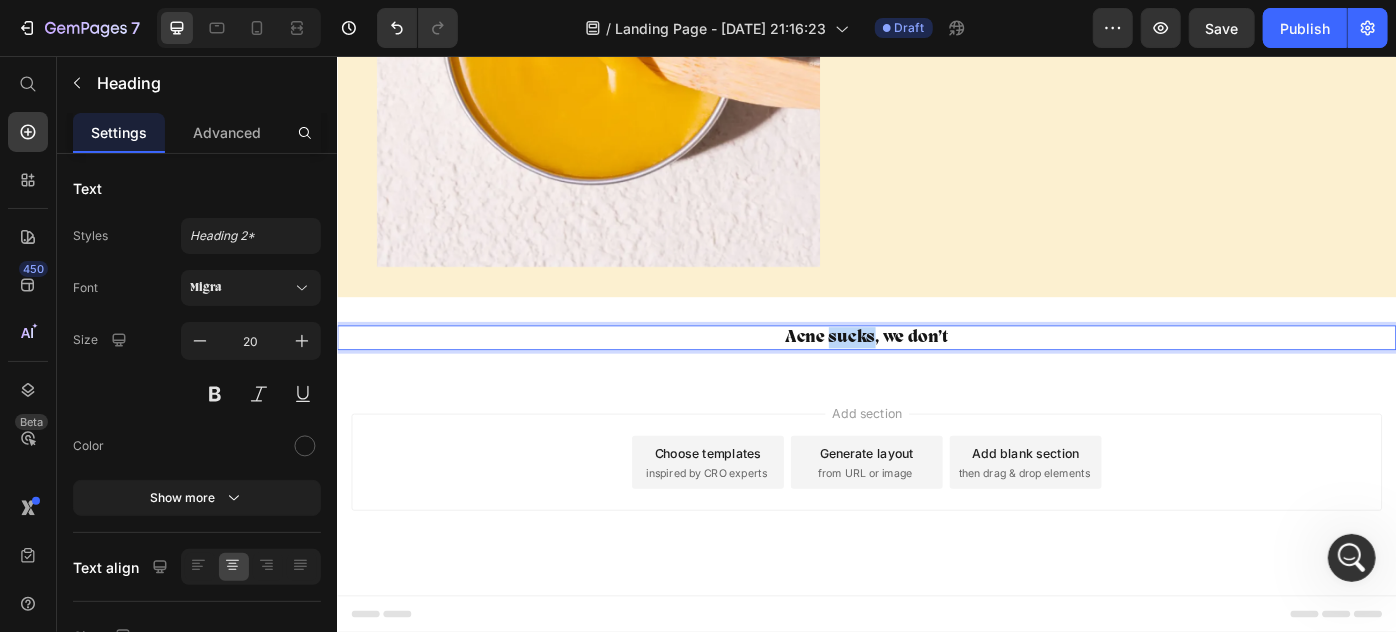 click on "Acne sucks, we don’t" at bounding box center [936, 374] 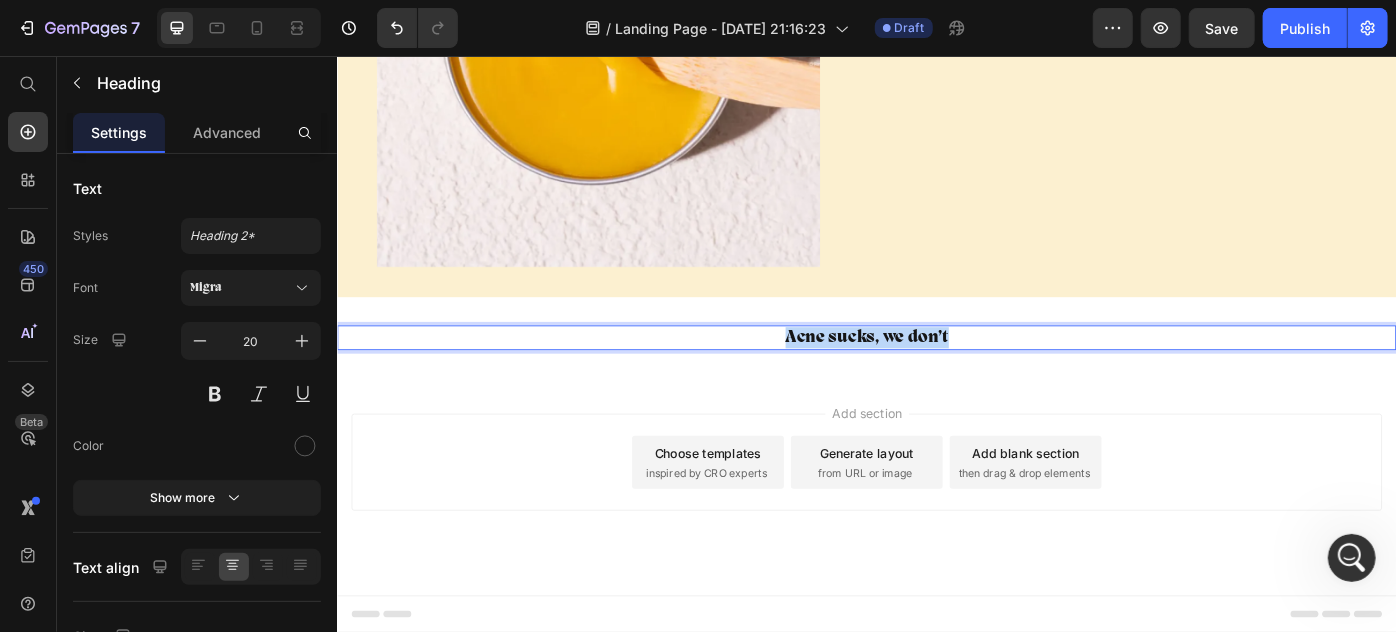click on "Acne sucks, we don’t" at bounding box center (936, 374) 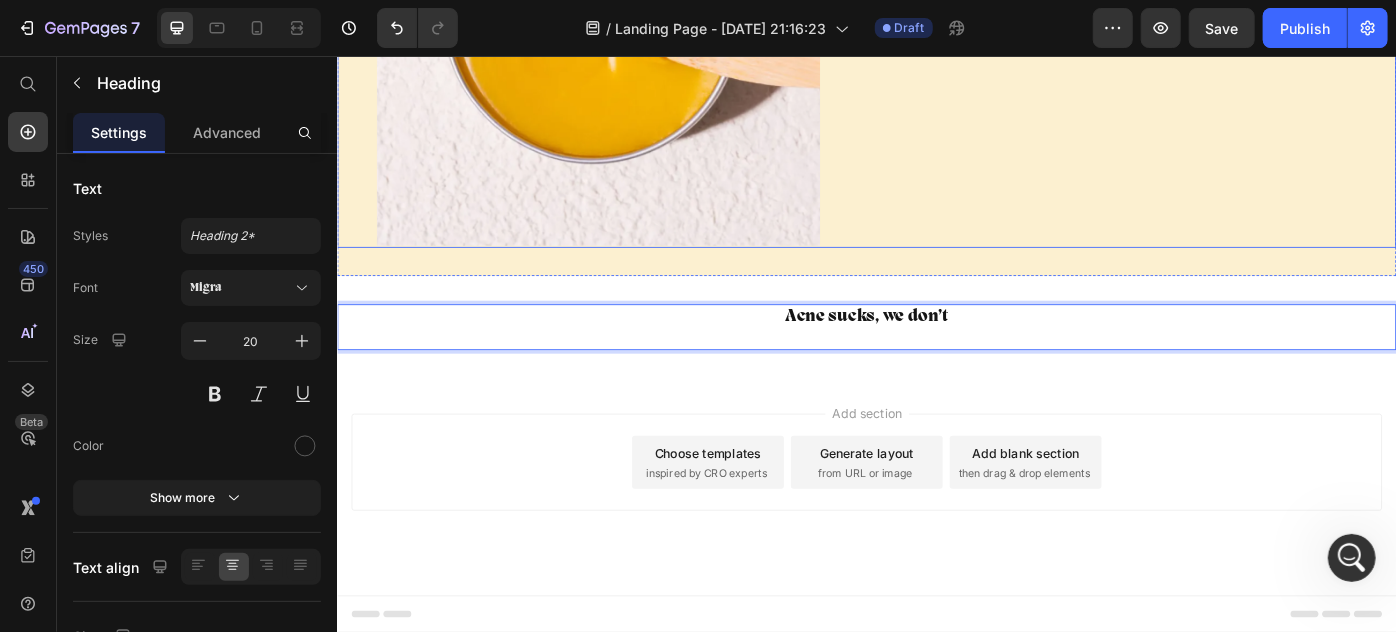 scroll, scrollTop: 5434, scrollLeft: 0, axis: vertical 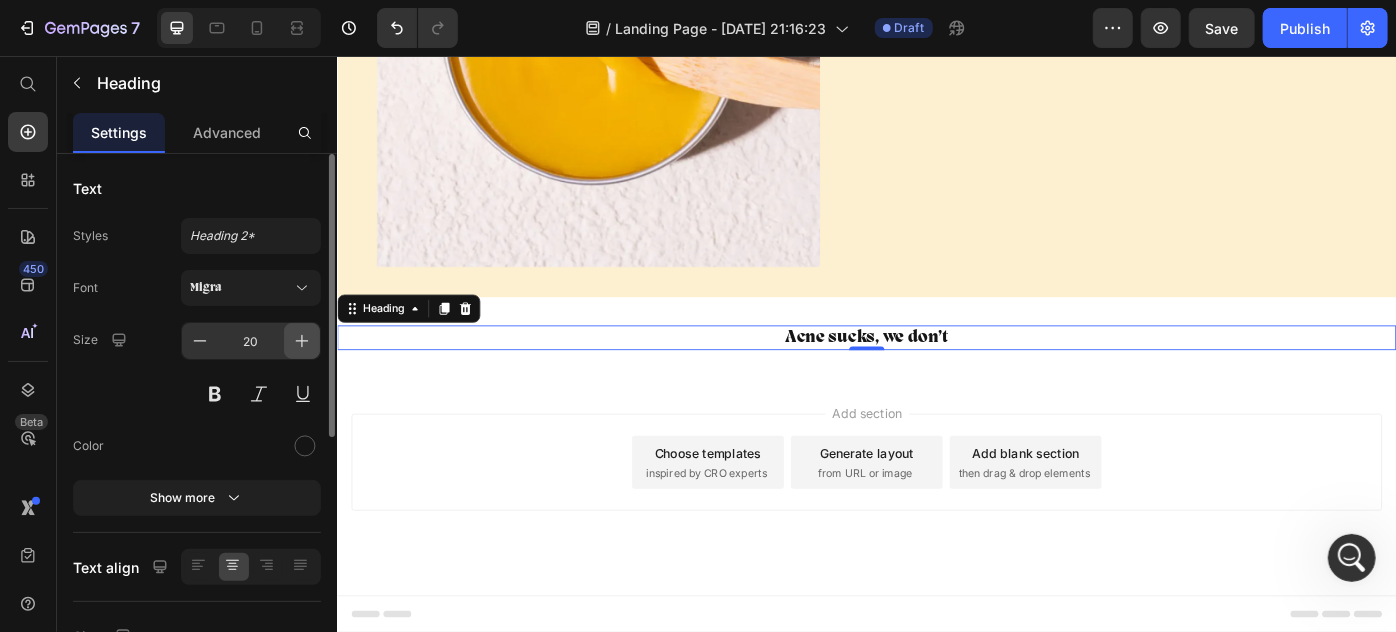 click at bounding box center [302, 341] 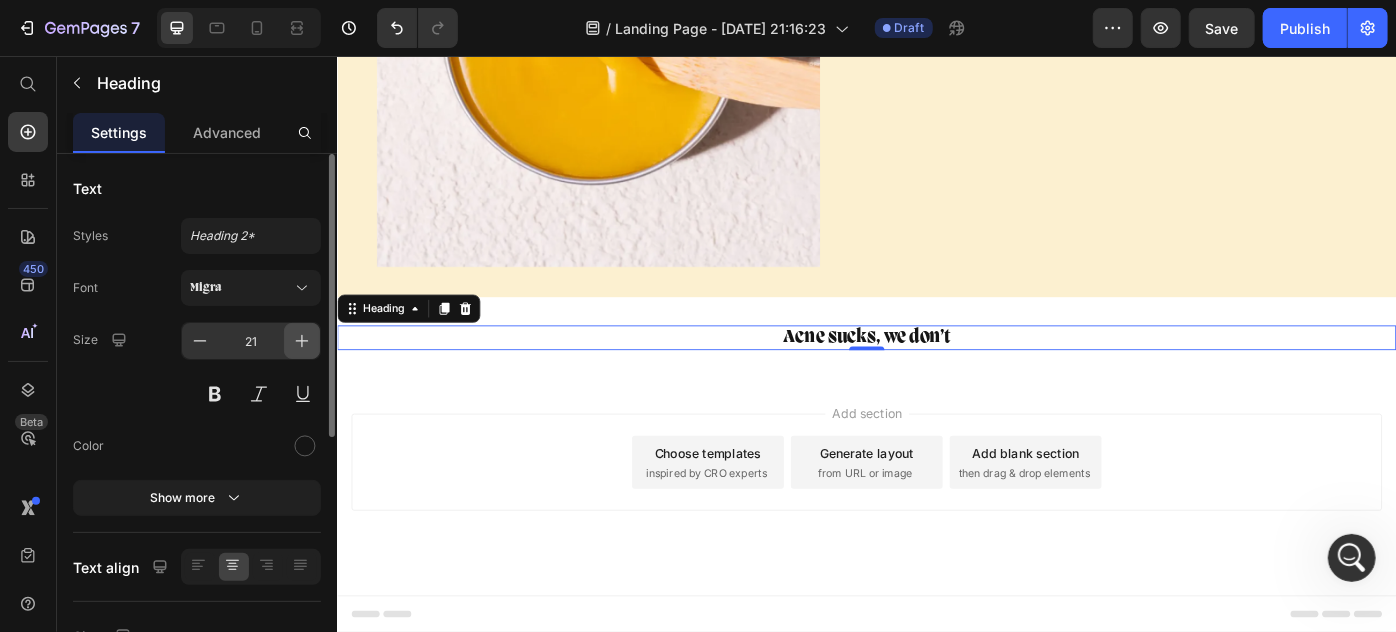 click at bounding box center [302, 341] 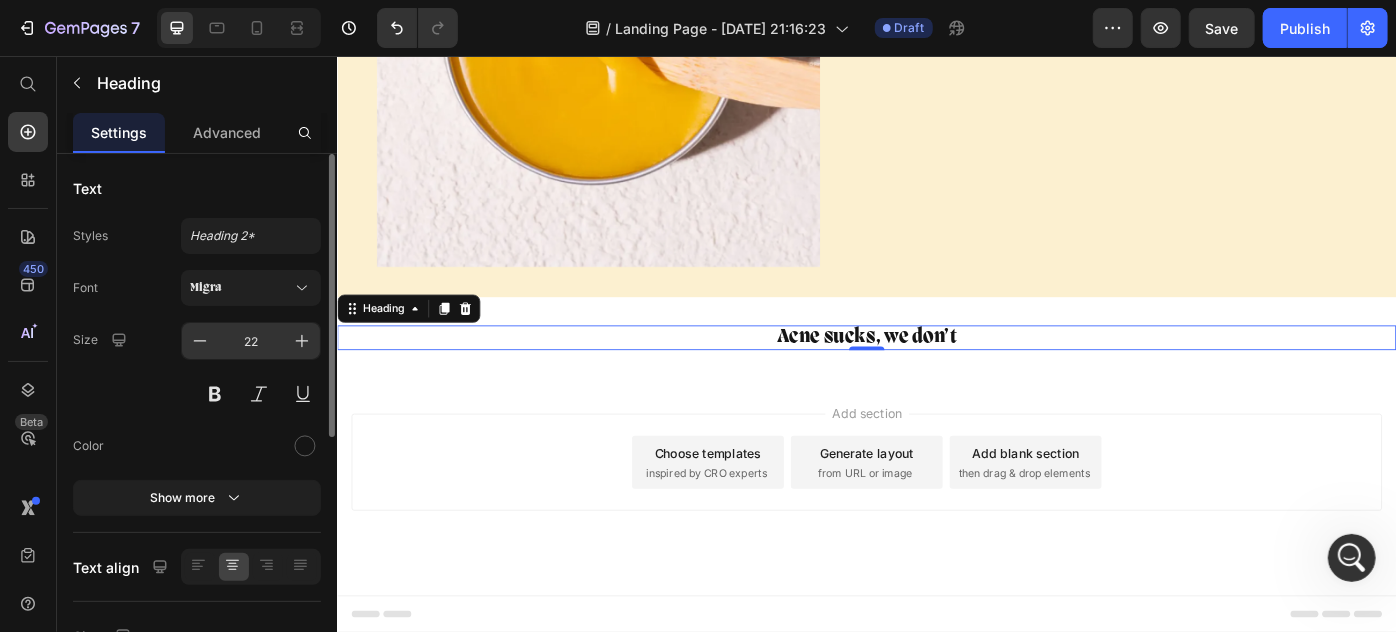 click on "22" at bounding box center (251, 341) 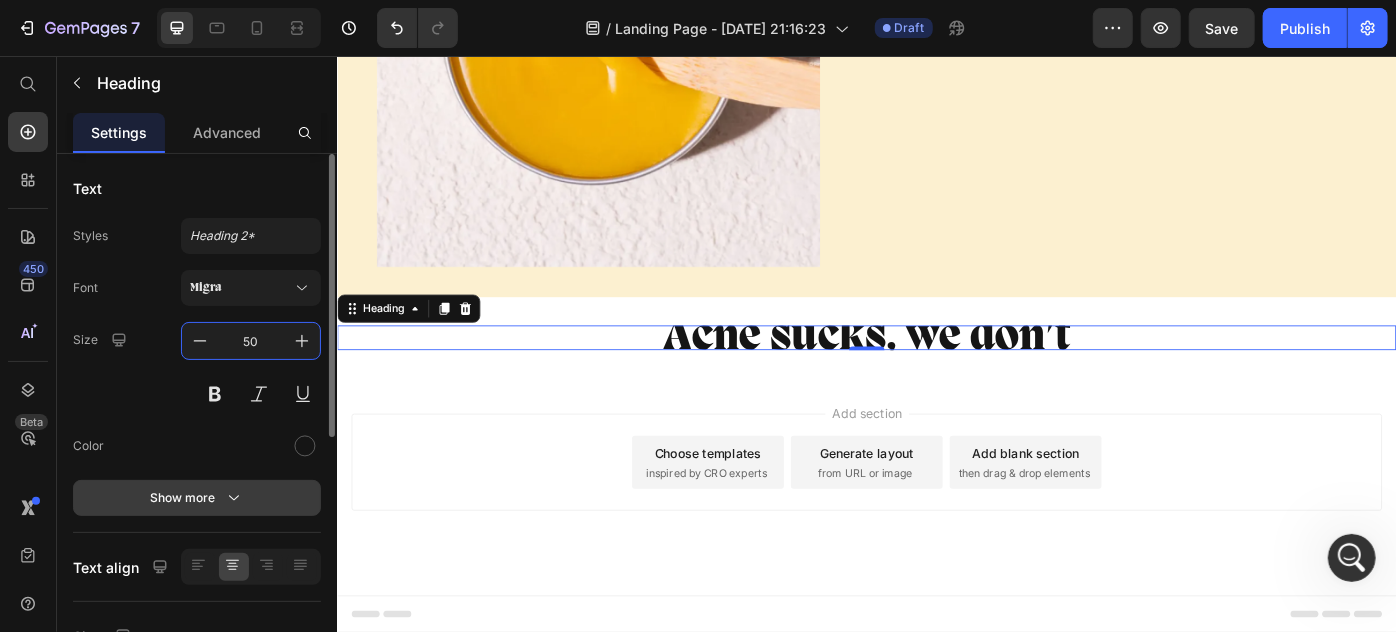 type on "50" 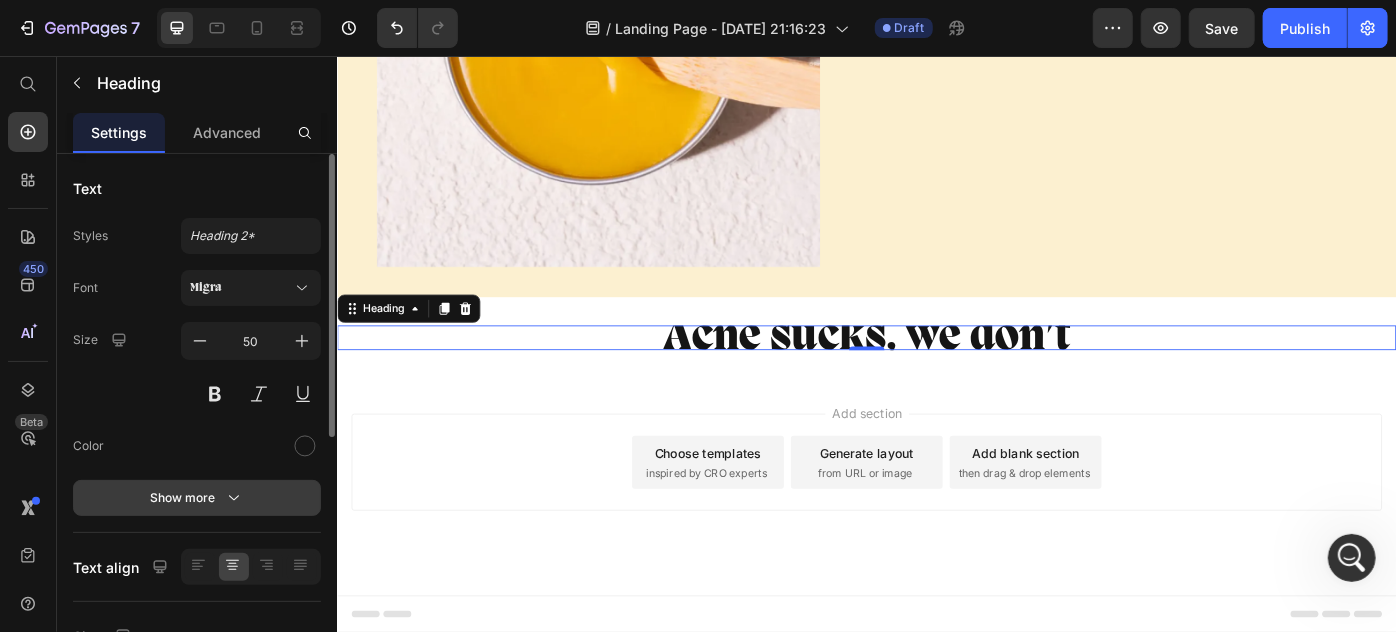 click 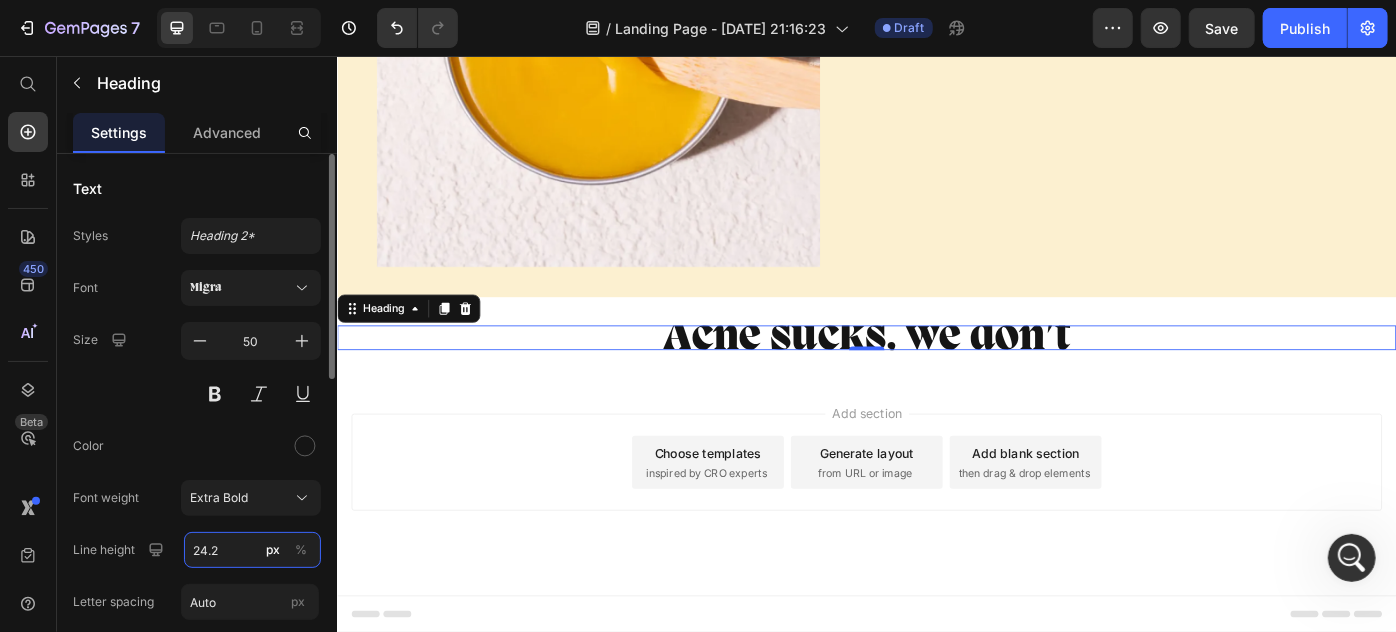 click on "24.2" at bounding box center [252, 550] 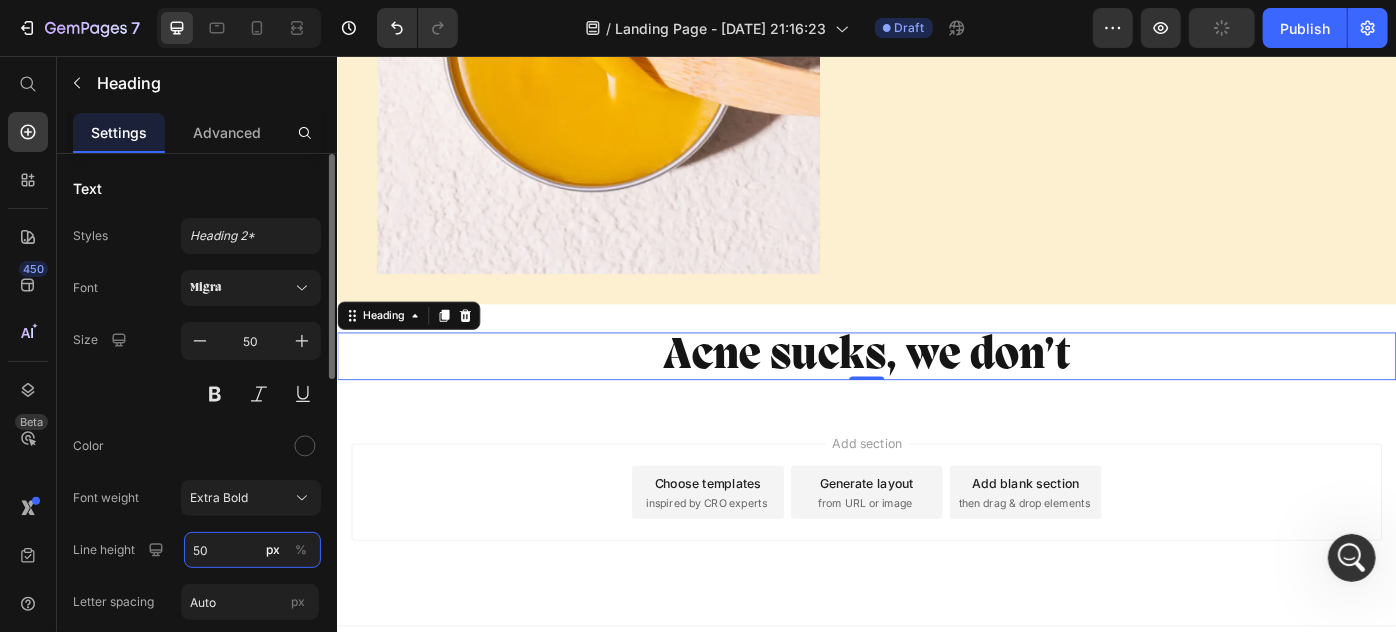 scroll, scrollTop: 5434, scrollLeft: 0, axis: vertical 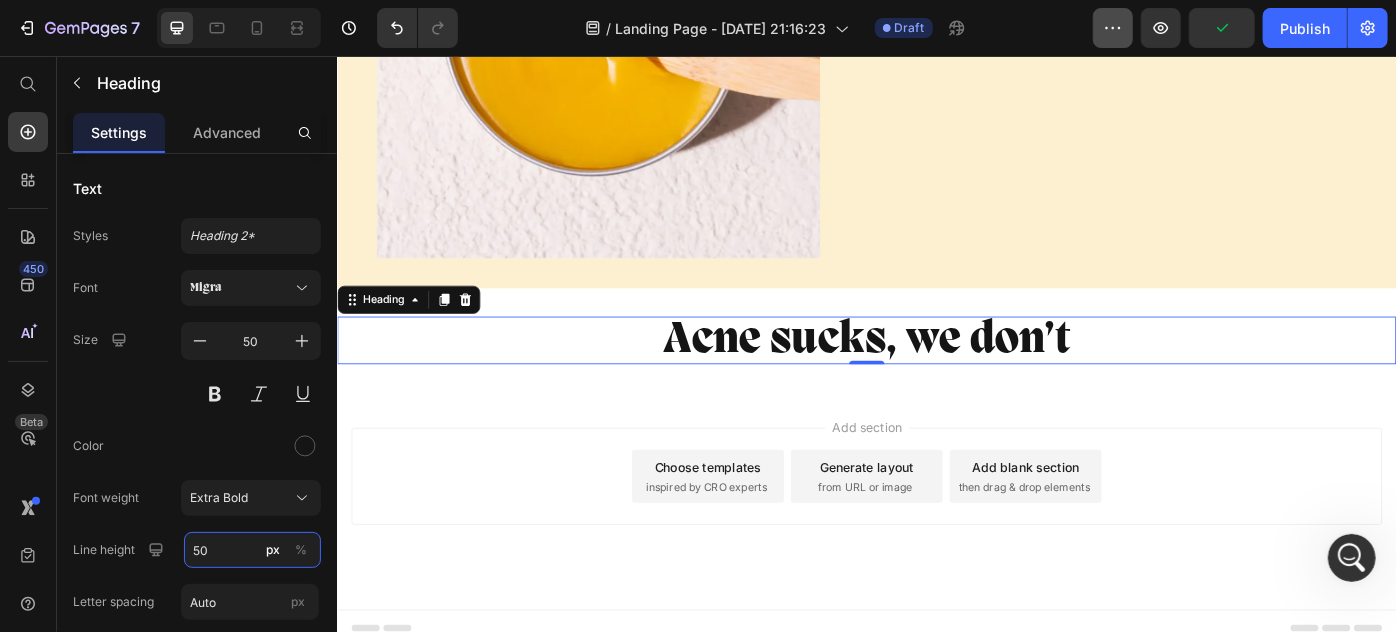 type on "50" 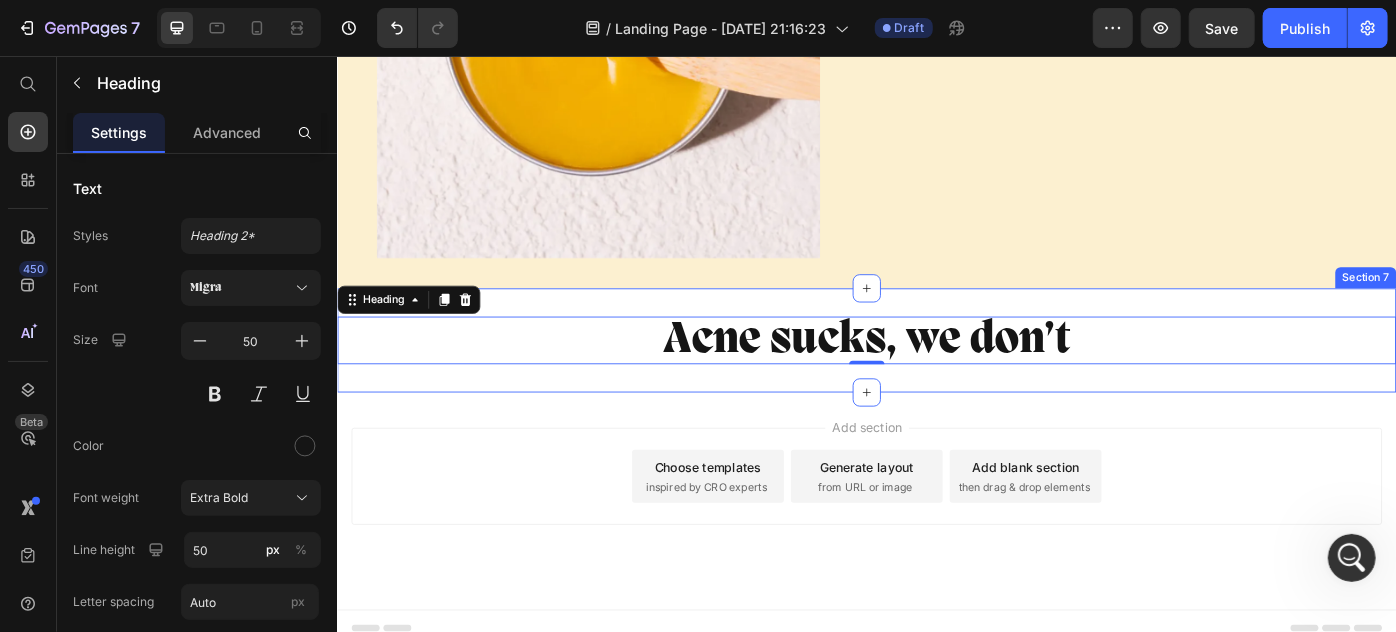 click on "⁠⁠⁠⁠⁠⁠⁠ Acne sucks, we don’t Heading   0 Section 7" at bounding box center (936, 377) 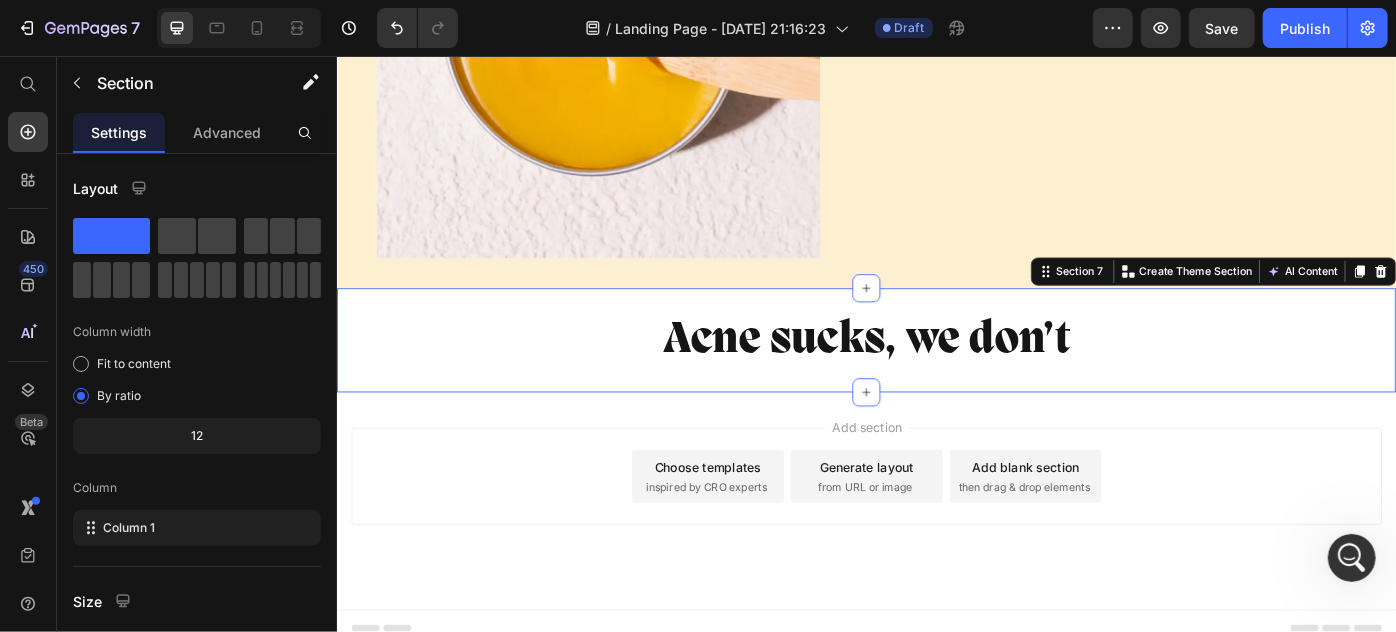 scroll, scrollTop: 0, scrollLeft: 0, axis: both 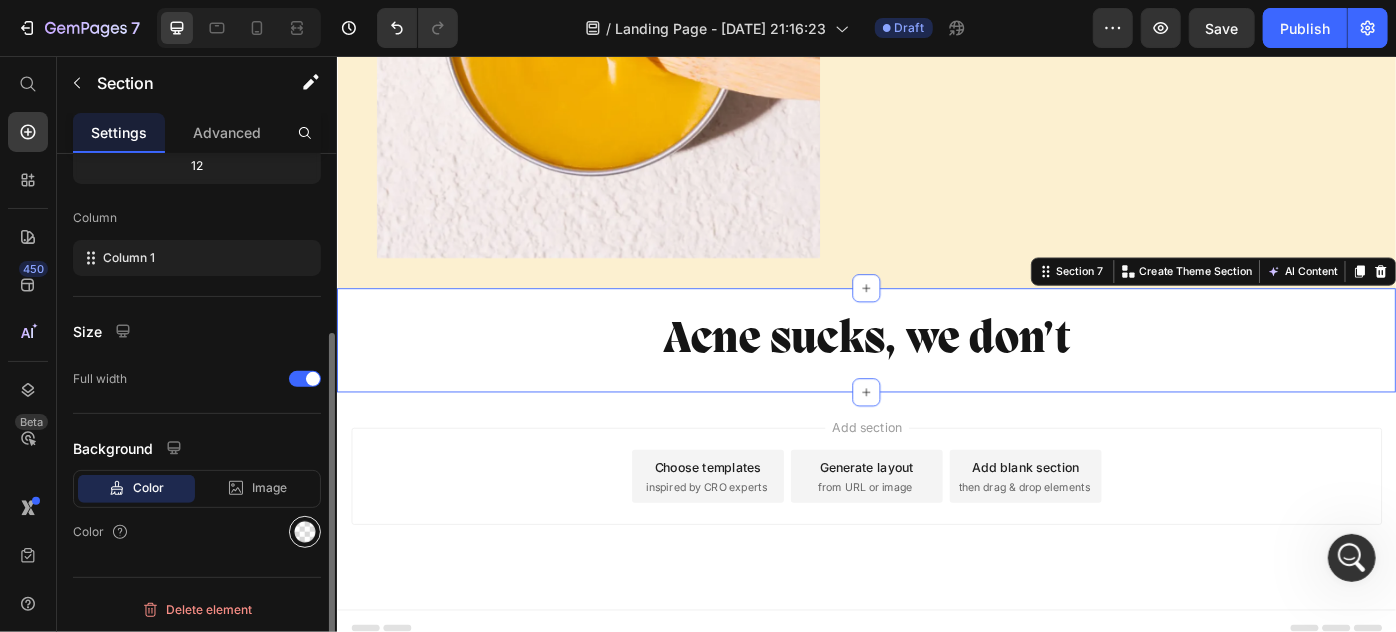 drag, startPoint x: 278, startPoint y: 539, endPoint x: 302, endPoint y: 527, distance: 26.832815 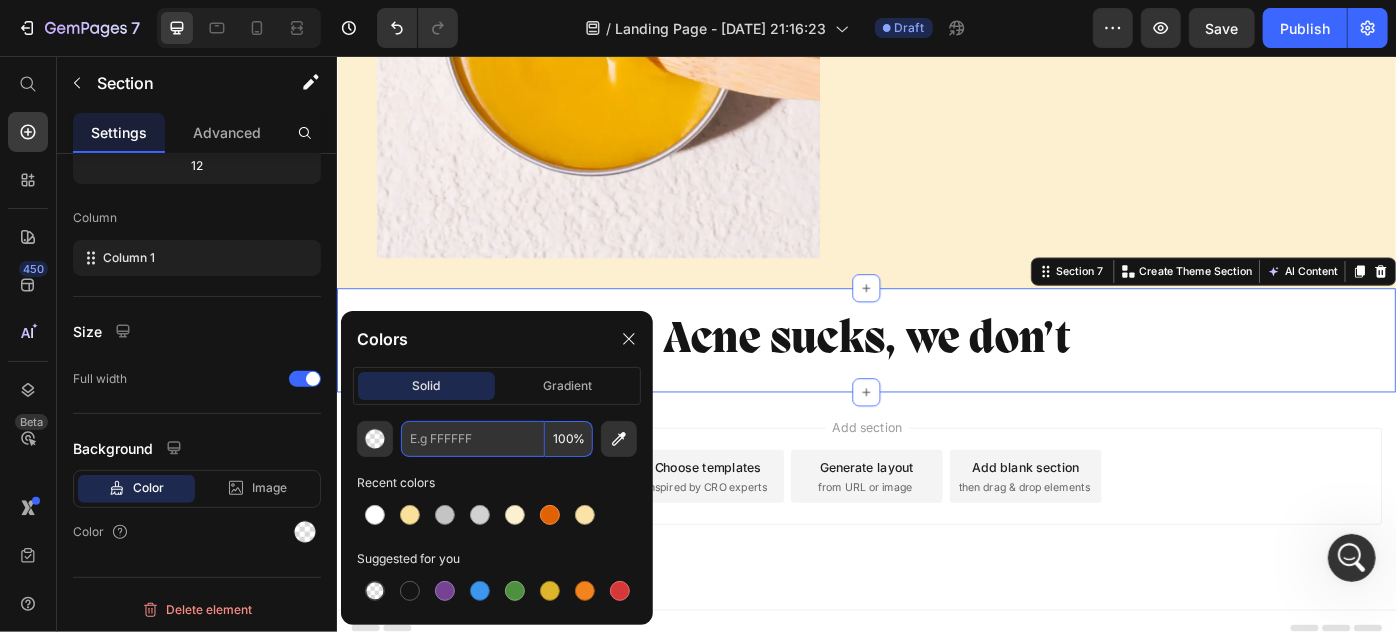 click at bounding box center [473, 439] 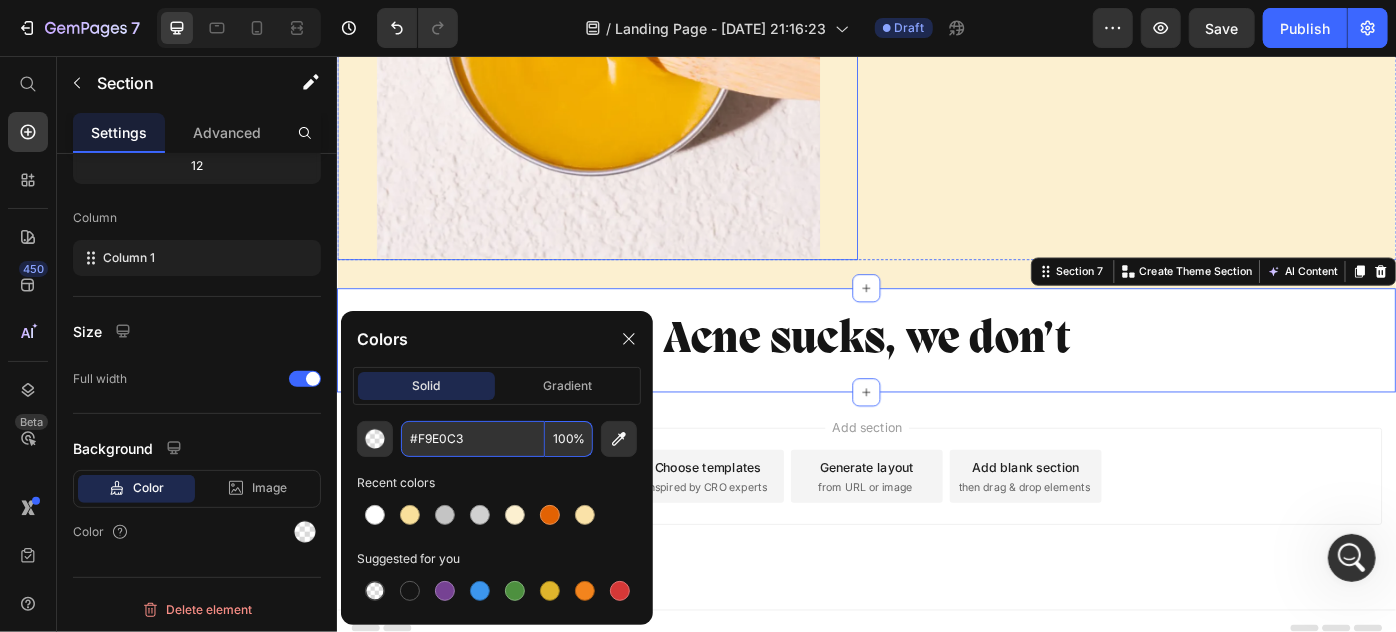 type on "F9E0C3" 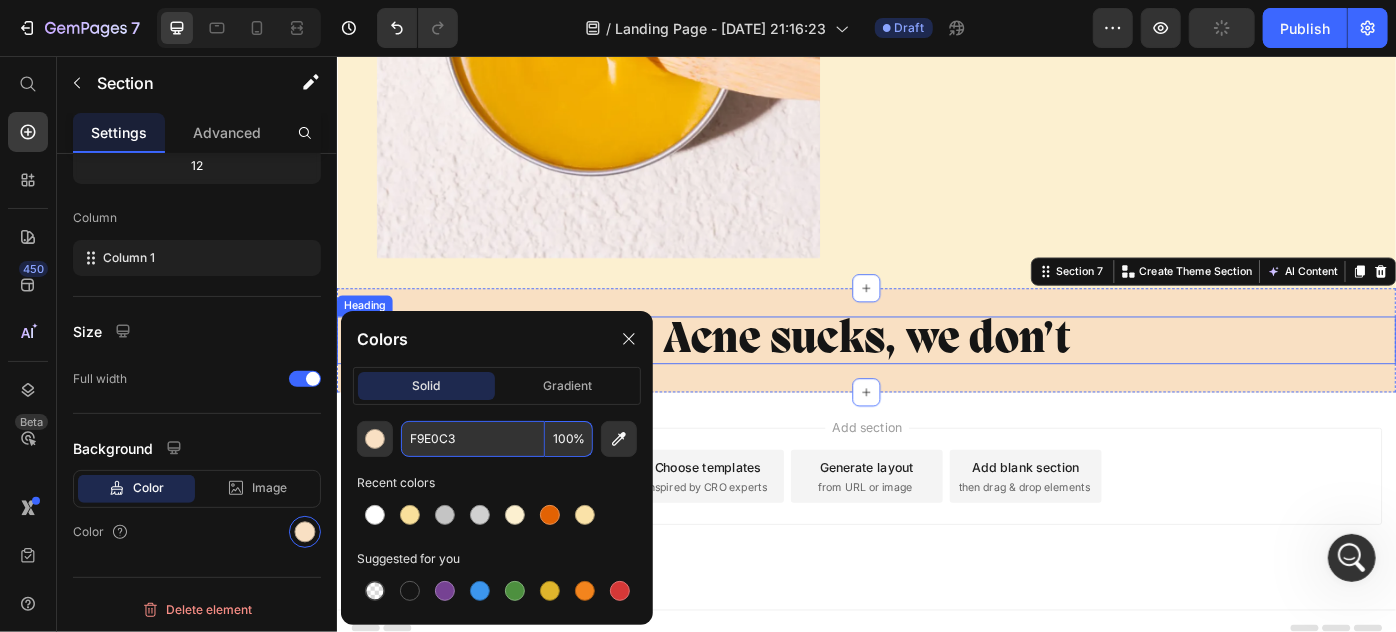 click on "Acne sucks, we don’t" at bounding box center [936, 377] 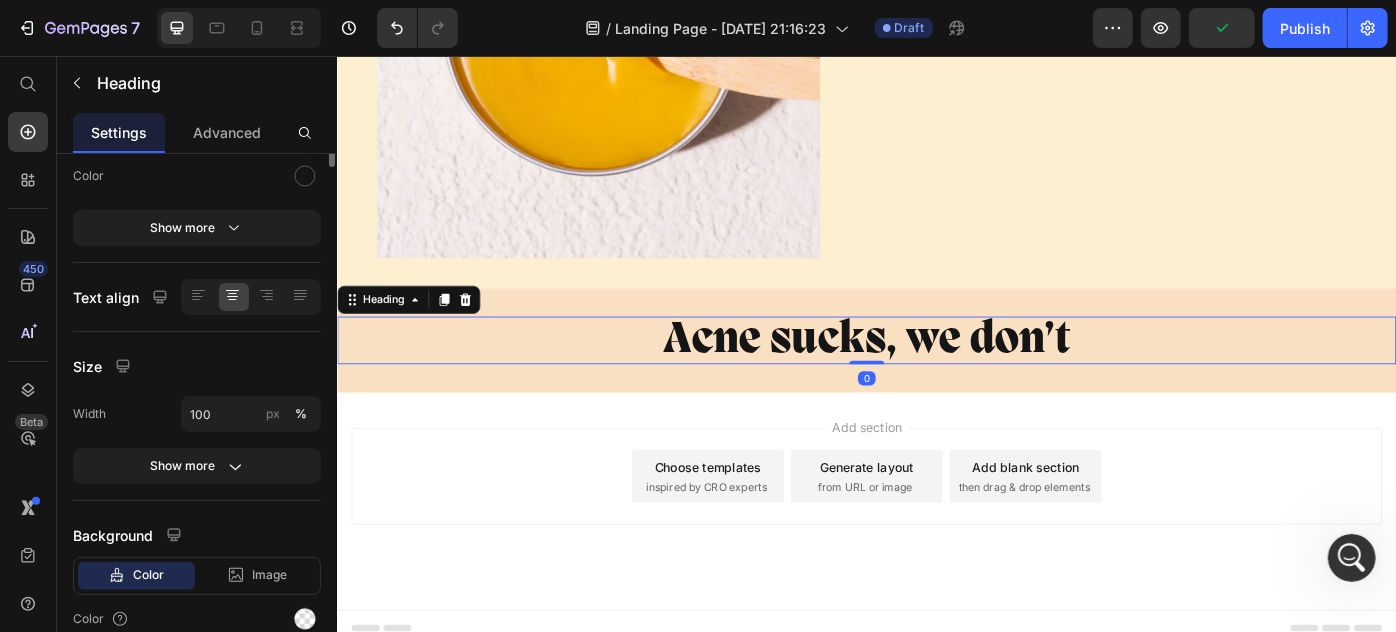 scroll, scrollTop: 0, scrollLeft: 0, axis: both 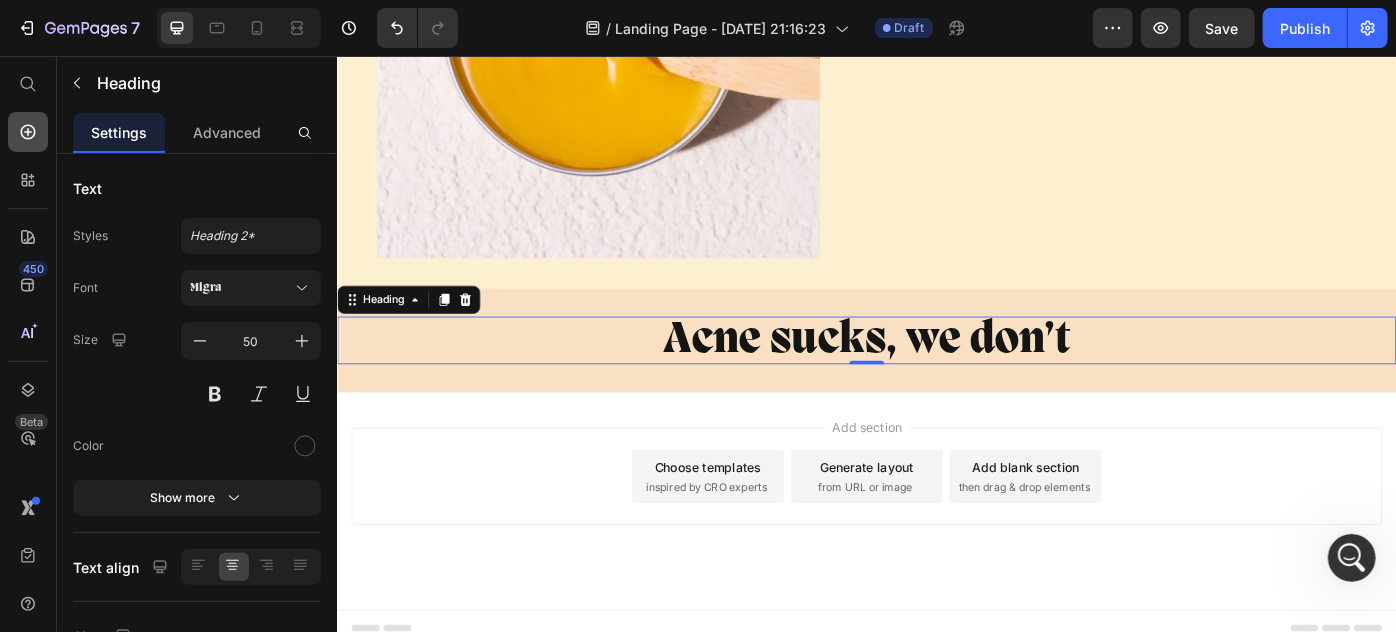click 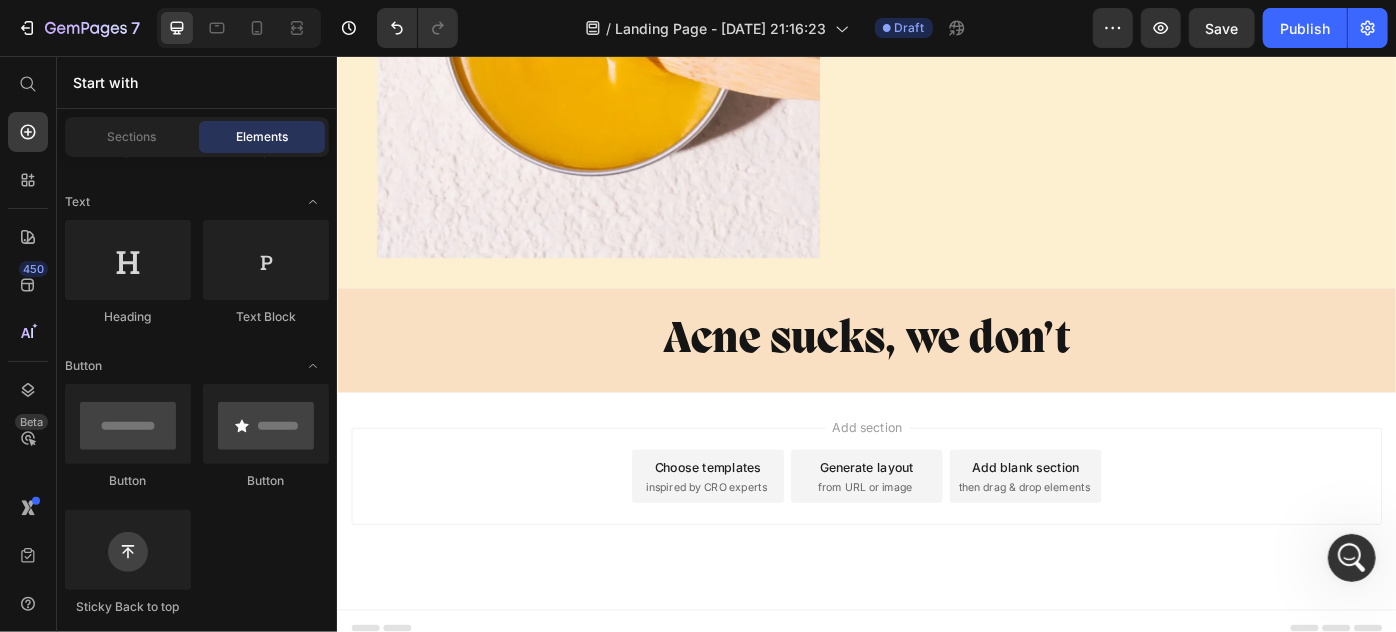 scroll, scrollTop: 0, scrollLeft: 0, axis: both 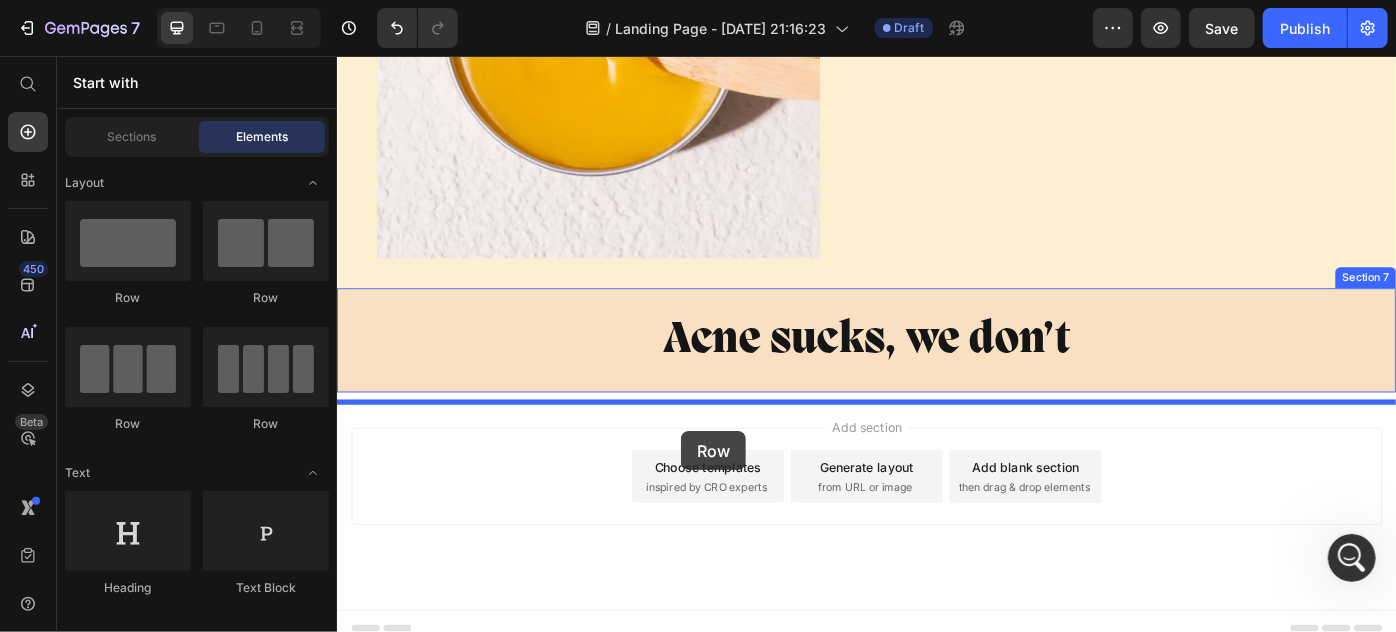 drag, startPoint x: 578, startPoint y: 412, endPoint x: 726, endPoint y: 480, distance: 162.87419 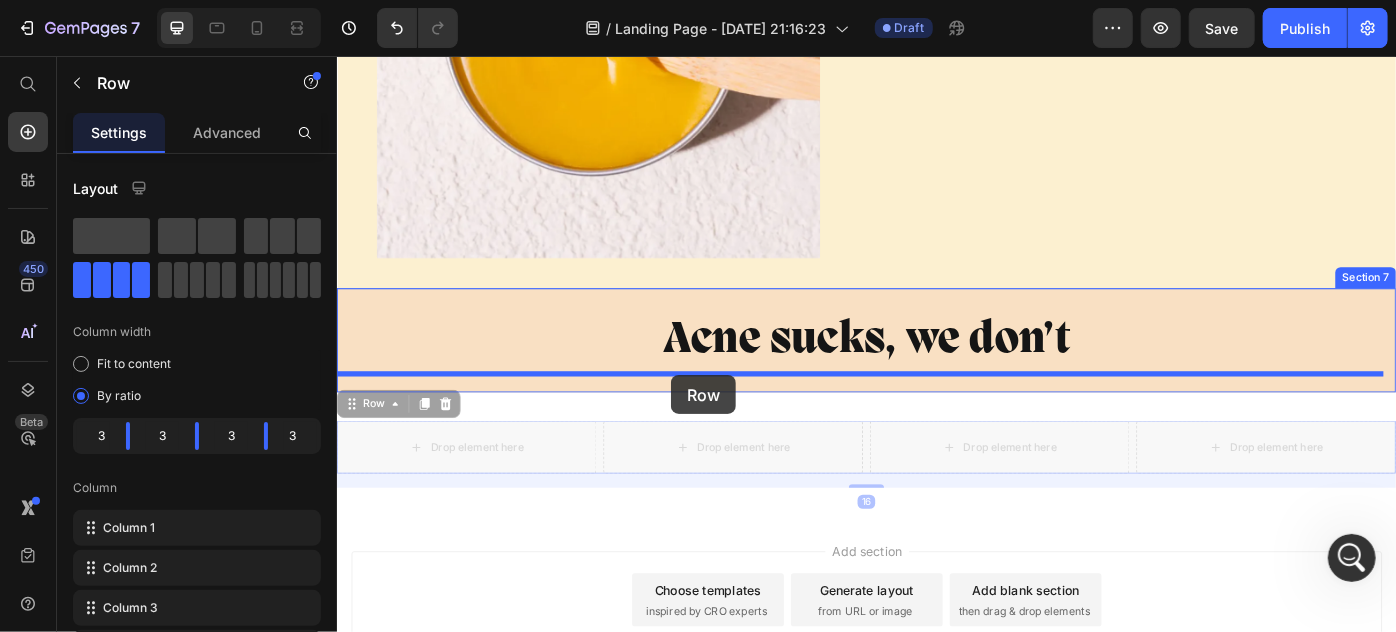 drag, startPoint x: 363, startPoint y: 452, endPoint x: 714, endPoint y: 417, distance: 352.7407 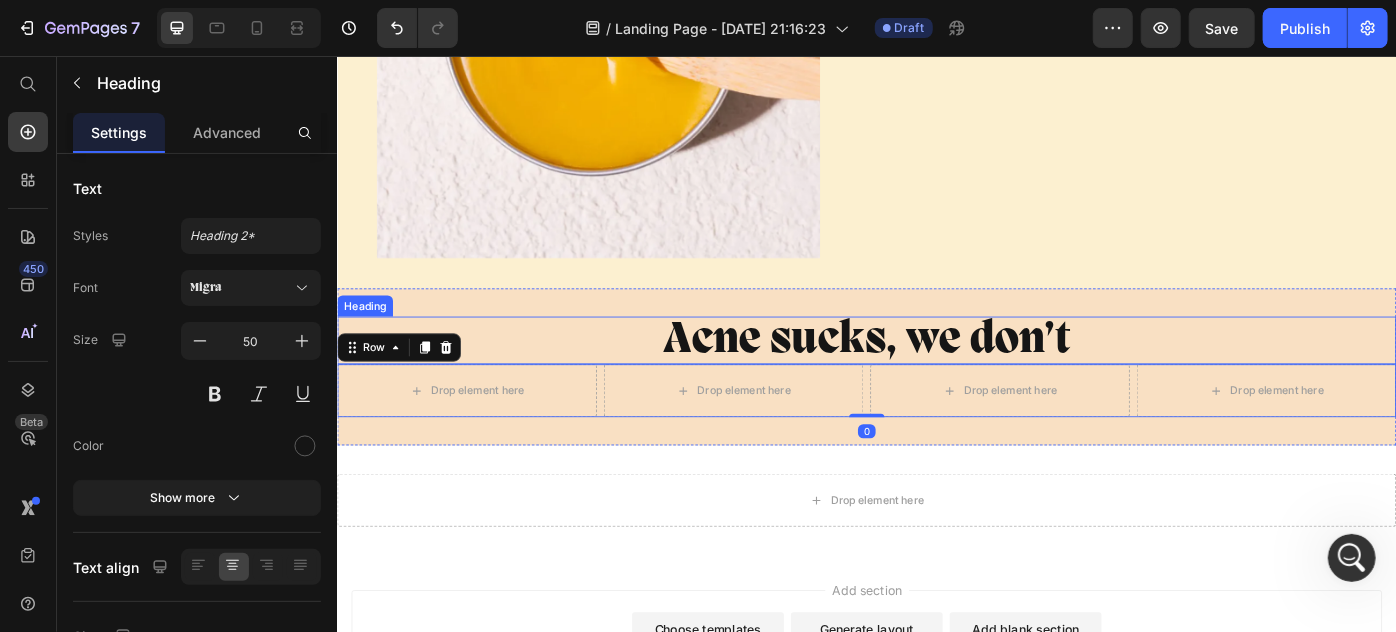 click on "Acne sucks, we don’t" at bounding box center [936, 377] 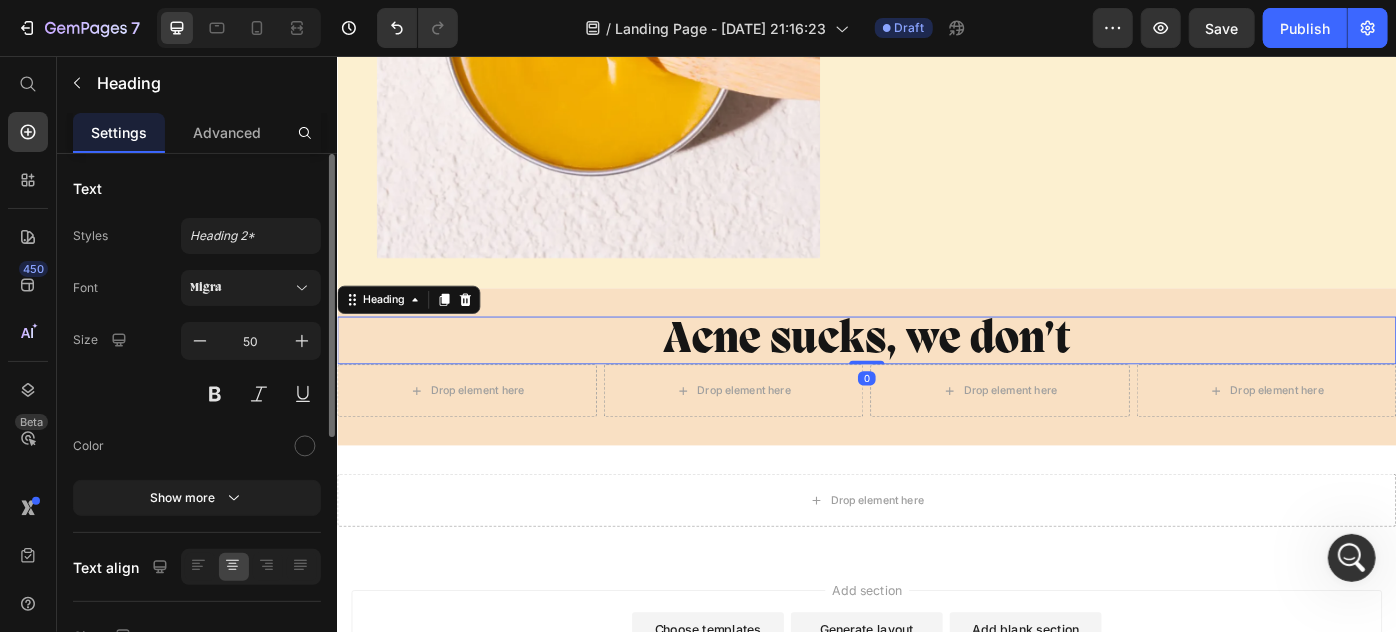 drag, startPoint x: 214, startPoint y: 132, endPoint x: 210, endPoint y: 162, distance: 30.265491 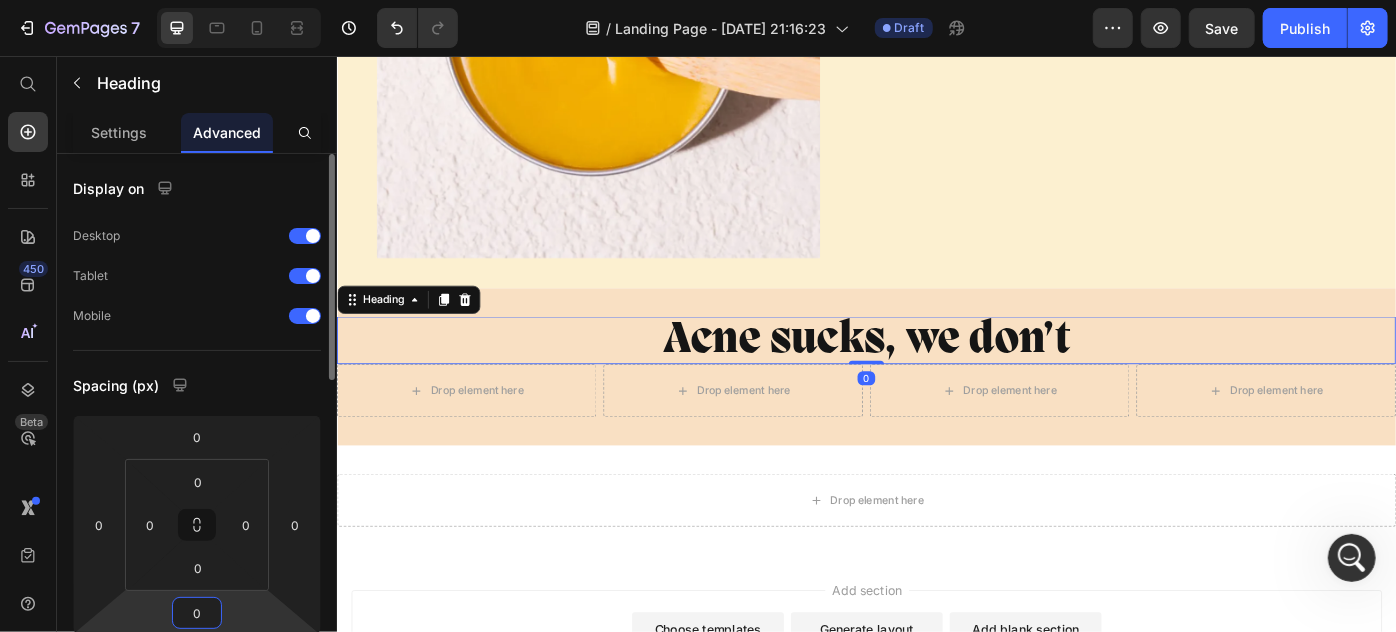 click on "7  Version history  /  Landing Page - [DATE] 21:16:23 Draft Preview  Save   Publish  450 Beta Start with Sections Elements Hero Section Product Detail Brands Trusted Badges Guarantee Product Breakdown How to use Testimonials Compare Bundle FAQs Social Proof Brand Story Product List Collection Blog List Contact Sticky Add to Cart Custom Footer Browse Library 450 Layout
Row
Row
Row
Row Text
Heading
Text Block Button
Button
Button
Sticky Back to top Media
Image Image" at bounding box center (698, 0) 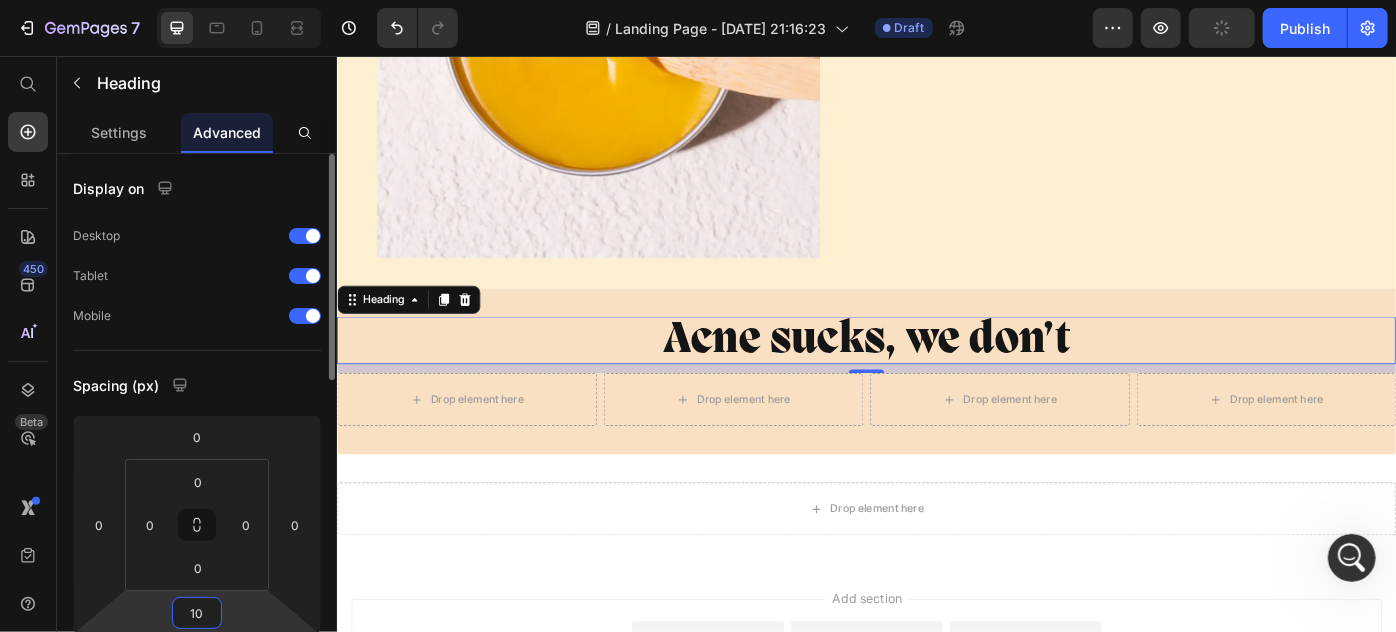type on "1" 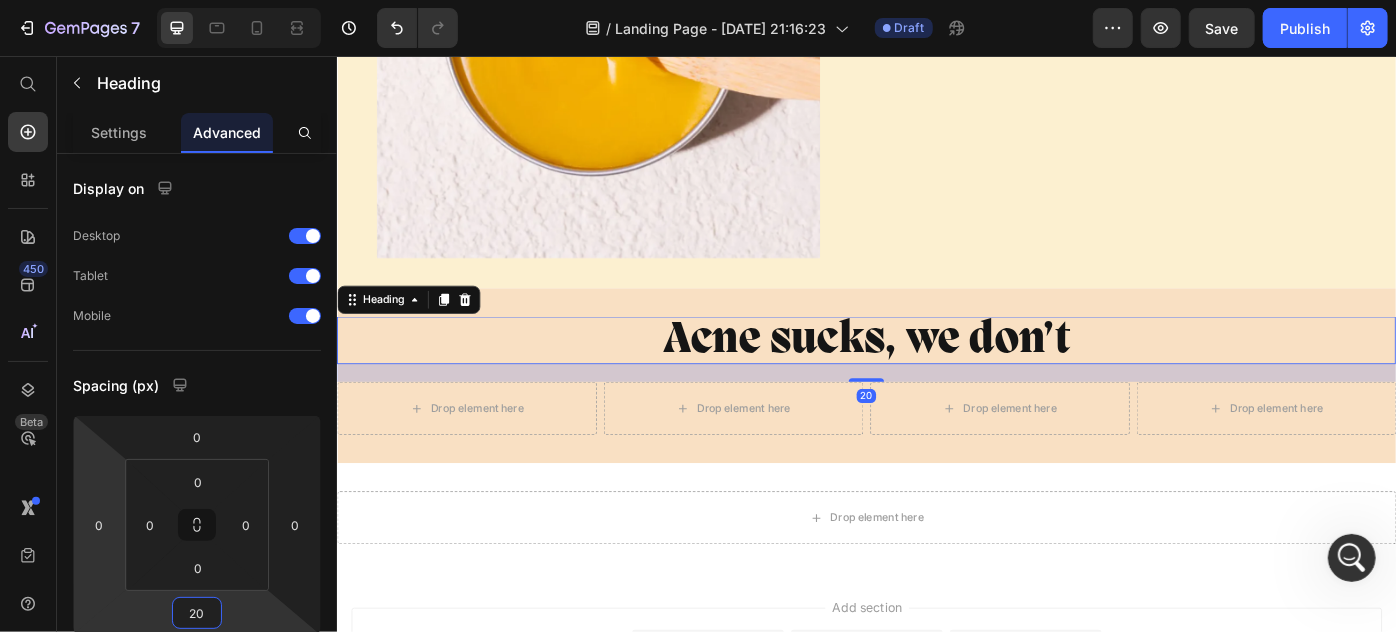 type on "20" 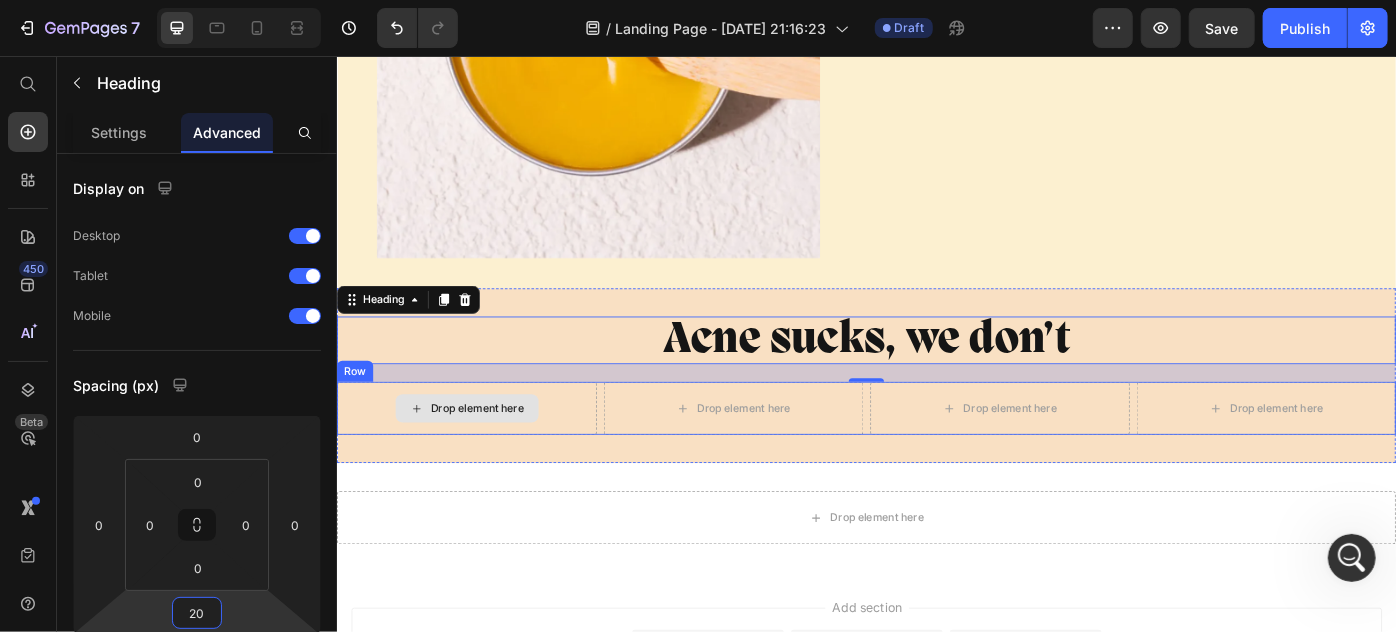 click on "Drop element here" at bounding box center (483, 454) 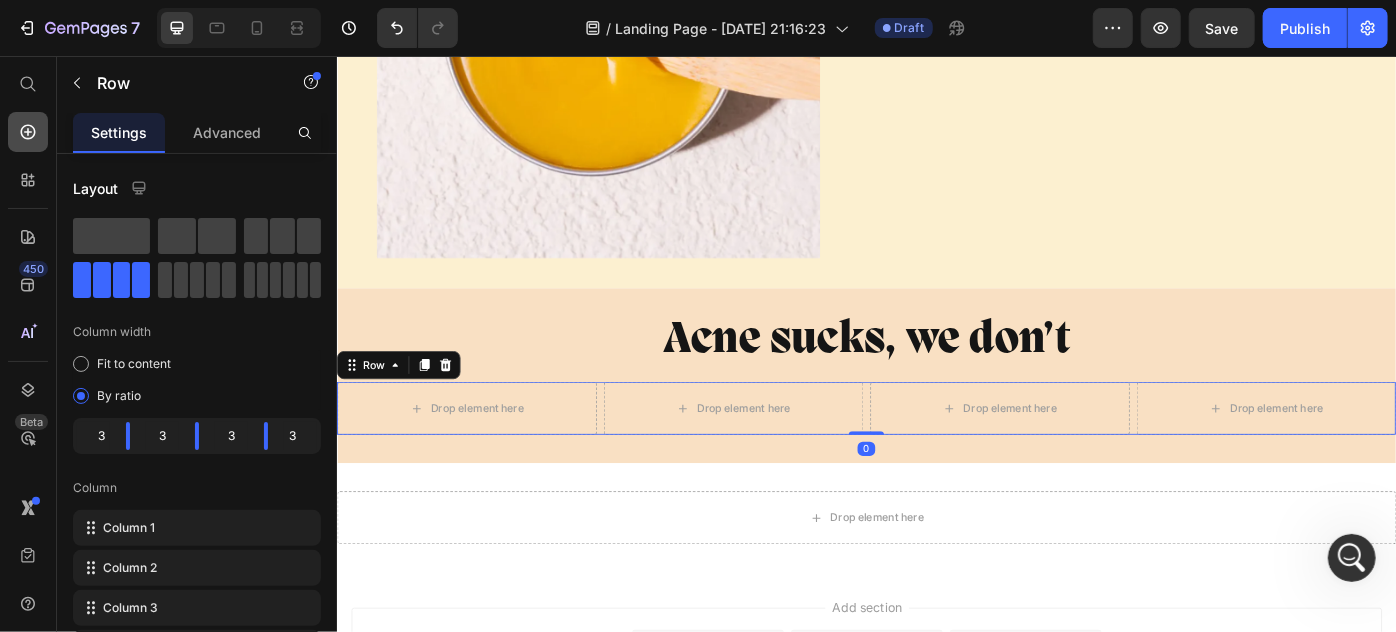 click 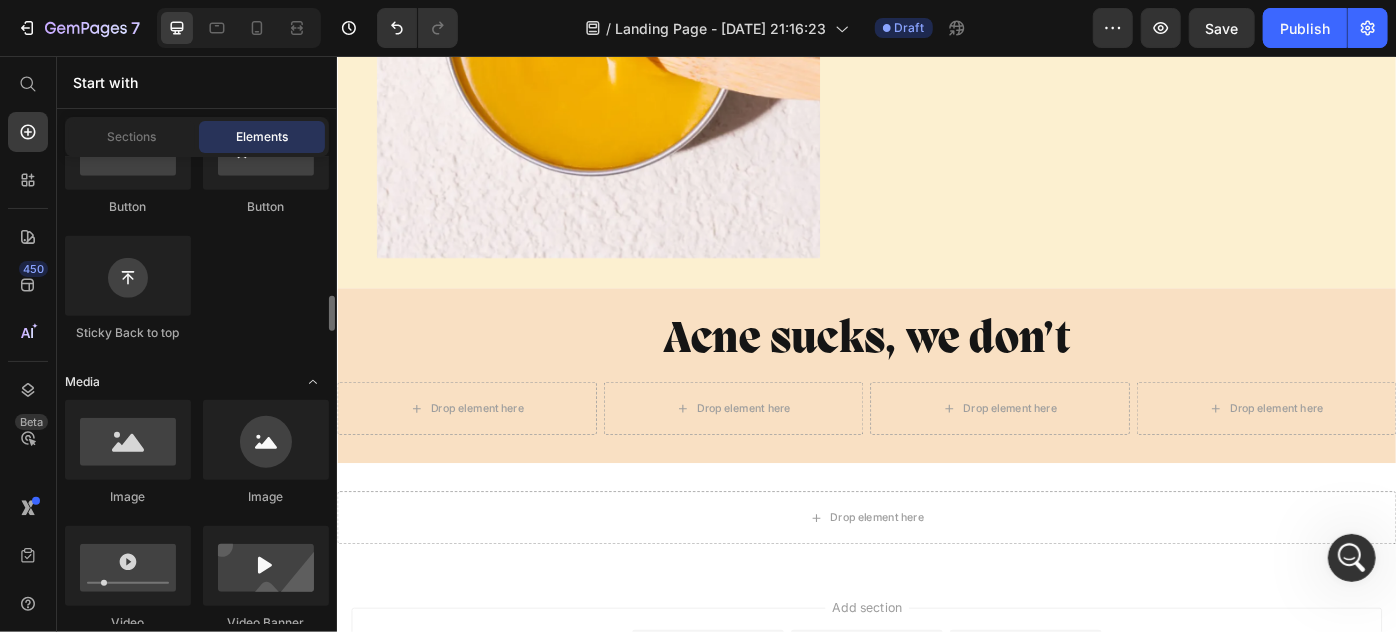 scroll, scrollTop: 636, scrollLeft: 0, axis: vertical 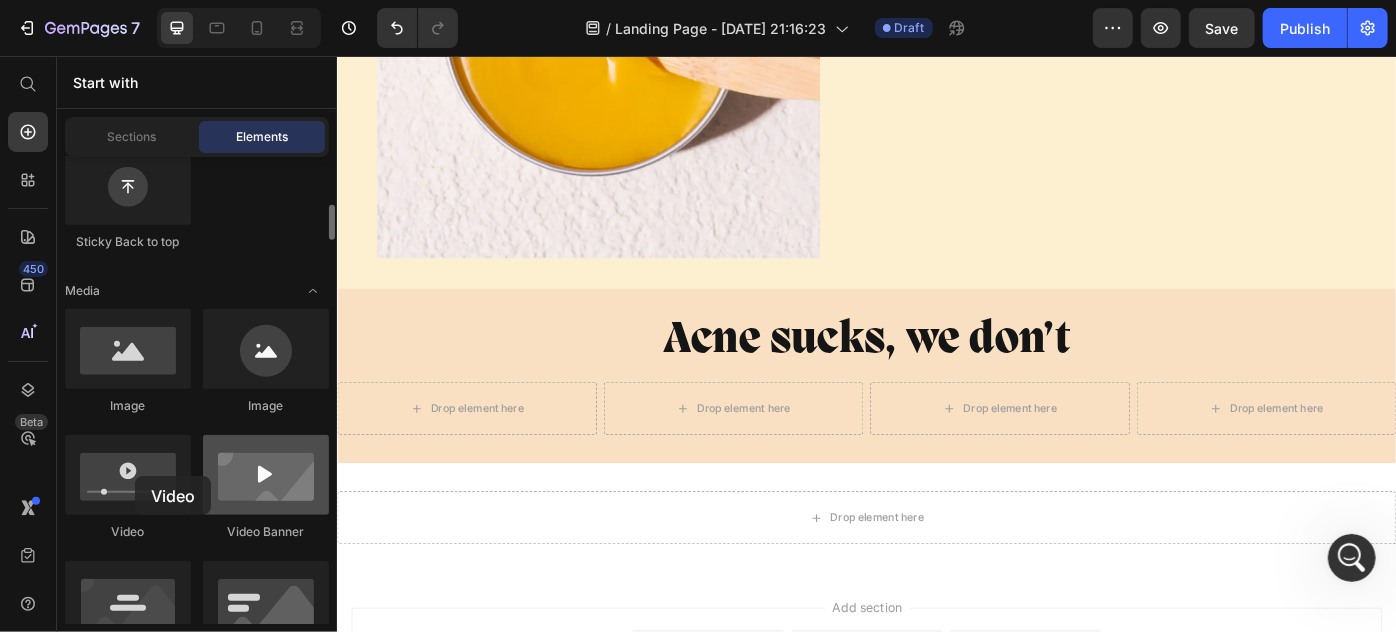 drag, startPoint x: 135, startPoint y: 475, endPoint x: 316, endPoint y: 456, distance: 181.9945 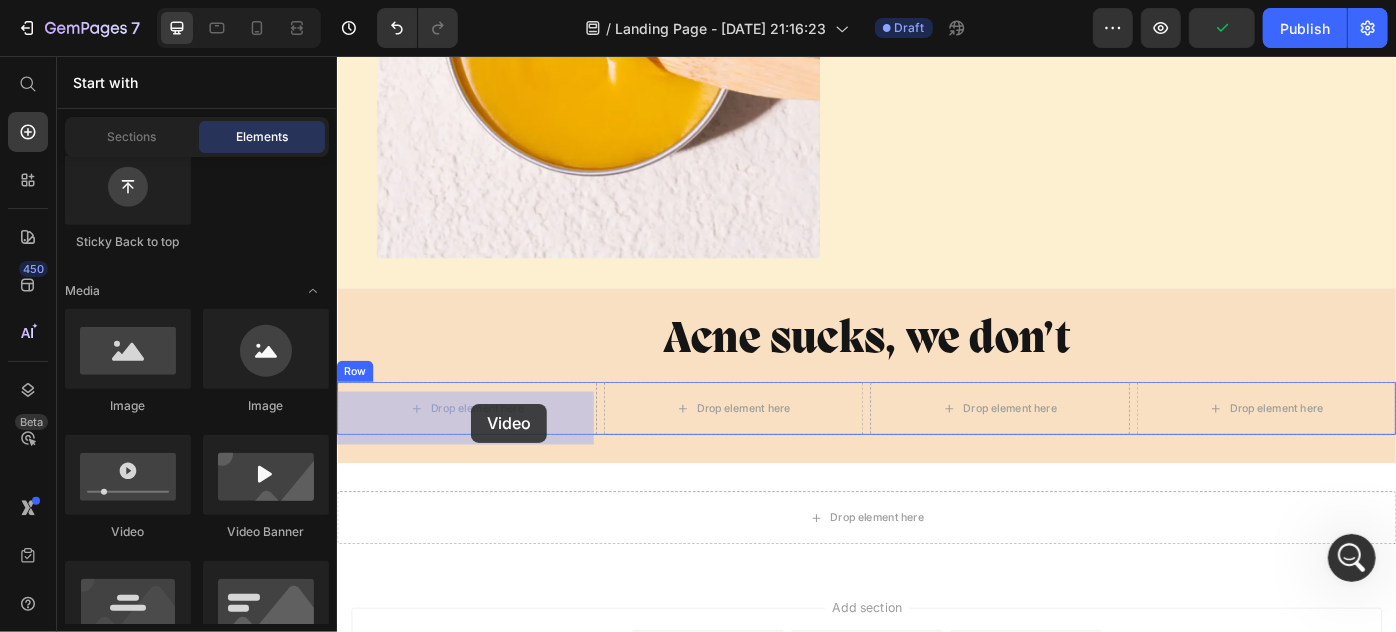 drag, startPoint x: 483, startPoint y: 520, endPoint x: 426, endPoint y: 501, distance: 60.083275 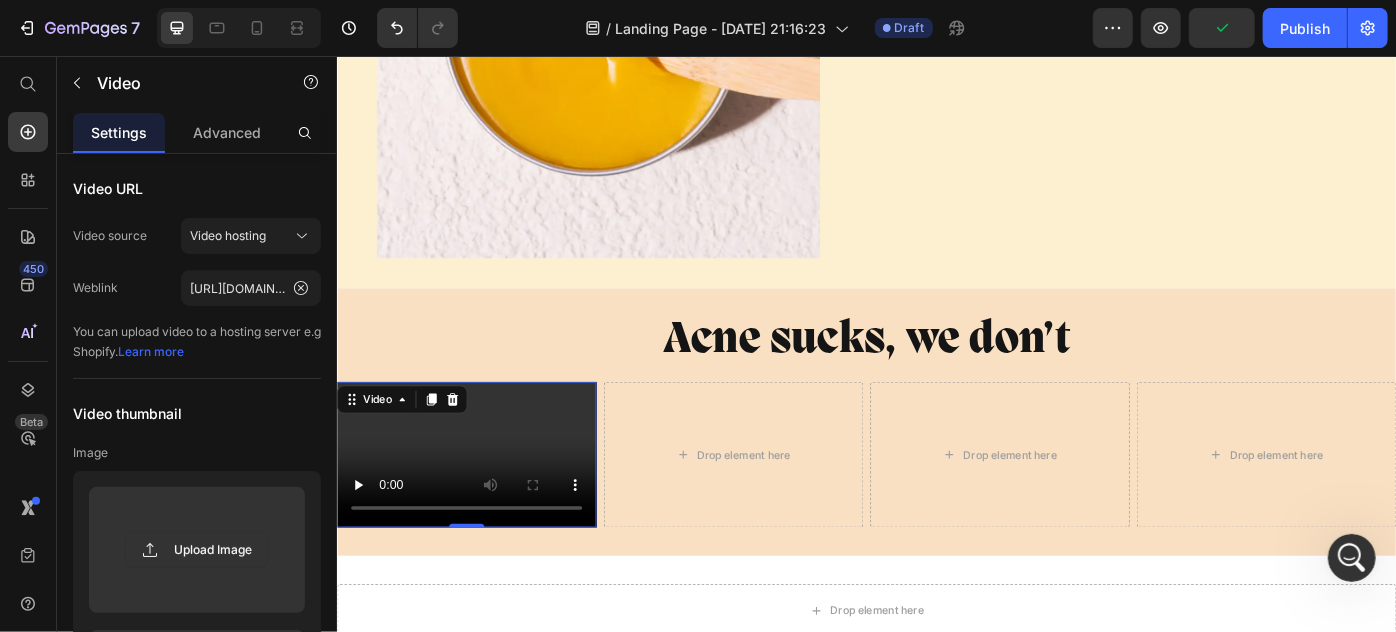 drag, startPoint x: 492, startPoint y: 484, endPoint x: 436, endPoint y: 489, distance: 56.22277 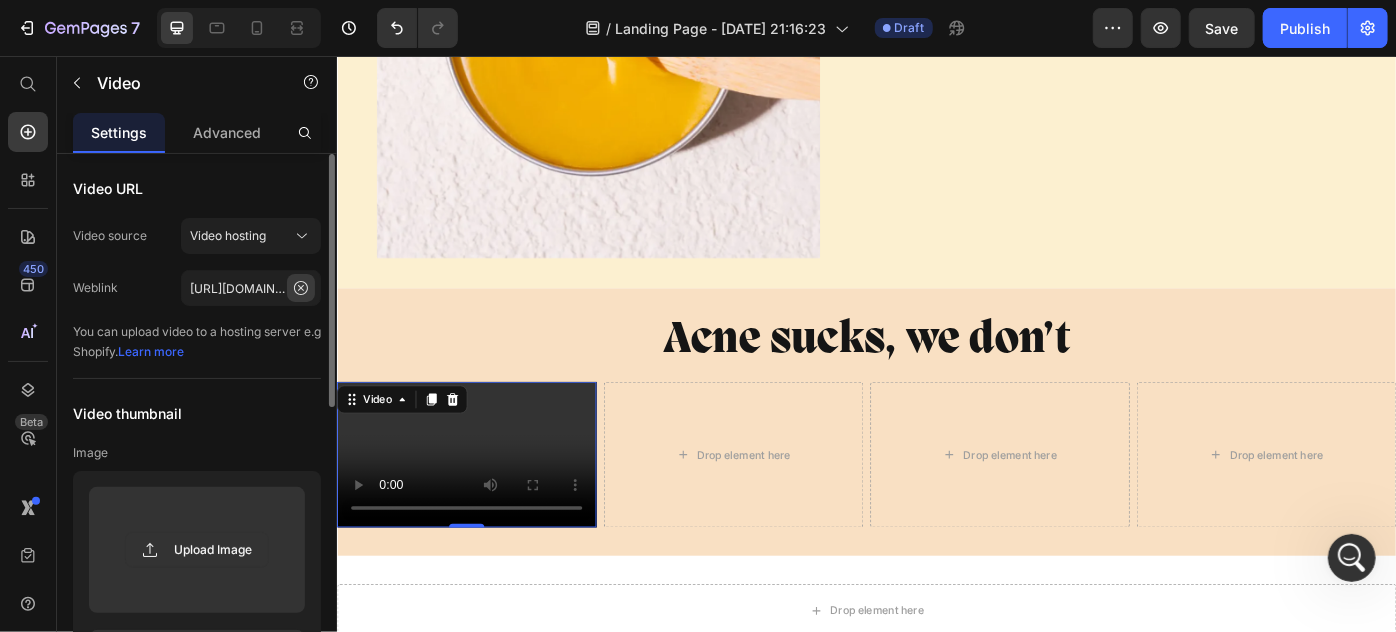 click 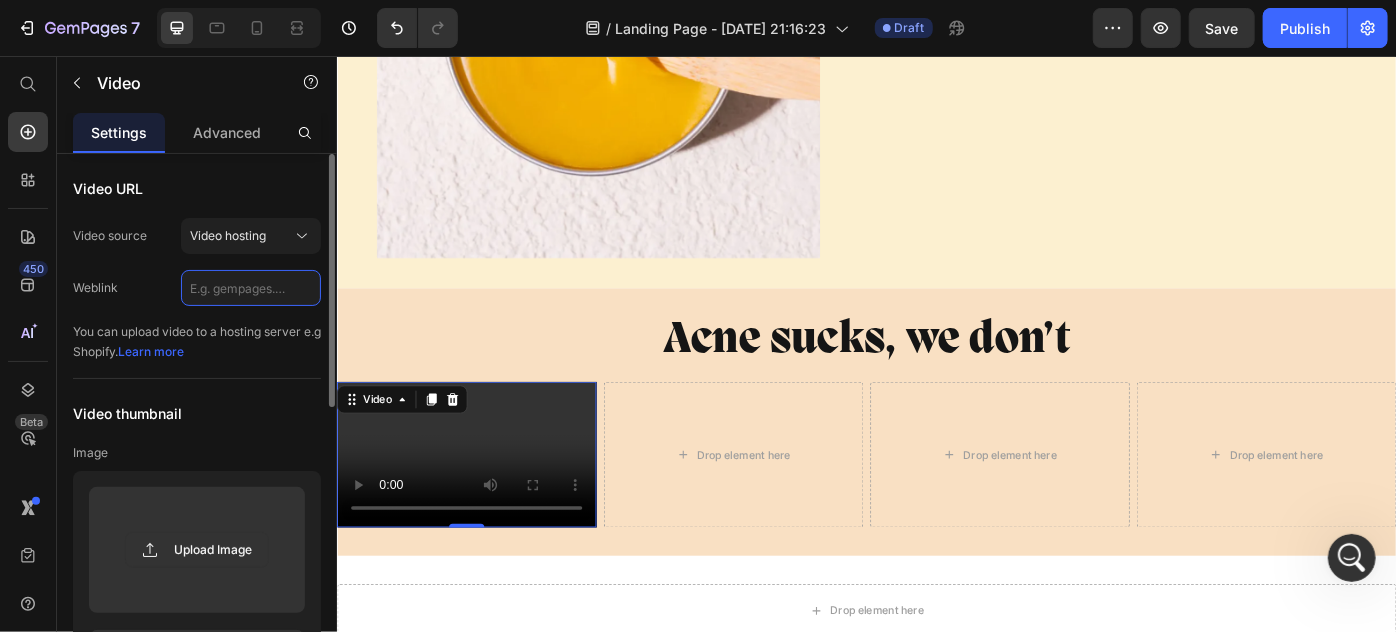 scroll, scrollTop: 0, scrollLeft: 0, axis: both 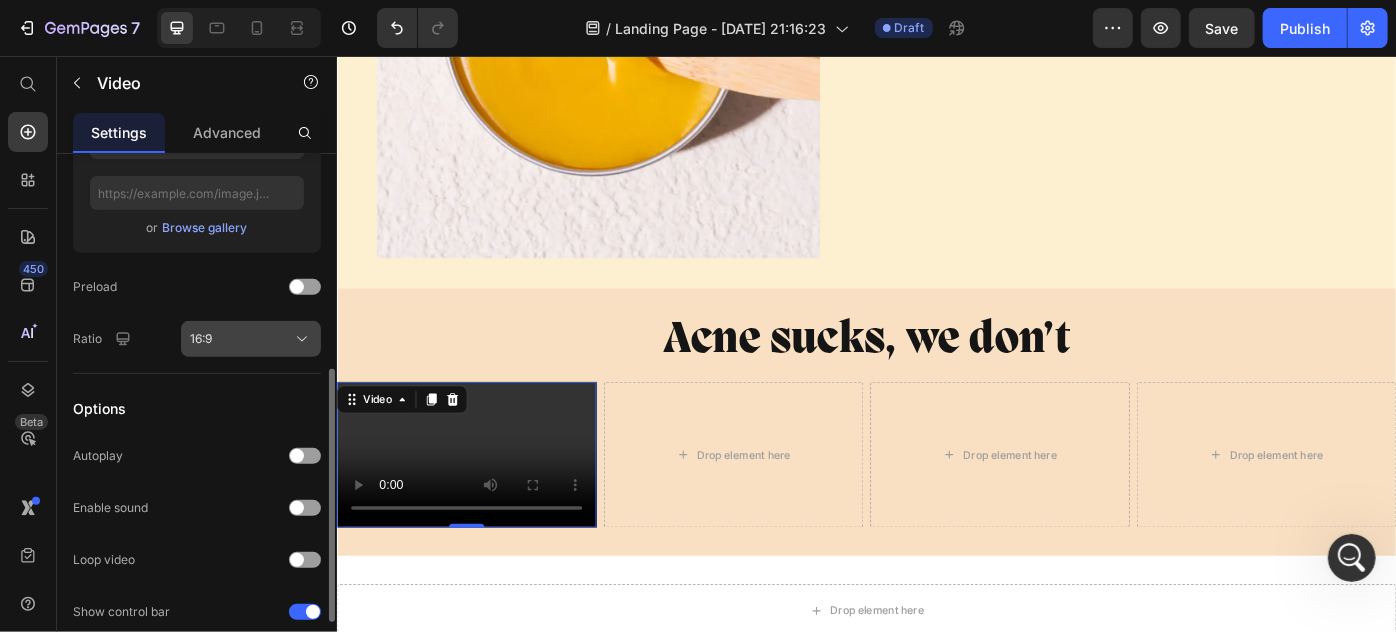 type on "[URL][DOMAIN_NAME]" 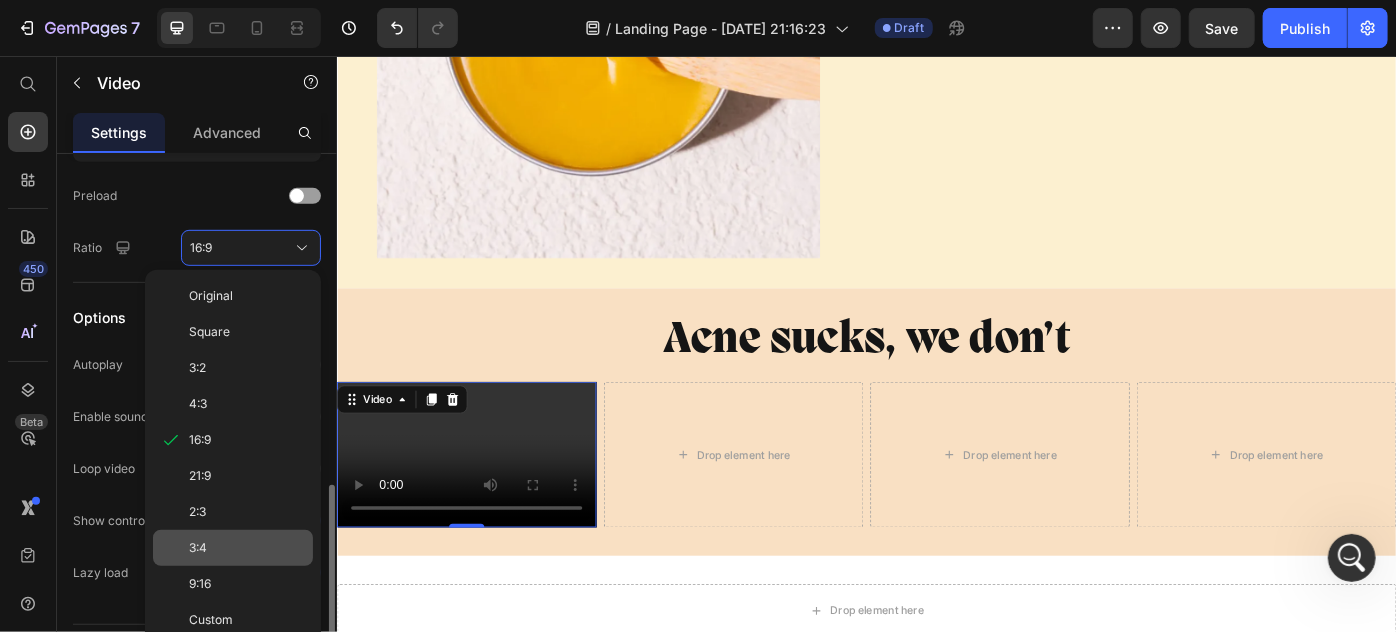 scroll, scrollTop: 594, scrollLeft: 0, axis: vertical 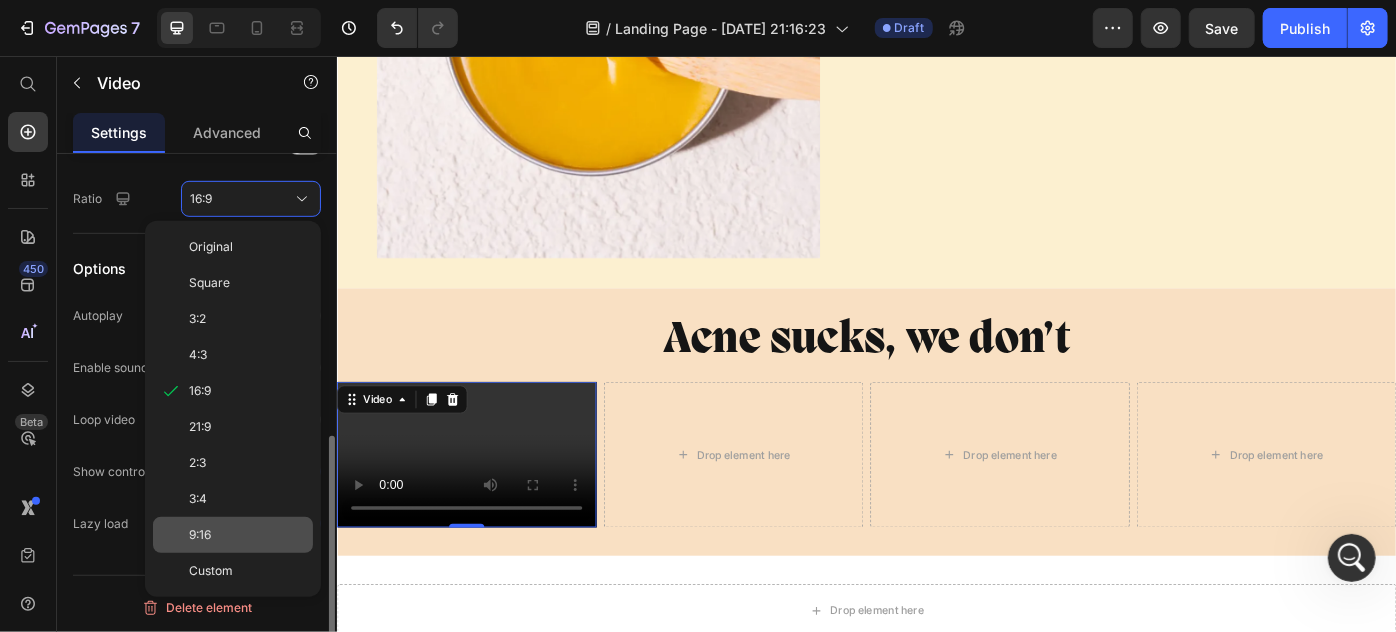 click on "9:16" 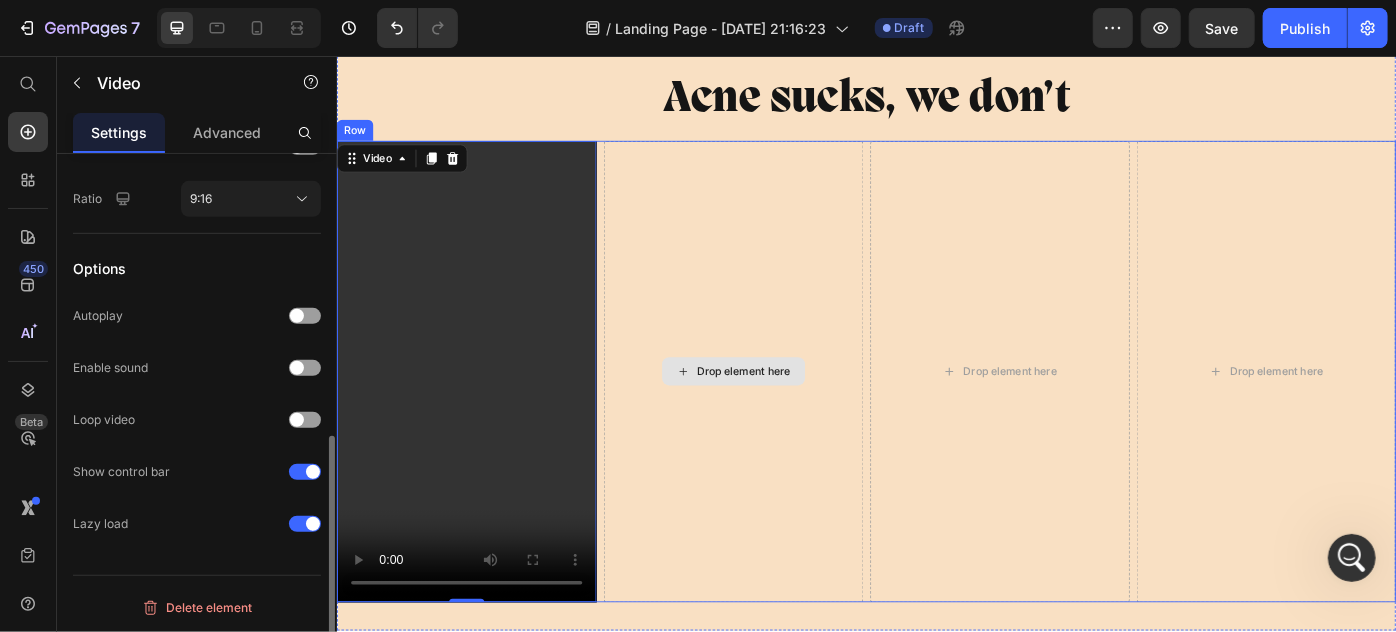scroll, scrollTop: 5798, scrollLeft: 0, axis: vertical 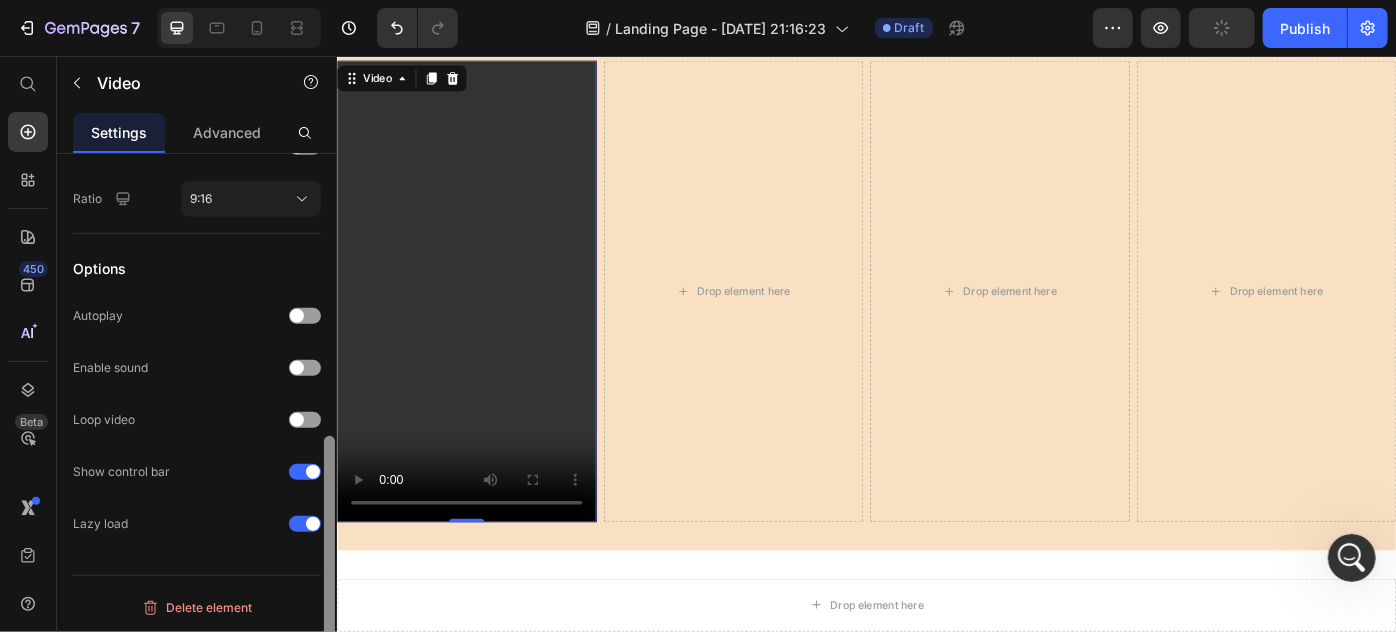 click at bounding box center [329, 421] 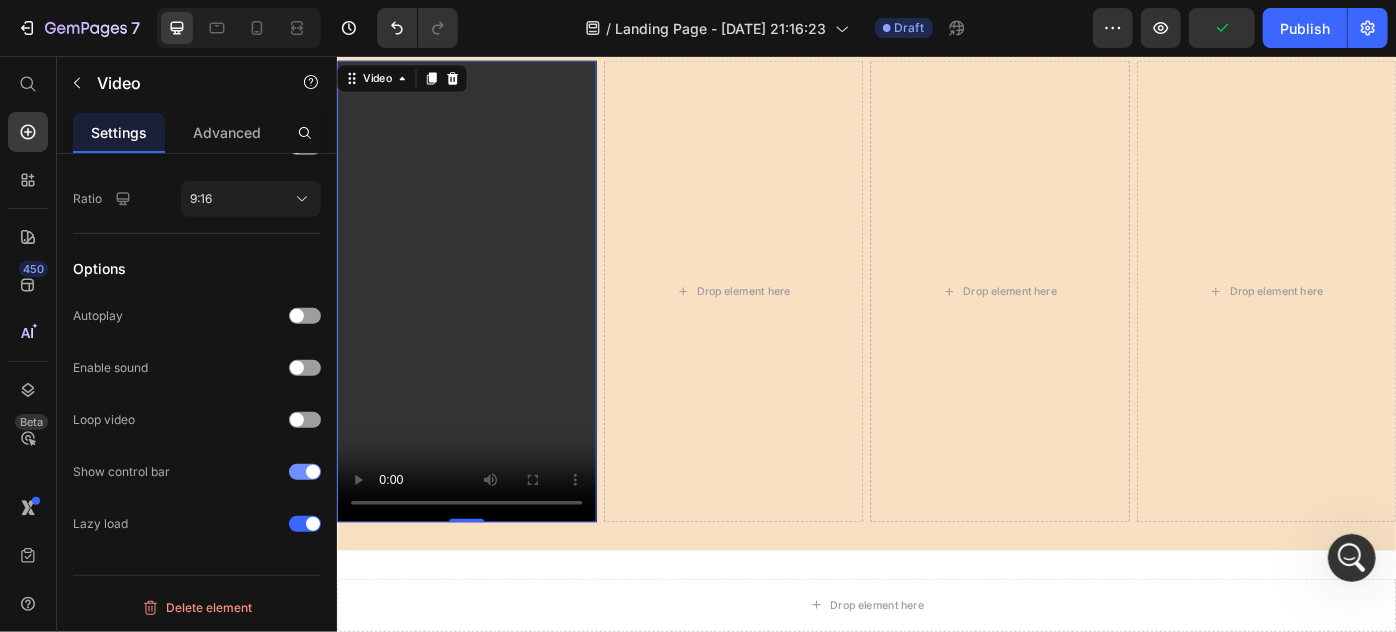 click at bounding box center (313, 472) 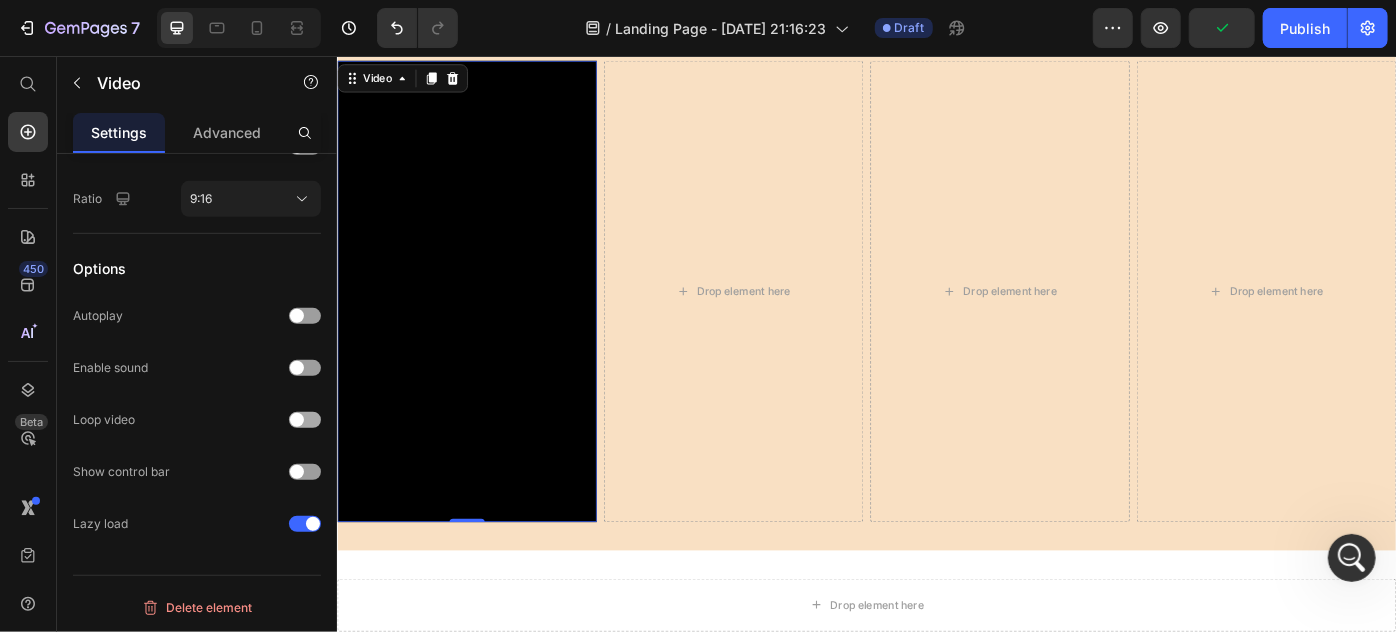scroll, scrollTop: 503, scrollLeft: 0, axis: vertical 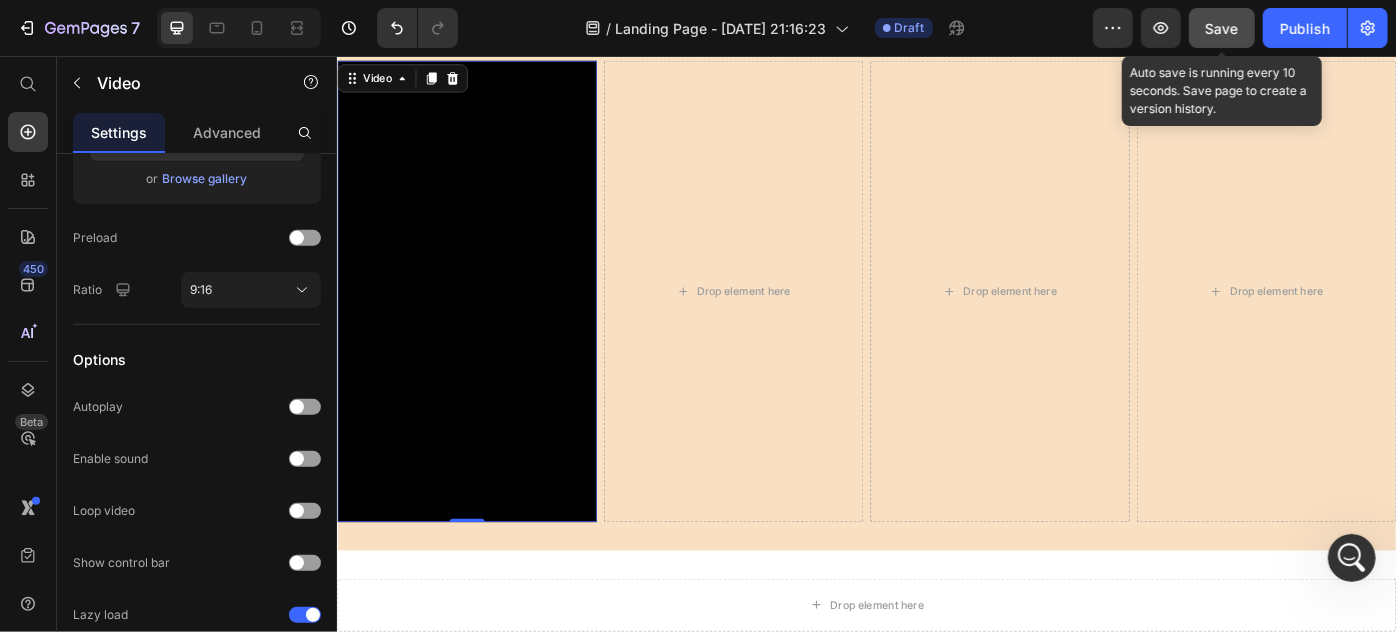 click on "Save" 